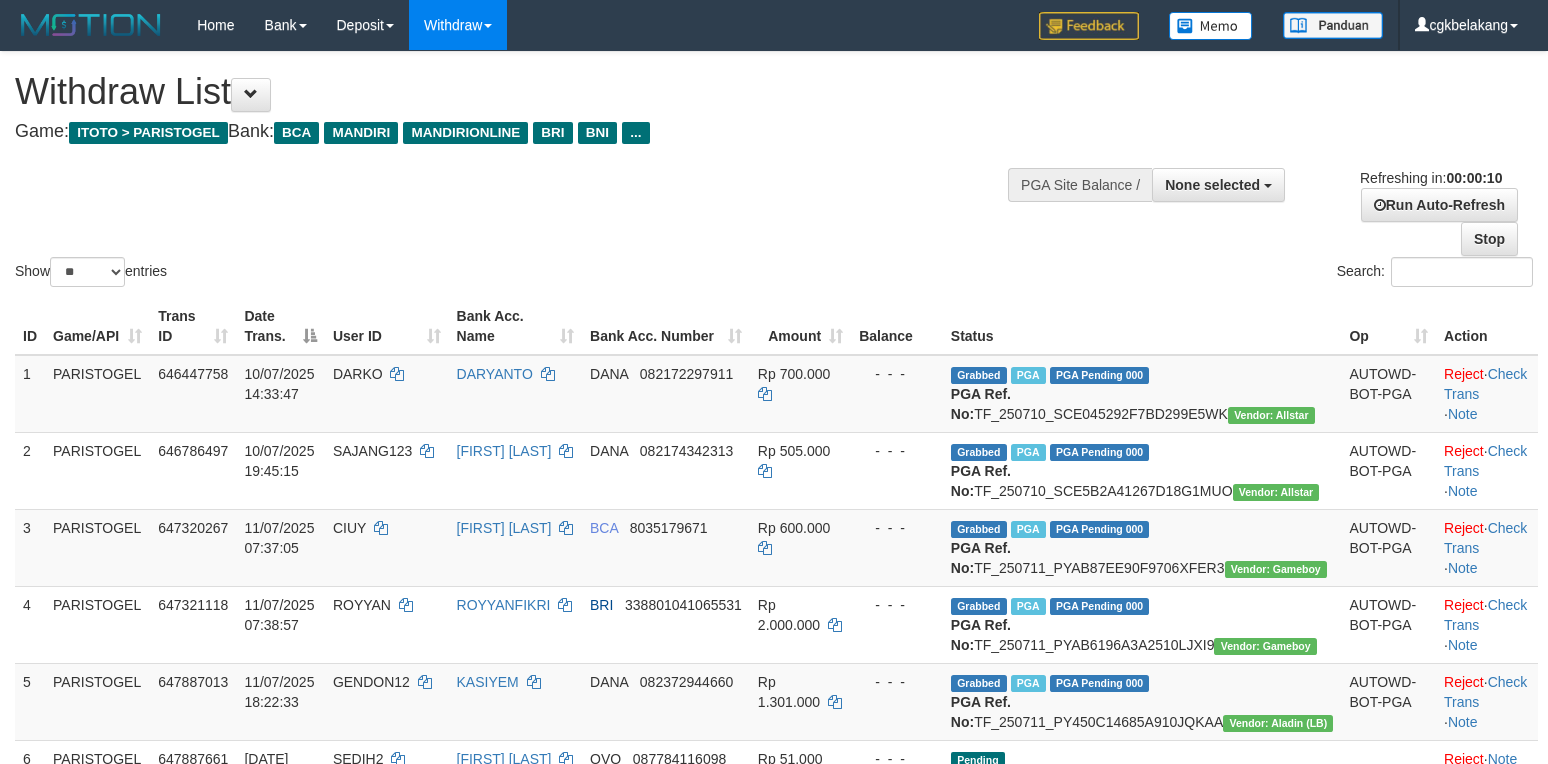select 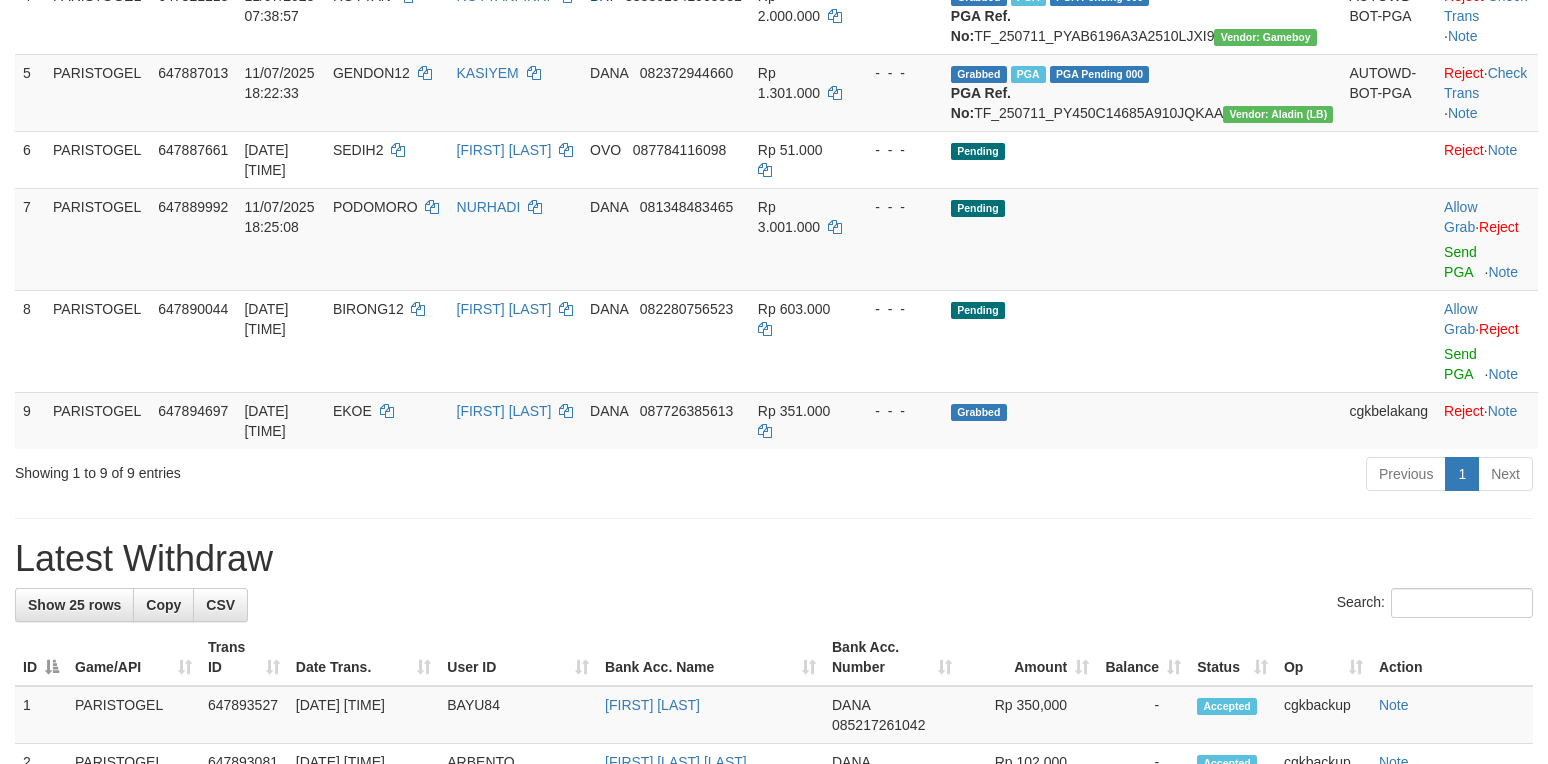 scroll, scrollTop: 533, scrollLeft: 0, axis: vertical 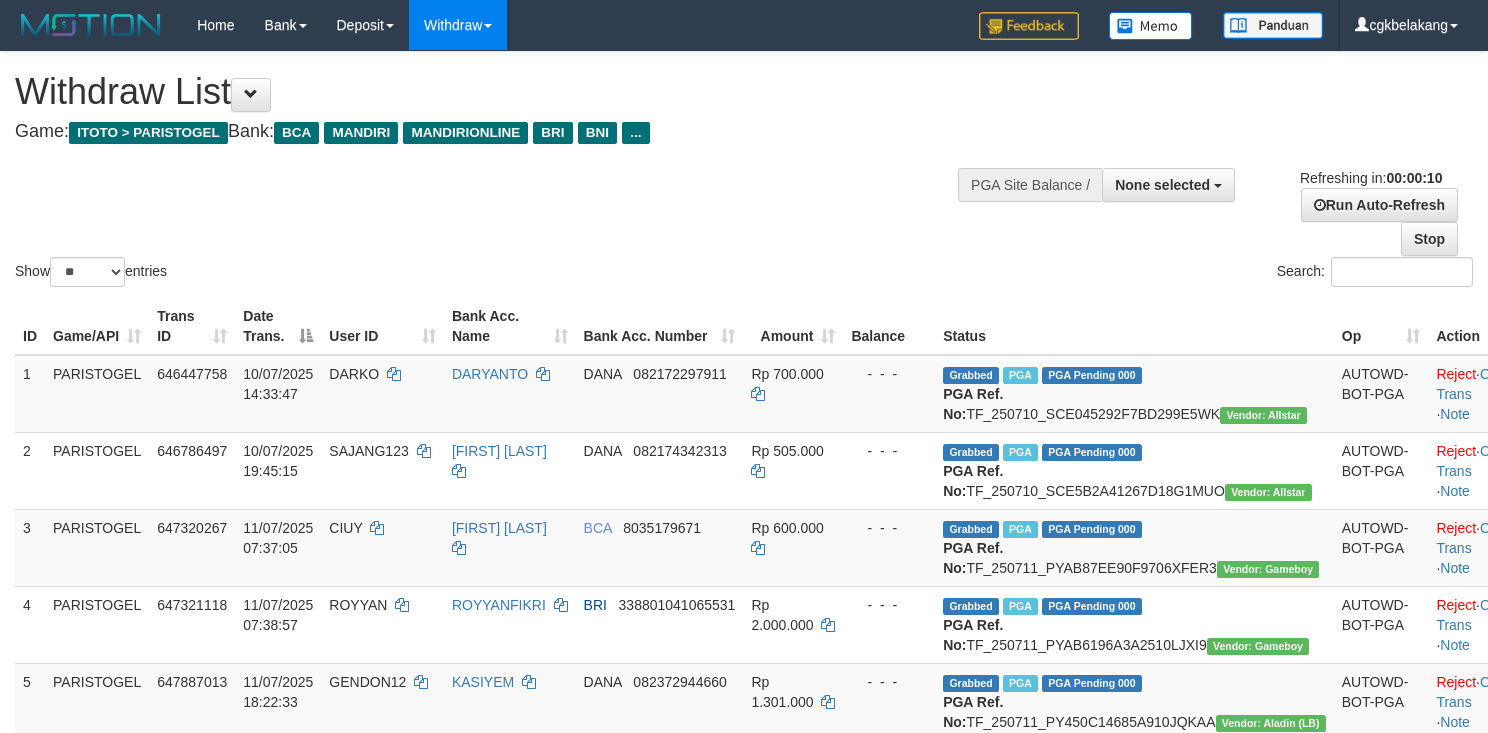 select 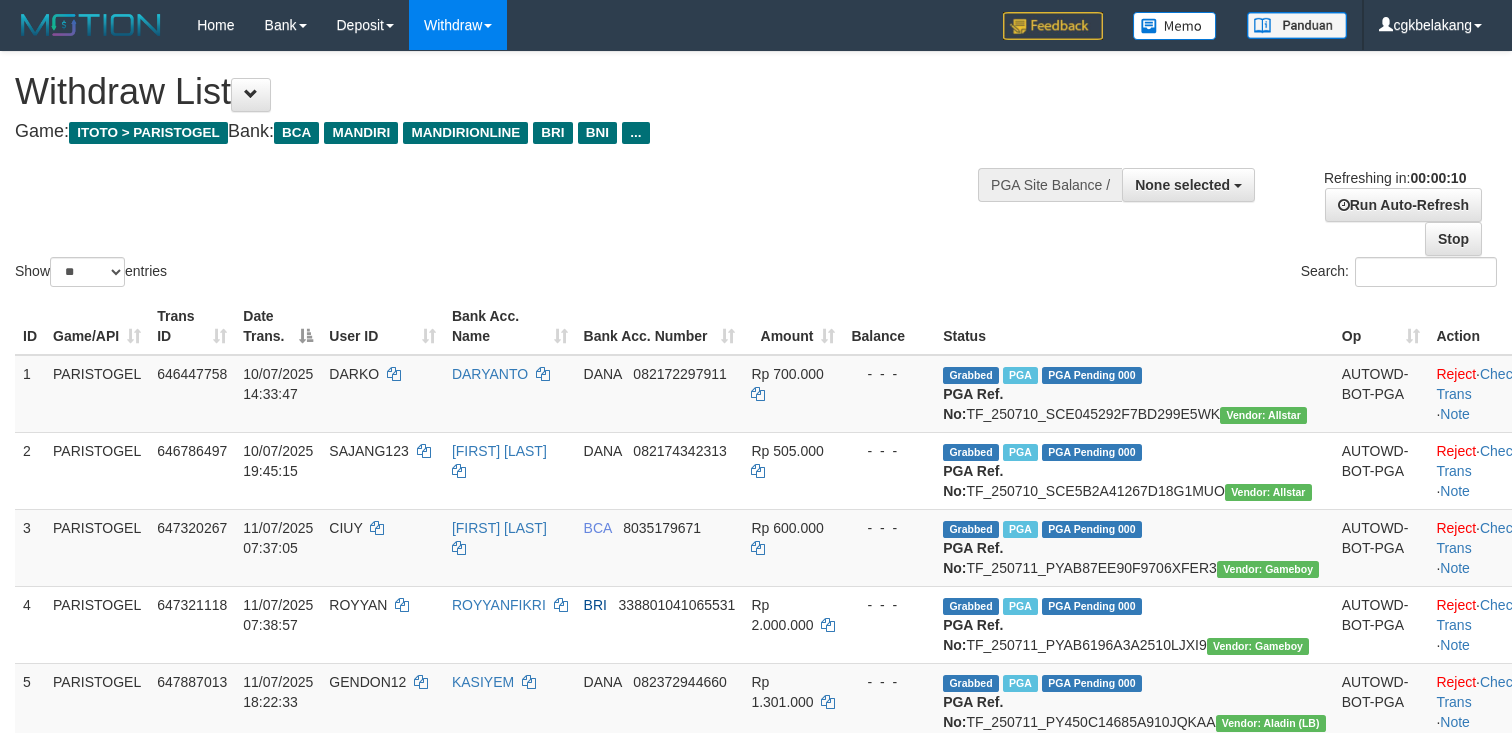 select 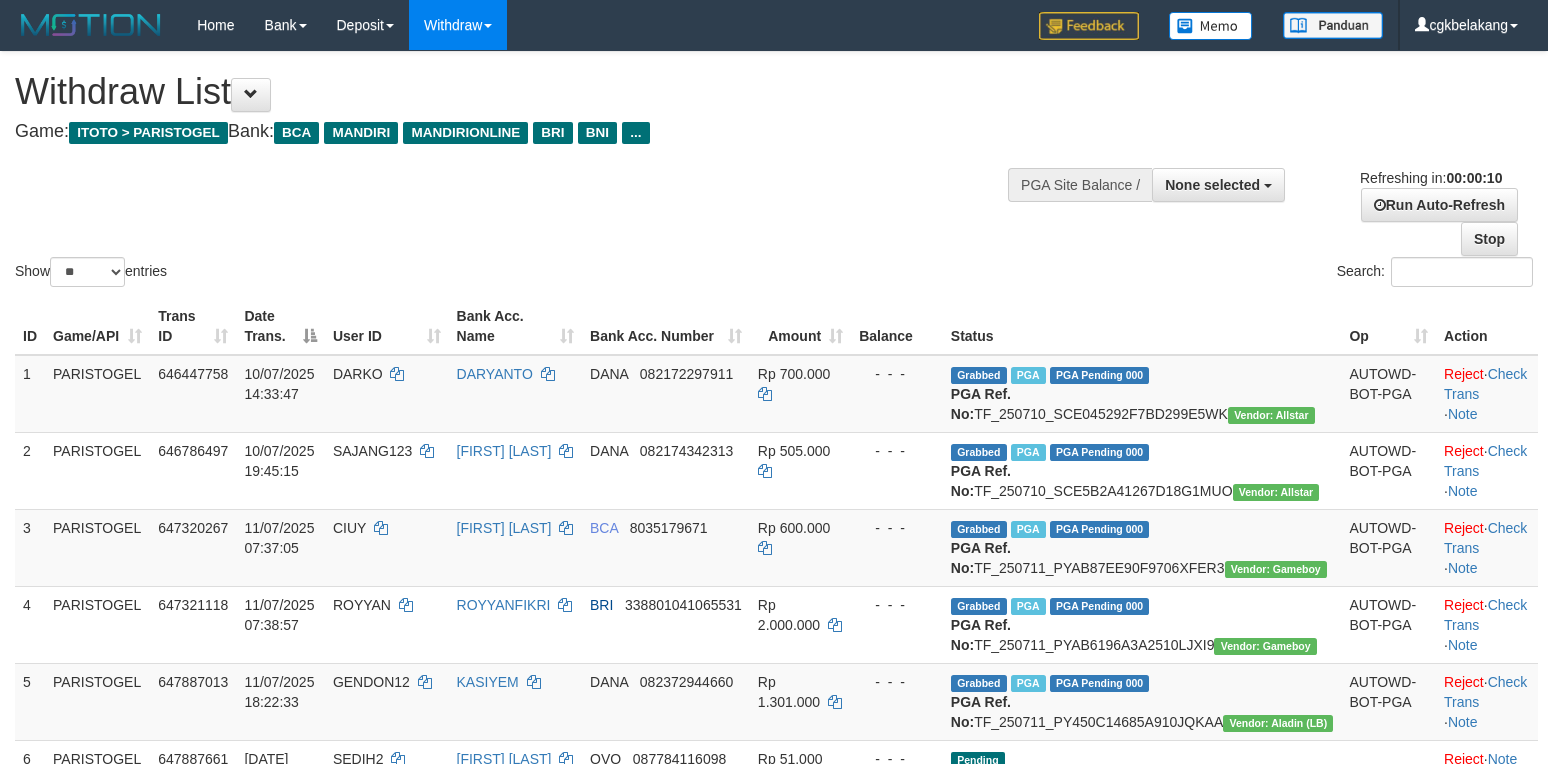 select 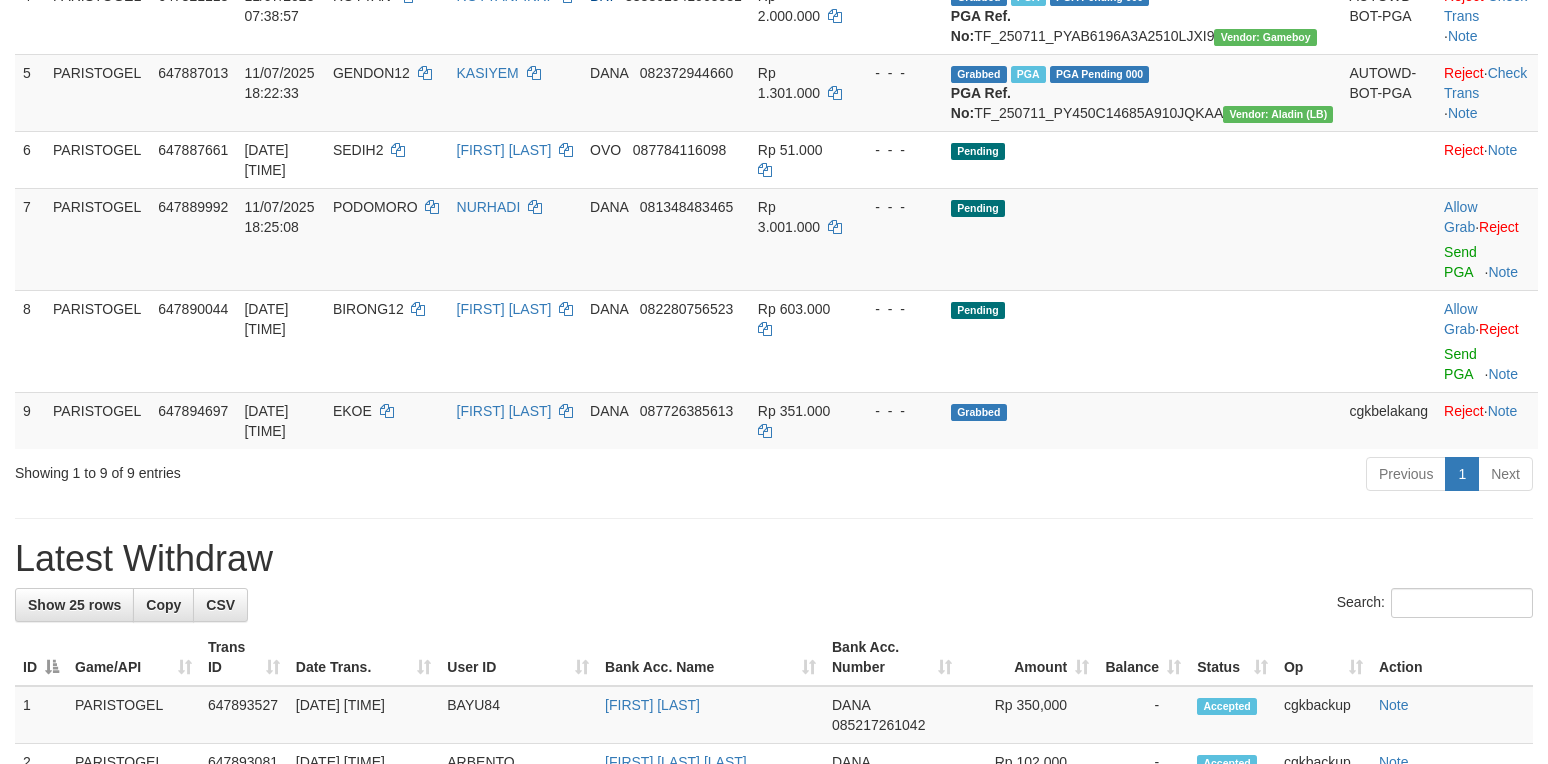 scroll, scrollTop: 533, scrollLeft: 0, axis: vertical 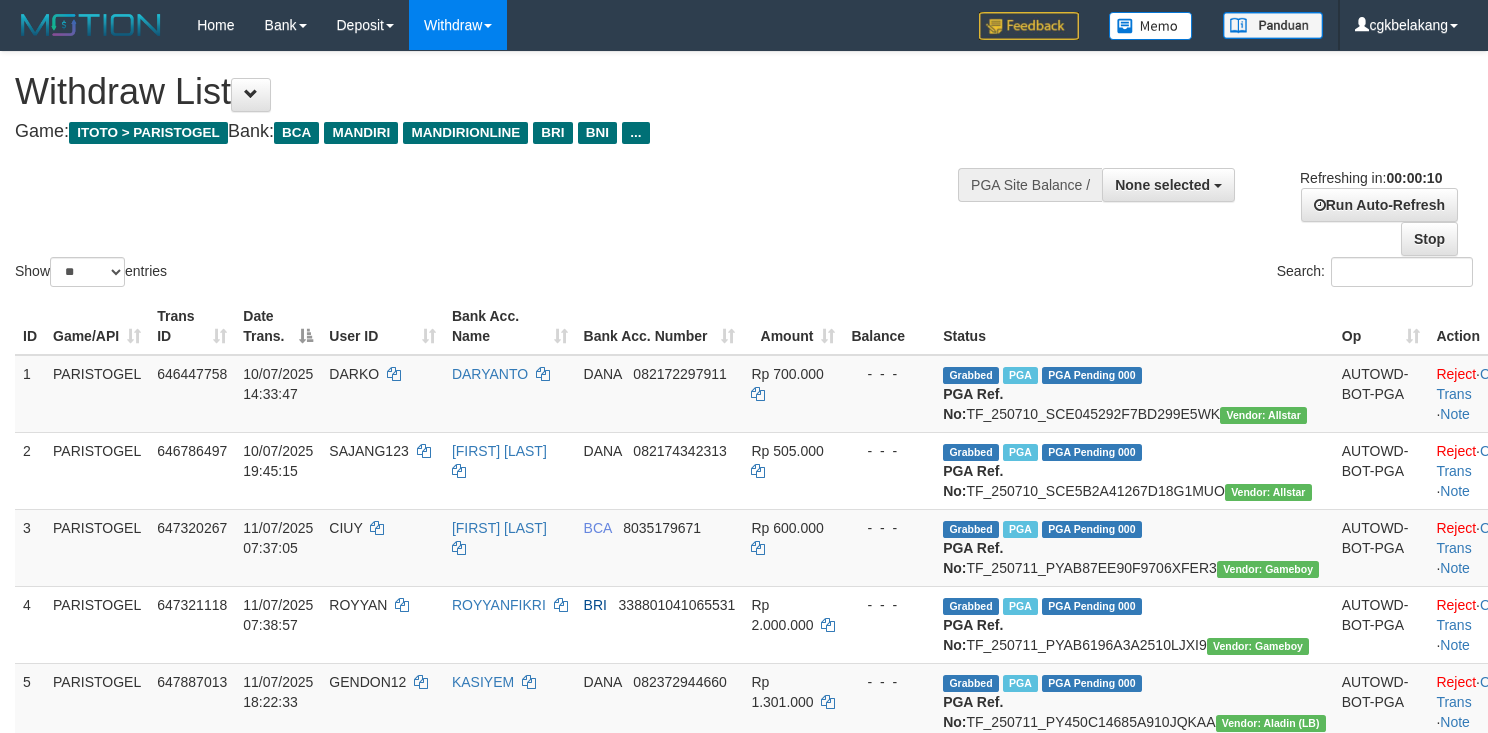 select 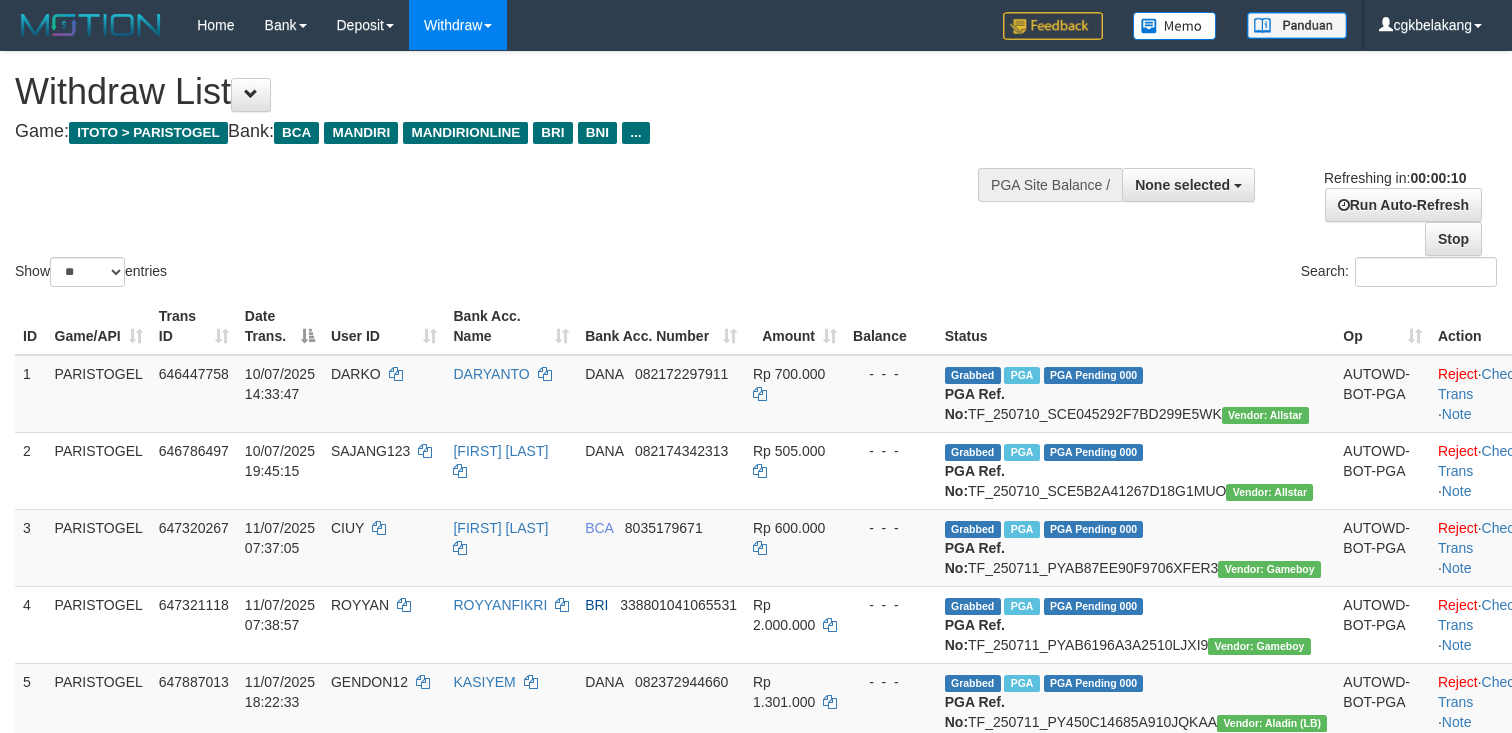 select 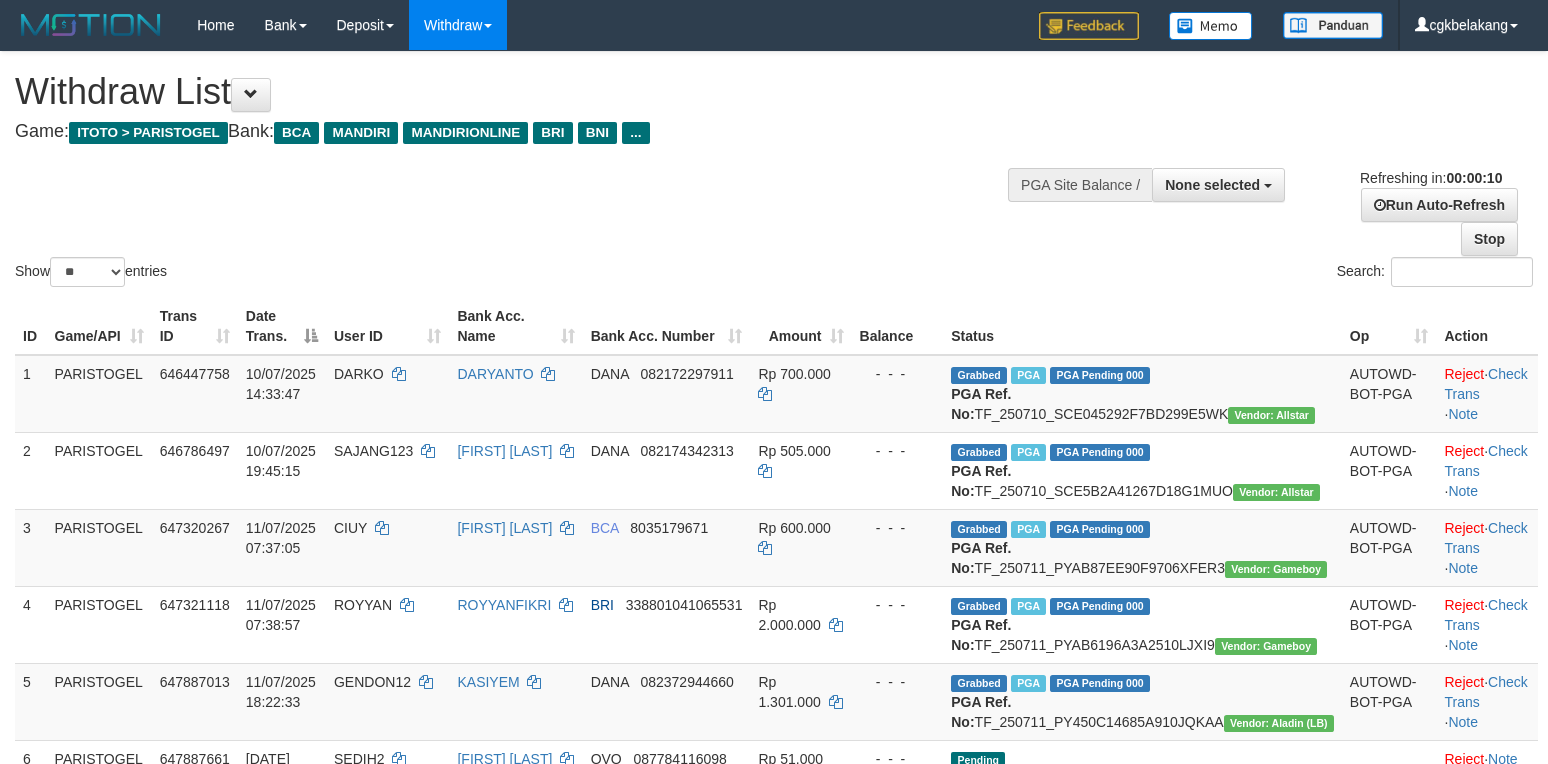 select 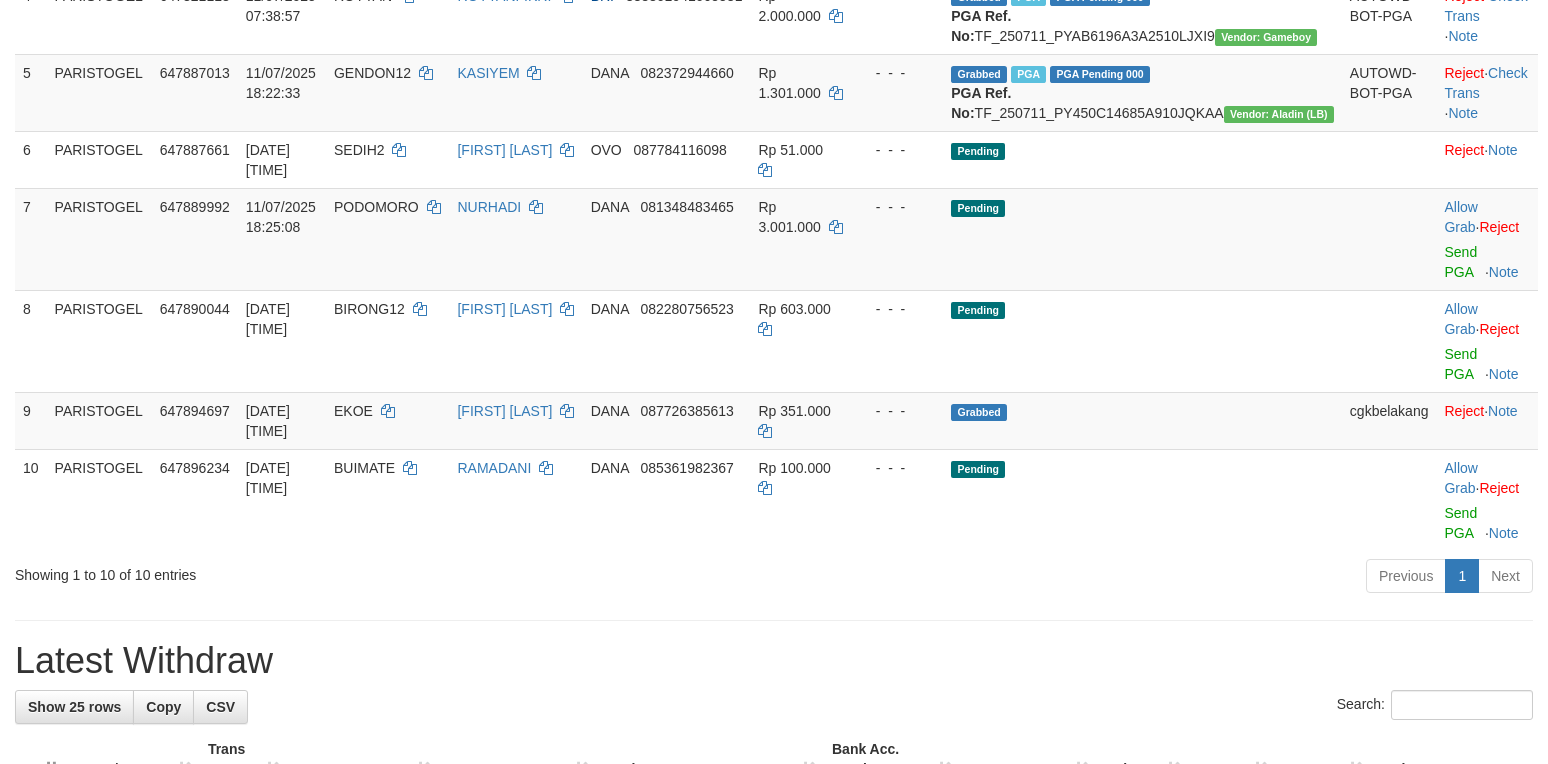 scroll, scrollTop: 533, scrollLeft: 0, axis: vertical 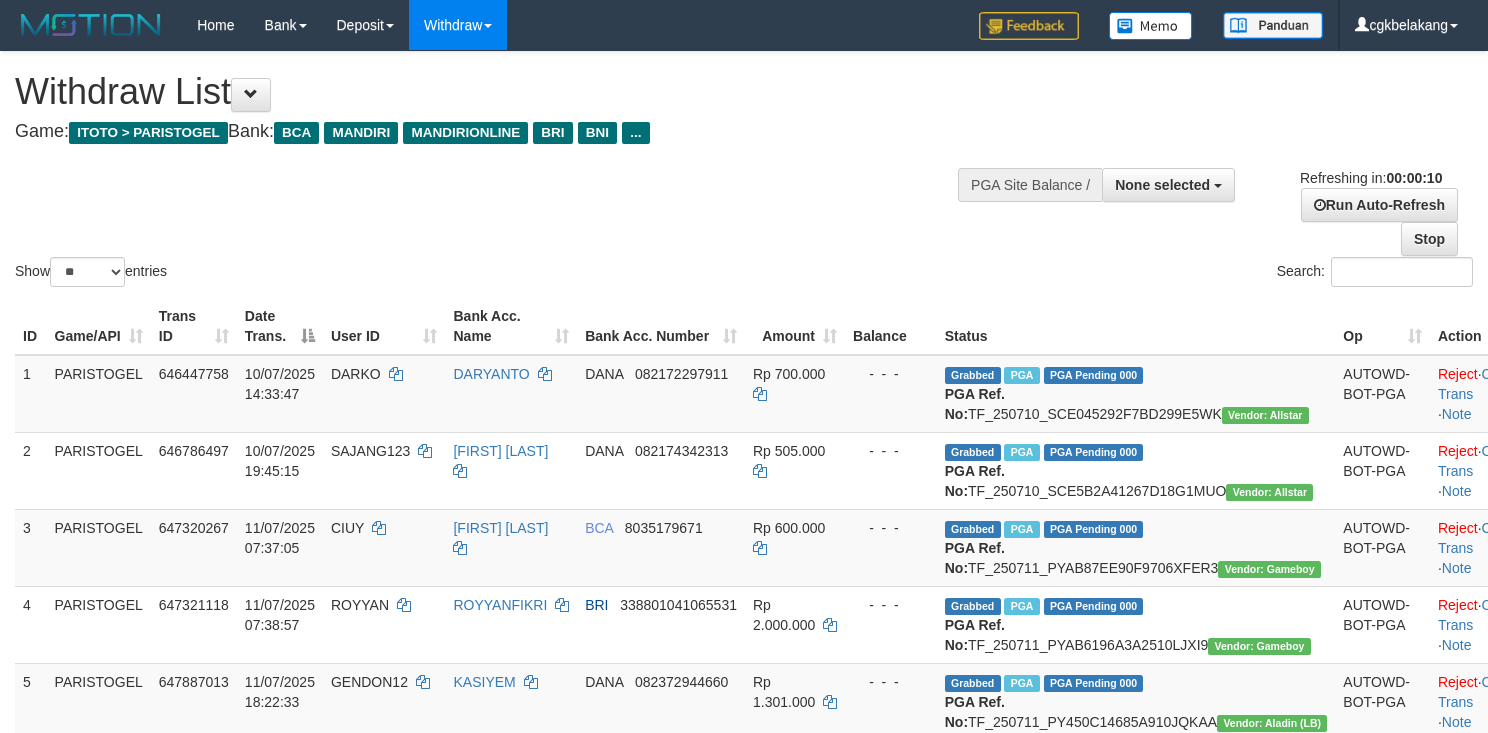 select 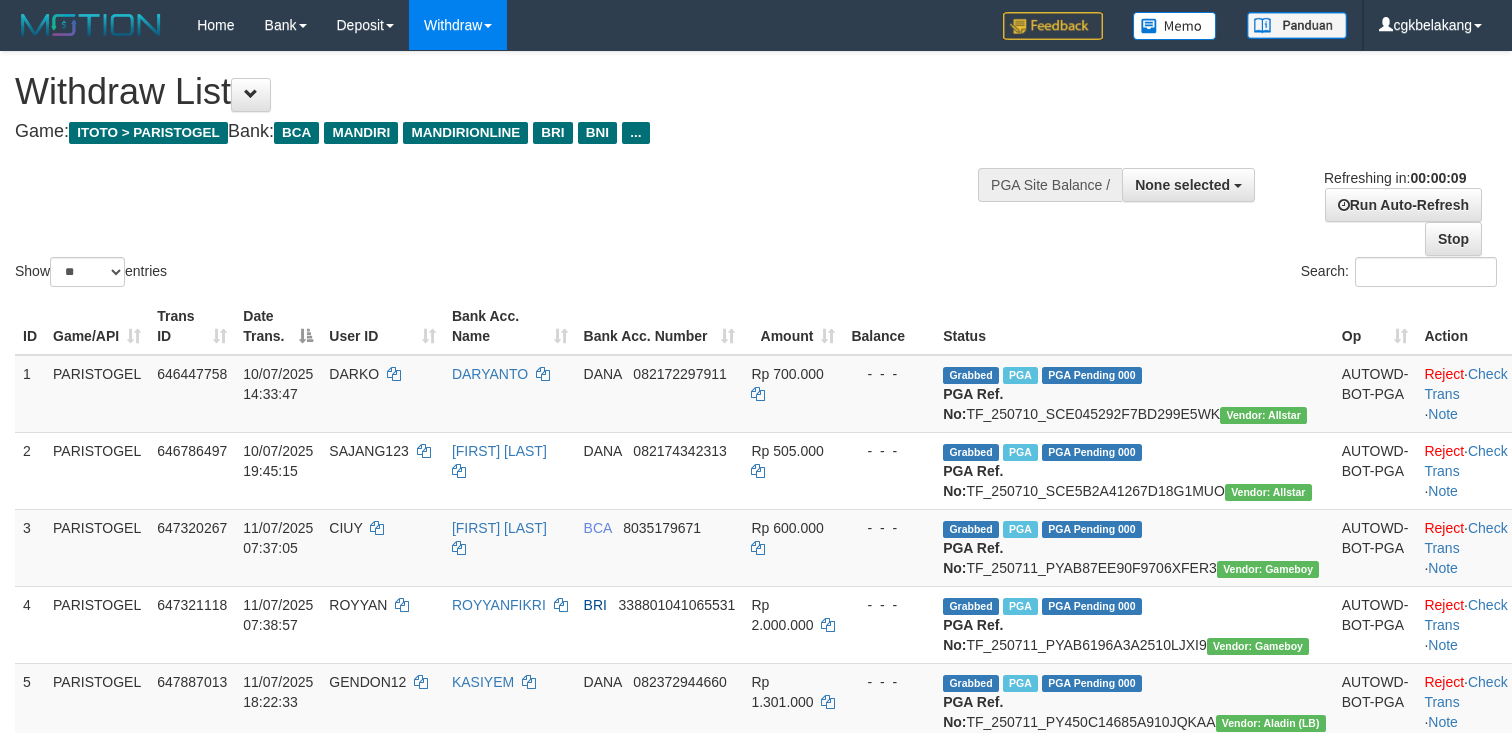 select 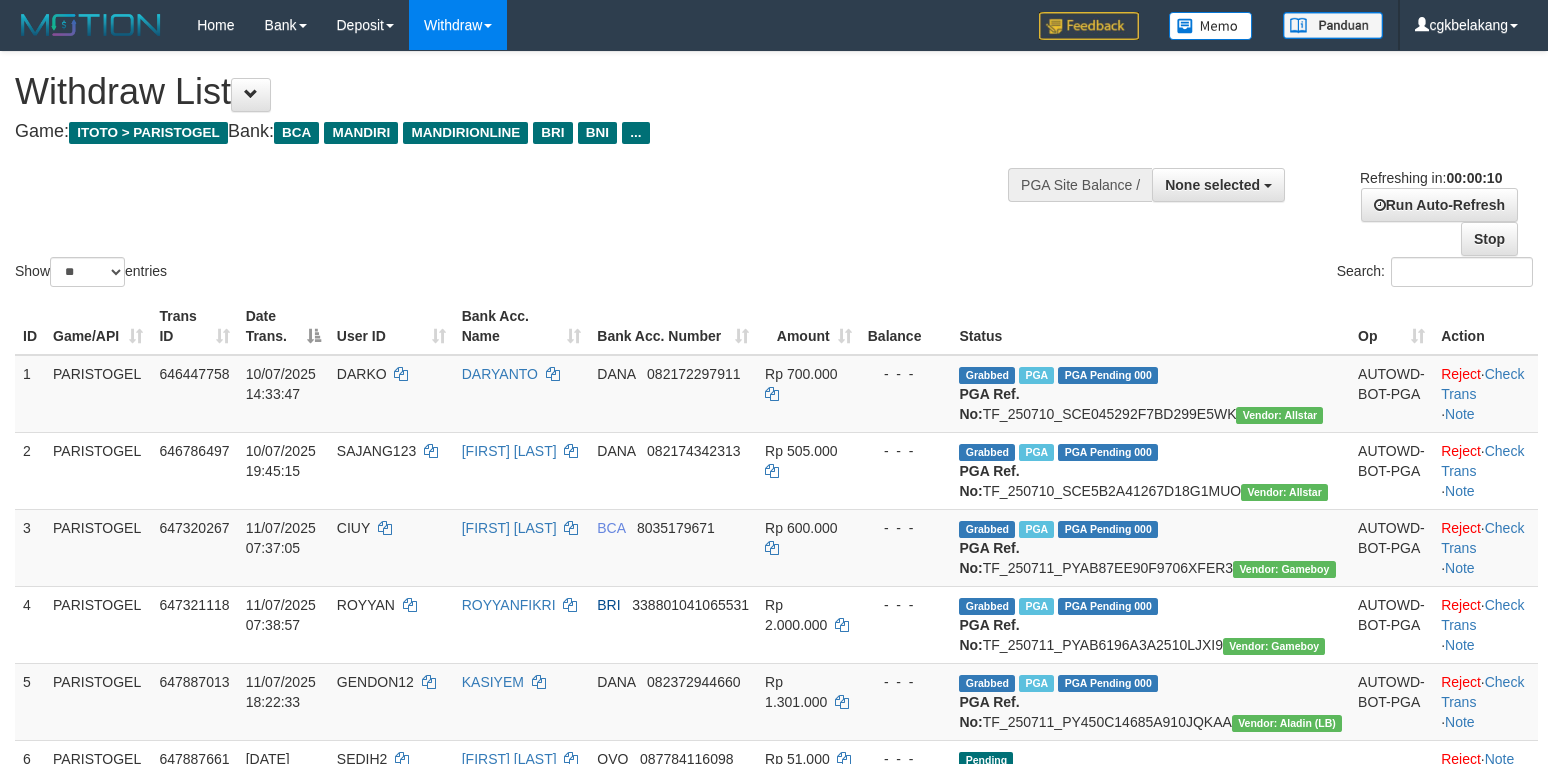 select 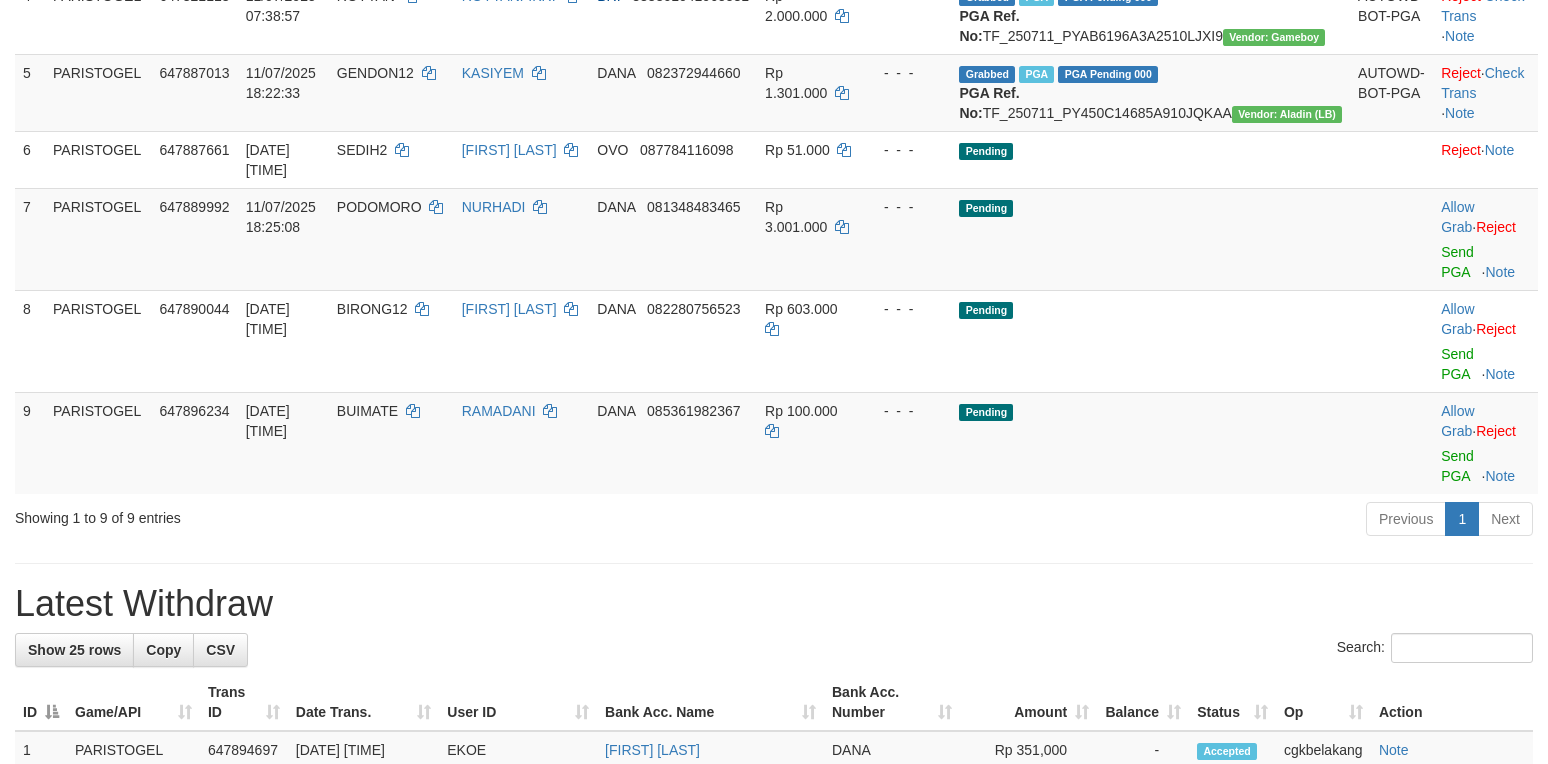 scroll, scrollTop: 533, scrollLeft: 0, axis: vertical 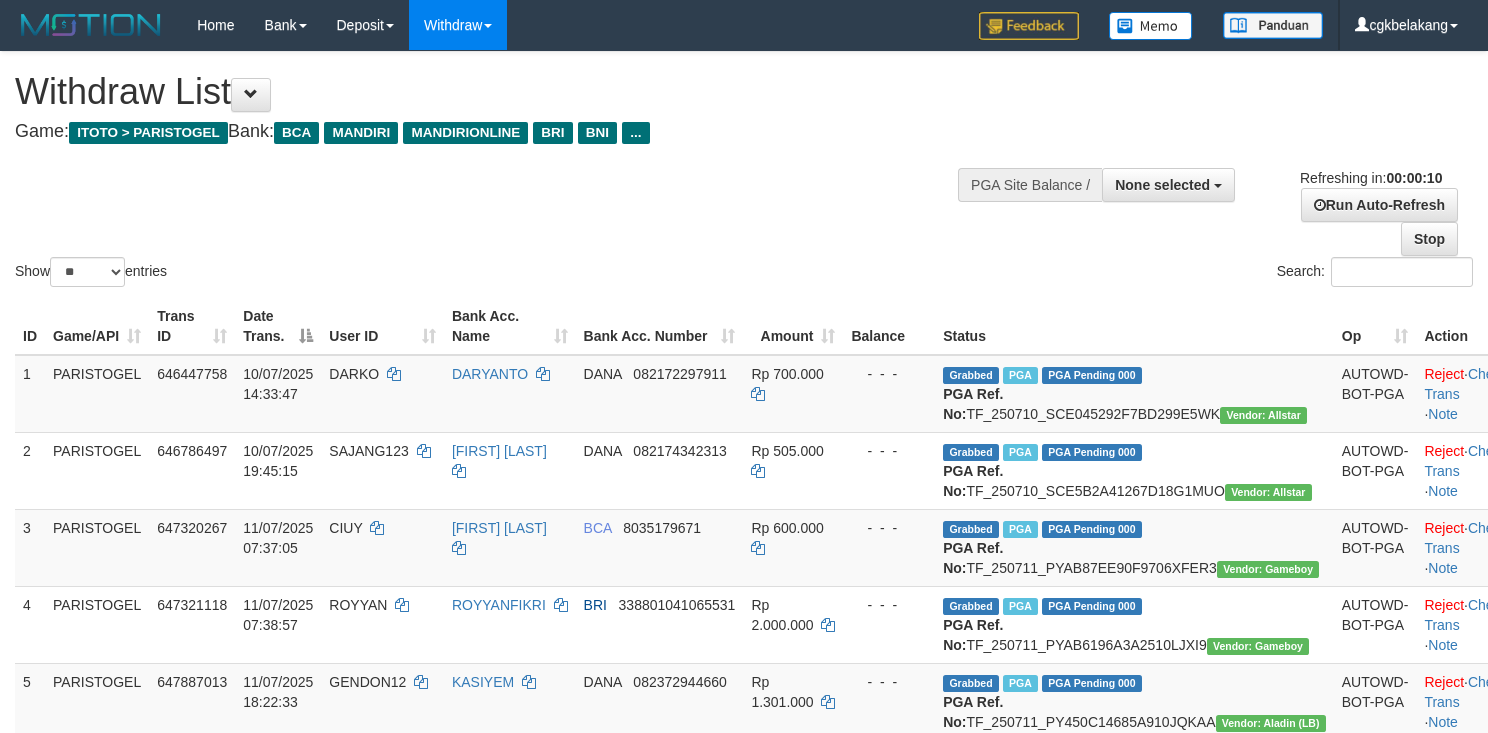 select 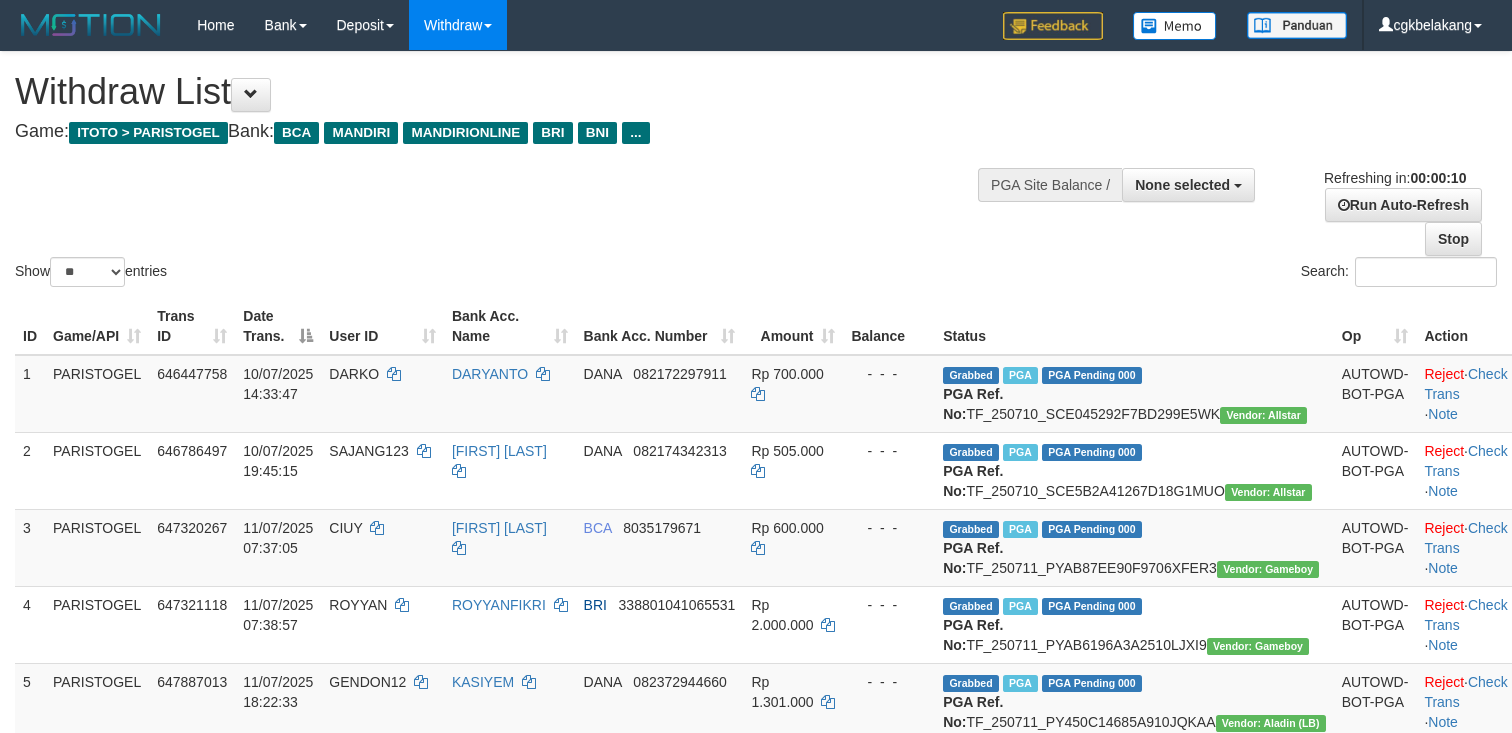 select 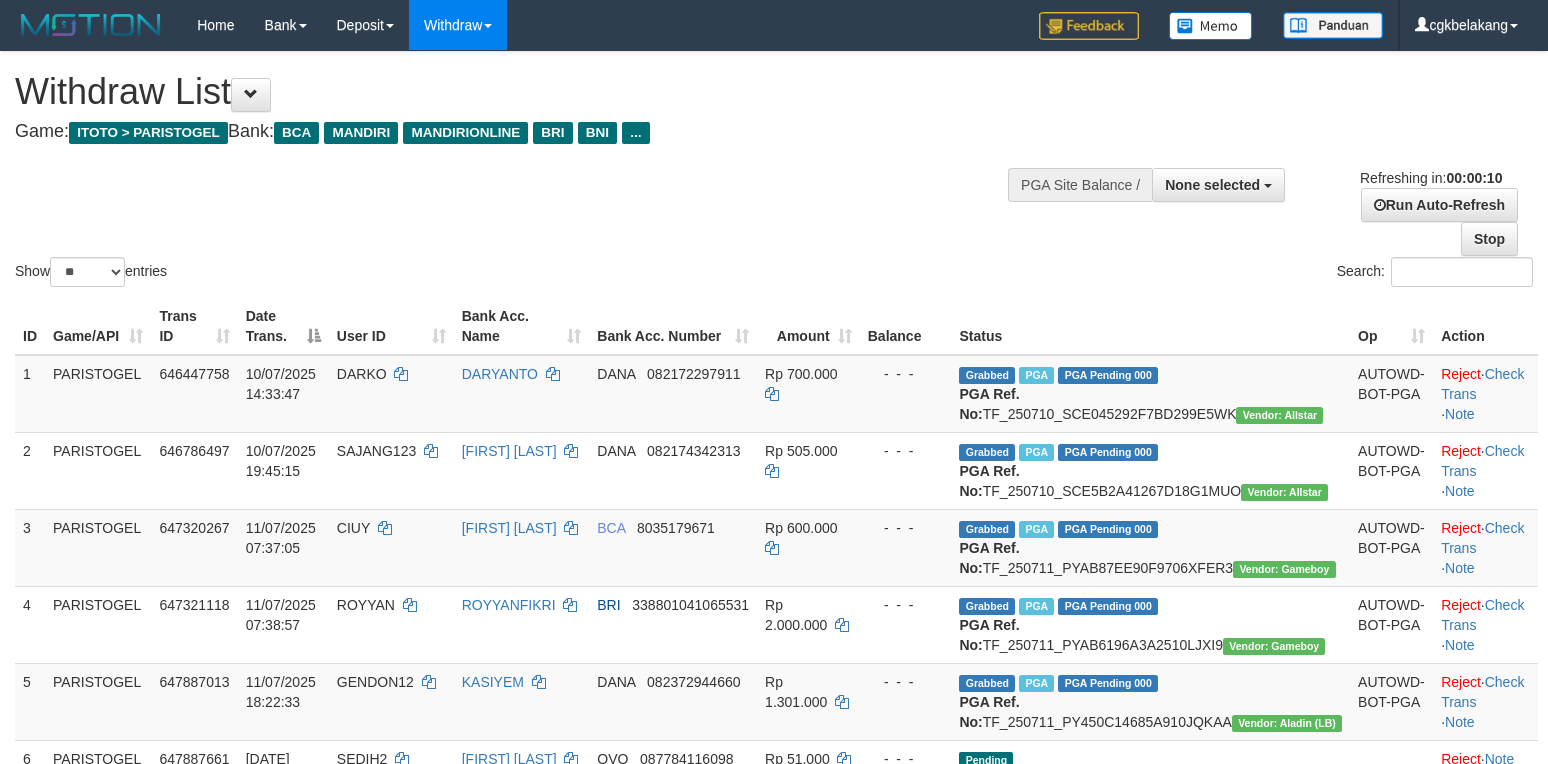 select 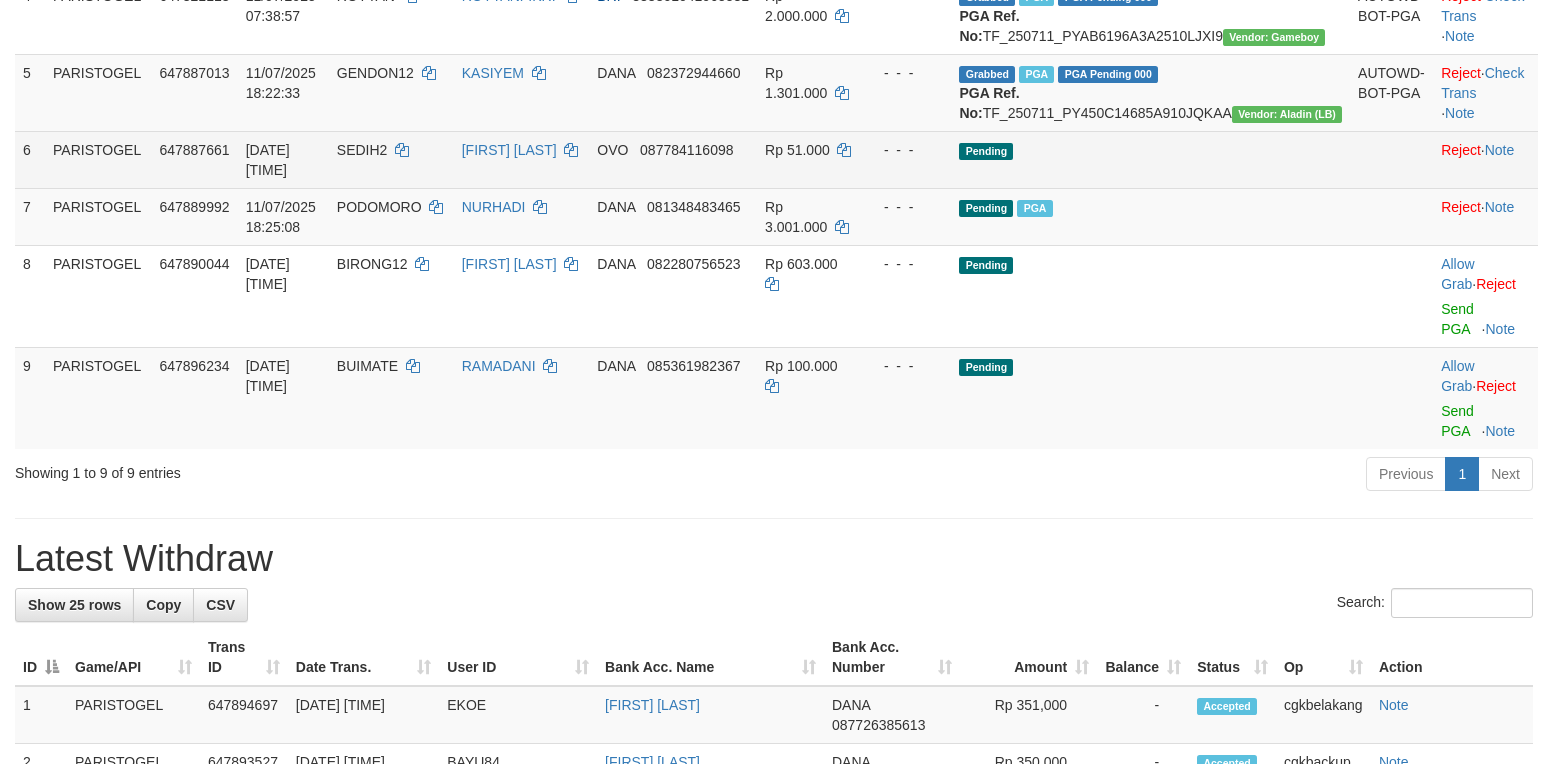 scroll, scrollTop: 533, scrollLeft: 0, axis: vertical 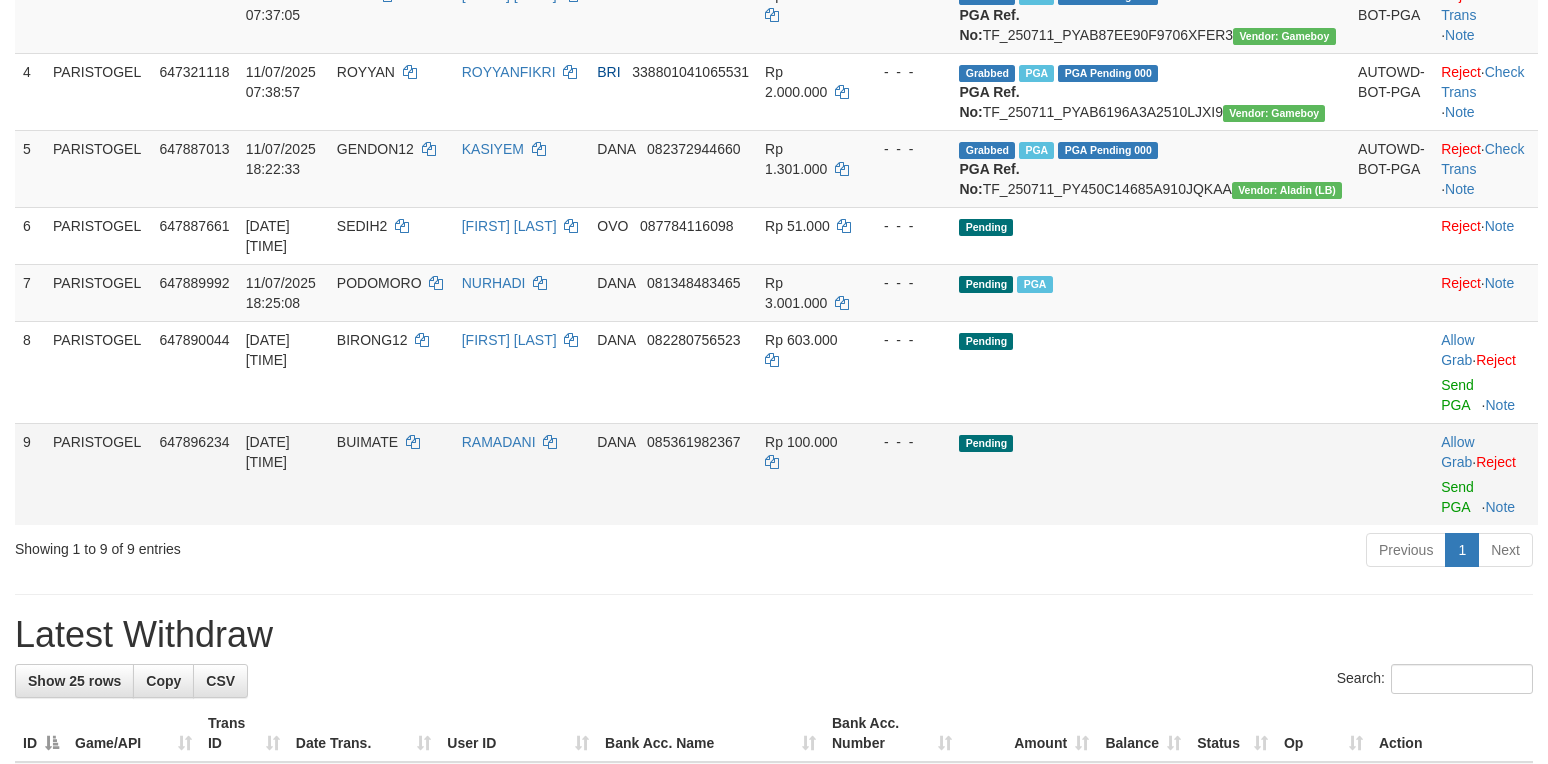 click on "Pending" at bounding box center [1150, 474] 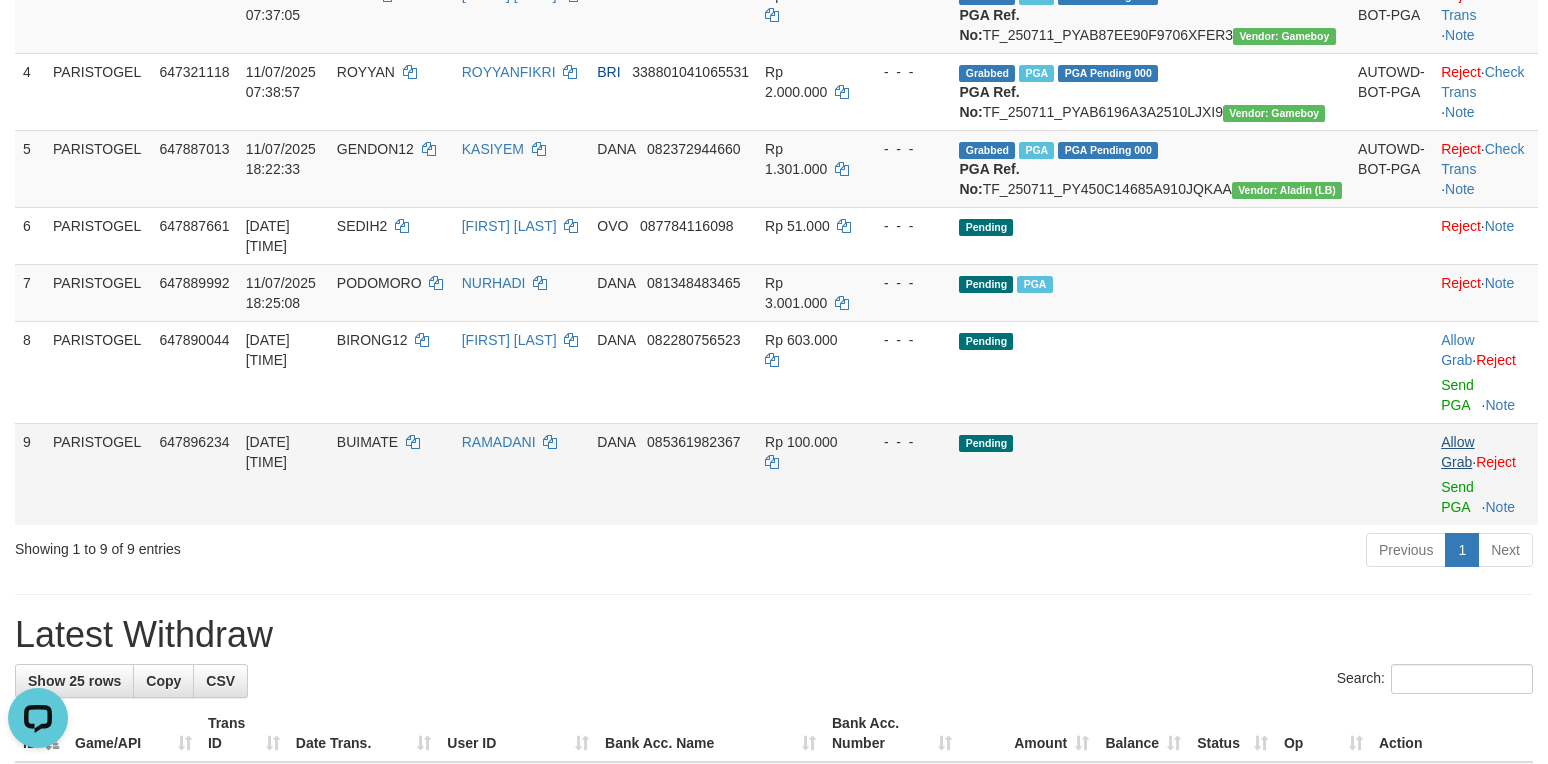 scroll, scrollTop: 0, scrollLeft: 0, axis: both 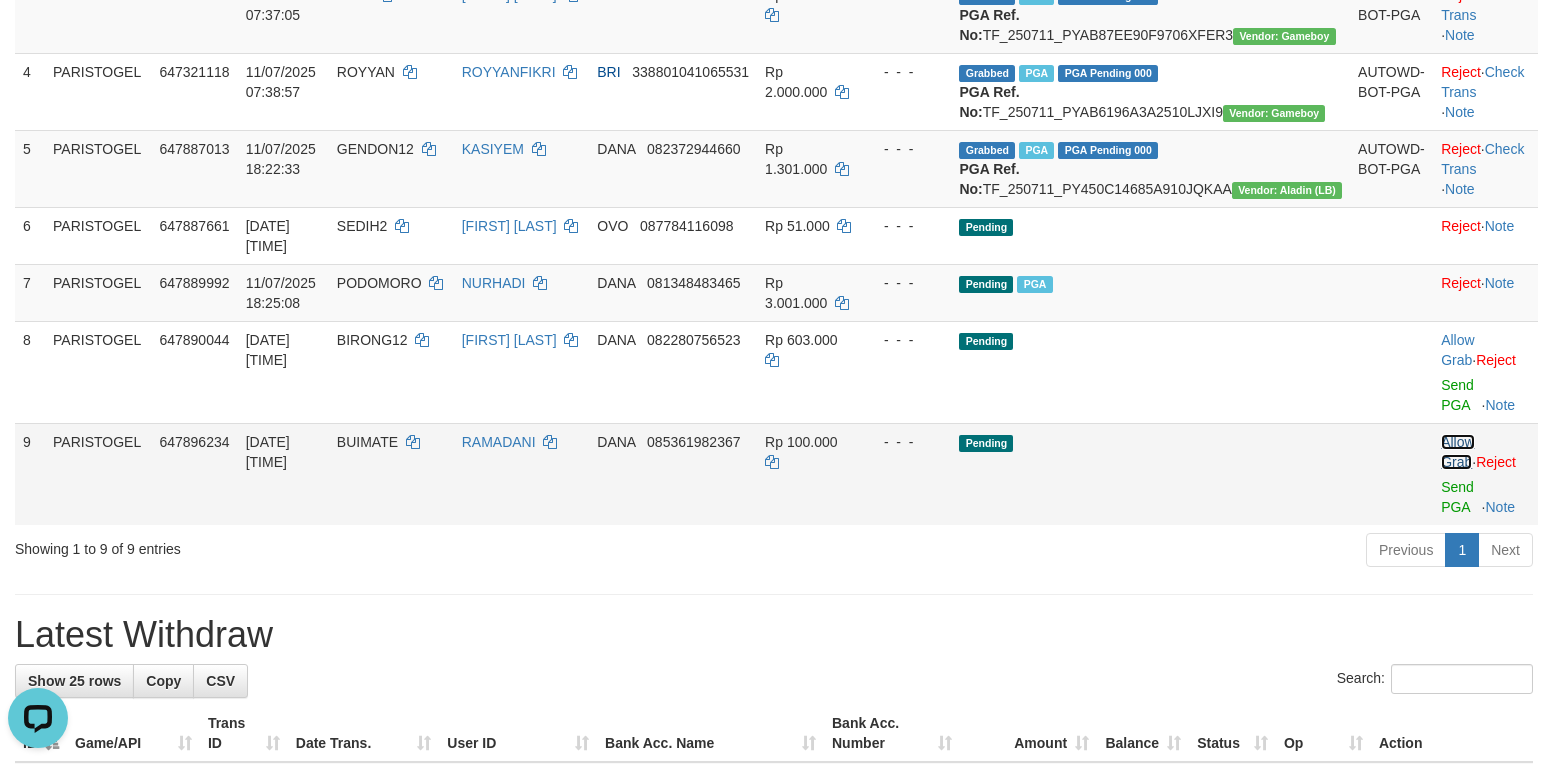 click on "Allow Grab" at bounding box center (1457, 452) 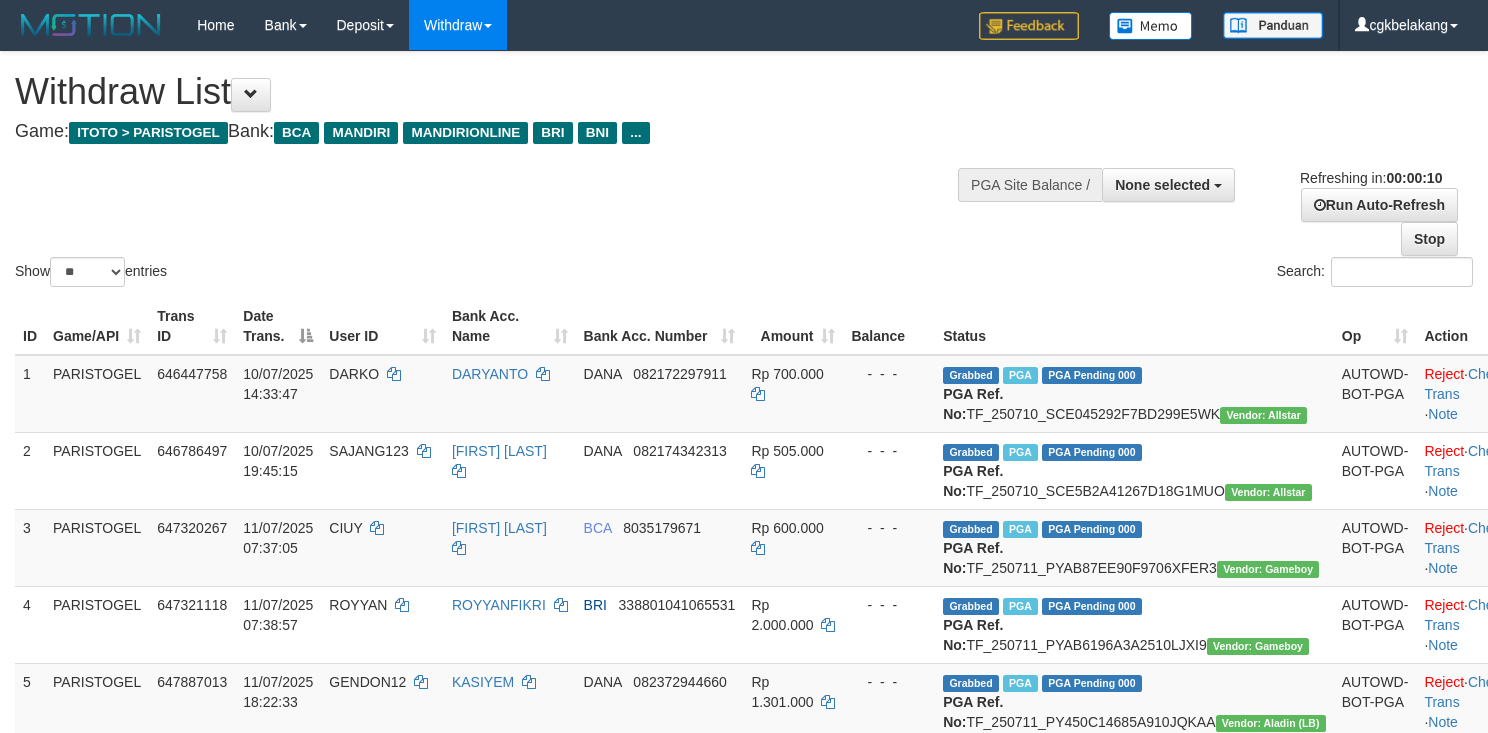 select 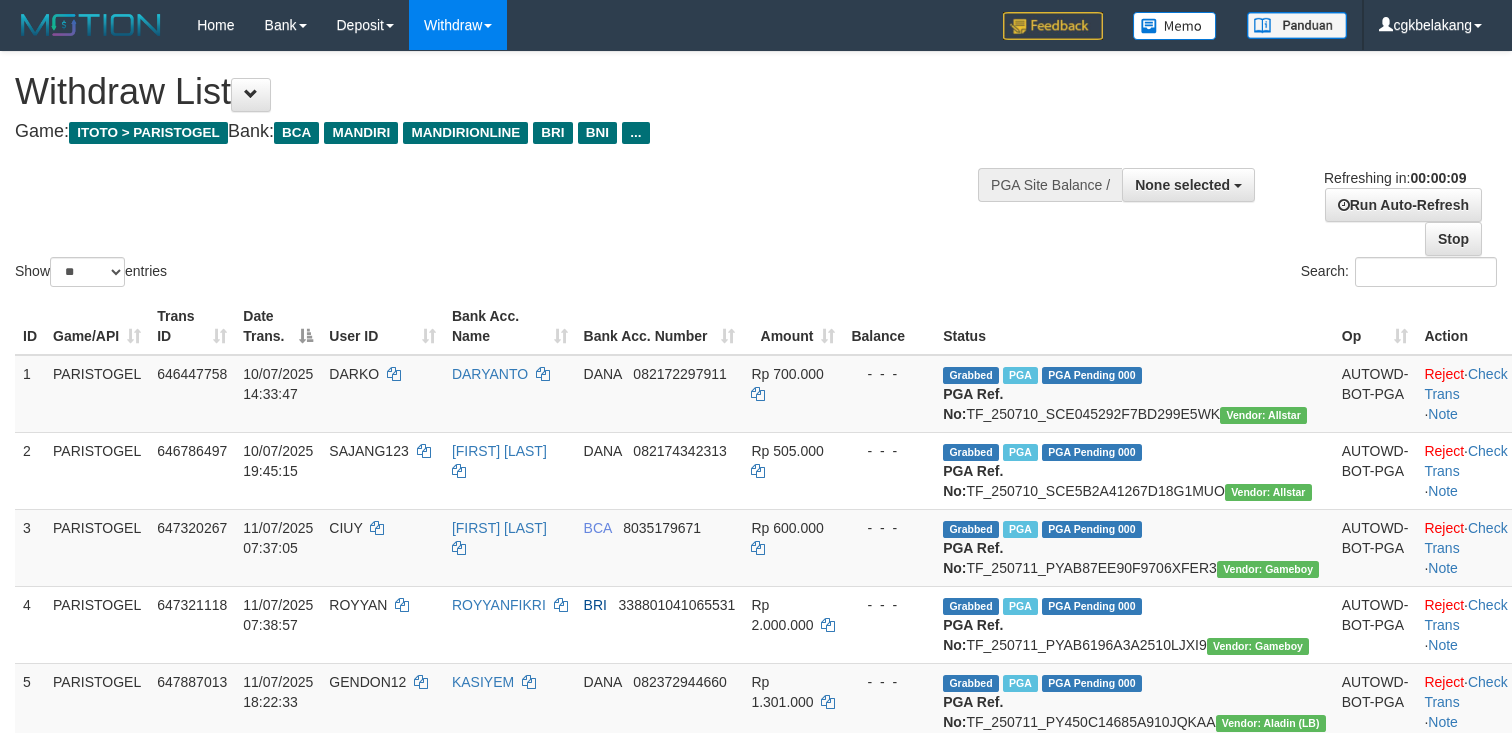 select 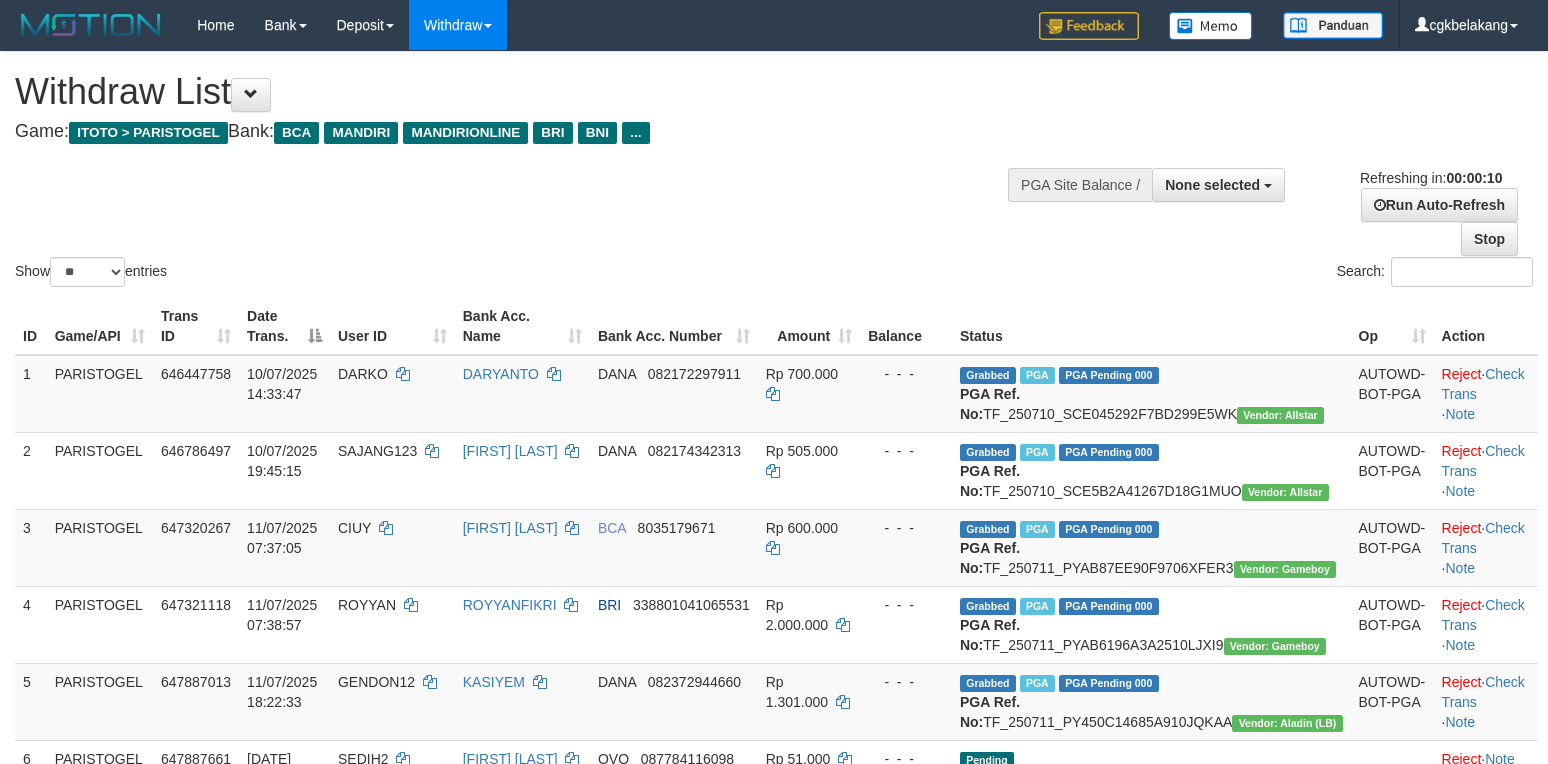 select 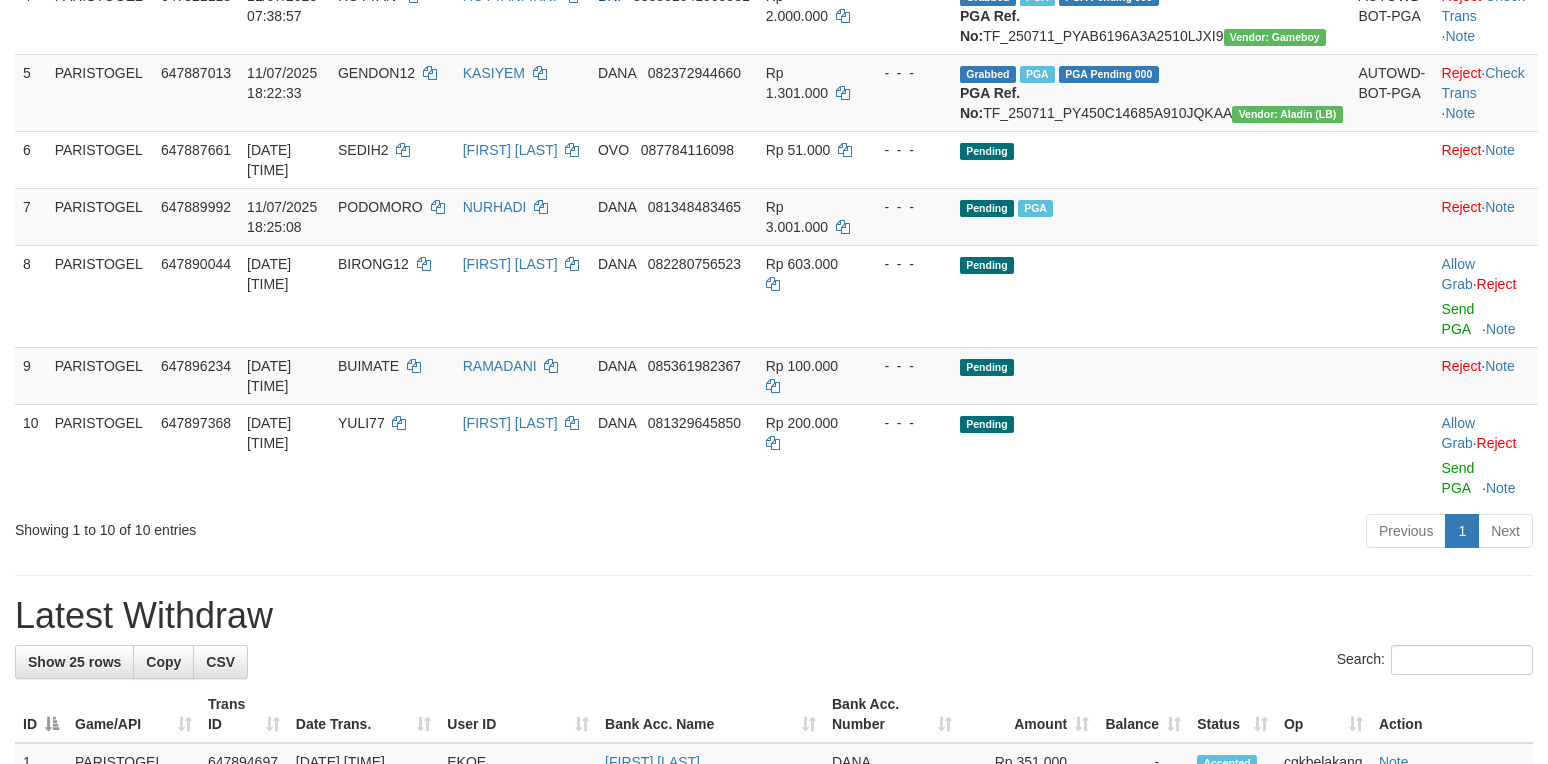 scroll, scrollTop: 533, scrollLeft: 0, axis: vertical 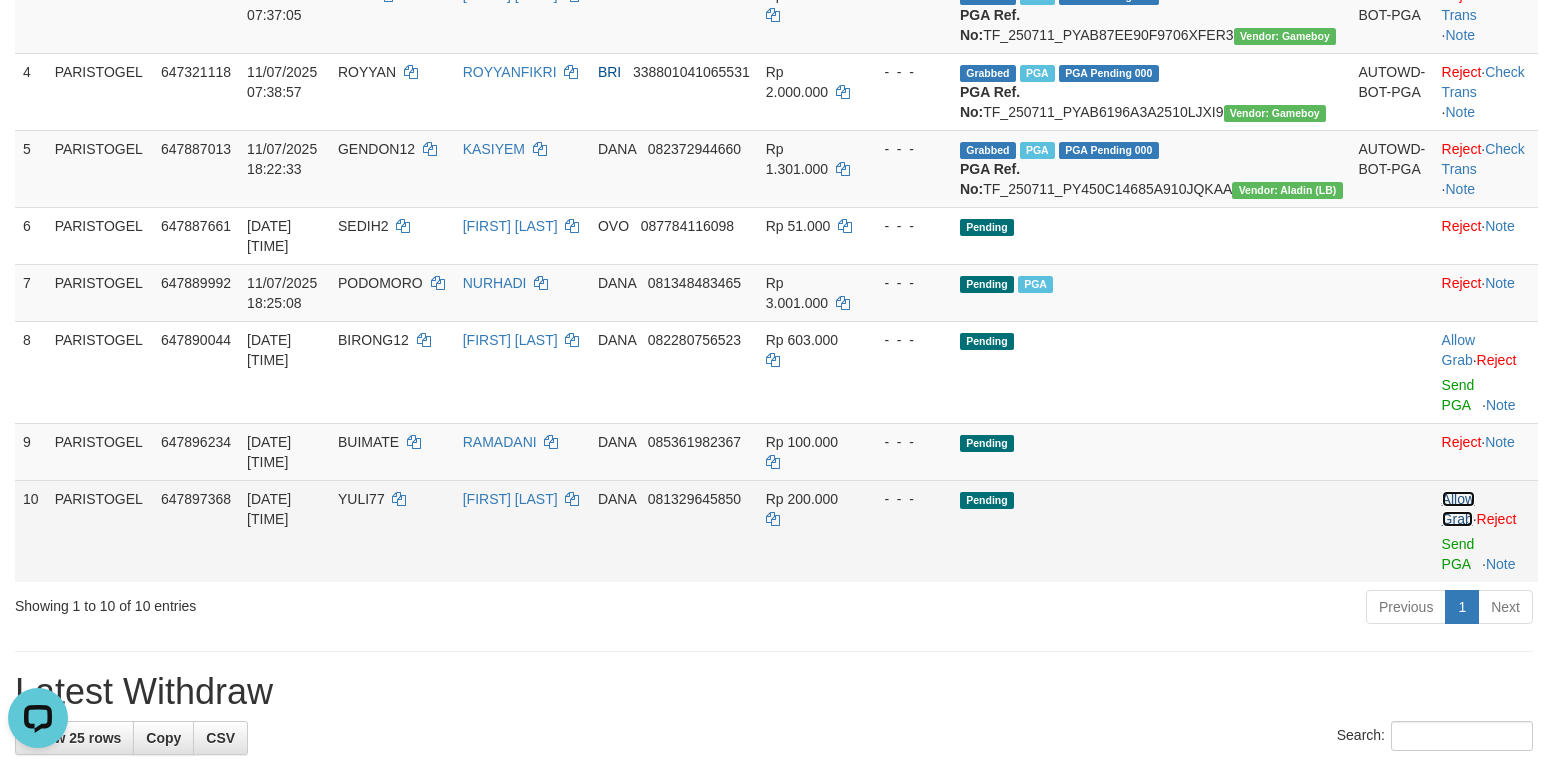 click on "Allow Grab" at bounding box center [1458, 509] 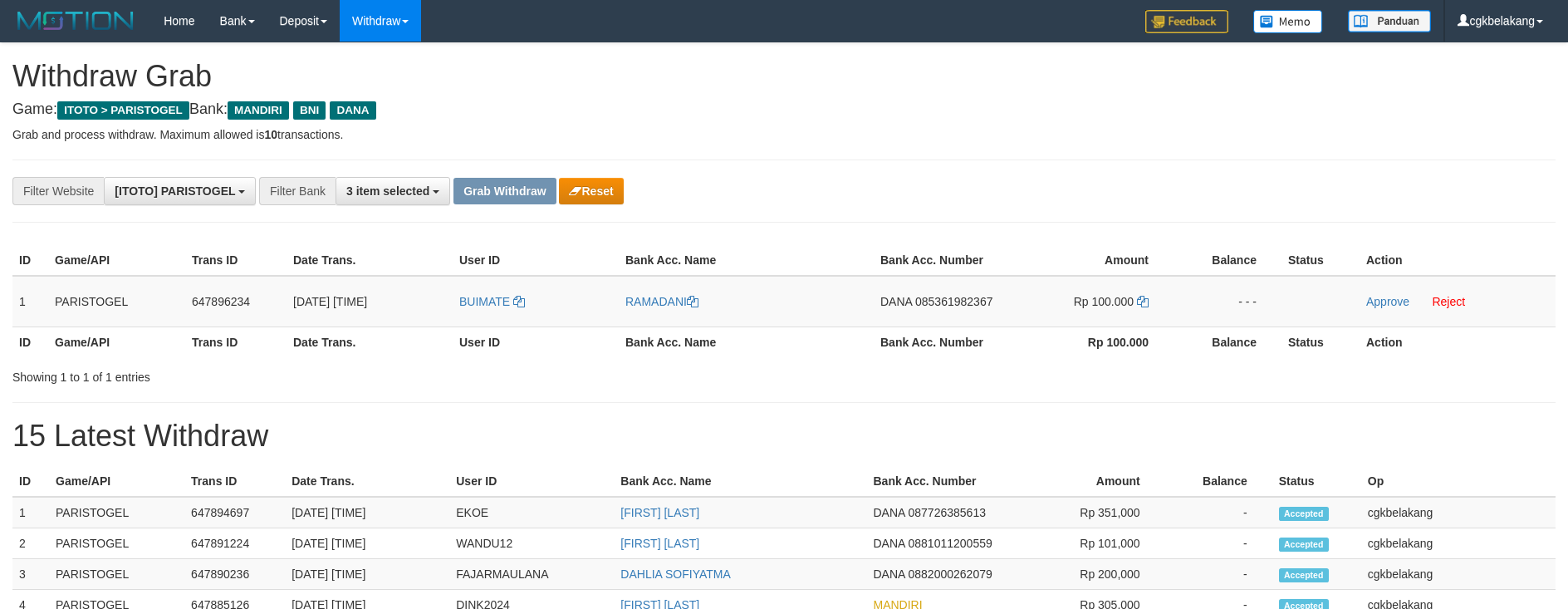 scroll, scrollTop: 0, scrollLeft: 0, axis: both 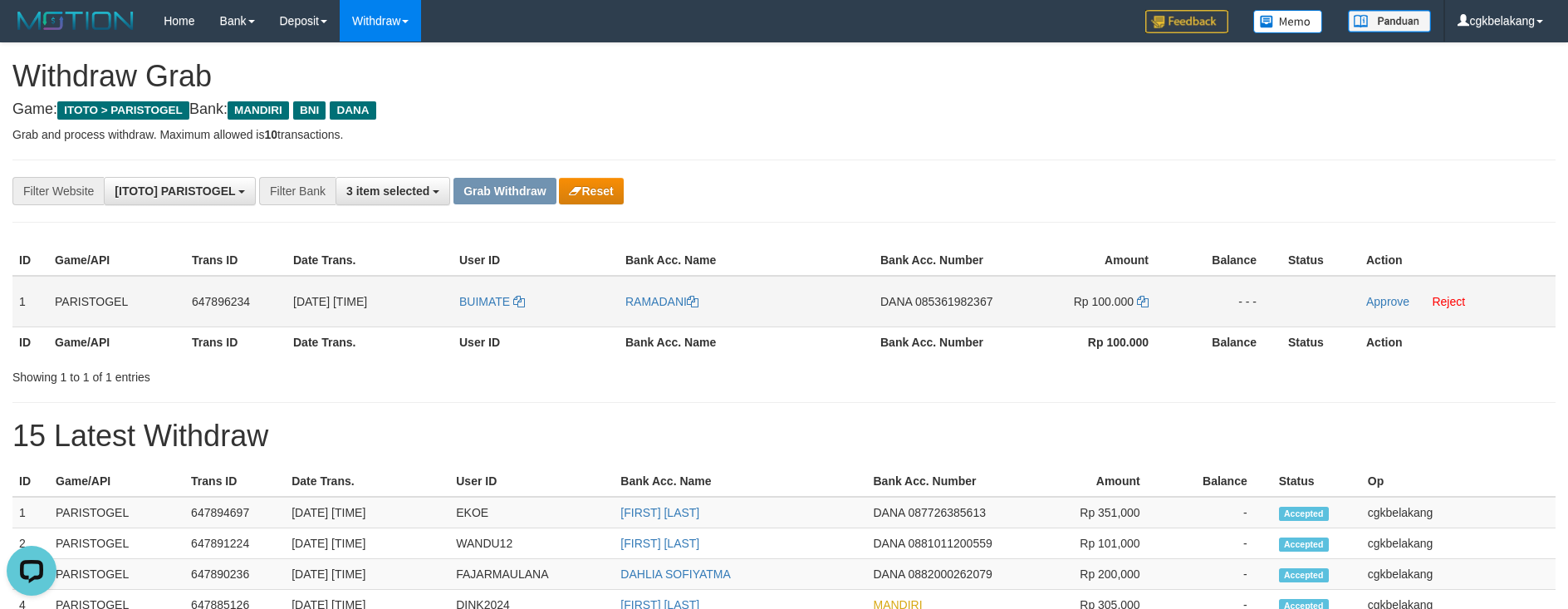 click on "BUIMATE" at bounding box center (536, 302) 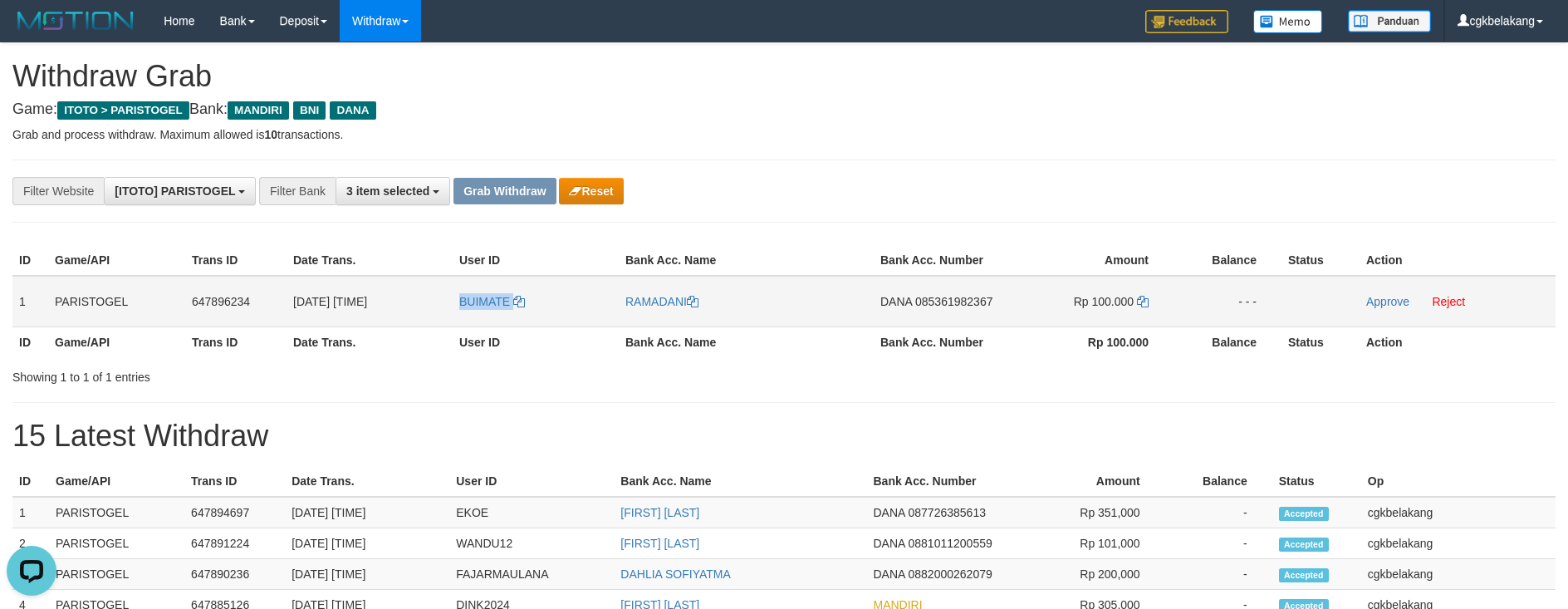 click on "BUIMATE" at bounding box center [536, 302] 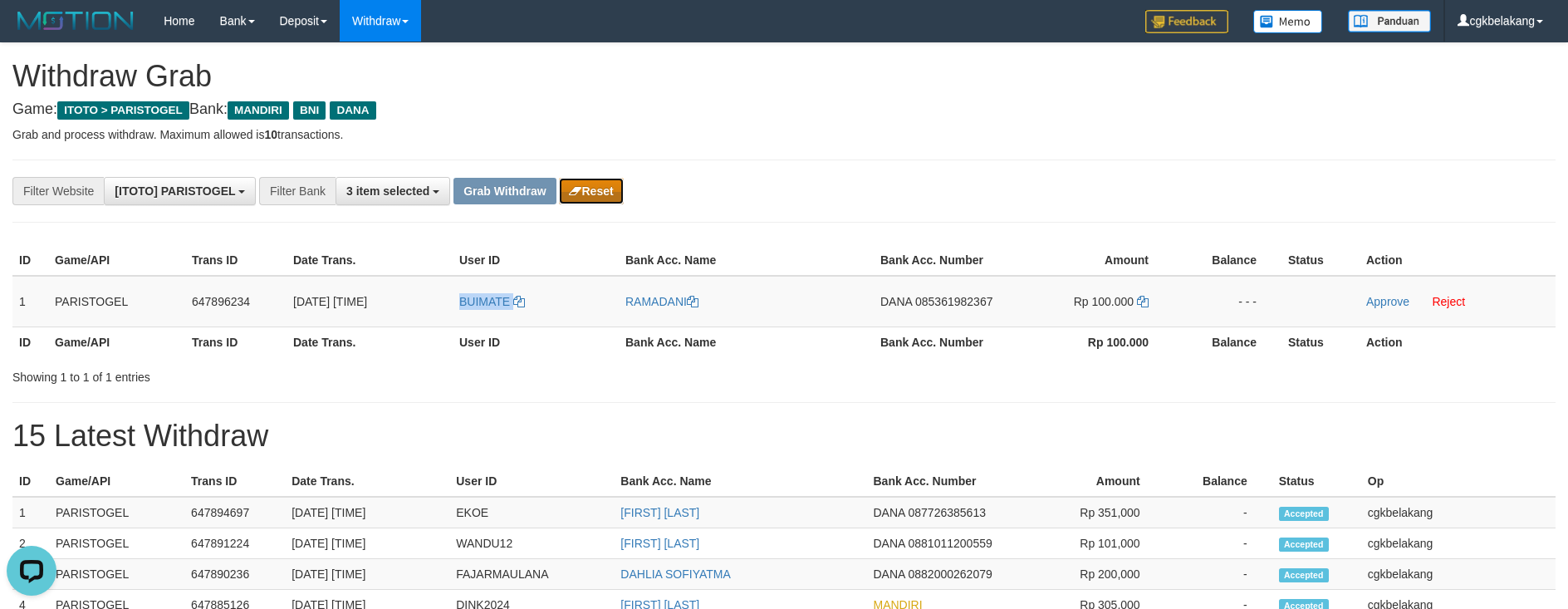 click on "Reset" at bounding box center [590, 191] 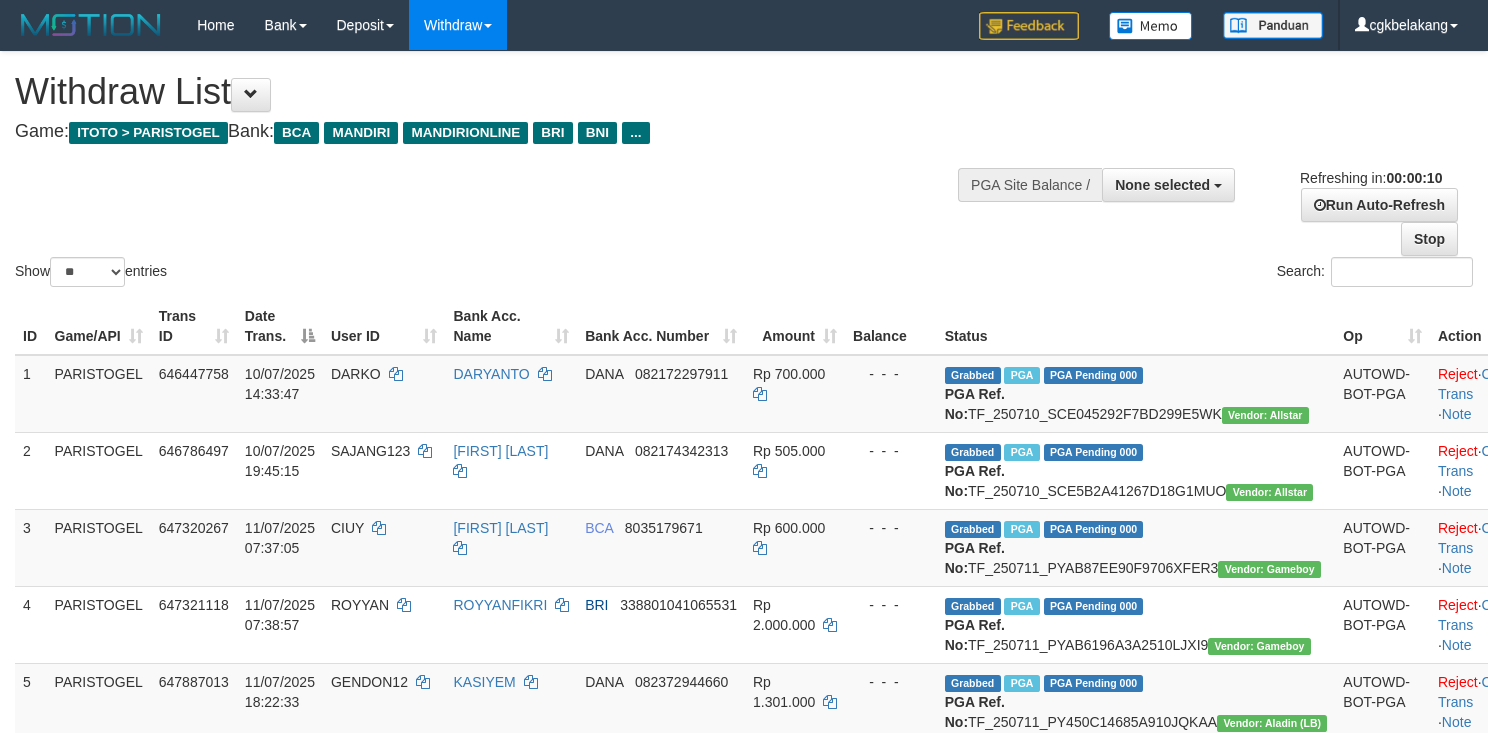 select 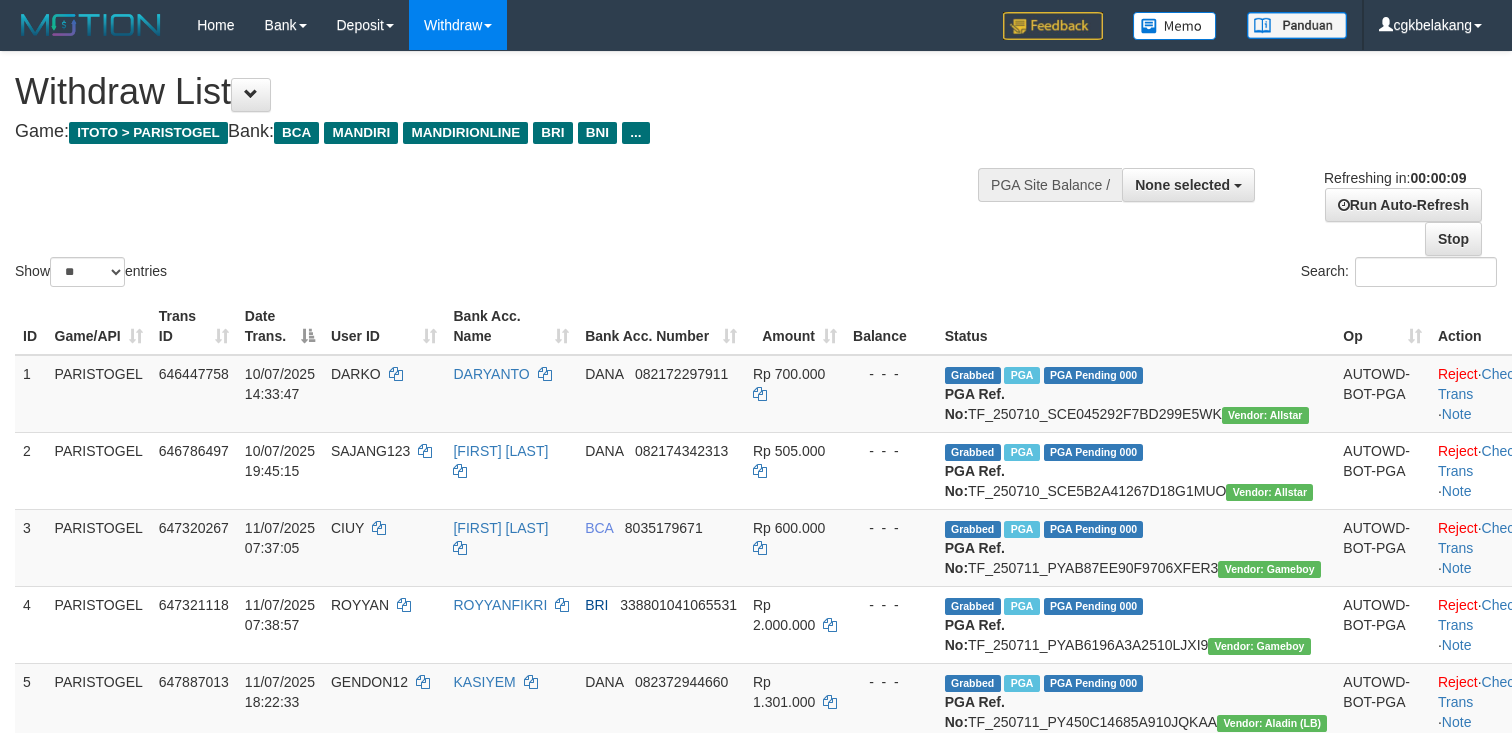 select 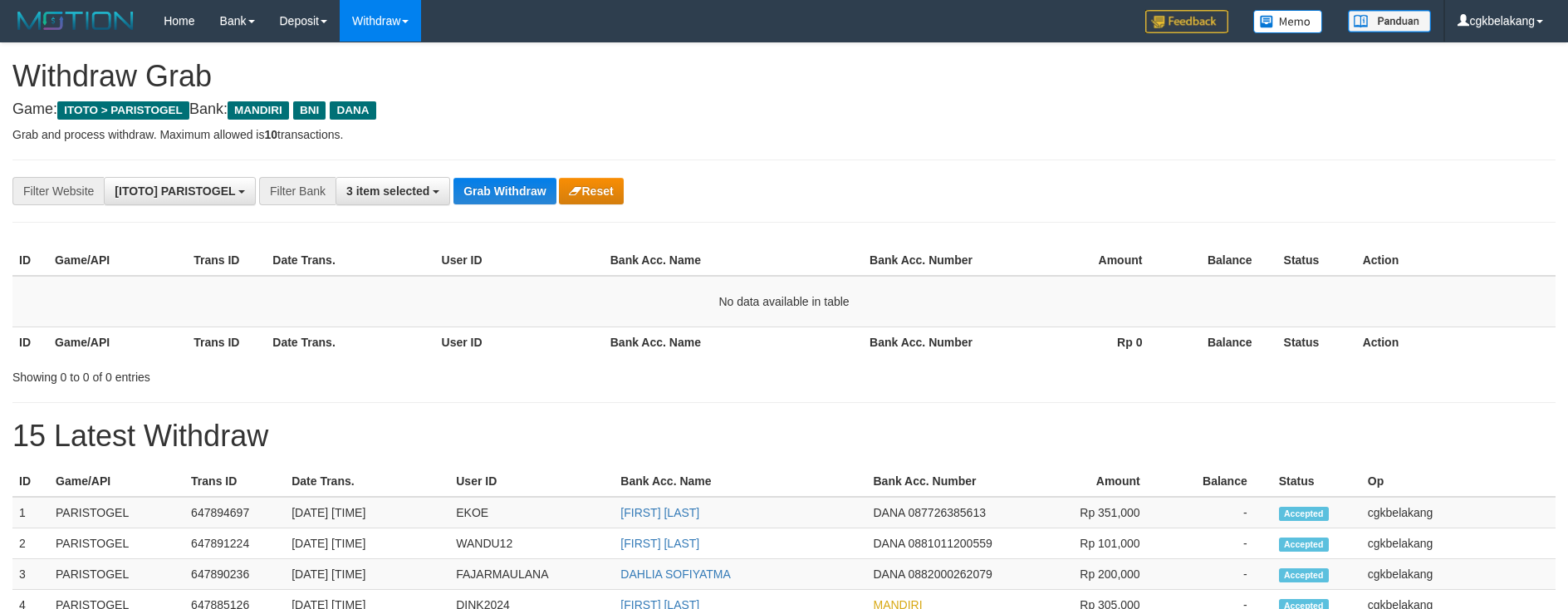 click on "Grab Withdraw" at bounding box center (504, 191) 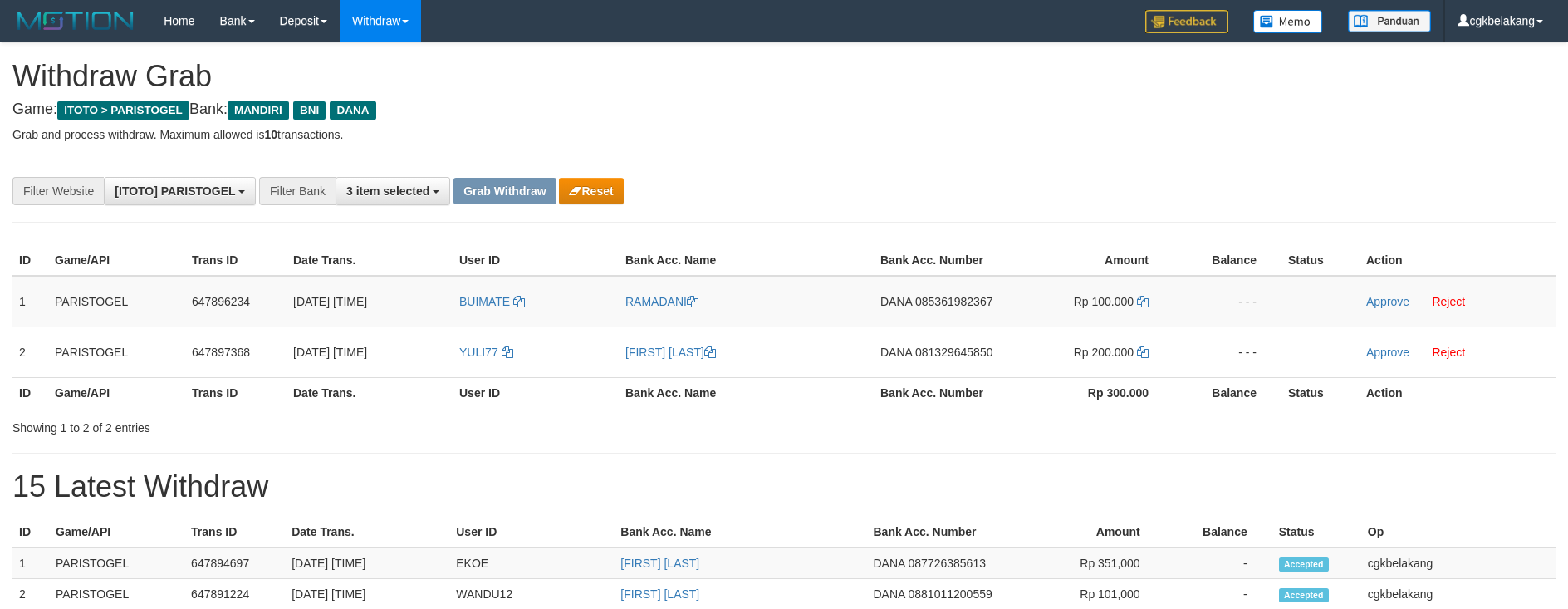 scroll, scrollTop: 0, scrollLeft: 0, axis: both 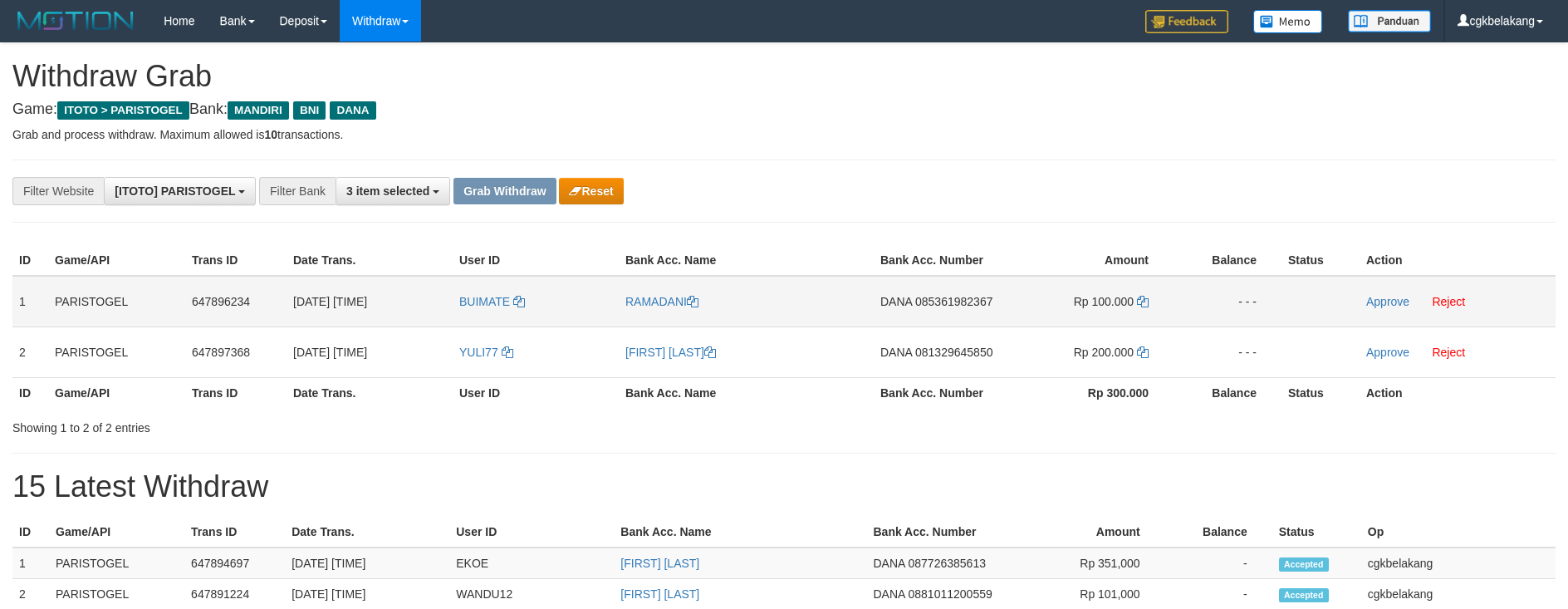 click on "BUIMATE" at bounding box center (536, 302) 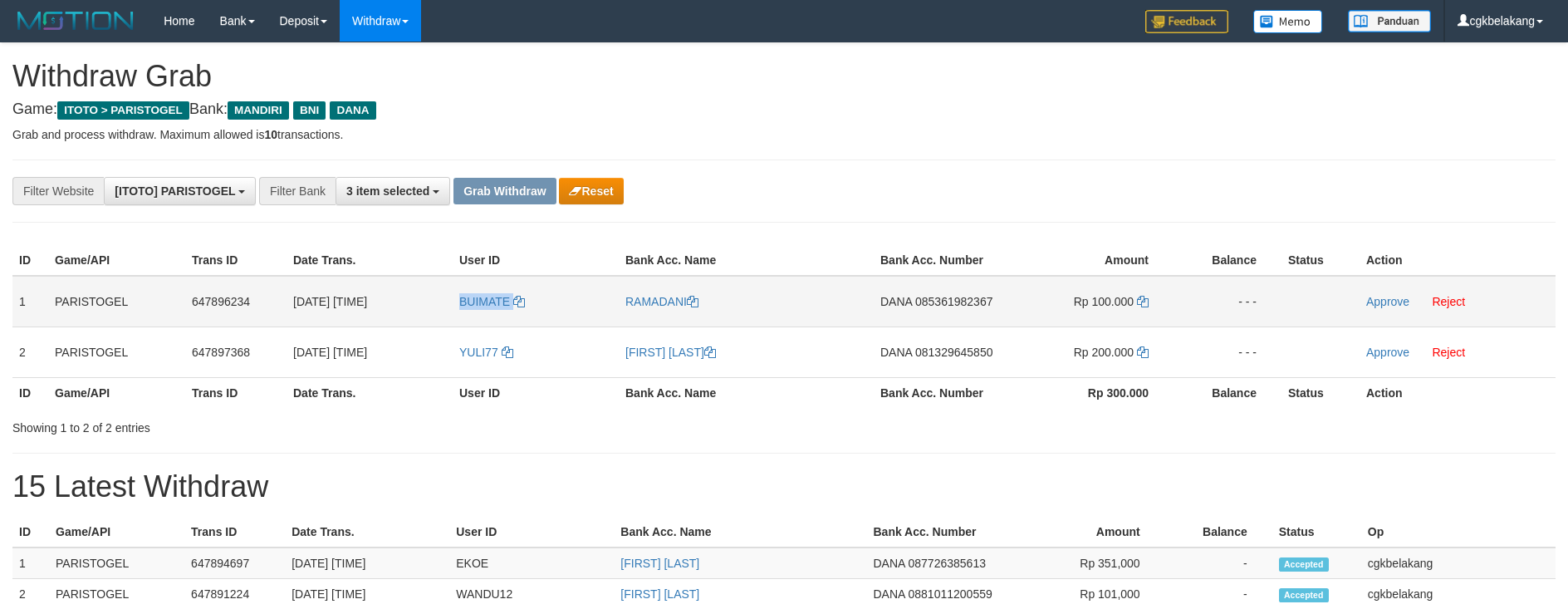 copy on "BUIMATE" 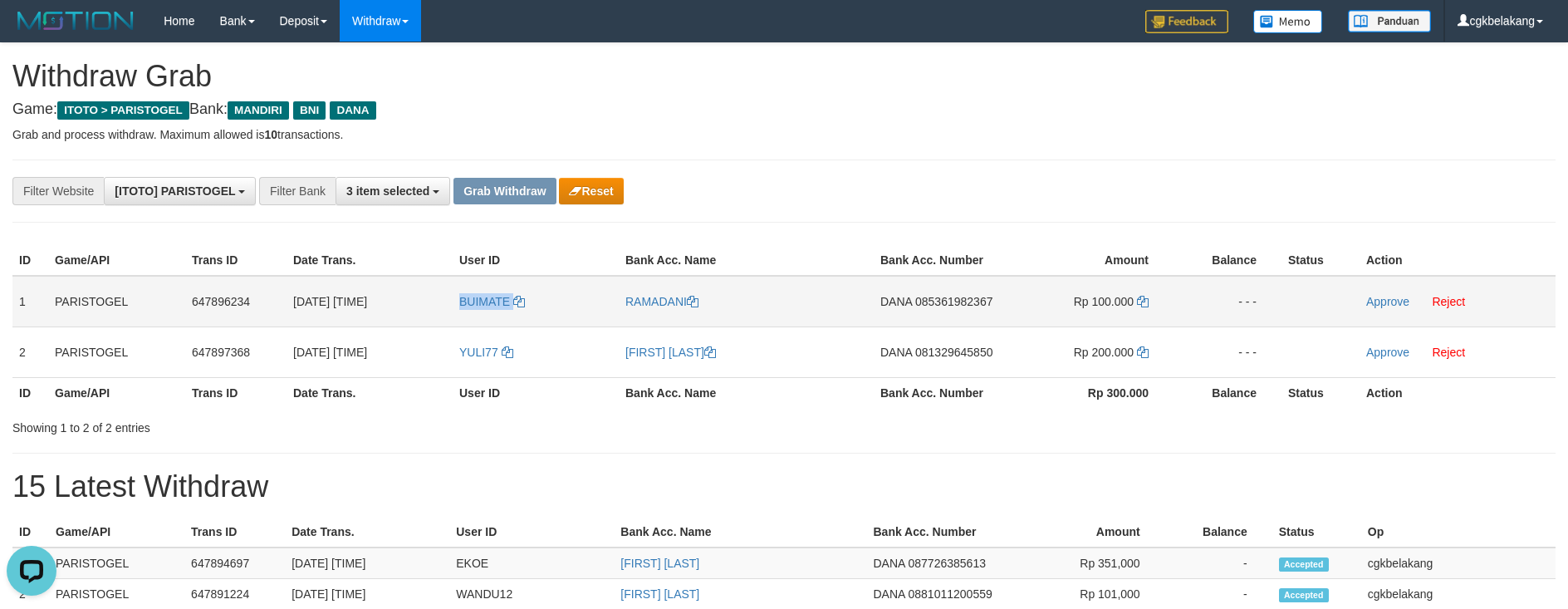 scroll, scrollTop: 0, scrollLeft: 0, axis: both 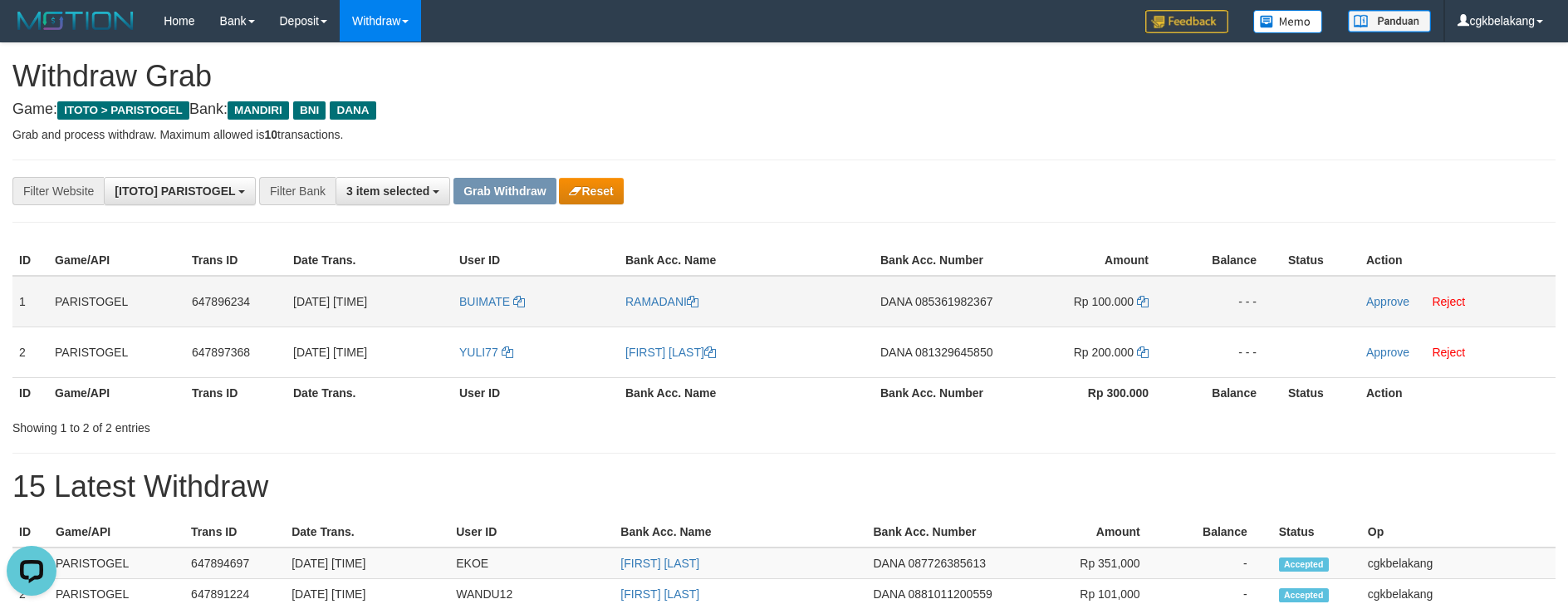 click on "RAMADANI" at bounding box center (746, 302) 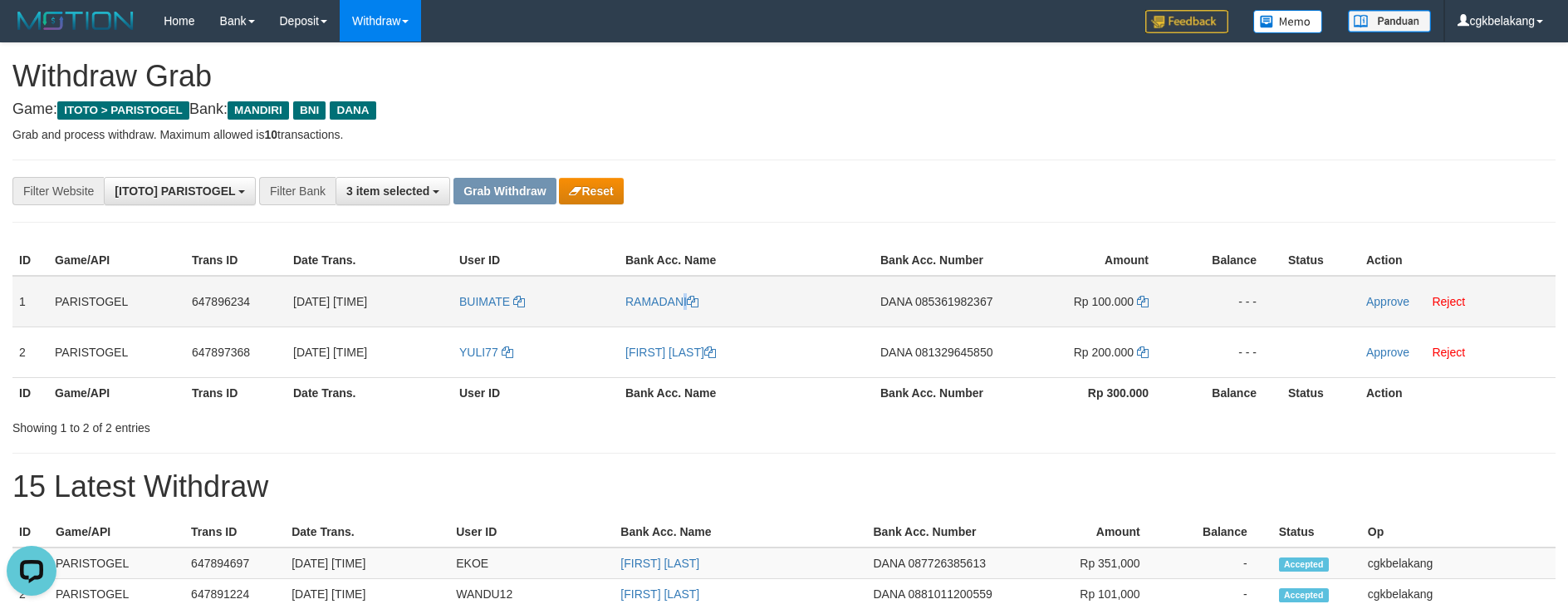 click on "RAMADANI" at bounding box center (746, 302) 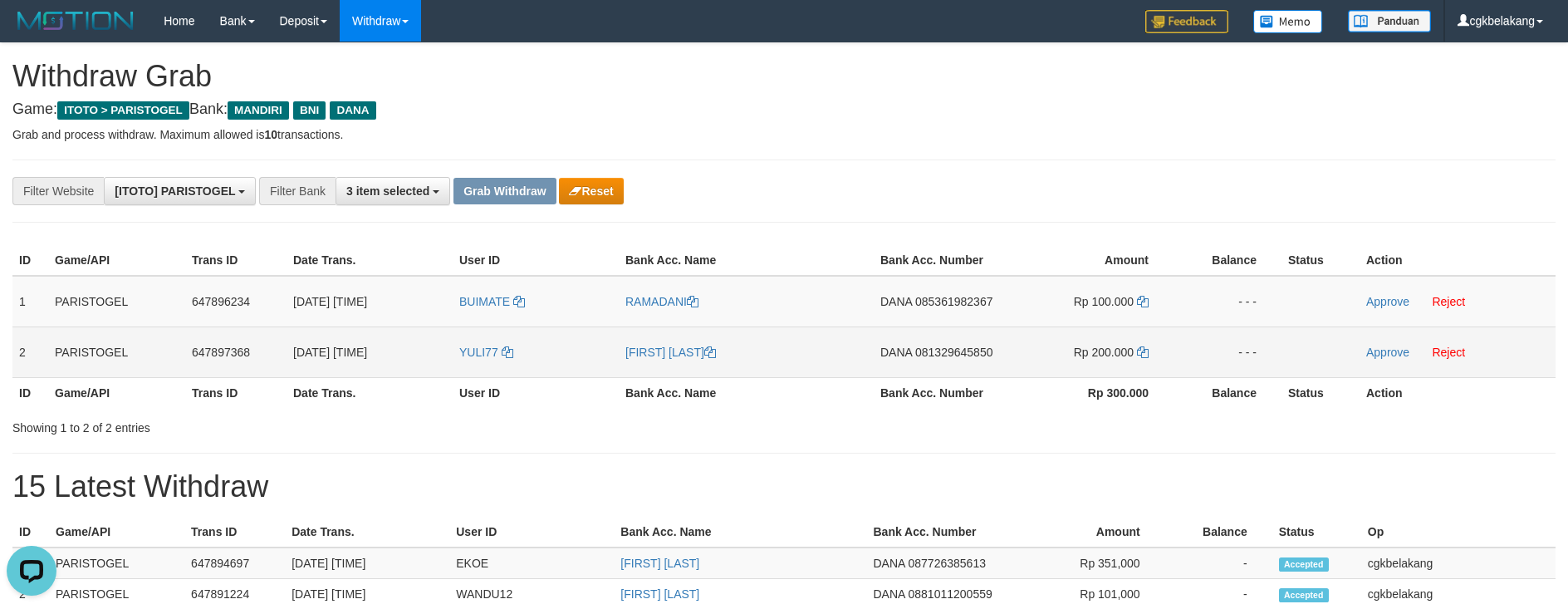 click on "YULI77" at bounding box center [536, 351] 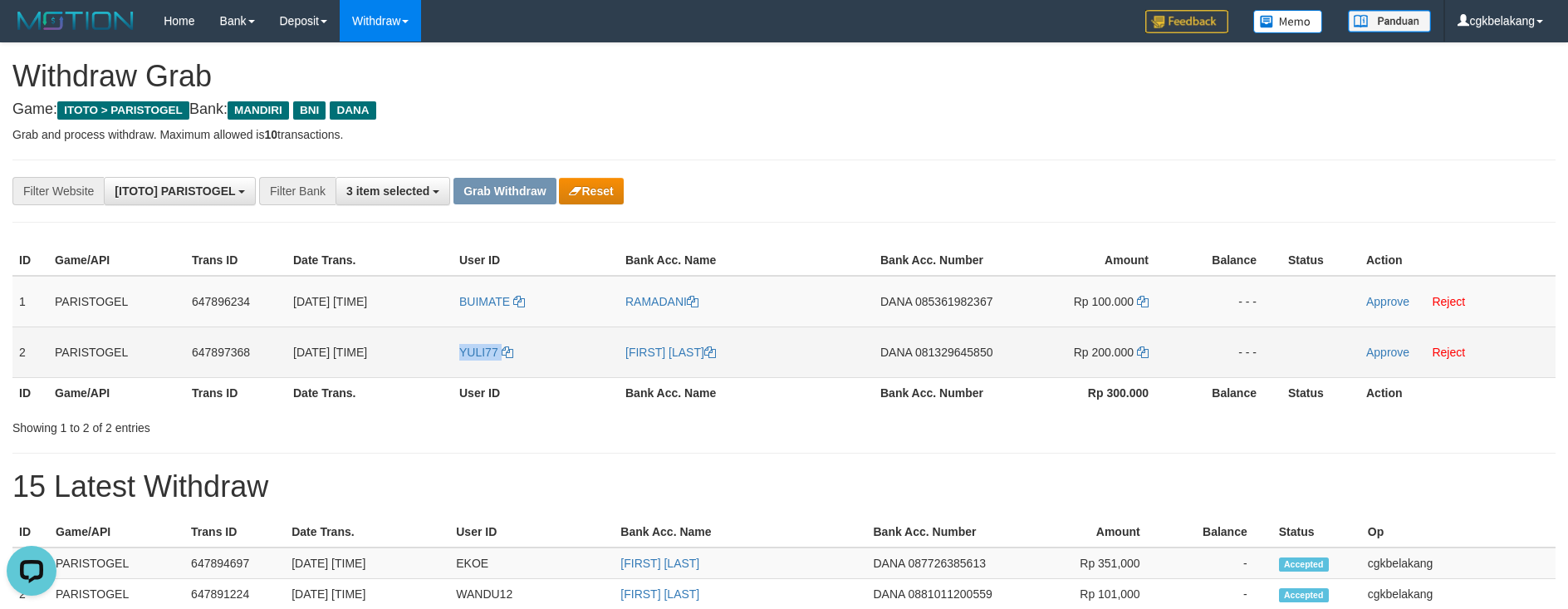 copy on "YULI77" 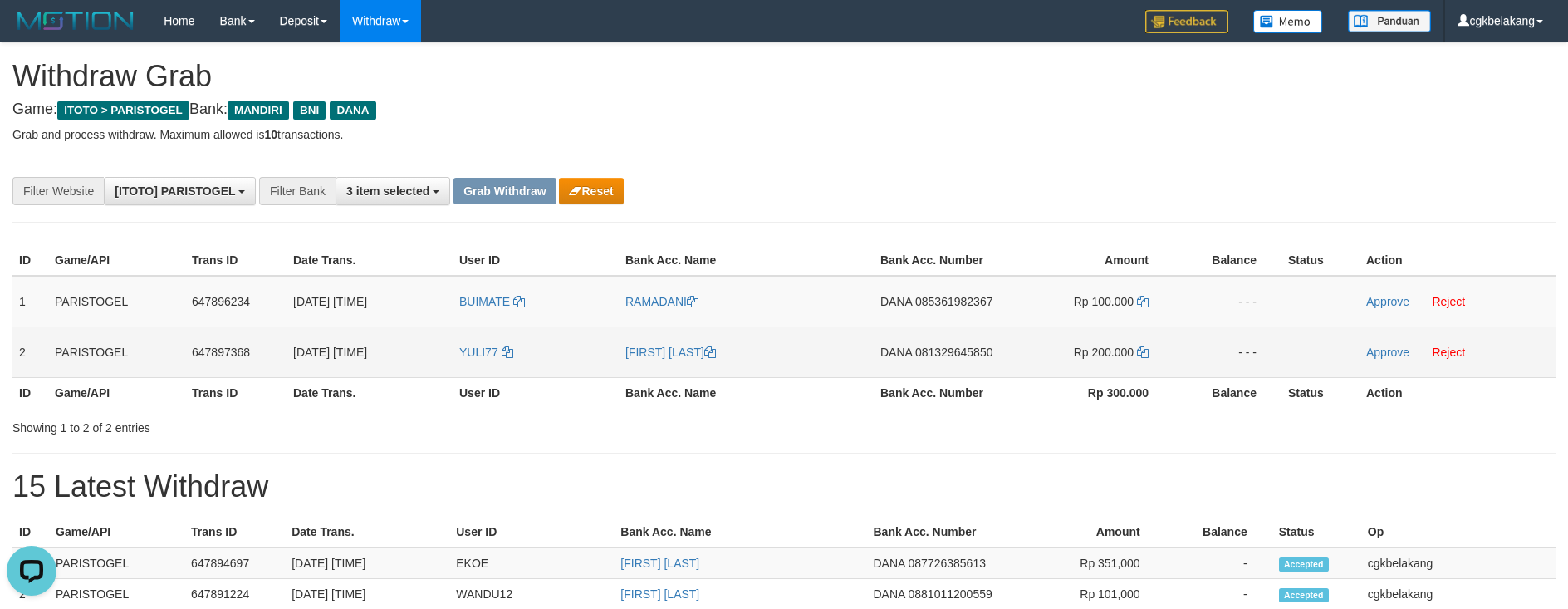 click on "[FIRST] [LAST]" at bounding box center (746, 351) 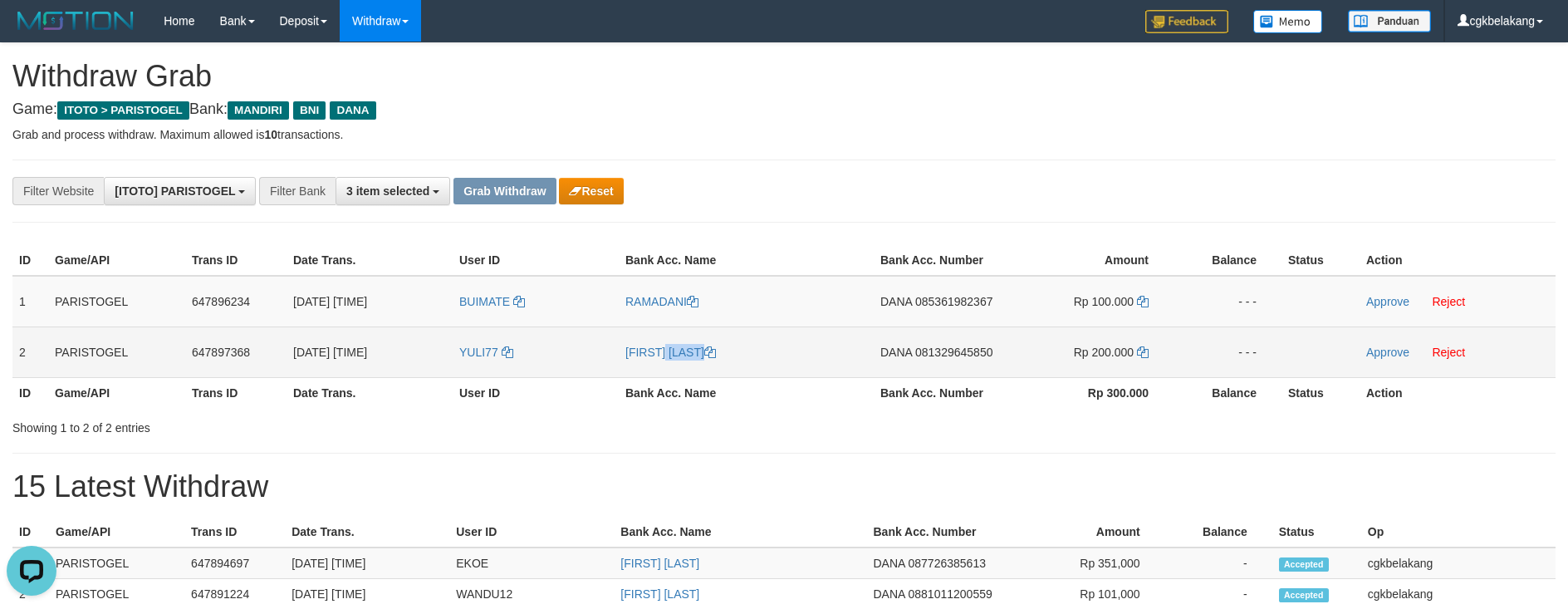 click on "[FIRST] [LAST]" at bounding box center [746, 351] 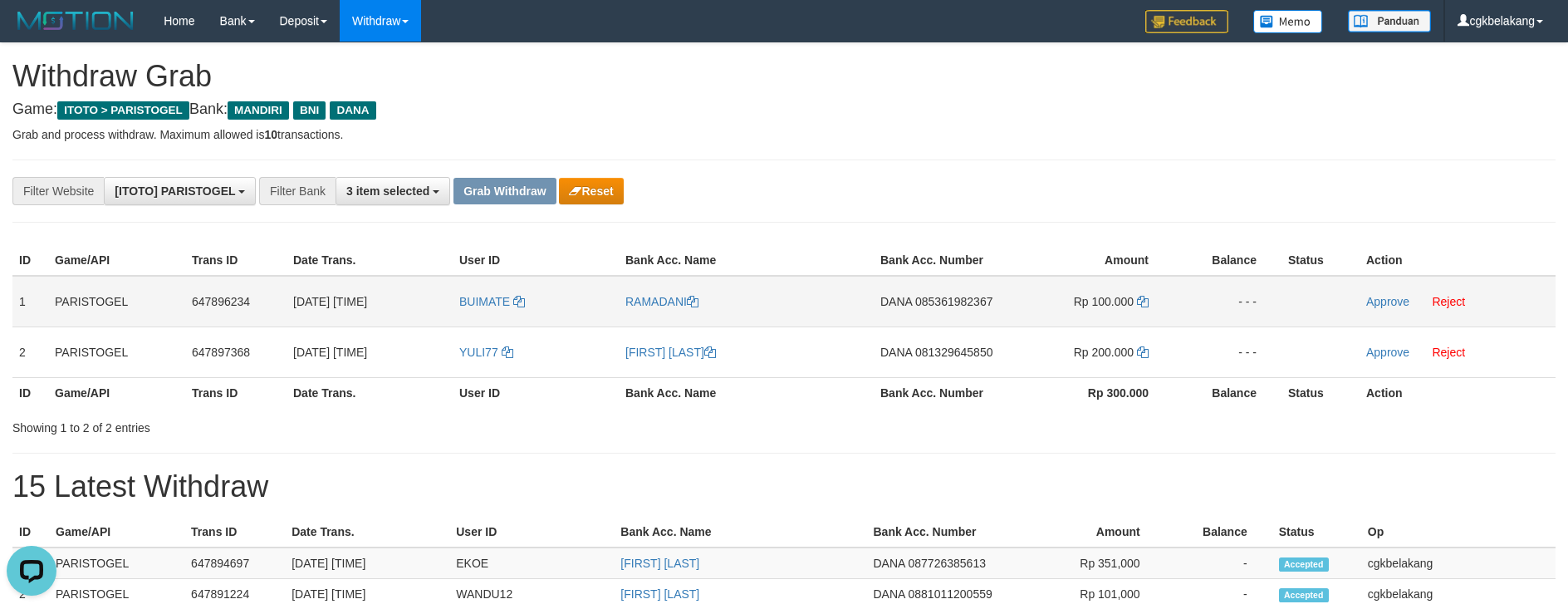 click on "DANA
085361982367" at bounding box center [942, 302] 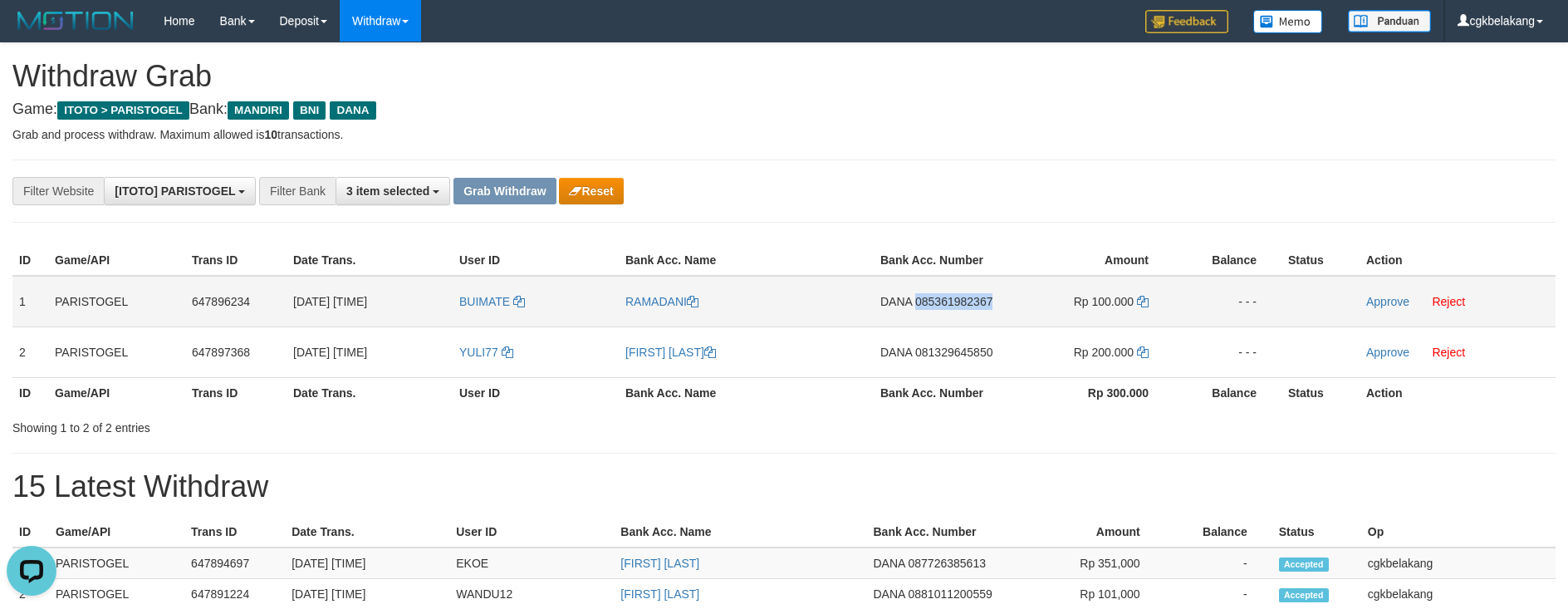 click on "DANA
085361982367" at bounding box center (942, 302) 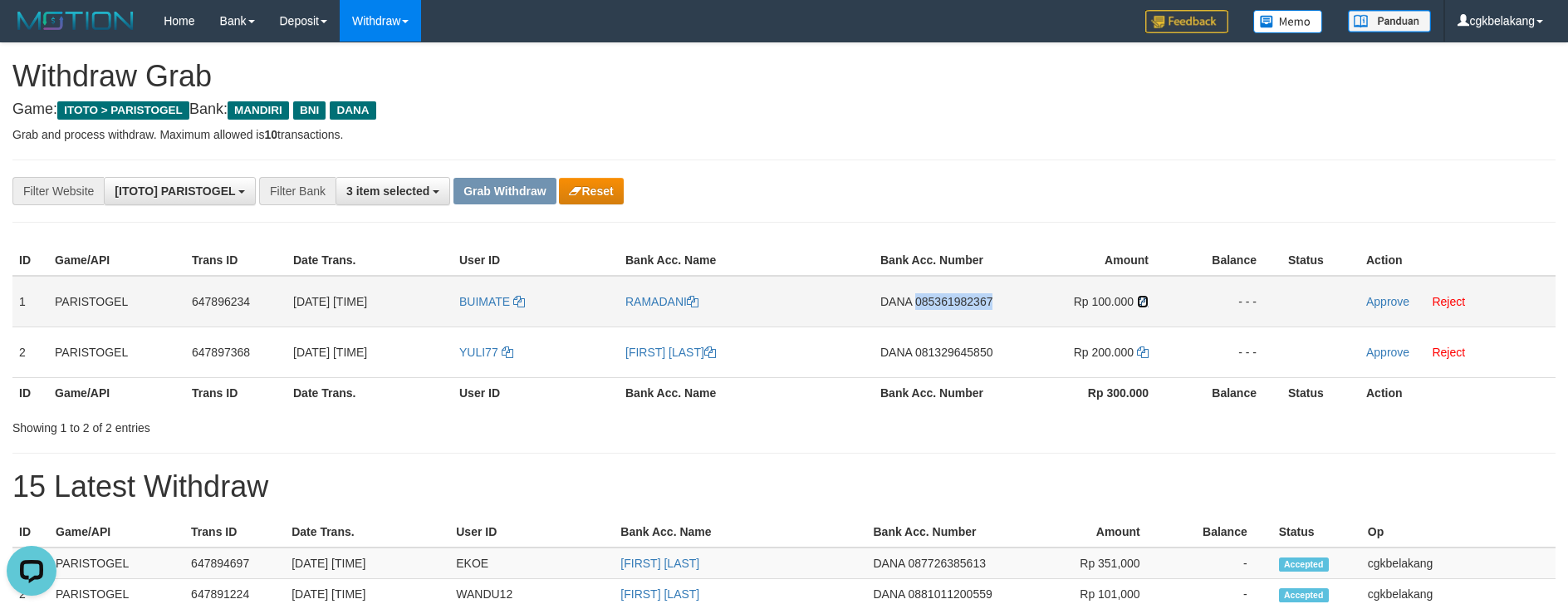 click at bounding box center (1143, 302) 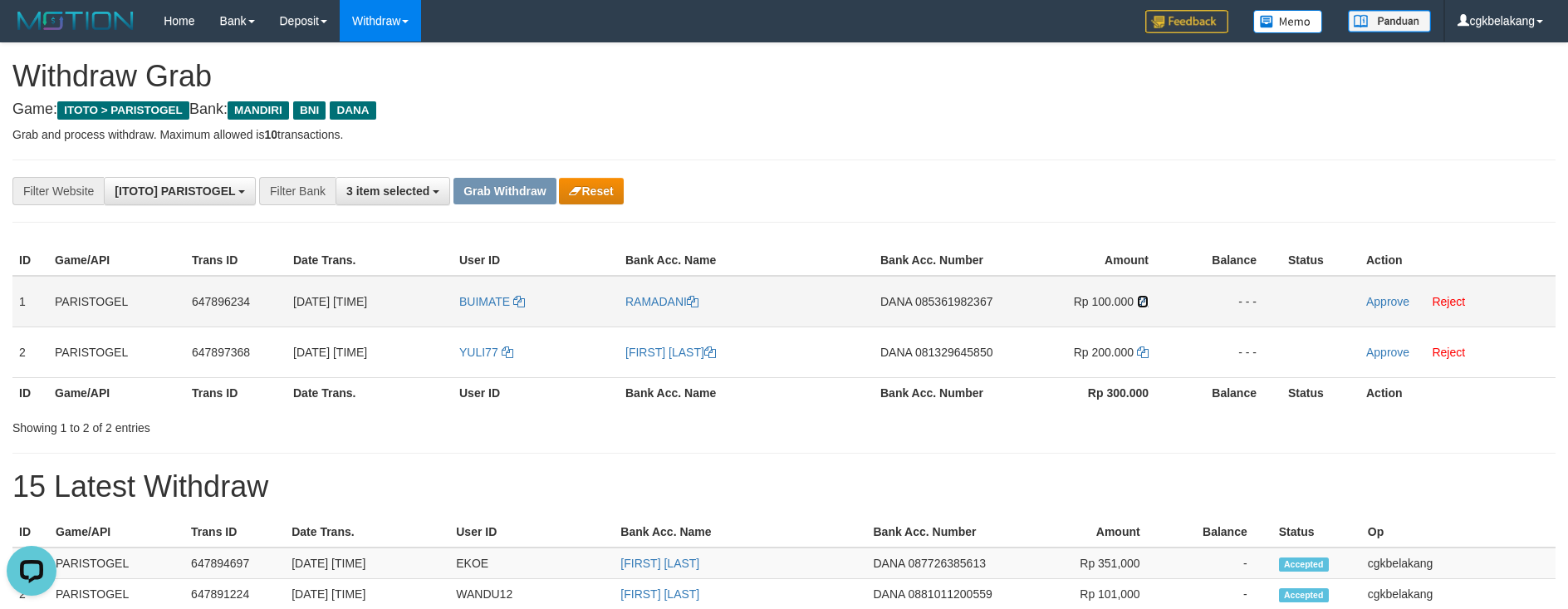 click at bounding box center [1143, 302] 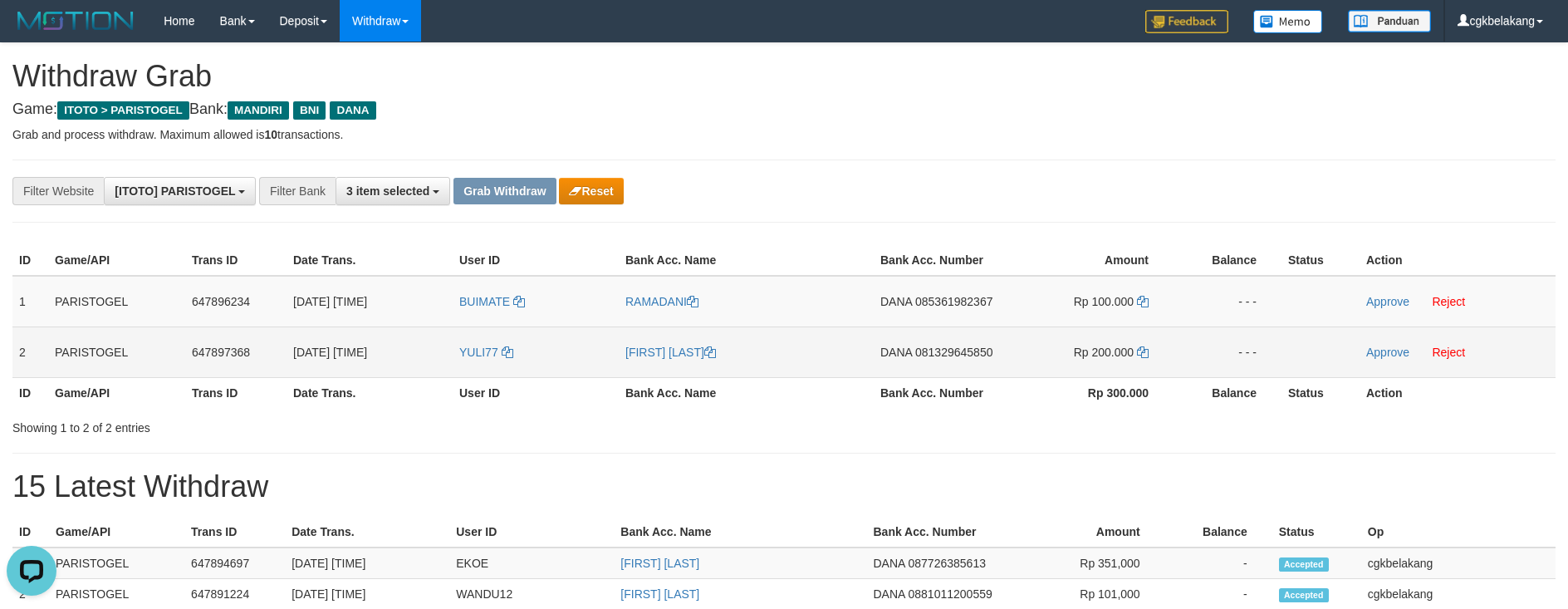click on "DANA
081329645850" at bounding box center [942, 351] 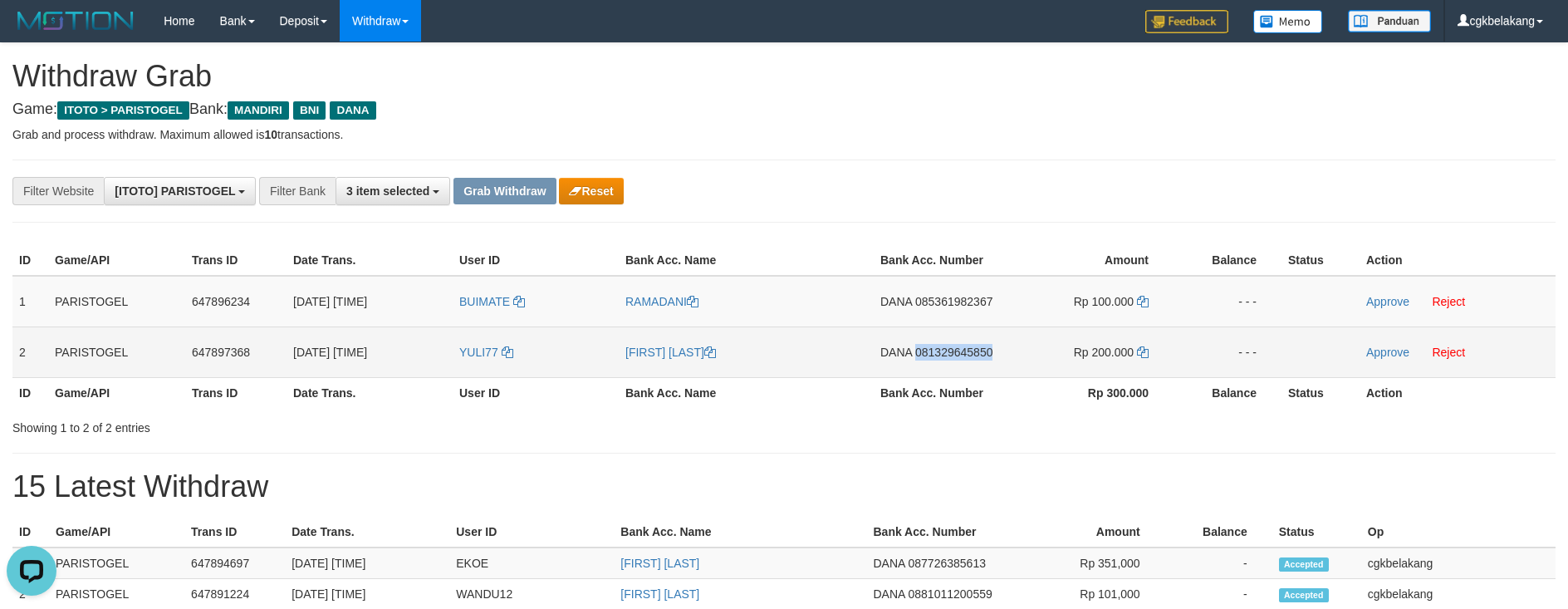 click on "DANA
081329645850" at bounding box center [942, 351] 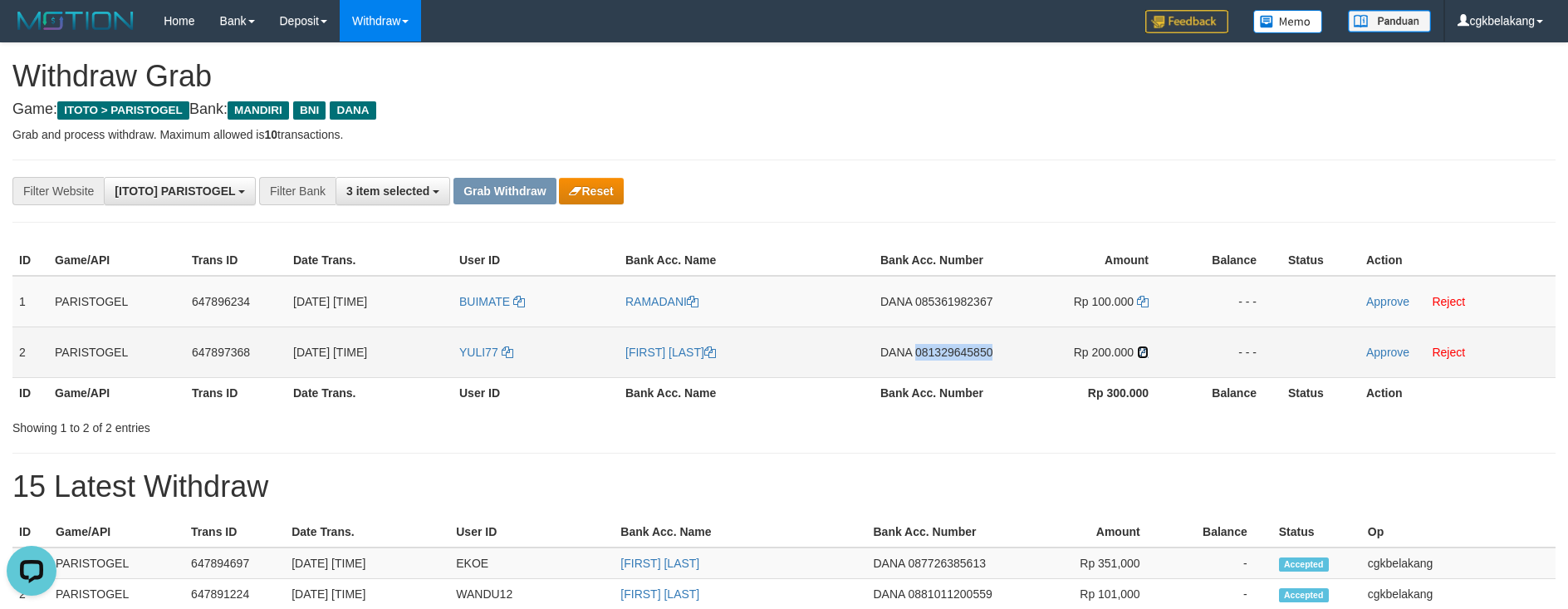 click at bounding box center [1143, 352] 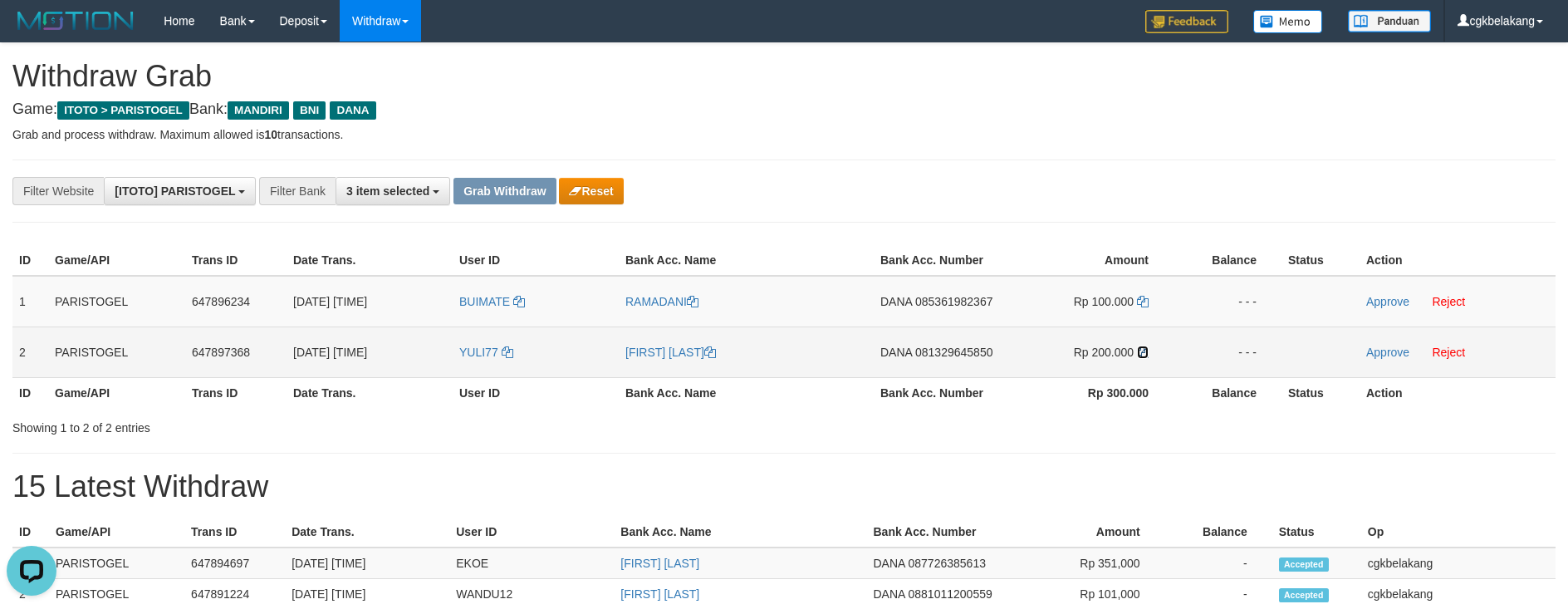click at bounding box center (1143, 352) 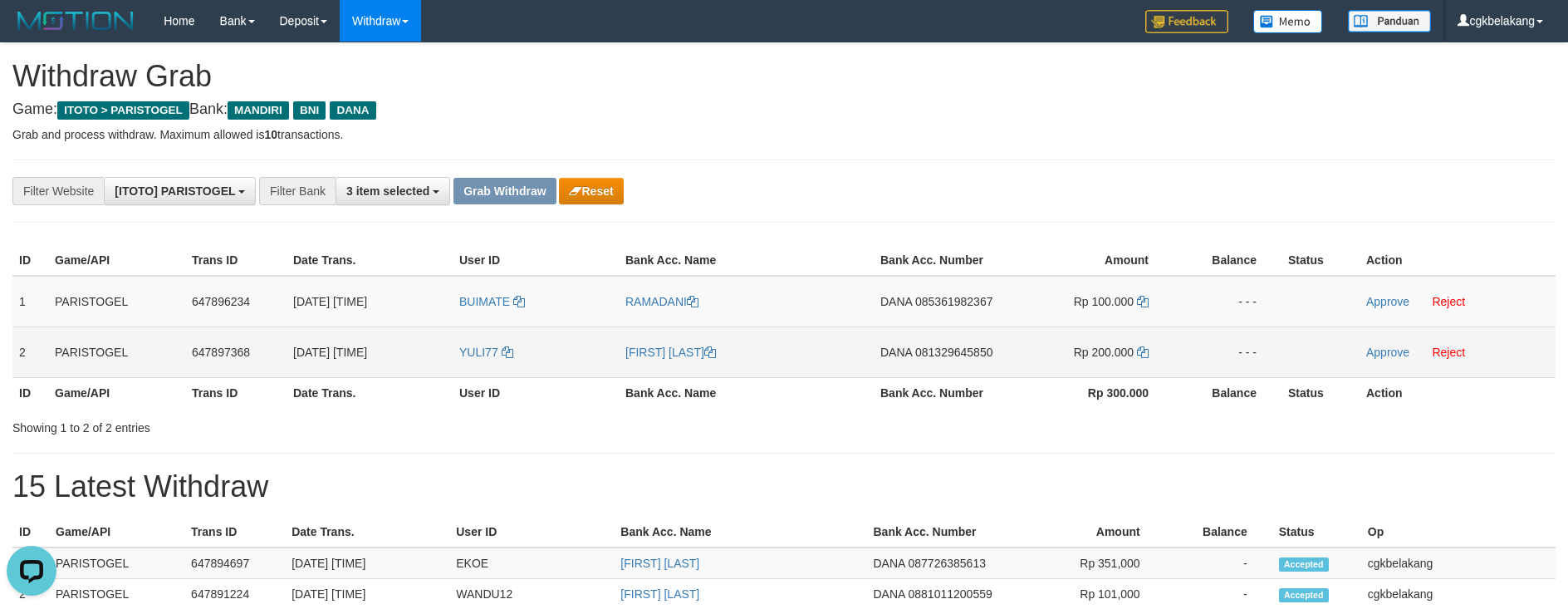 click on "Approve
Reject" at bounding box center (1458, 351) 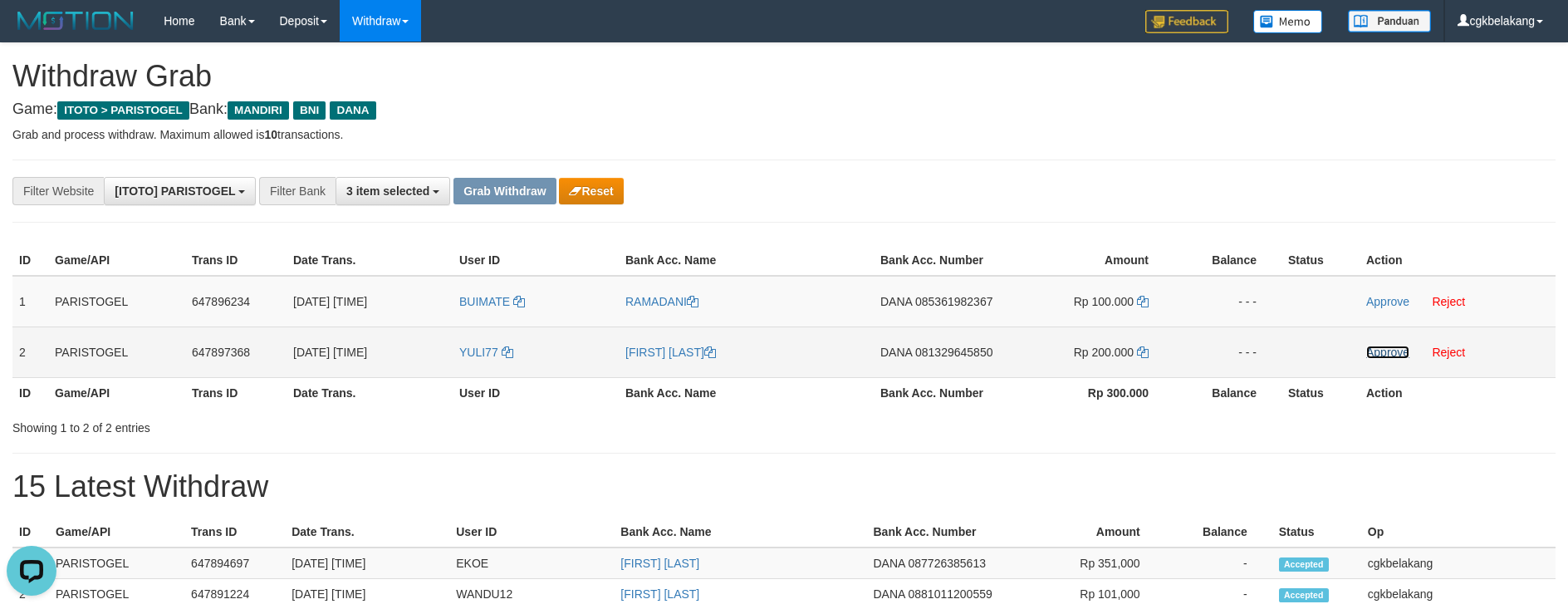 click on "Approve" at bounding box center (1388, 352) 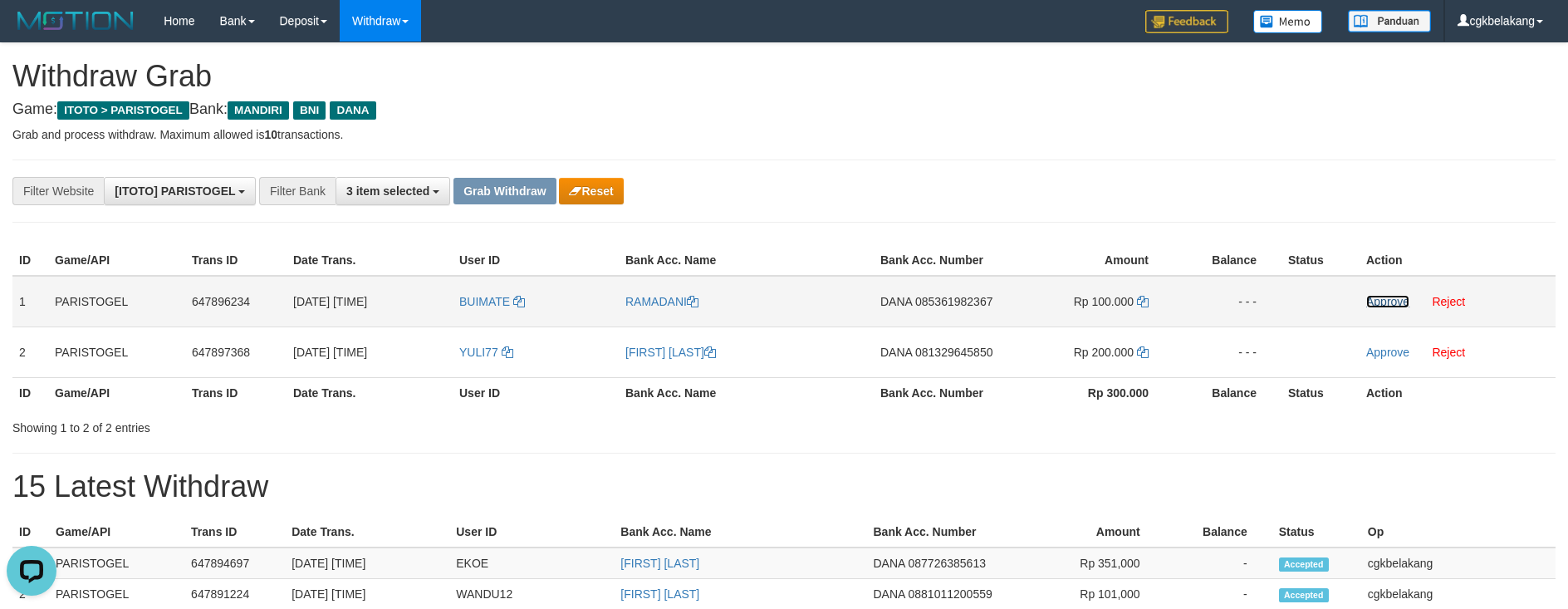 click on "Approve" at bounding box center (1388, 302) 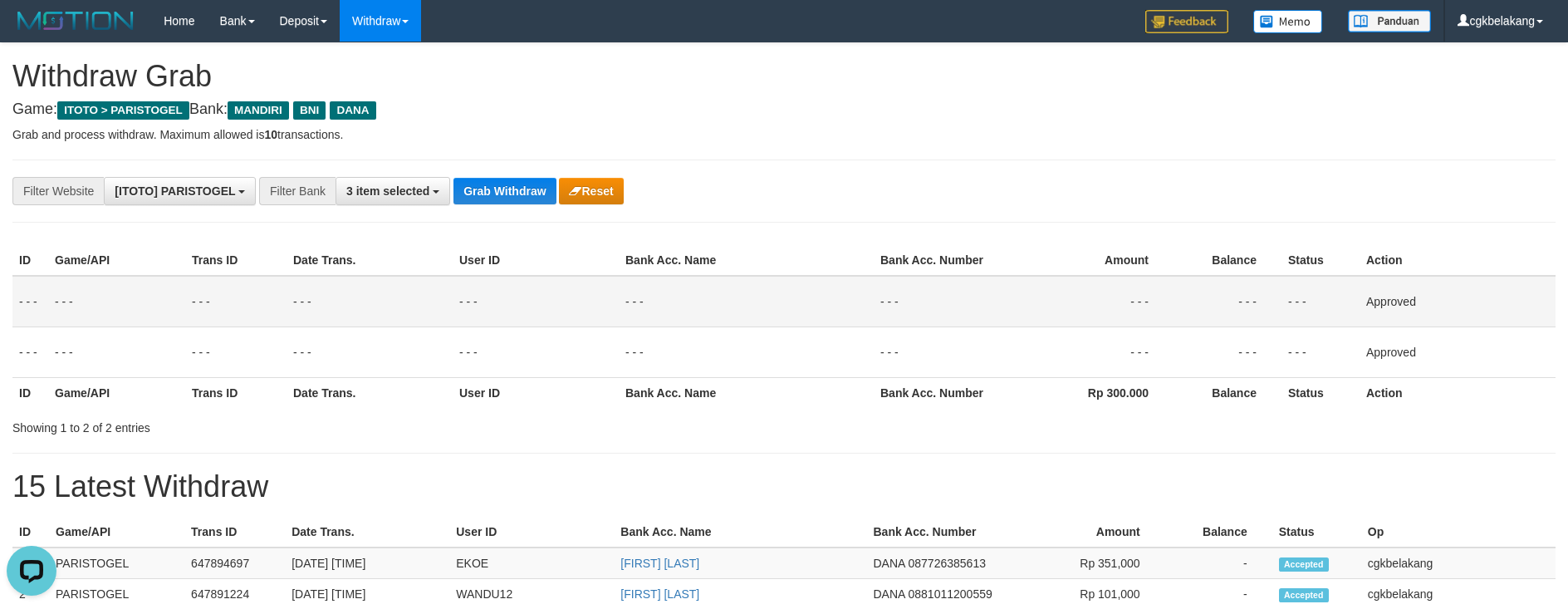click on "**********" at bounding box center (784, 191) 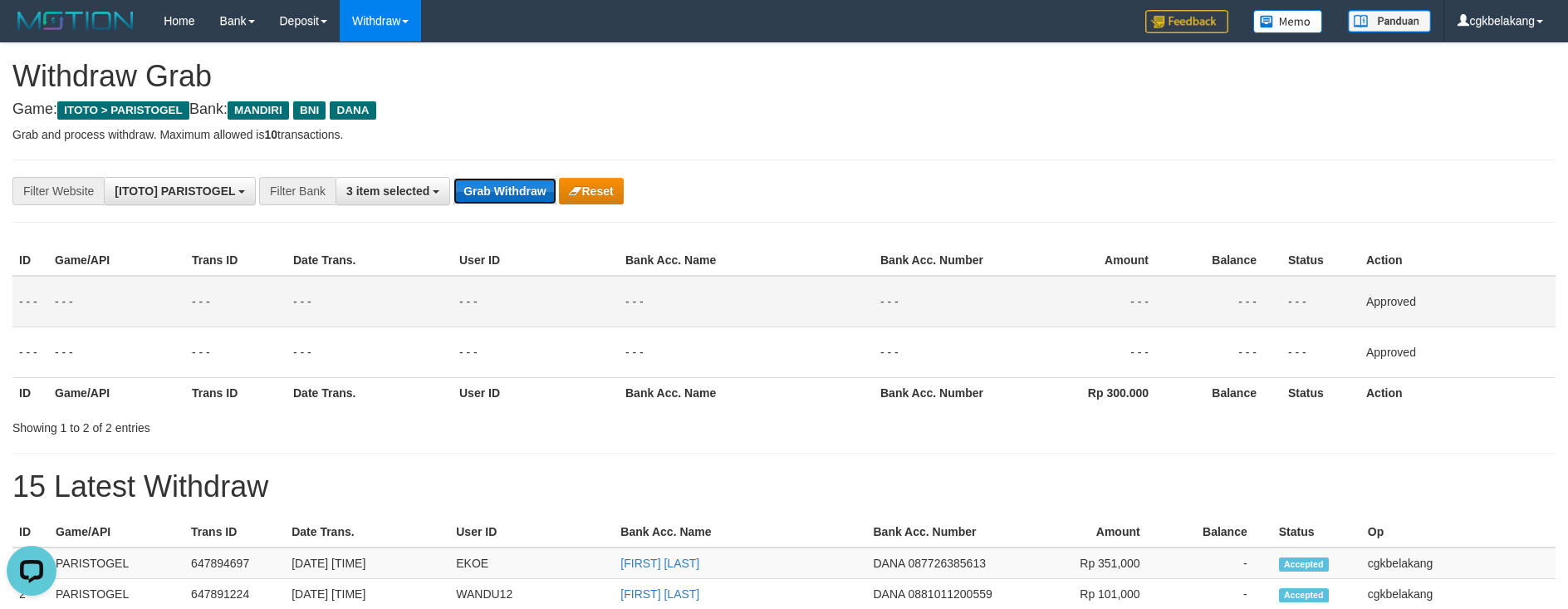 click on "Grab Withdraw" at bounding box center (504, 191) 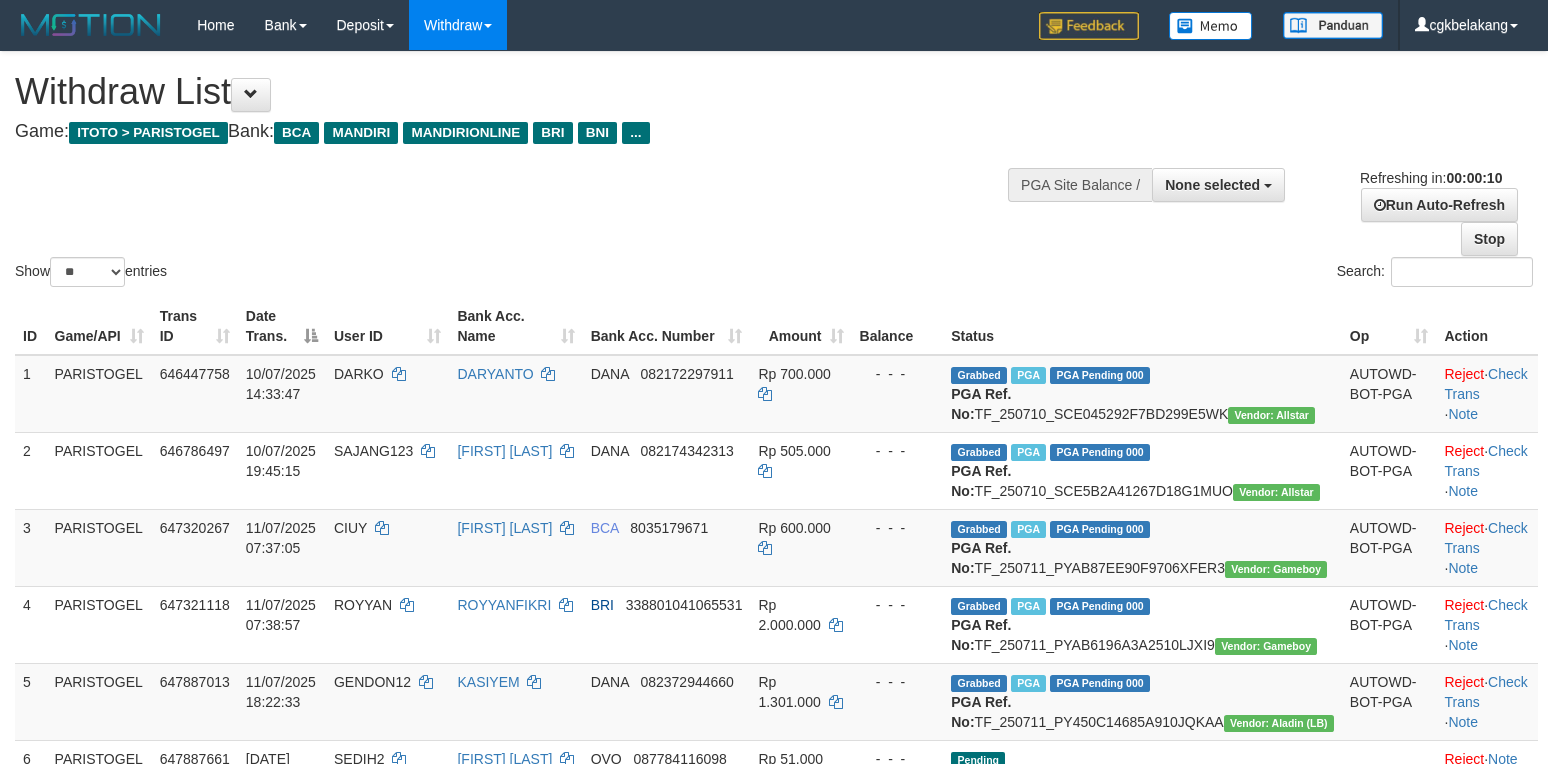 select 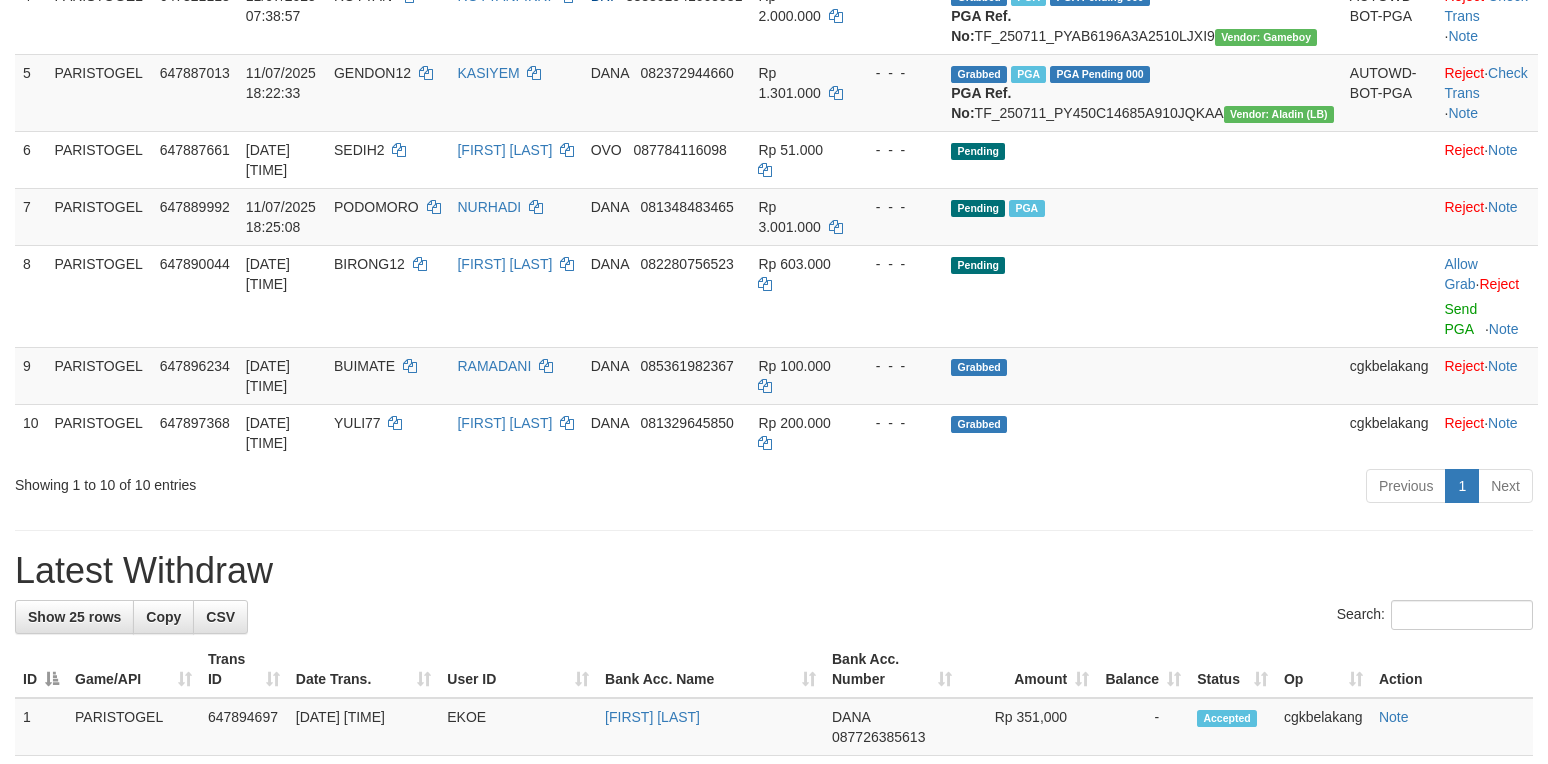 scroll, scrollTop: 533, scrollLeft: 0, axis: vertical 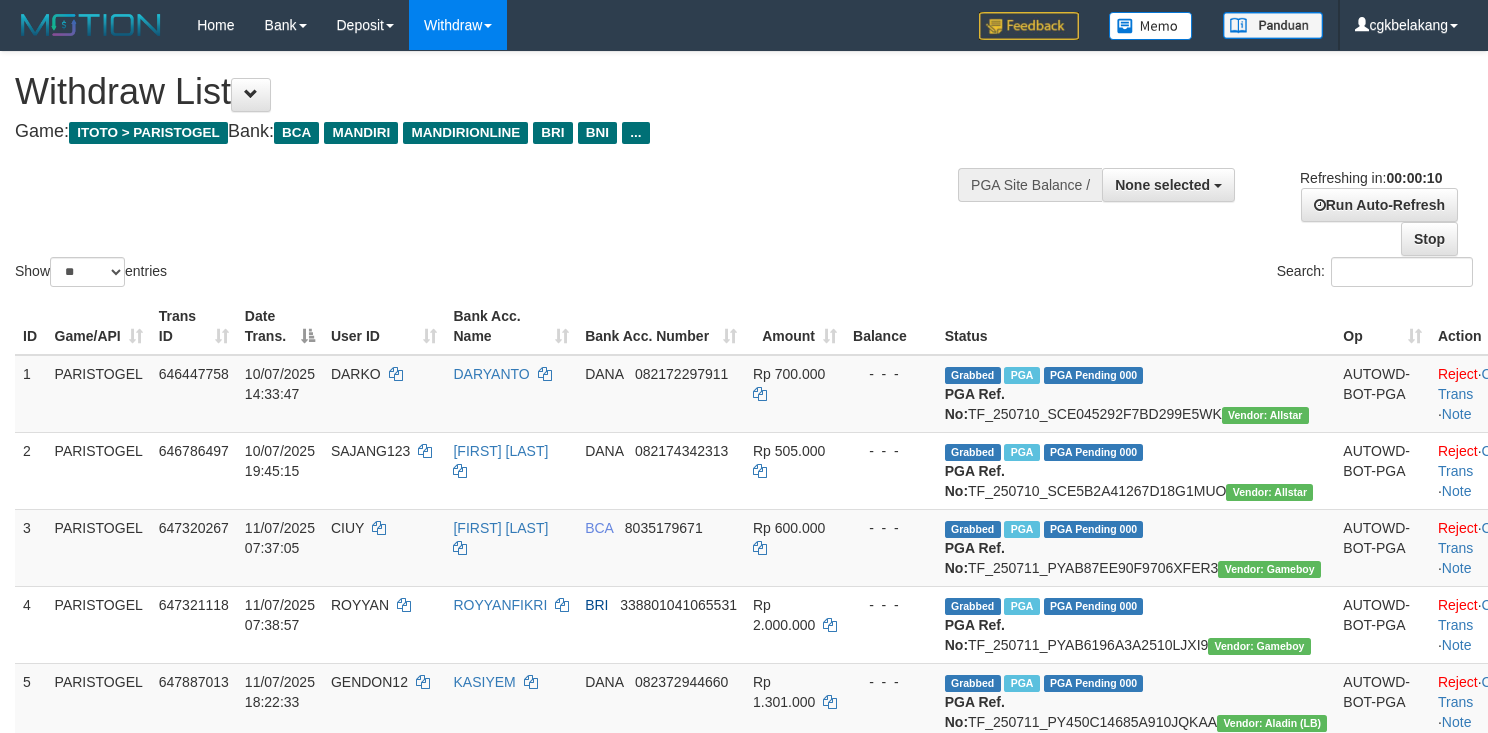 select 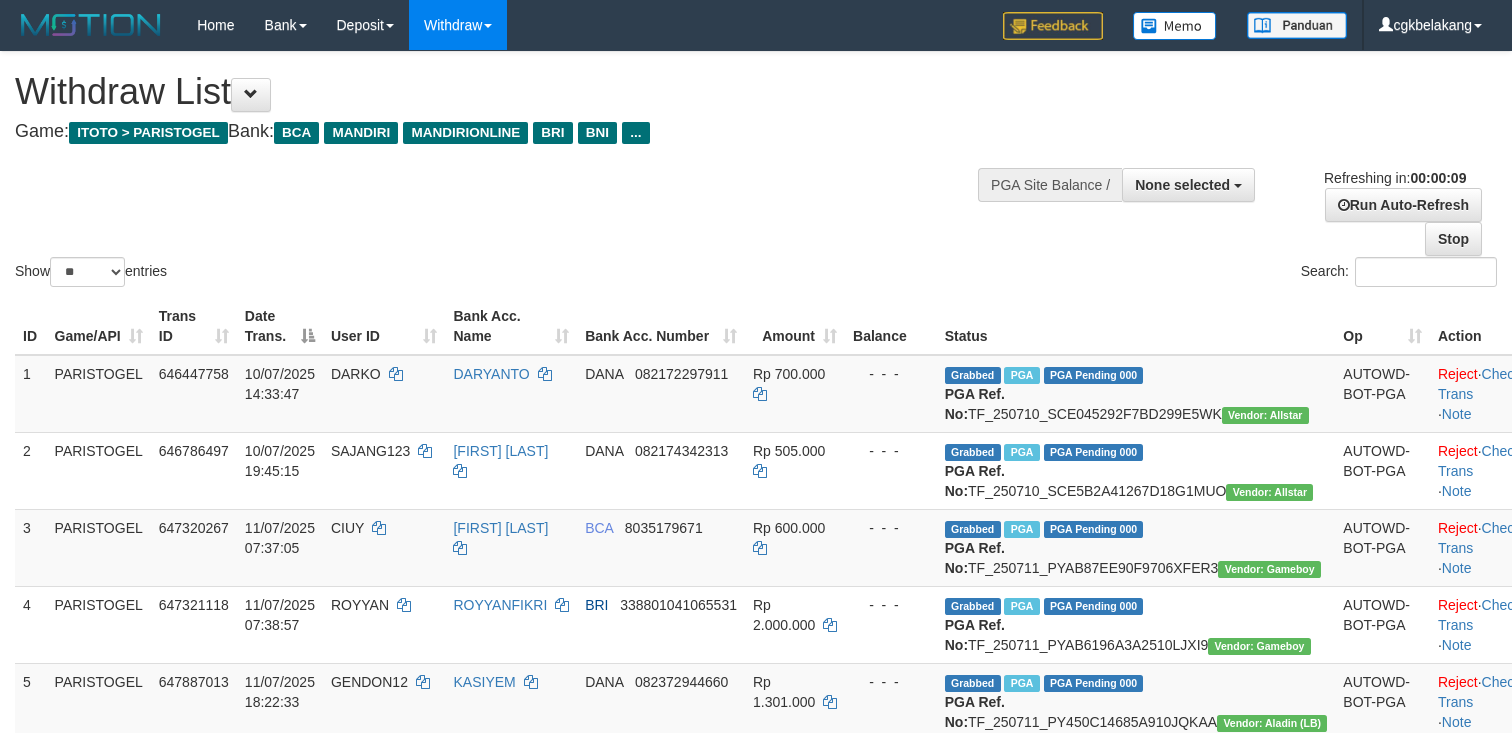 select 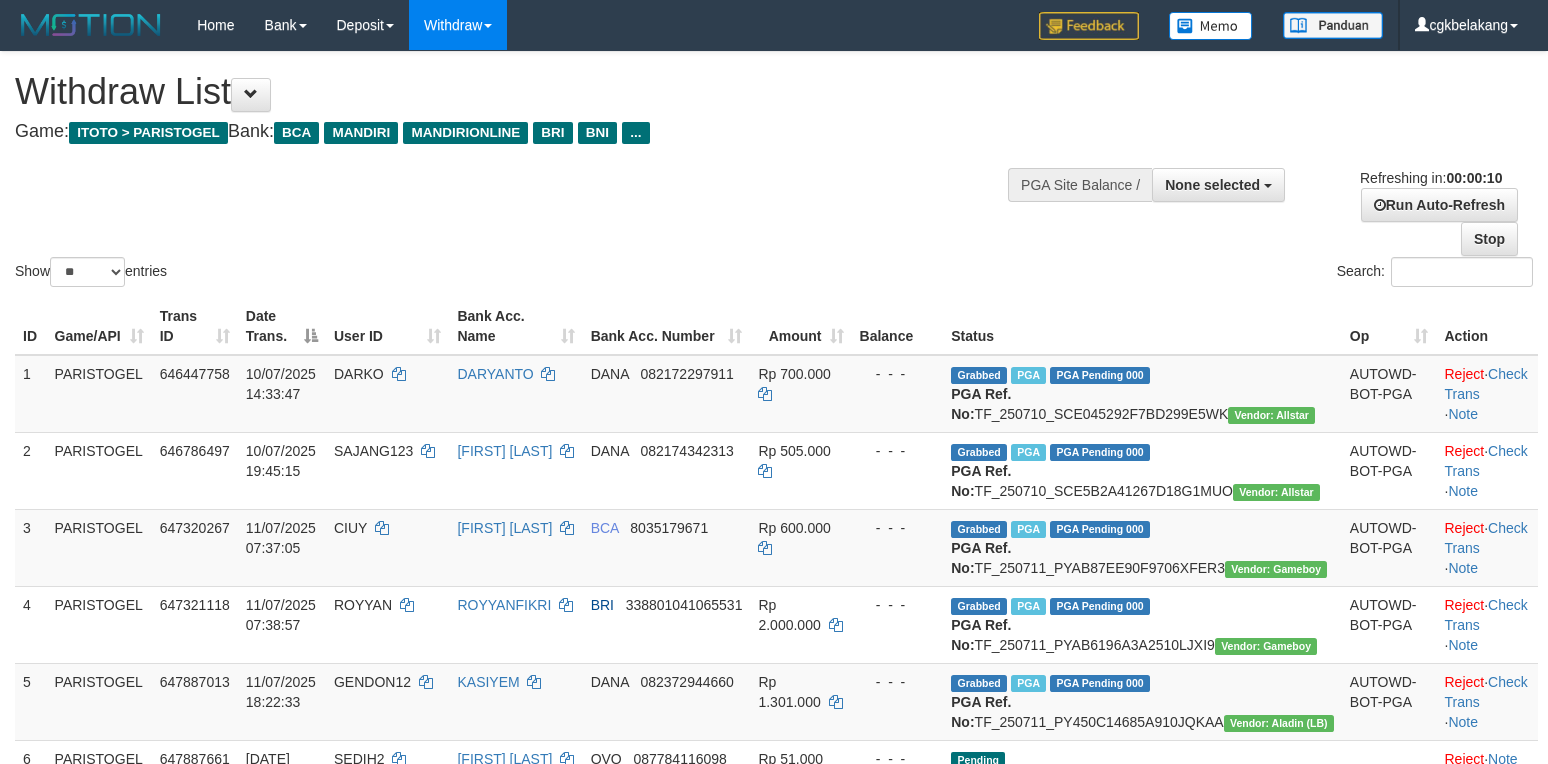 select 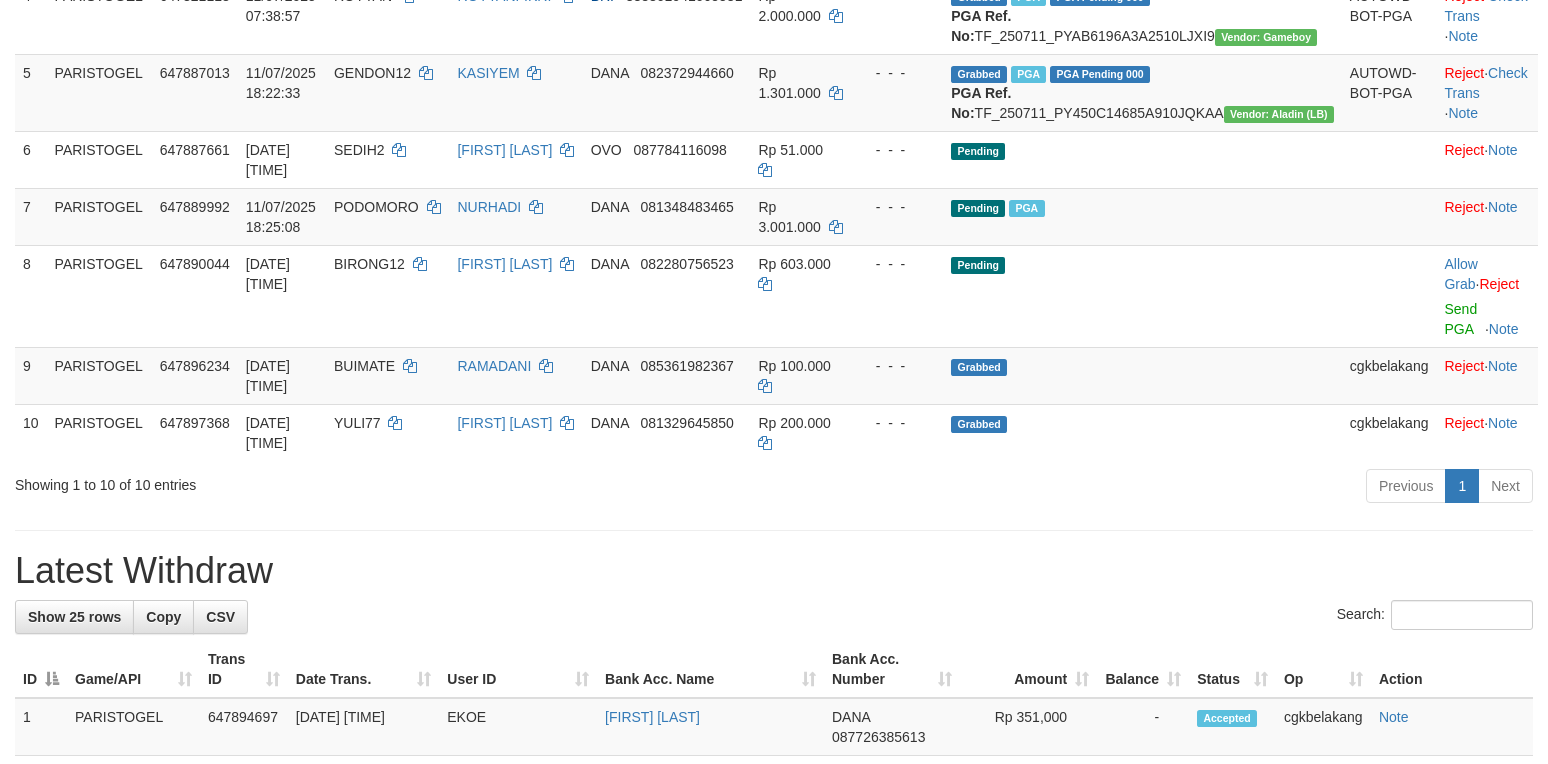 scroll, scrollTop: 533, scrollLeft: 0, axis: vertical 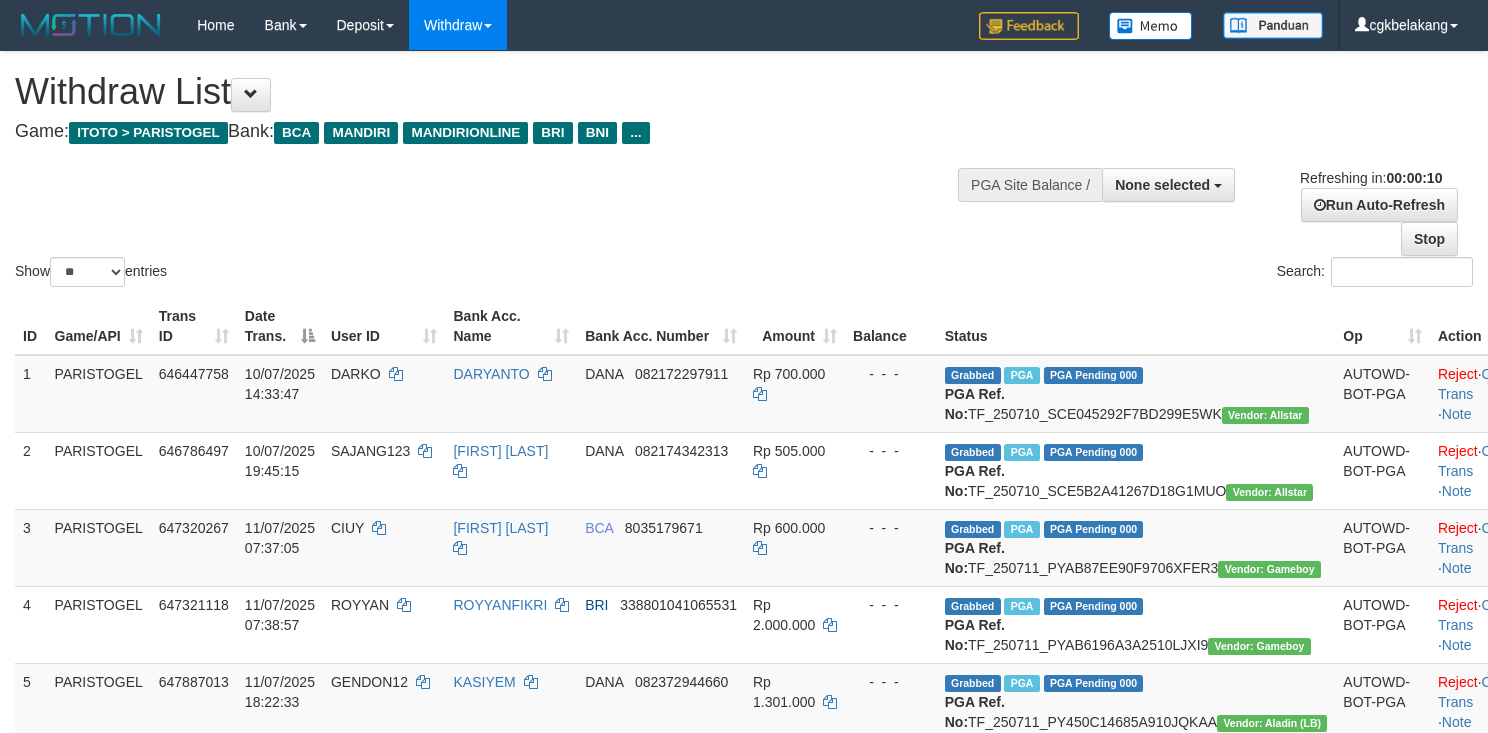 select 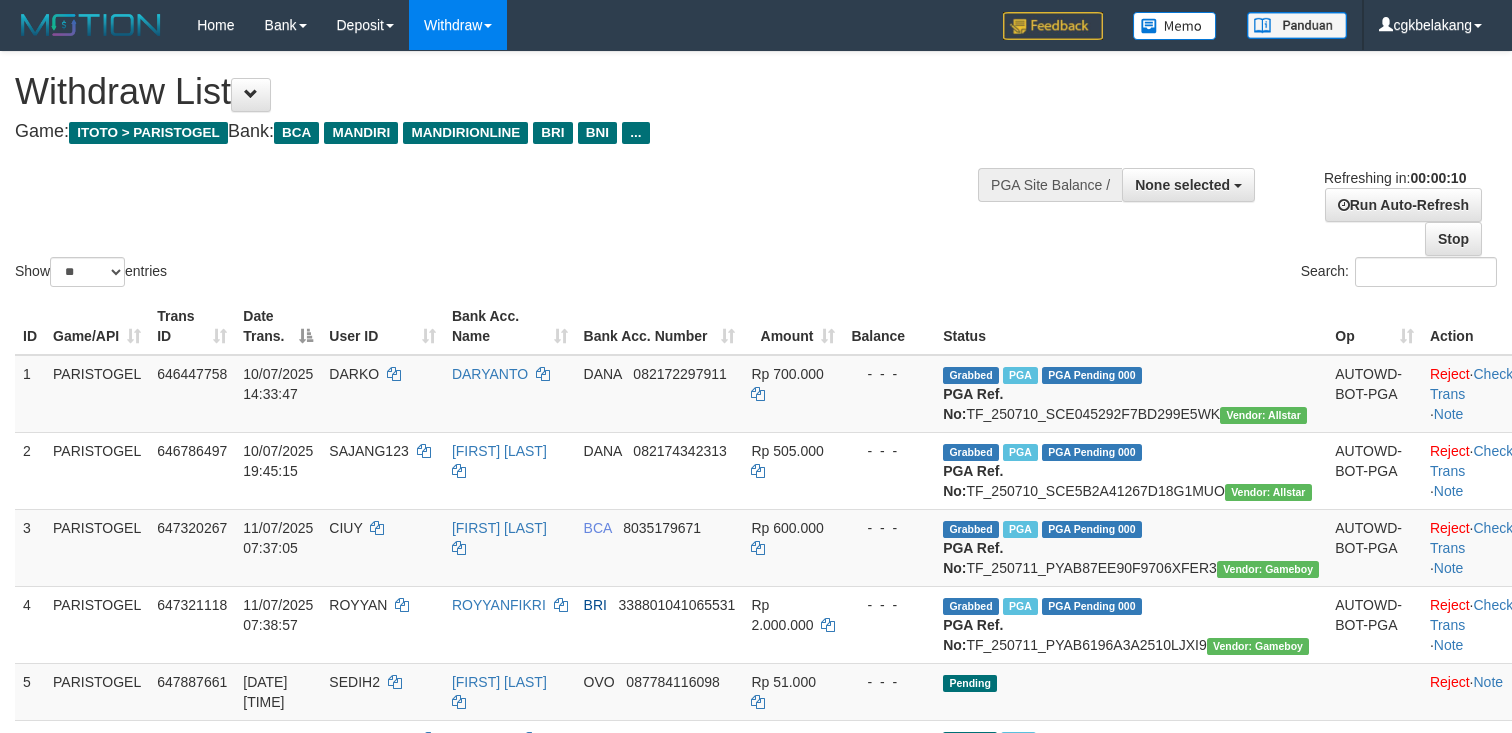 select 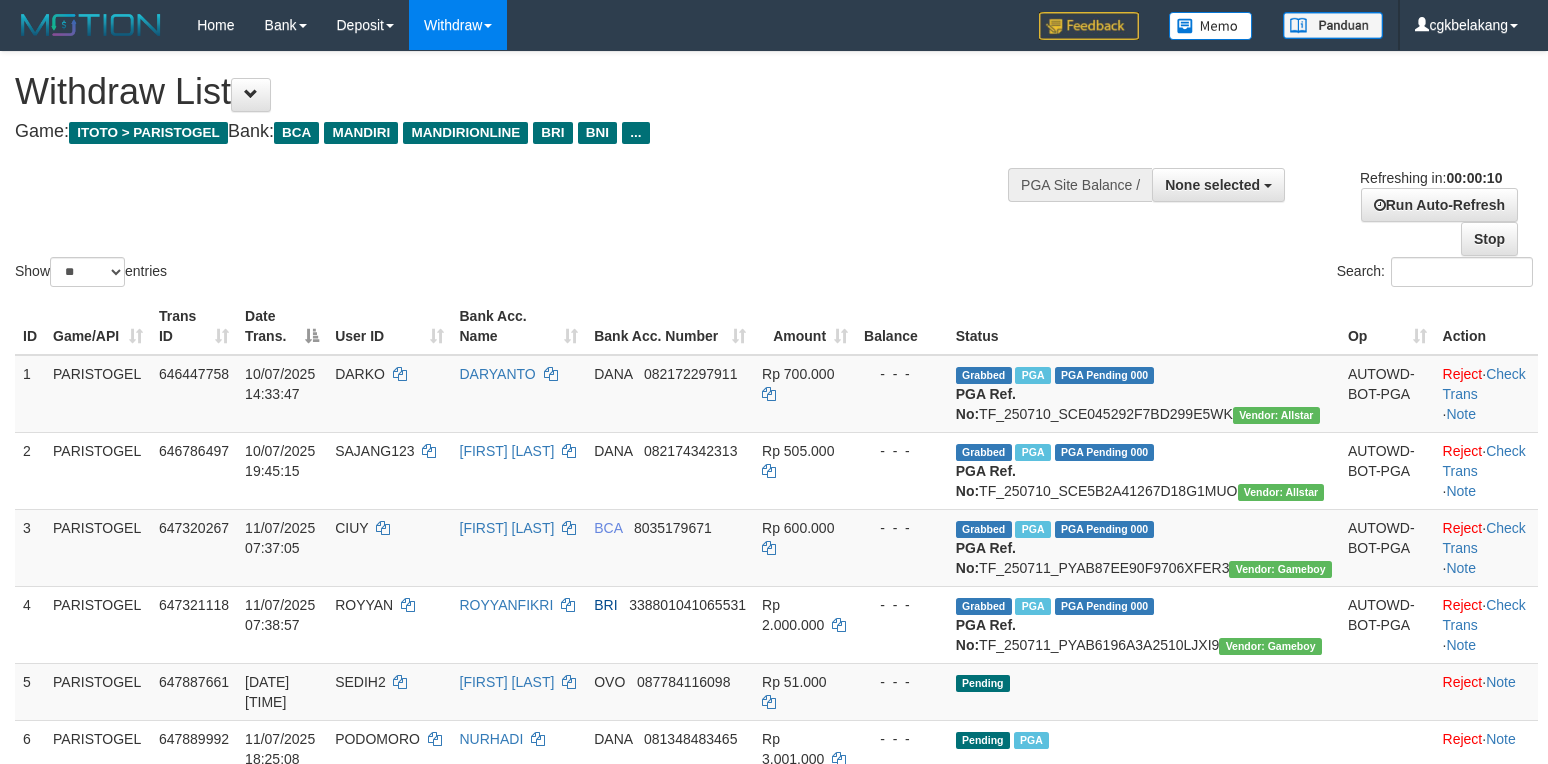 select 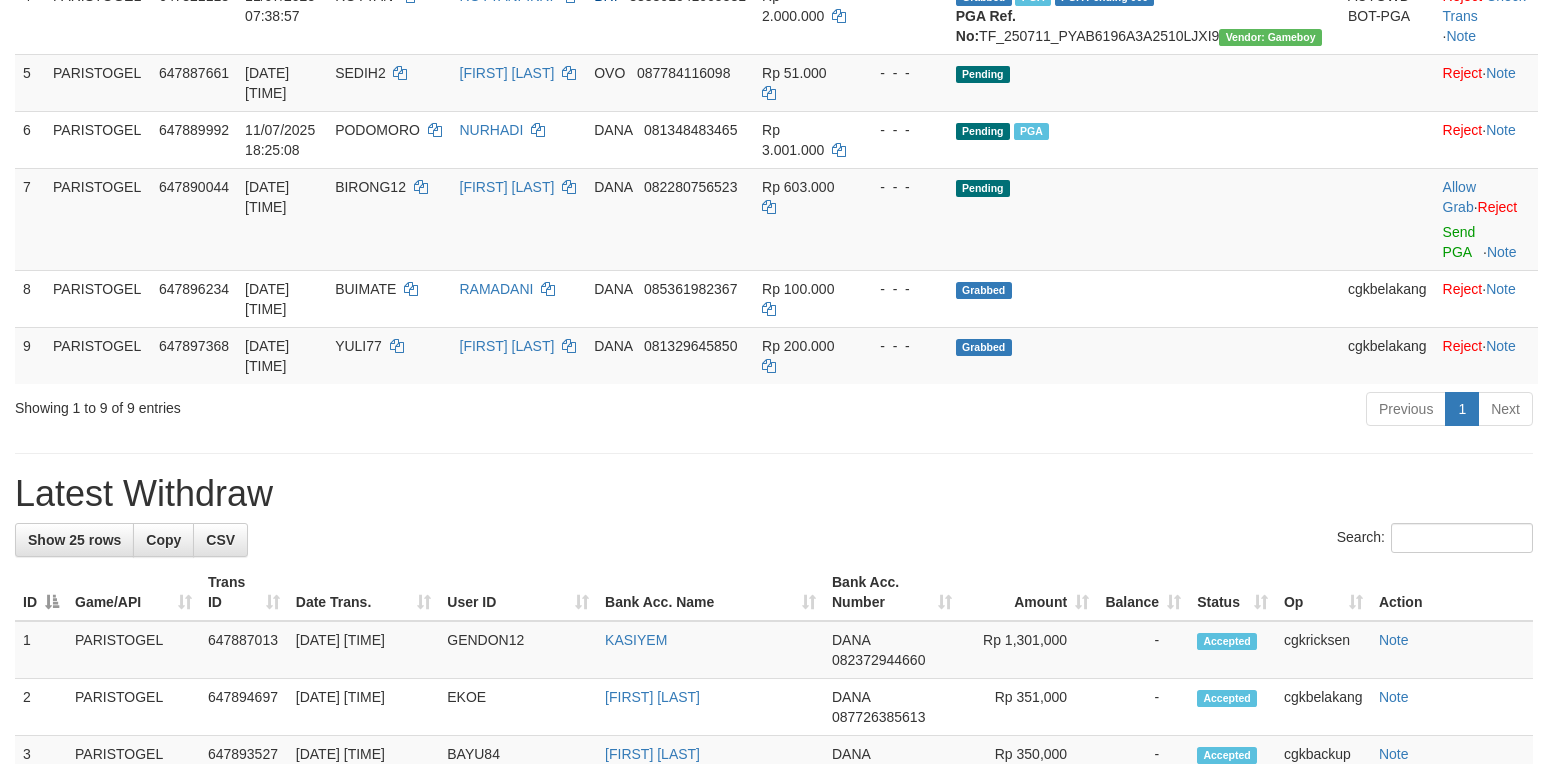 scroll, scrollTop: 533, scrollLeft: 0, axis: vertical 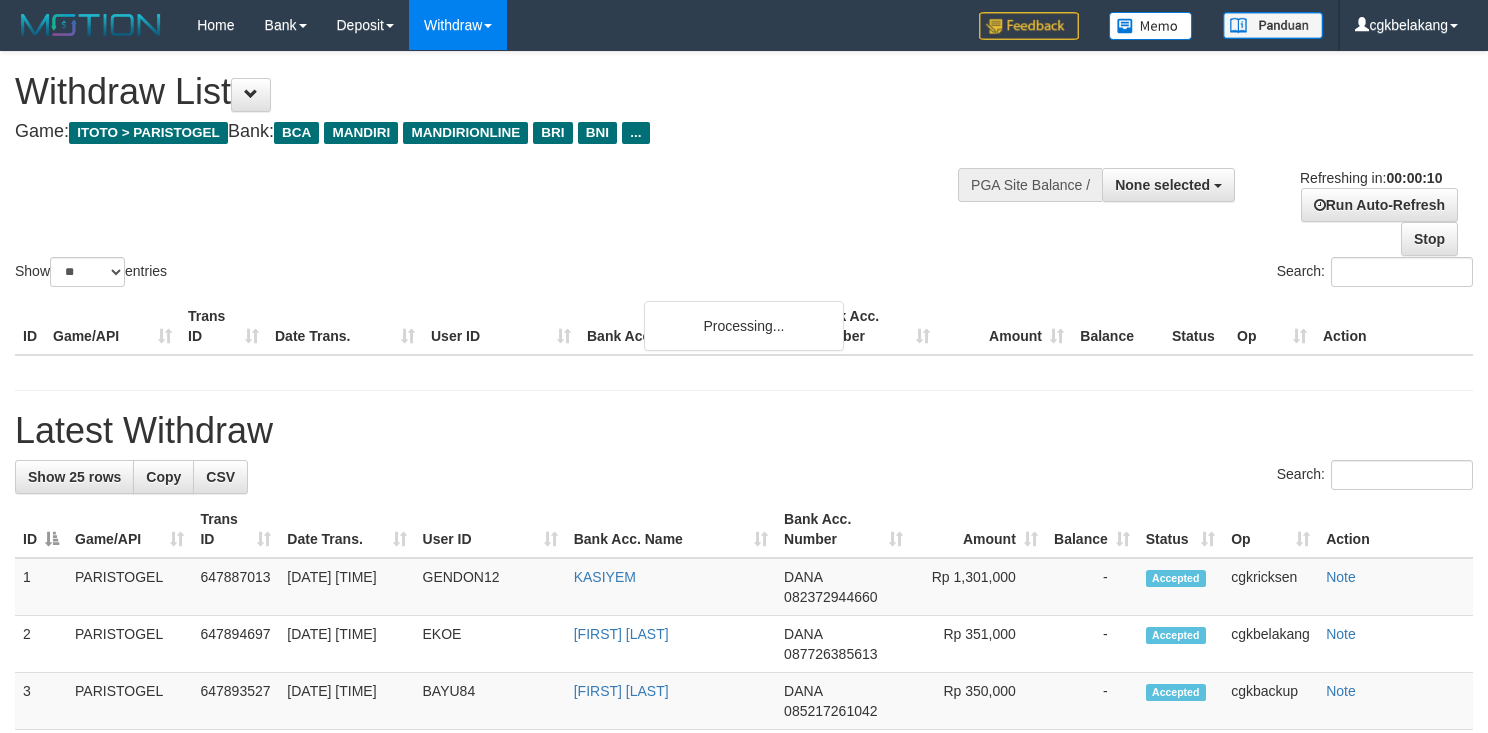 select 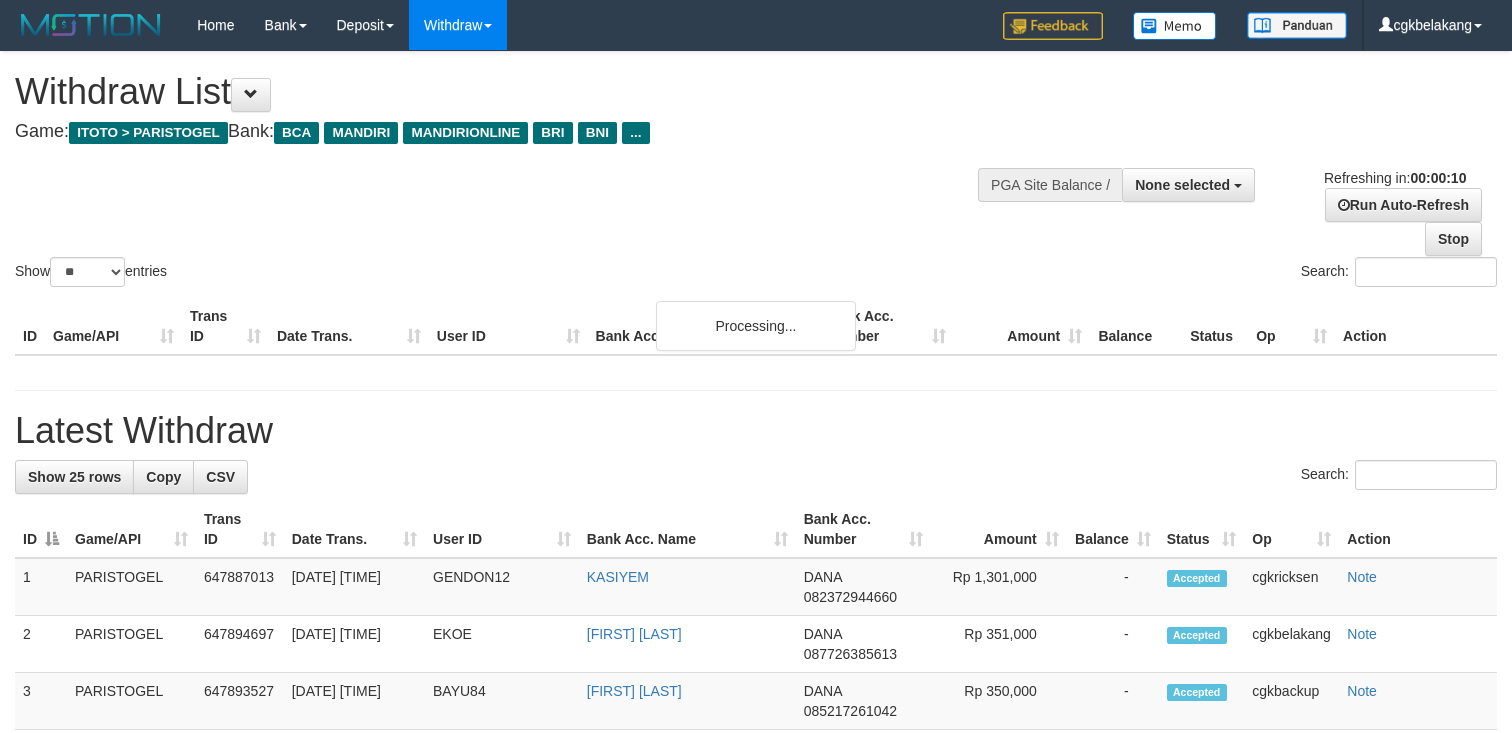 select 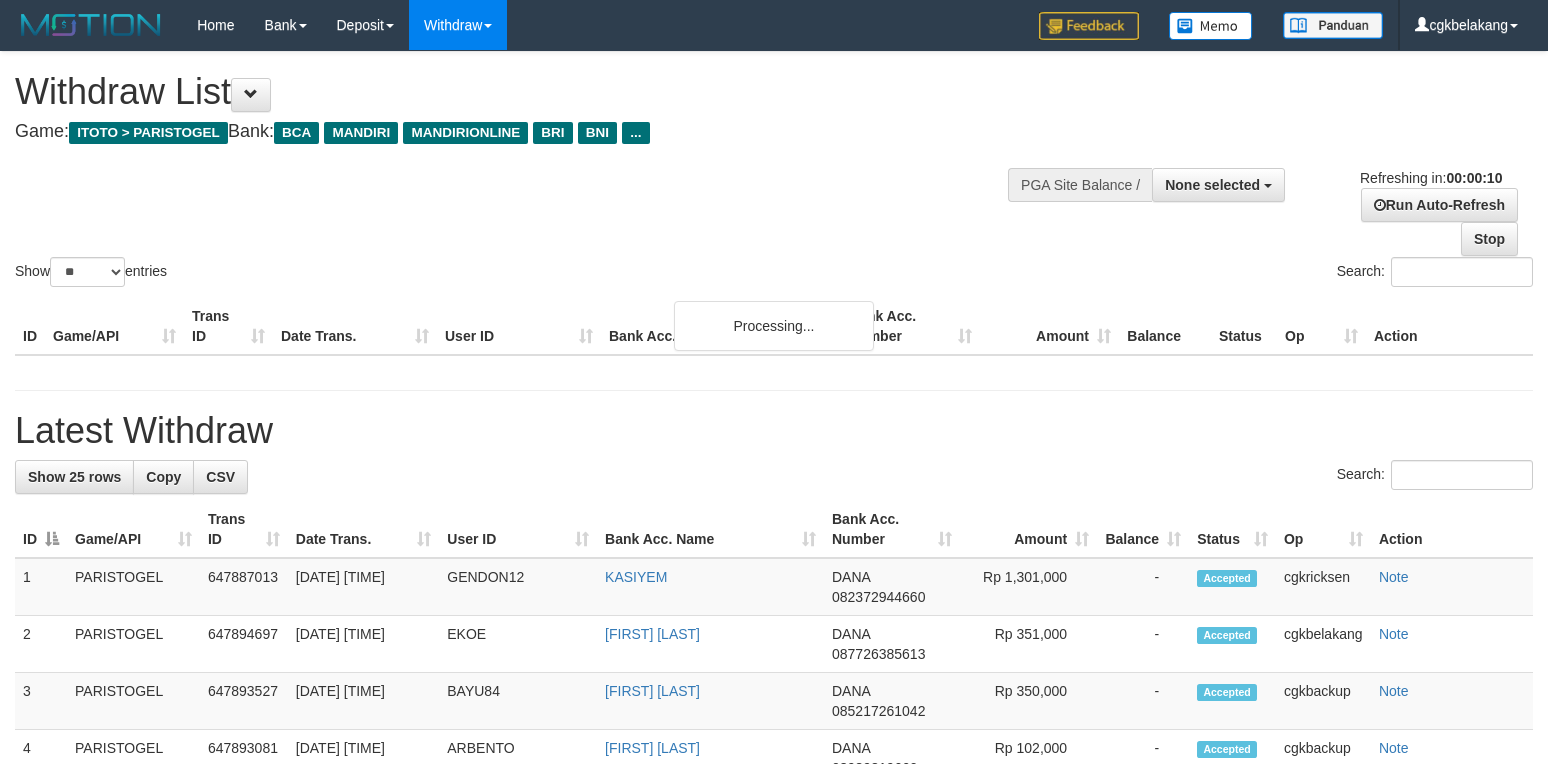 select 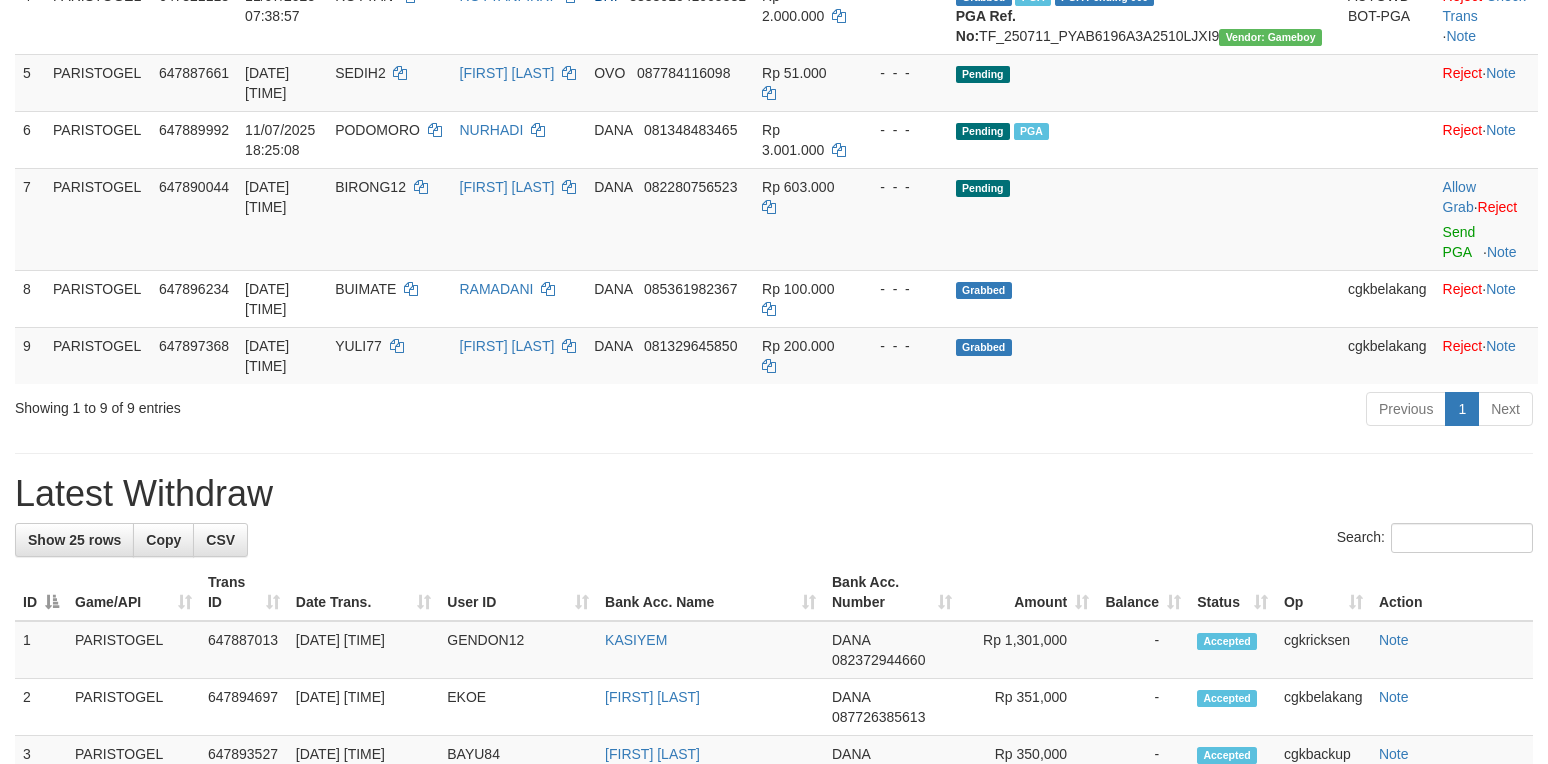 scroll, scrollTop: 533, scrollLeft: 0, axis: vertical 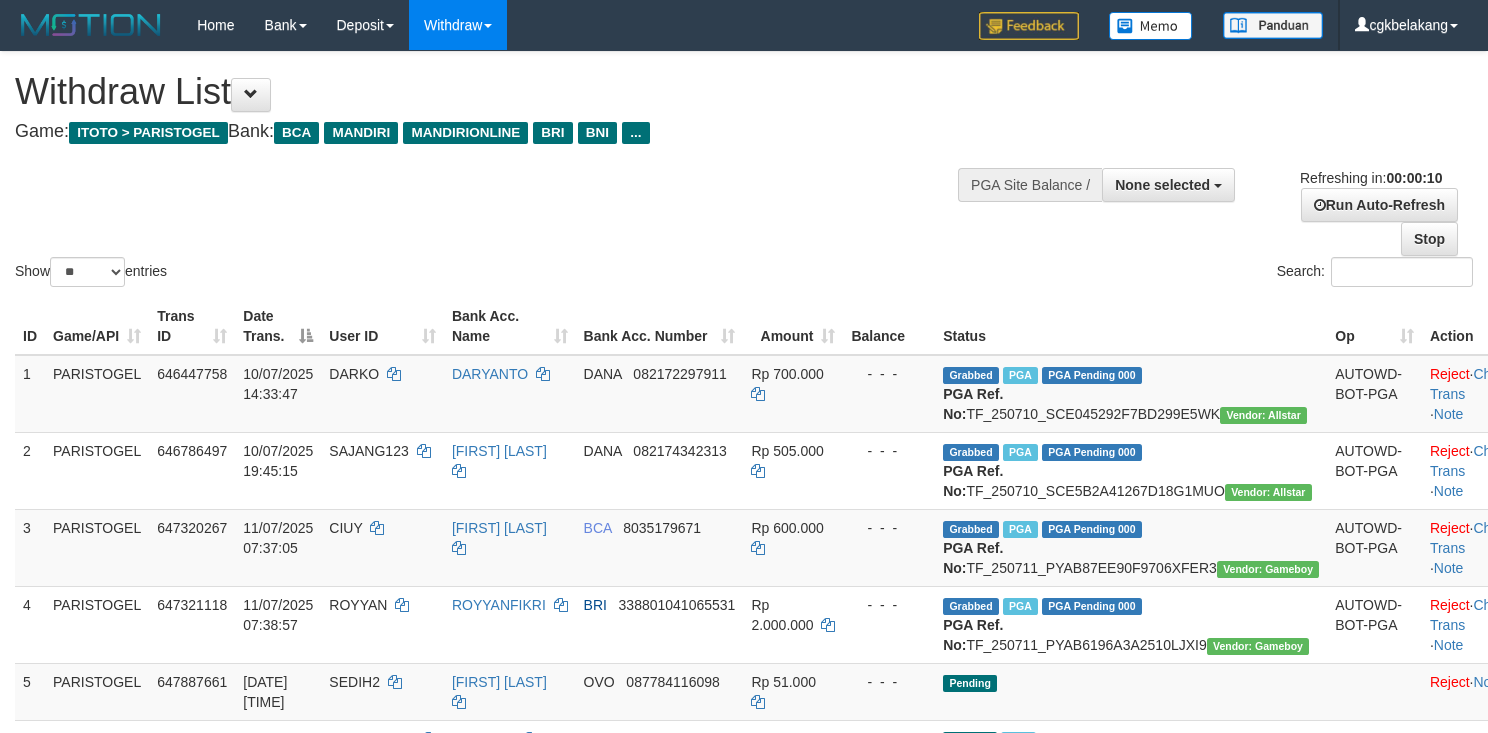 select 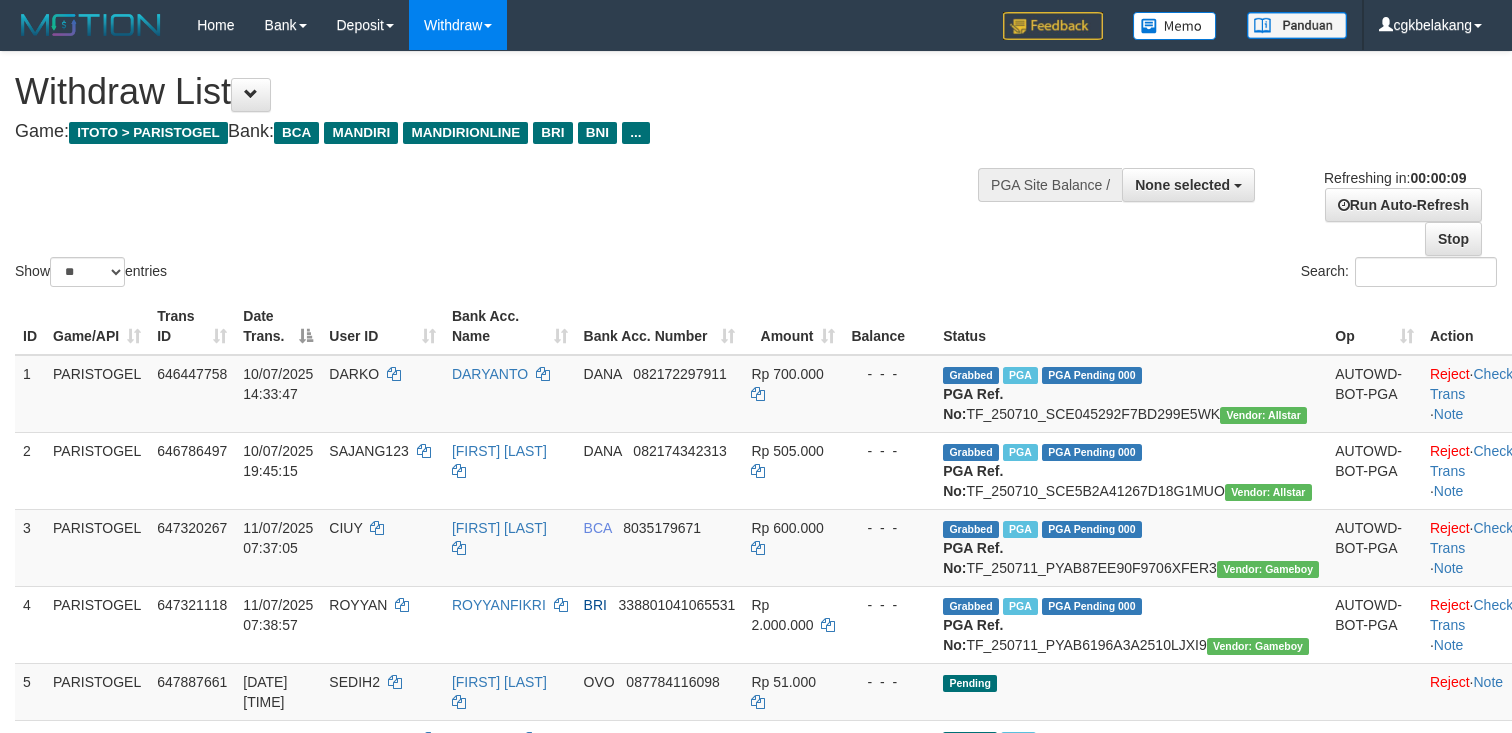 select 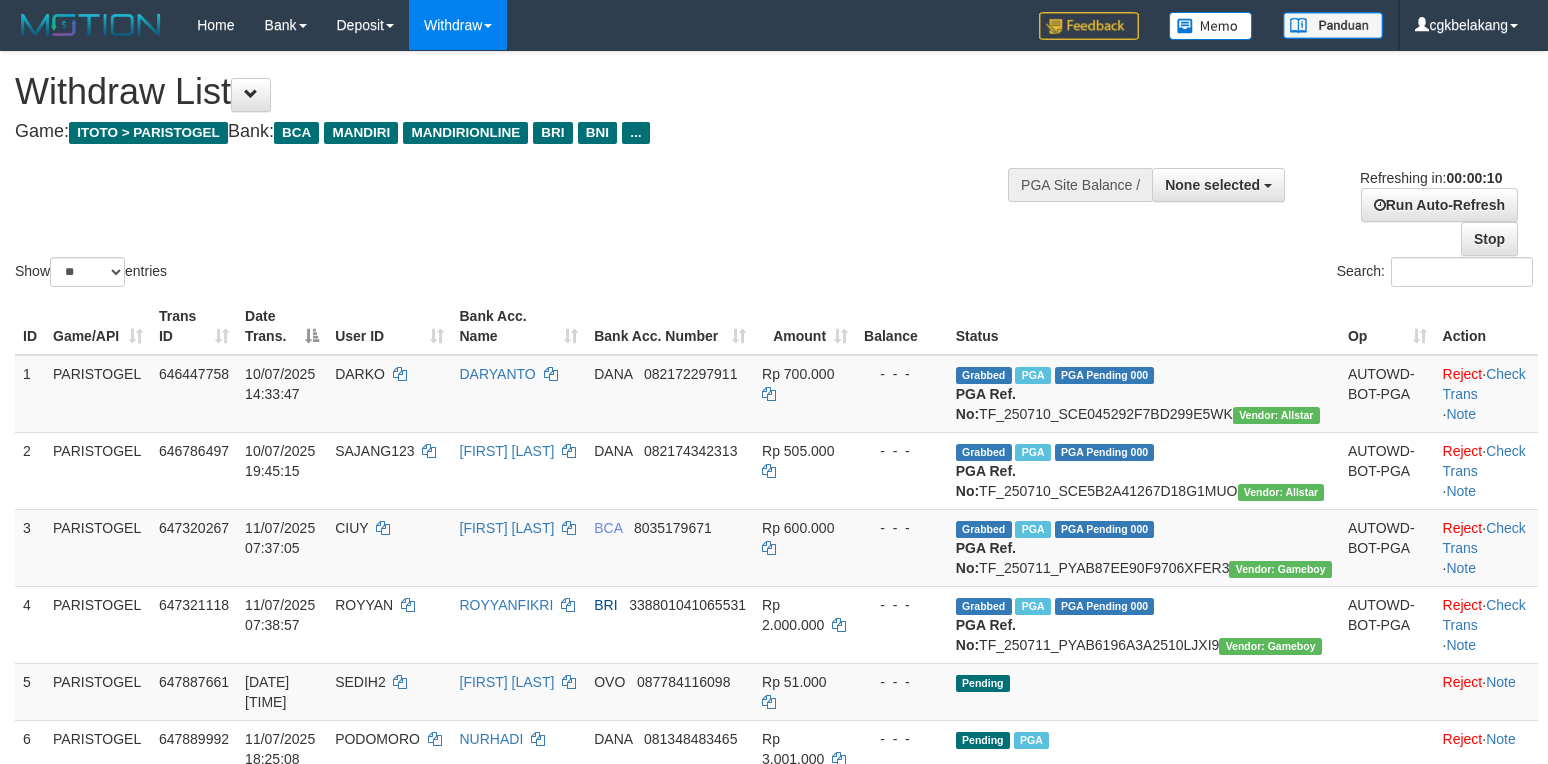 select 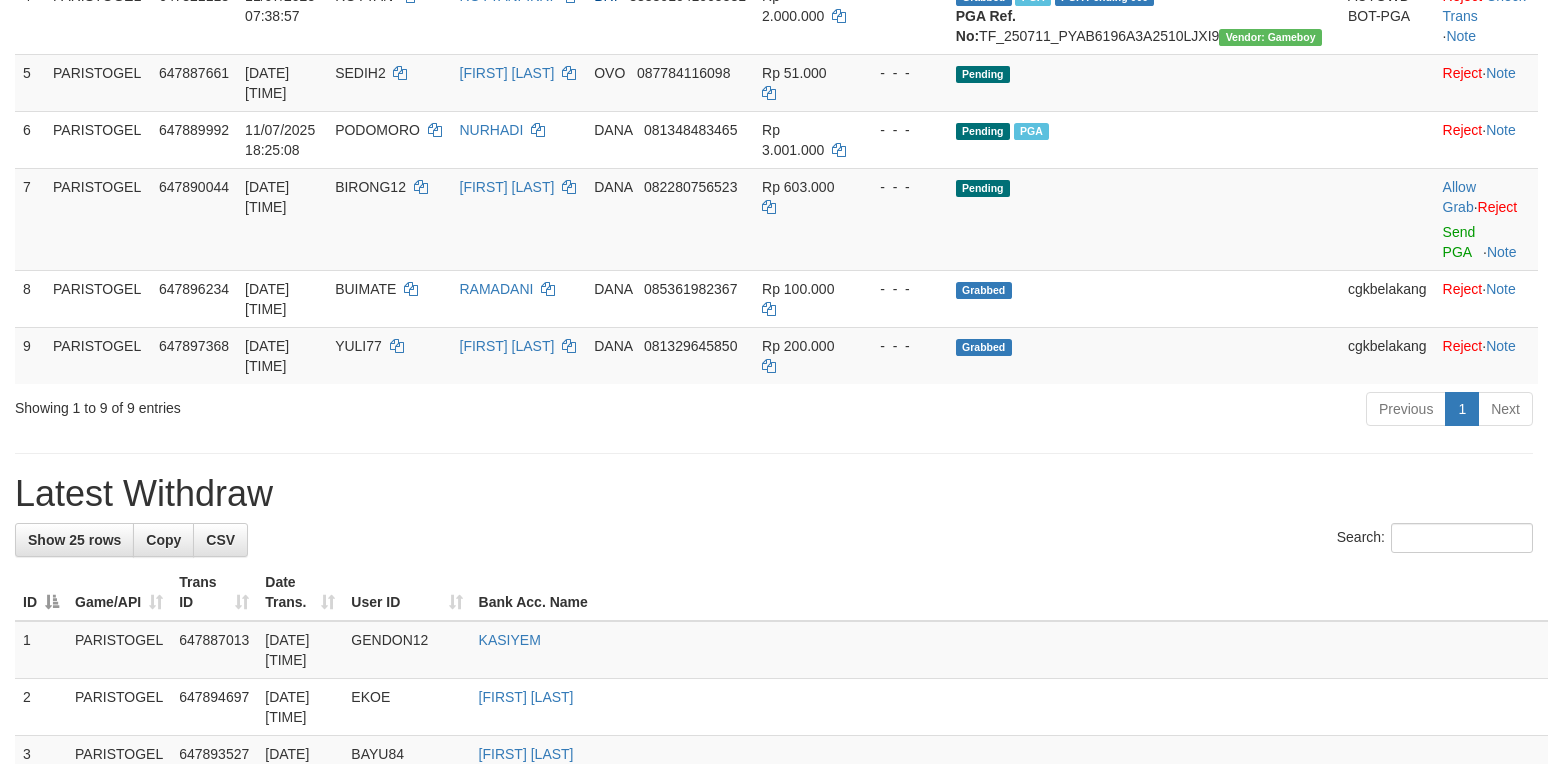 scroll, scrollTop: 533, scrollLeft: 0, axis: vertical 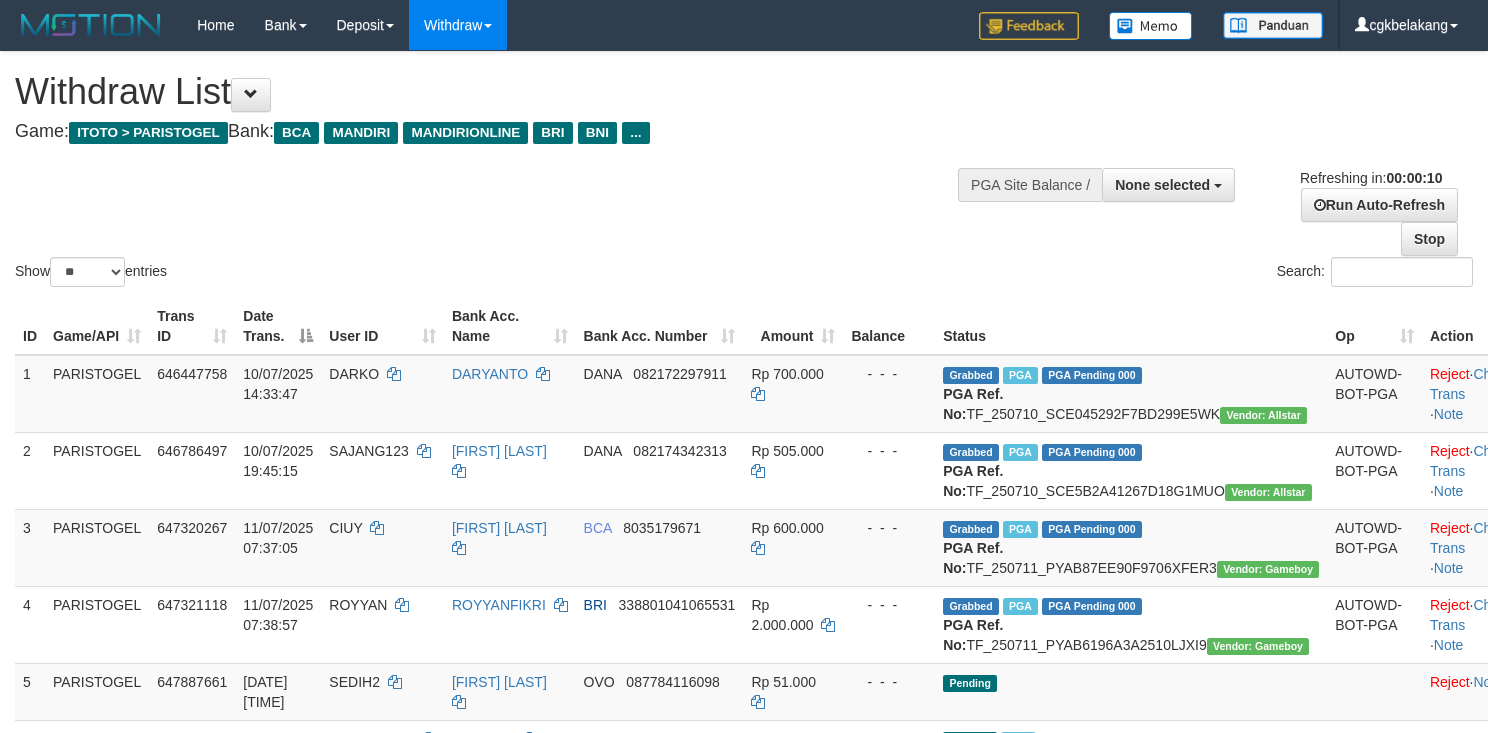 select 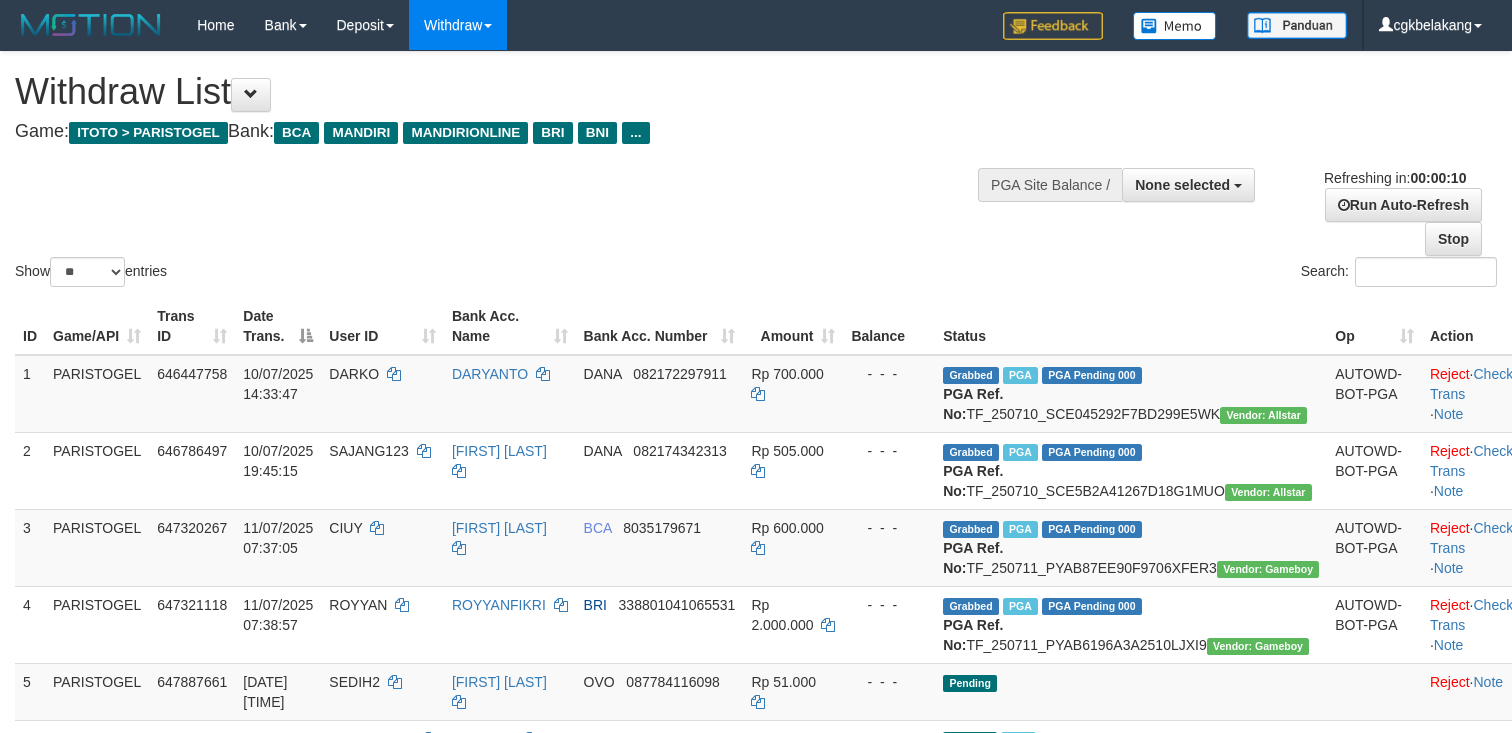 select 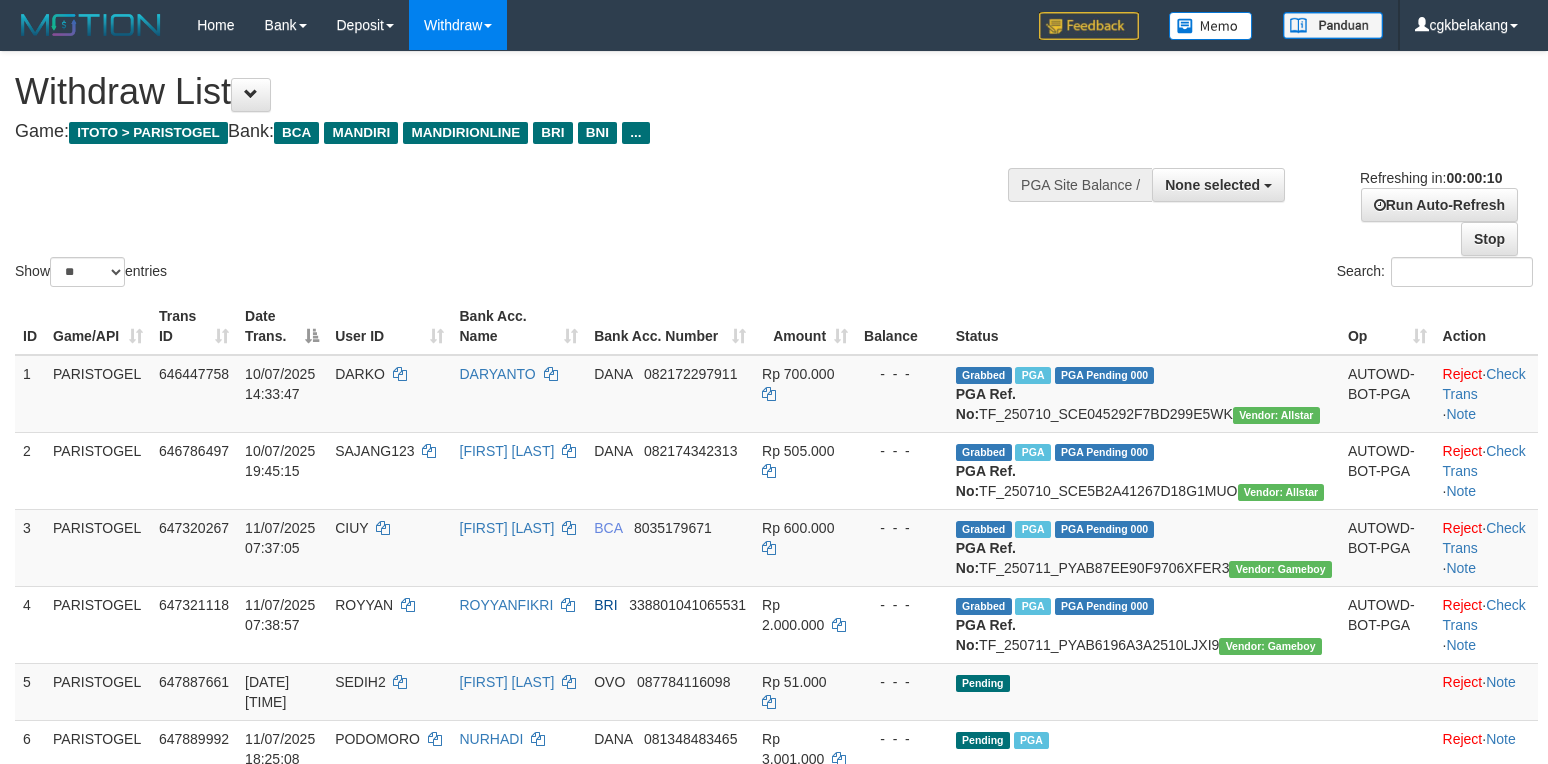 select 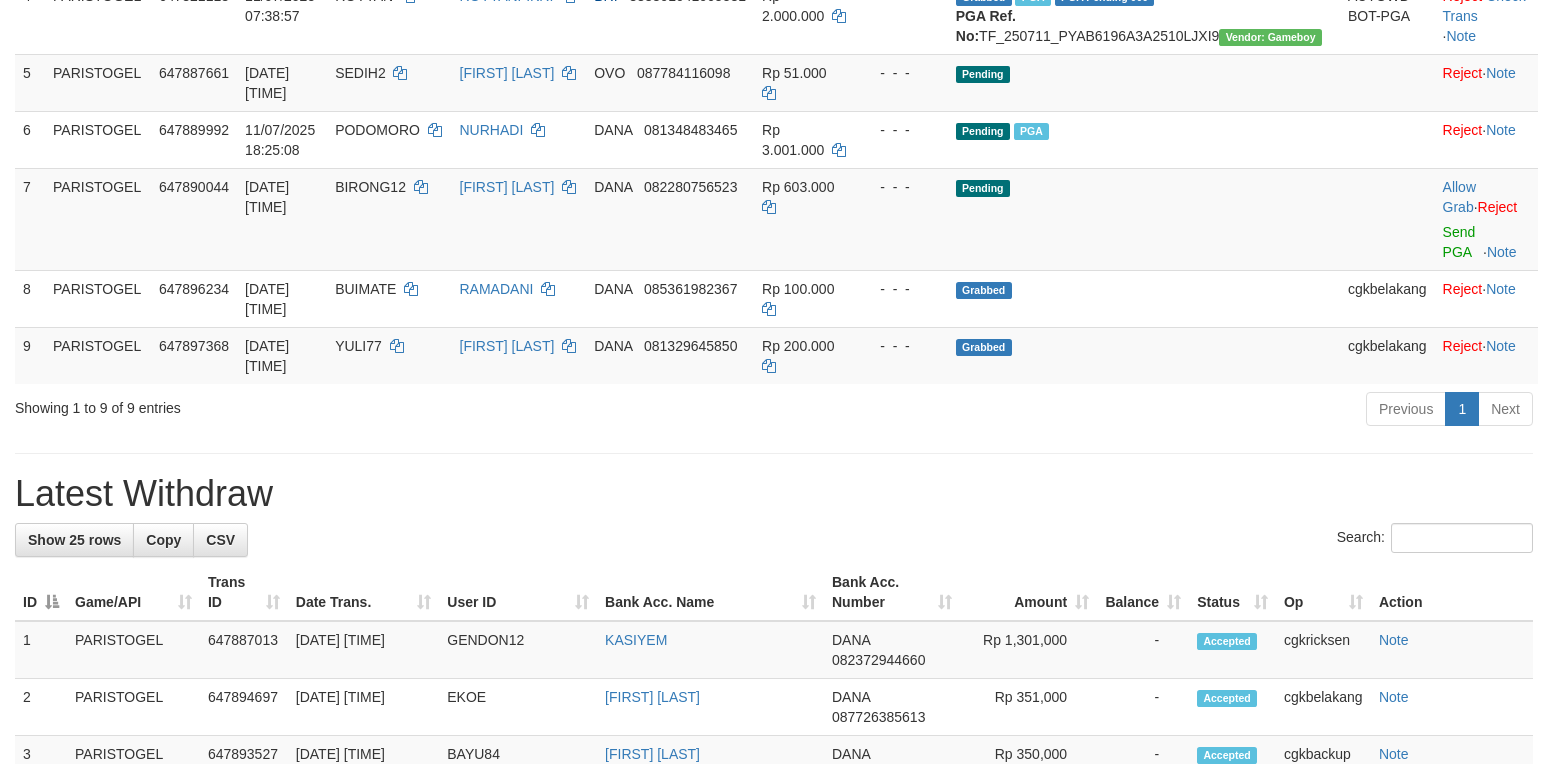 scroll, scrollTop: 533, scrollLeft: 0, axis: vertical 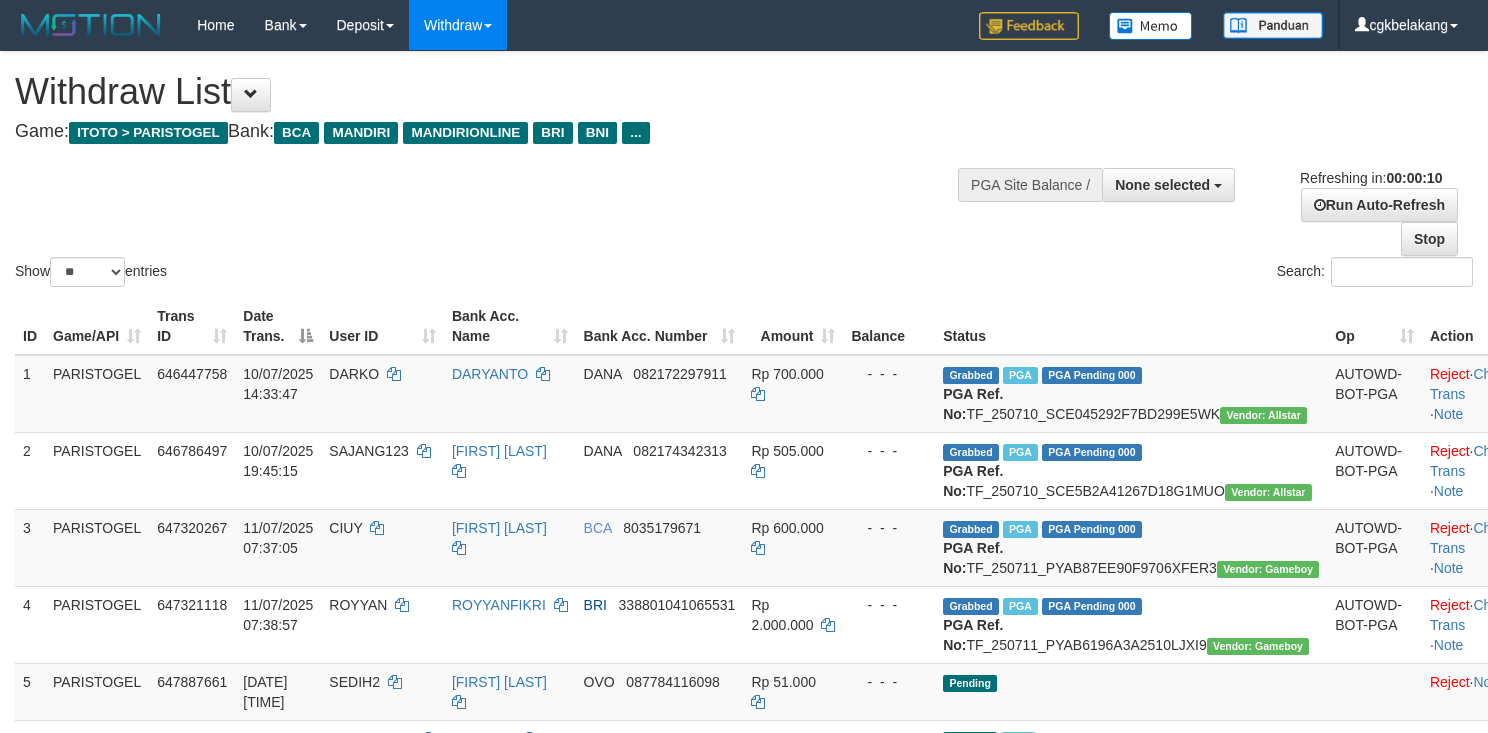select 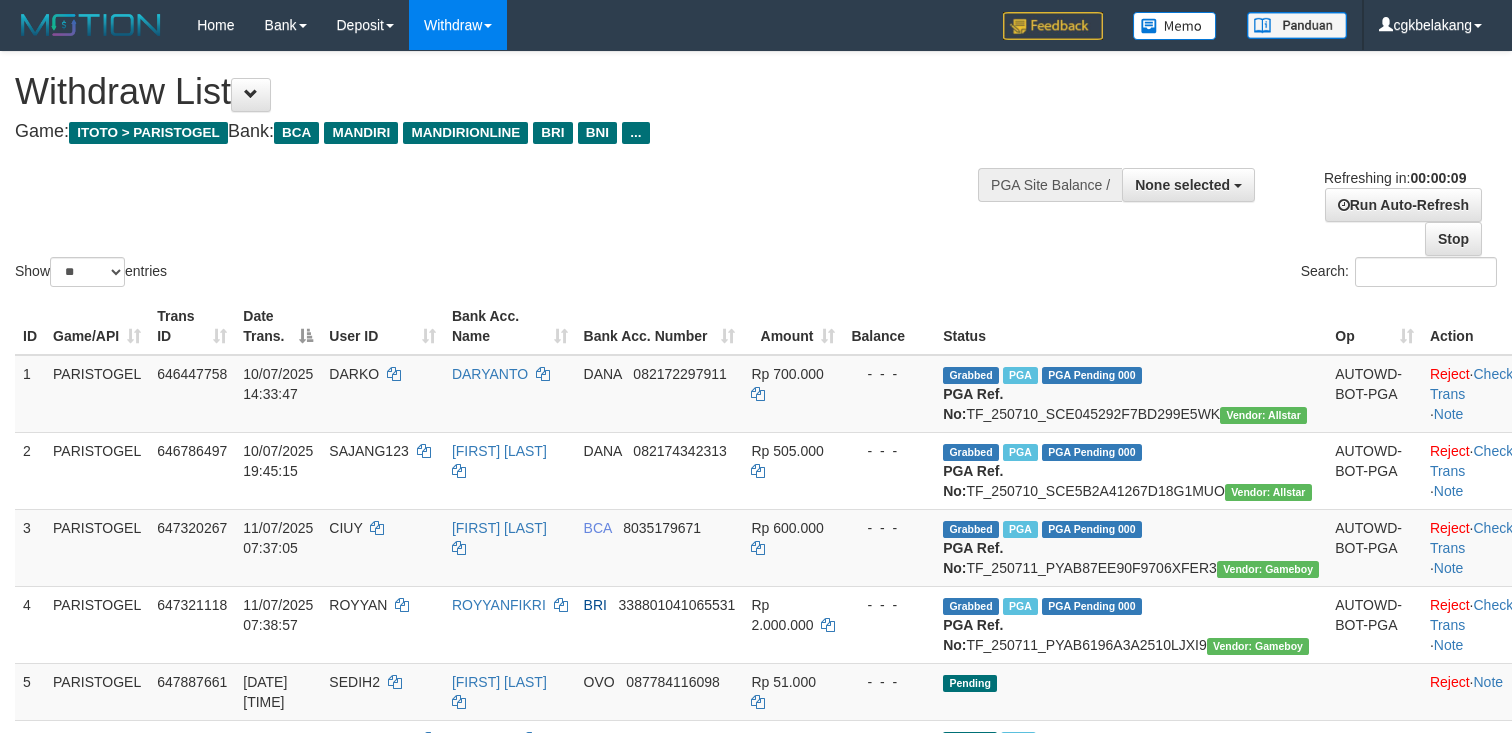 select 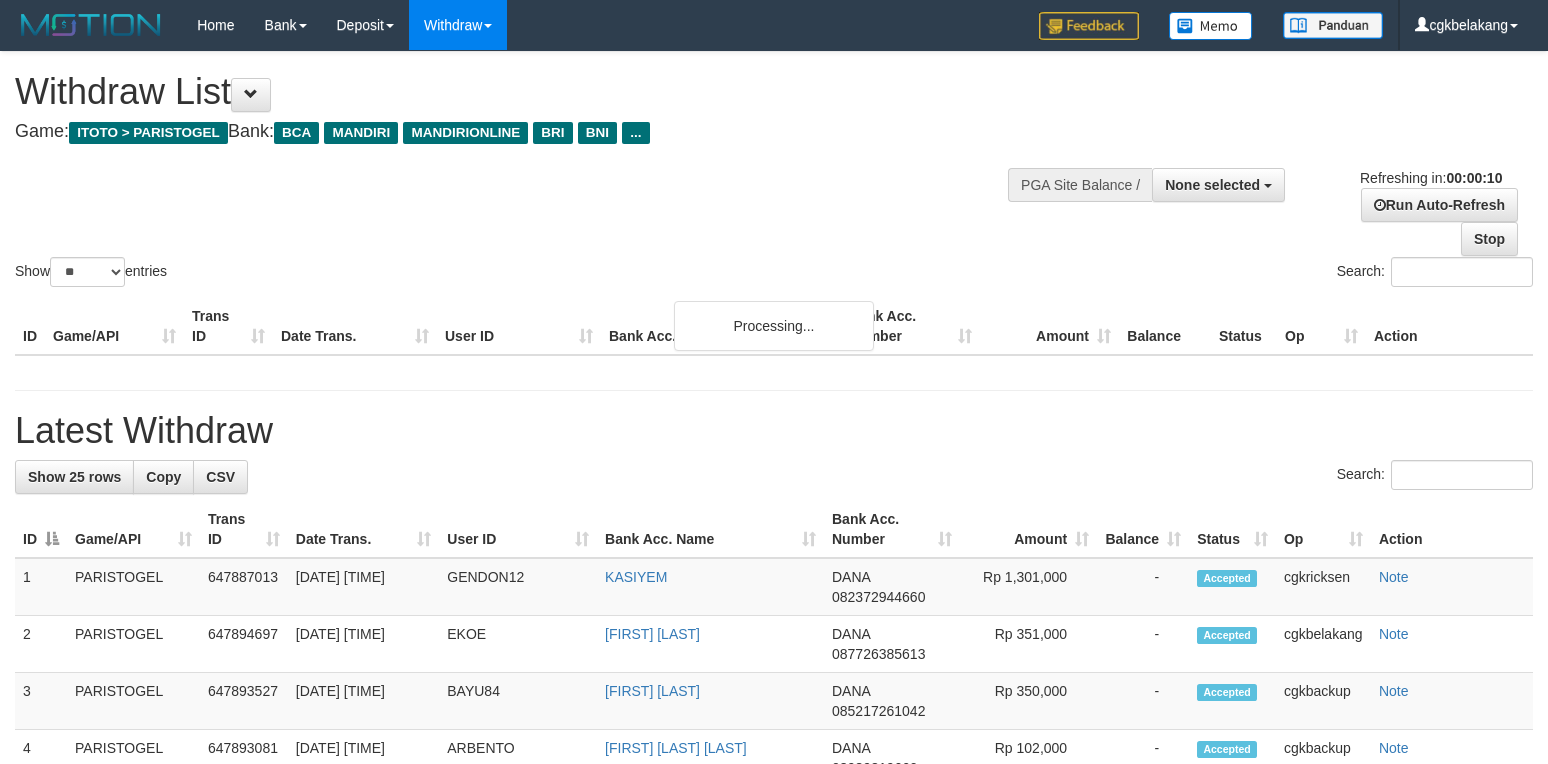 select 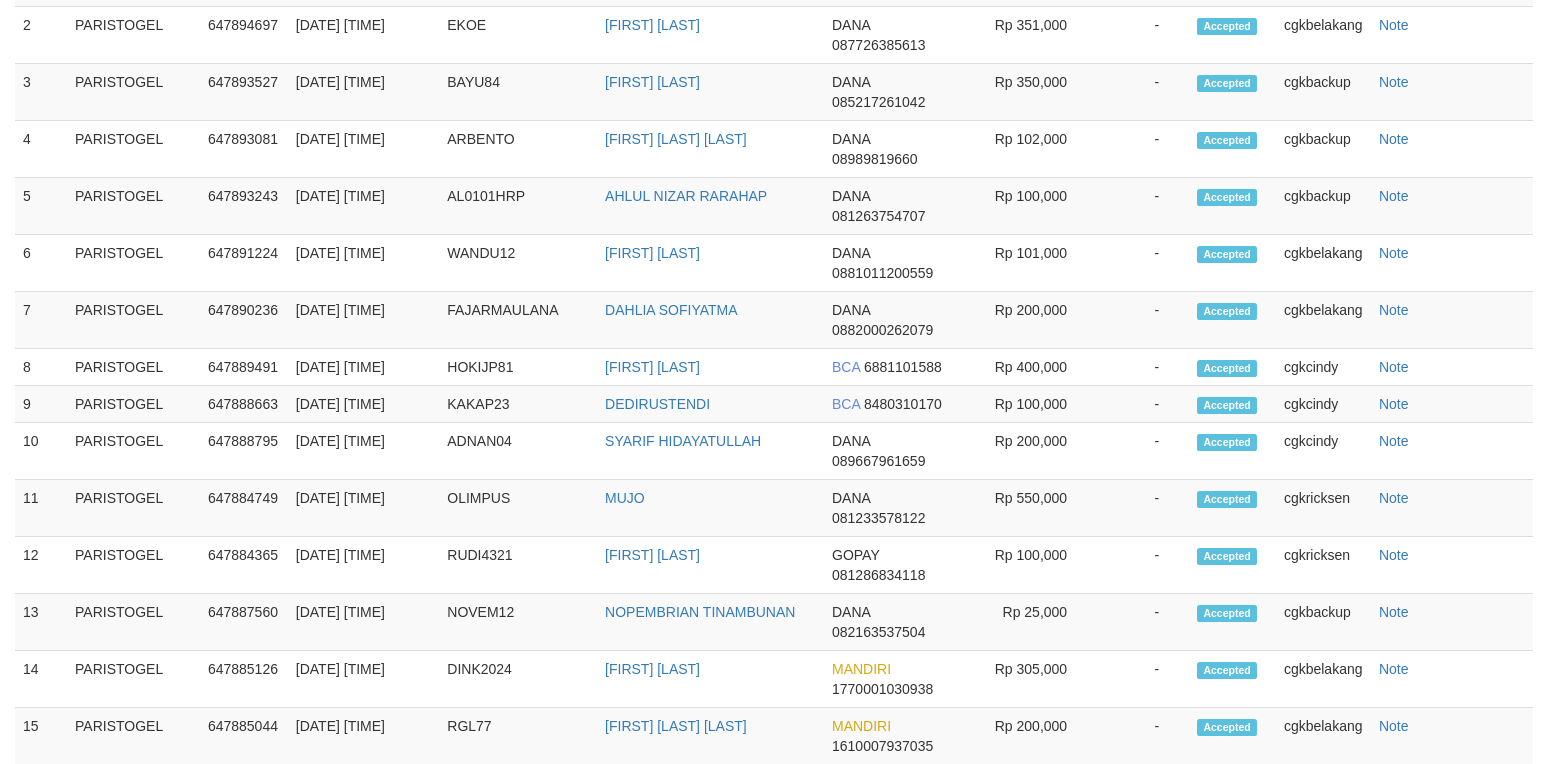 scroll, scrollTop: 533, scrollLeft: 0, axis: vertical 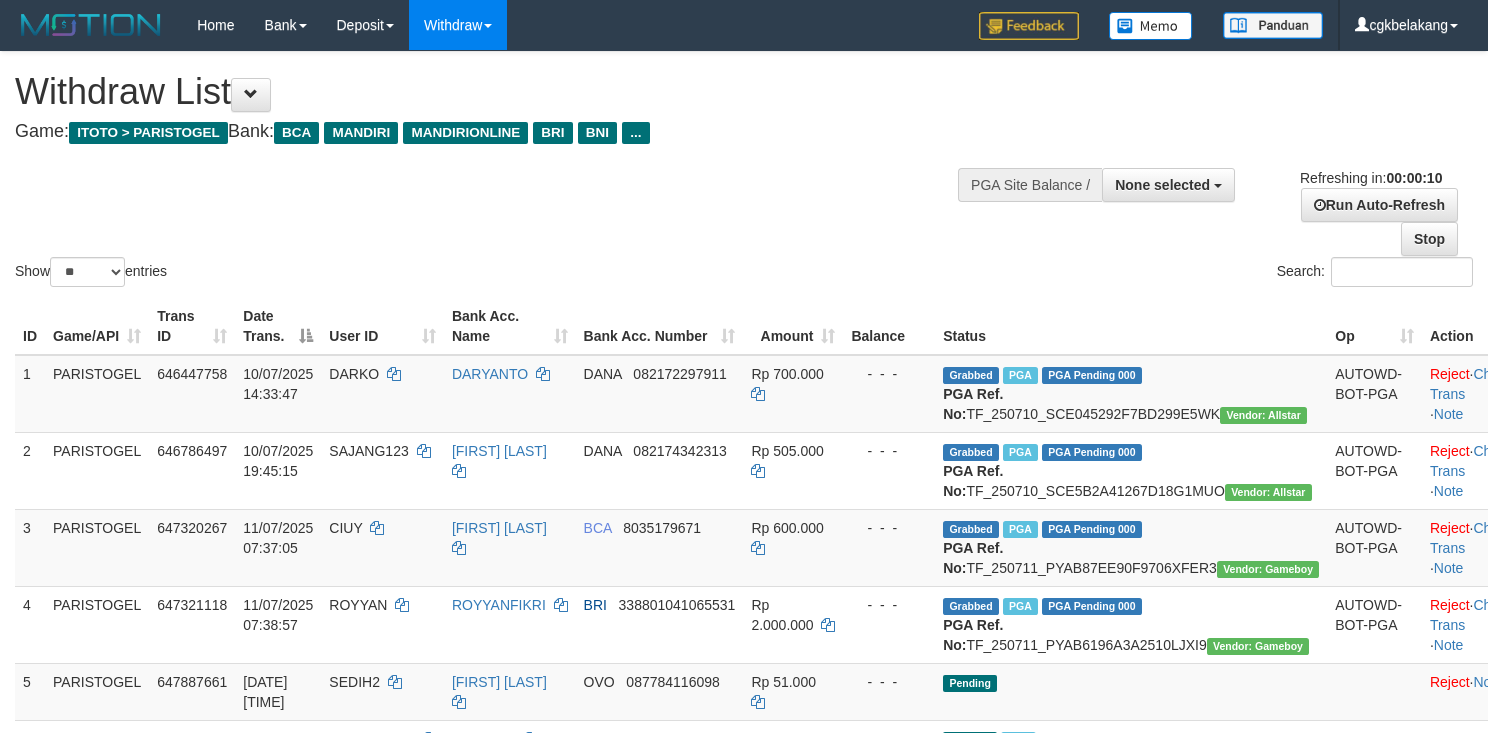 select 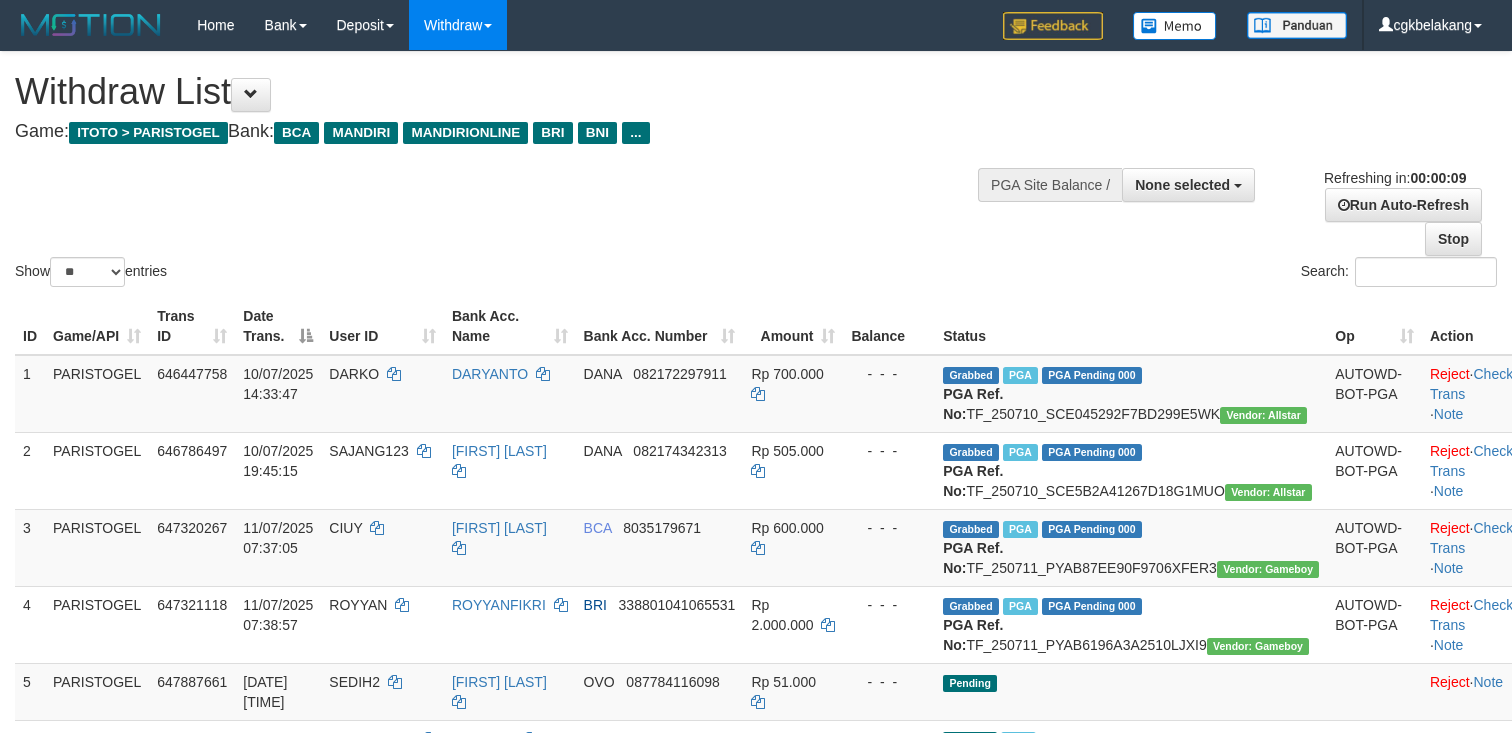 select 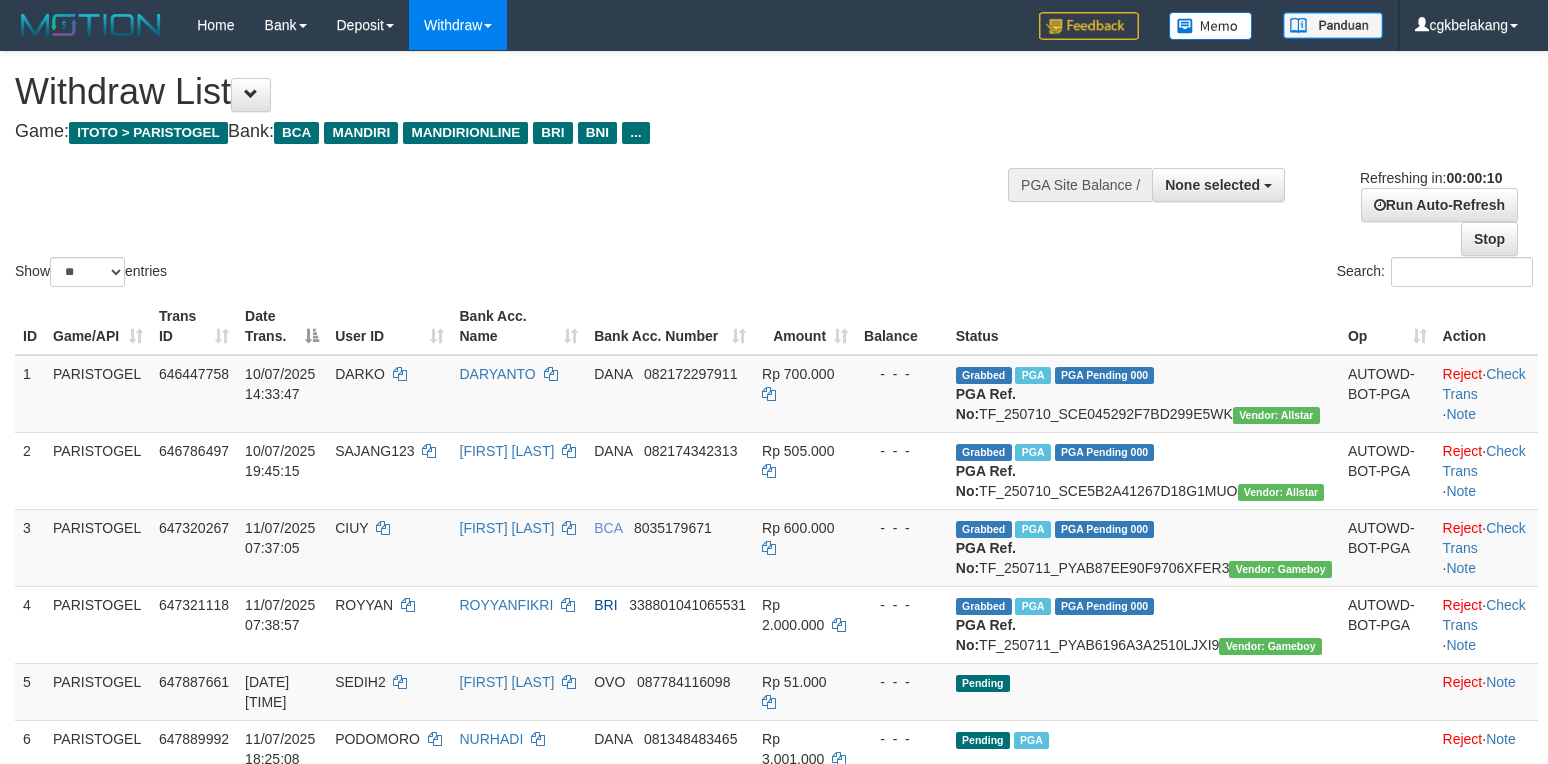 select 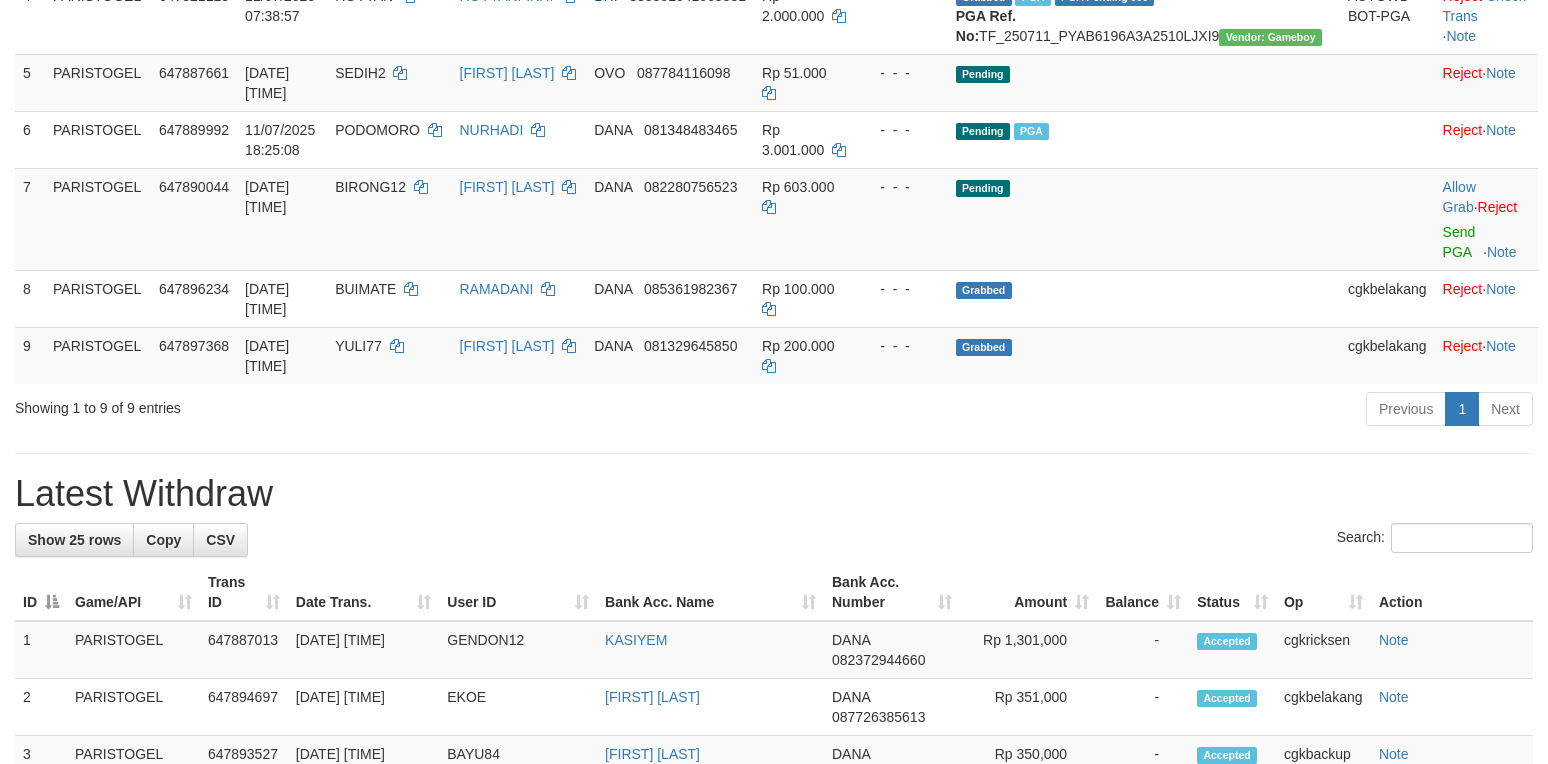scroll, scrollTop: 533, scrollLeft: 0, axis: vertical 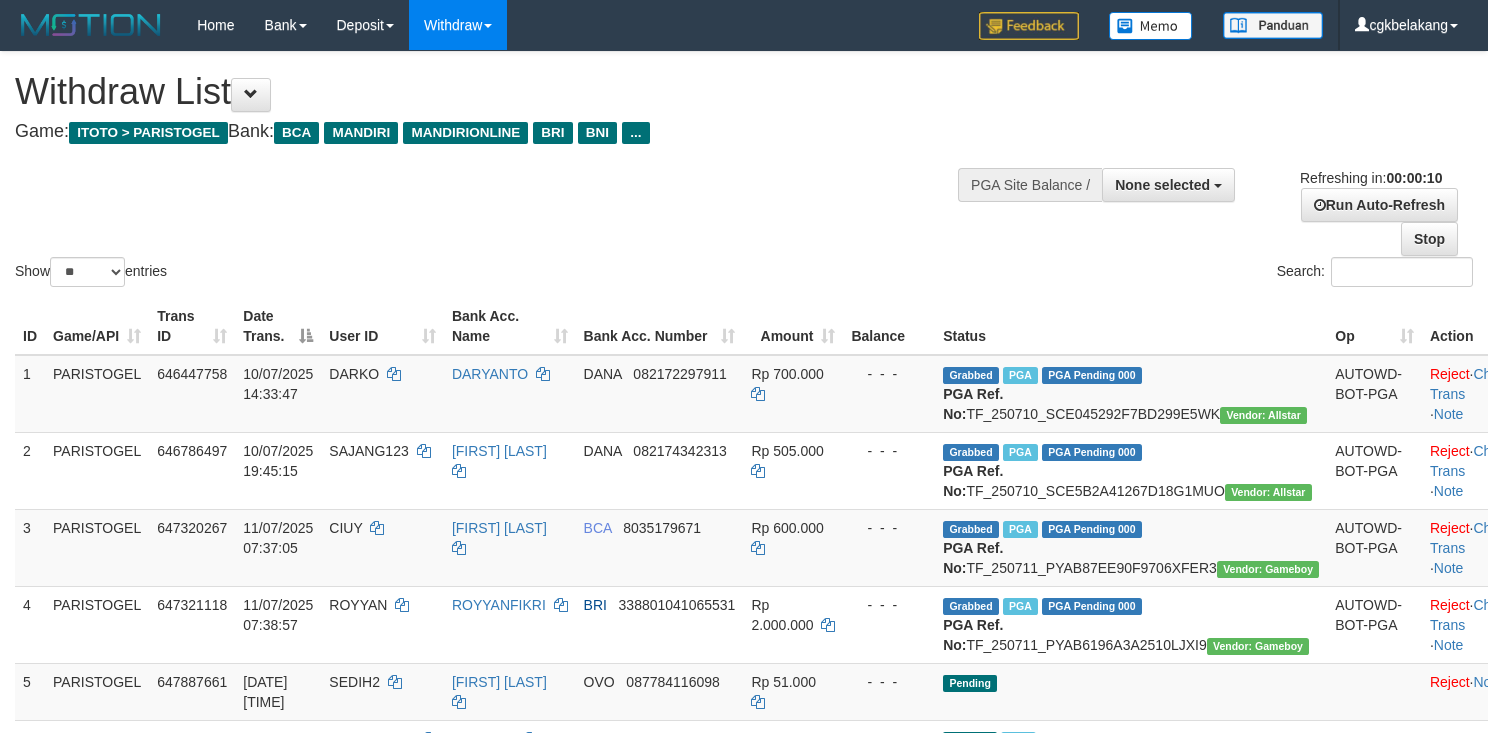 select 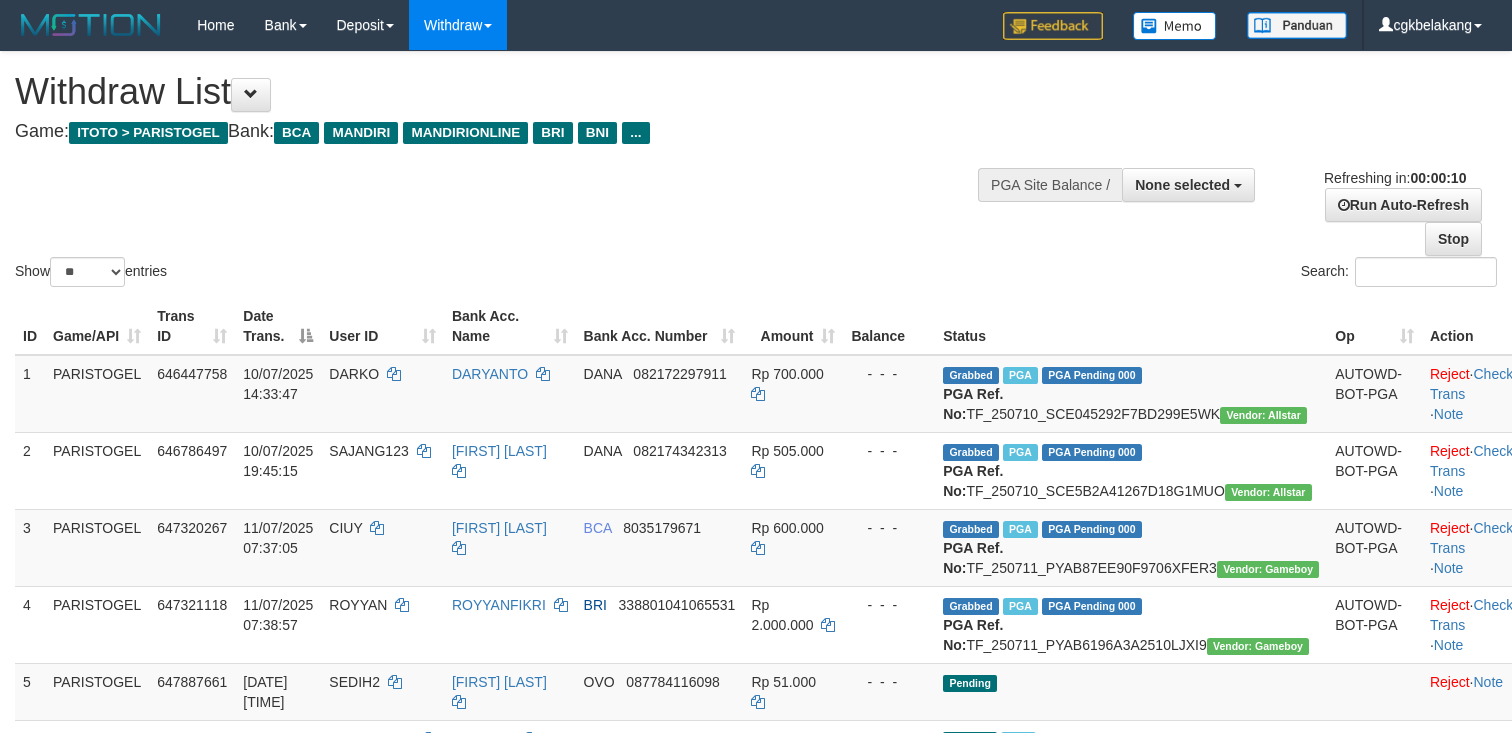 select 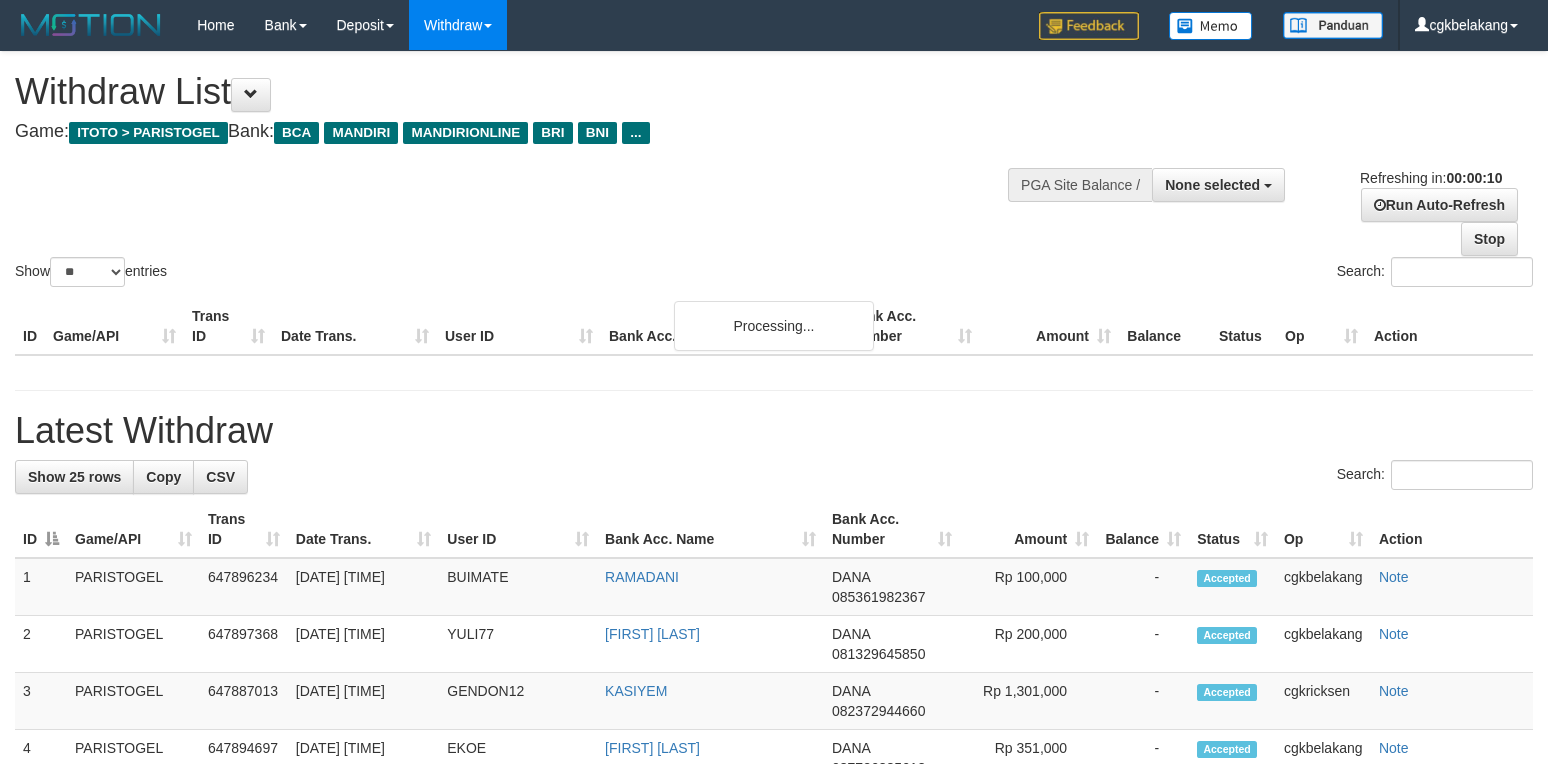 select 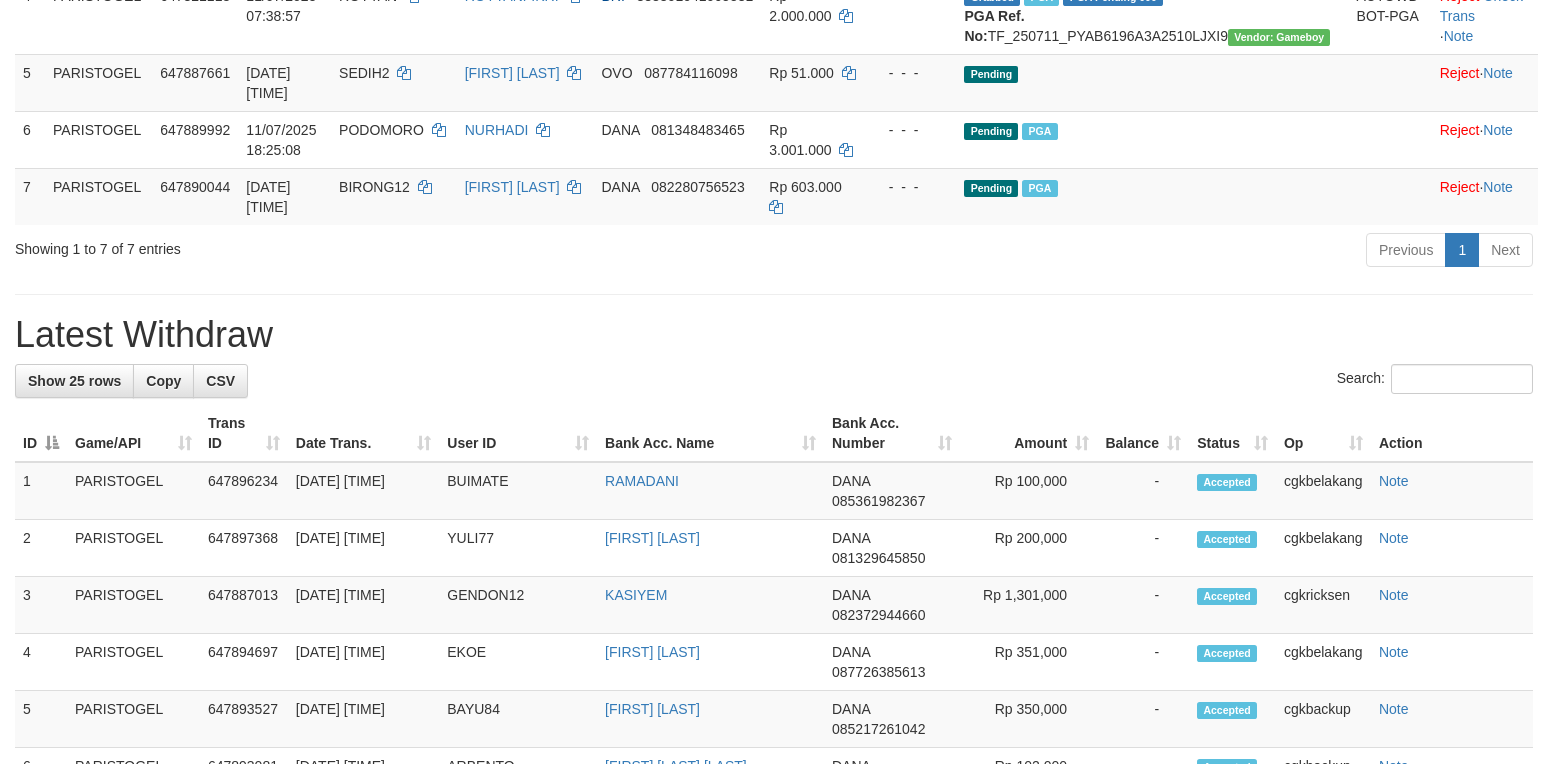 scroll, scrollTop: 533, scrollLeft: 0, axis: vertical 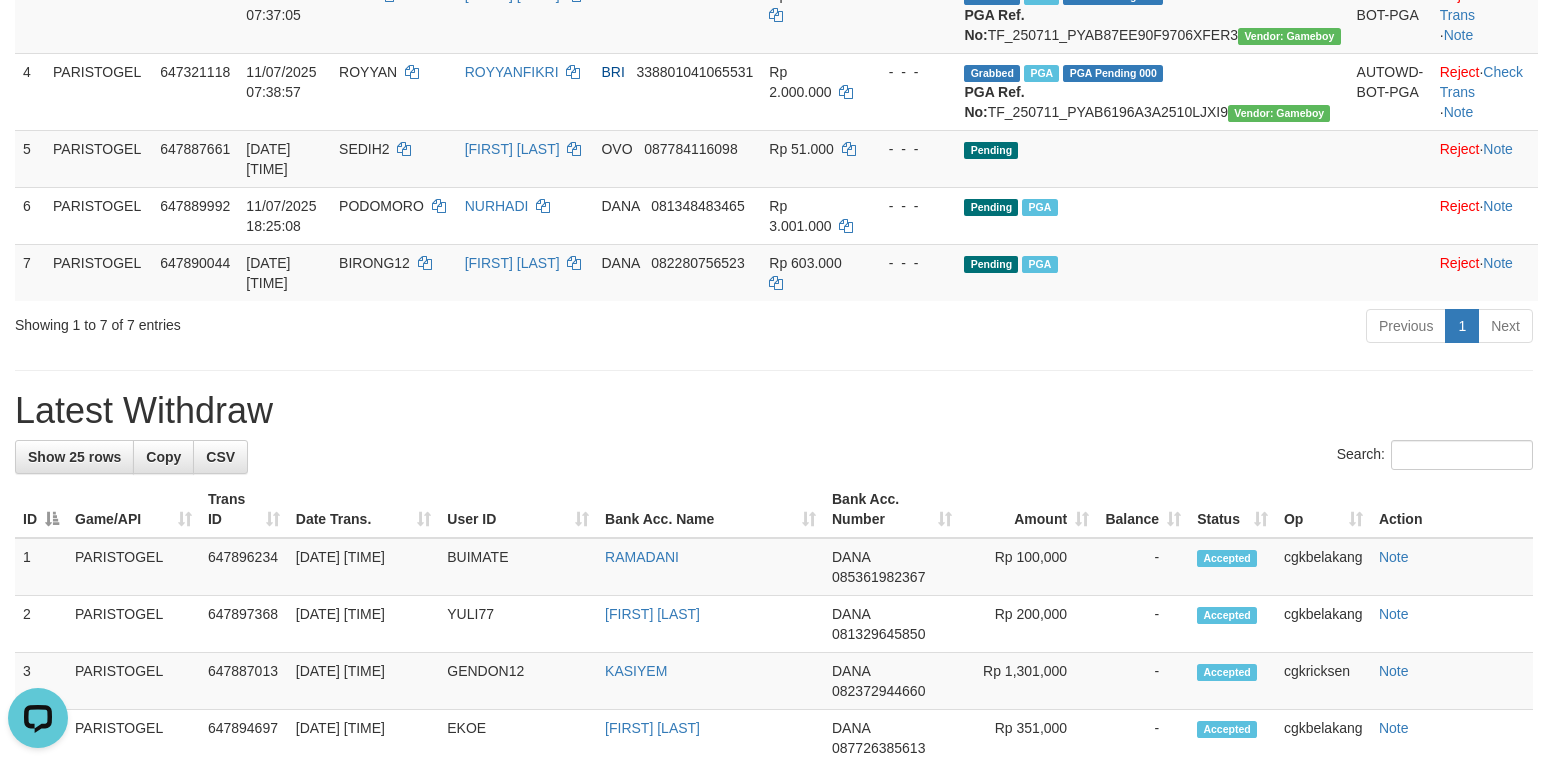 click on "Previous 1 Next" at bounding box center [1096, 328] 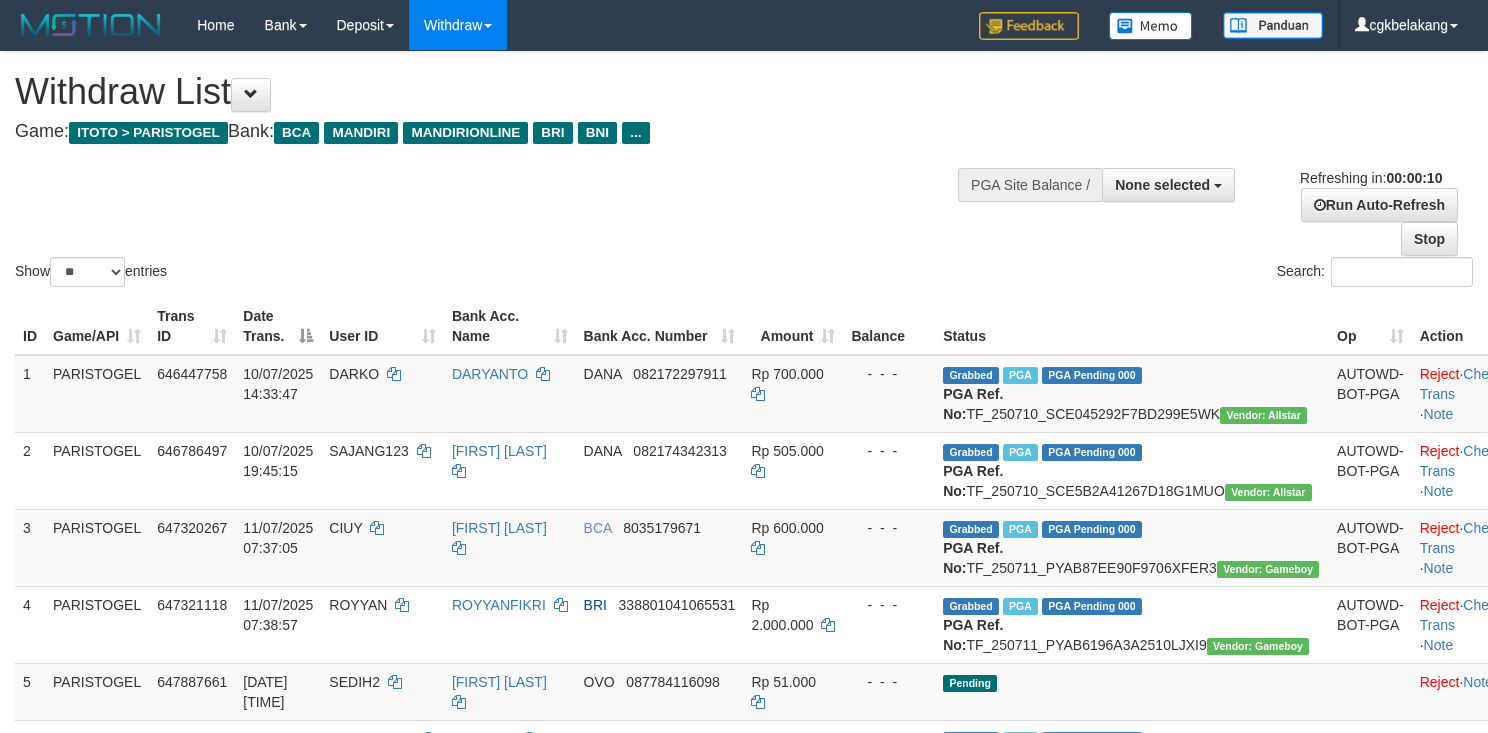 select 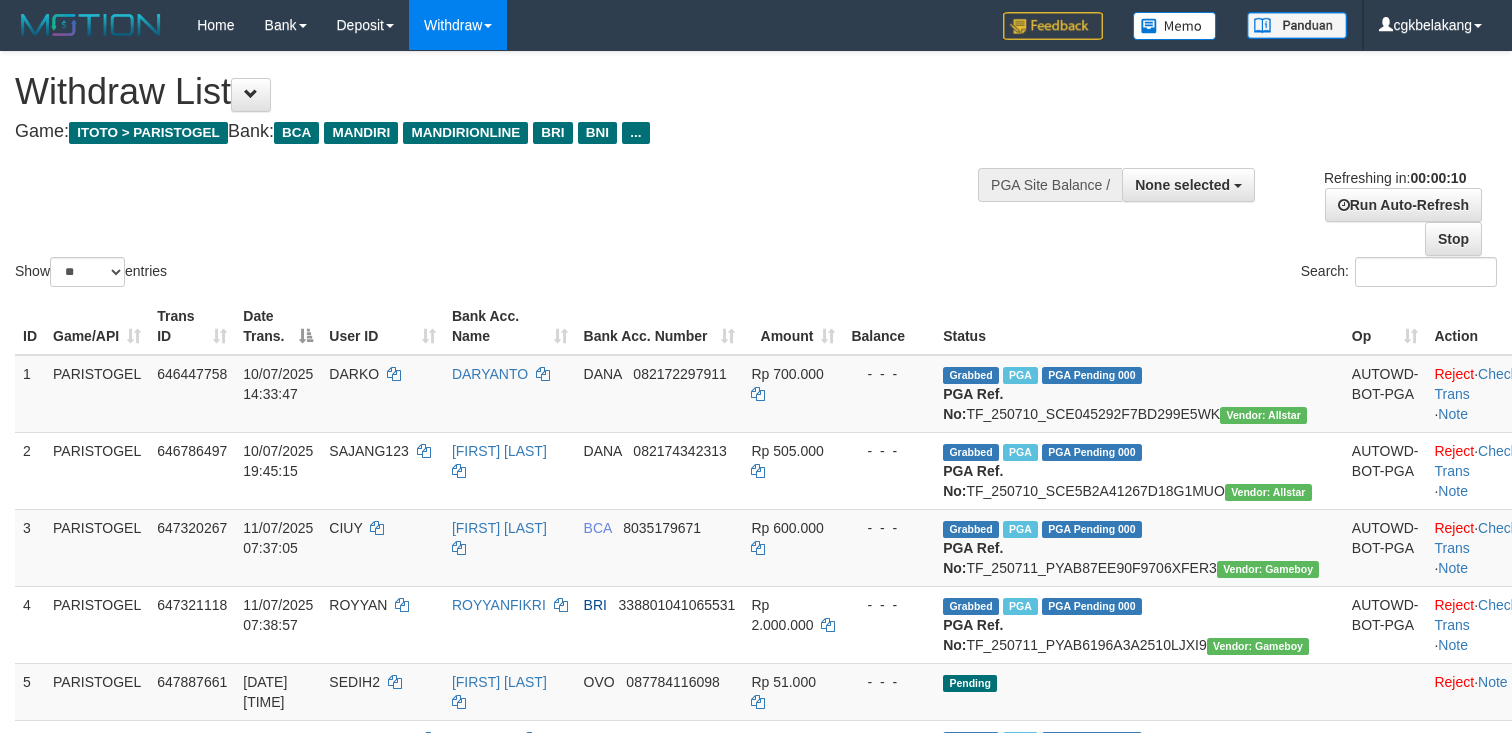 select 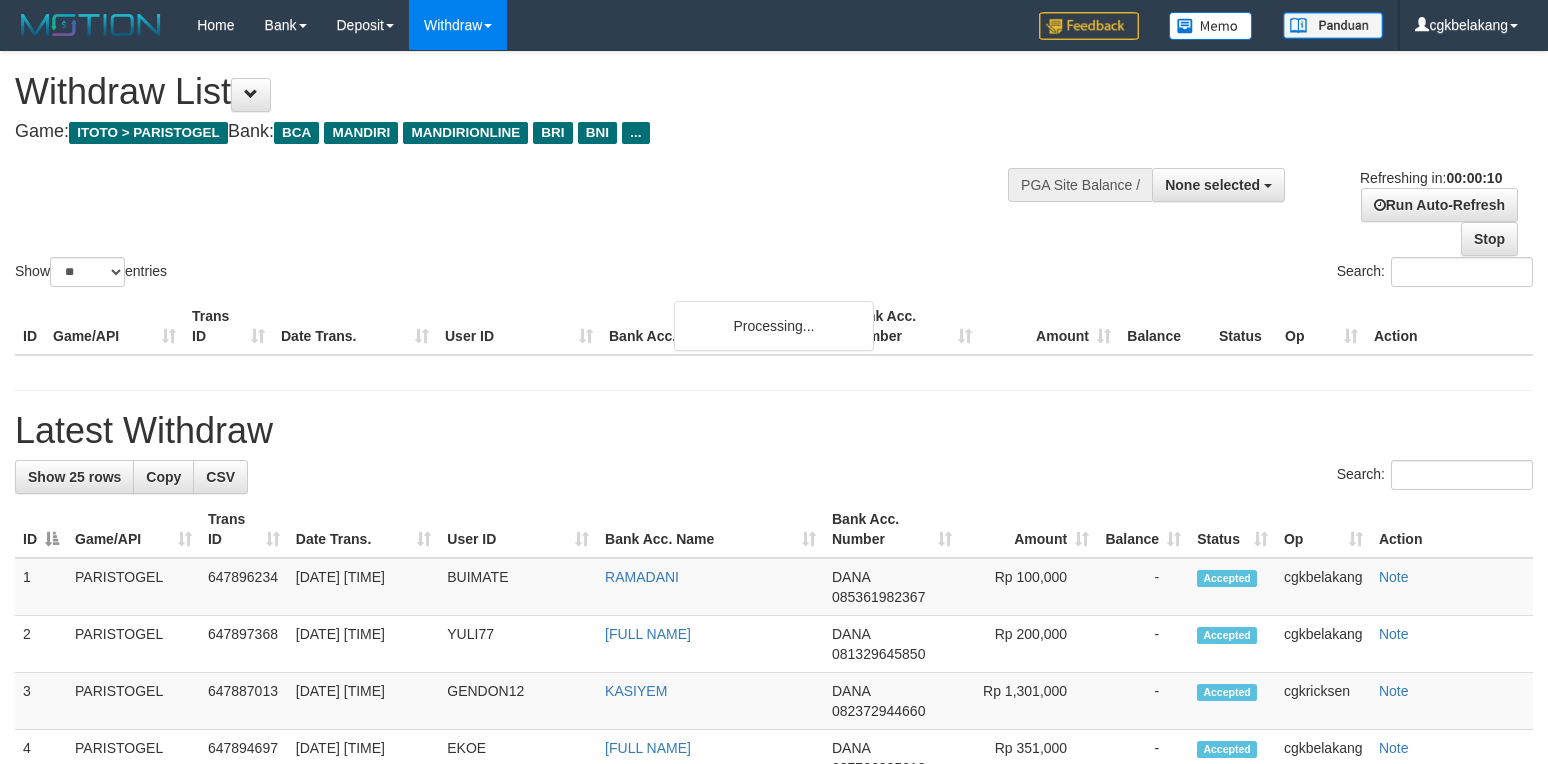 select 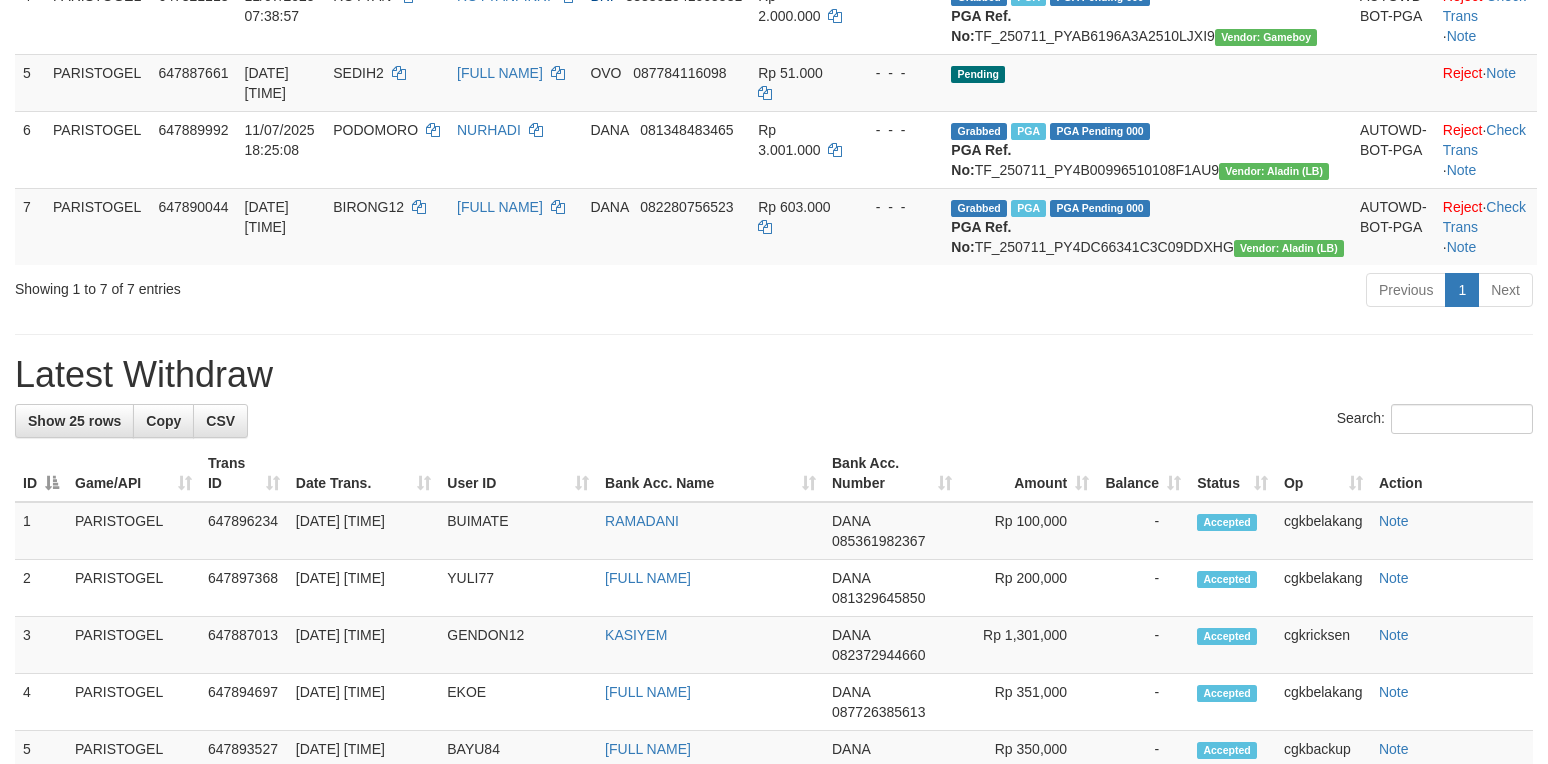 scroll, scrollTop: 533, scrollLeft: 0, axis: vertical 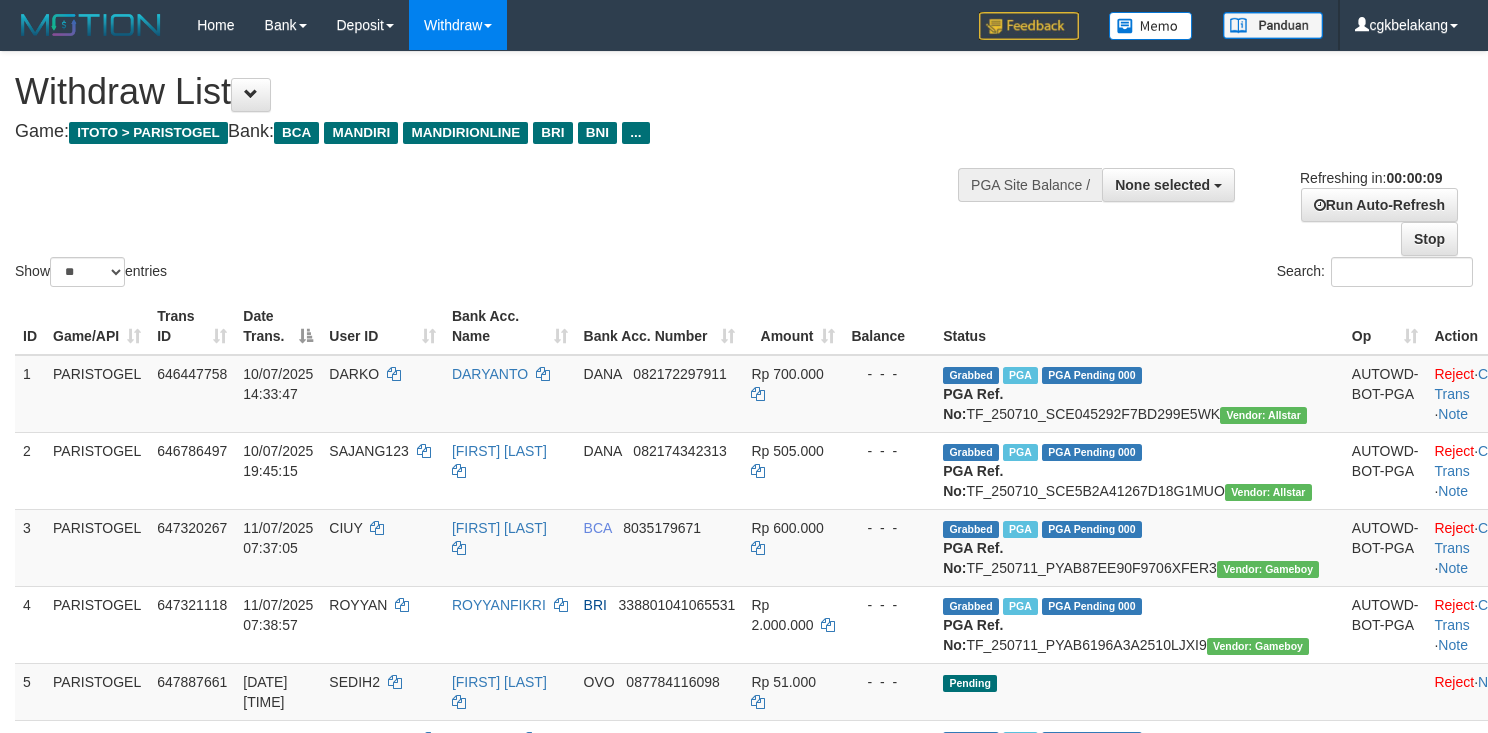 select 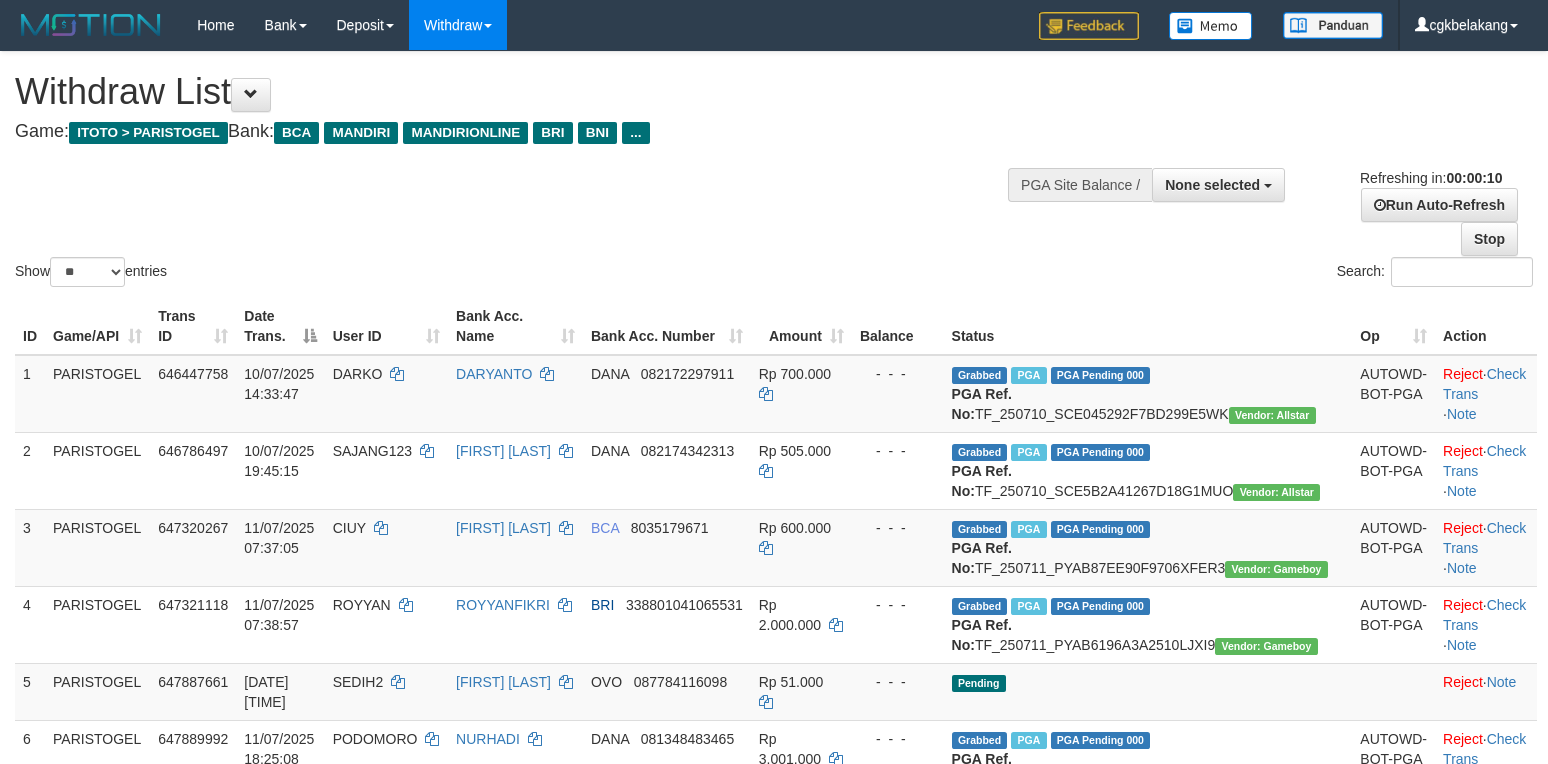 select 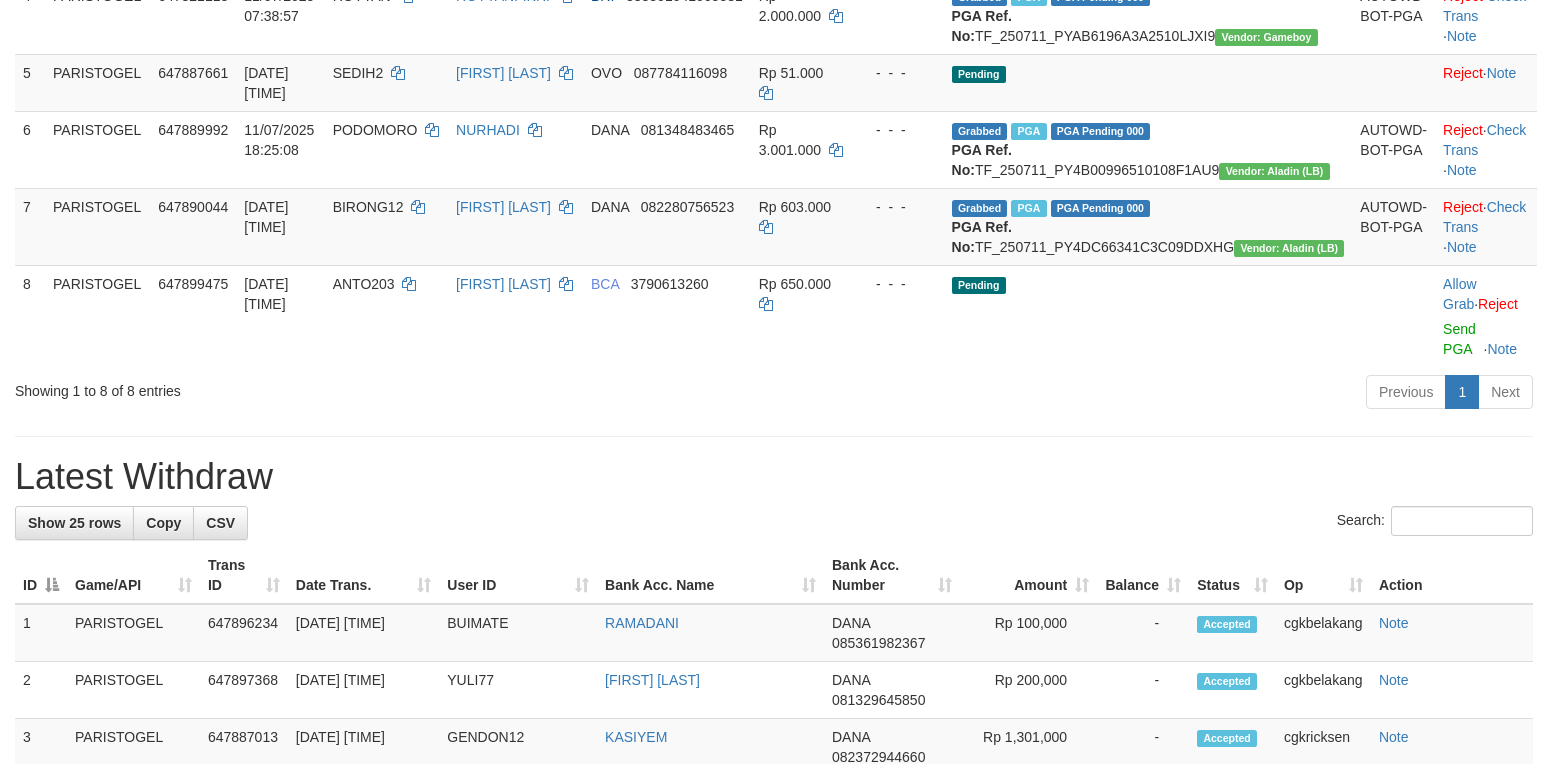 scroll, scrollTop: 533, scrollLeft: 0, axis: vertical 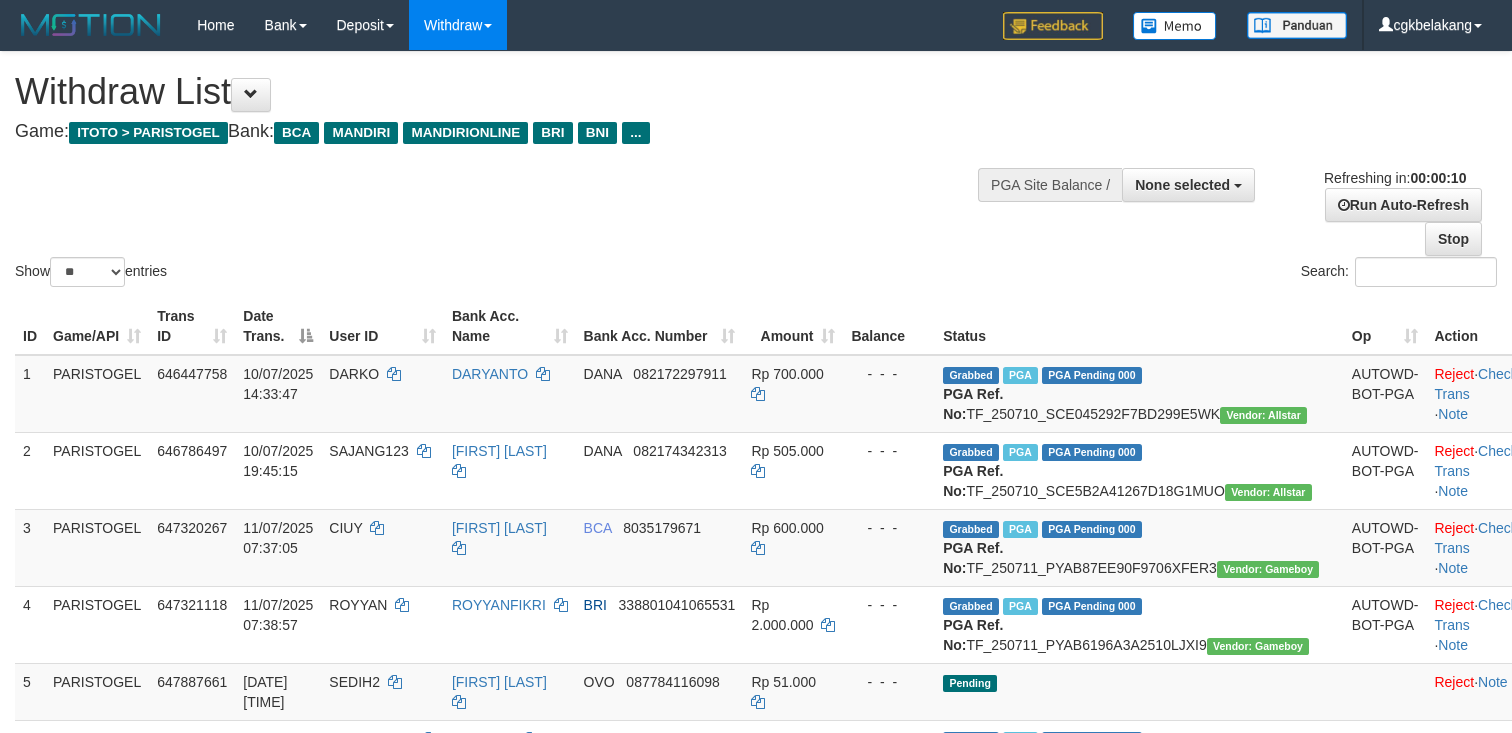 select 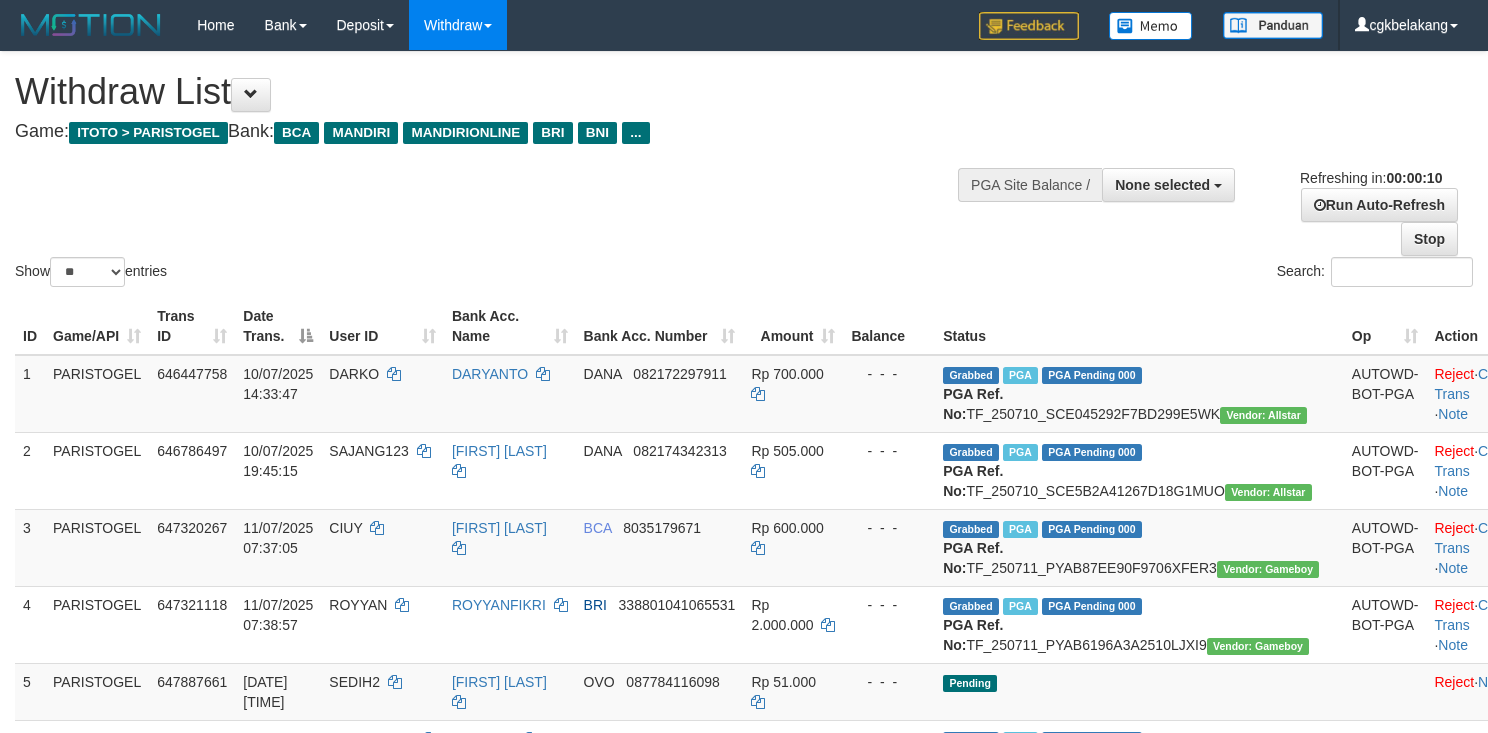 select 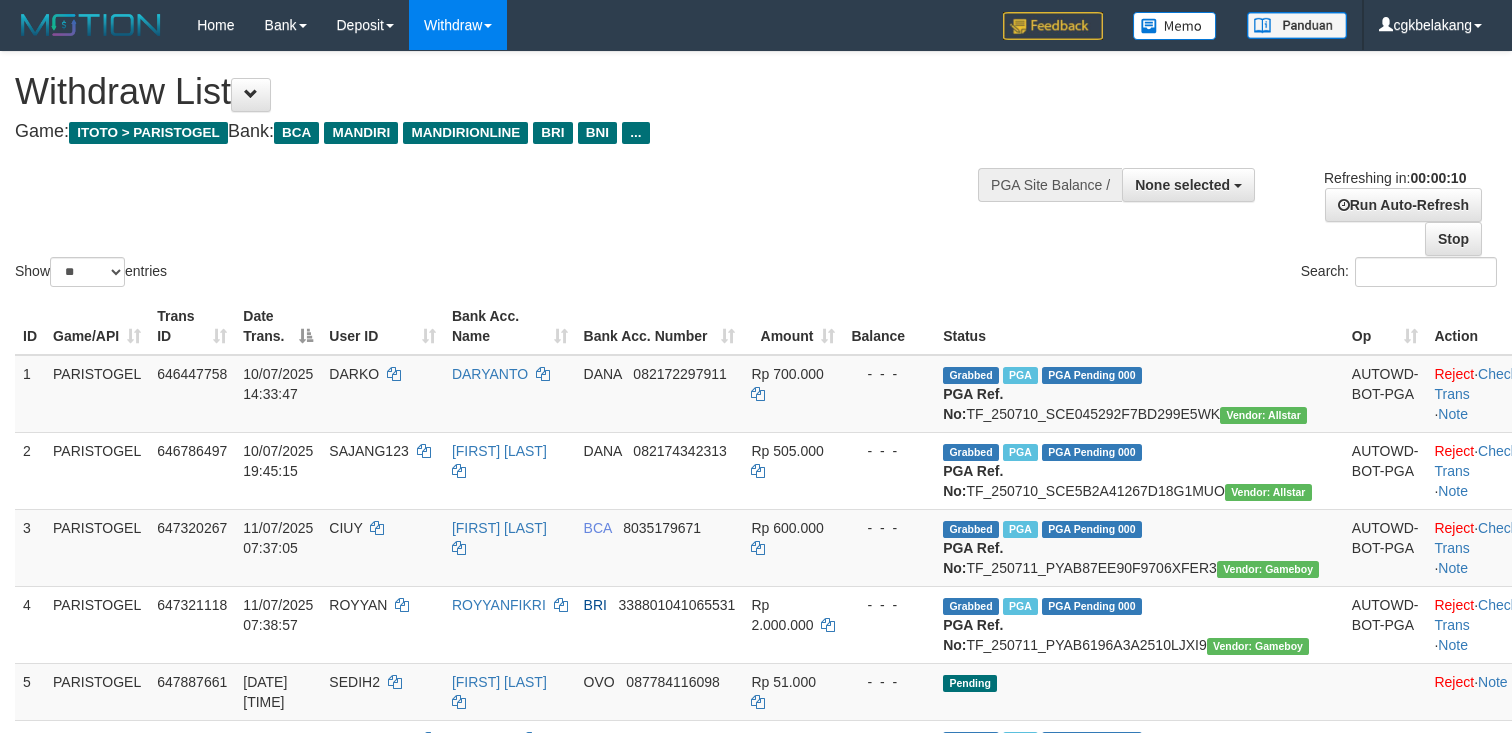 select 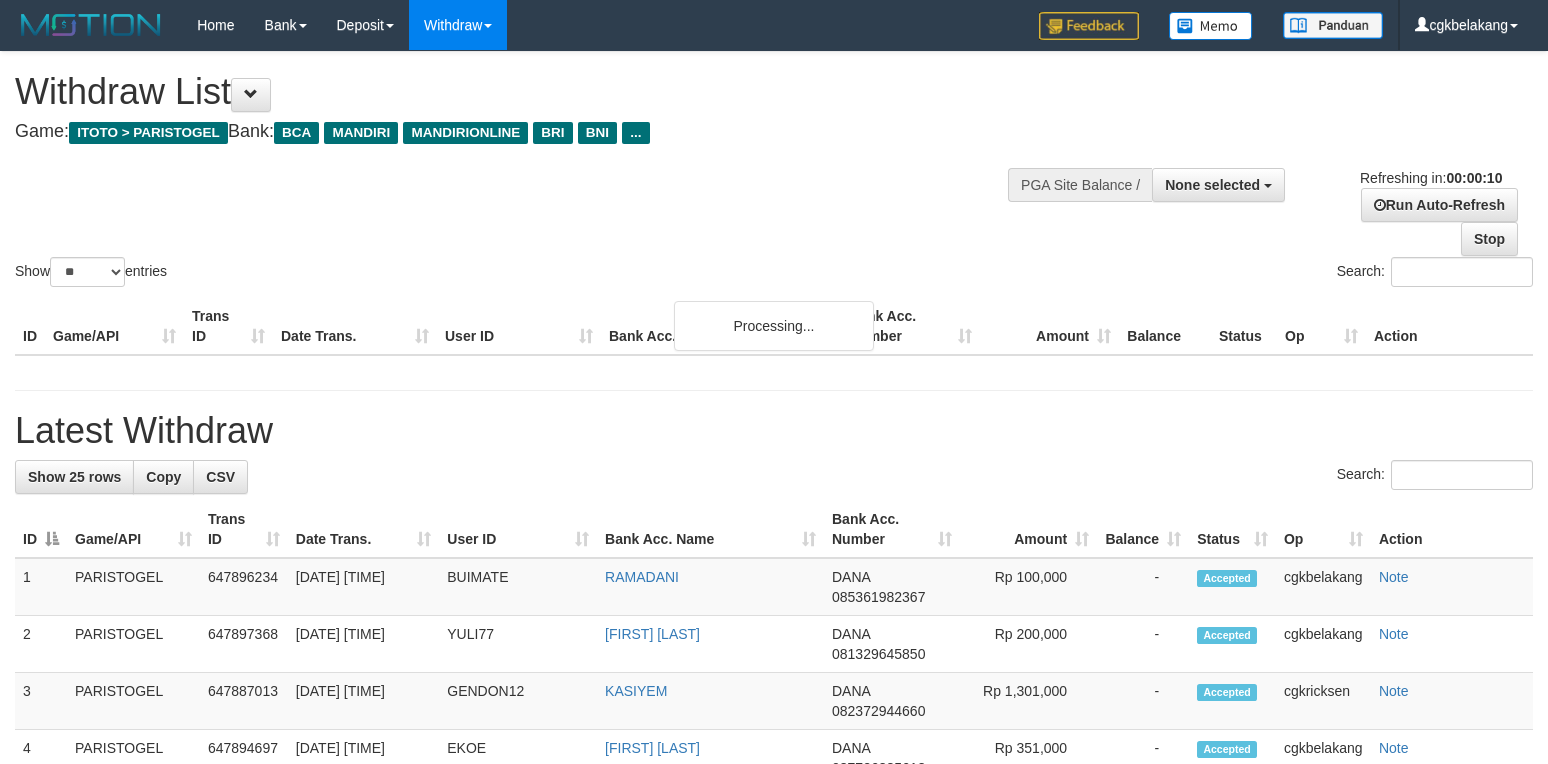 select 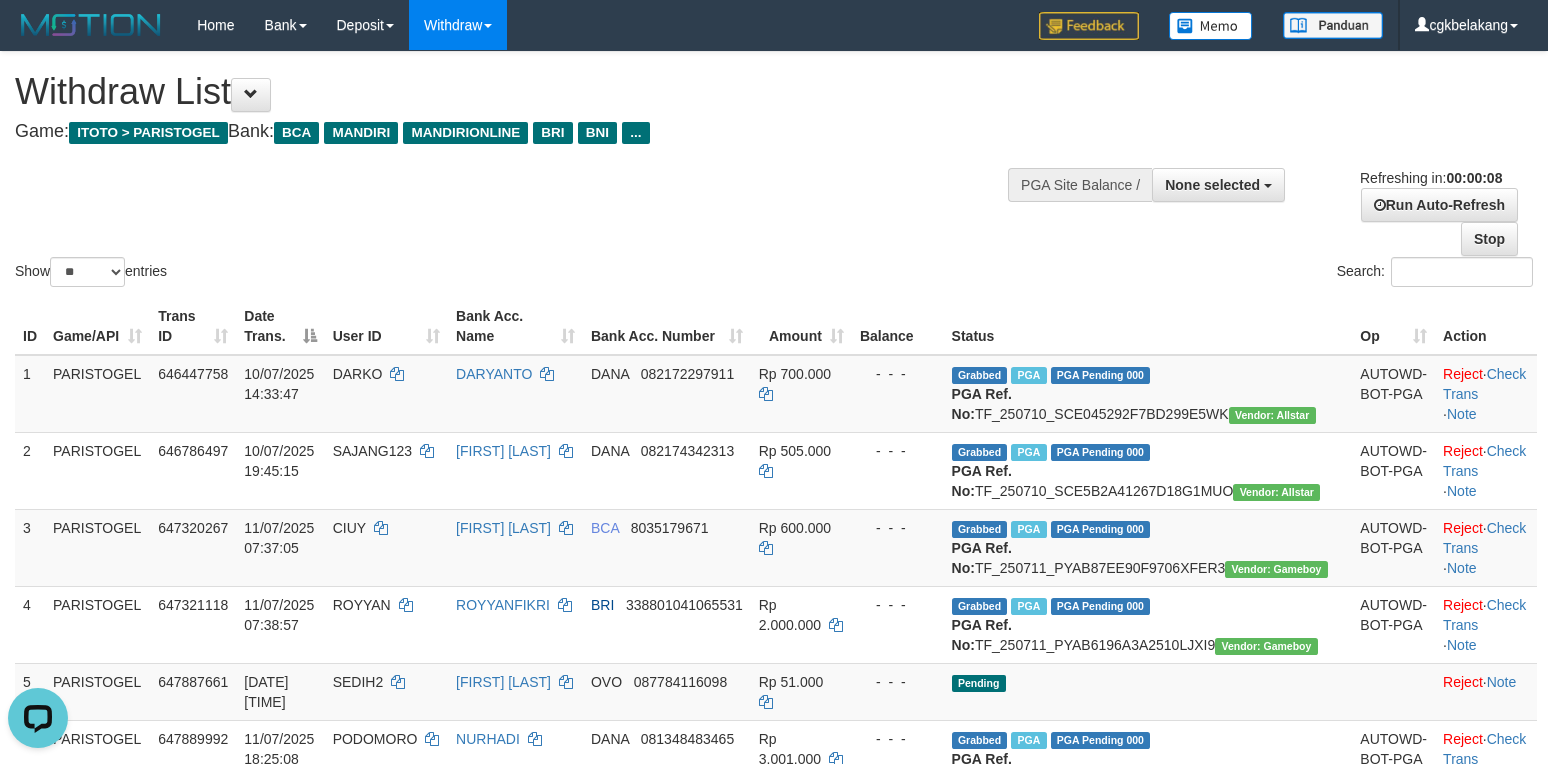 scroll, scrollTop: 0, scrollLeft: 0, axis: both 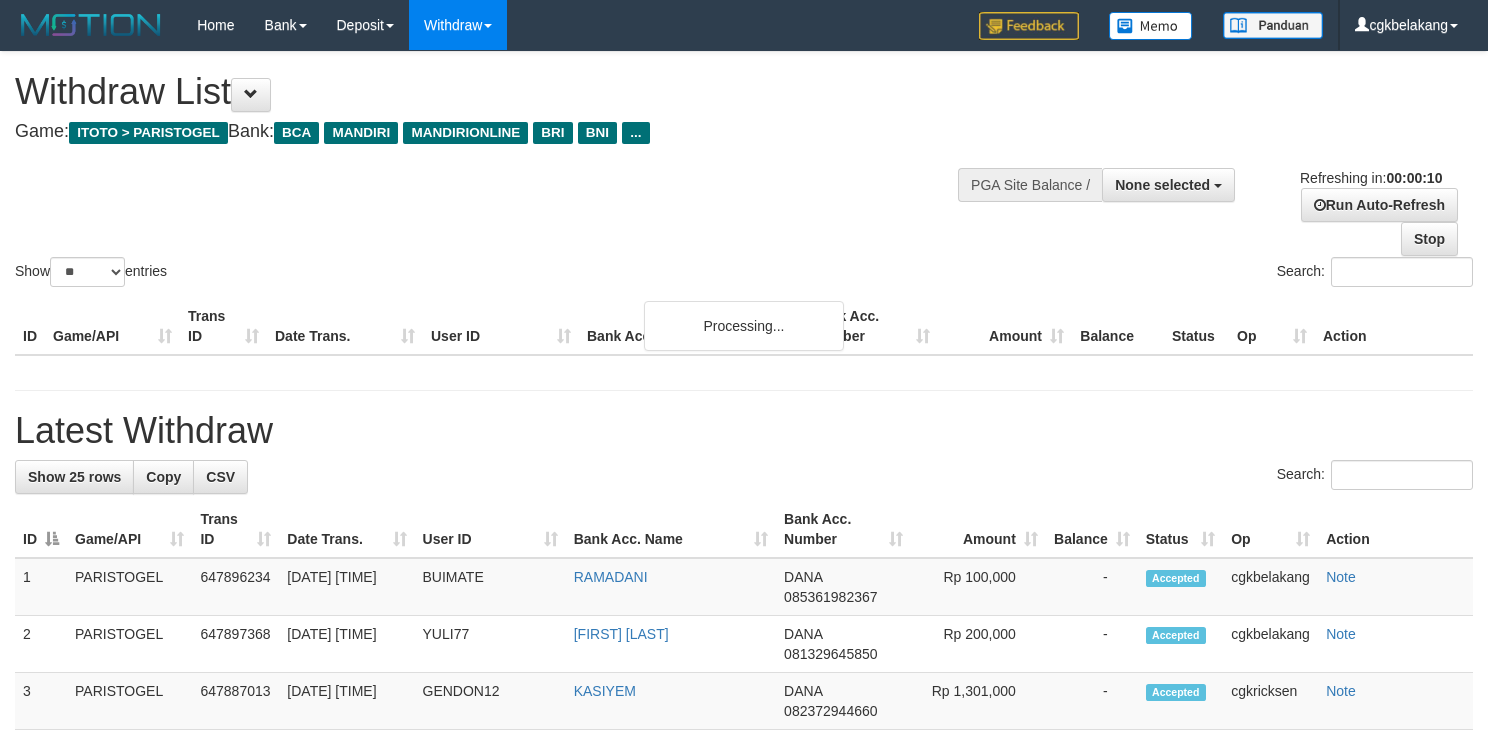 select 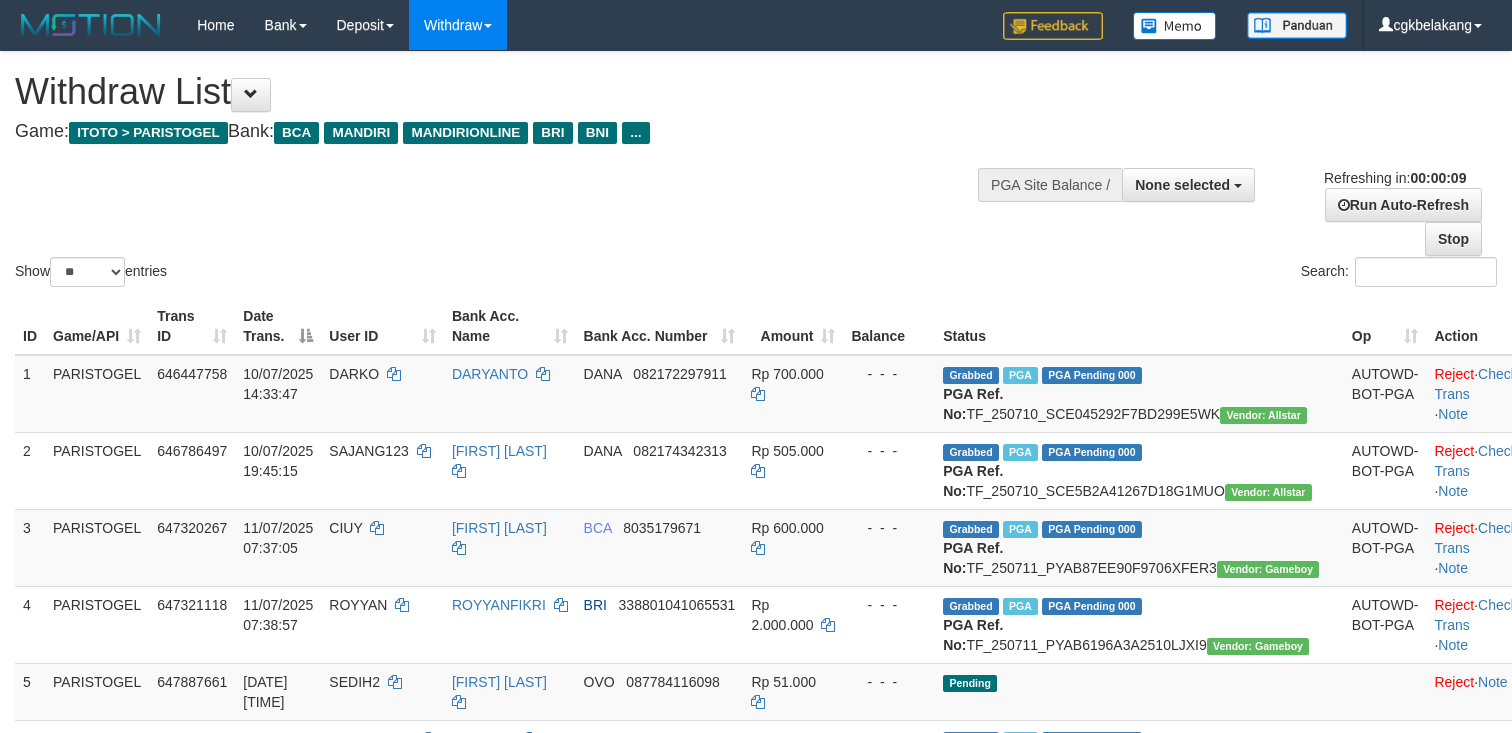 select 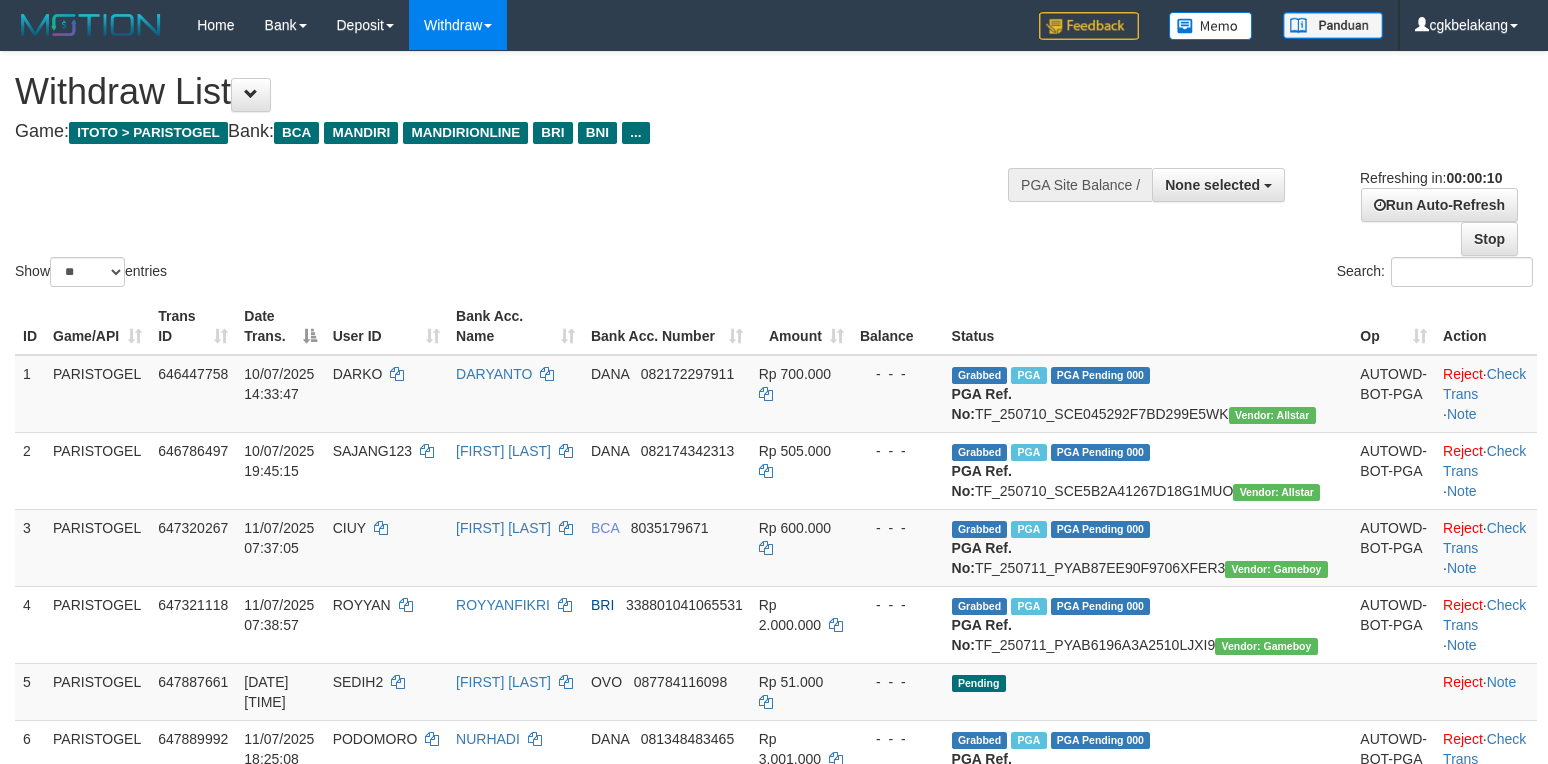 select 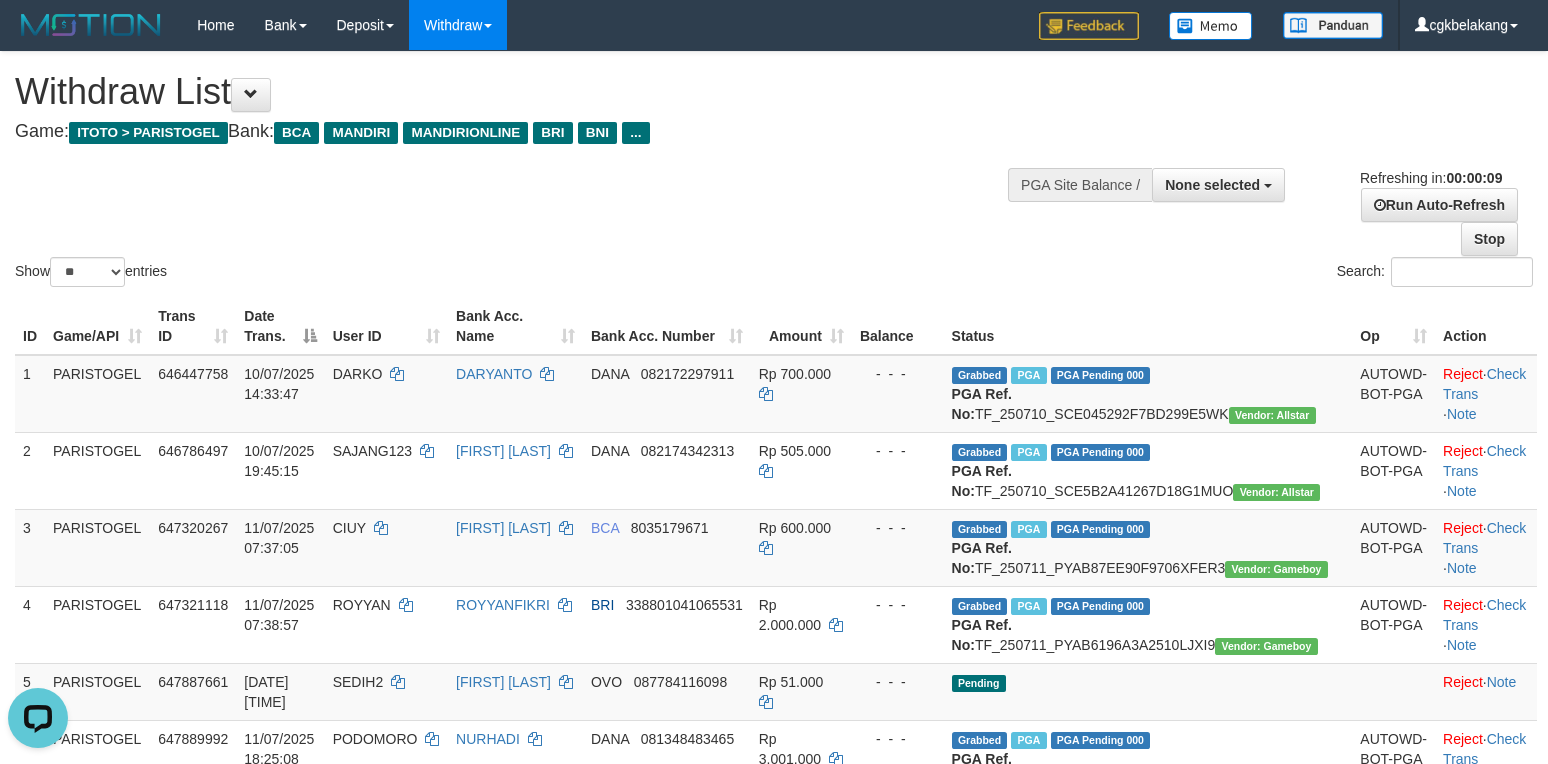 scroll, scrollTop: 0, scrollLeft: 0, axis: both 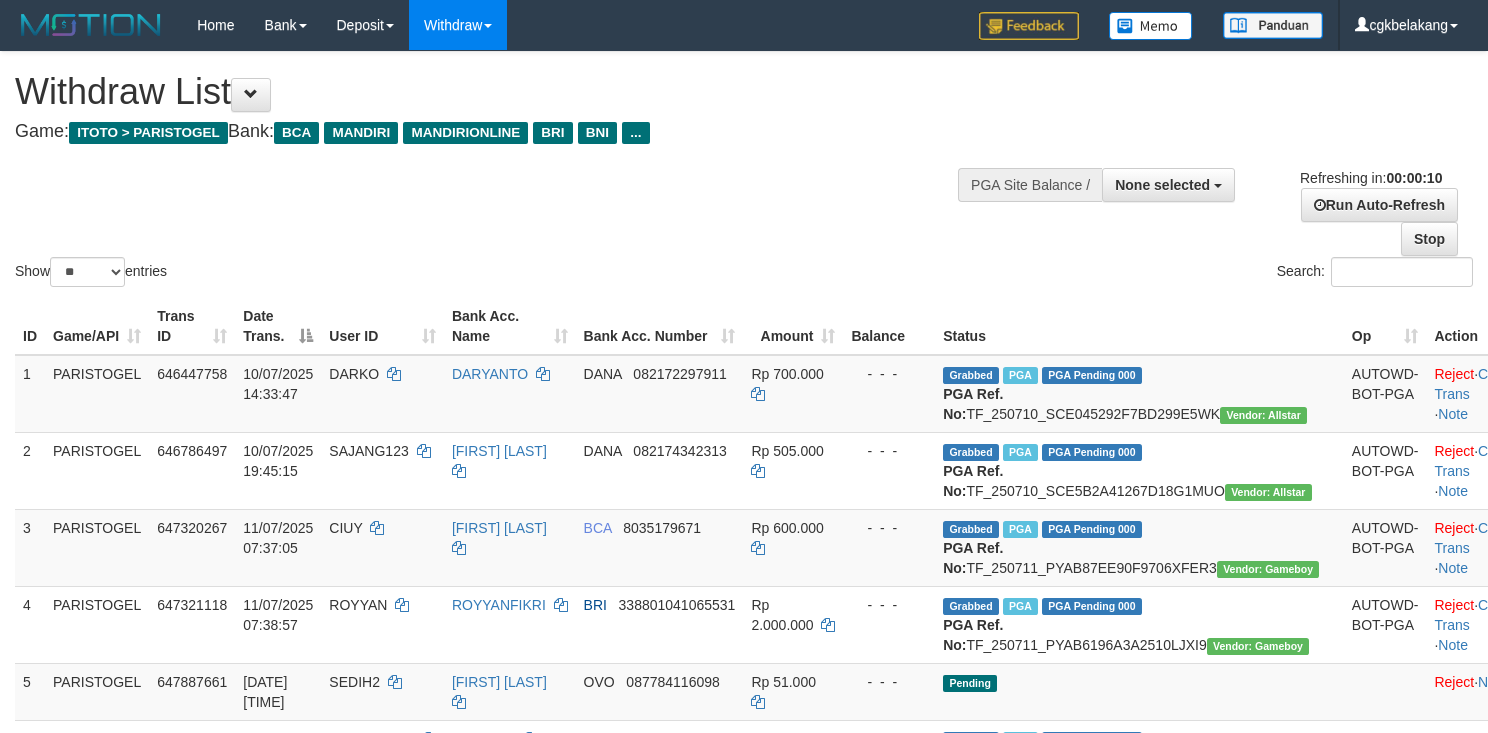 select 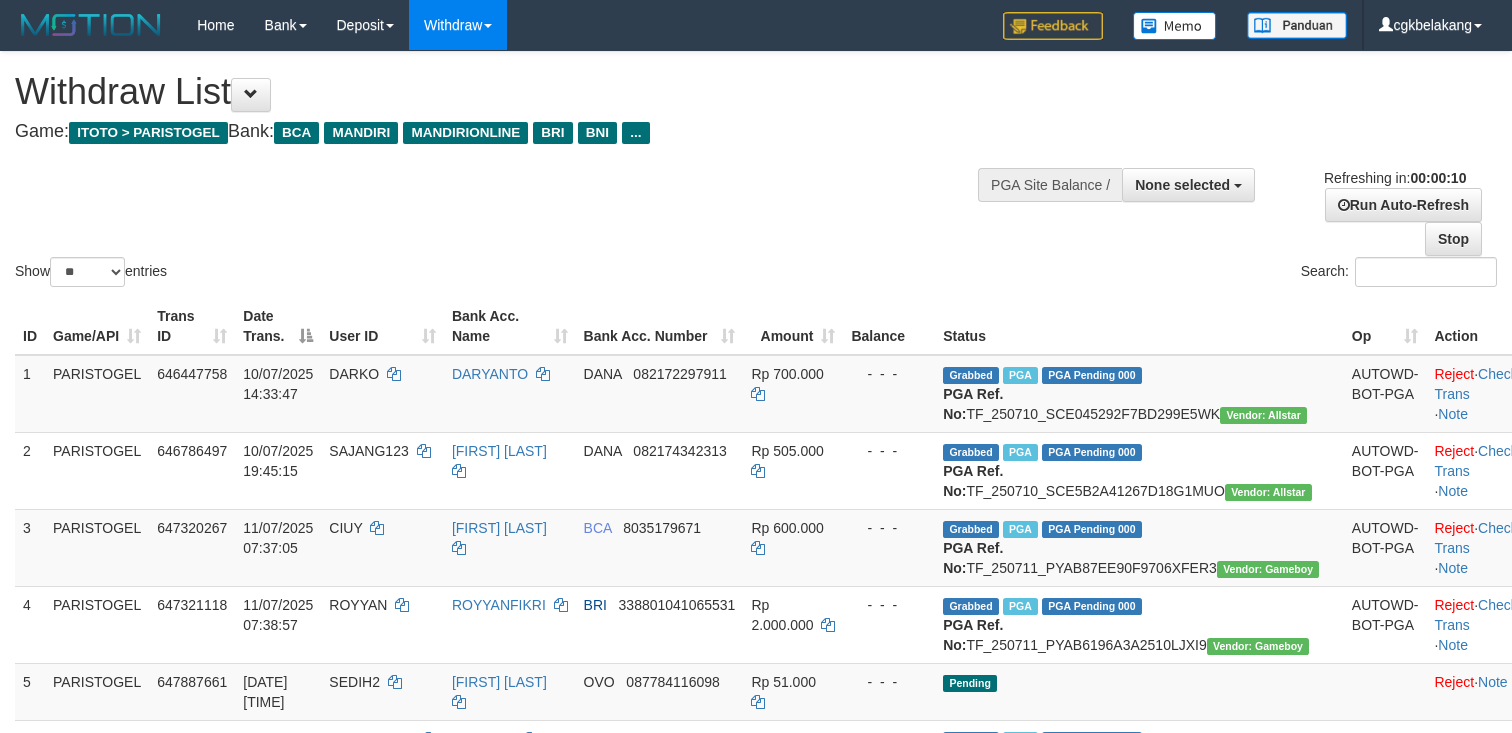 select 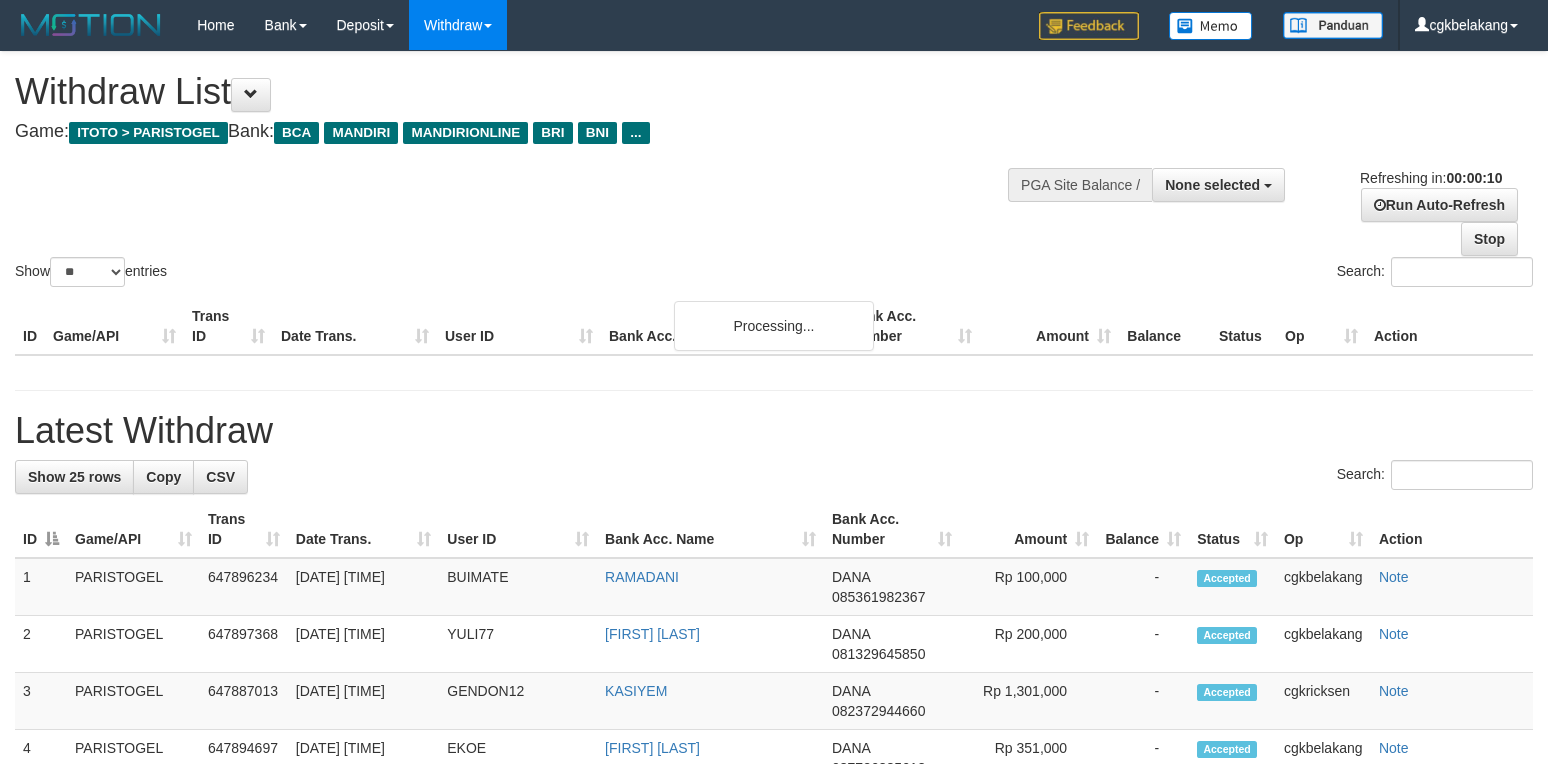select 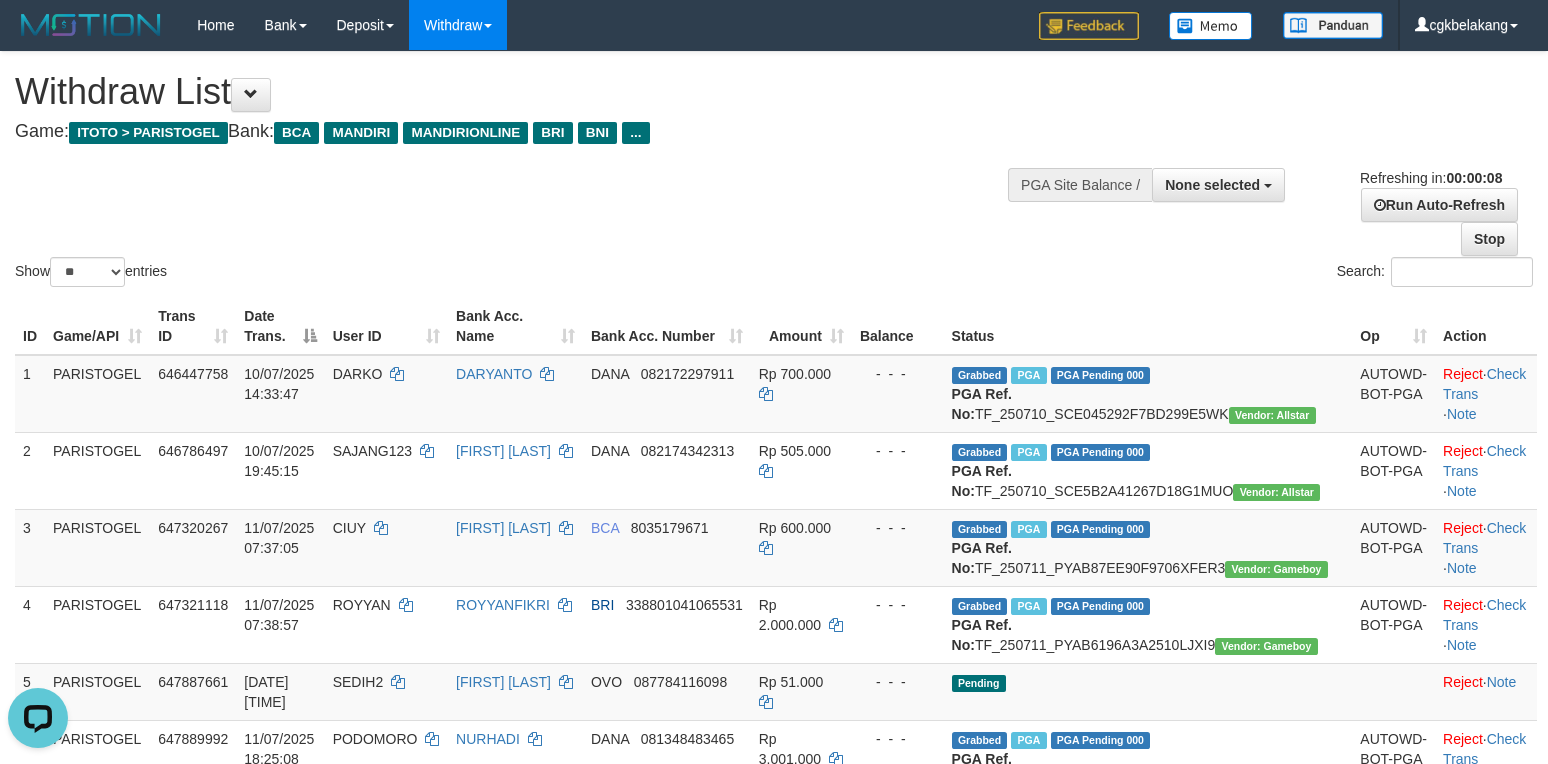 scroll, scrollTop: 0, scrollLeft: 0, axis: both 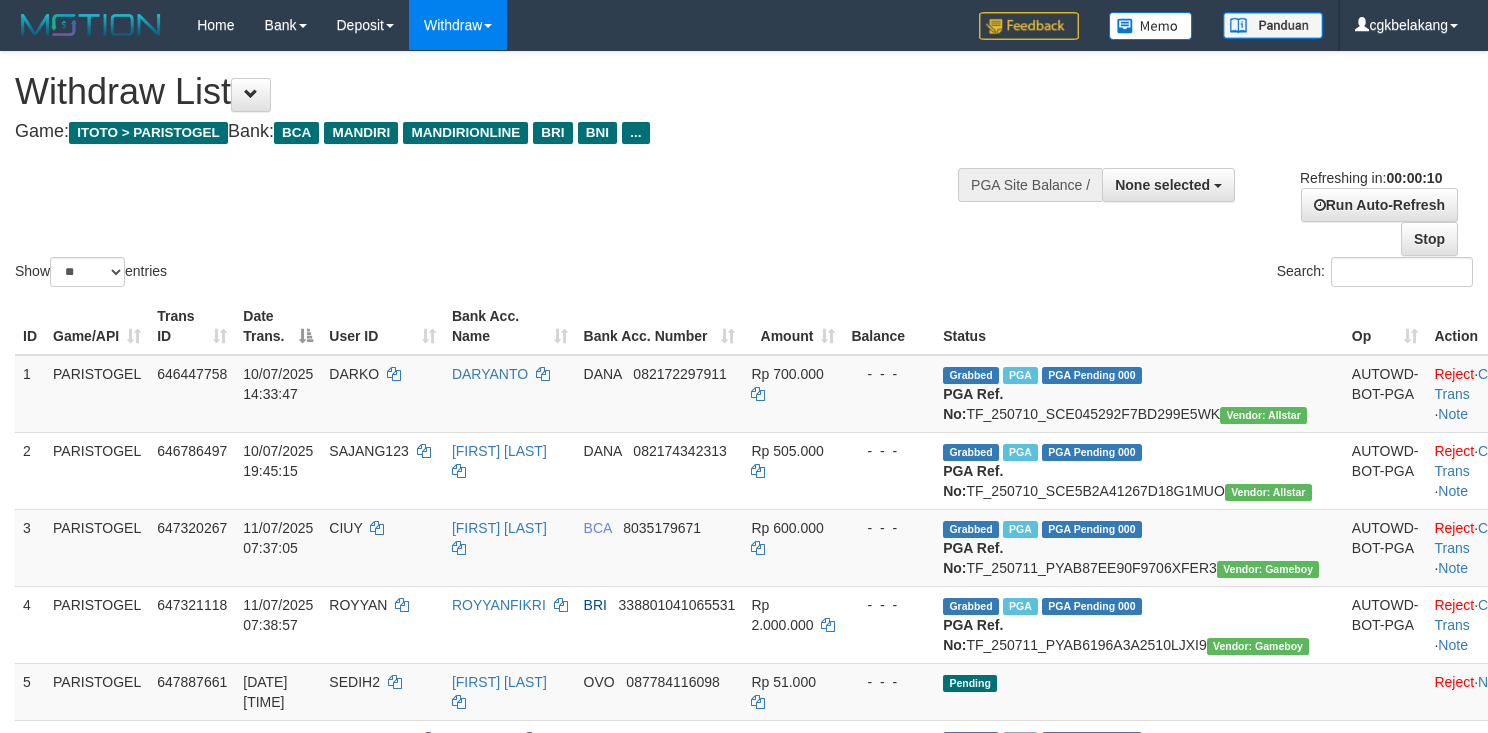 select 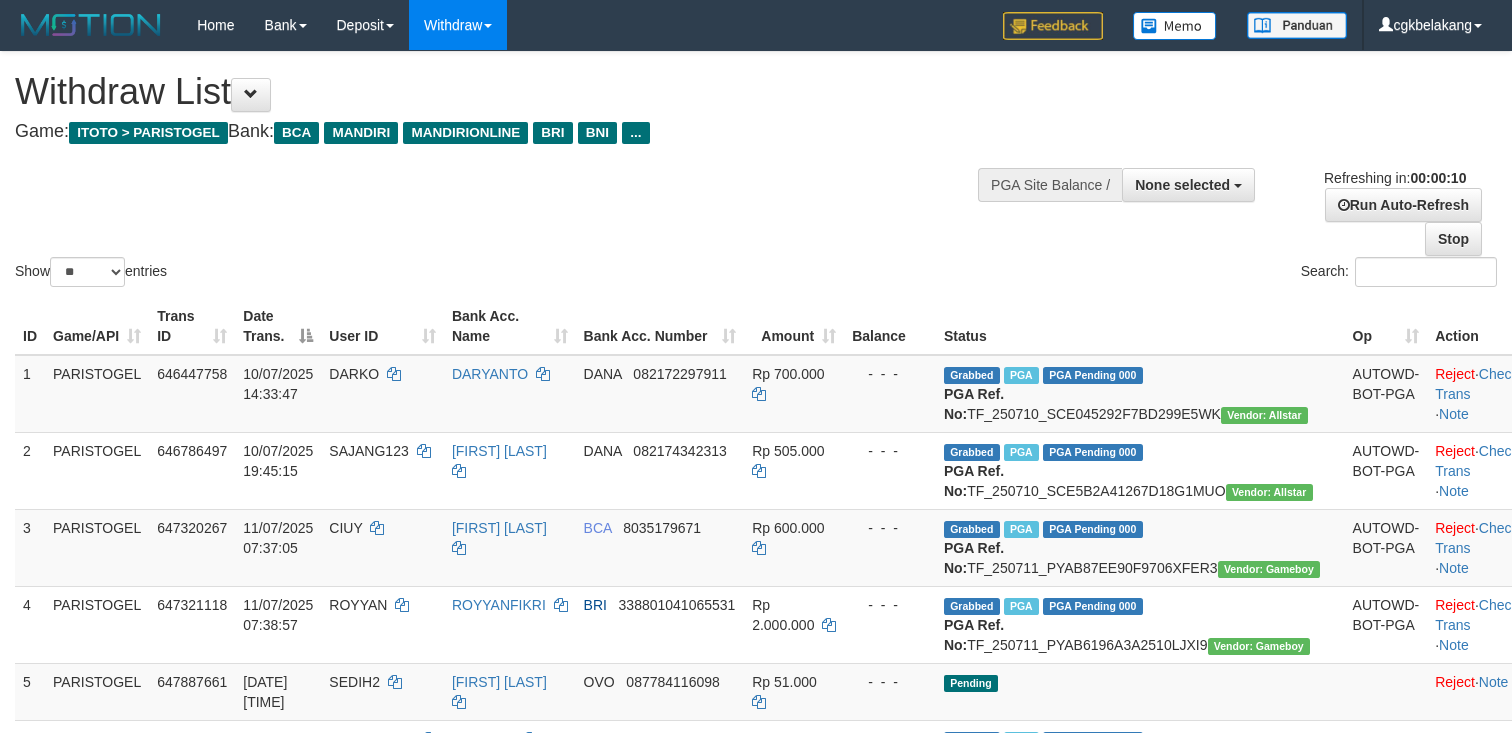 select 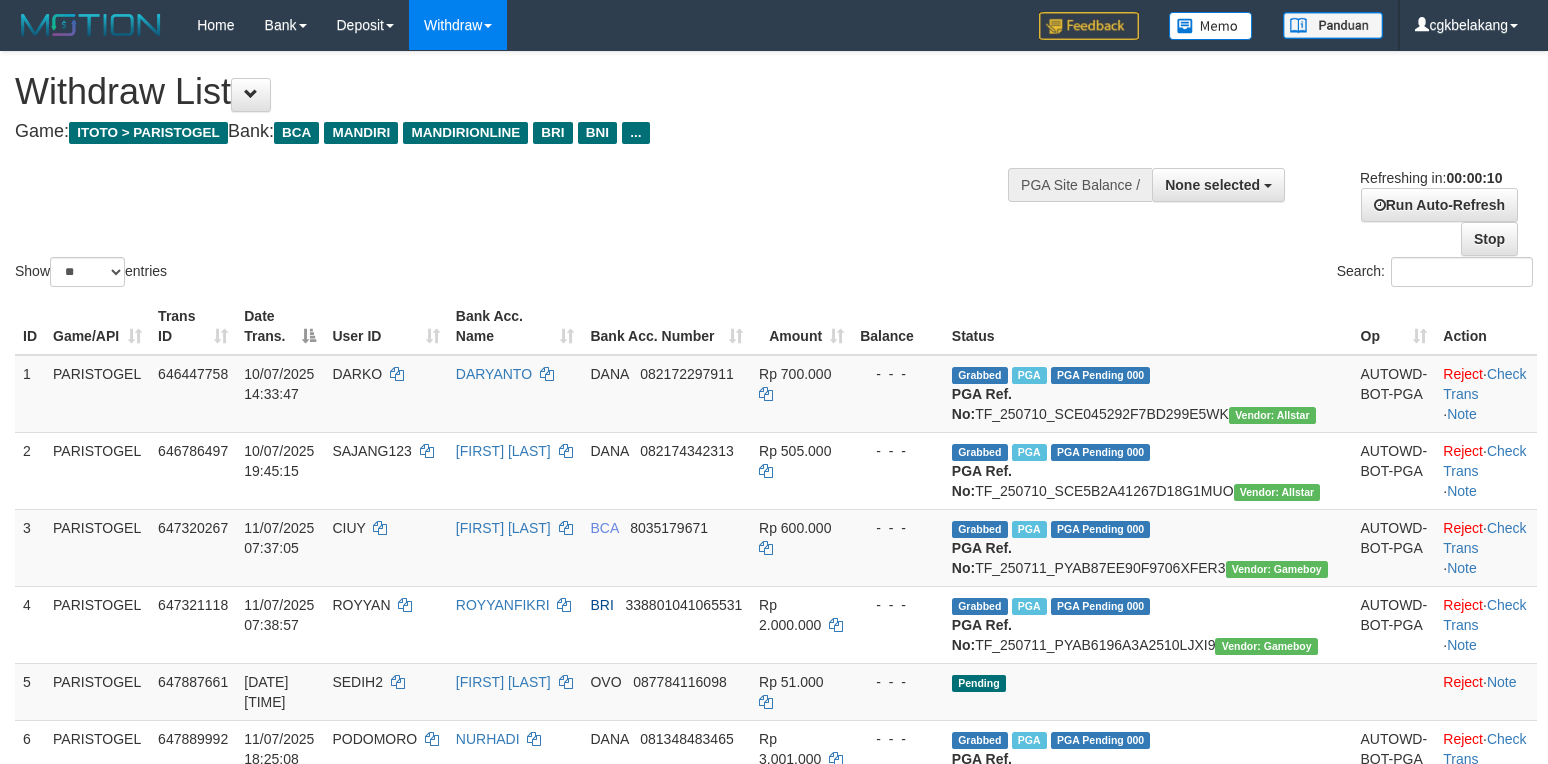 select 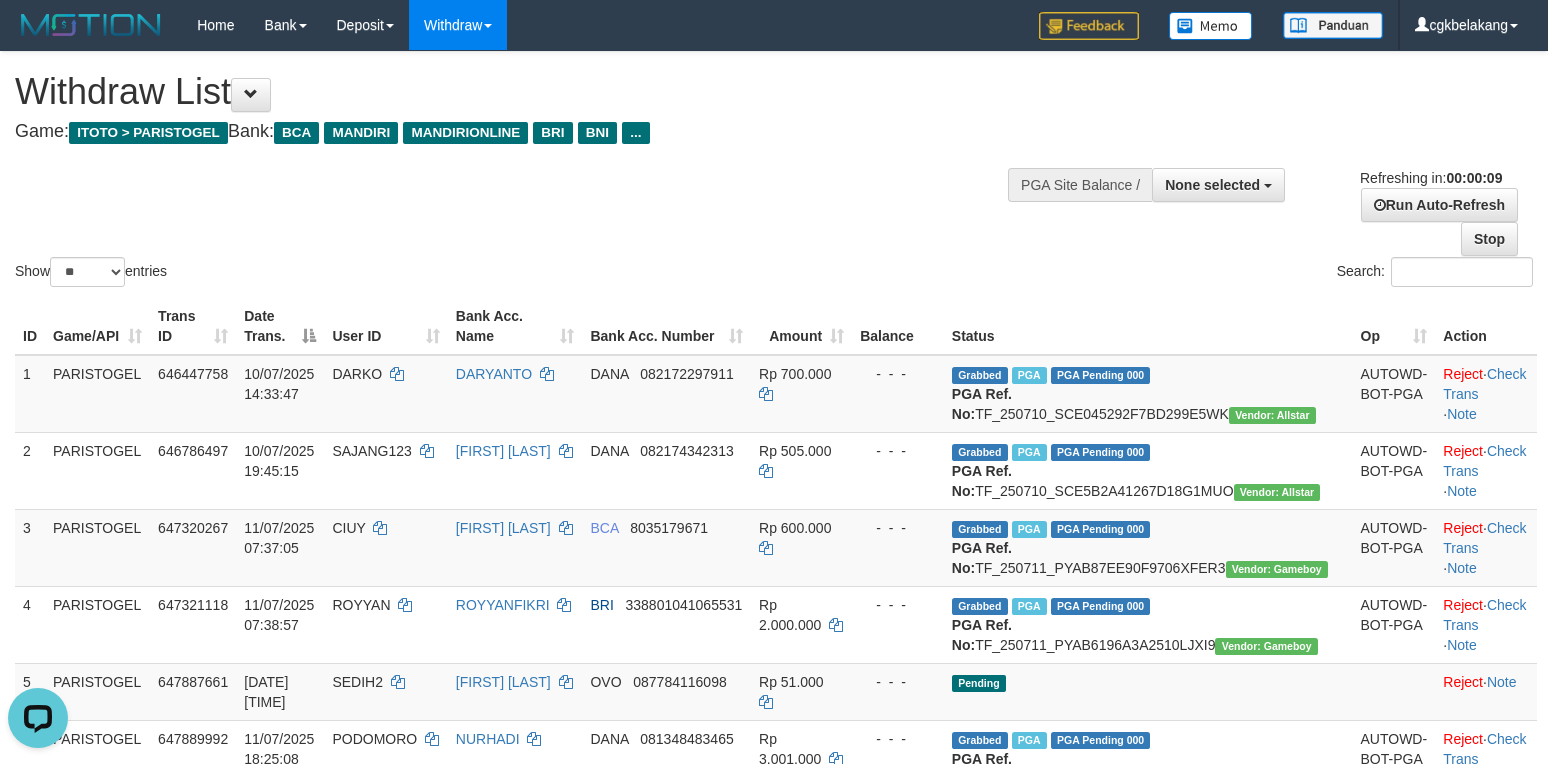scroll, scrollTop: 0, scrollLeft: 0, axis: both 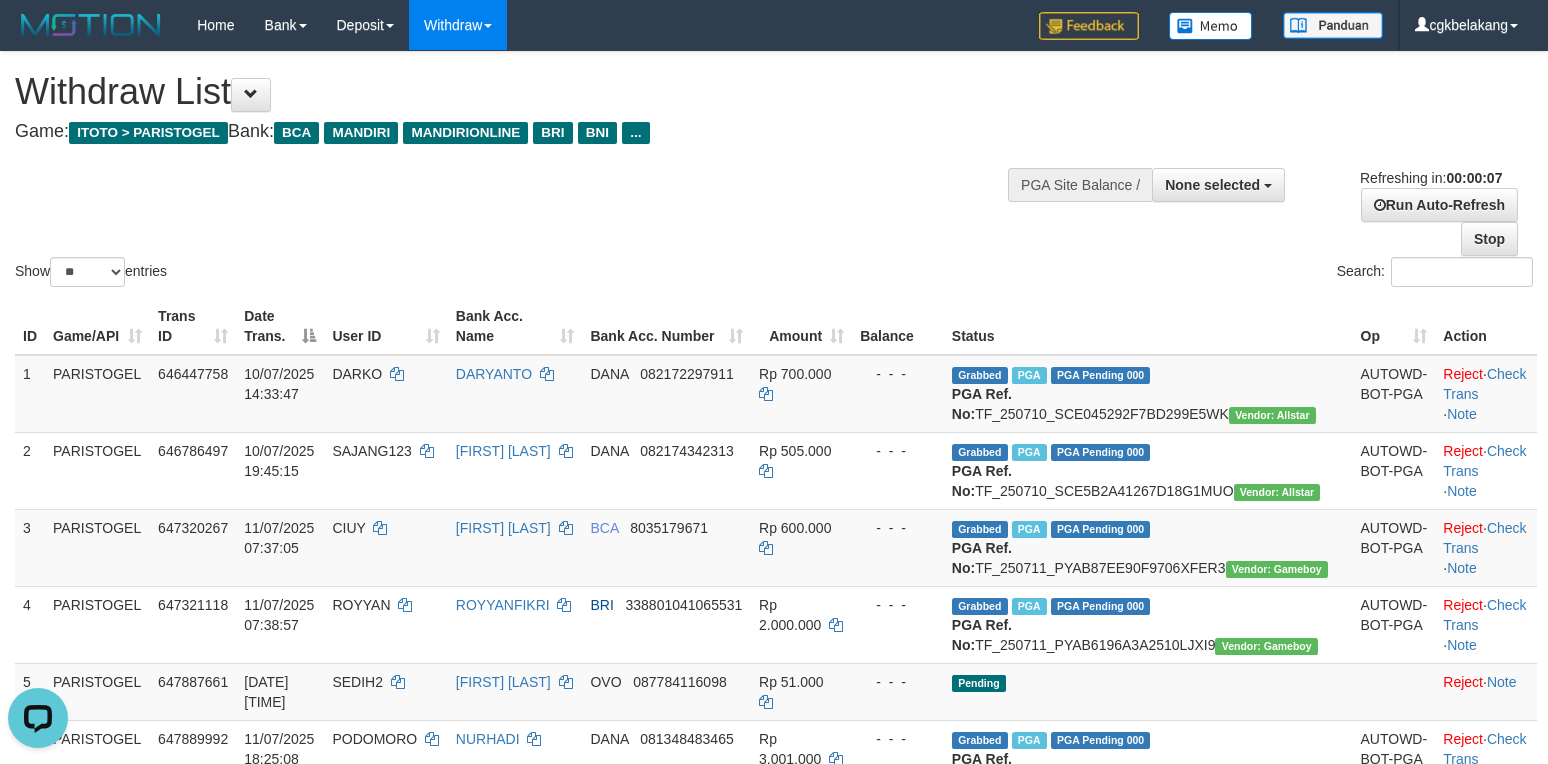 click on "Search:" at bounding box center (1161, 274) 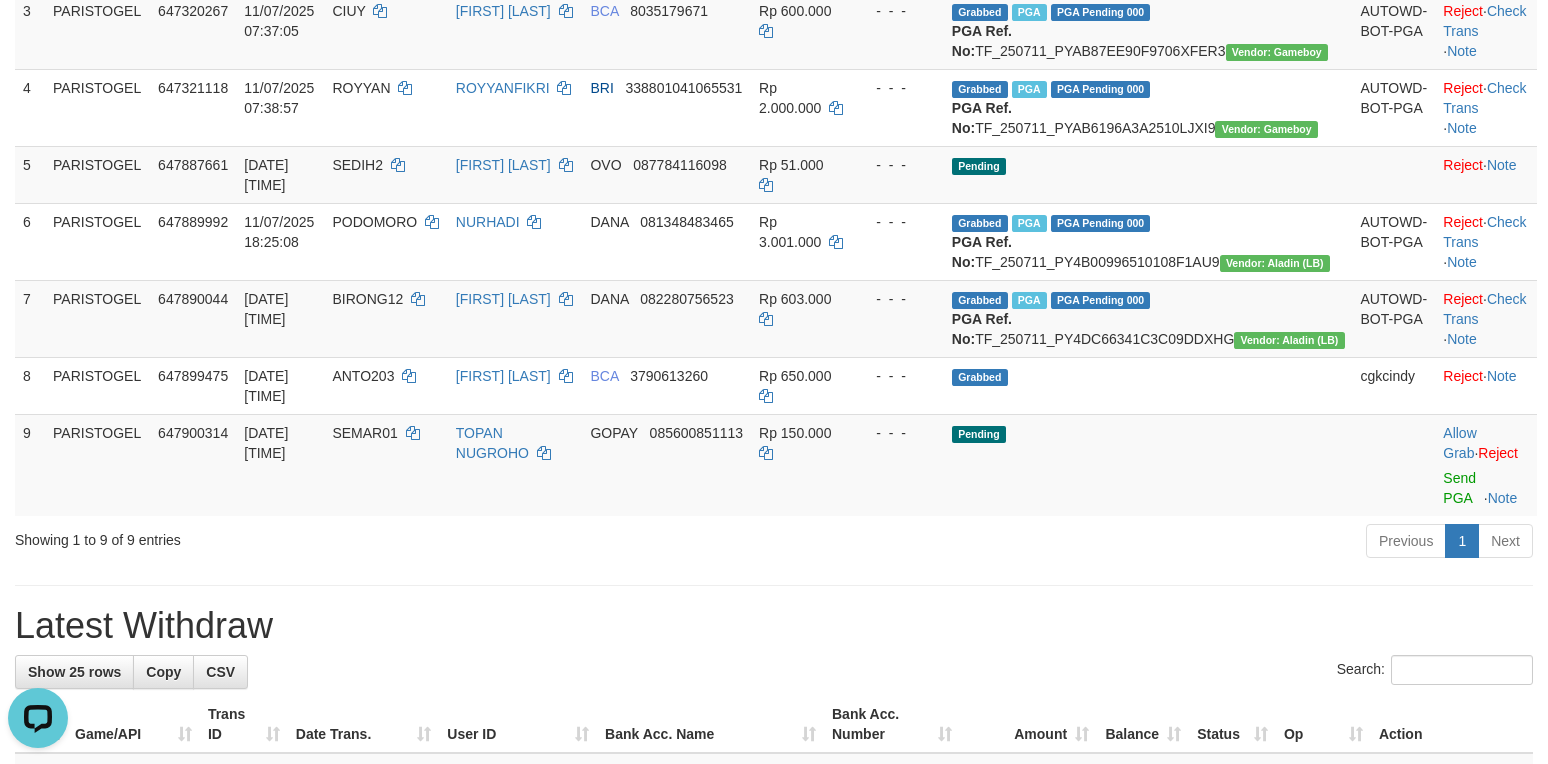 scroll, scrollTop: 533, scrollLeft: 0, axis: vertical 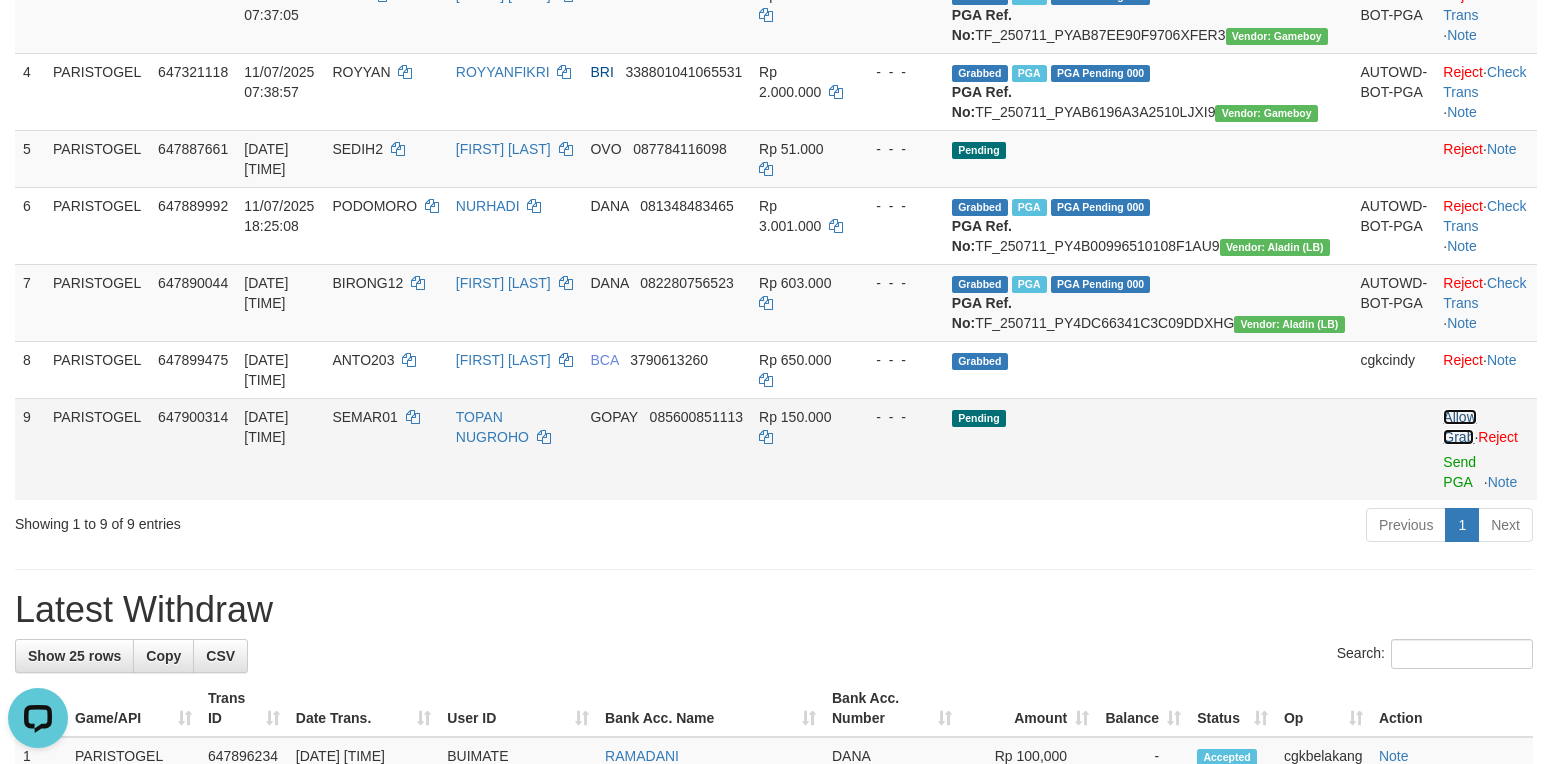 click on "Allow Grab" at bounding box center (1459, 427) 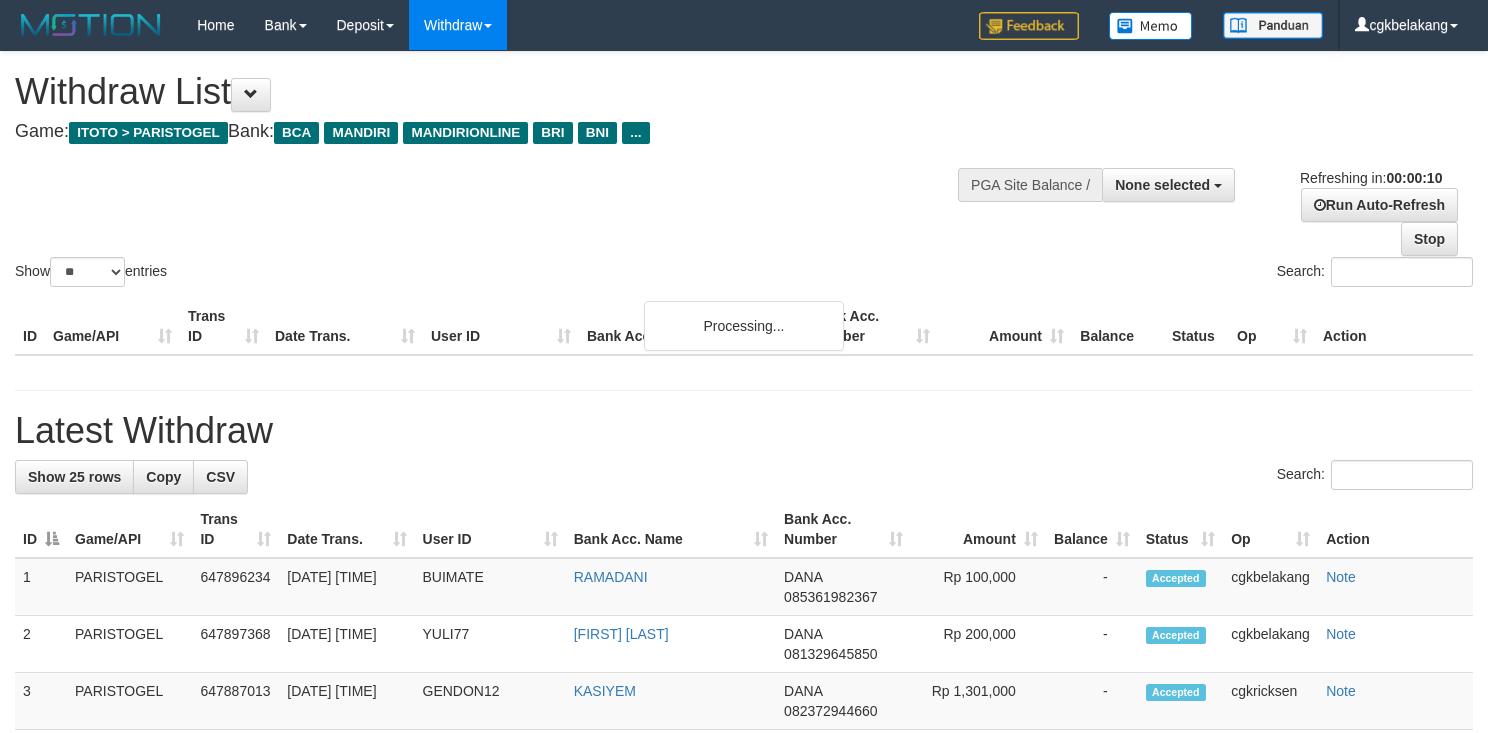 select 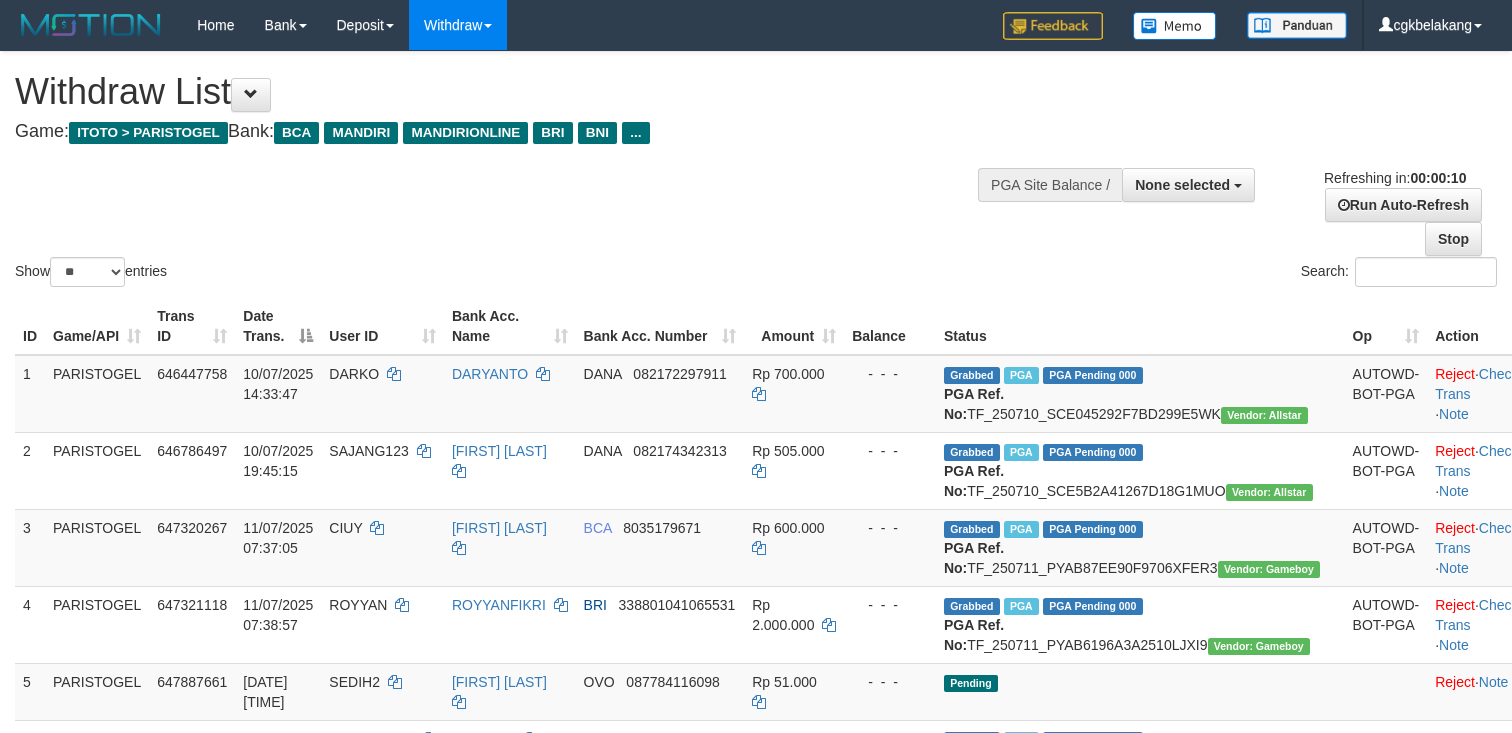 select 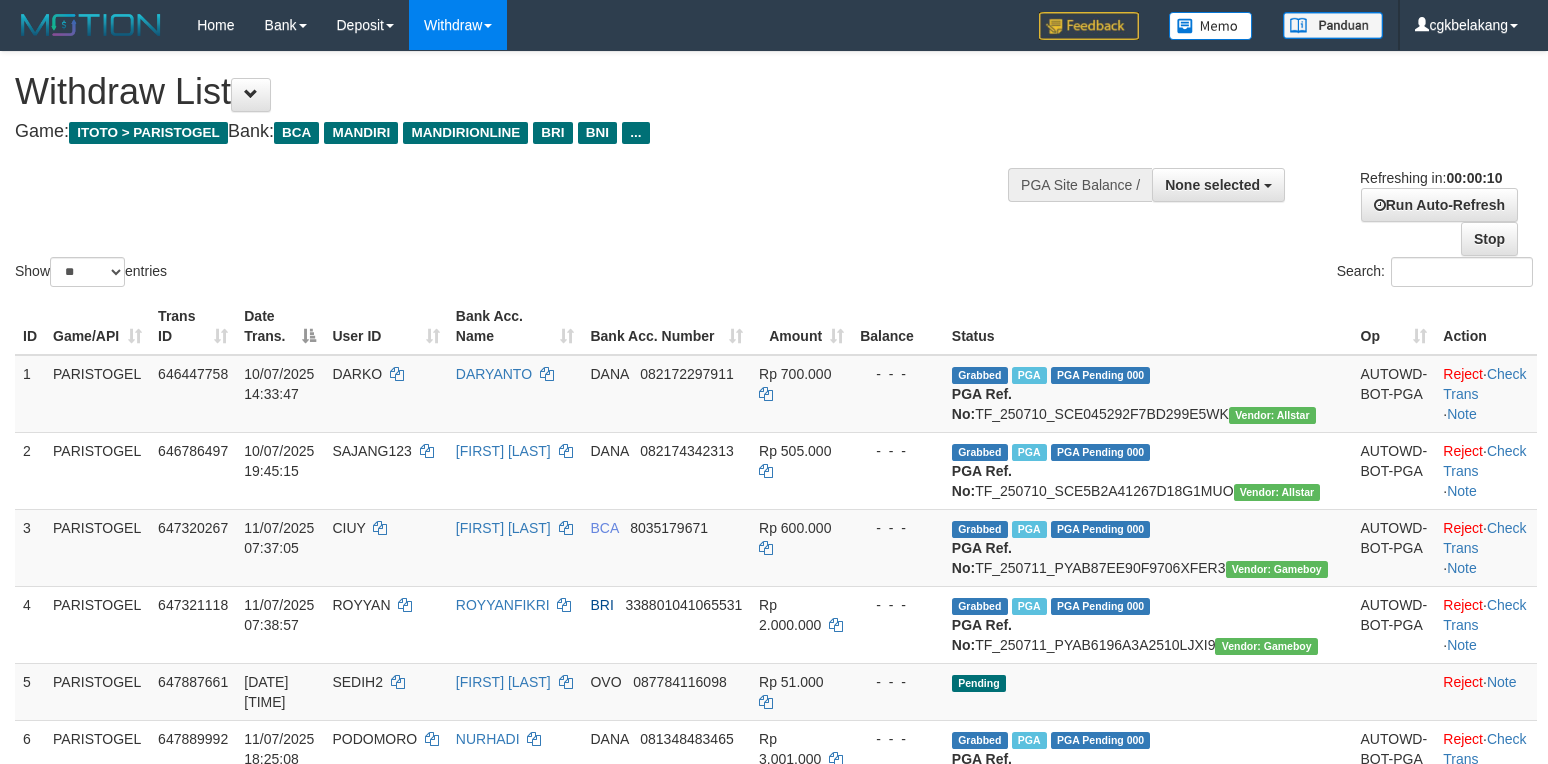 select 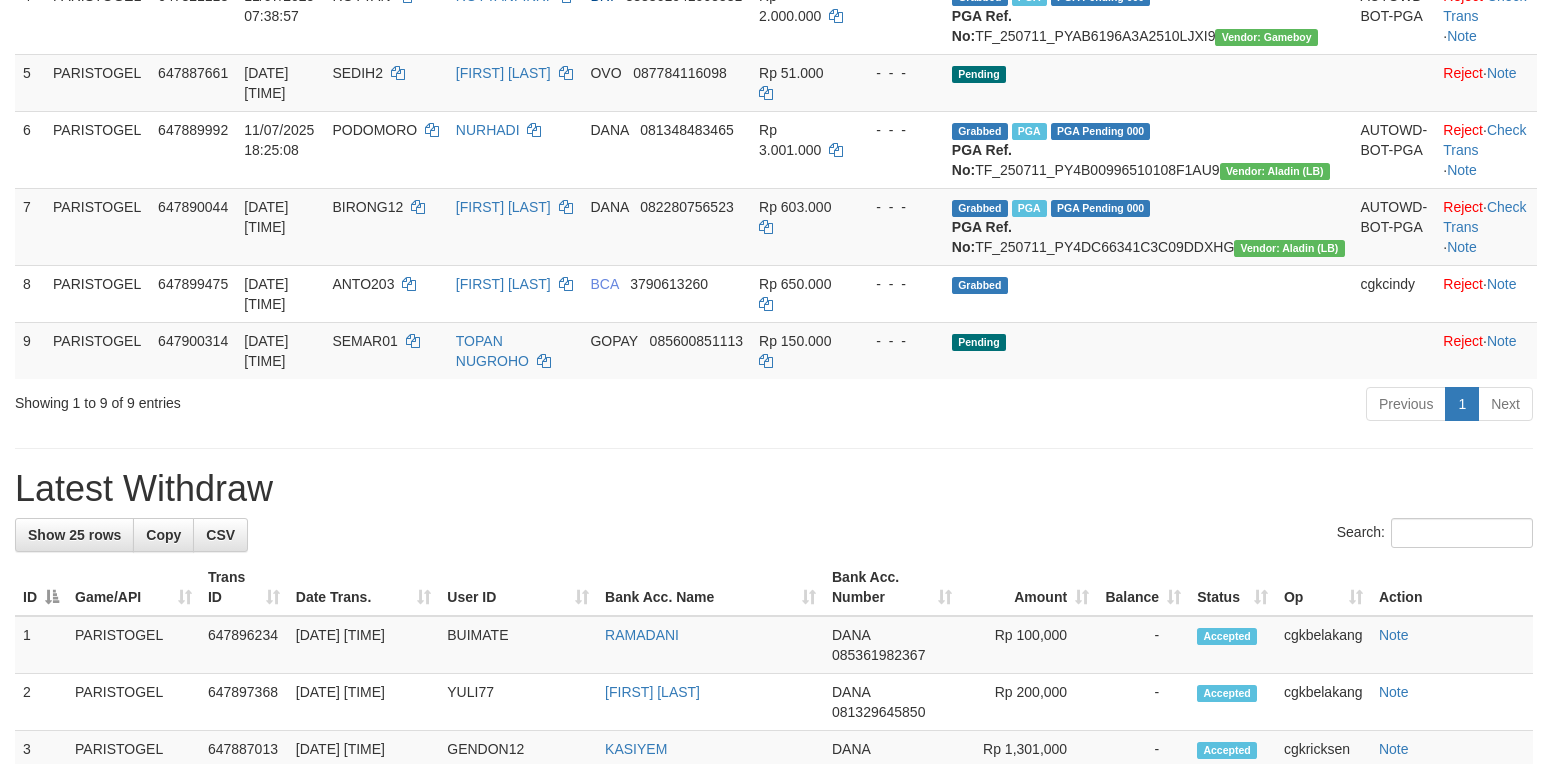 scroll, scrollTop: 533, scrollLeft: 0, axis: vertical 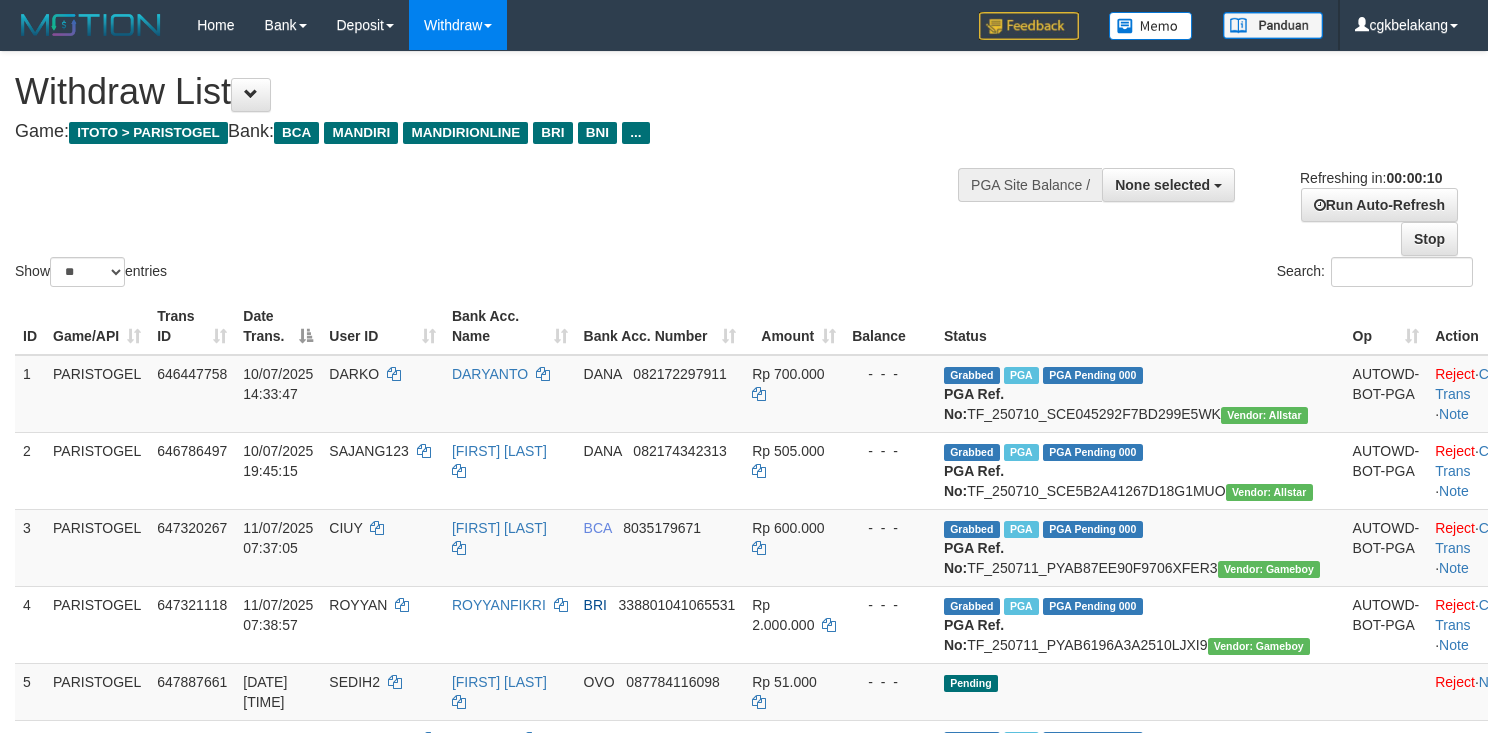 select 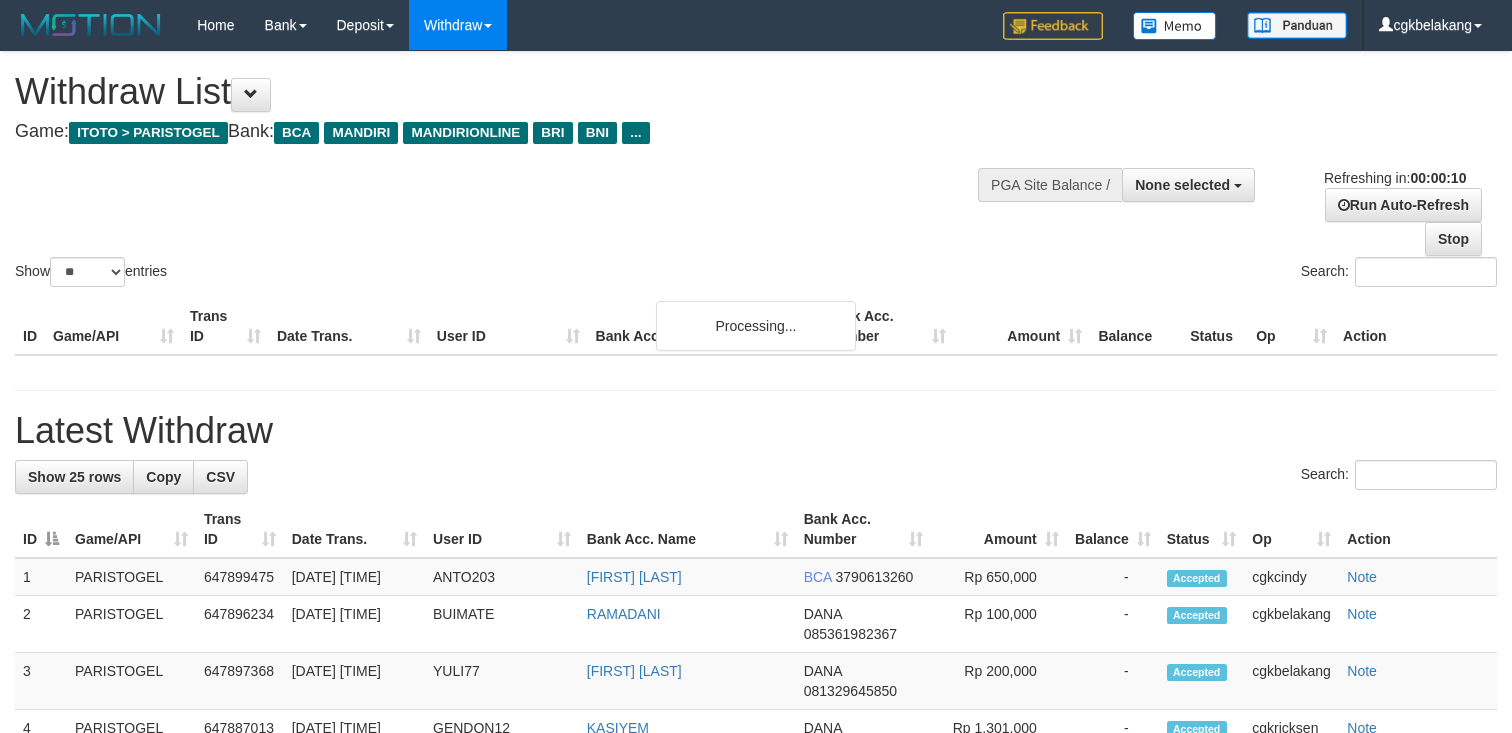 select 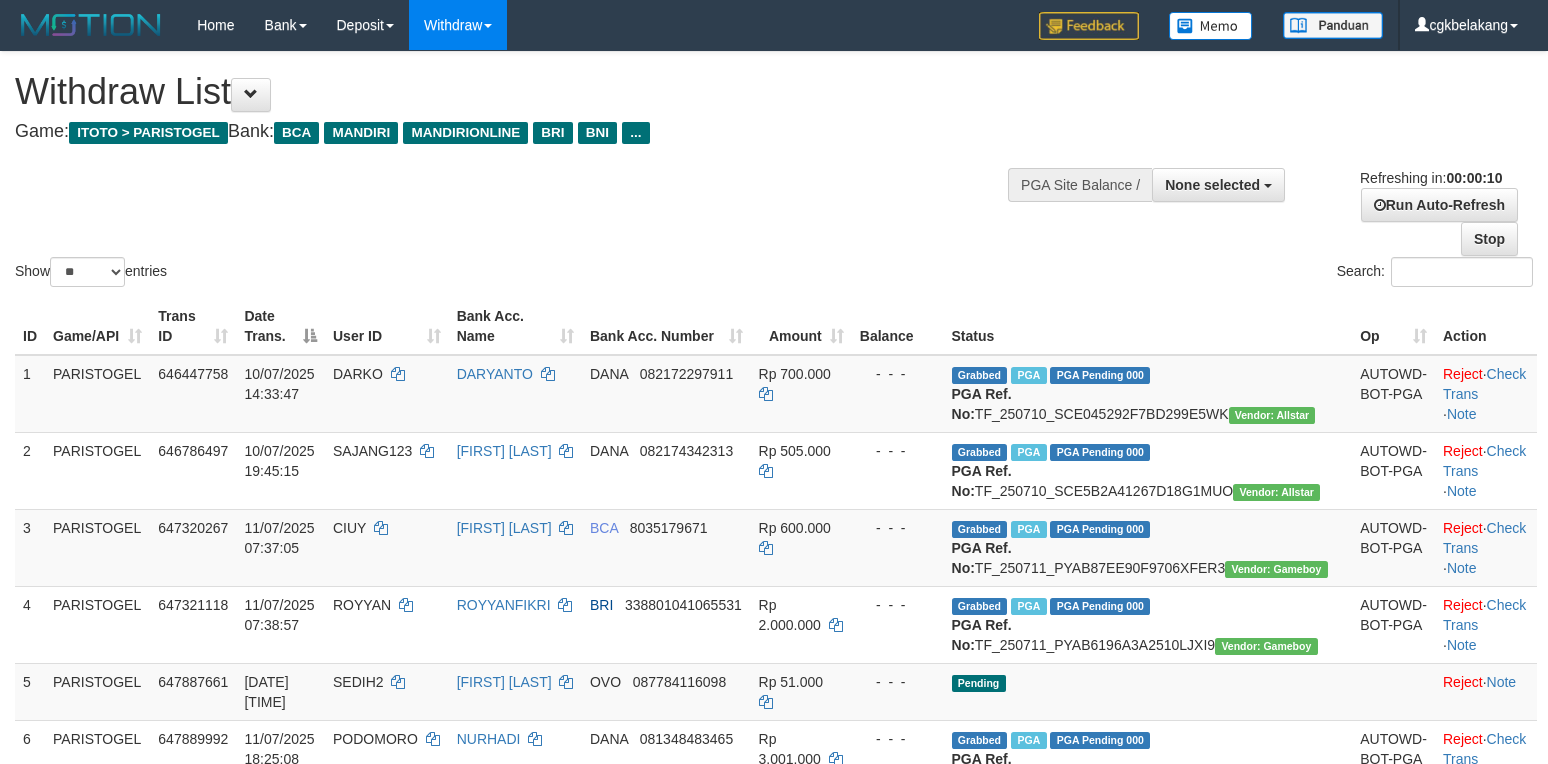 select 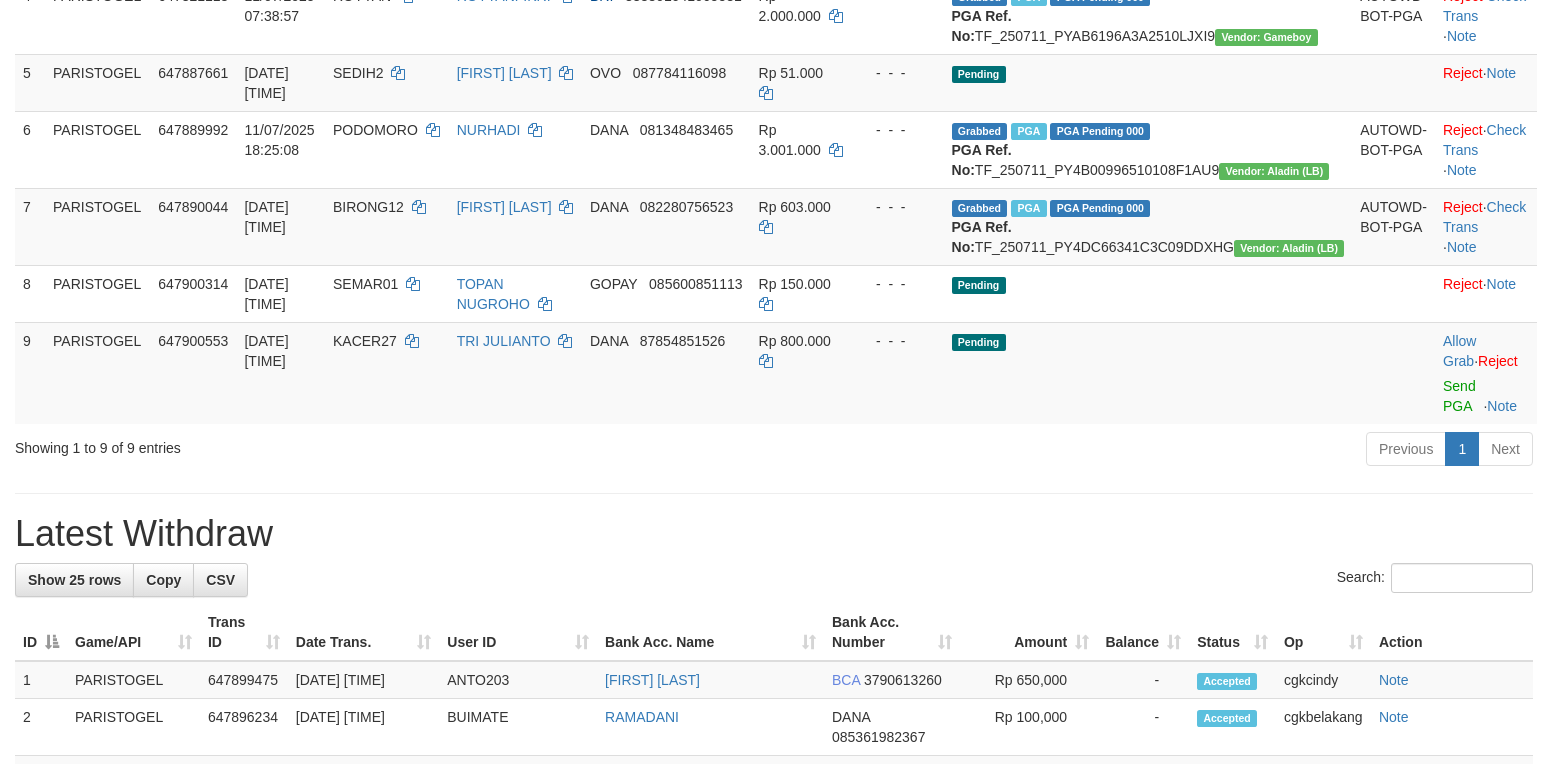 scroll, scrollTop: 533, scrollLeft: 0, axis: vertical 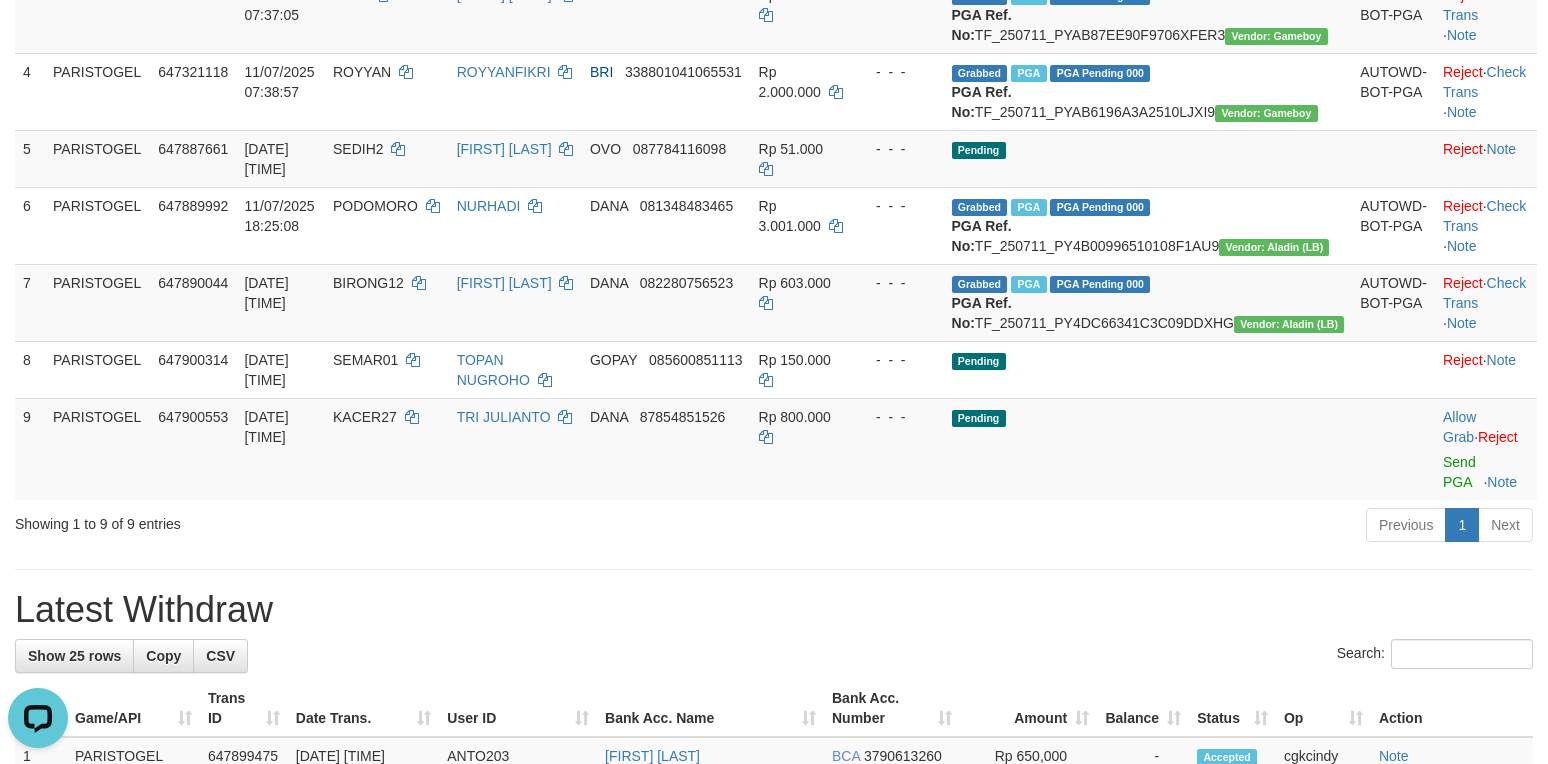 click on "ID Game/API Trans ID Date Trans. User ID Bank Acc. Name Bank Acc. Number Amount Balance Status Op Action
1 PARISTOGEL 646447758 10/07/2025 14:33:47 DARKO    DARYANTO    DANA     082172297911 Rp 700.000    -  -  - Grabbed   PGA   PGA Pending 000 {"status":"000","data":{"unique_id":"1867-646447758-20250710","reference_no":"TF_250710_SCE045292F7BD299E5WK","amount":"700000.00","fee":"0.00","merchant_surcharge_rate":"0.00","charge_to":"MERC","payout_amount":"700000.00","disbursement_status":0,"disbursement_description":"ON PROCESS","created_at":"2025-07-10 14:42:29","executed_at":"2025-07-10 14:42:29","bank":{"code":"dana","name":"DANA","account_number":"082172297911","account_name":"DARYANTO"},"note":"cgkricksen","merchant_balance":{"balance_effective":240000002,"balance_pending":0,"balance_disbursement":14074000,"balance_collection":238379050}}} PGA Ref. No:  TF_250710_SCE045292F7BD299E5WK  Vendor: Allstar AUTOWD-BOT-PGA Reject ·    Check Trans    ·    Note 2 PARISTOGEL" at bounding box center (774, 132) 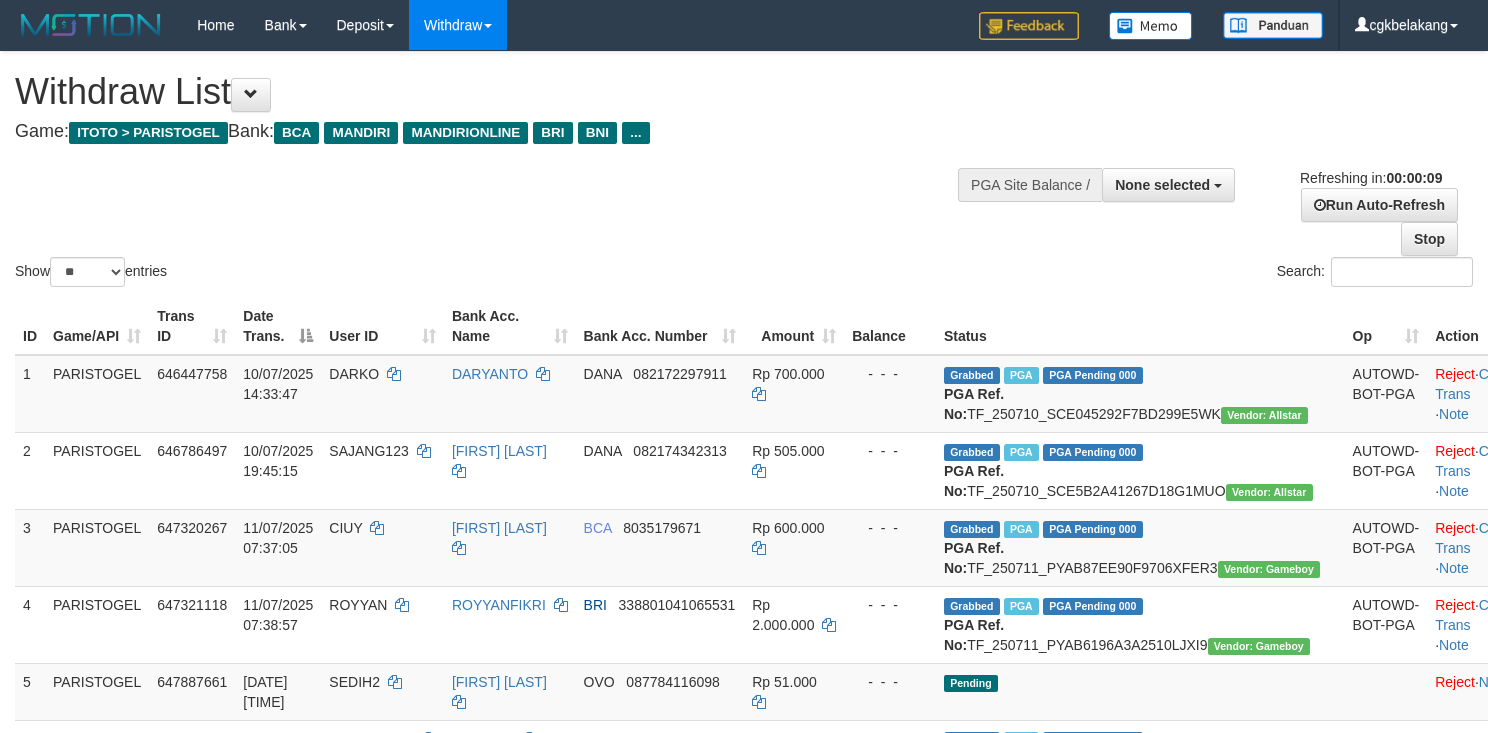 select 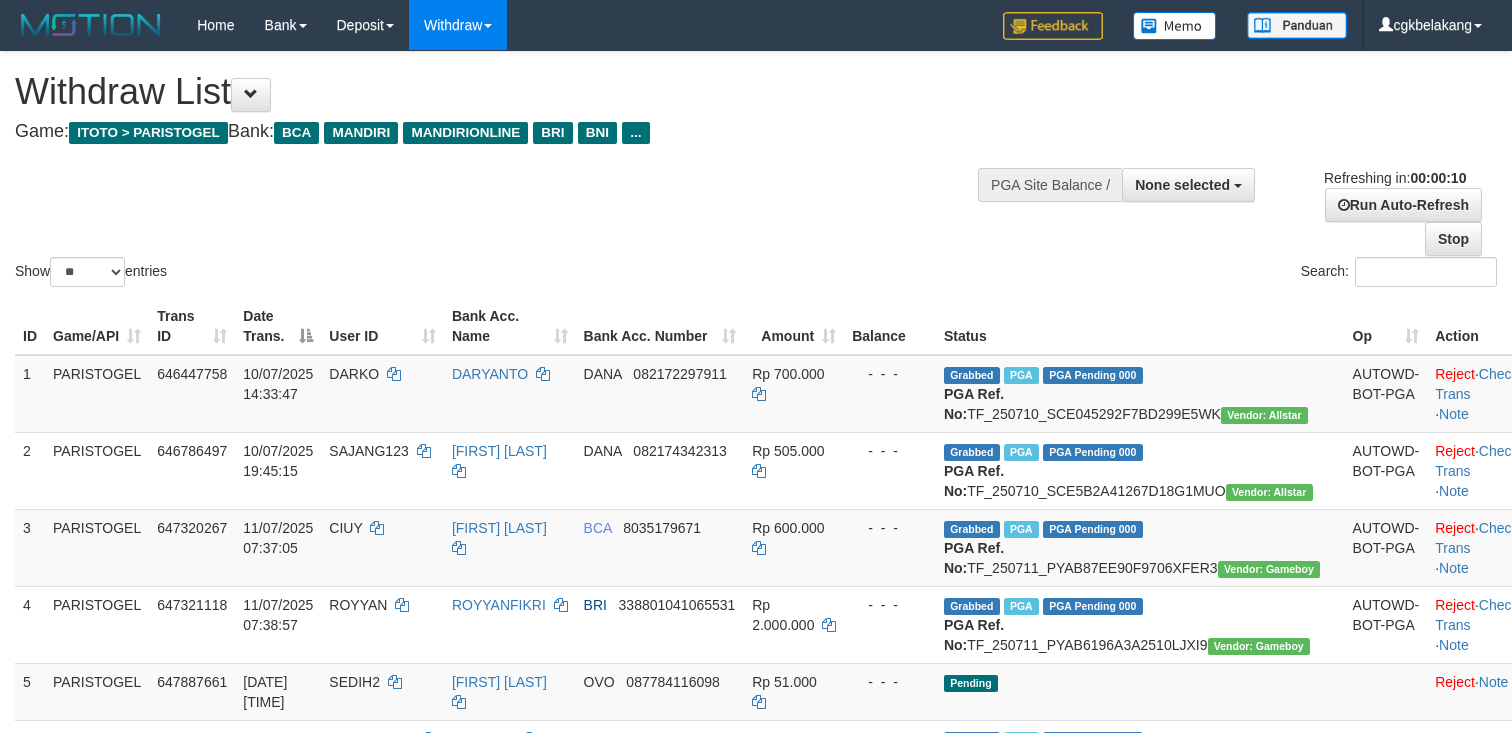 select 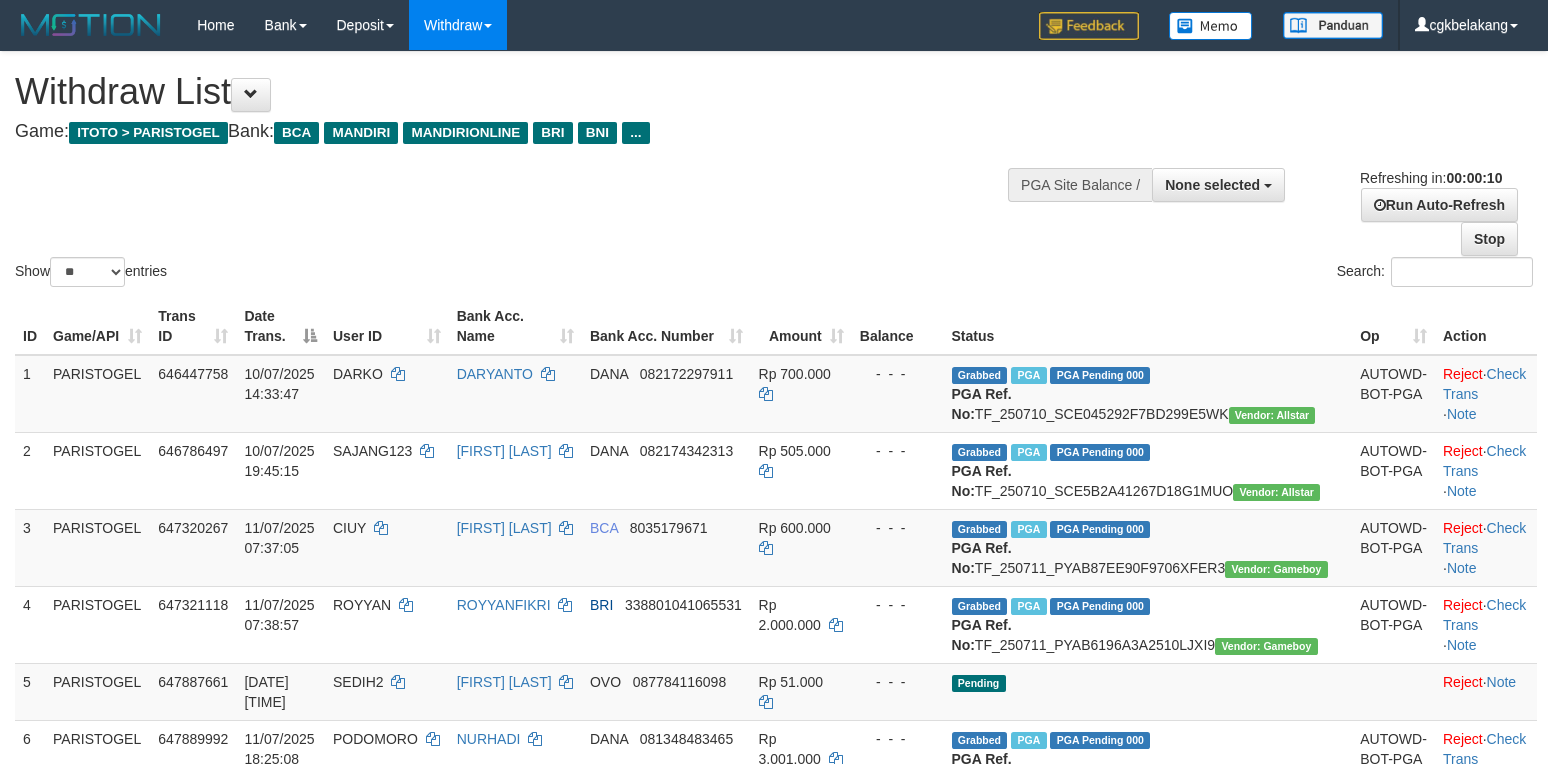 select 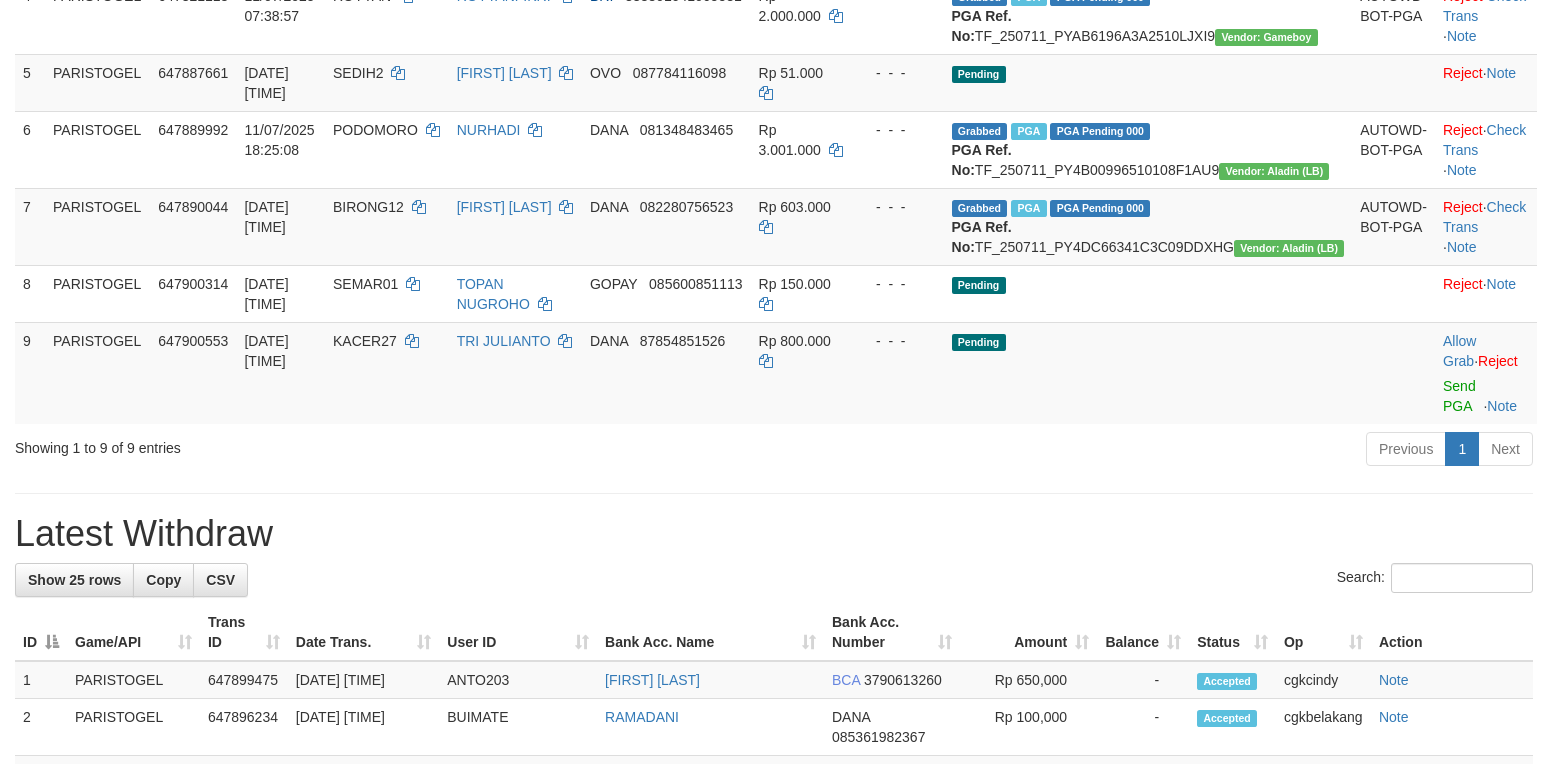 scroll, scrollTop: 533, scrollLeft: 0, axis: vertical 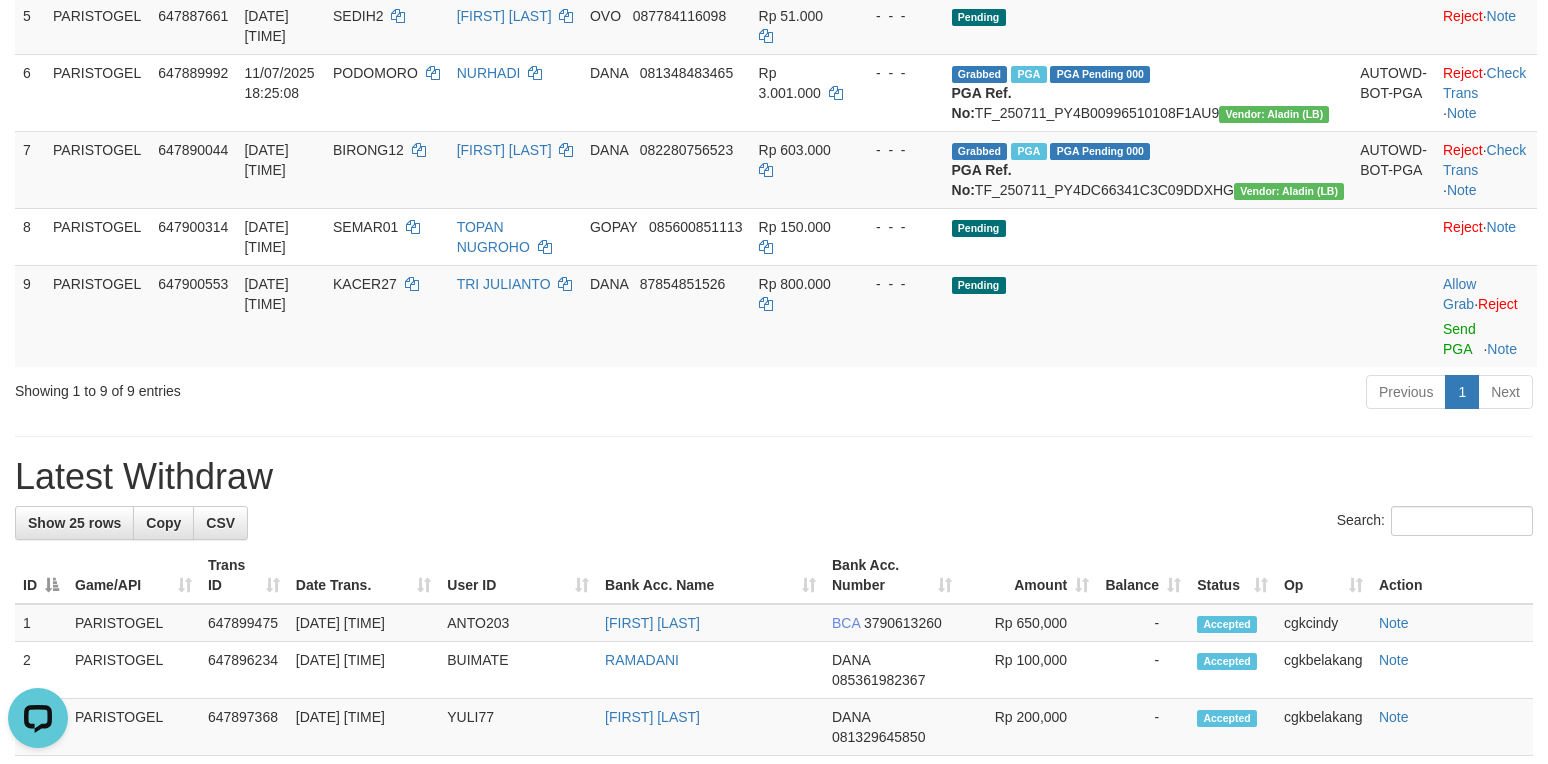 click on "**********" at bounding box center (774, 744) 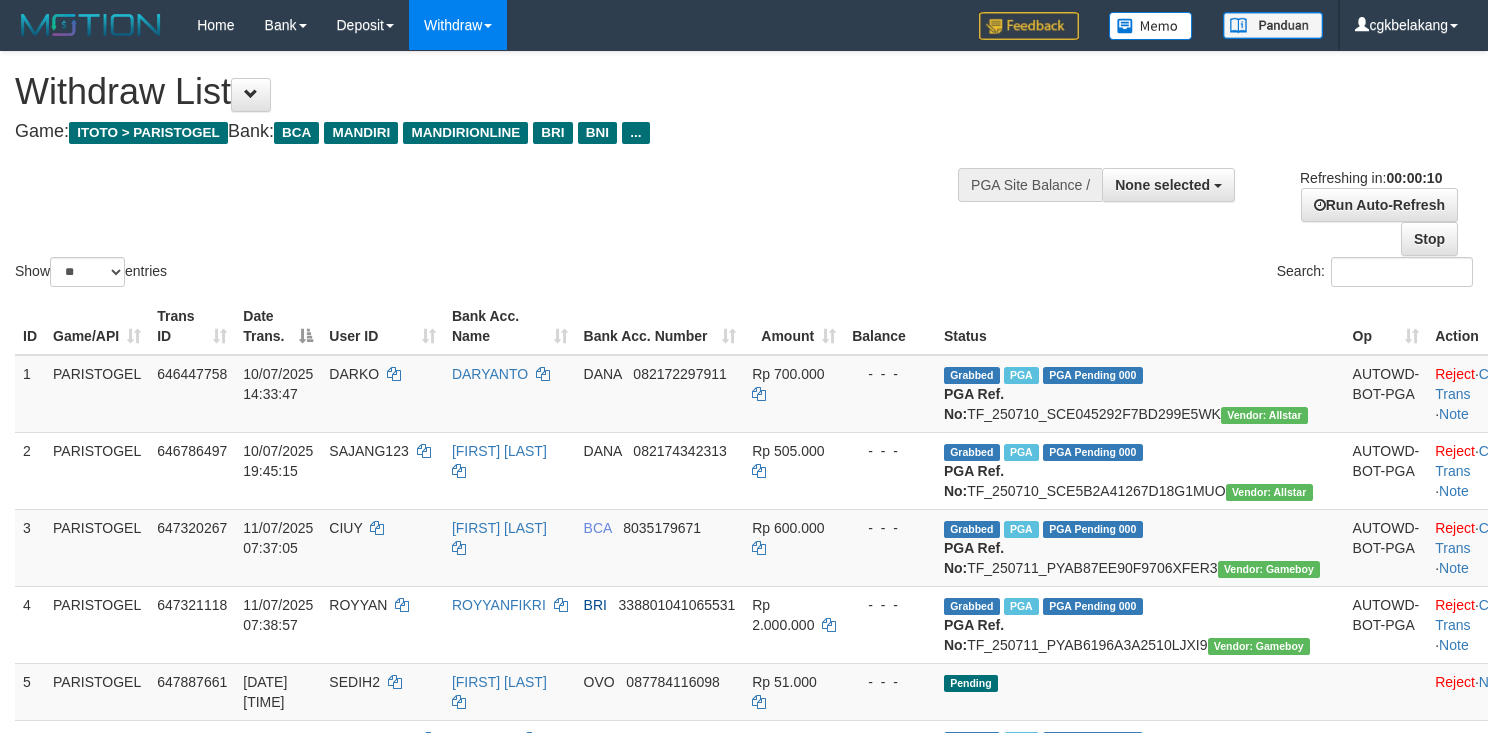 select 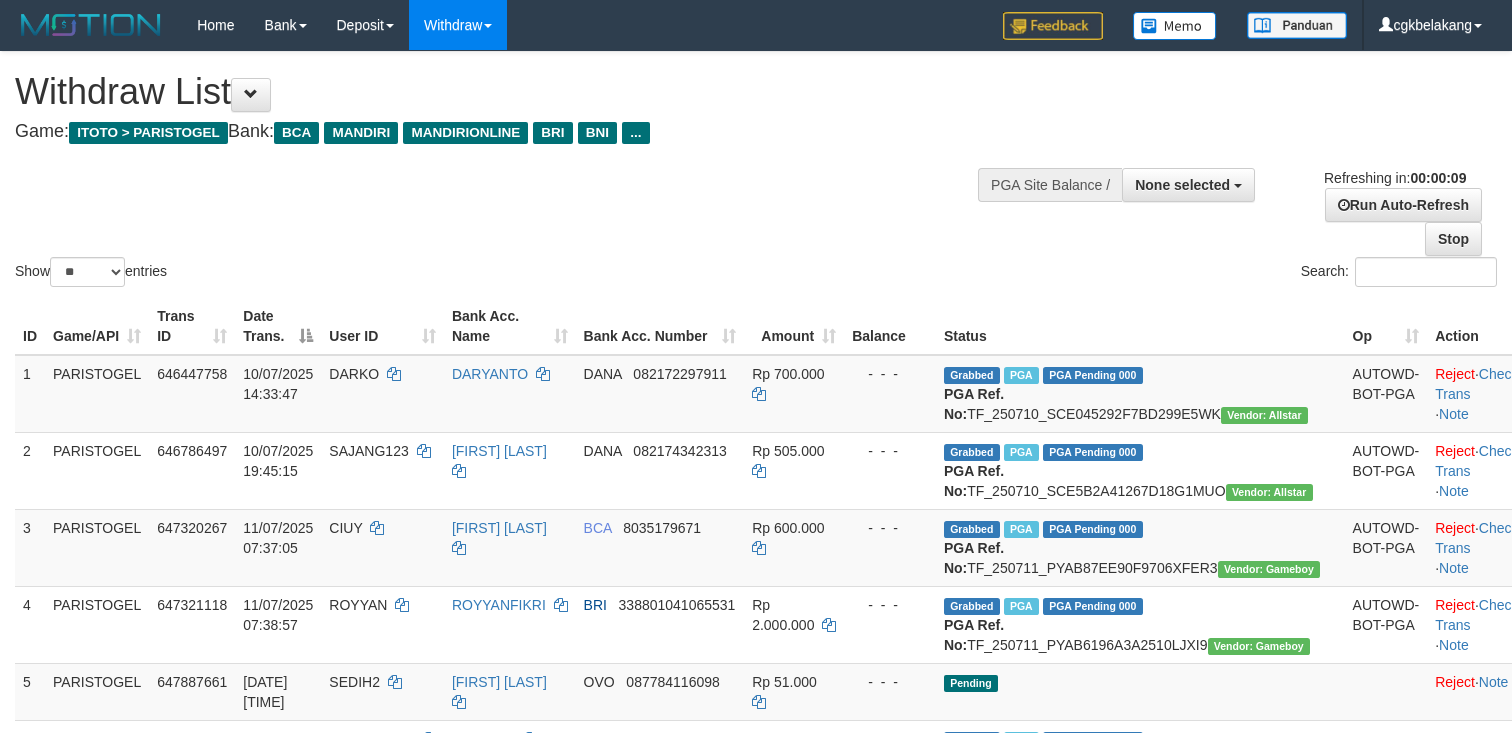 select 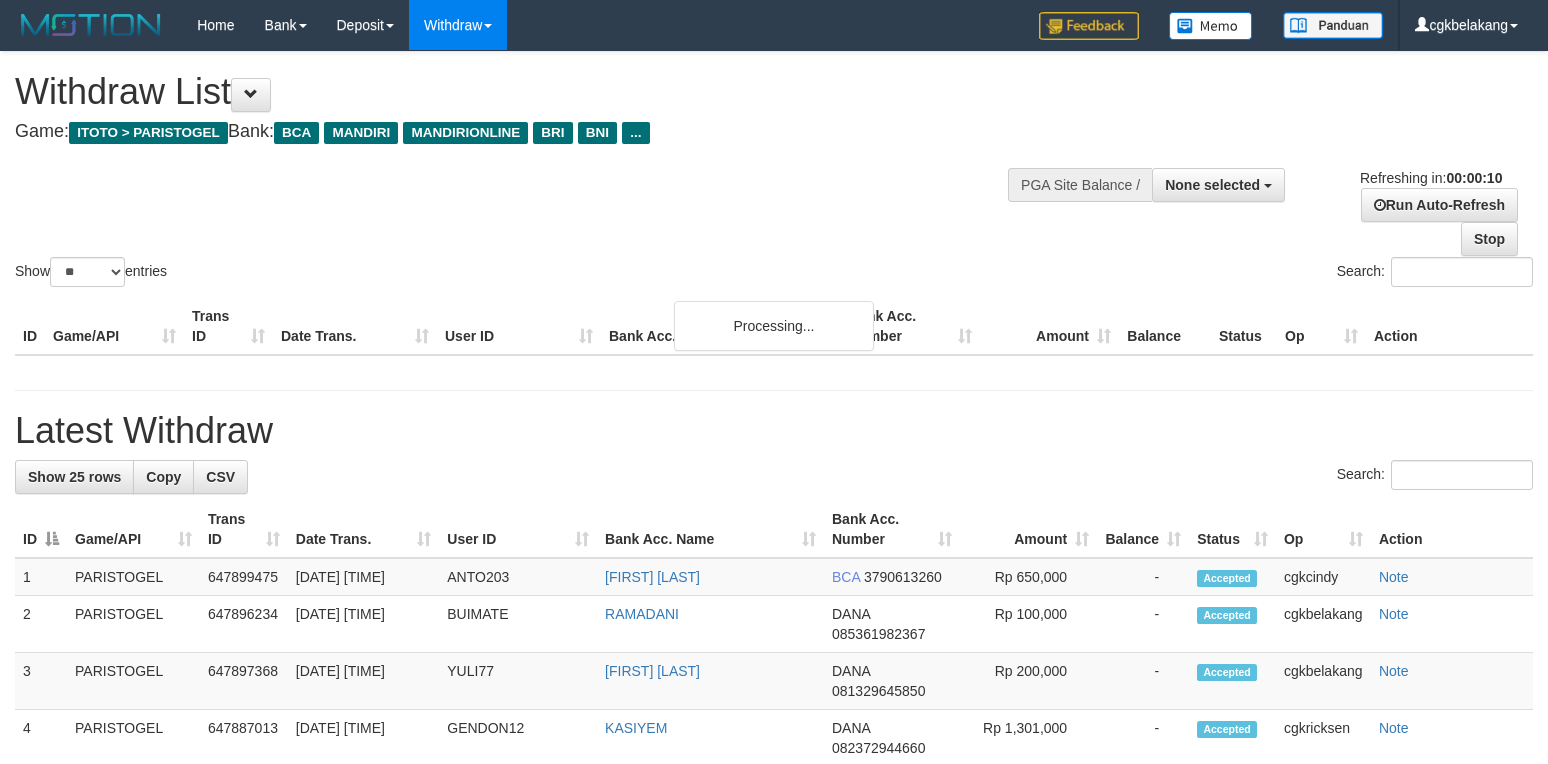 select 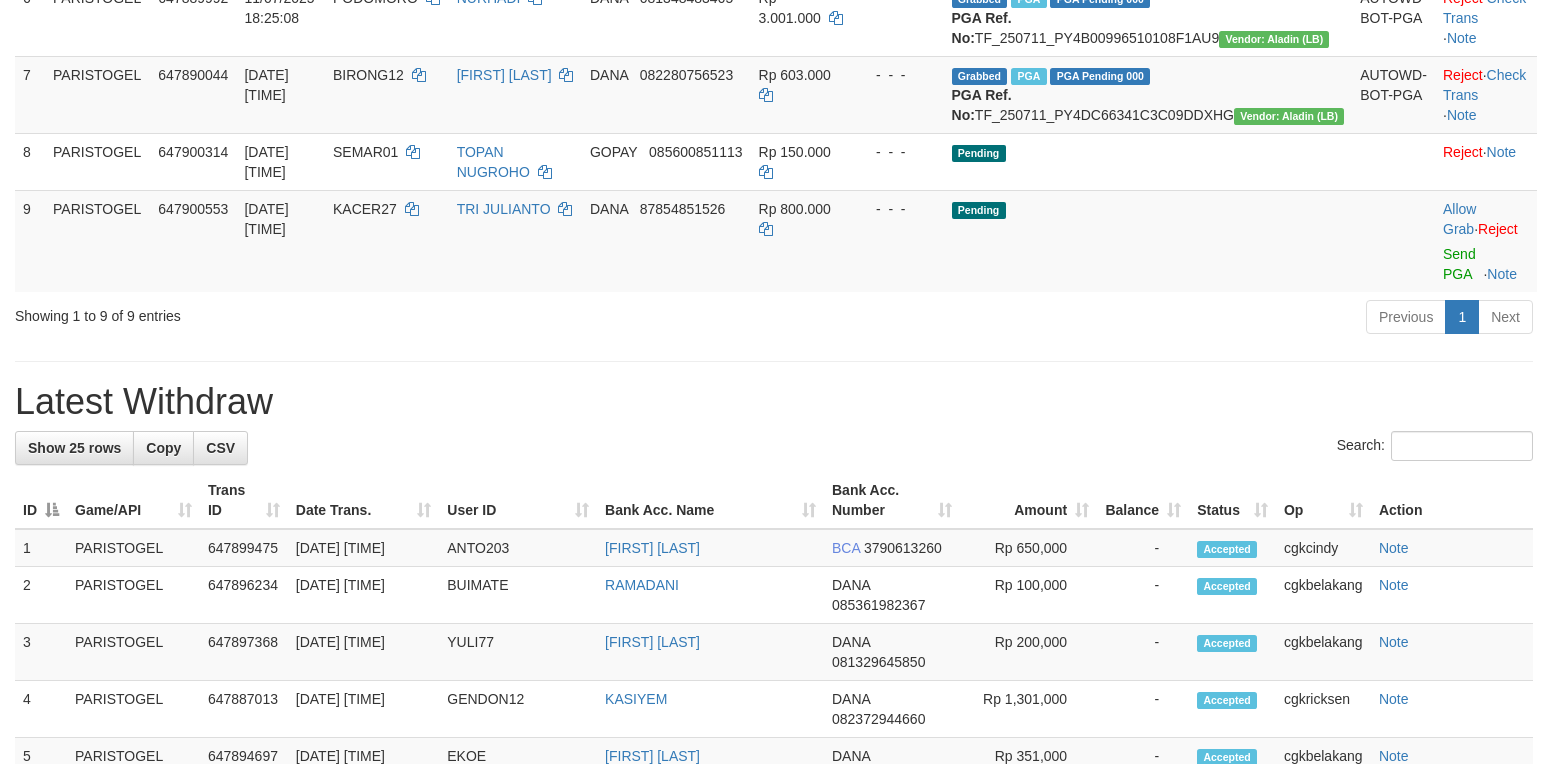 scroll, scrollTop: 666, scrollLeft: 0, axis: vertical 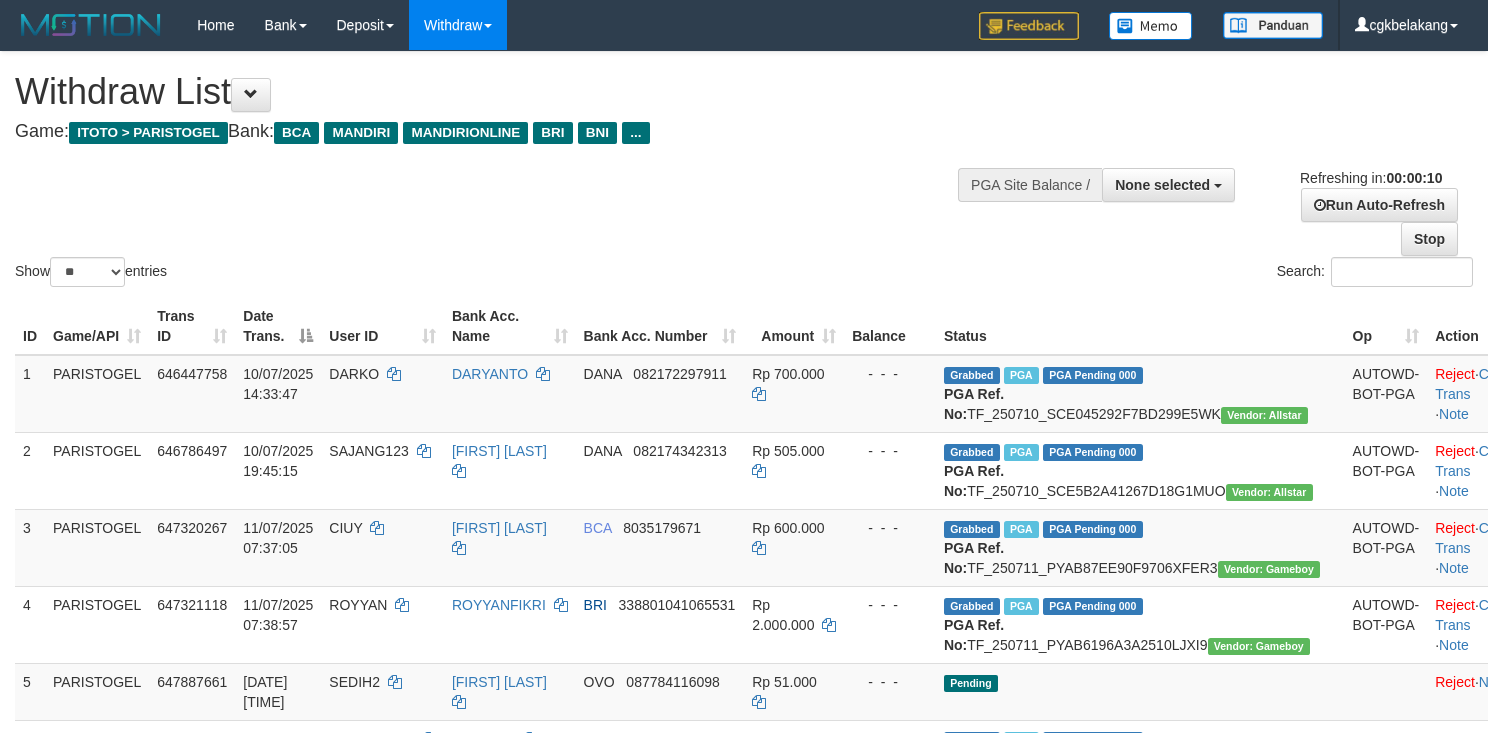 select 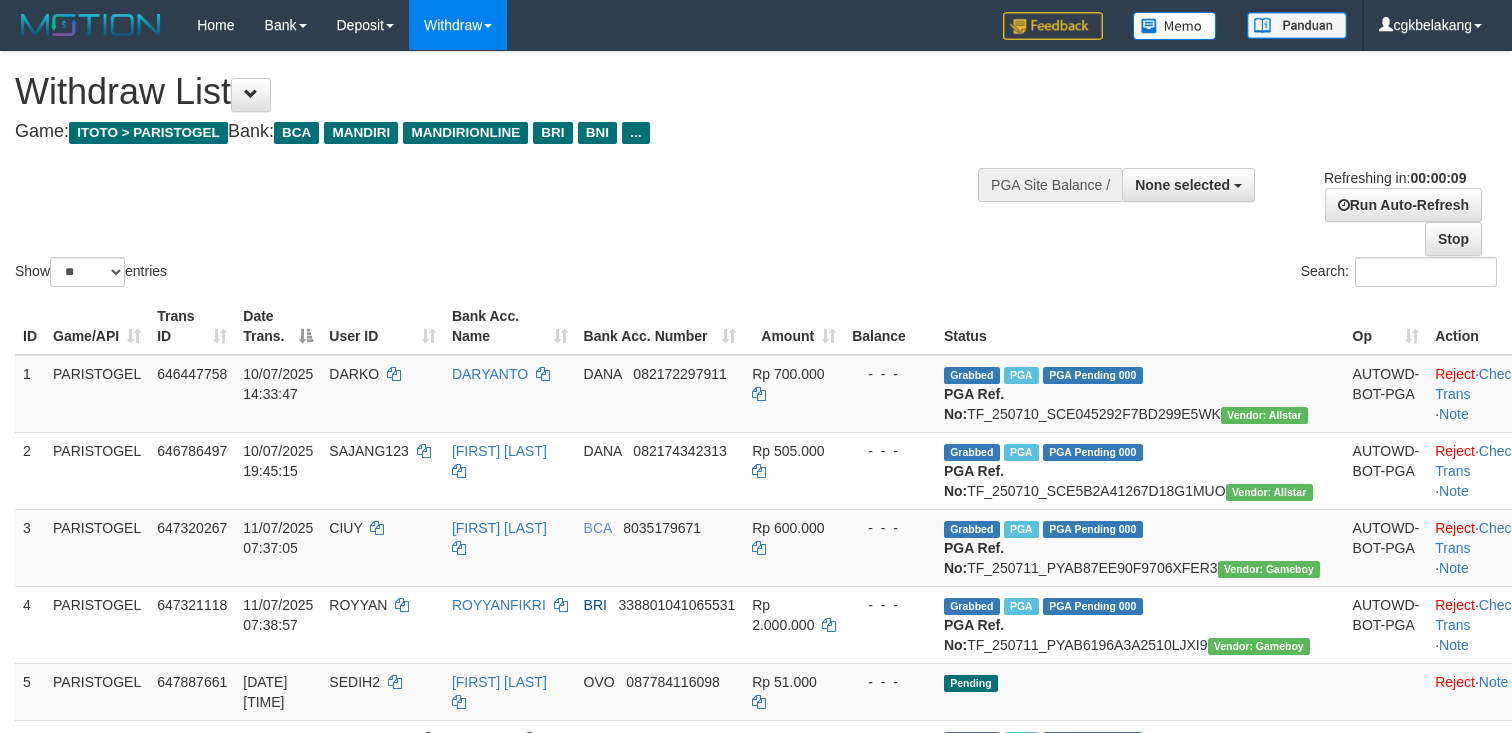 select 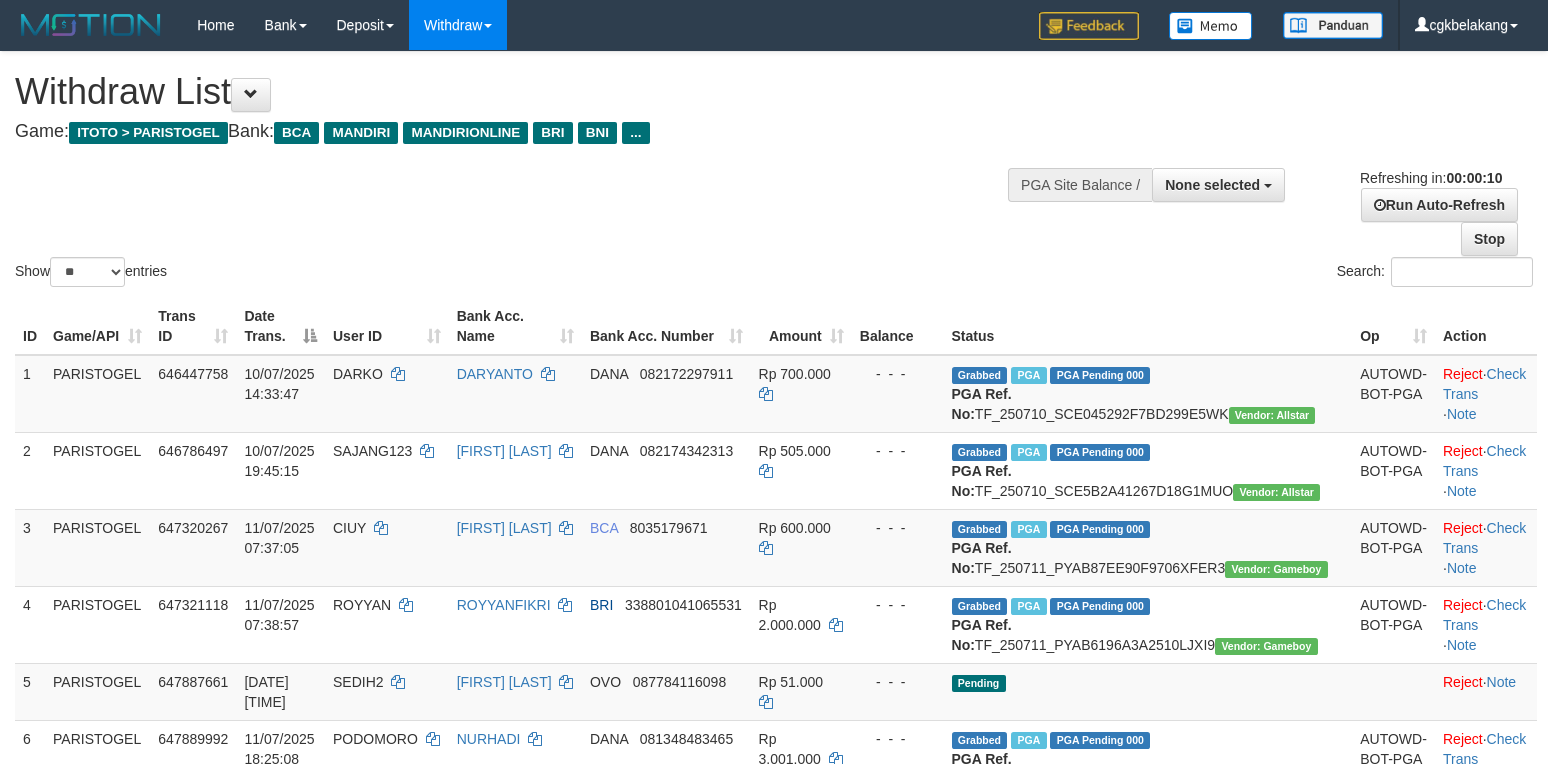 select 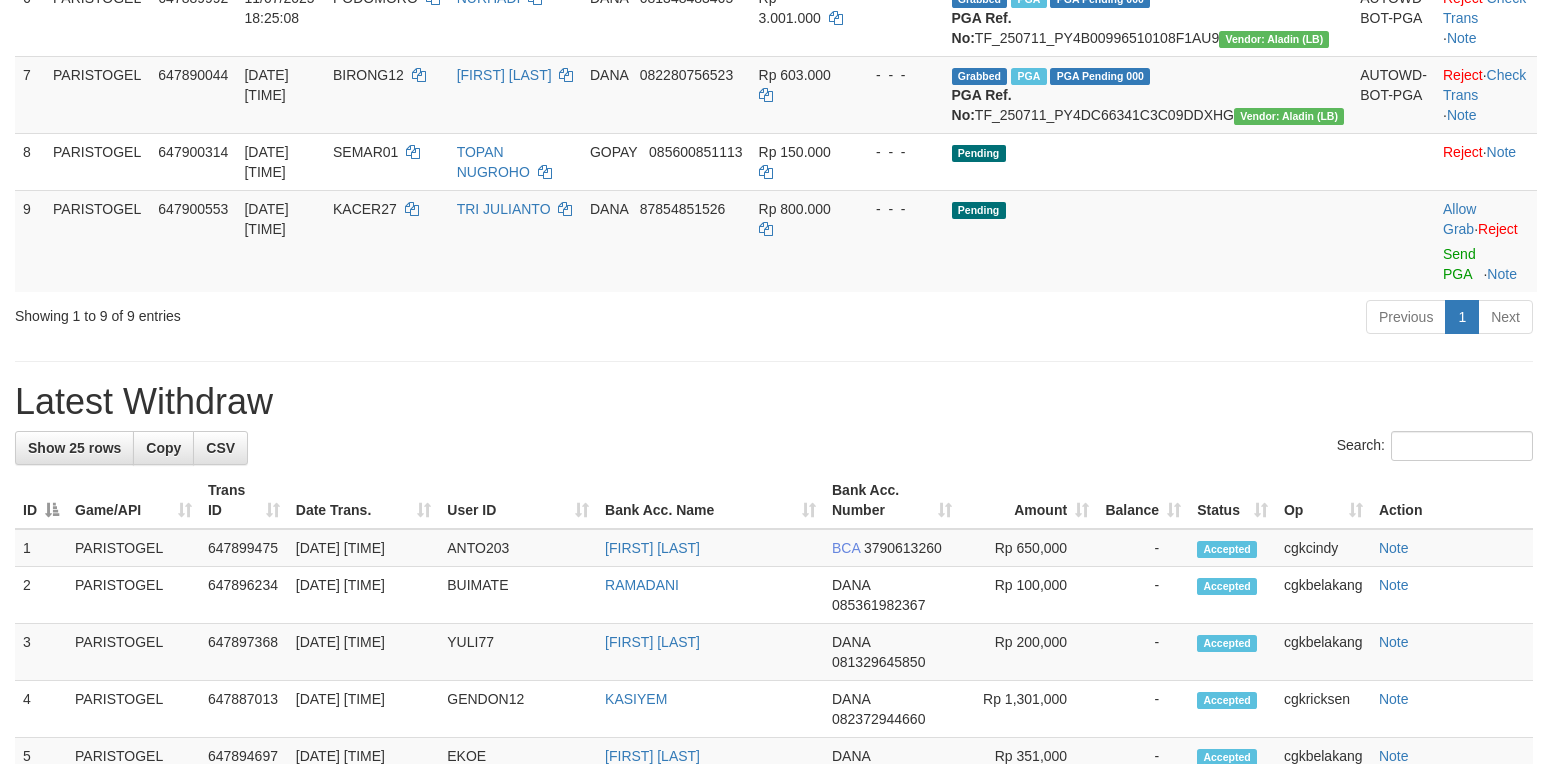 scroll, scrollTop: 666, scrollLeft: 0, axis: vertical 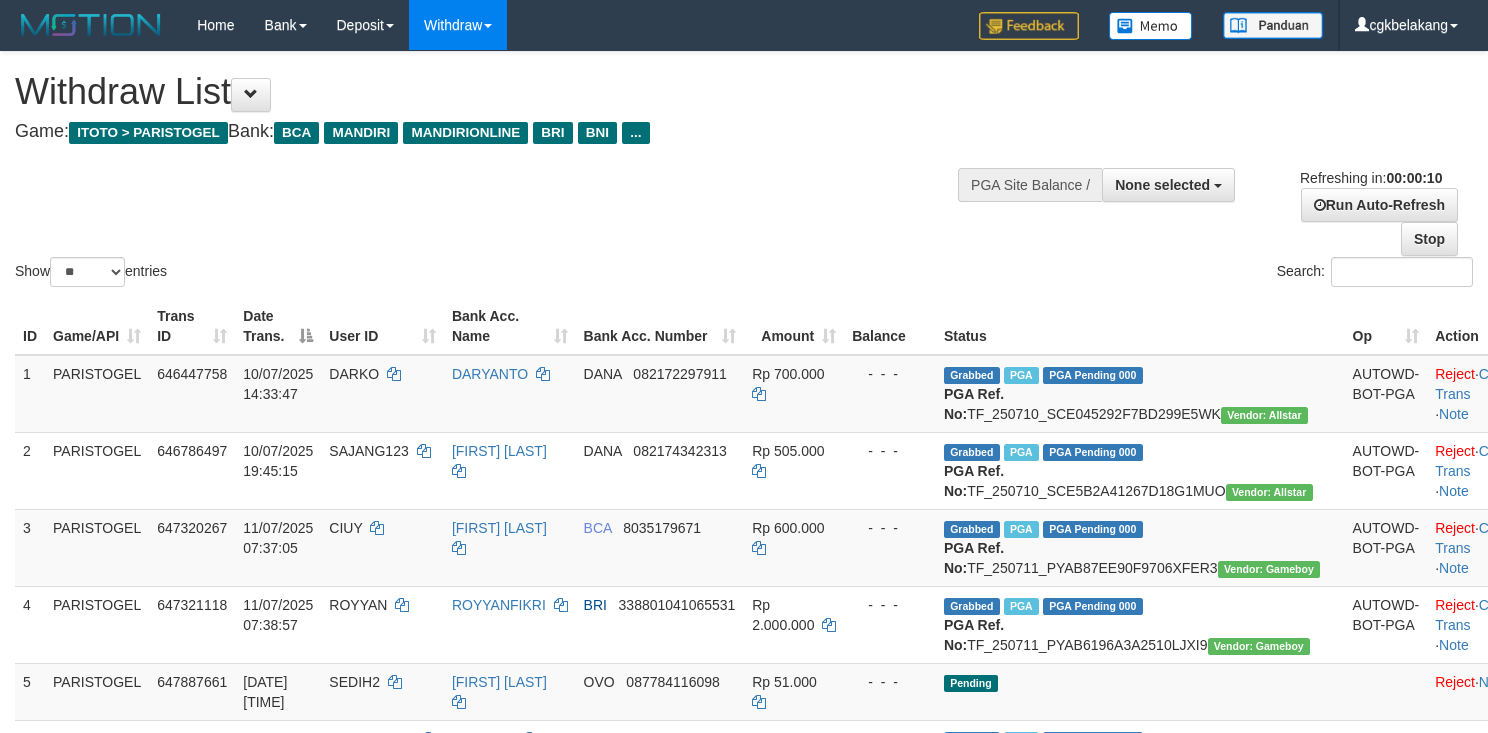 select 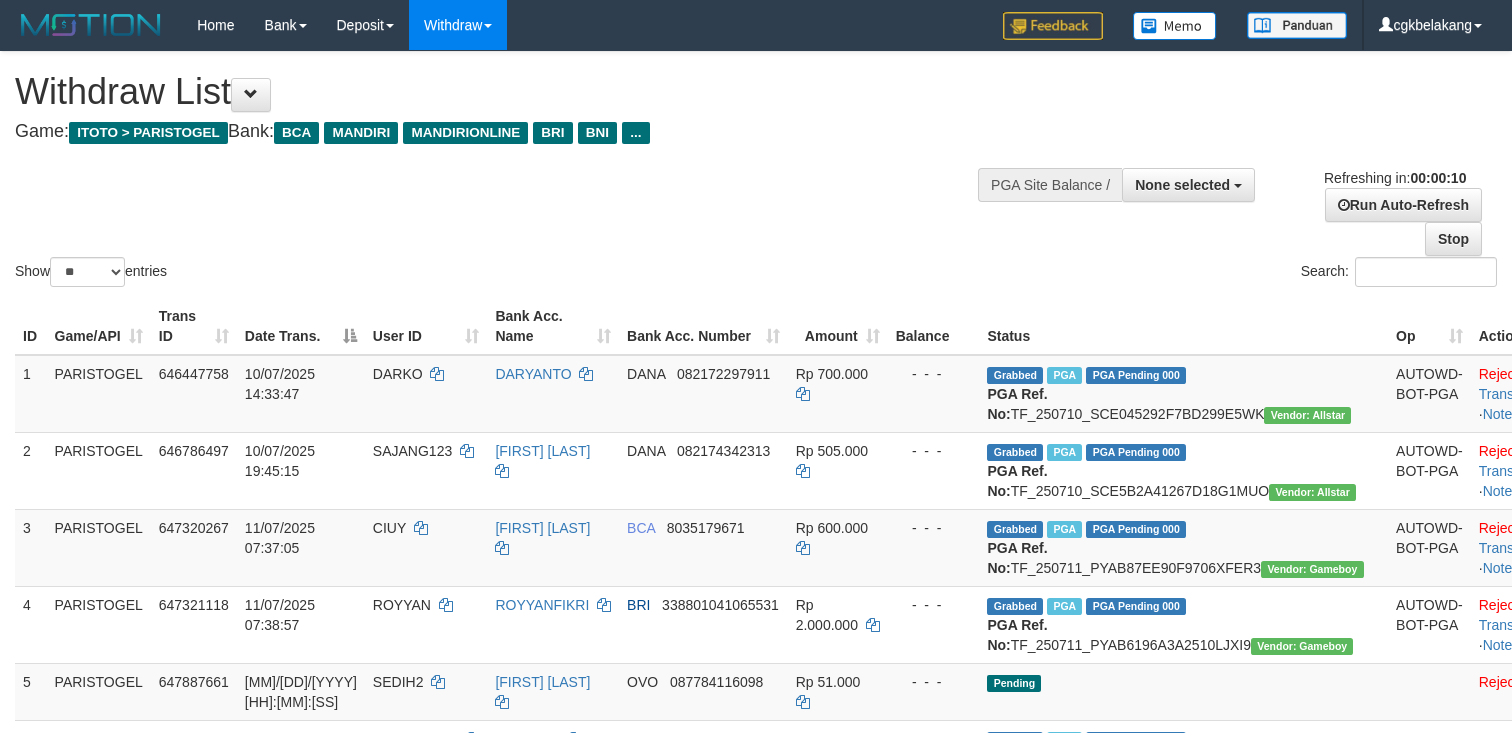 select 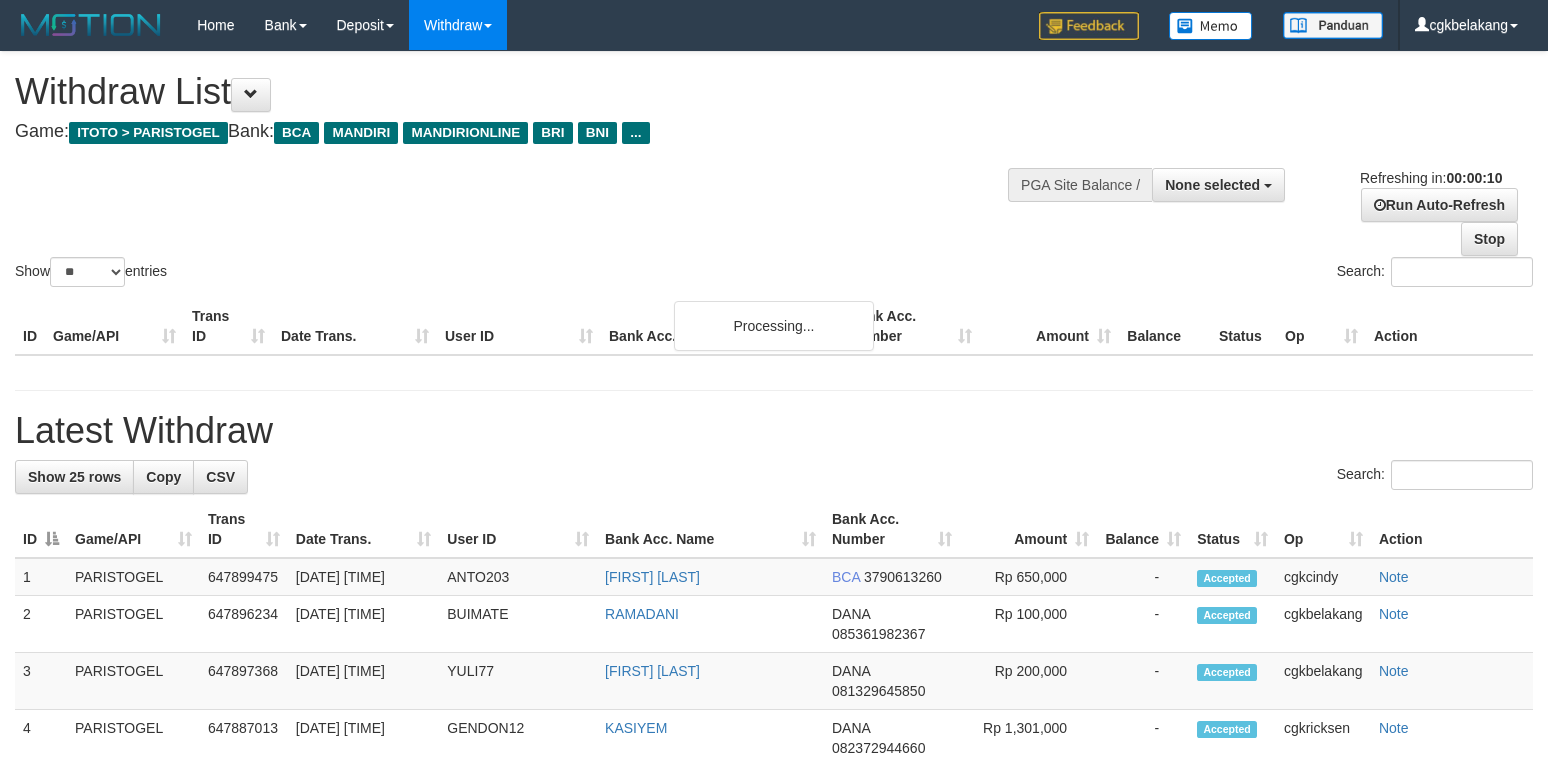 select 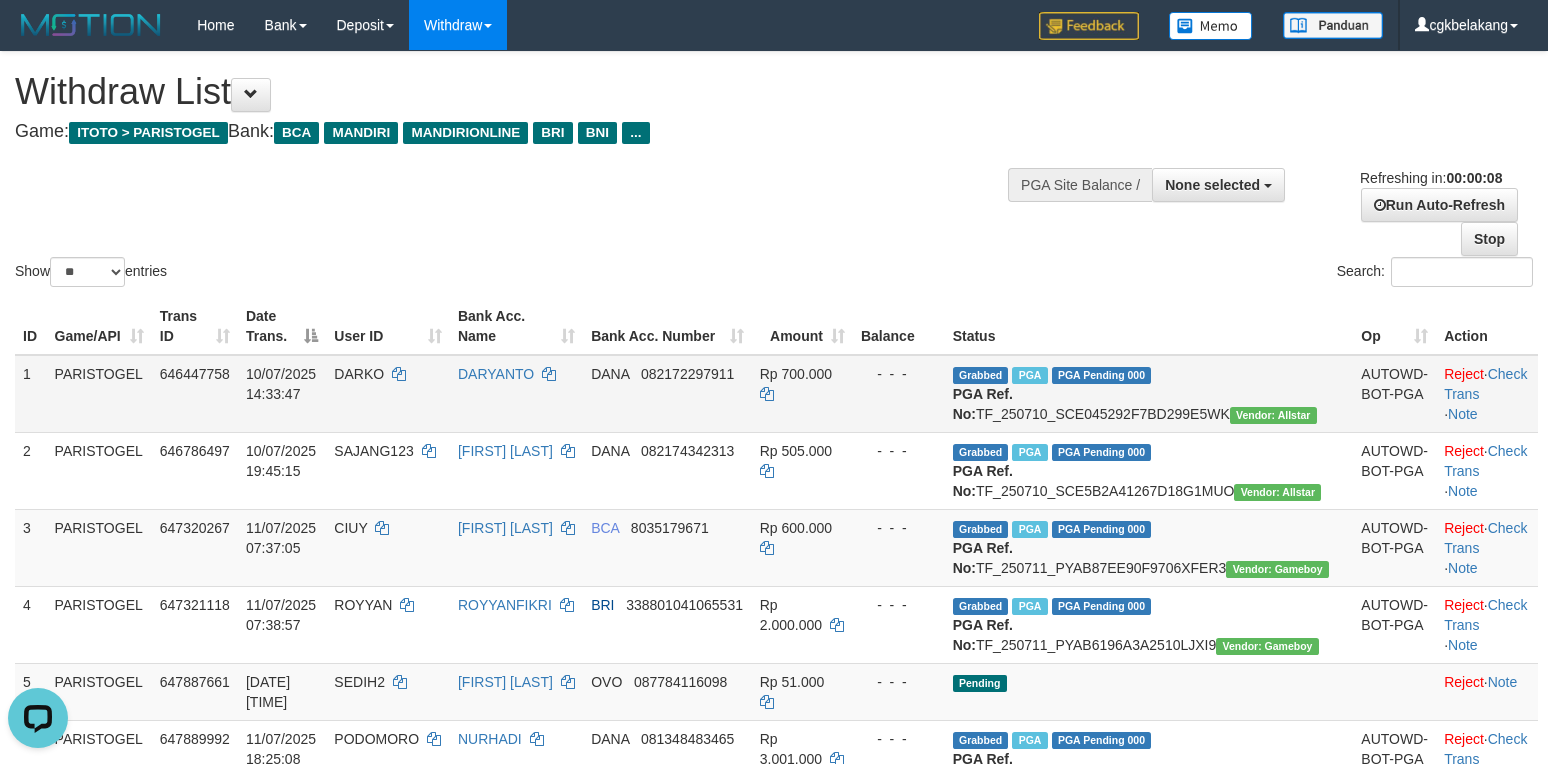scroll, scrollTop: 0, scrollLeft: 0, axis: both 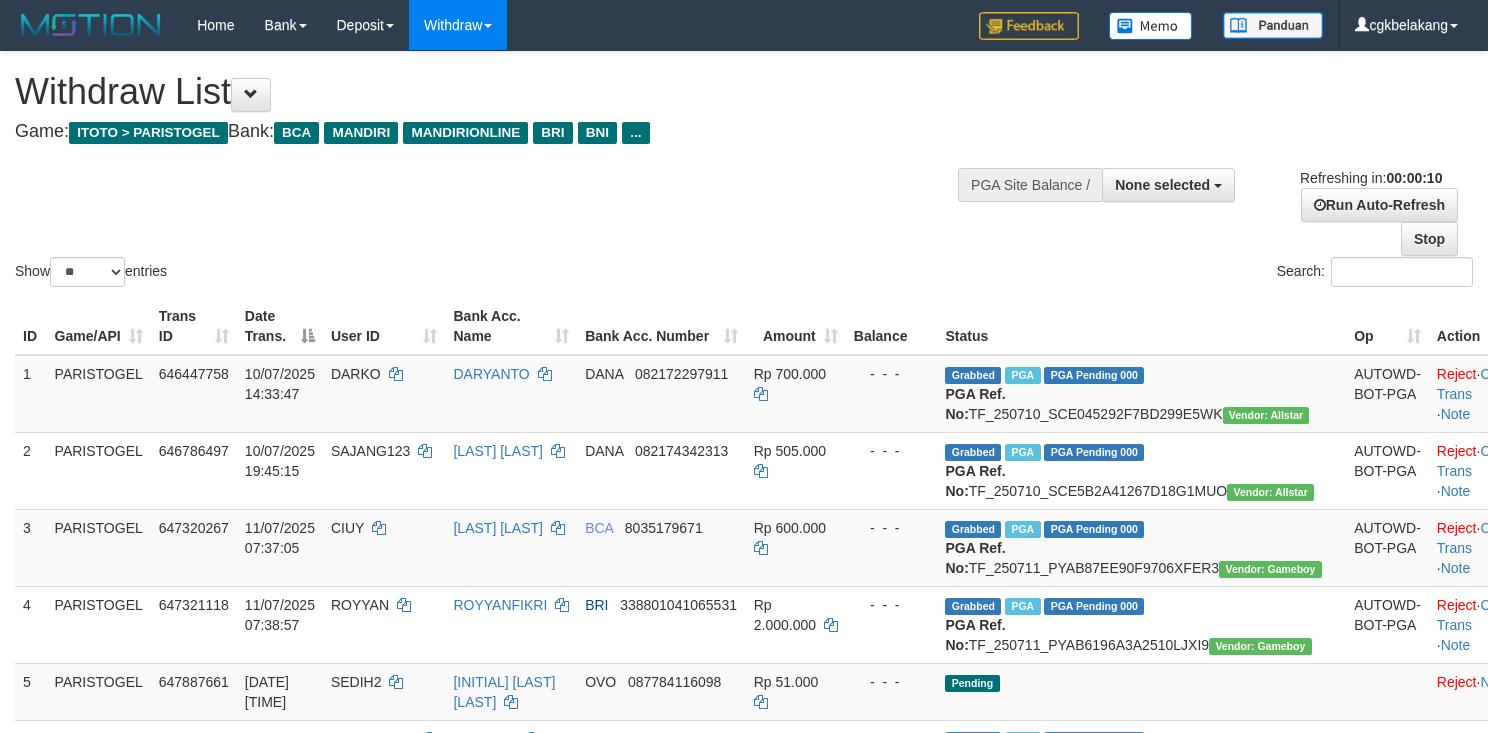 select 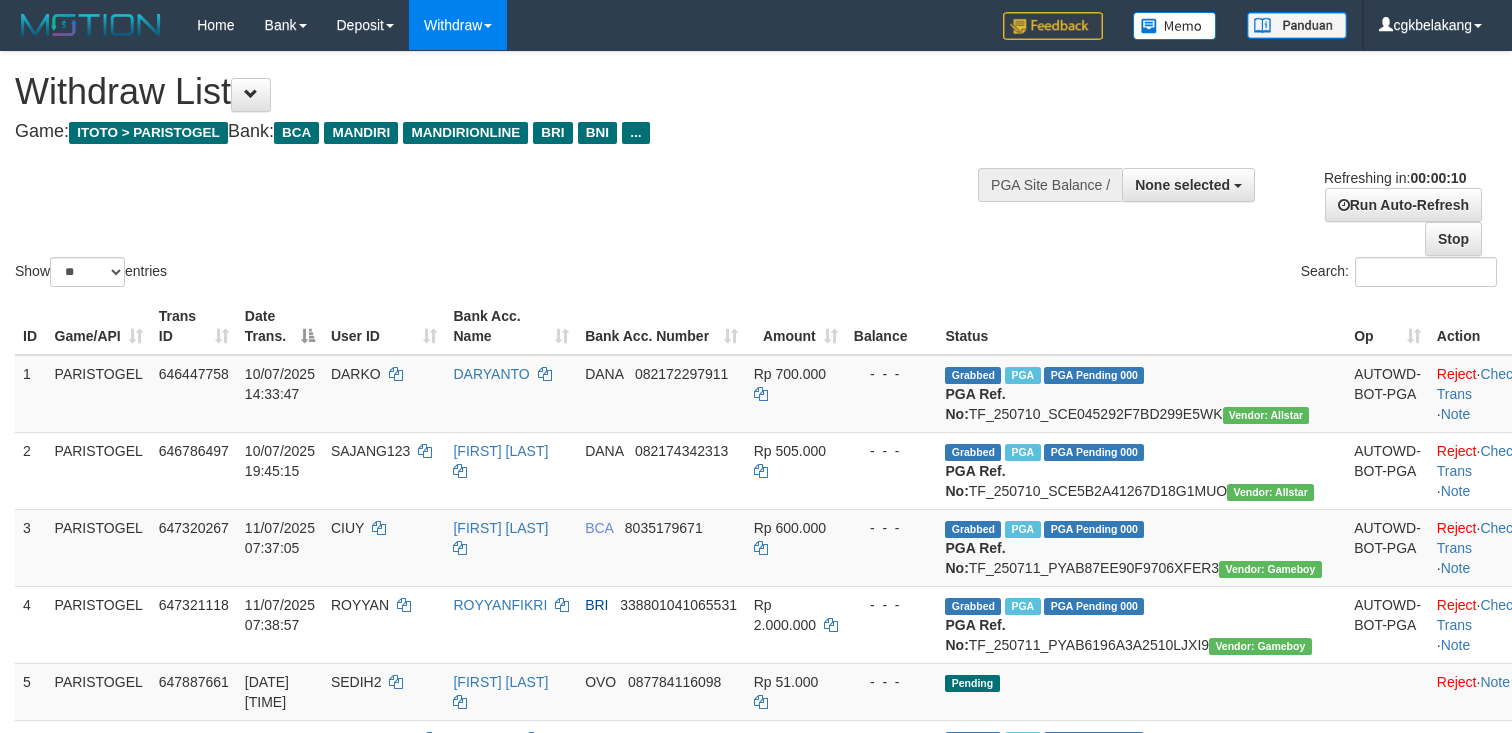 select 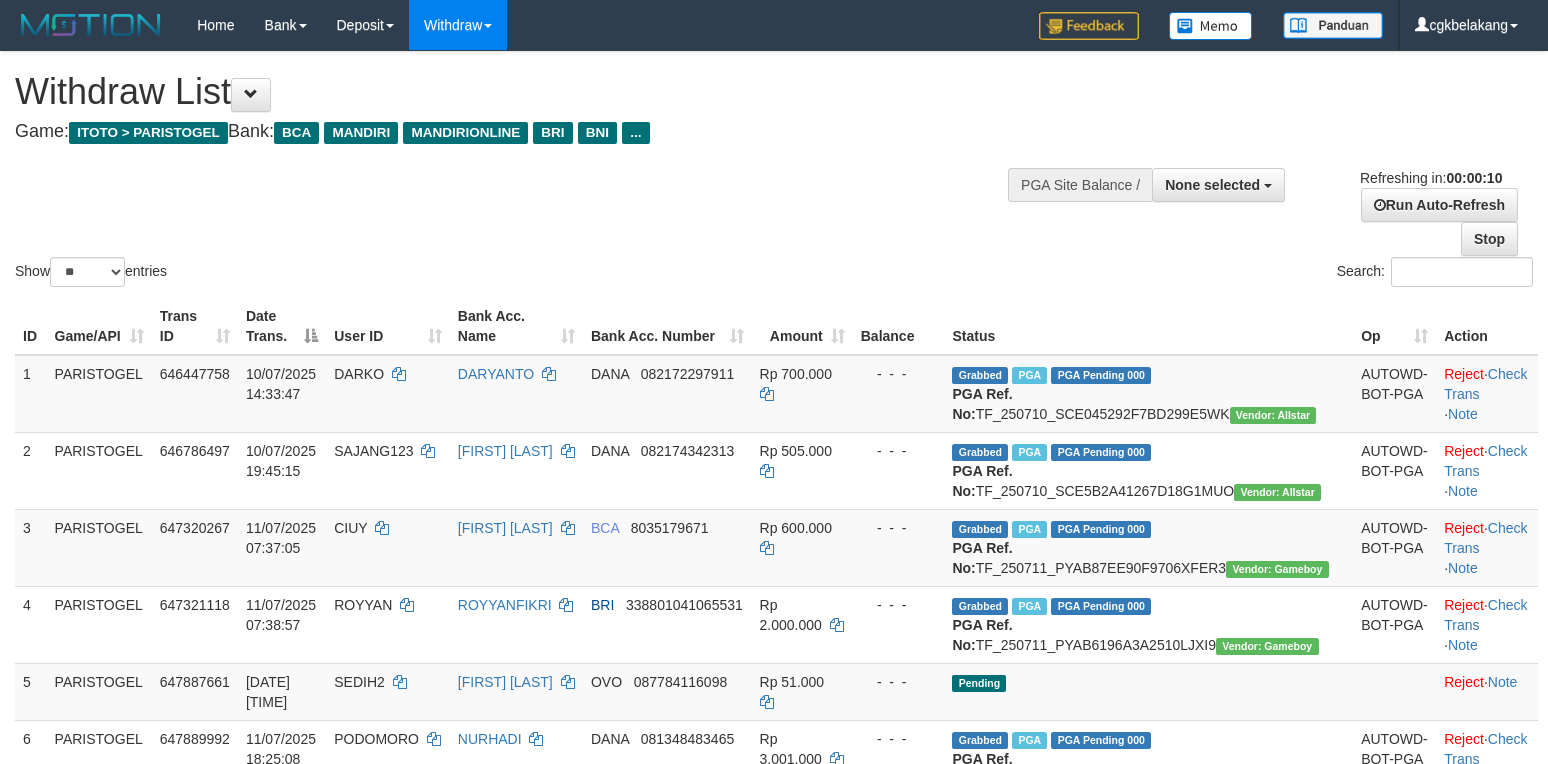 select 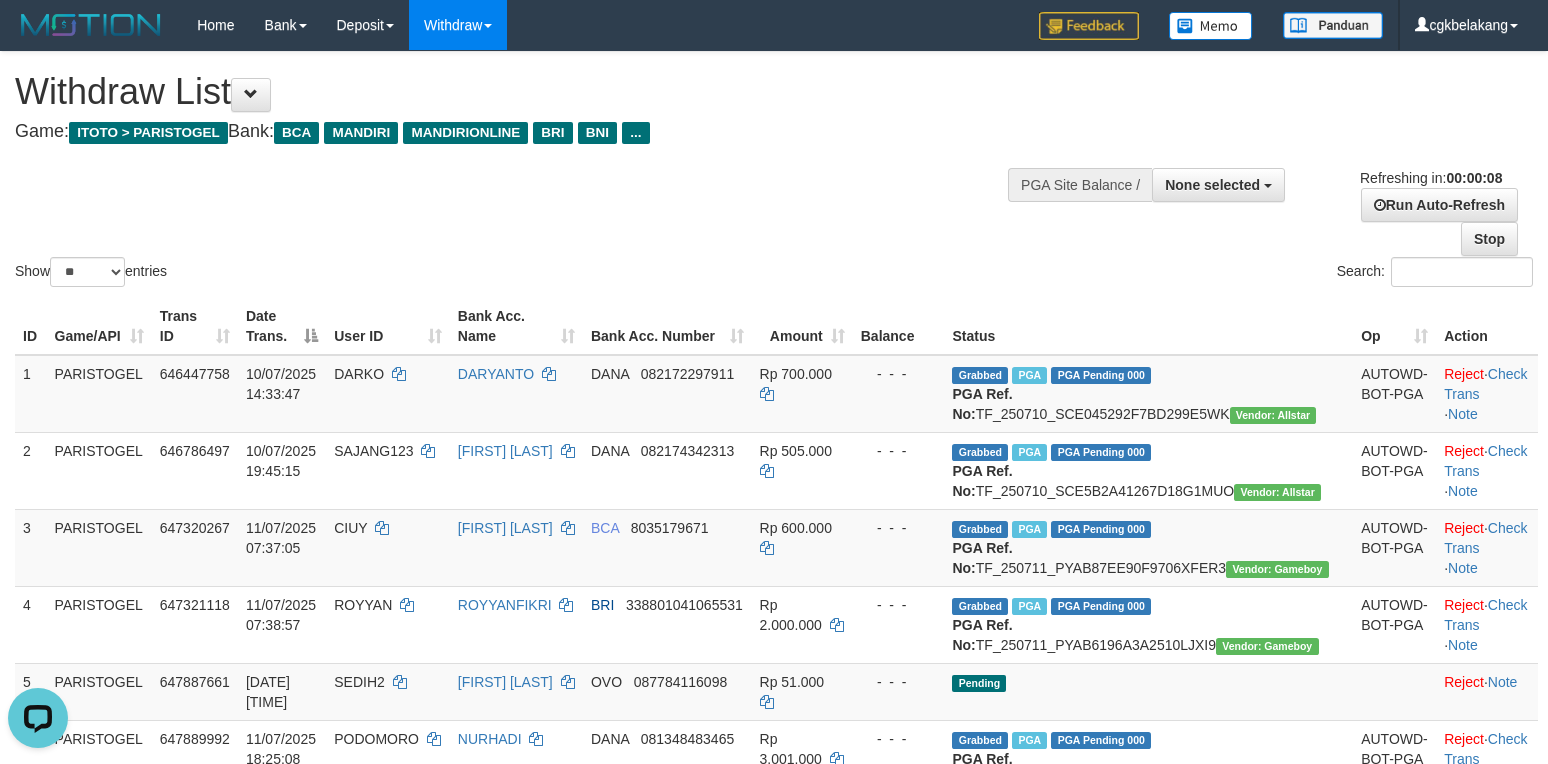 scroll, scrollTop: 0, scrollLeft: 0, axis: both 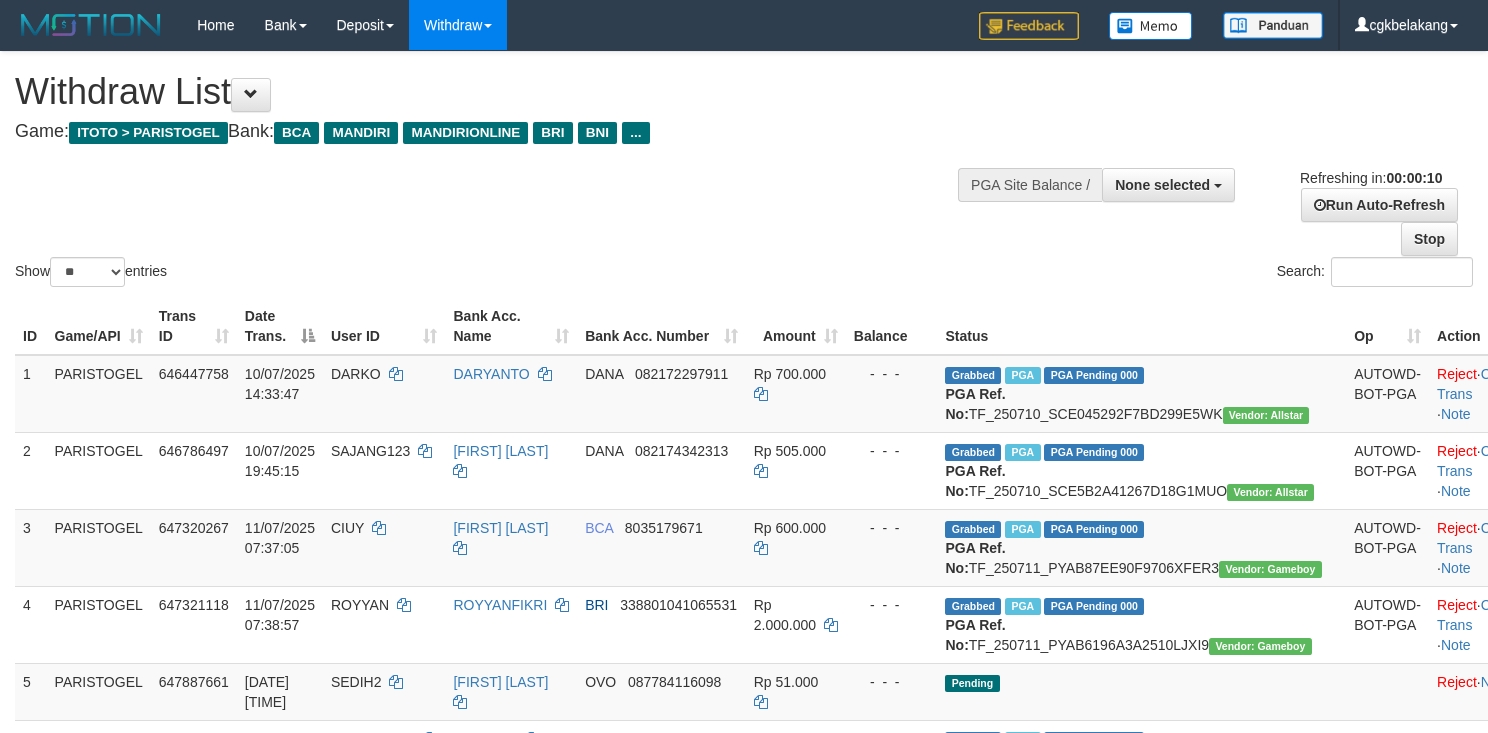 select 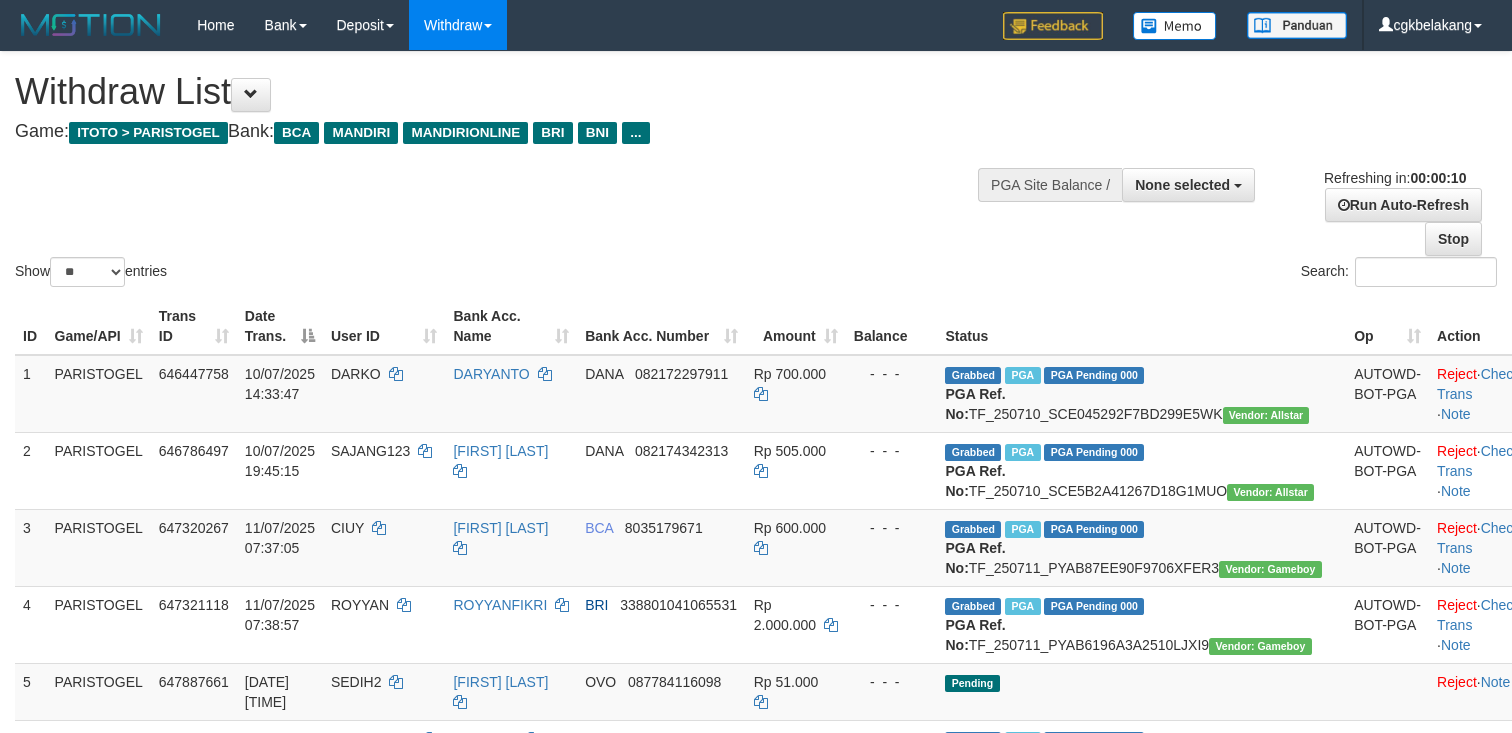 select 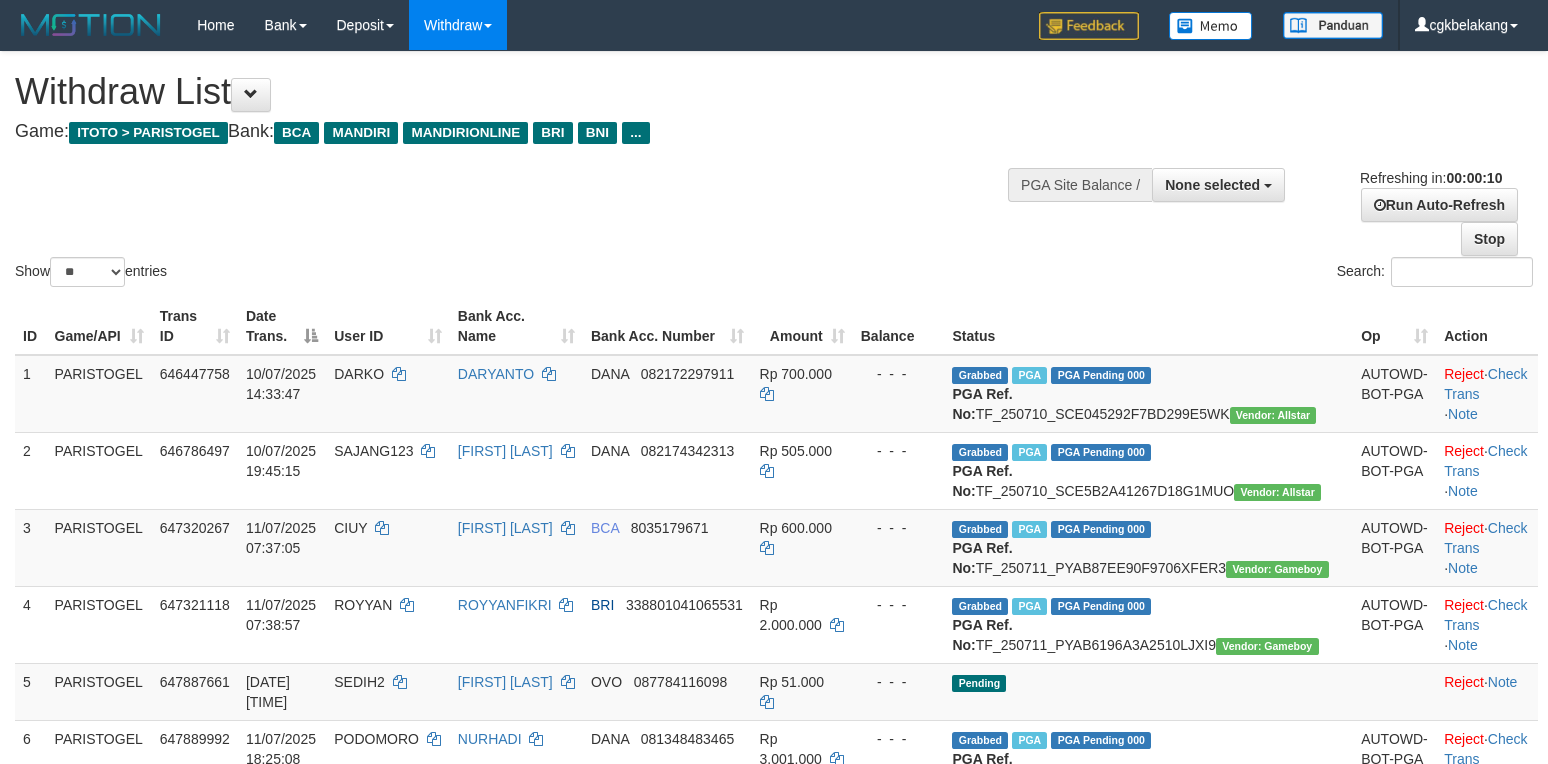 select 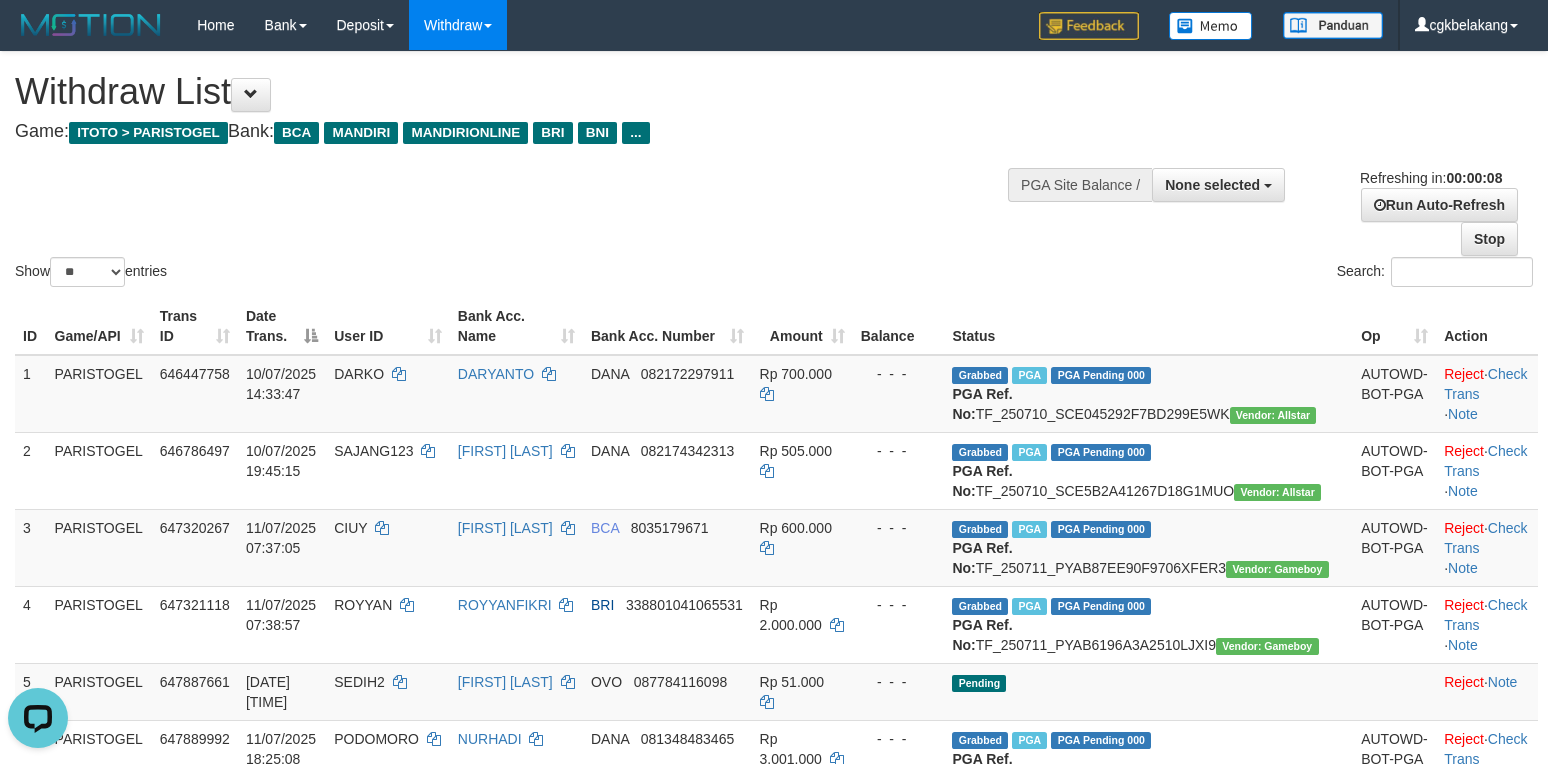 scroll, scrollTop: 0, scrollLeft: 0, axis: both 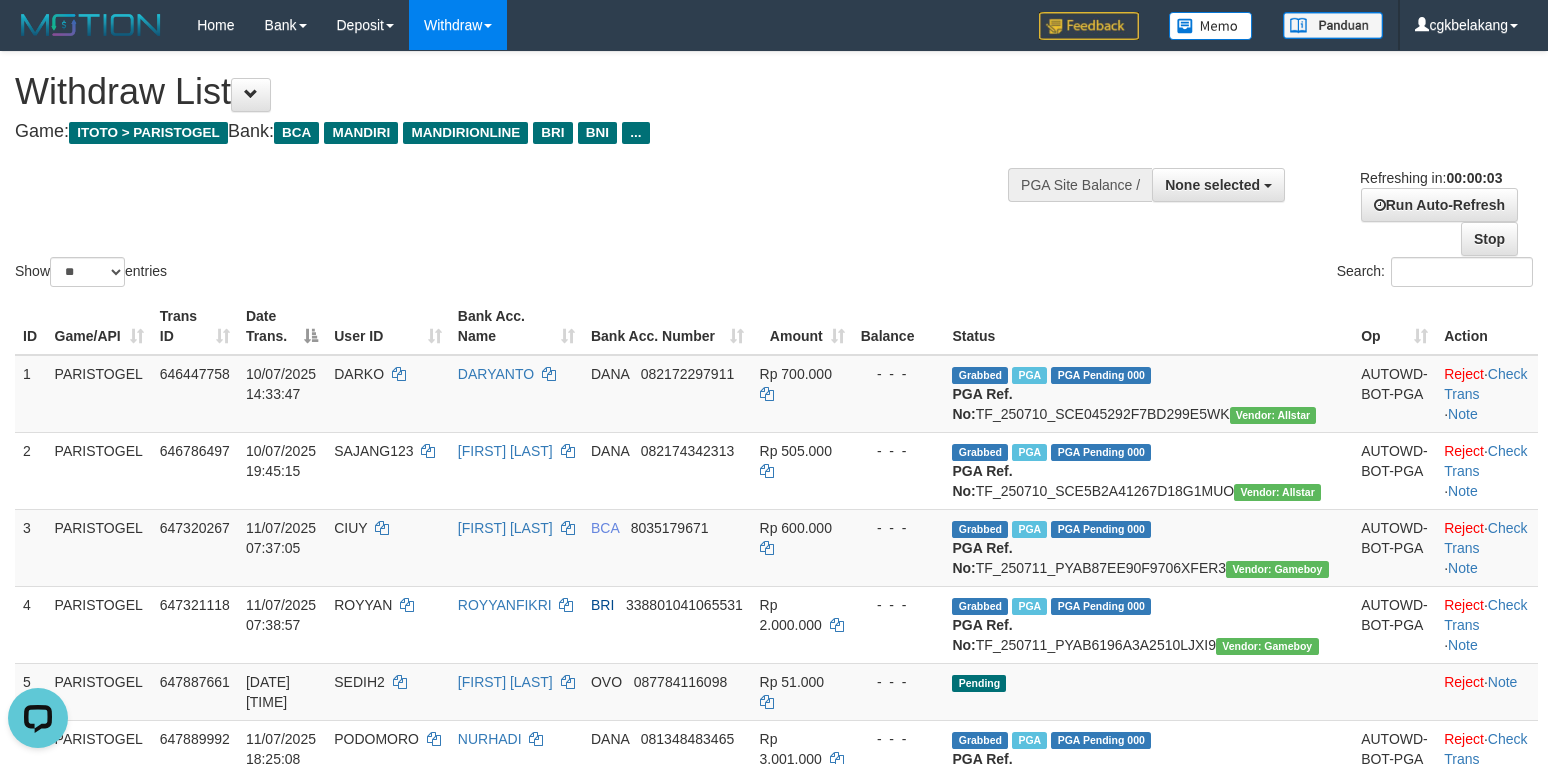 click on "Search:" at bounding box center [1161, 274] 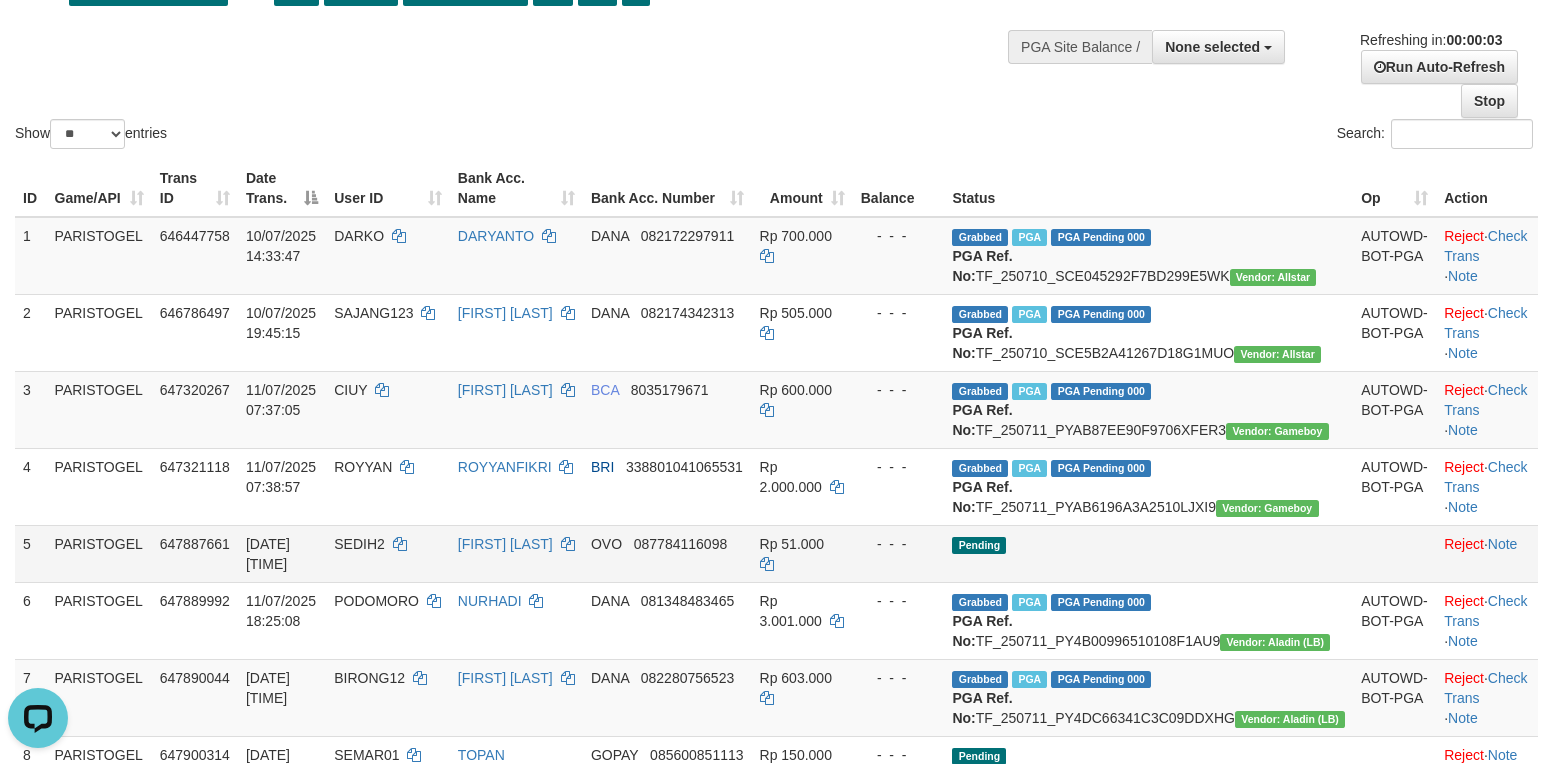 scroll, scrollTop: 400, scrollLeft: 0, axis: vertical 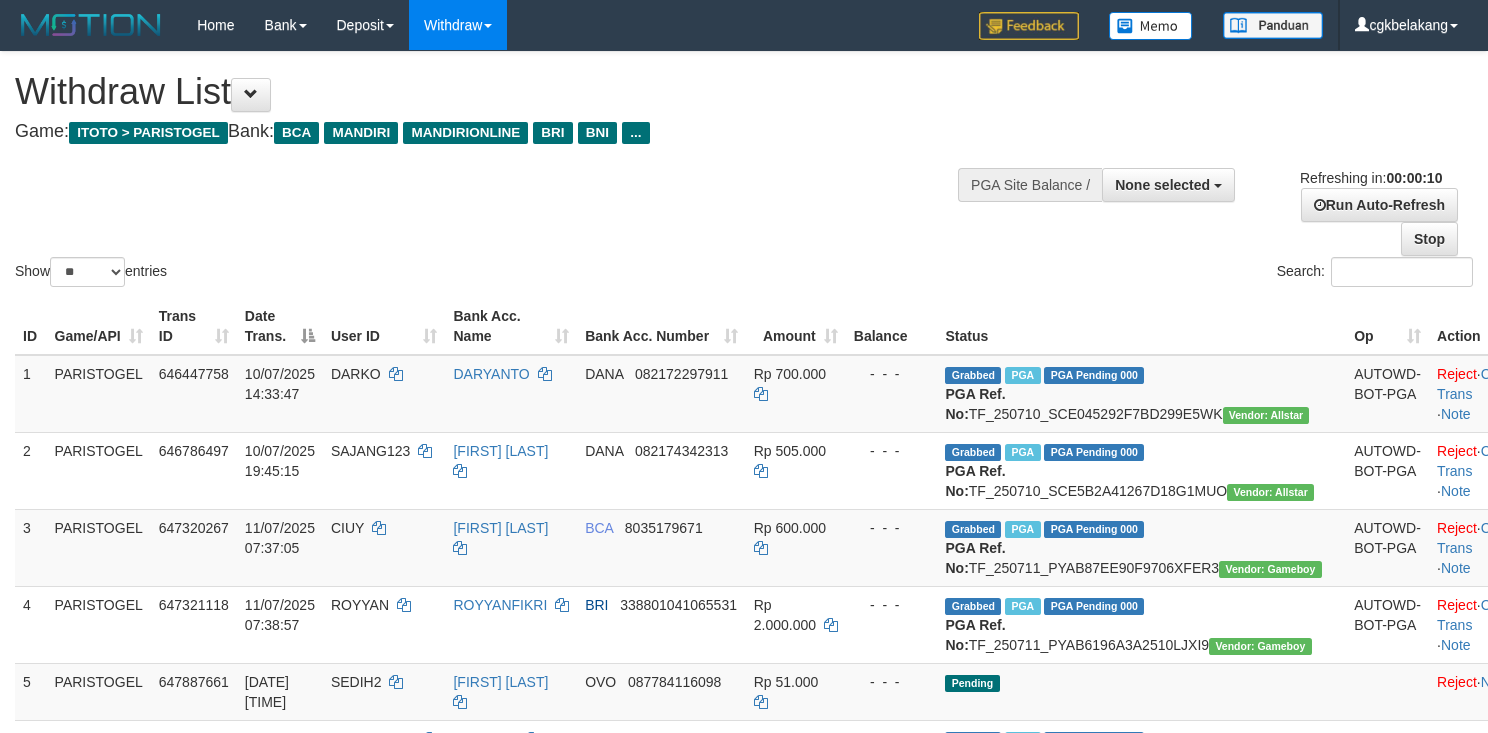 select 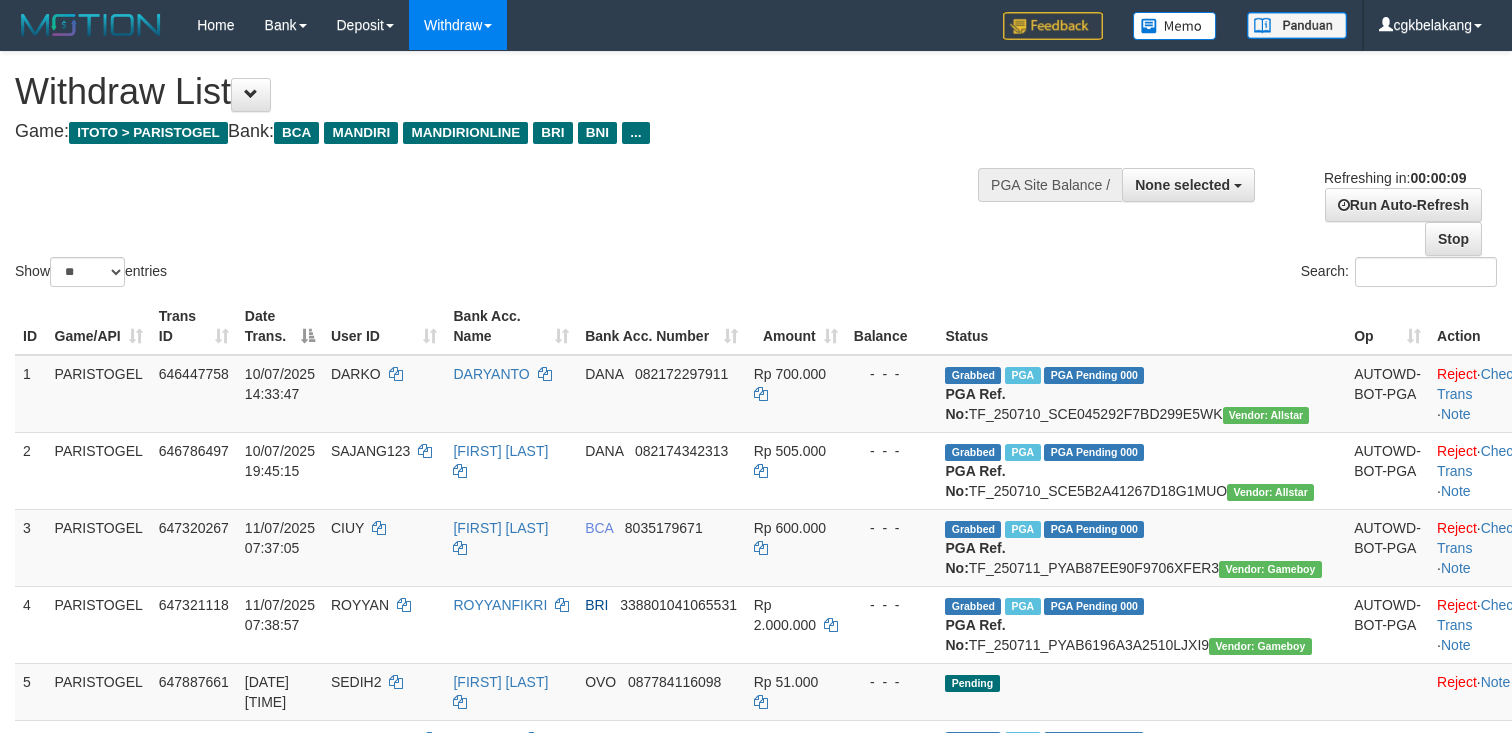 select 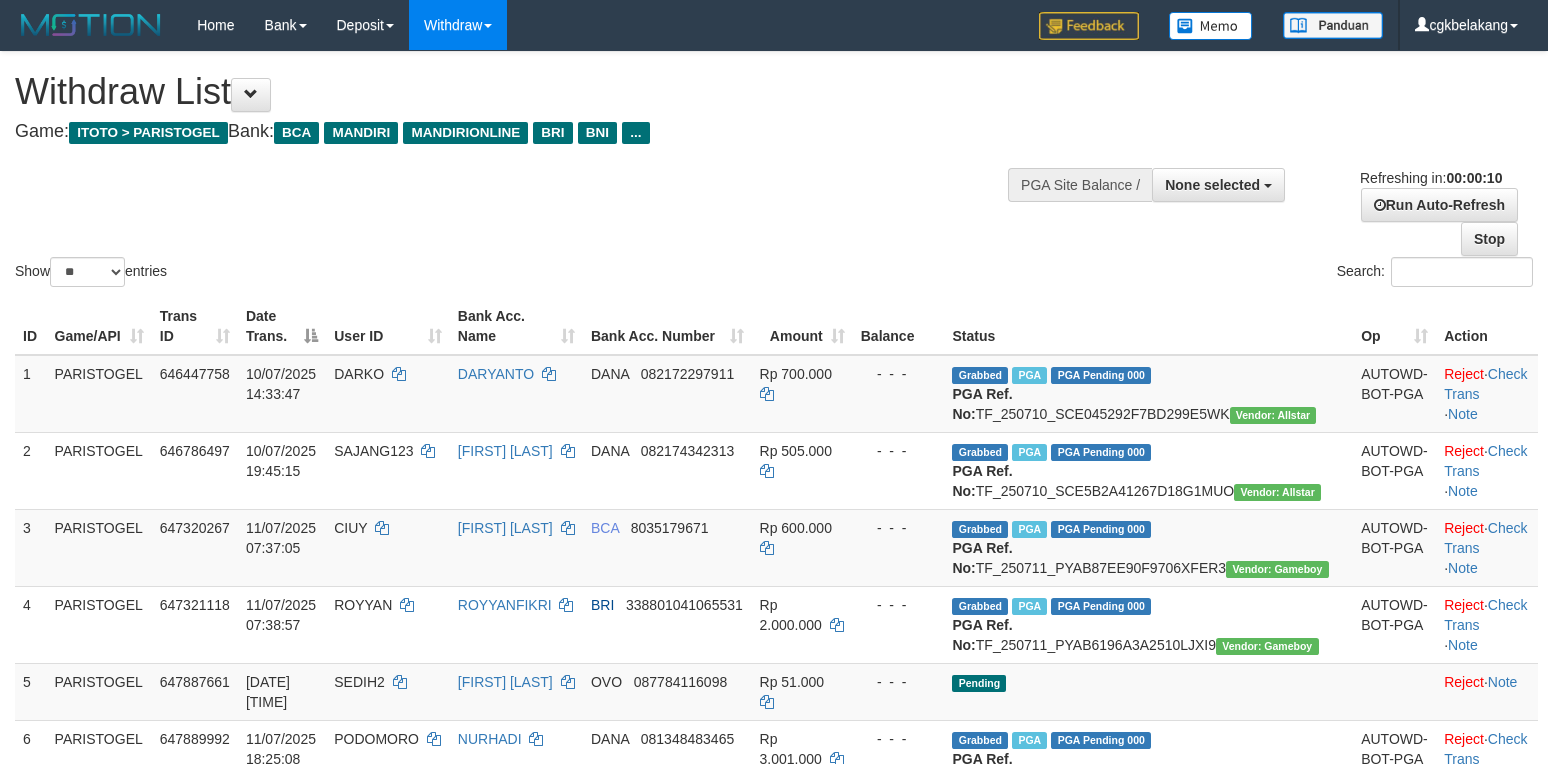 select 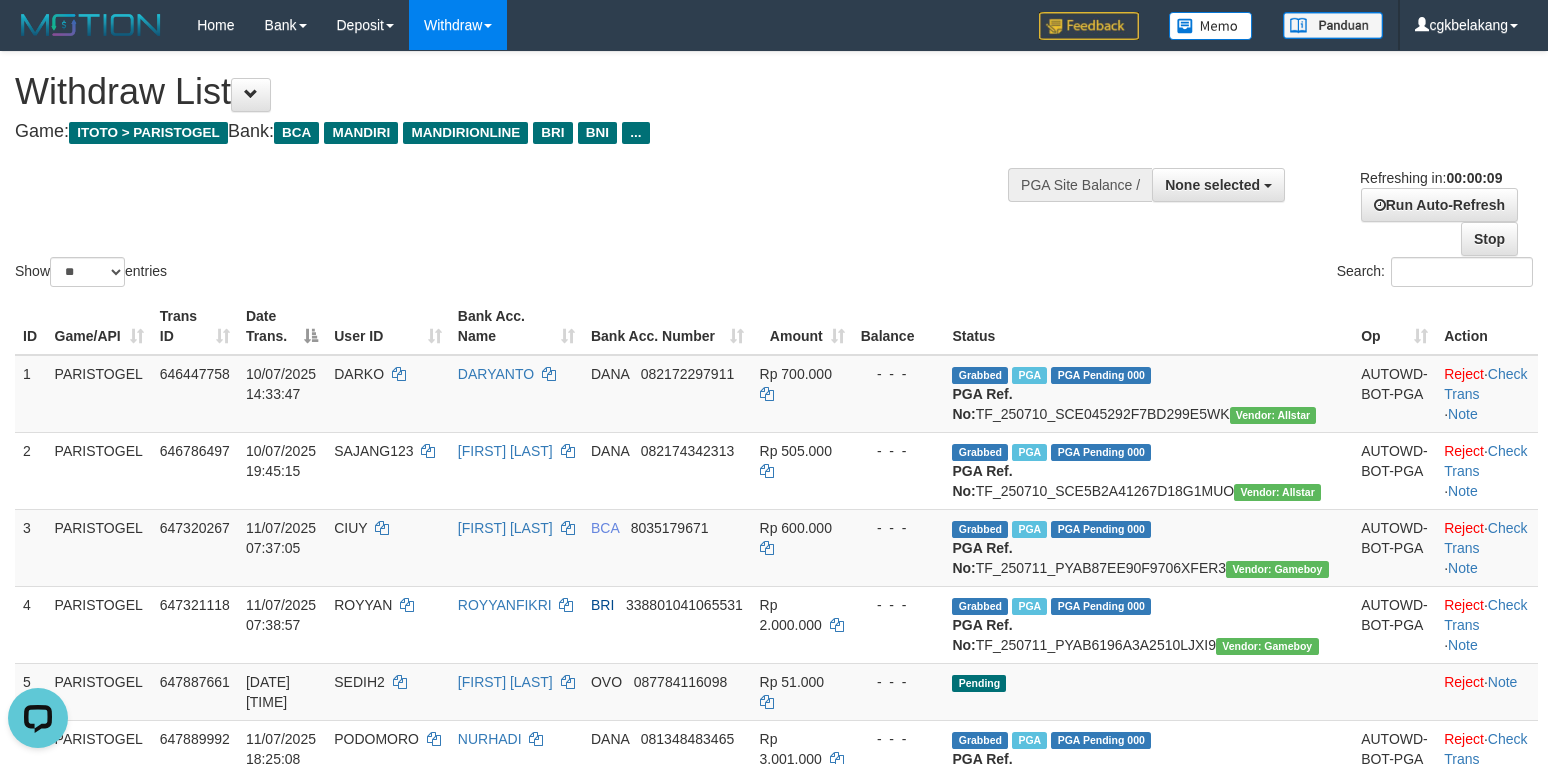scroll, scrollTop: 0, scrollLeft: 0, axis: both 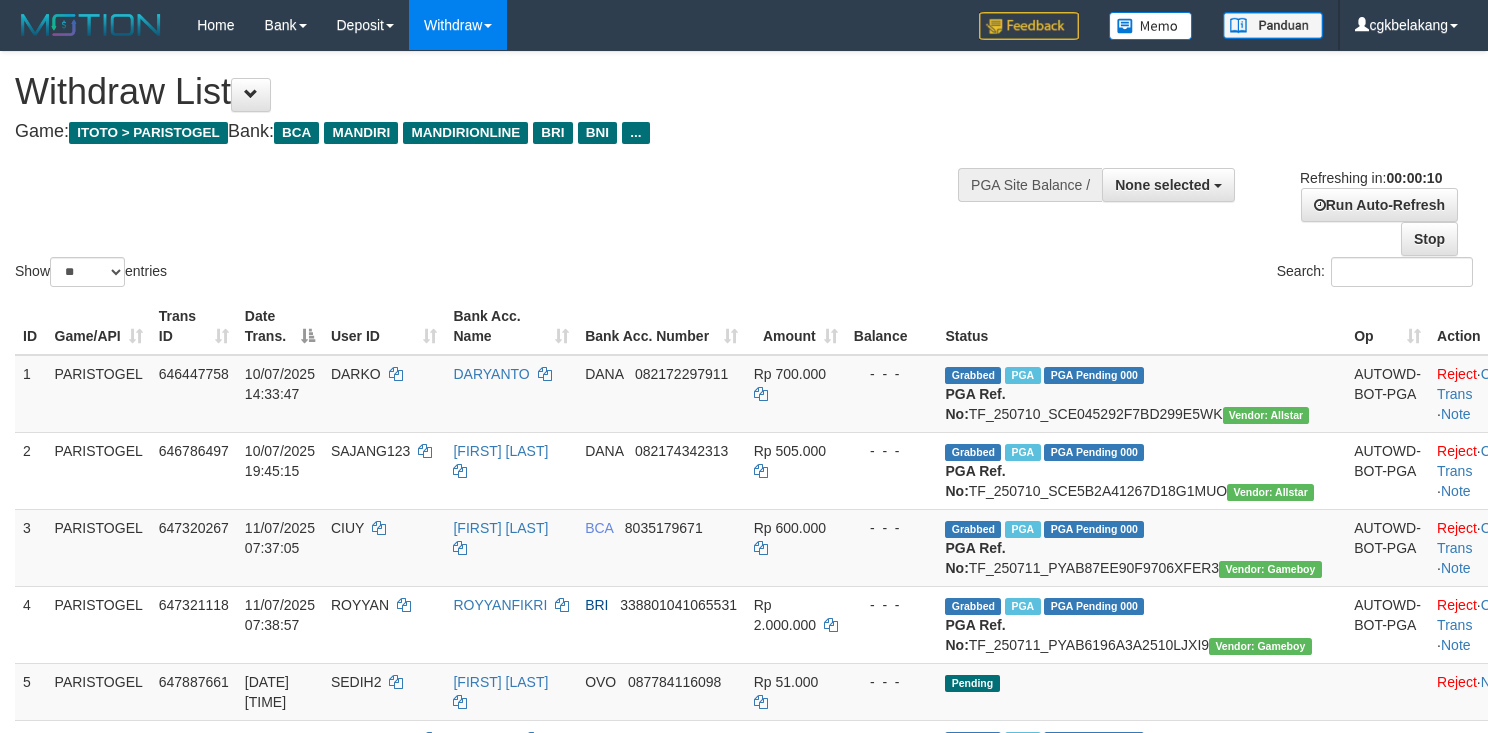select 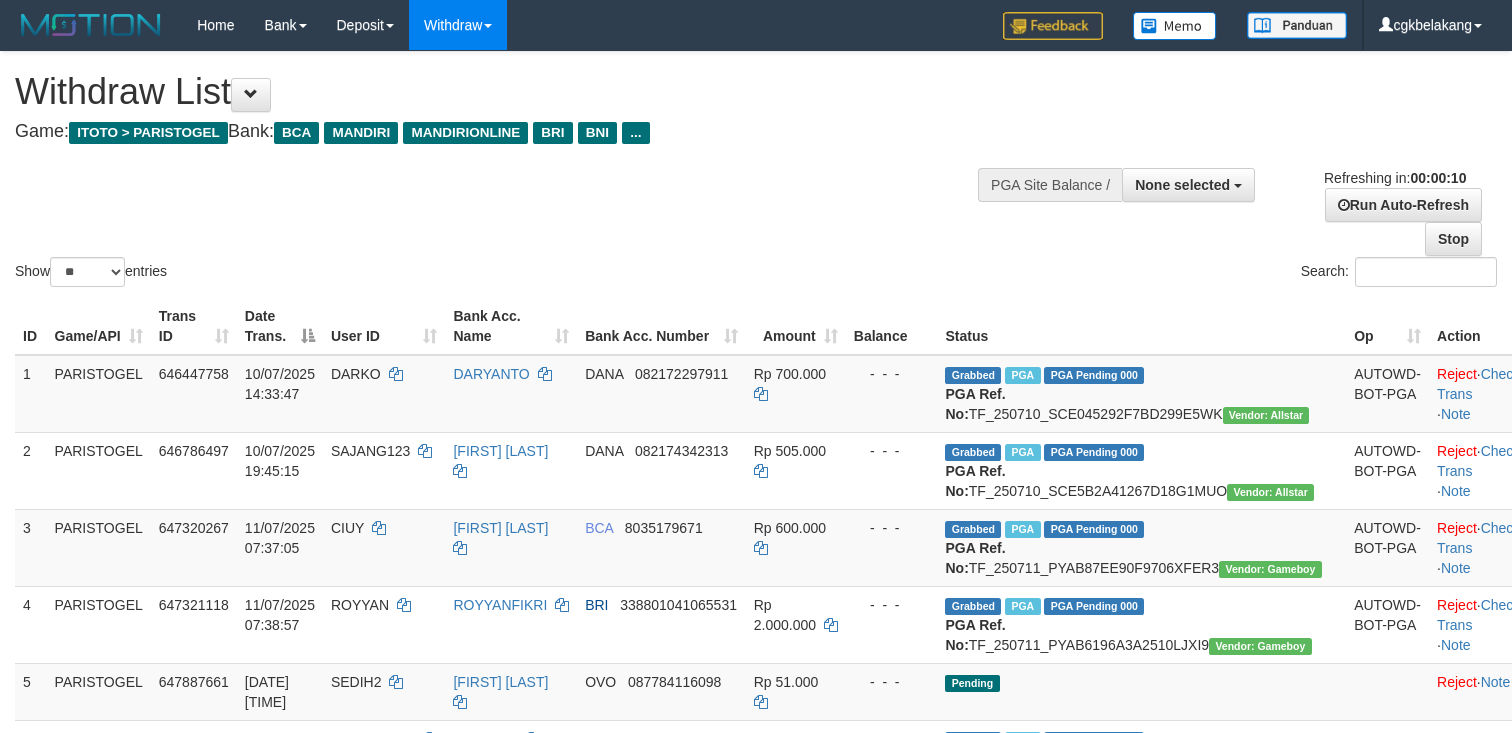 select 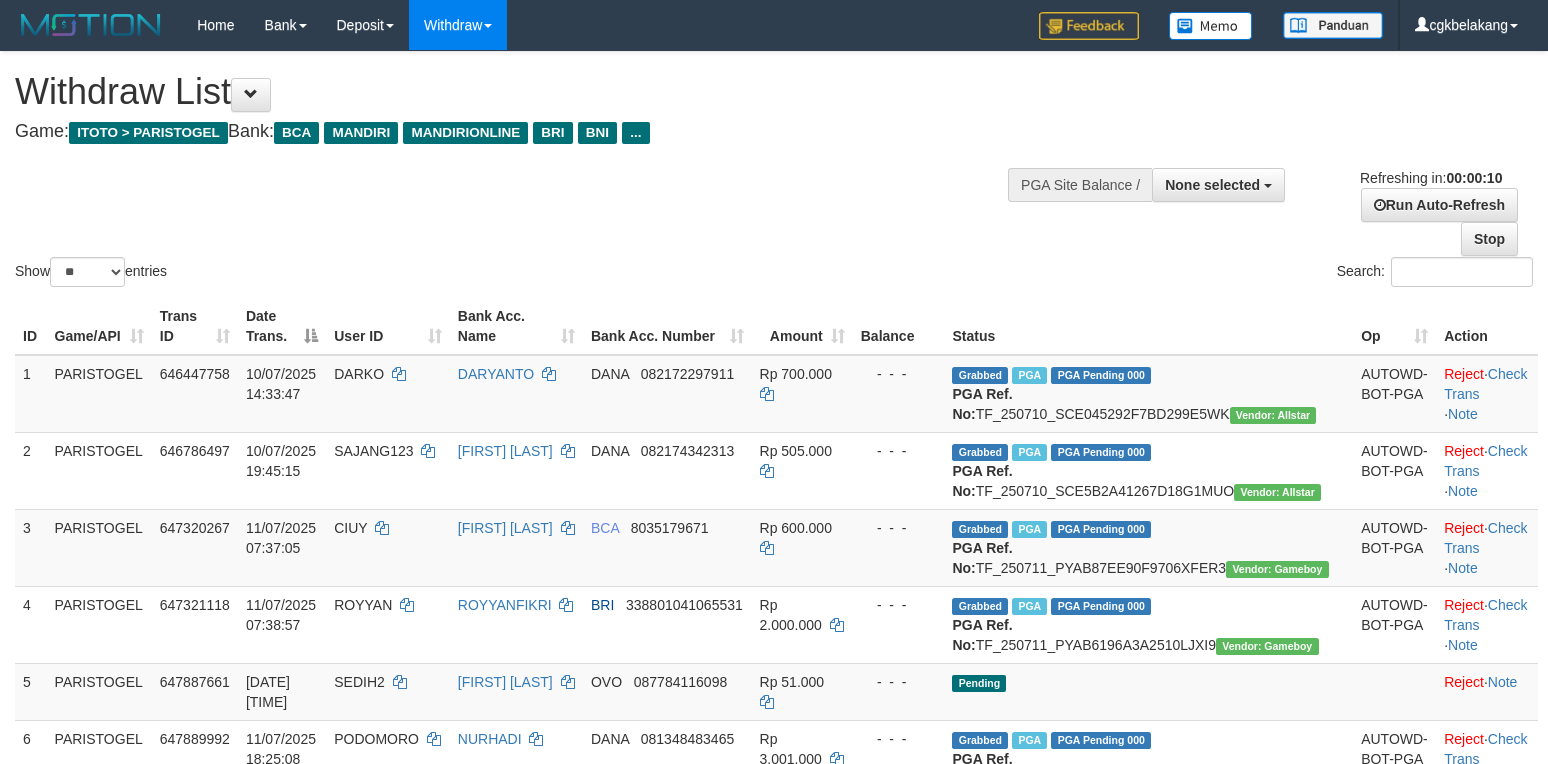 select 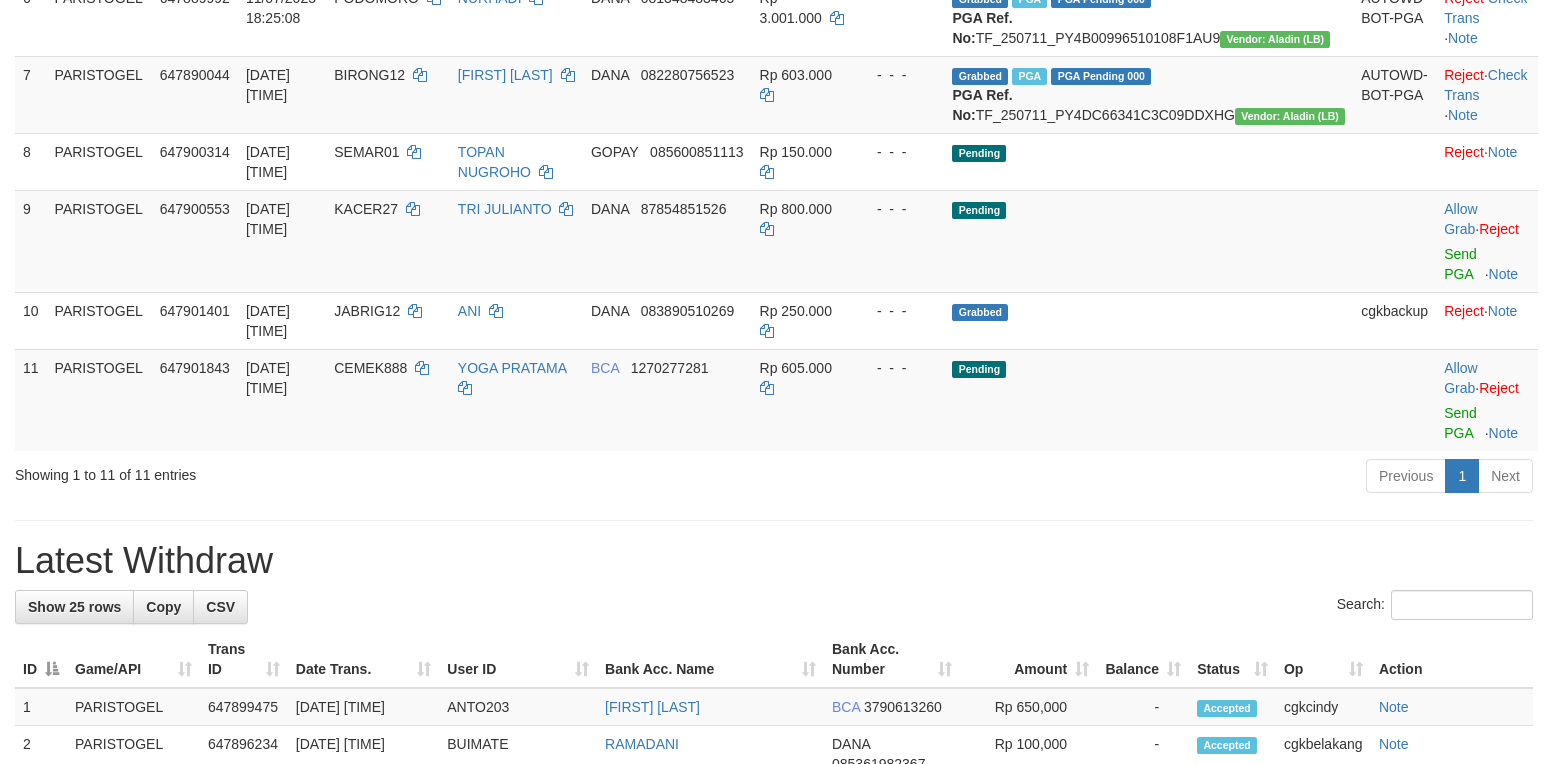 scroll, scrollTop: 666, scrollLeft: 0, axis: vertical 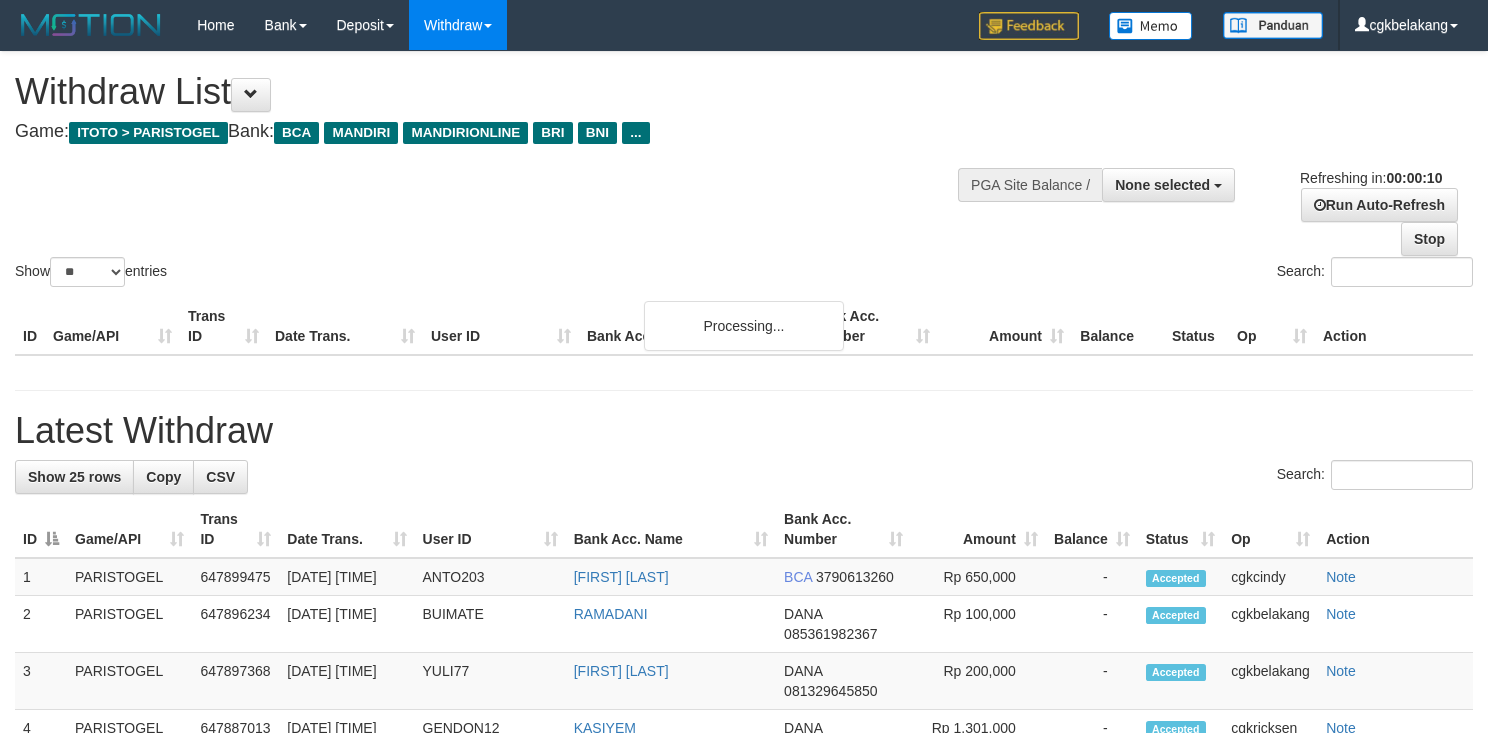 select 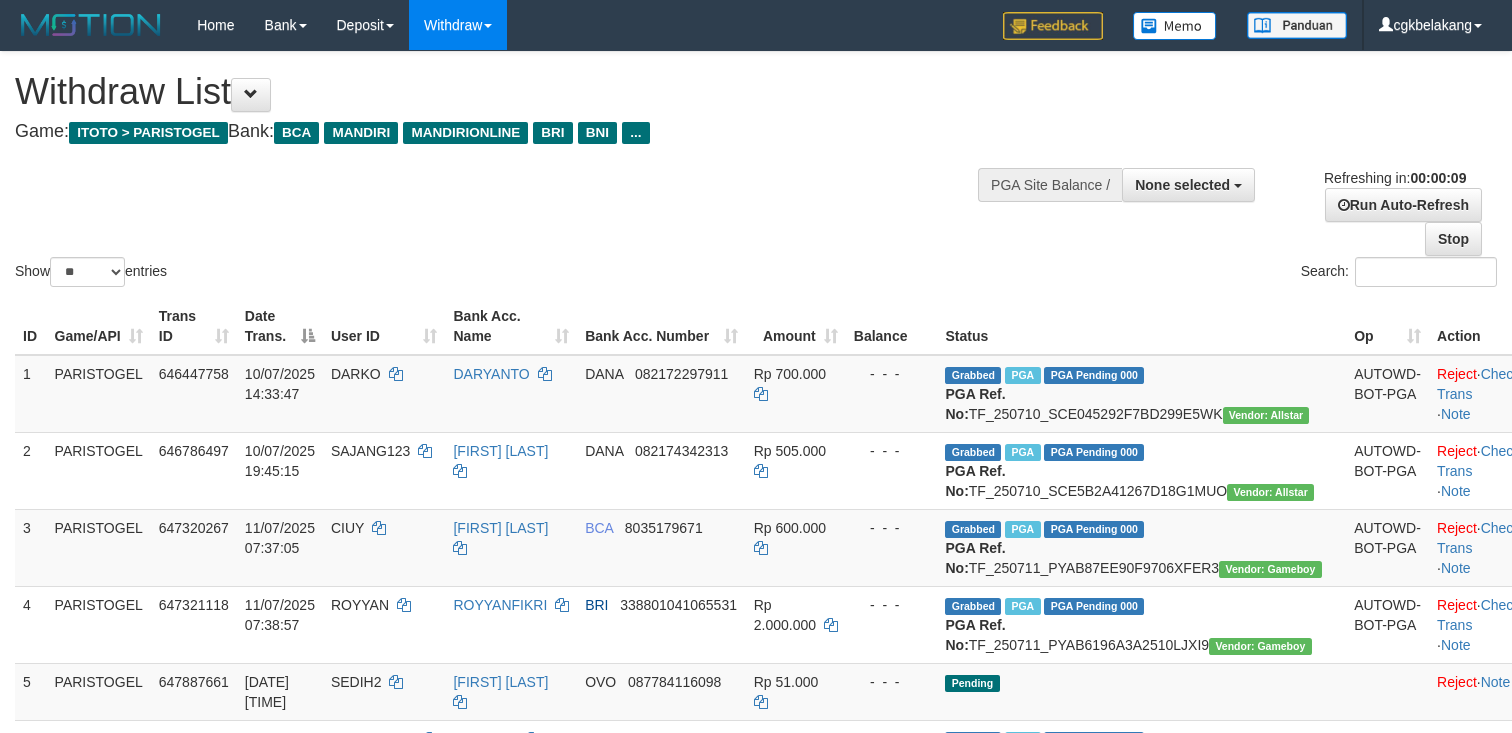 select 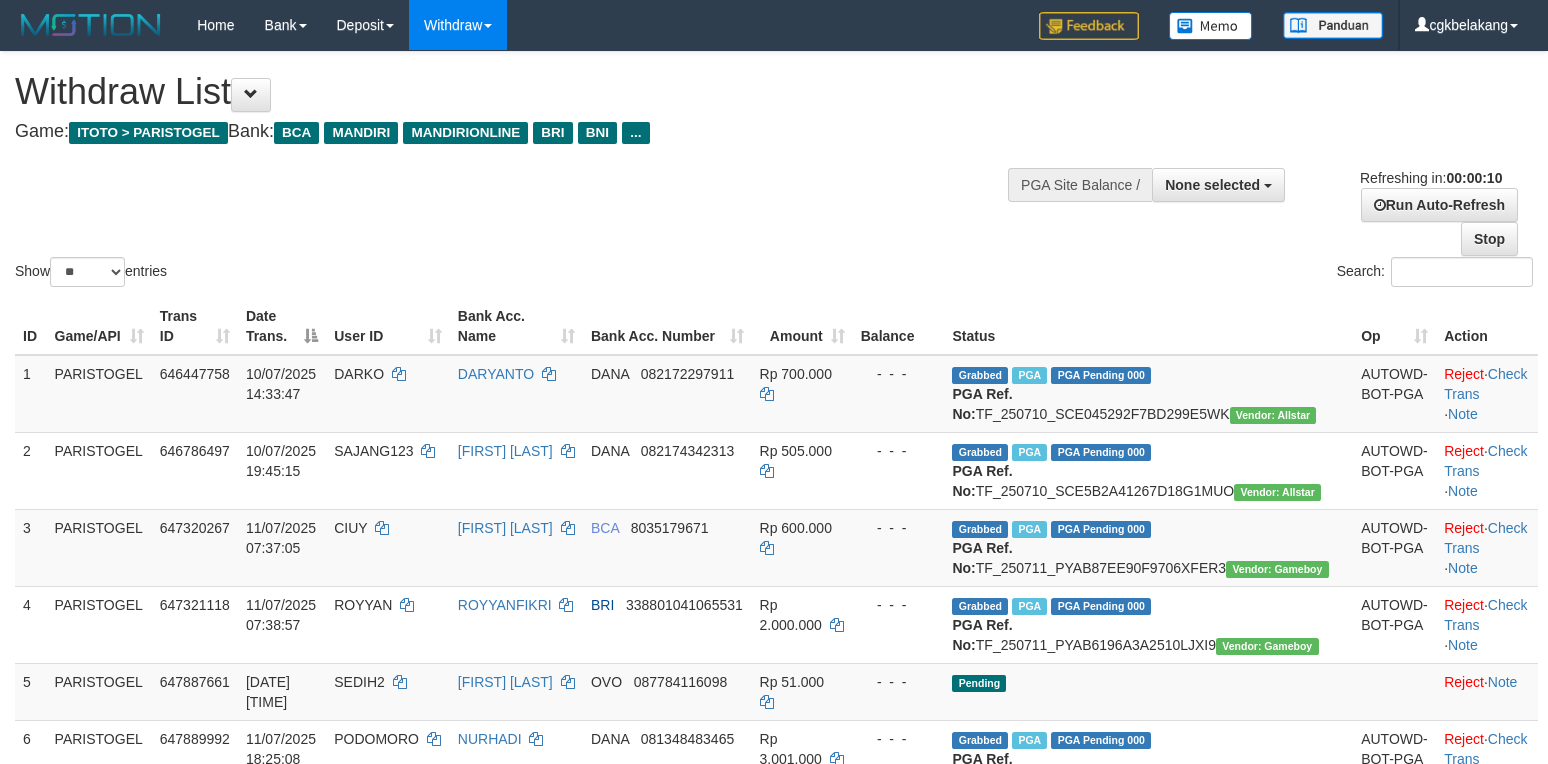 select 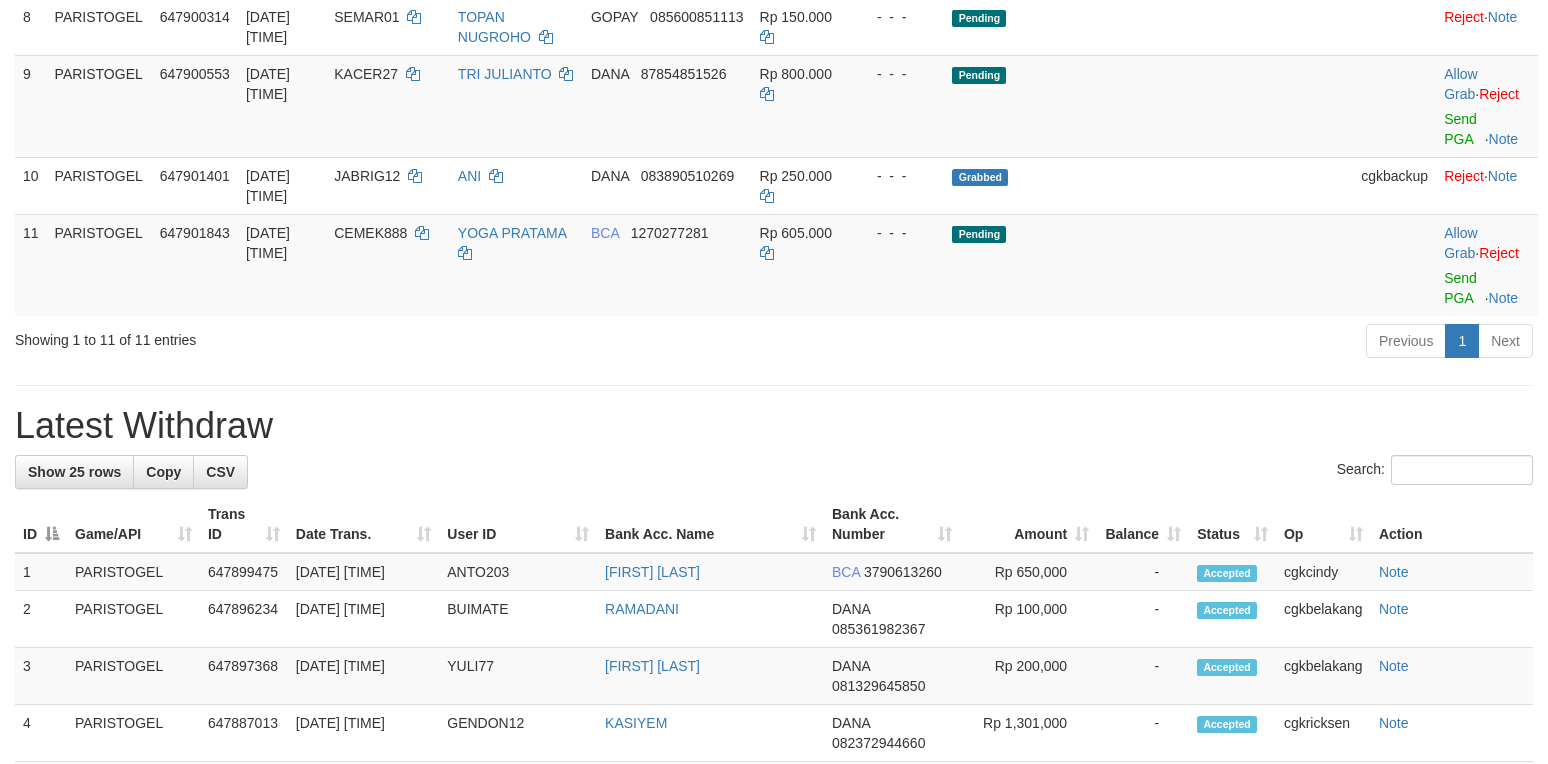 scroll, scrollTop: 800, scrollLeft: 0, axis: vertical 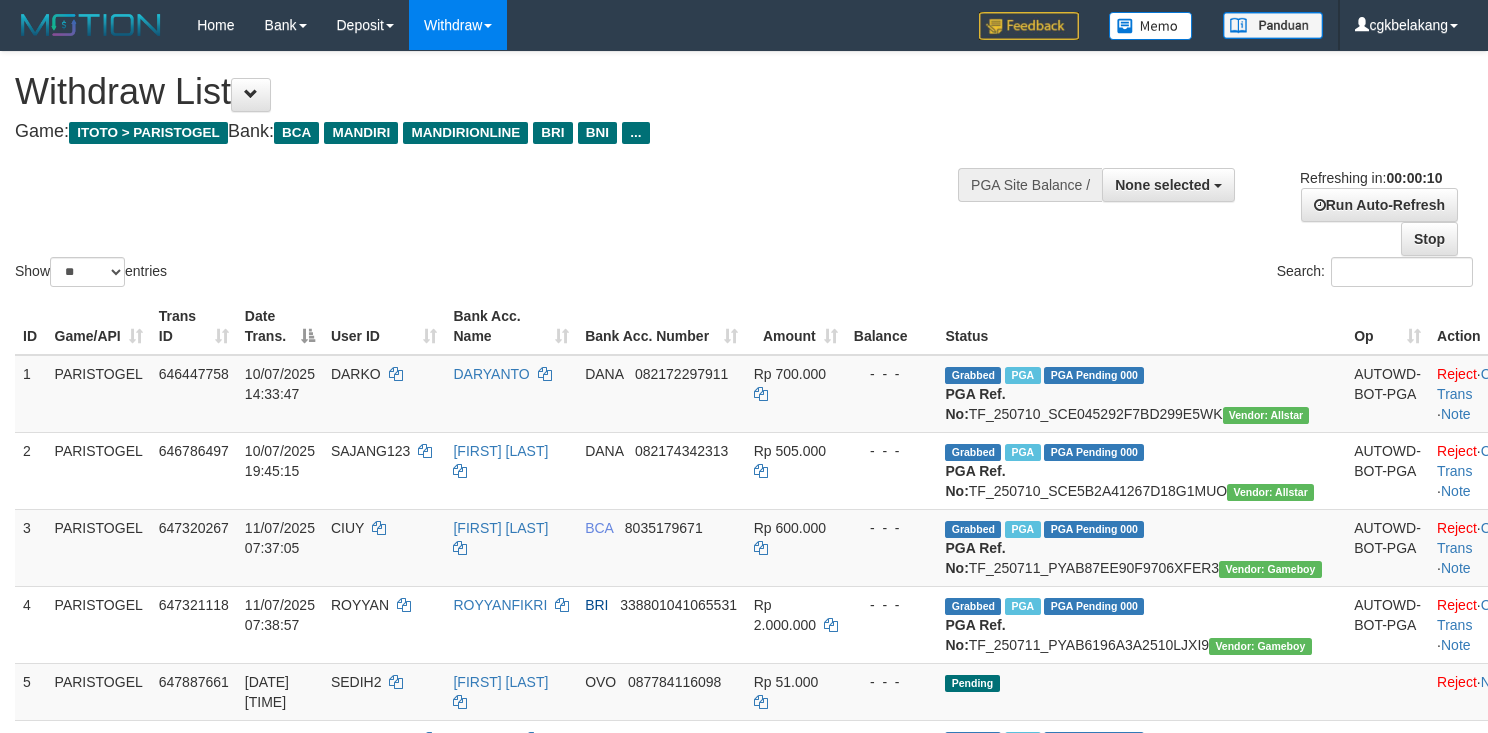 select 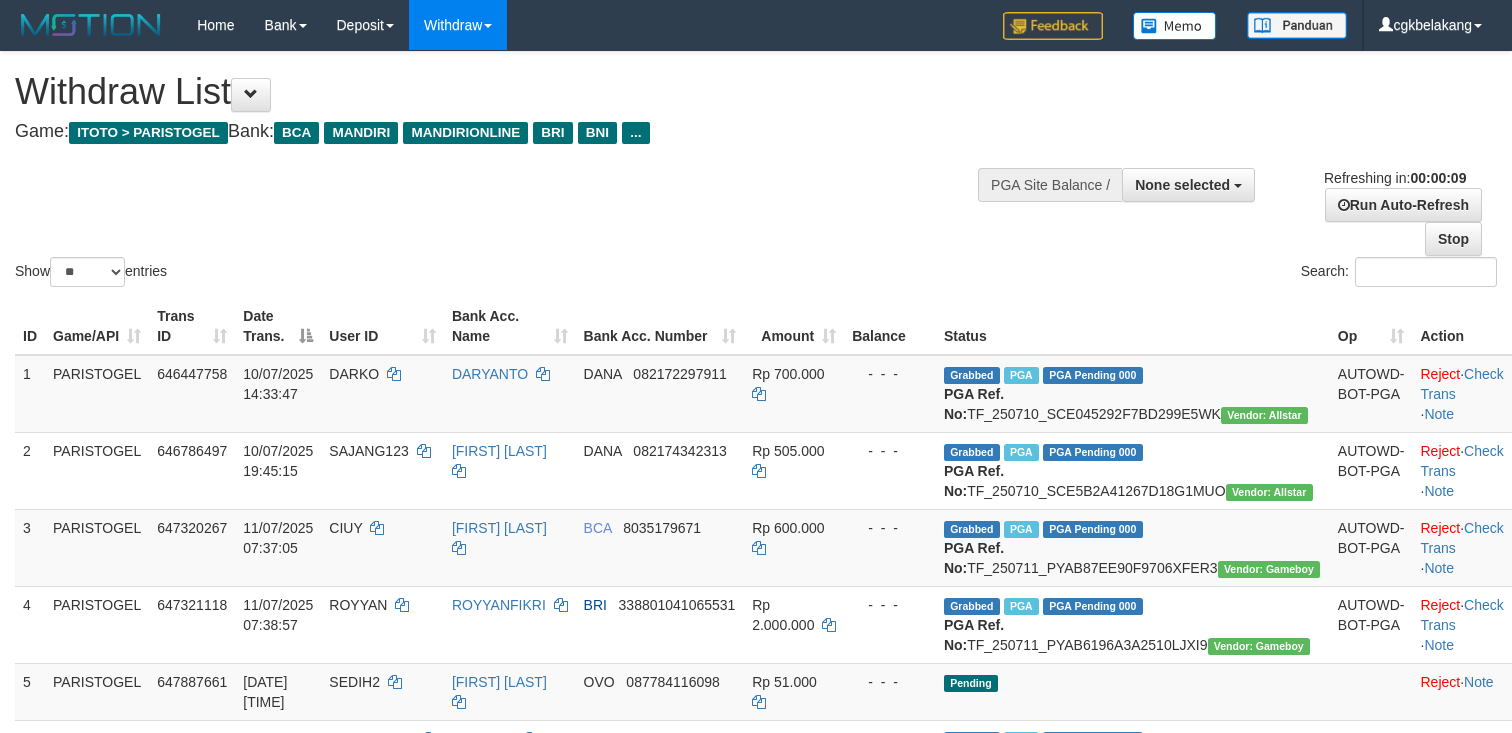 select 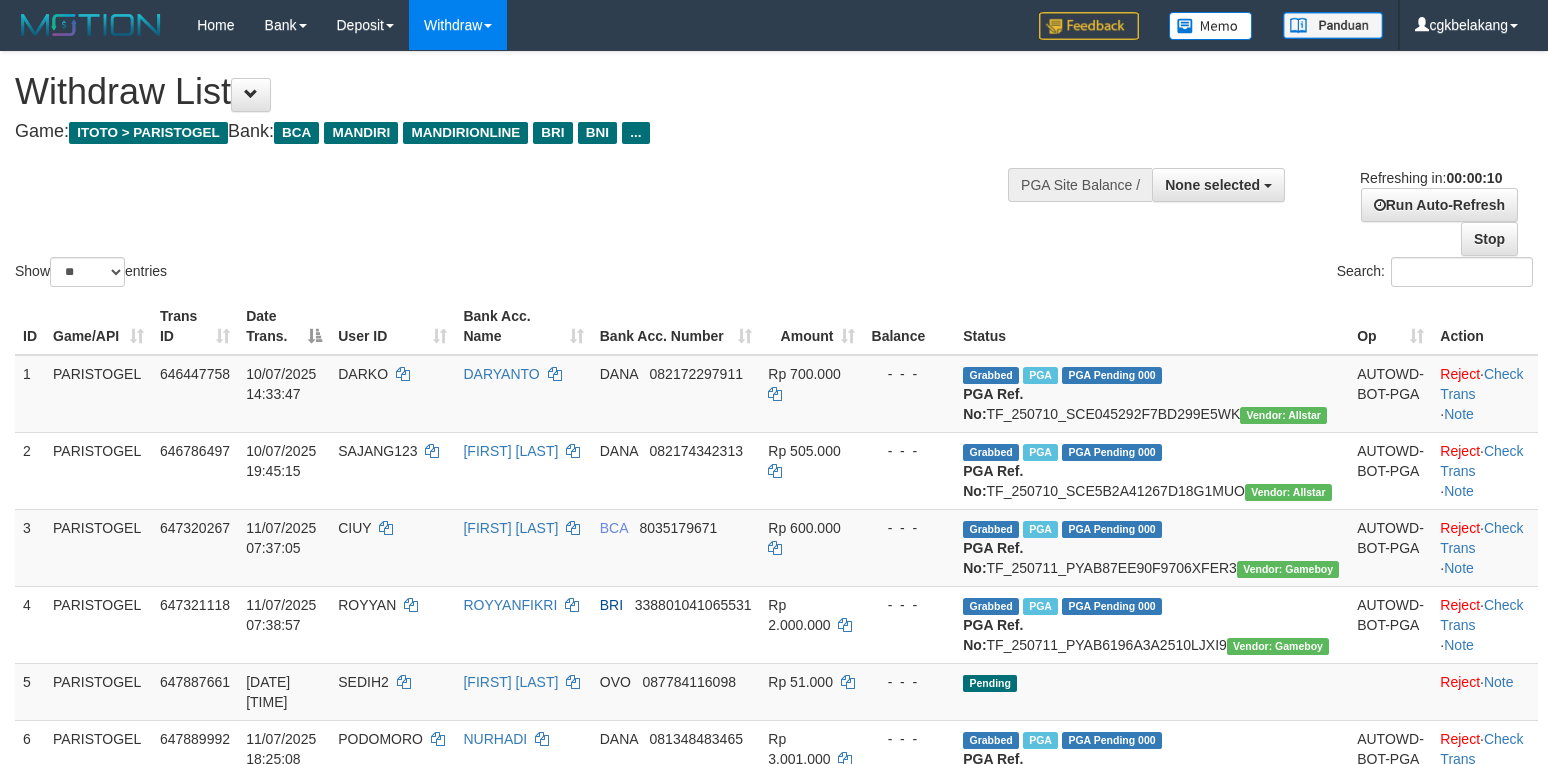 select 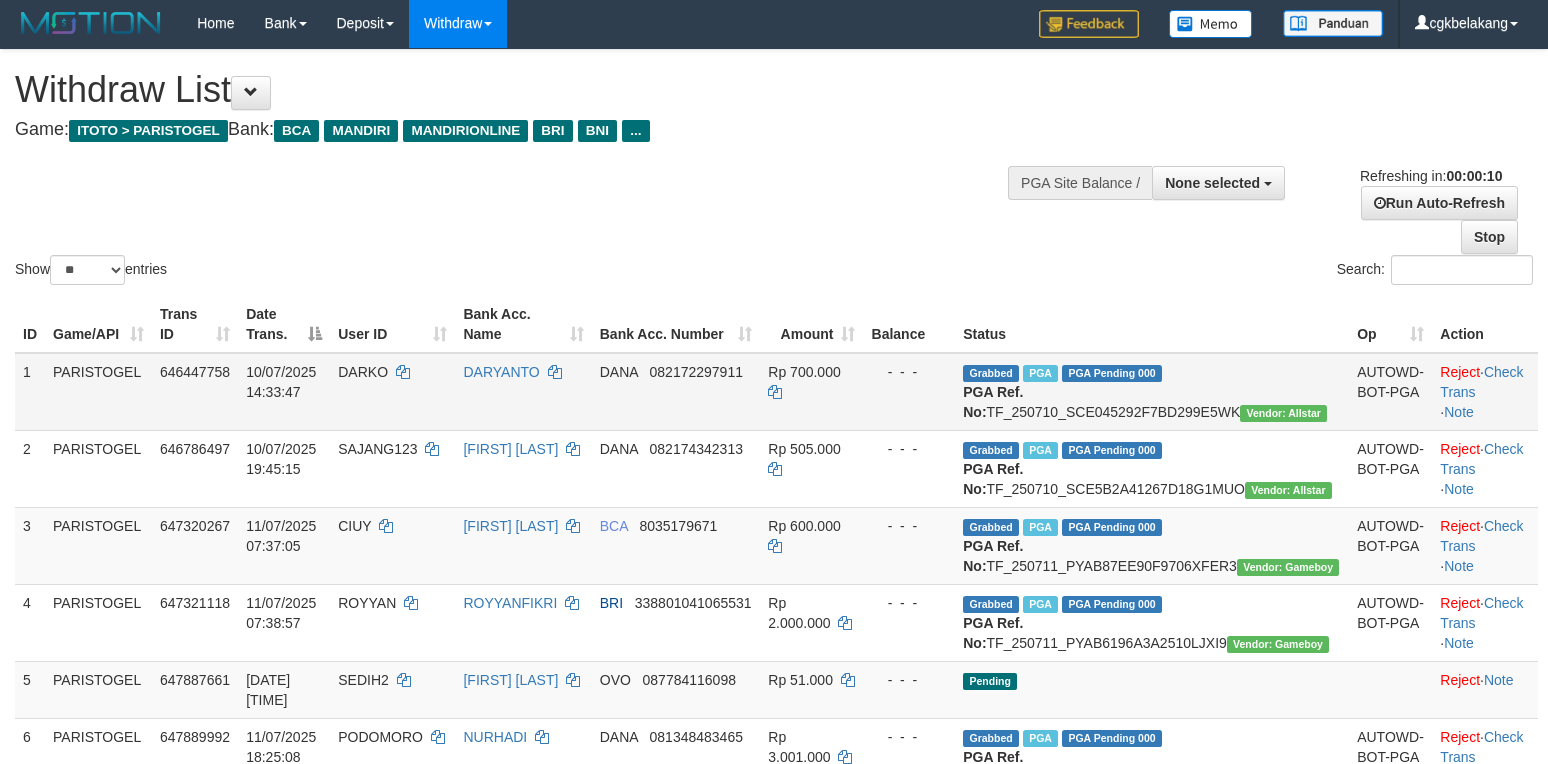 scroll, scrollTop: 533, scrollLeft: 0, axis: vertical 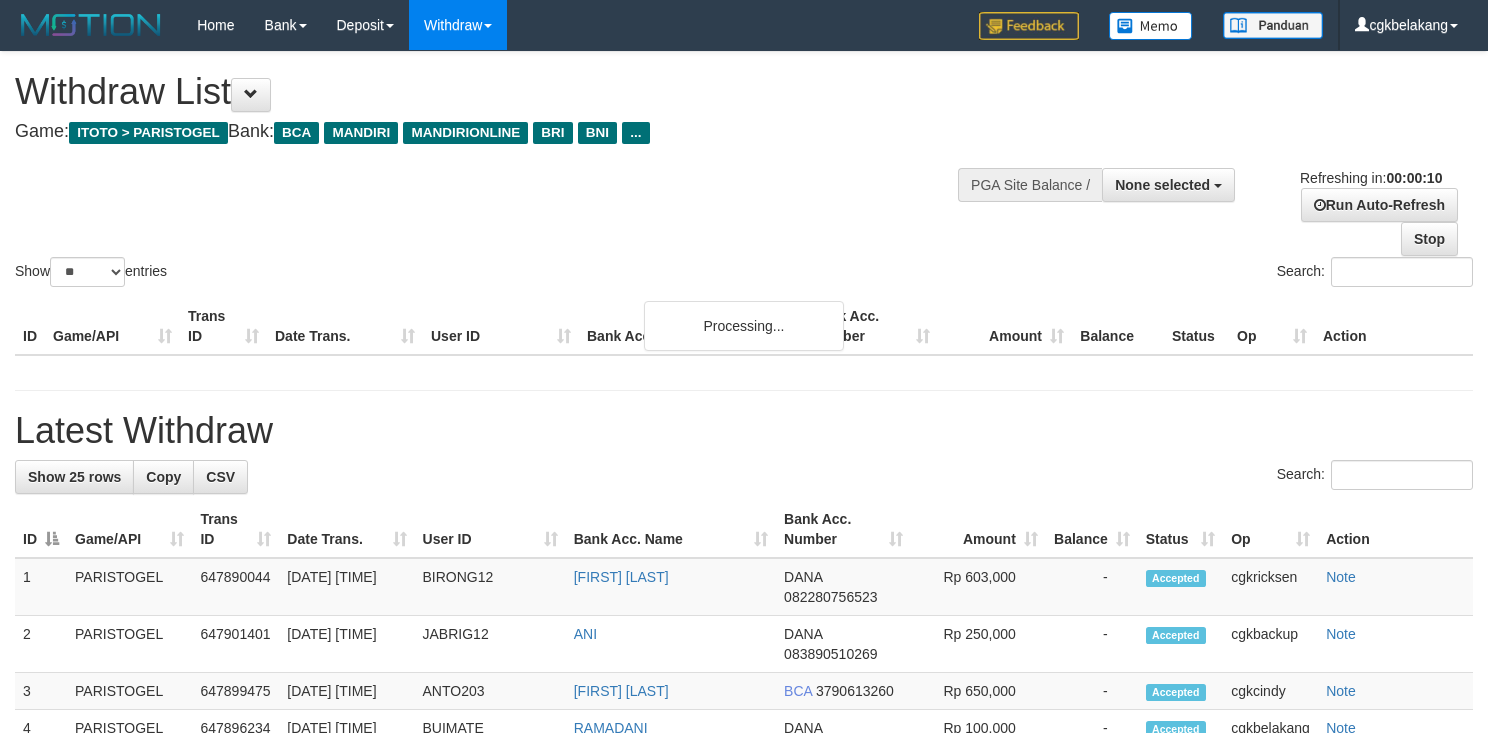 select 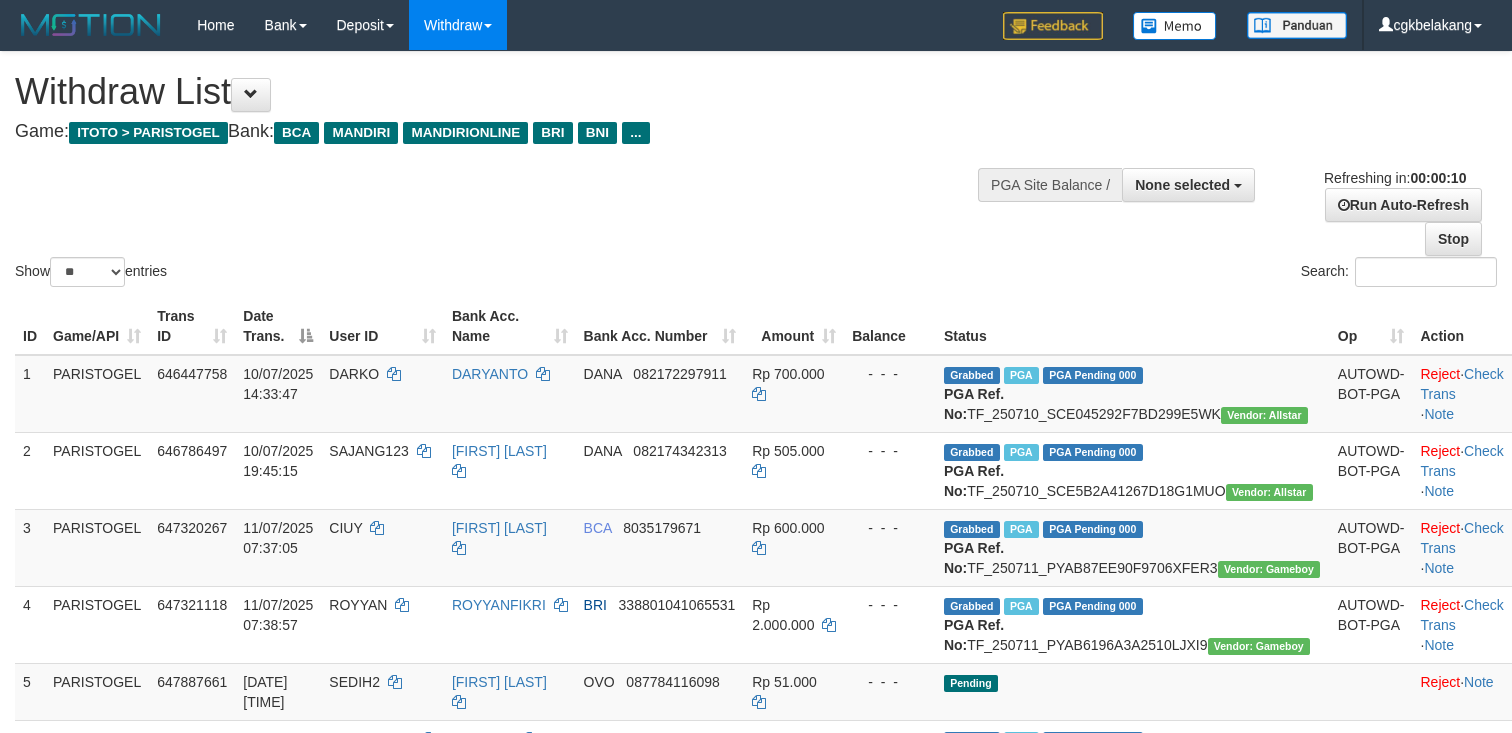 select 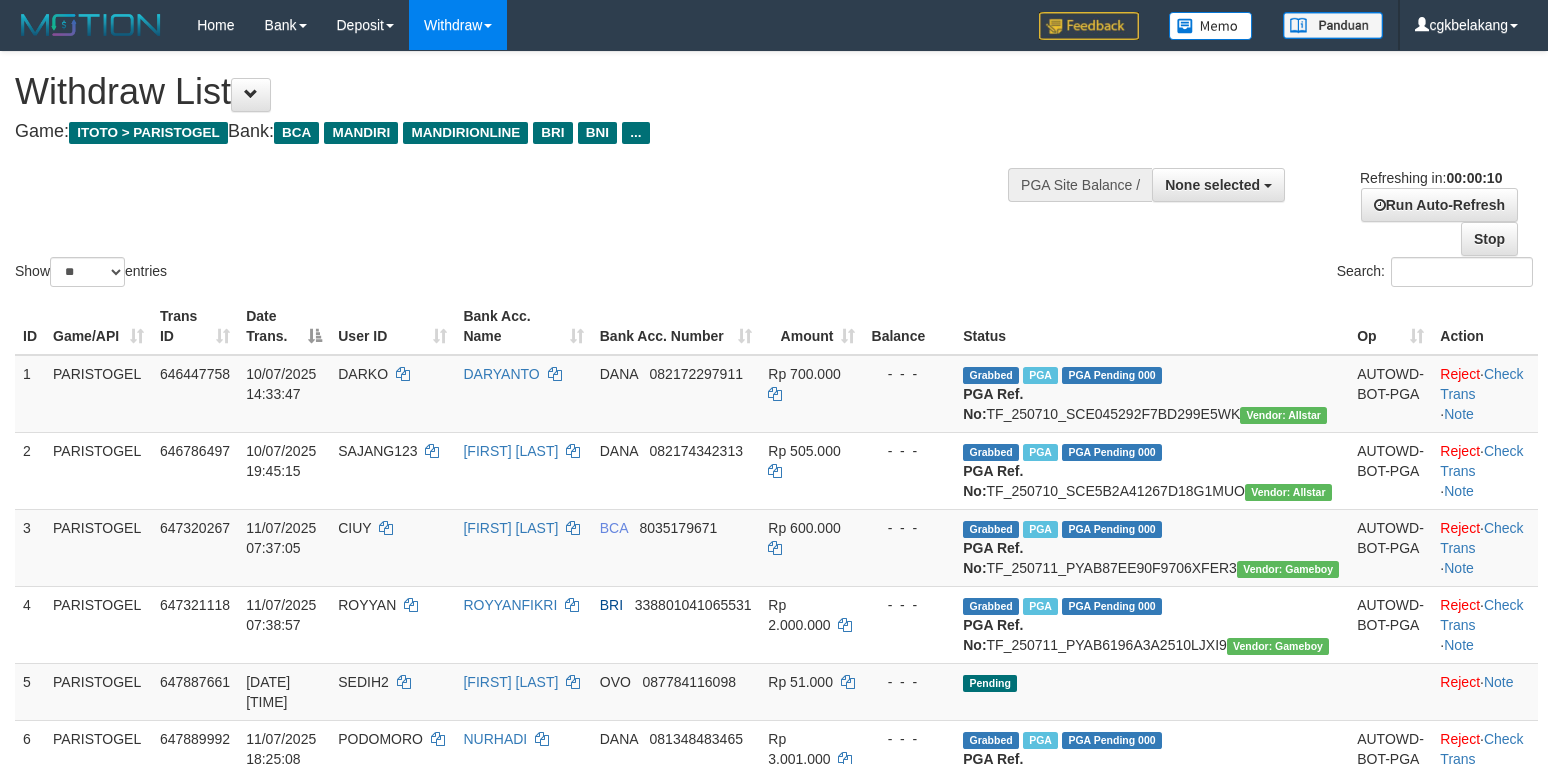 select 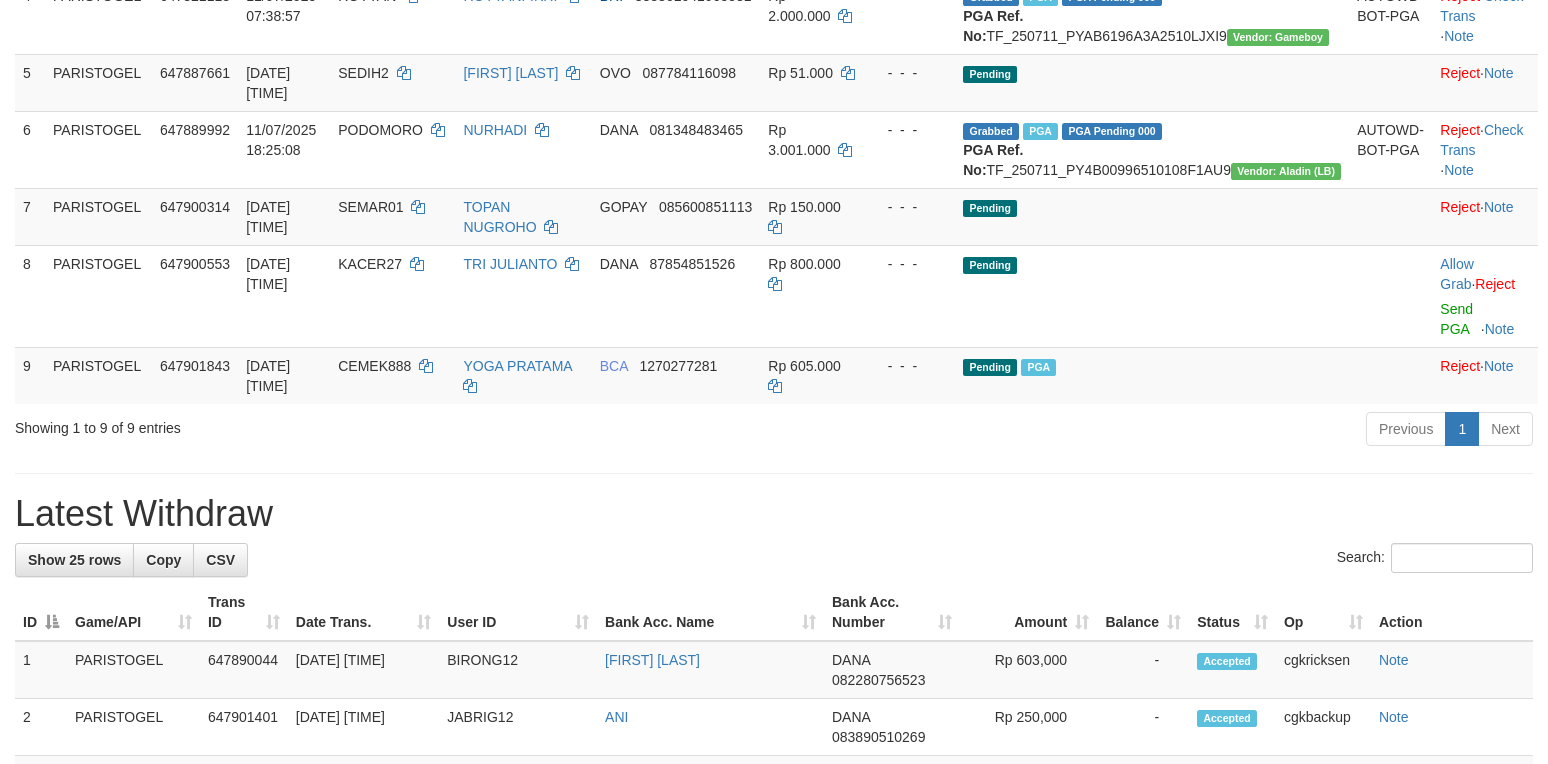 scroll, scrollTop: 533, scrollLeft: 0, axis: vertical 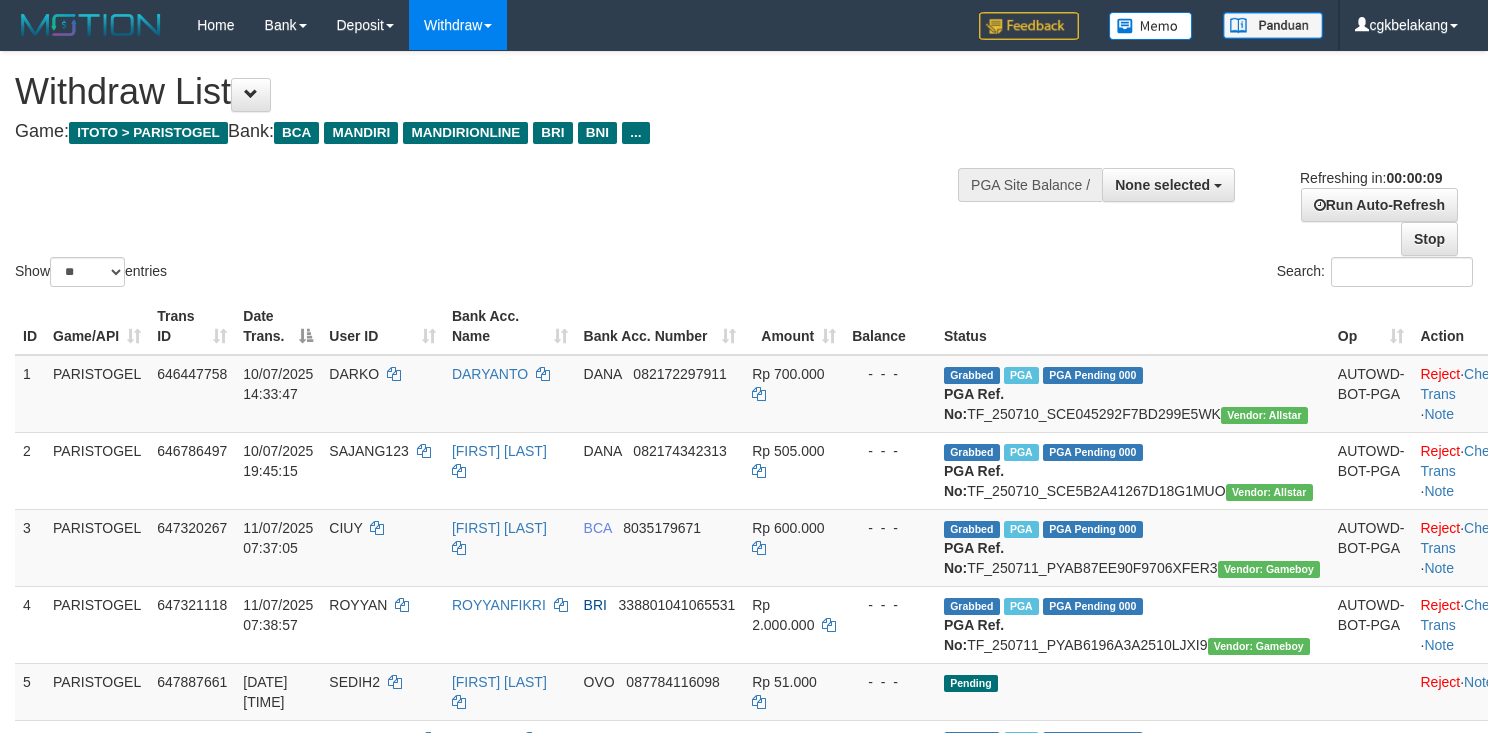 select 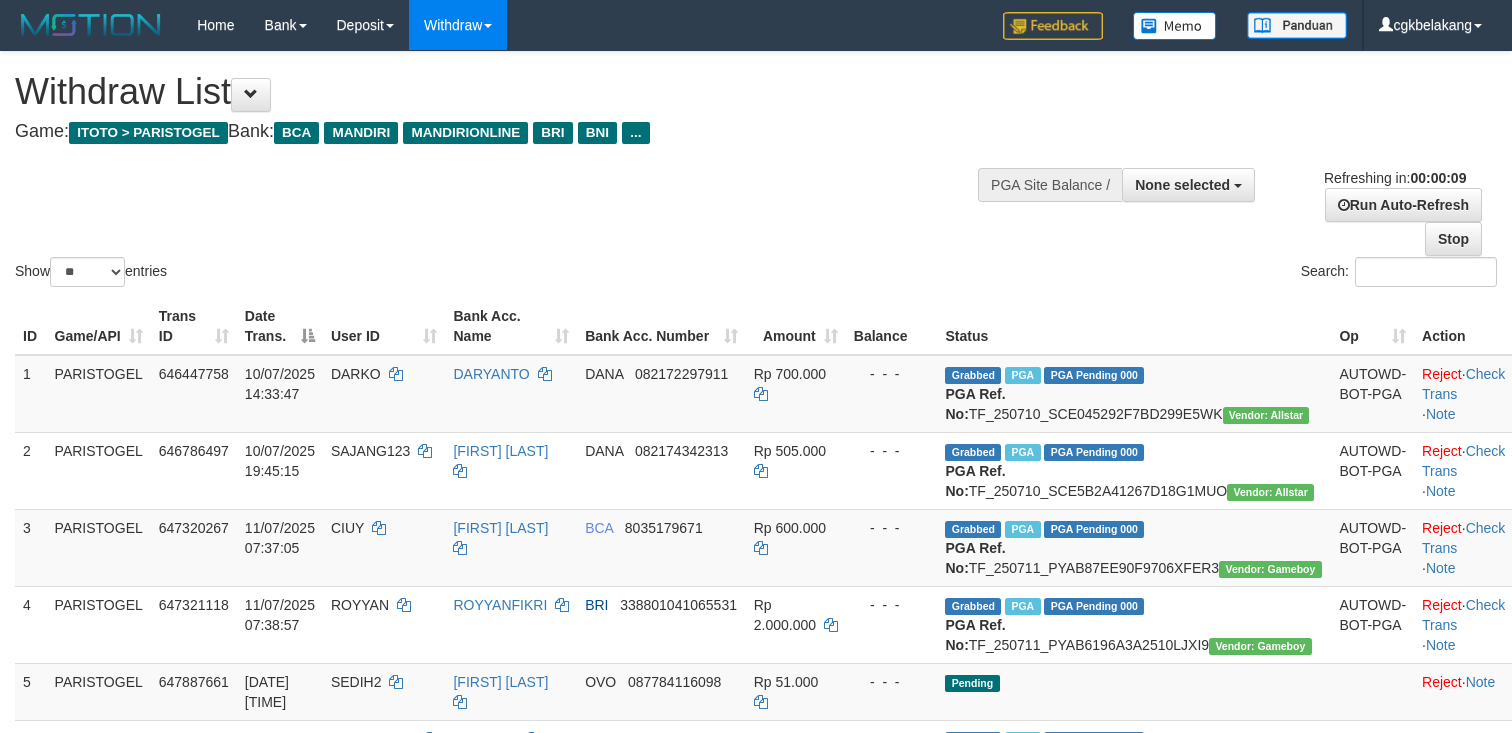 select 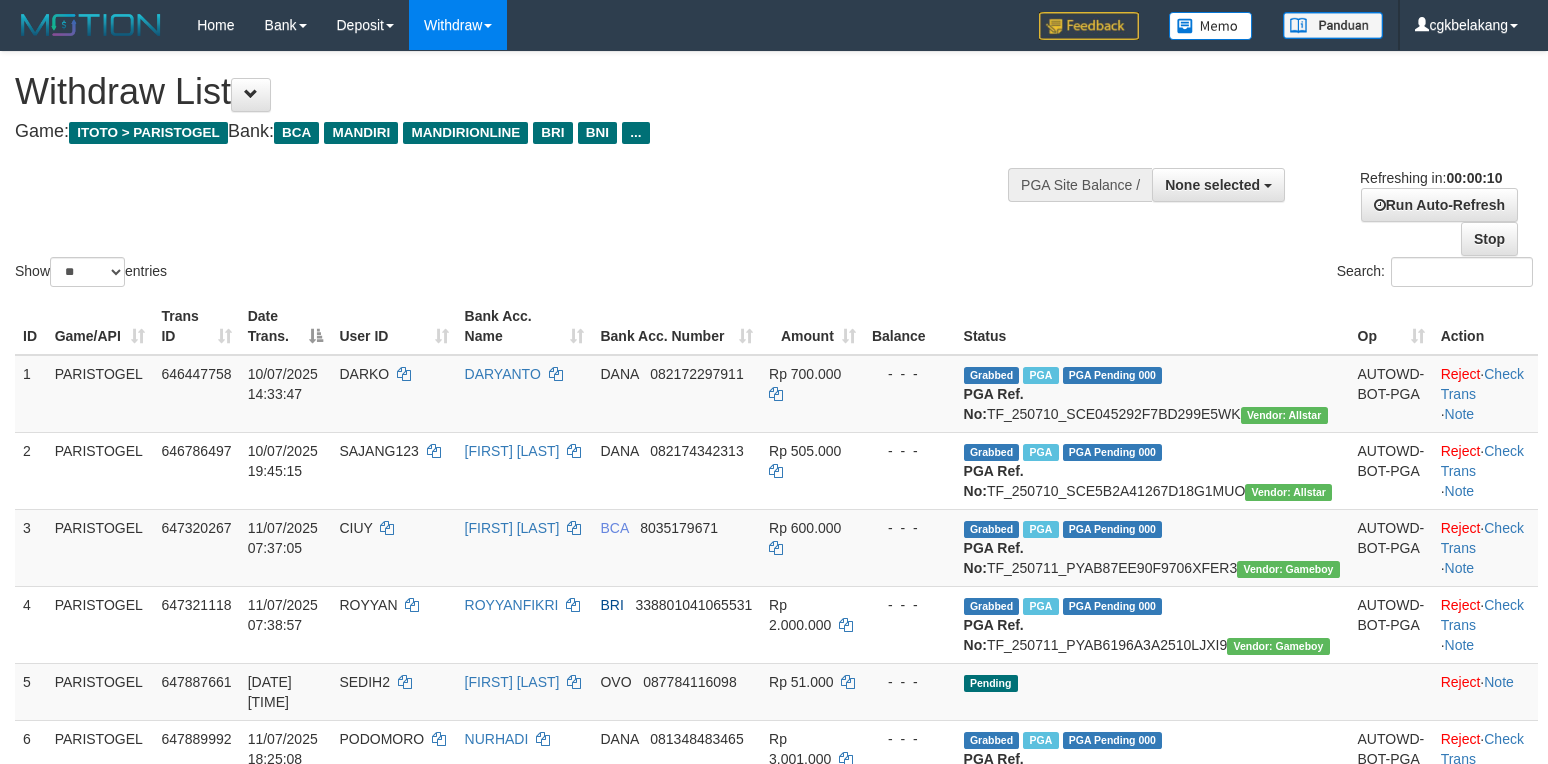 select 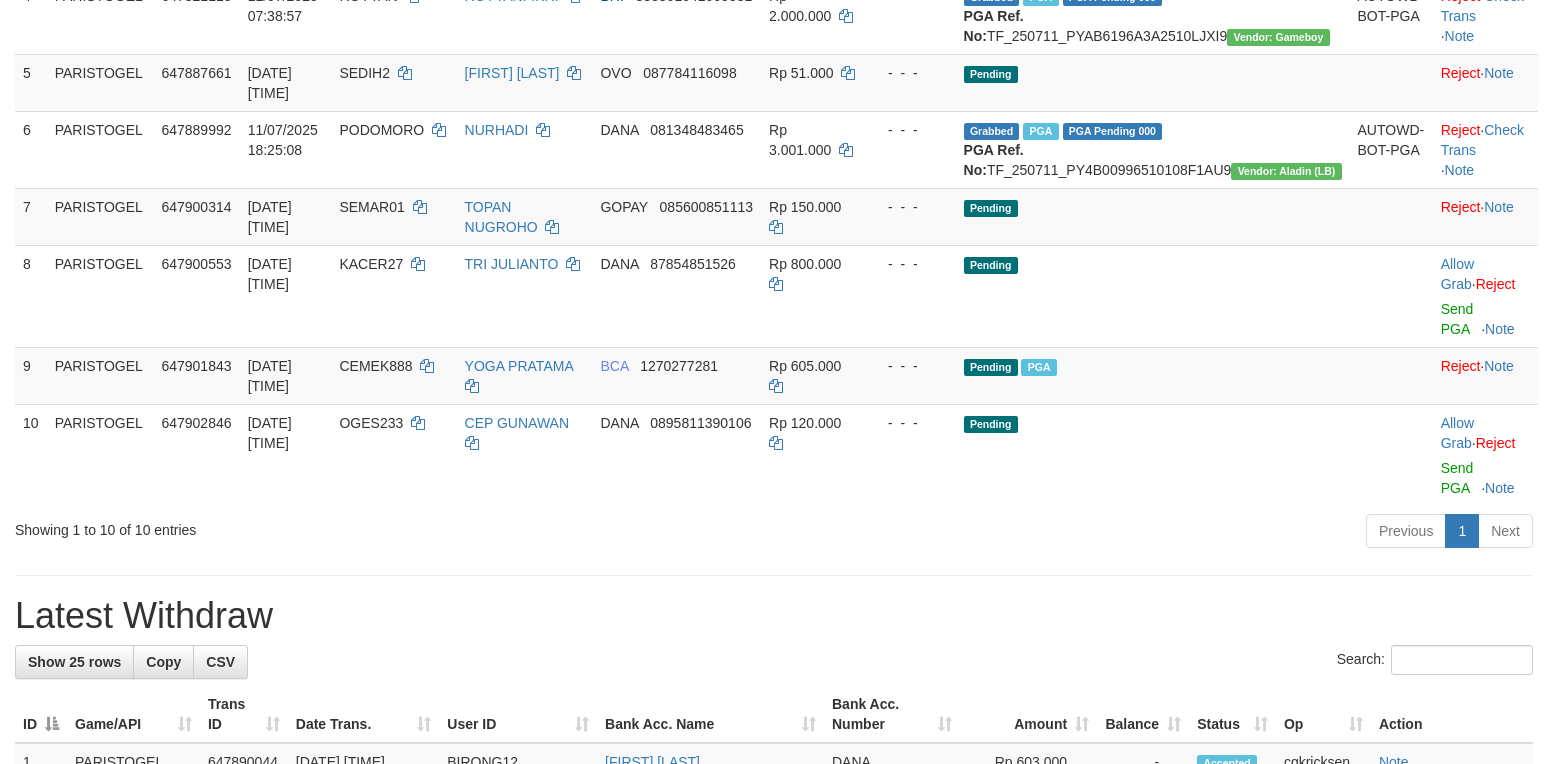 scroll, scrollTop: 533, scrollLeft: 0, axis: vertical 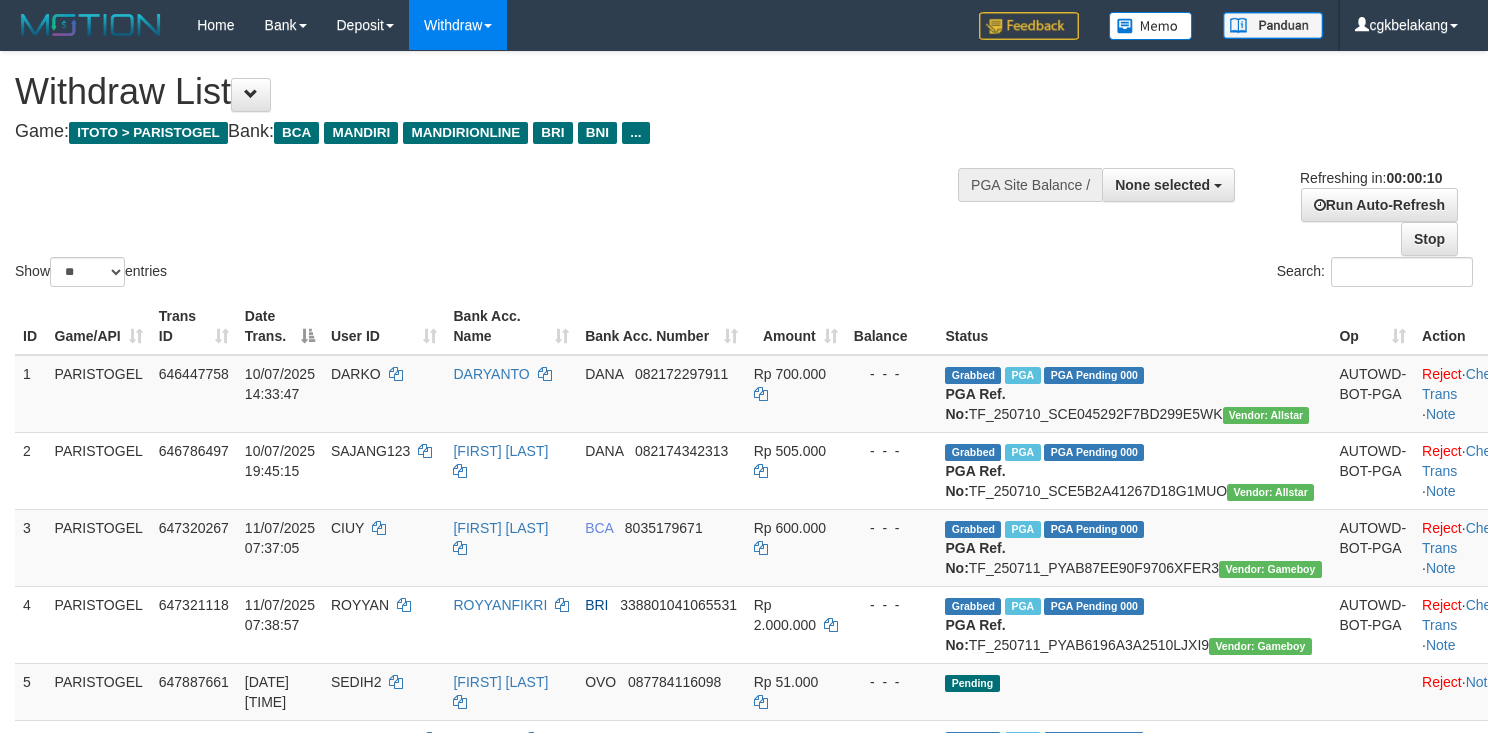select 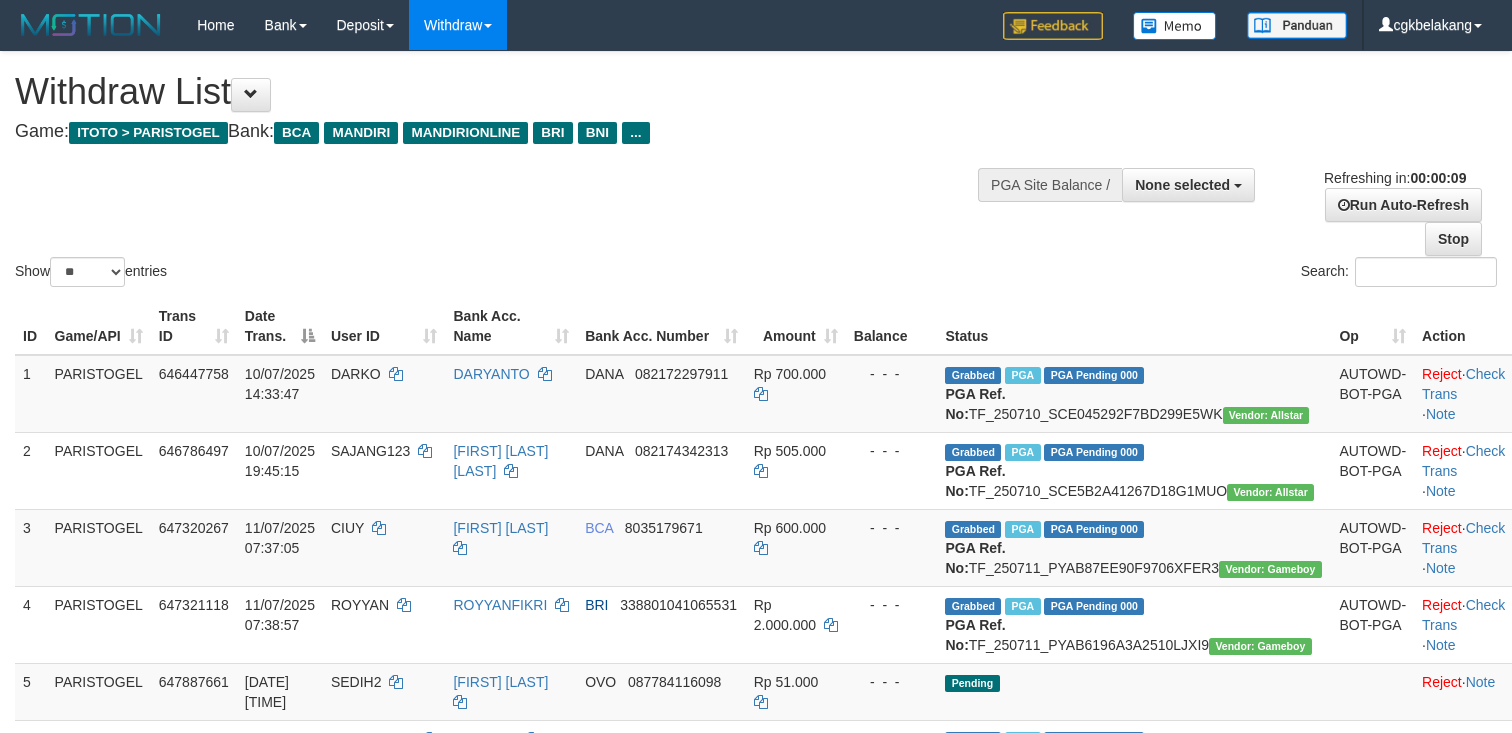 select 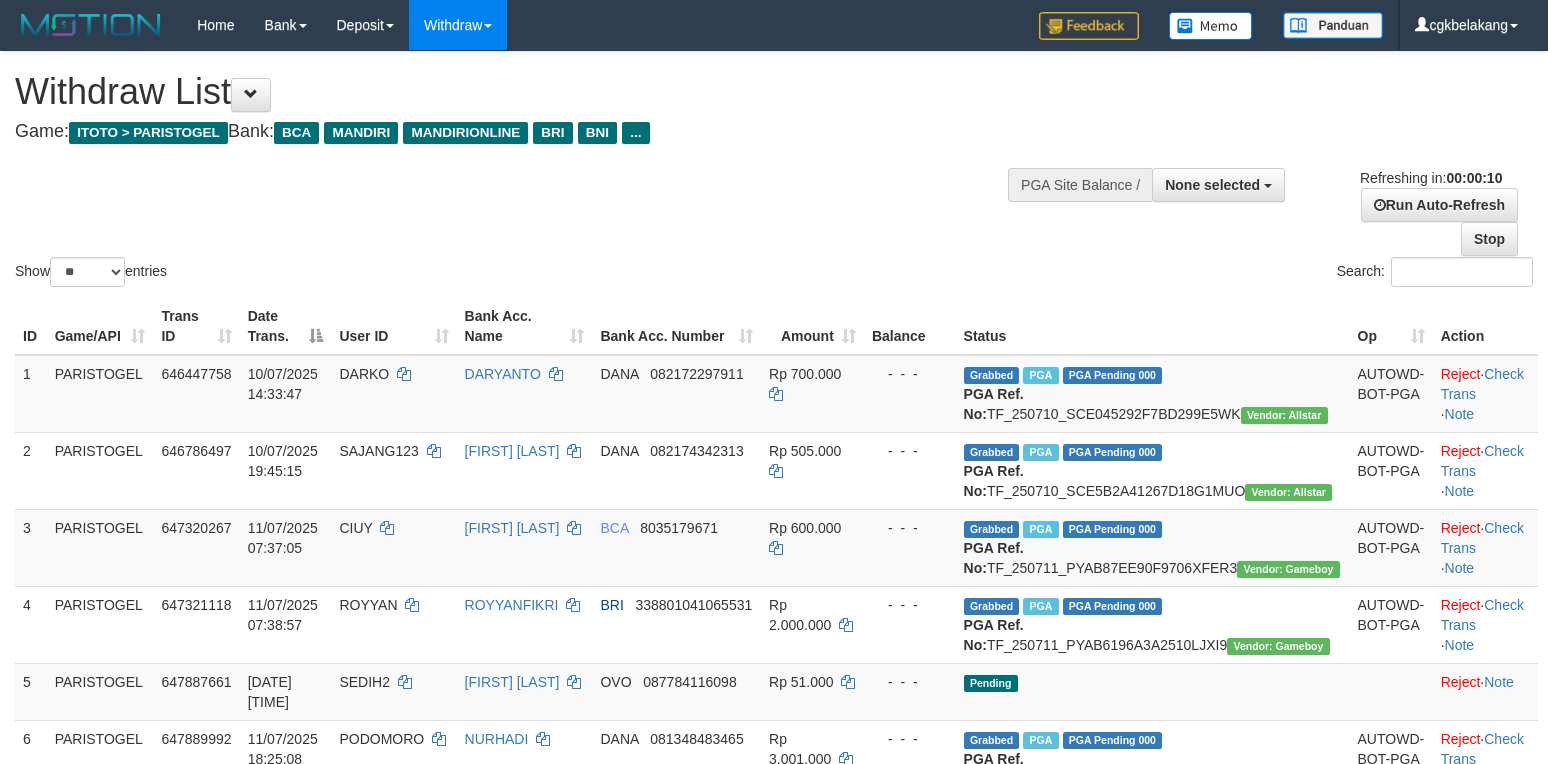 select 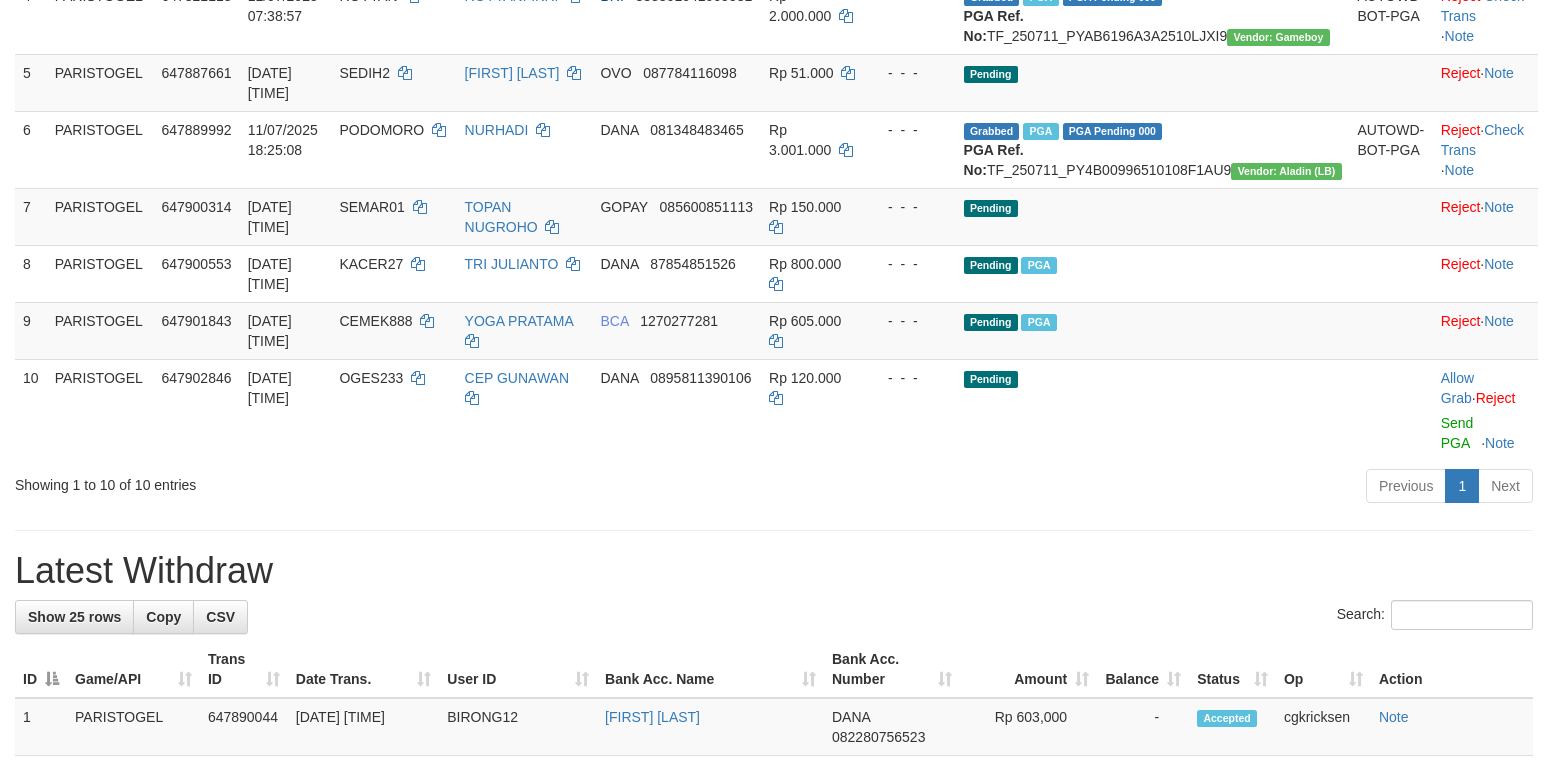 scroll, scrollTop: 533, scrollLeft: 0, axis: vertical 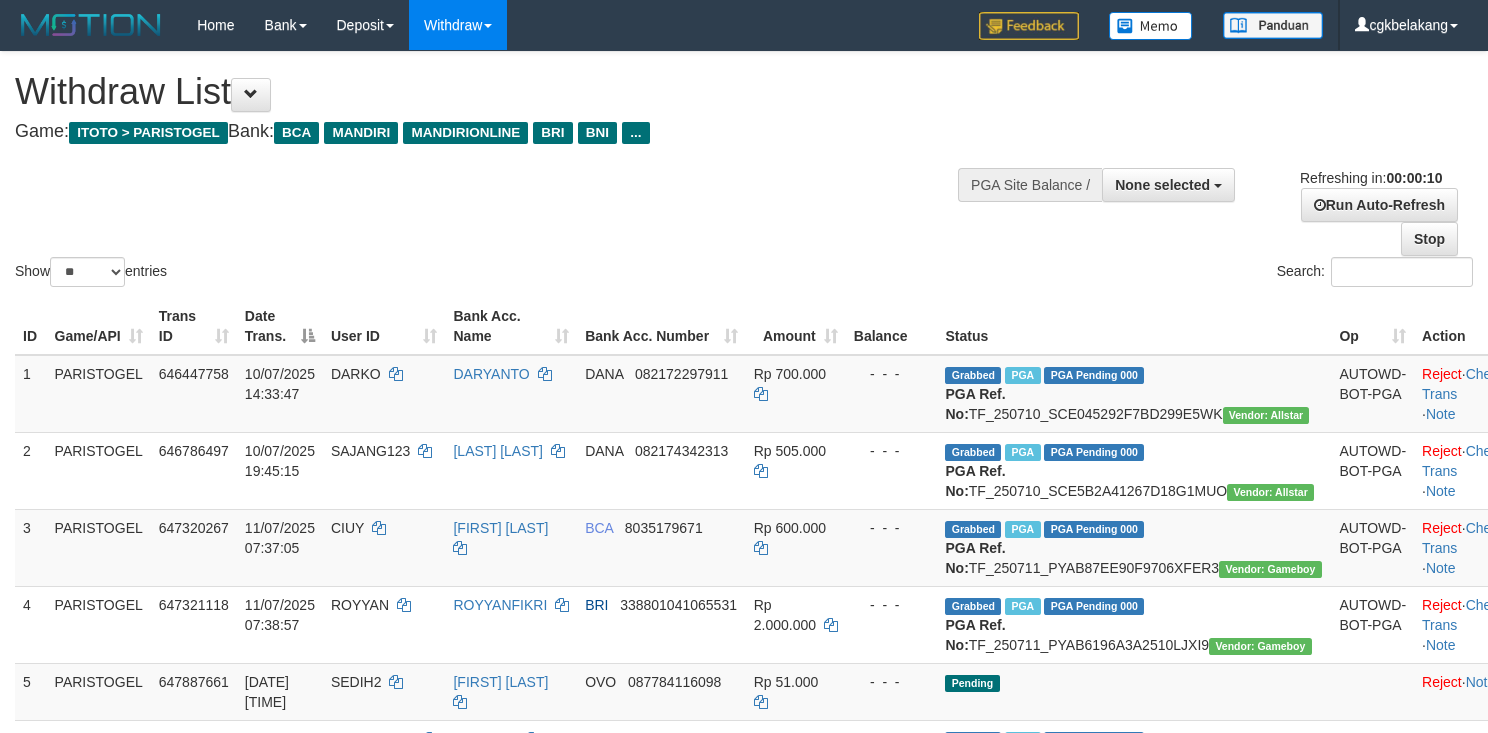 select 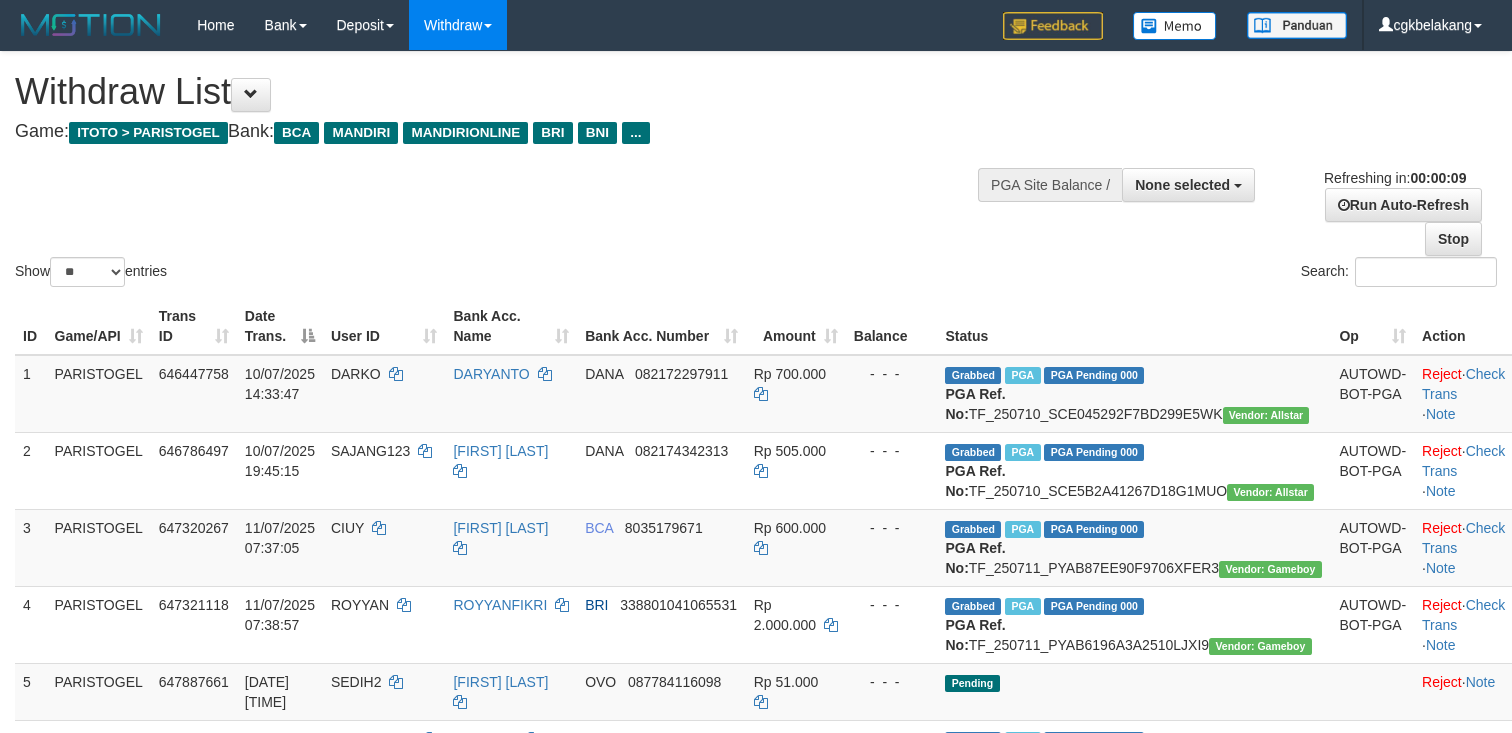 select 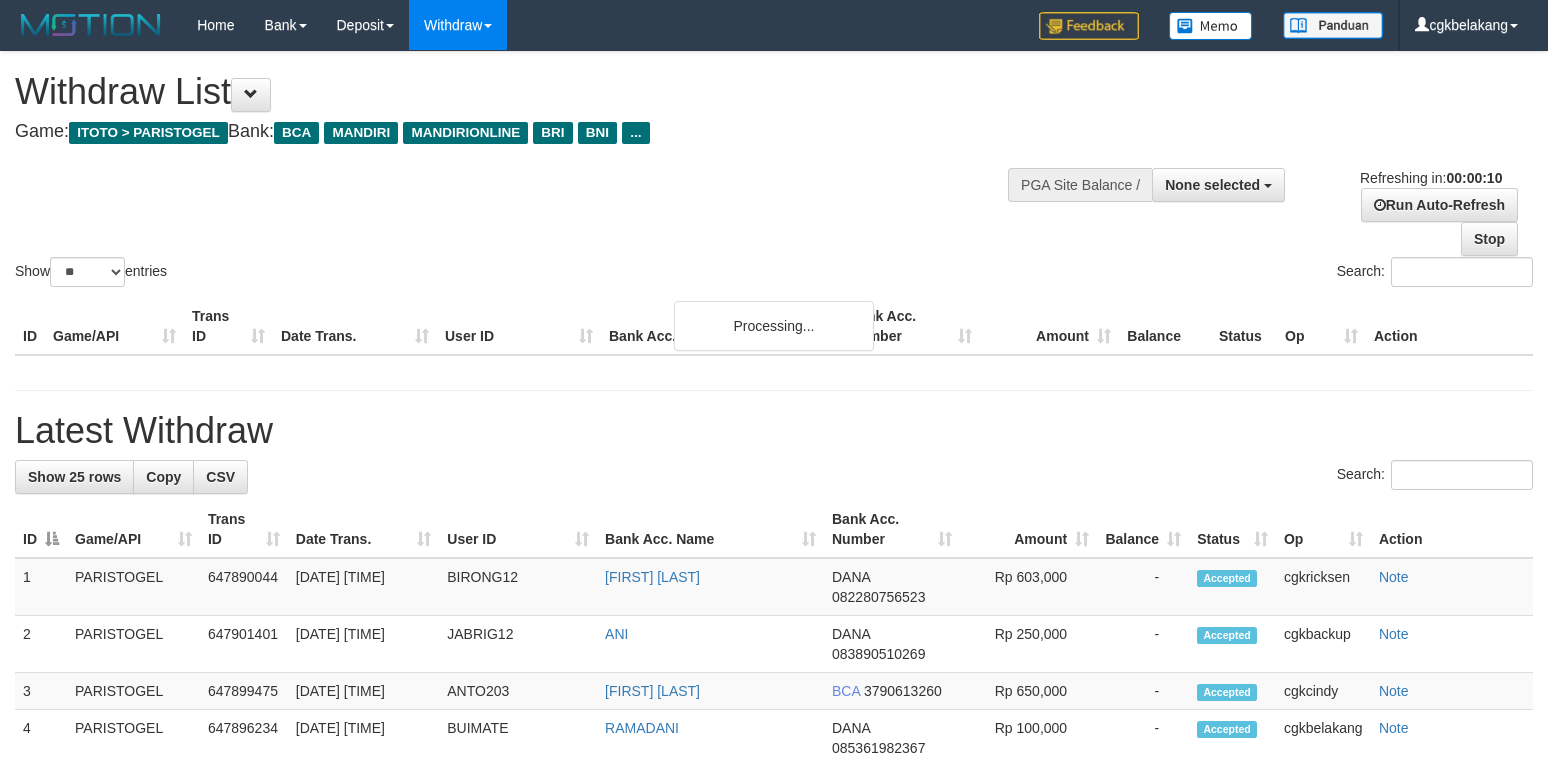 select 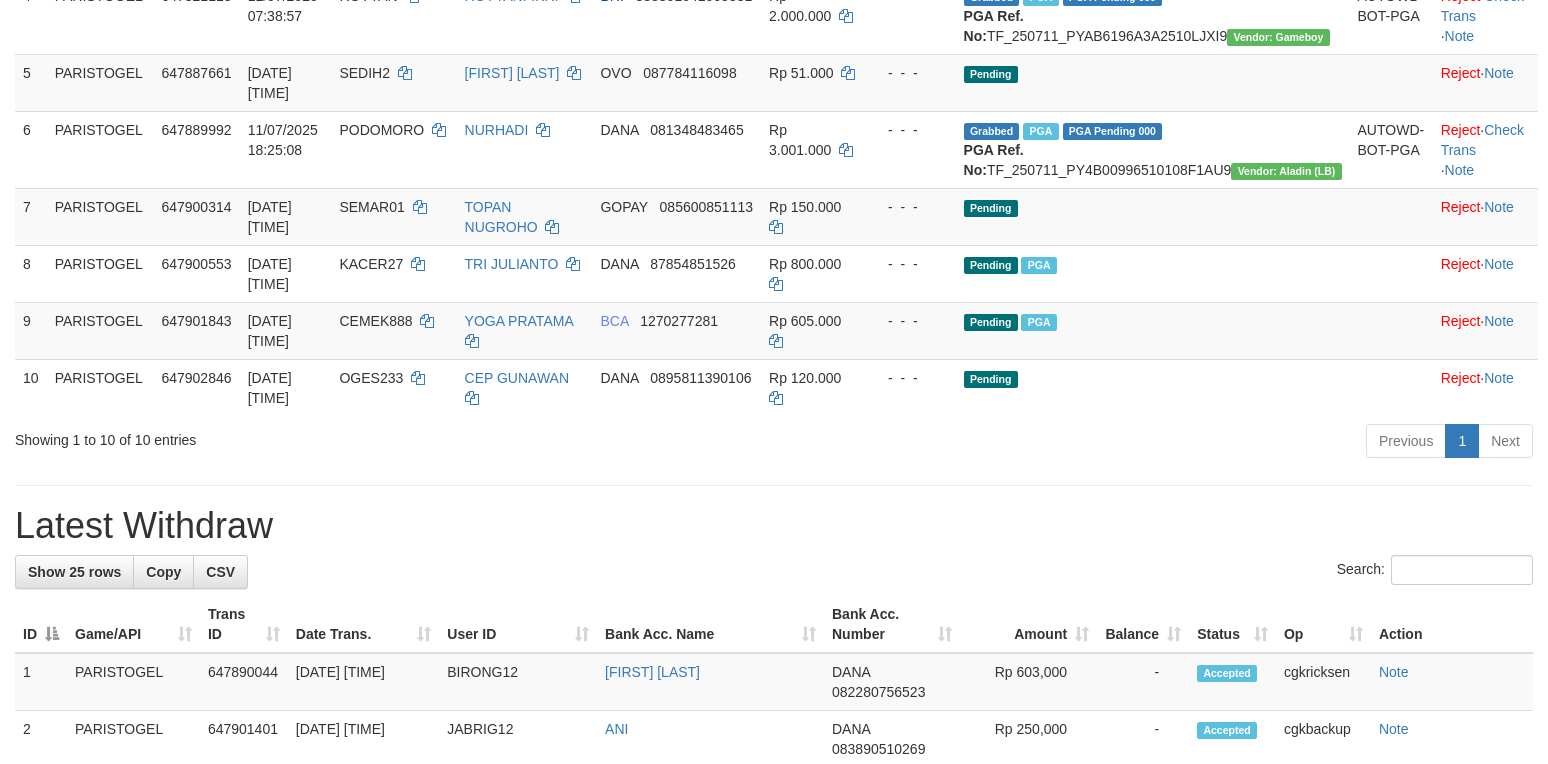 scroll, scrollTop: 533, scrollLeft: 0, axis: vertical 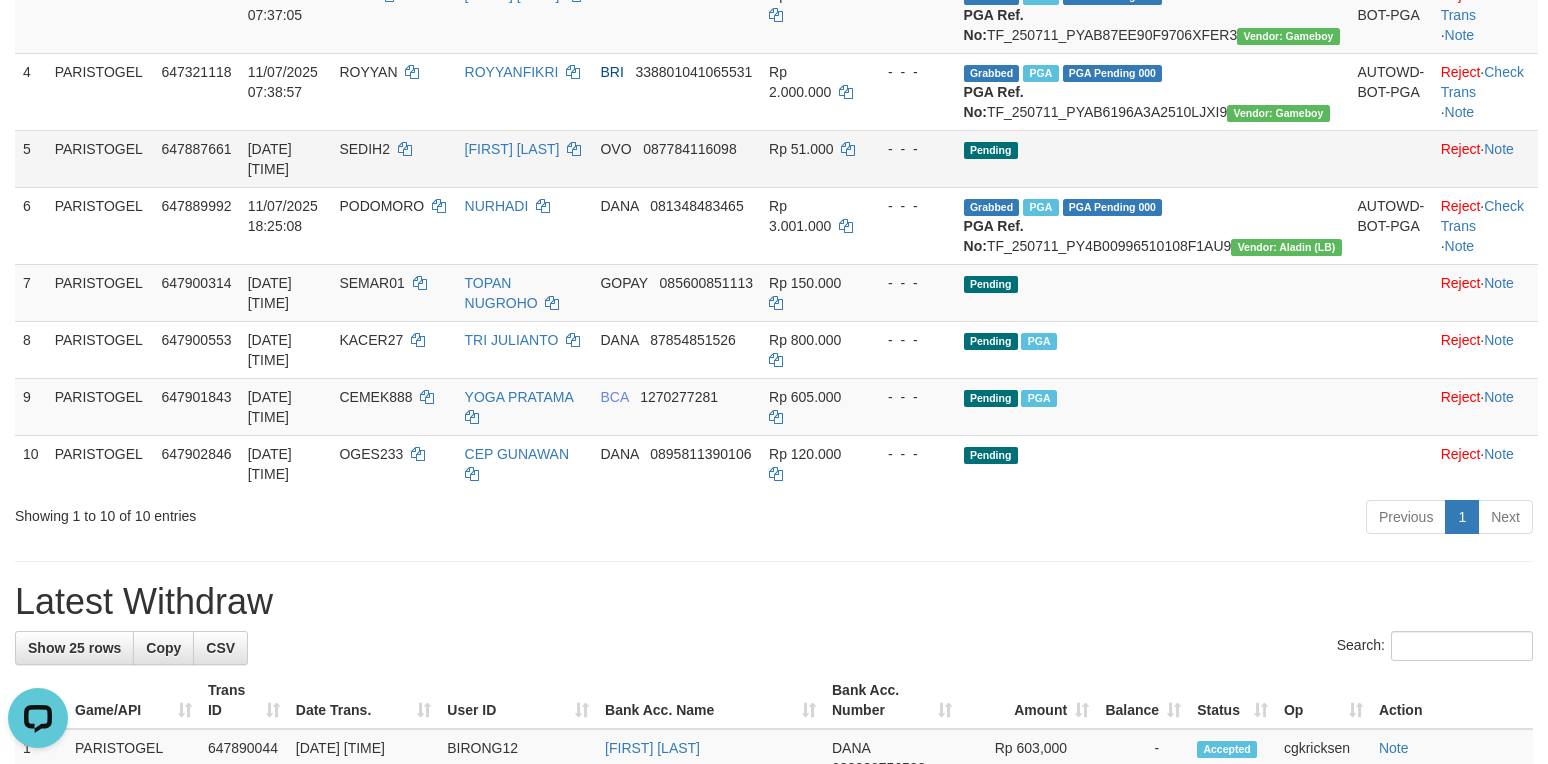 click on "Pending" at bounding box center [1153, 158] 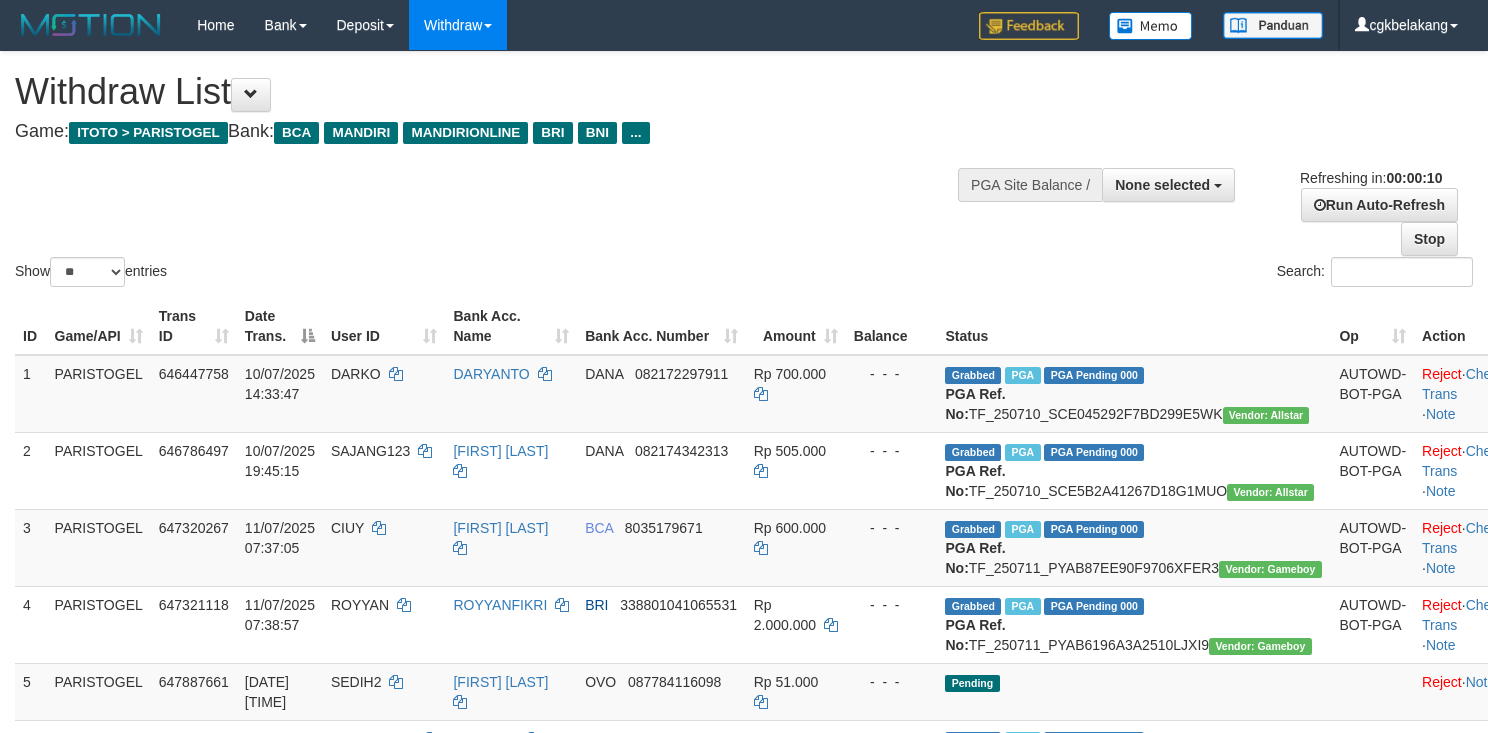 select 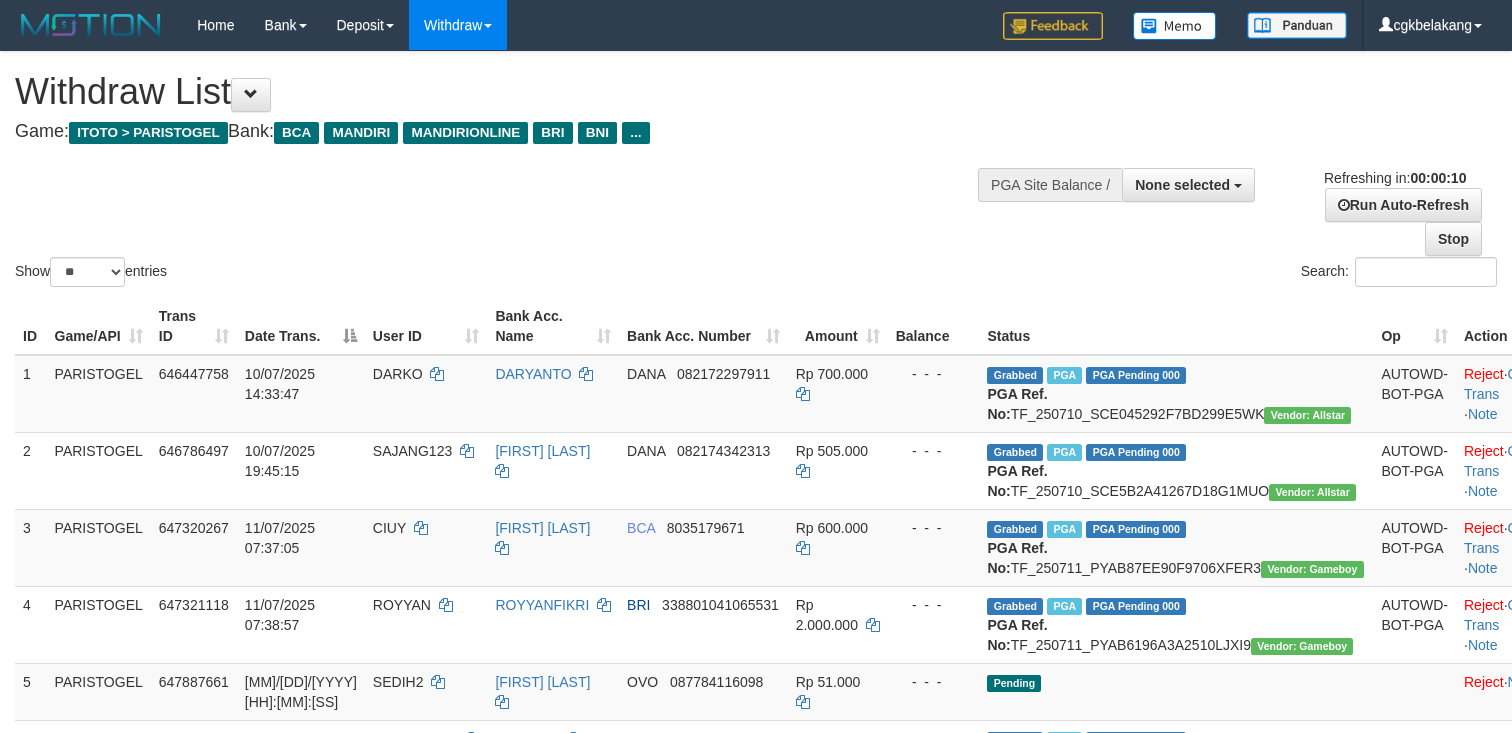 select 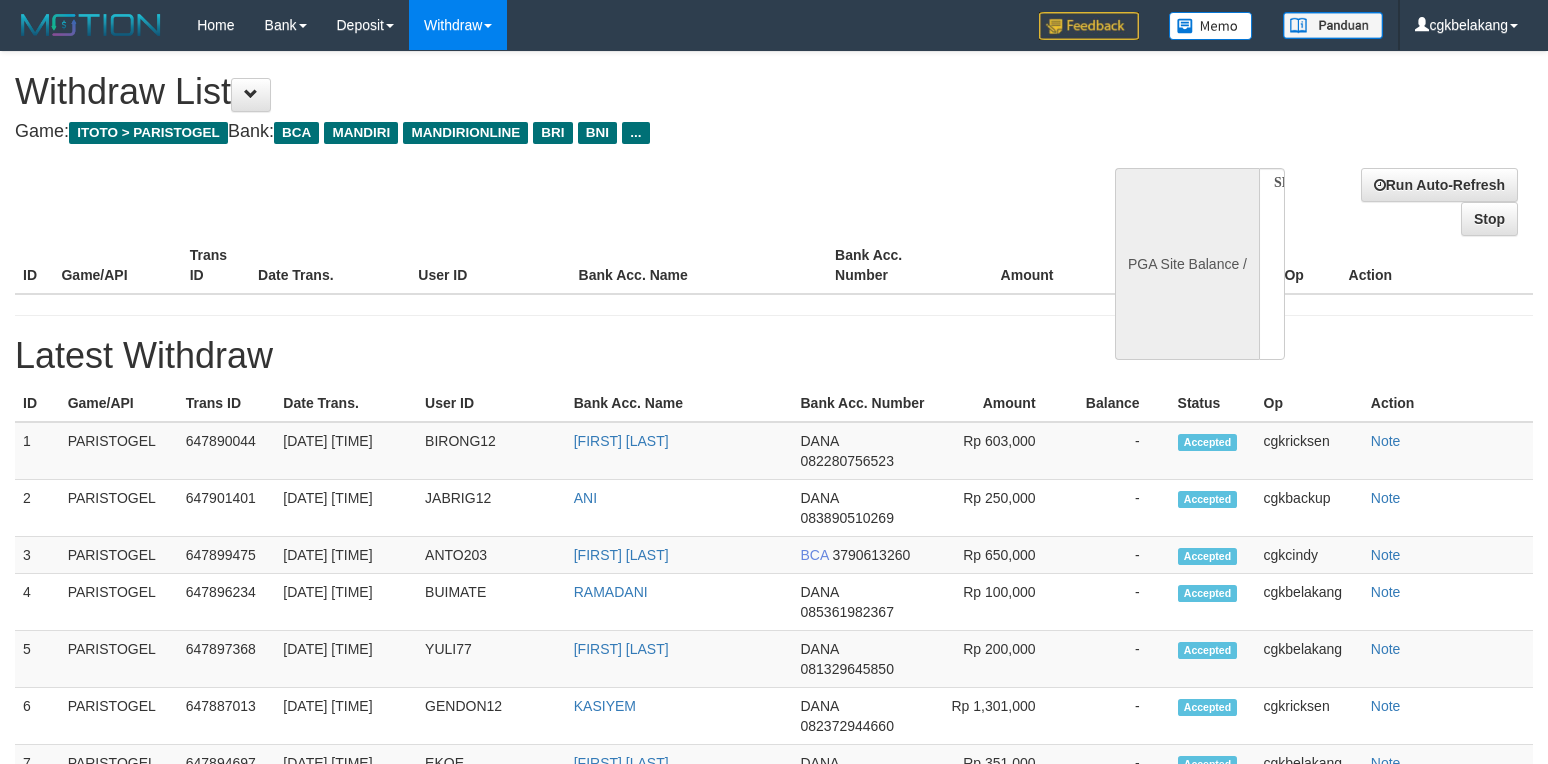select 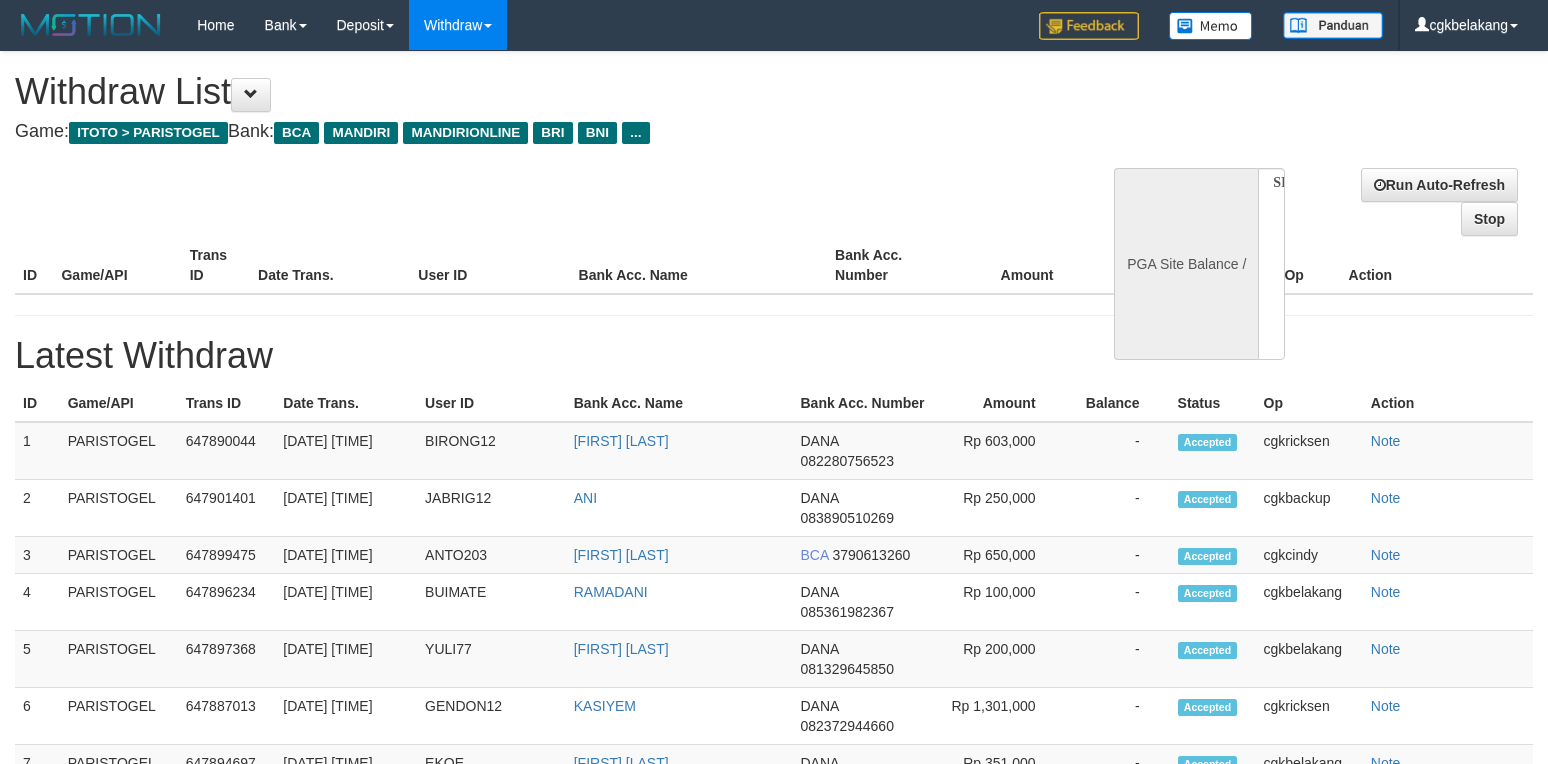 scroll, scrollTop: 0, scrollLeft: 0, axis: both 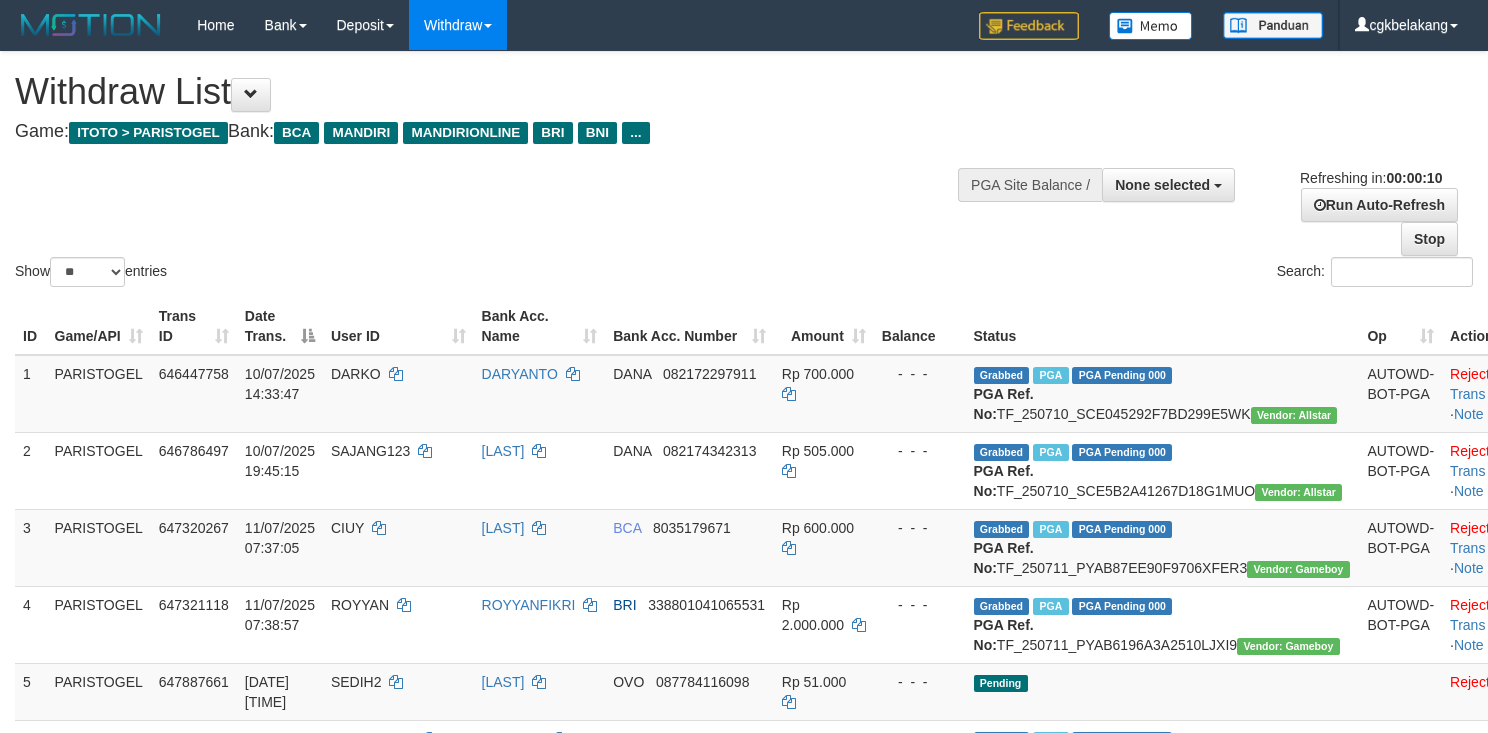 select 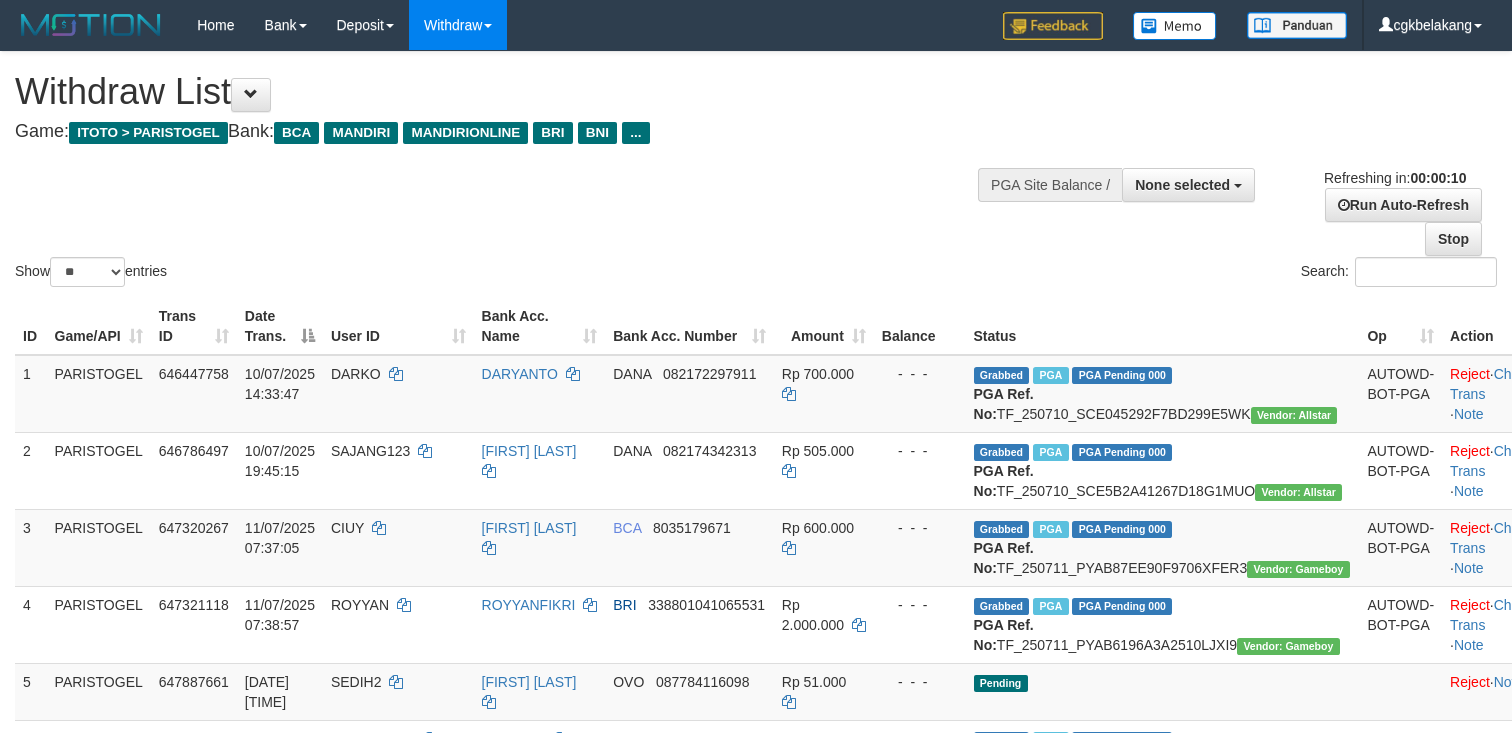 select 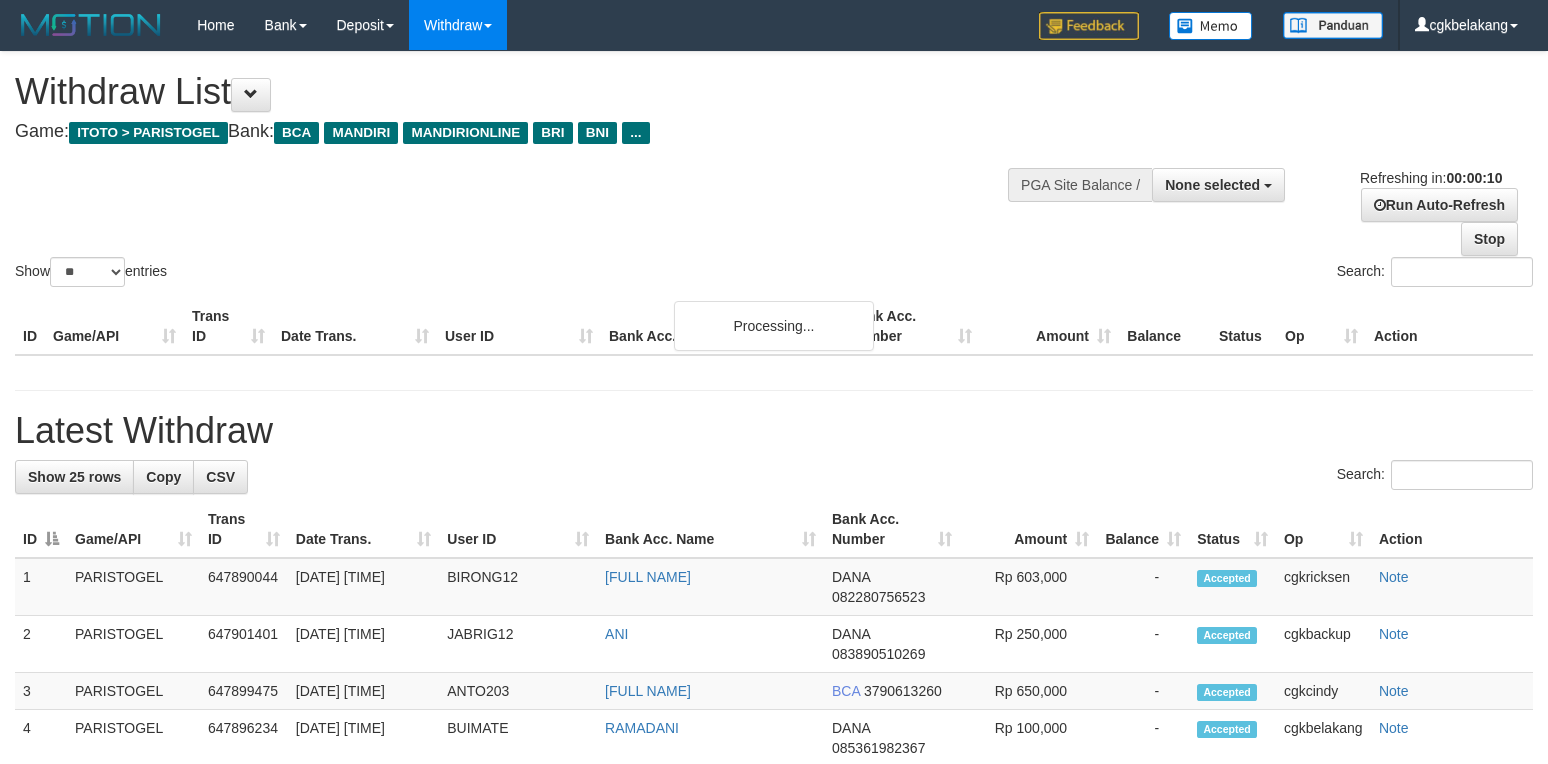 select 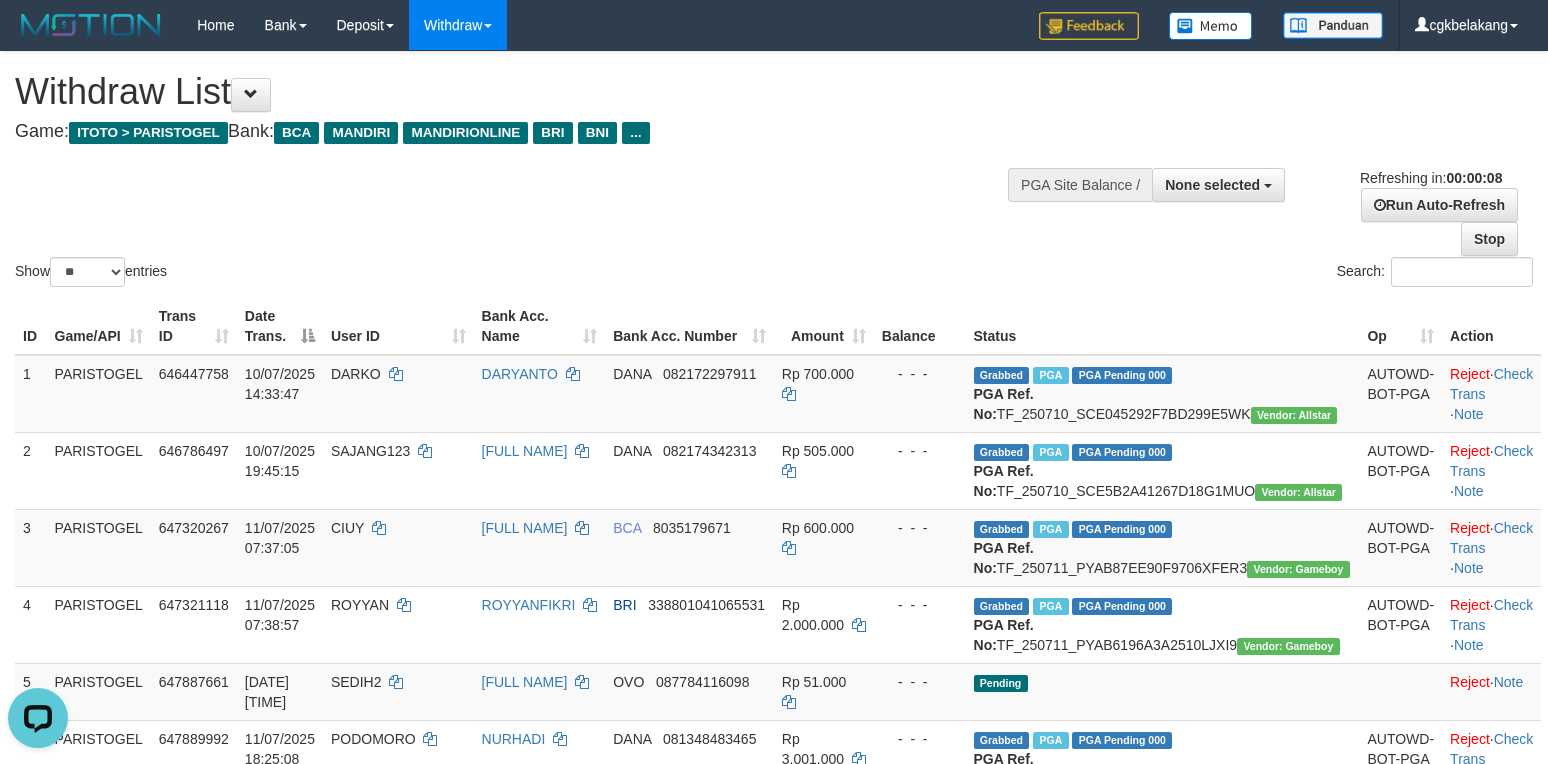scroll, scrollTop: 0, scrollLeft: 0, axis: both 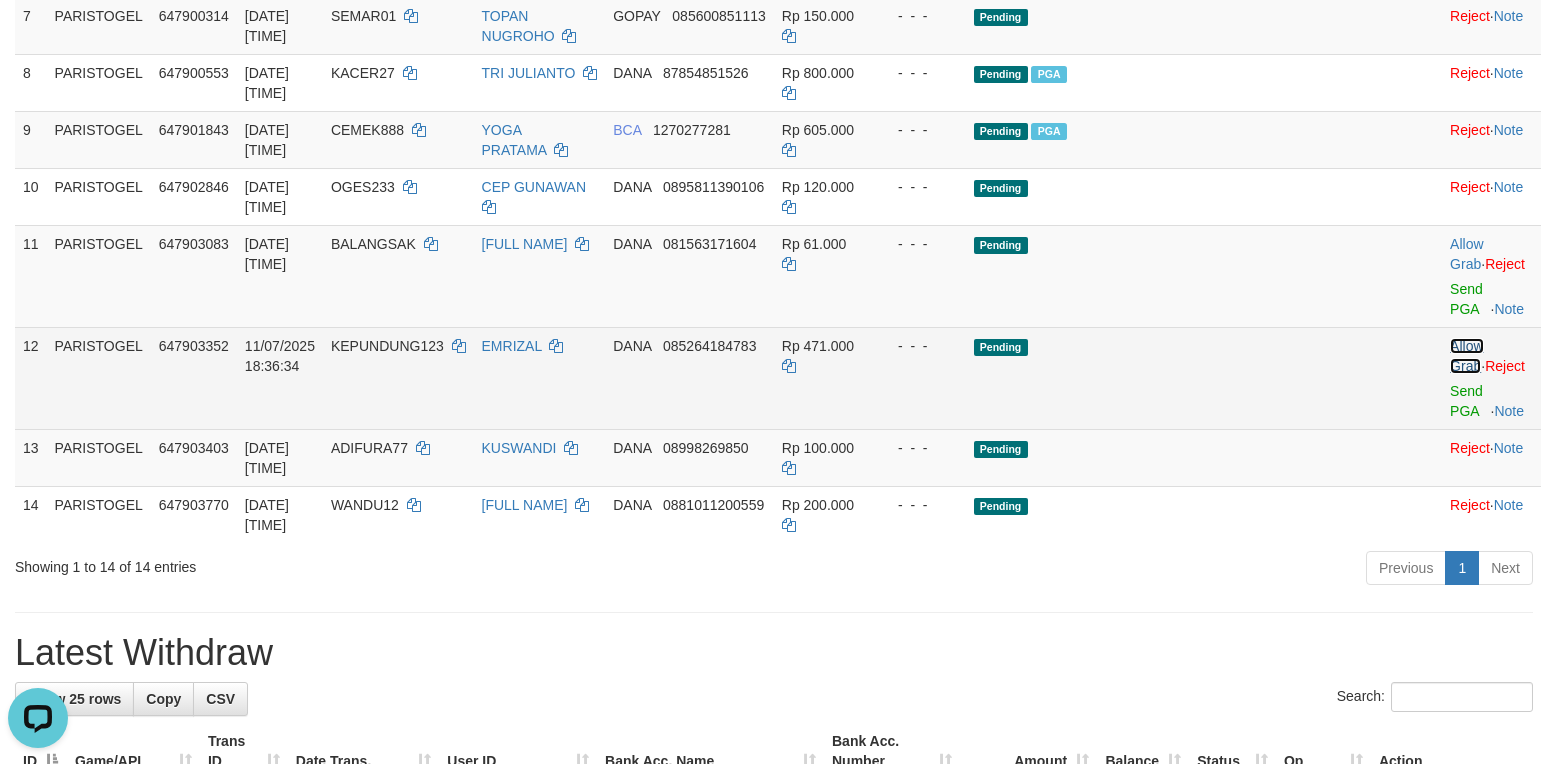 click on "Allow Grab" at bounding box center [1466, 356] 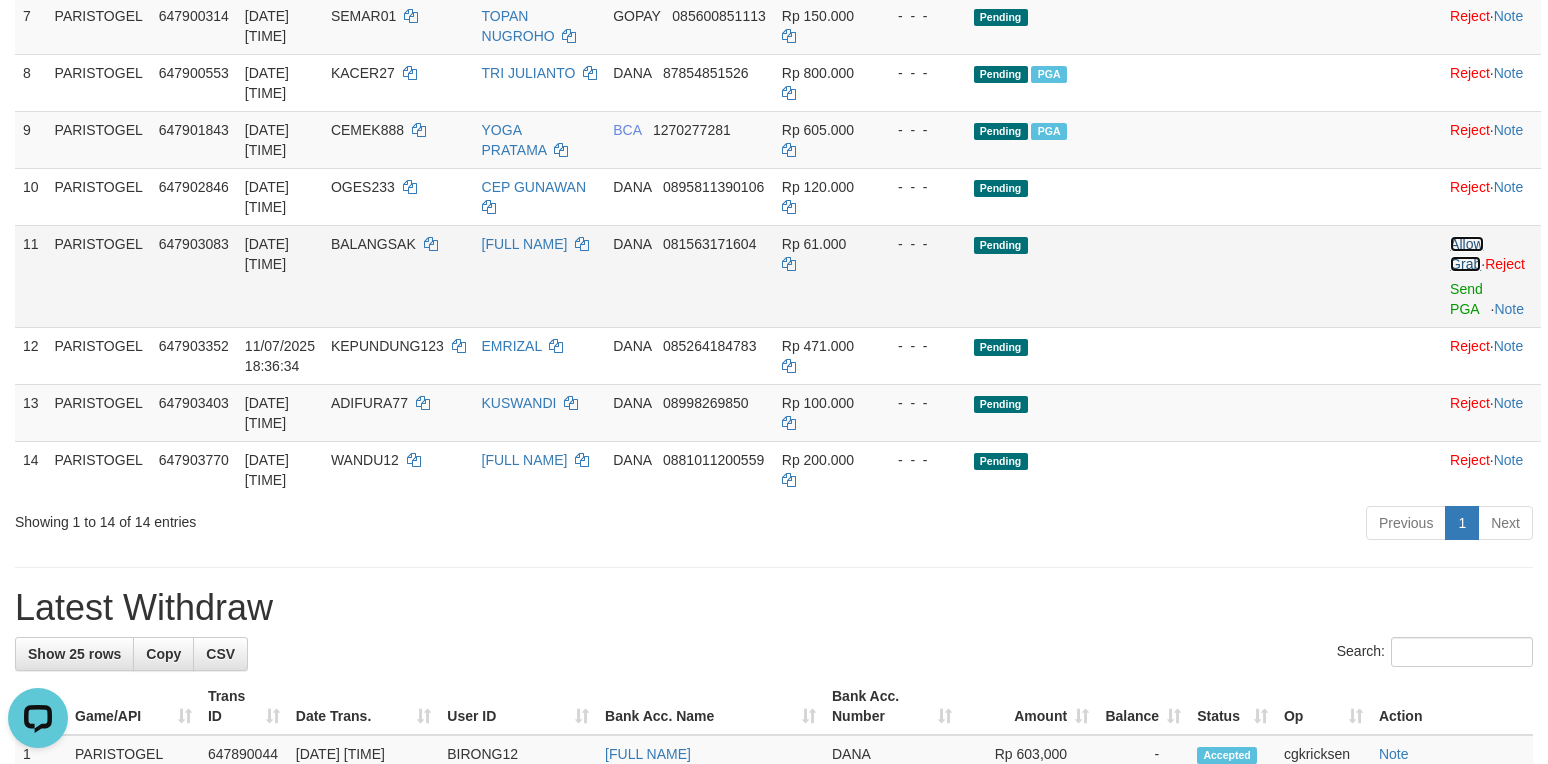 click on "Allow Grab" at bounding box center (1466, 254) 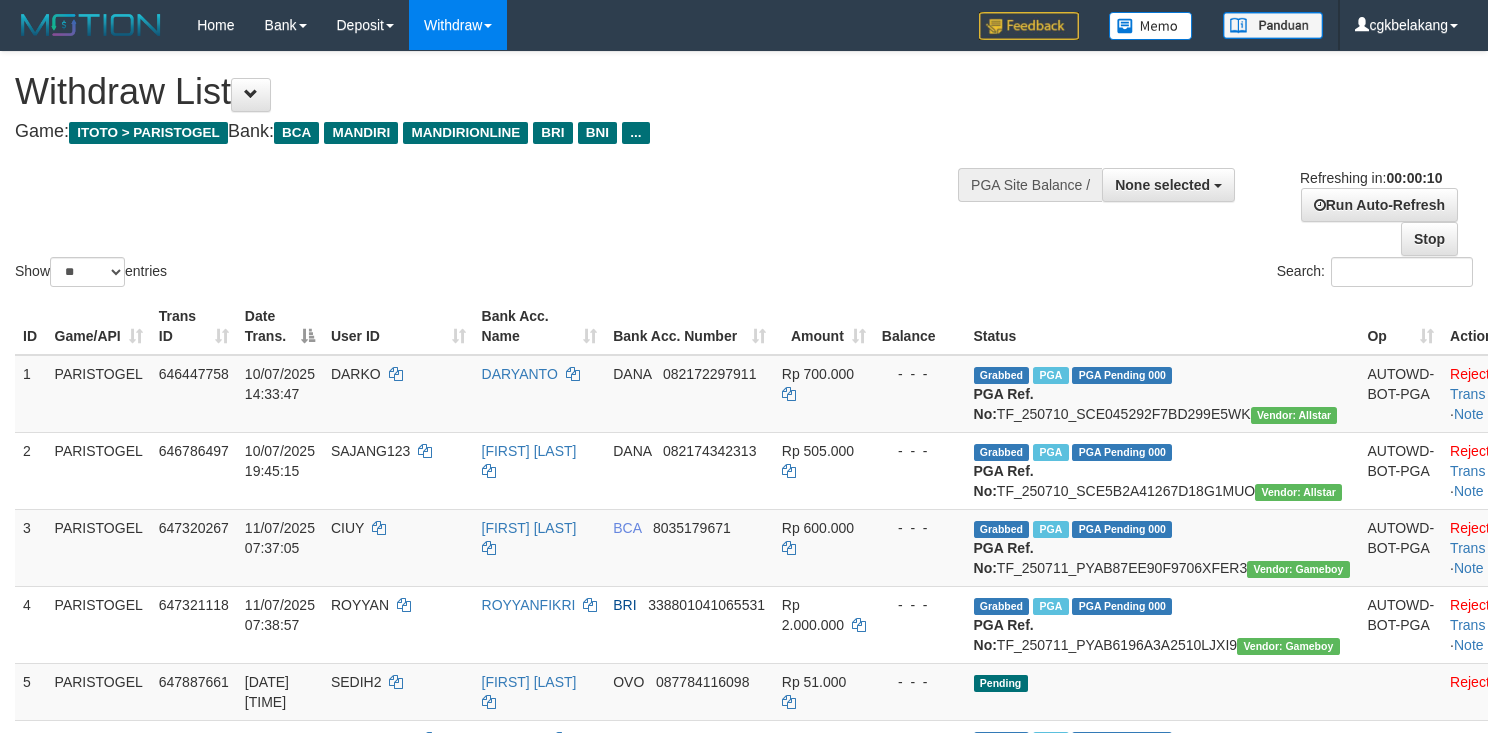 select 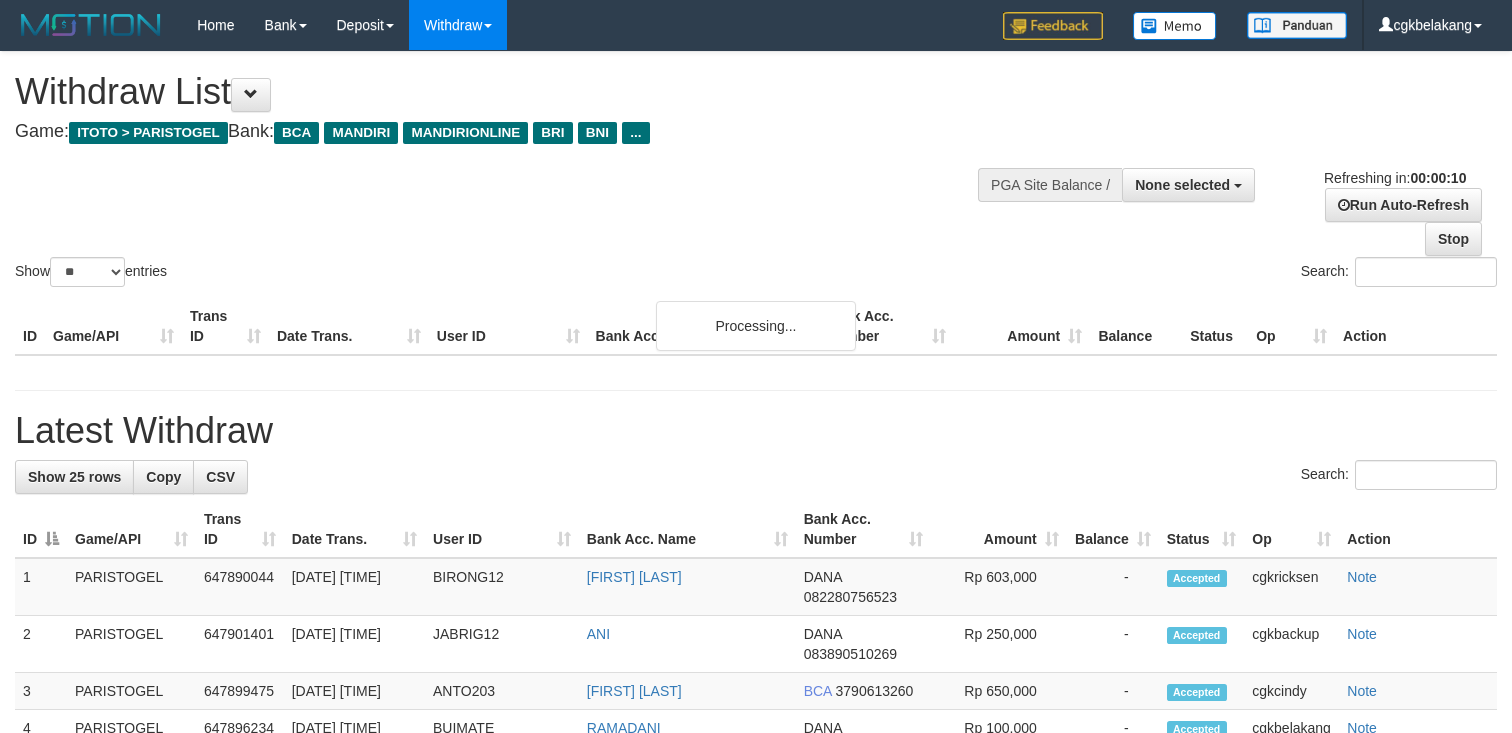 select 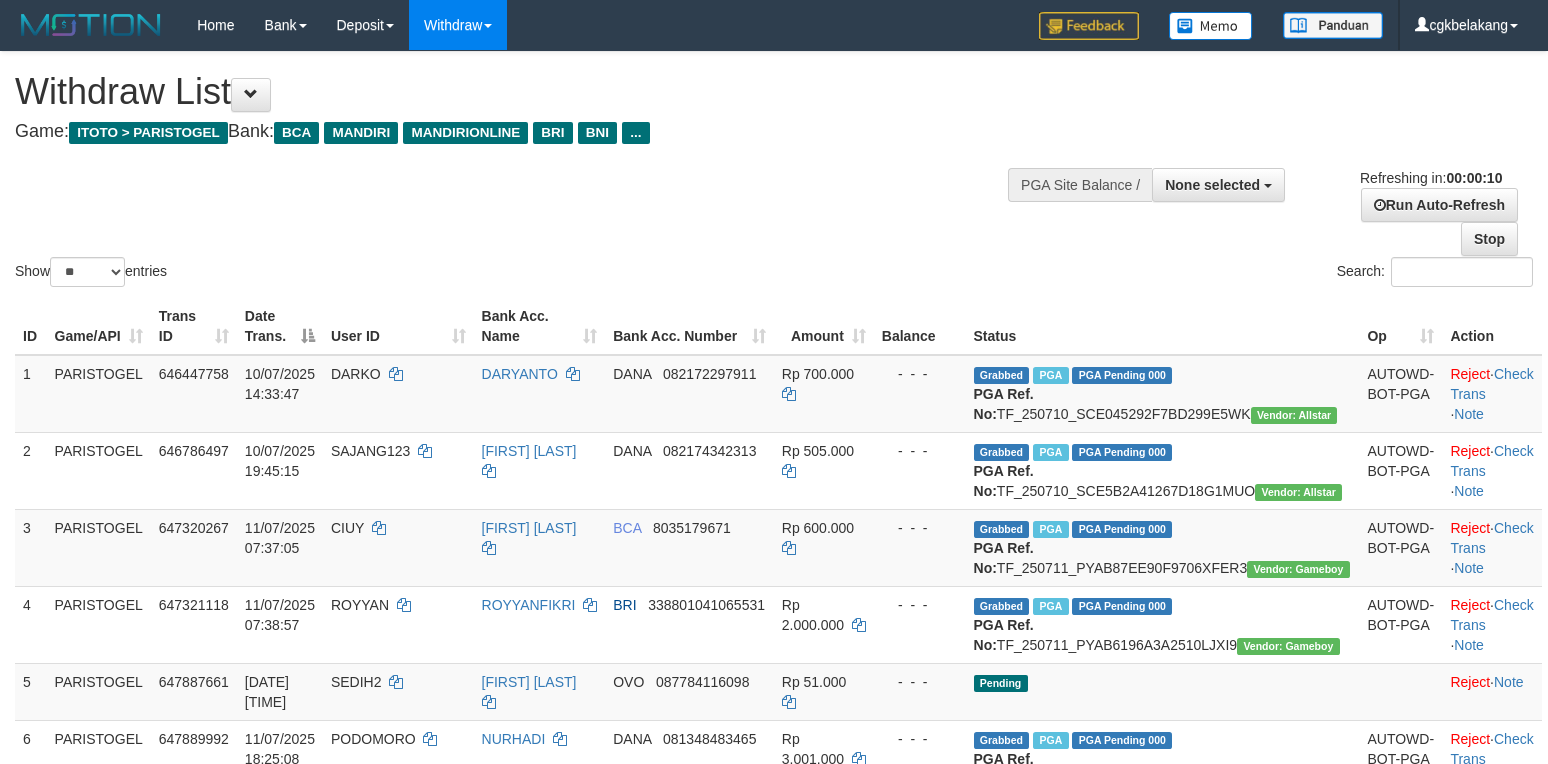 select 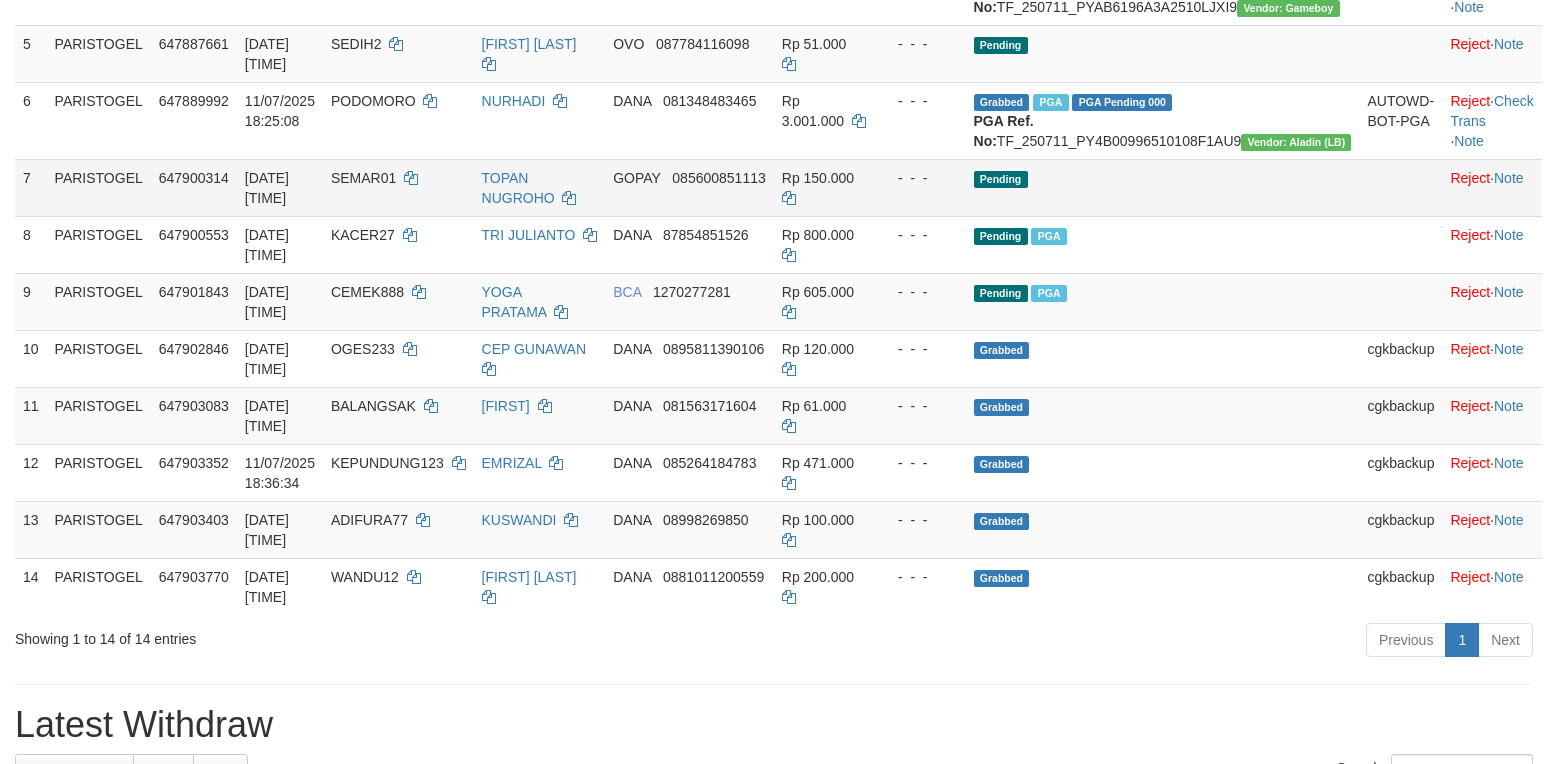 scroll, scrollTop: 800, scrollLeft: 0, axis: vertical 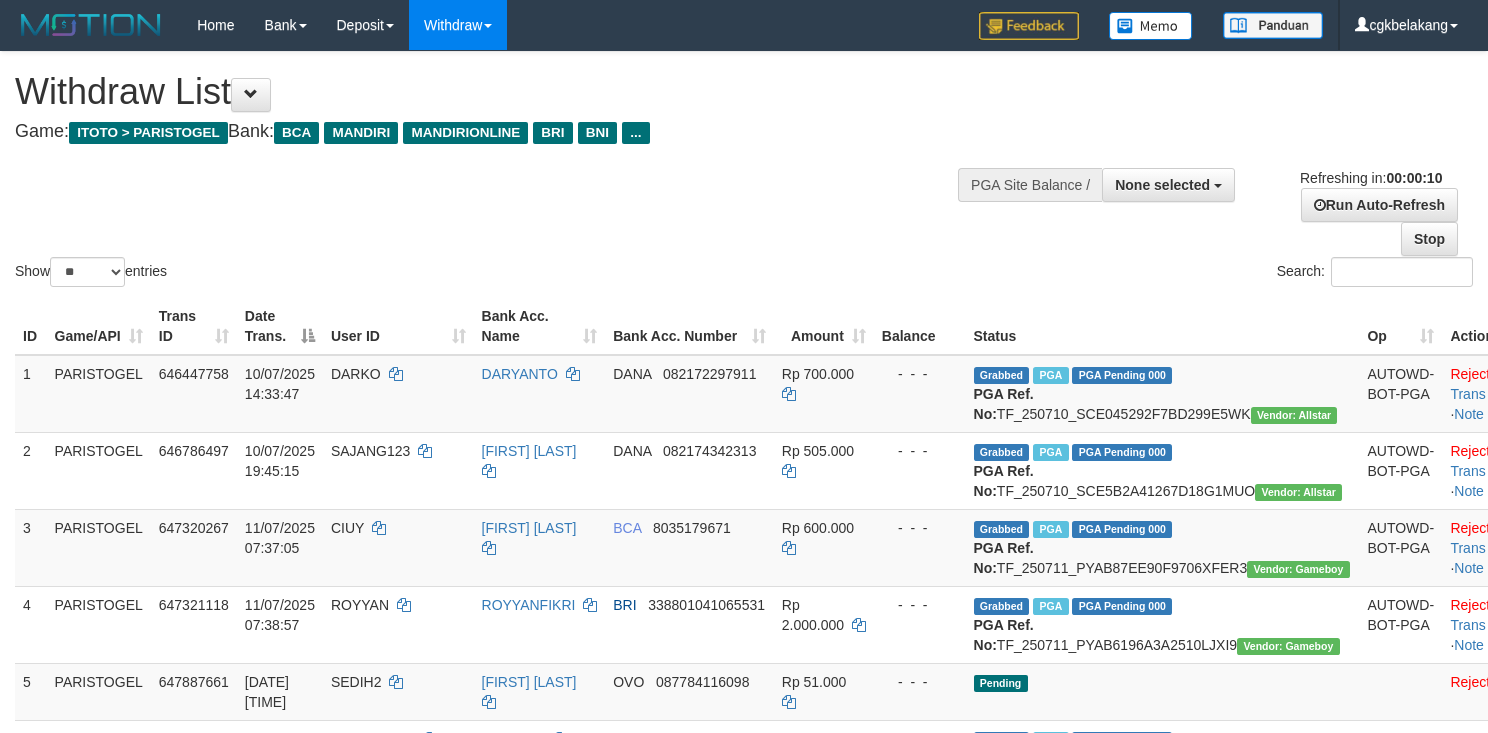 select 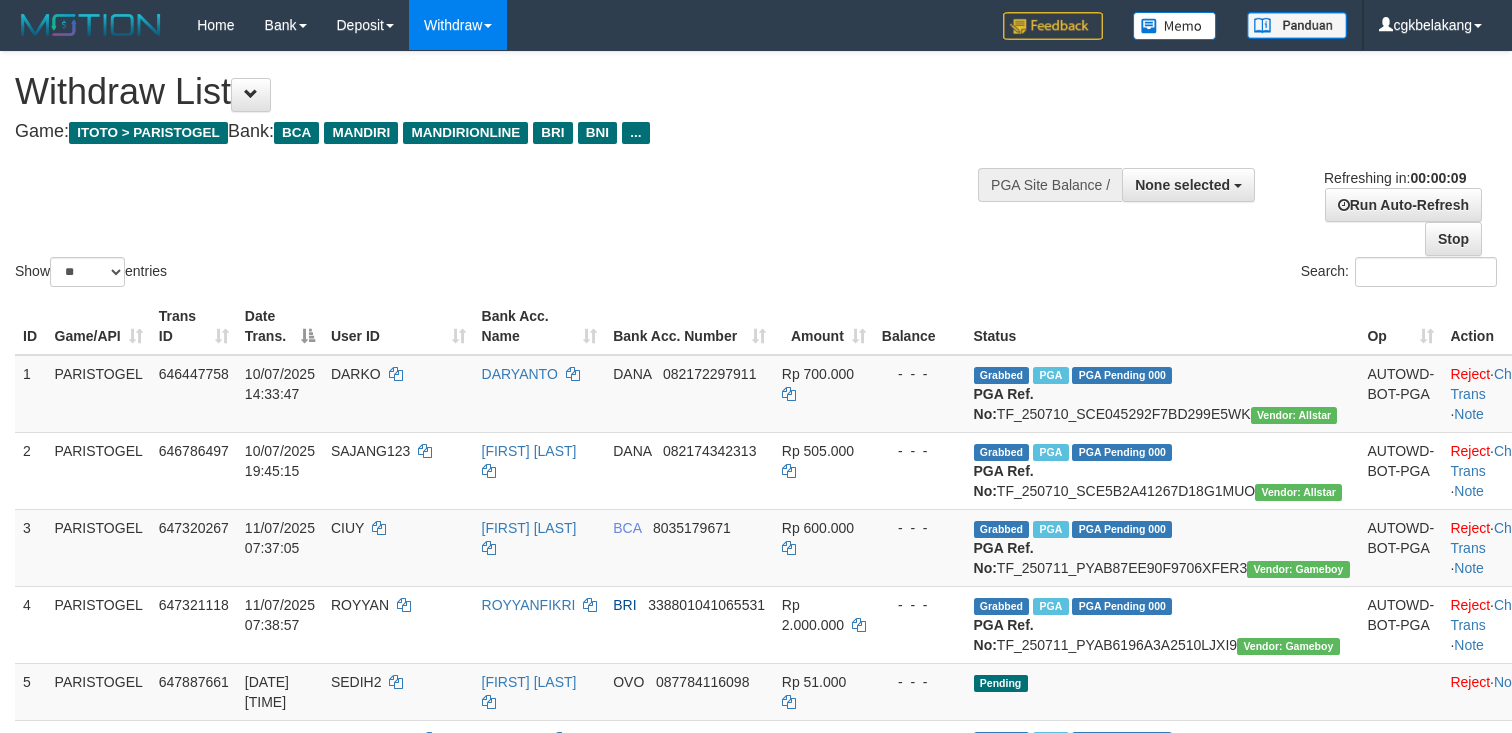 select 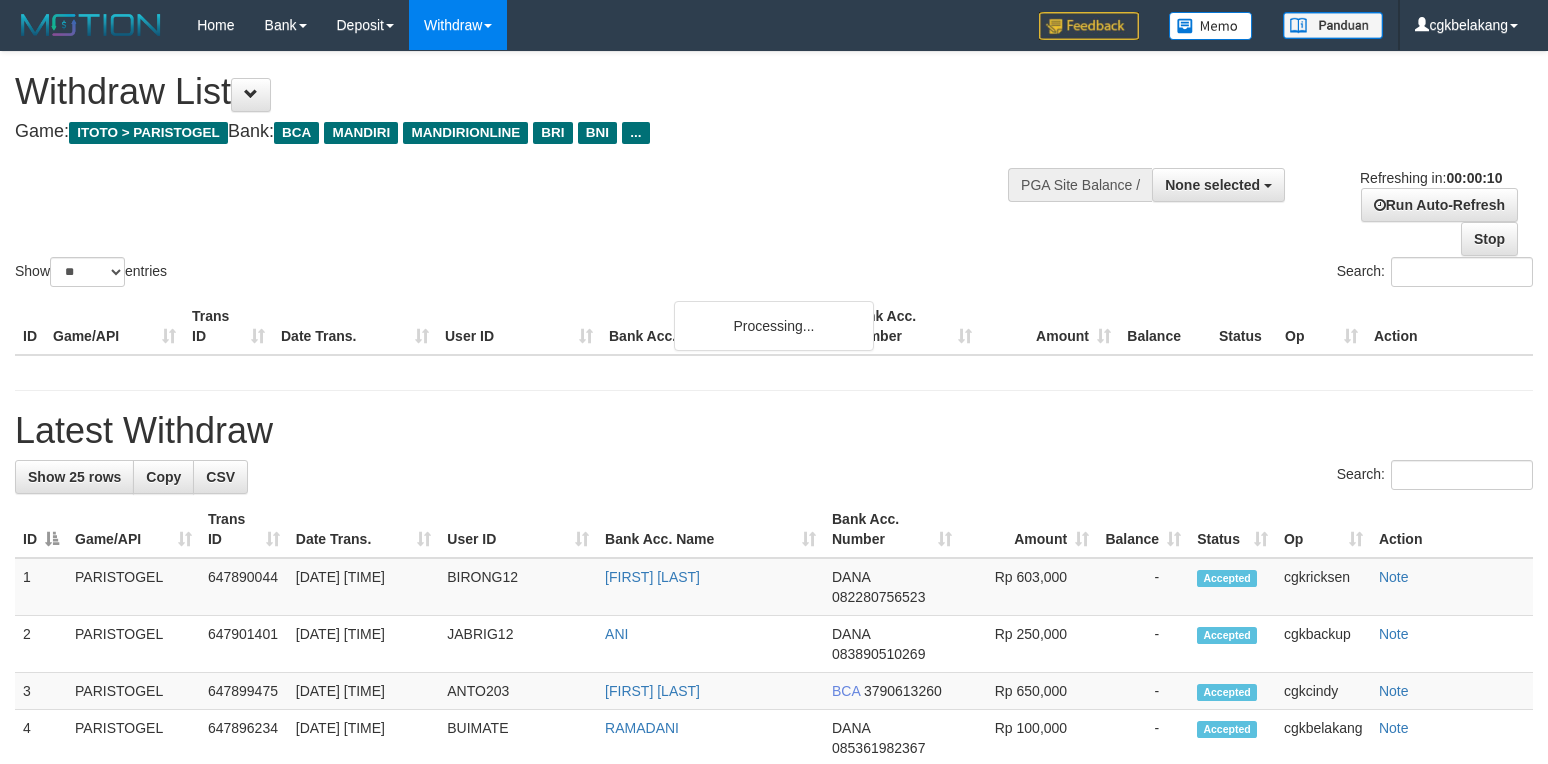 select 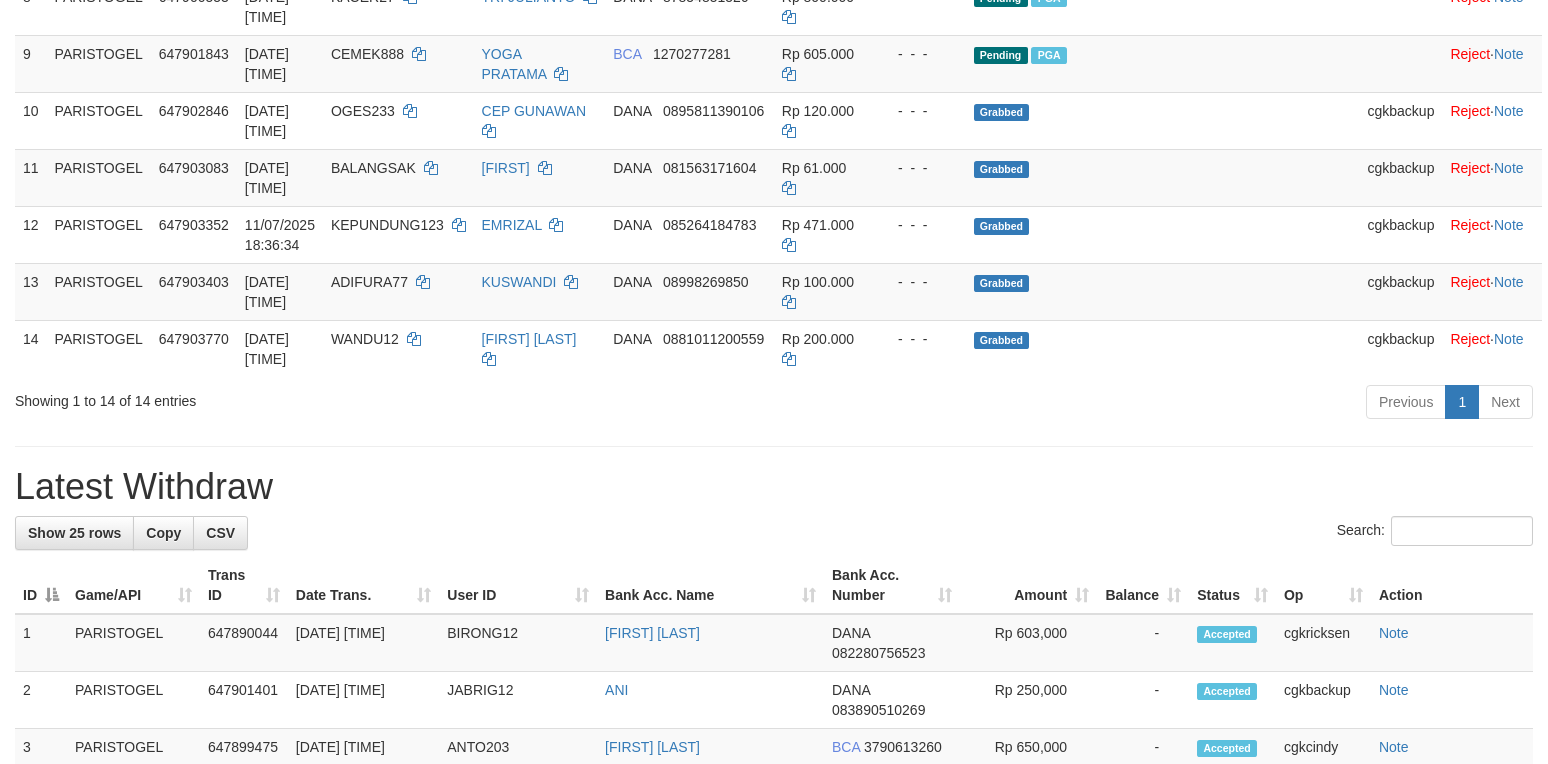 scroll, scrollTop: 800, scrollLeft: 0, axis: vertical 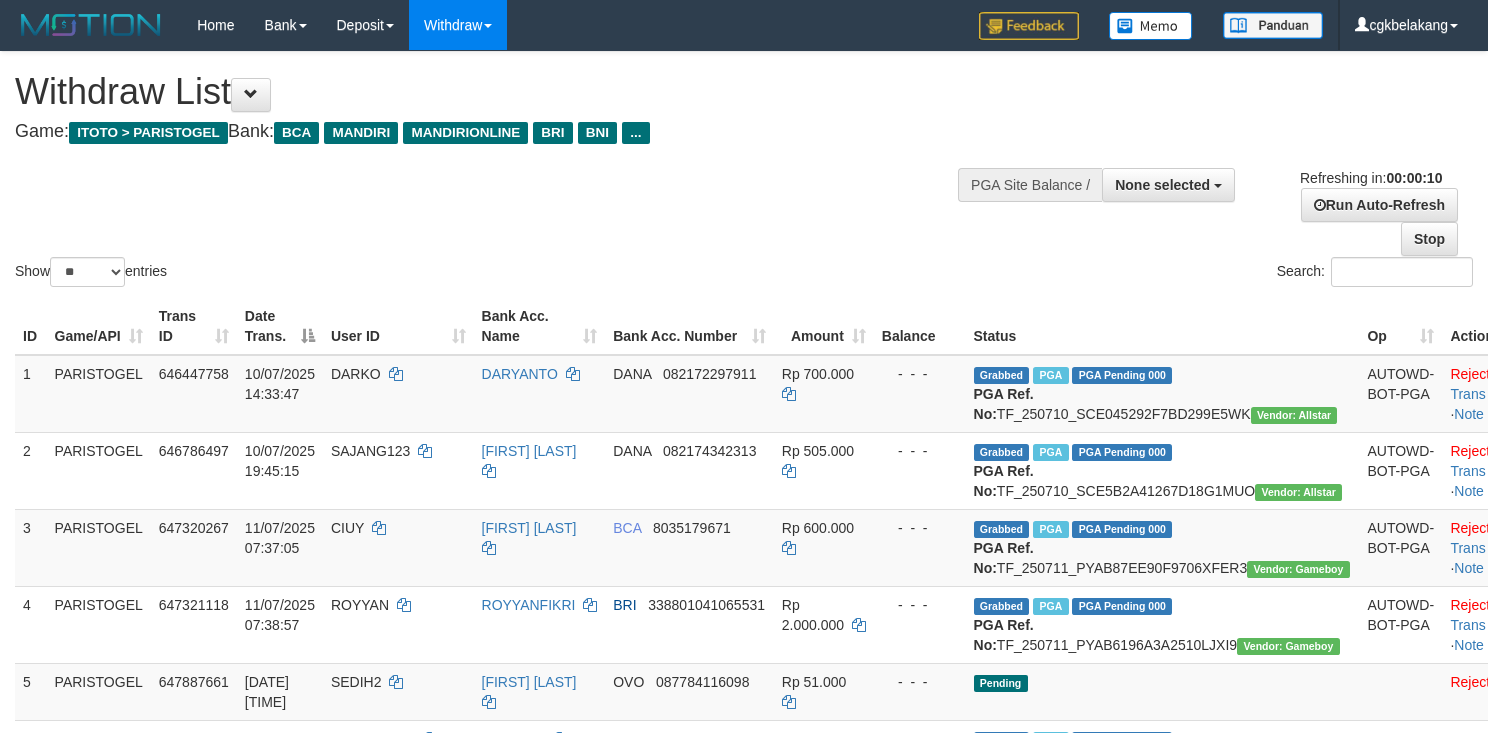 select 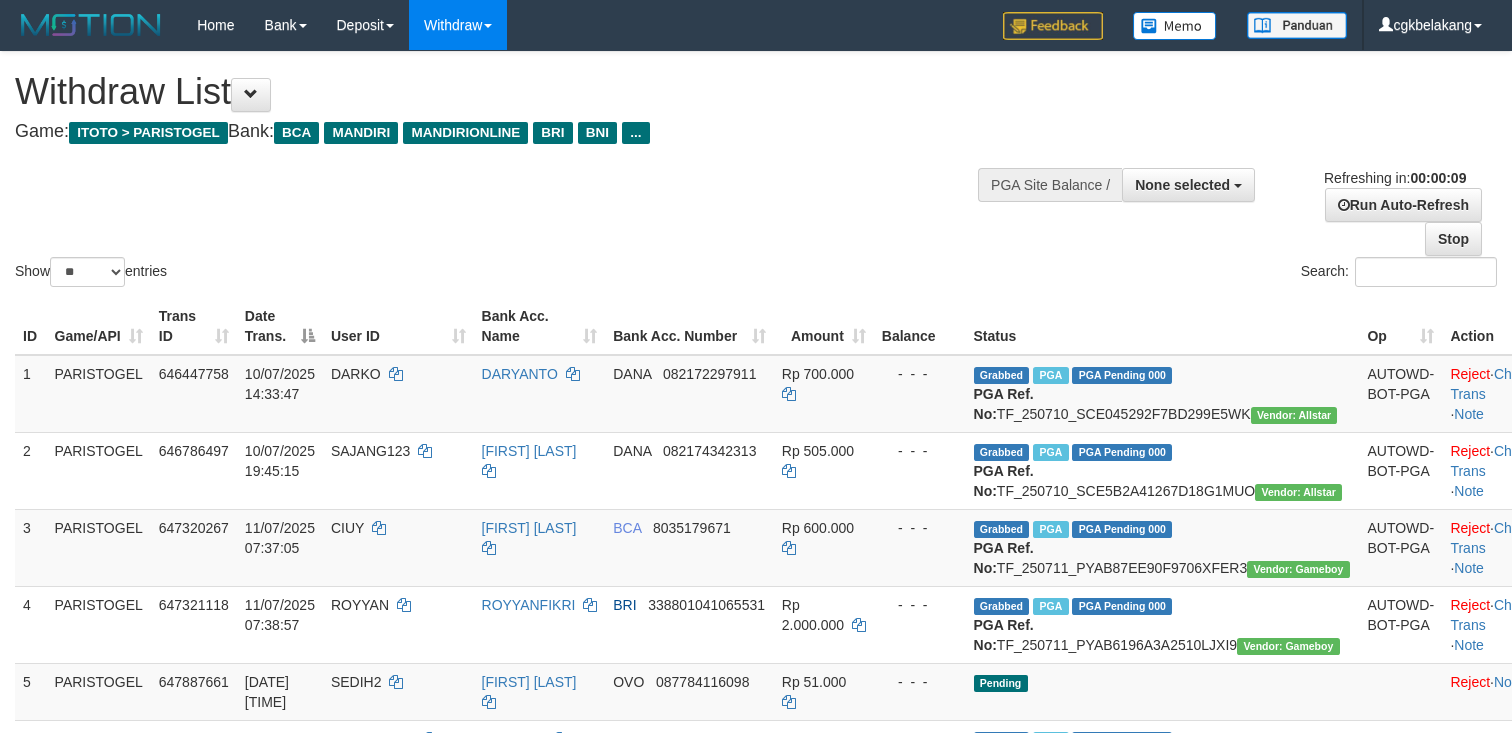 select 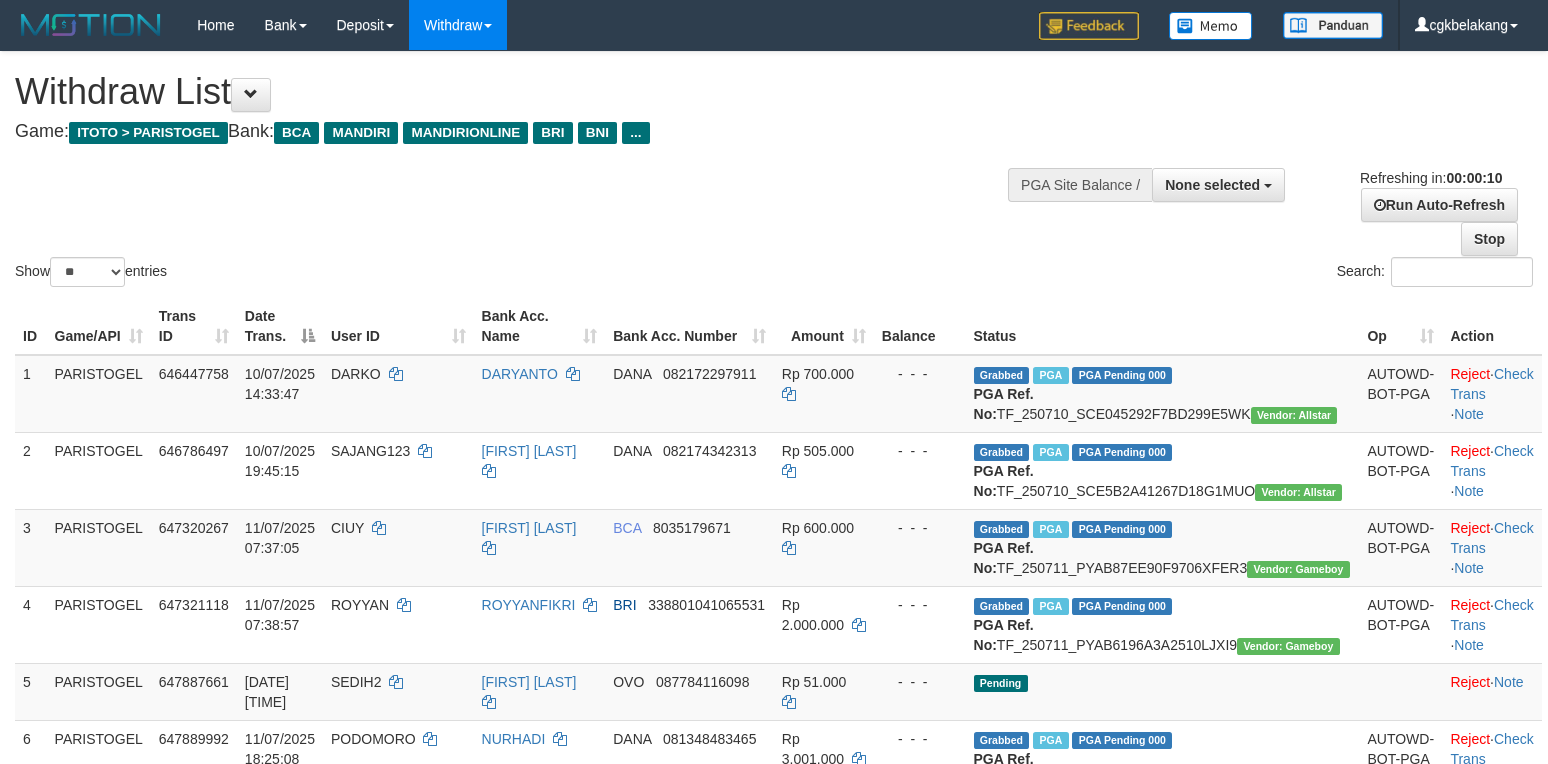 select 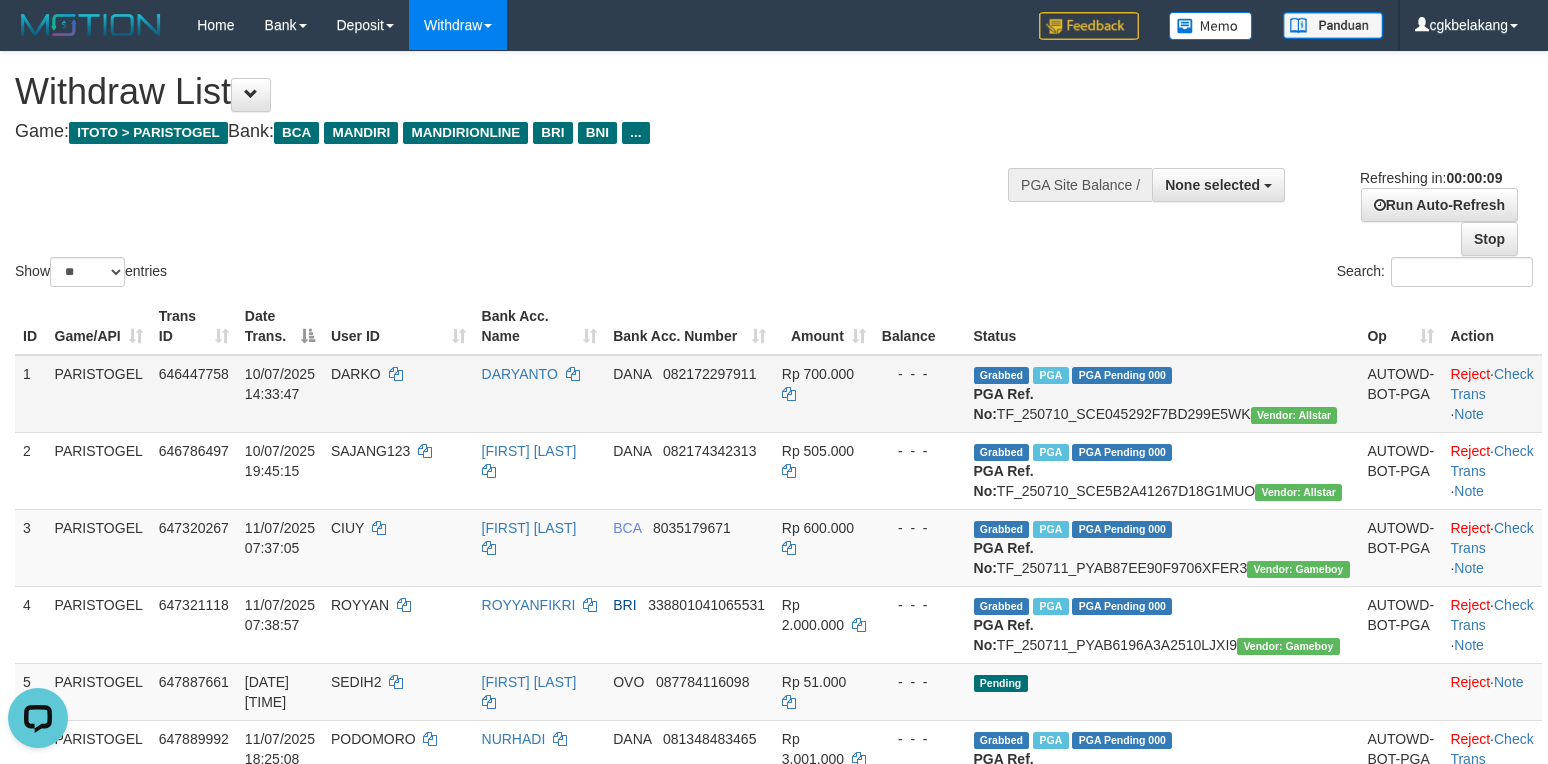 scroll, scrollTop: 0, scrollLeft: 0, axis: both 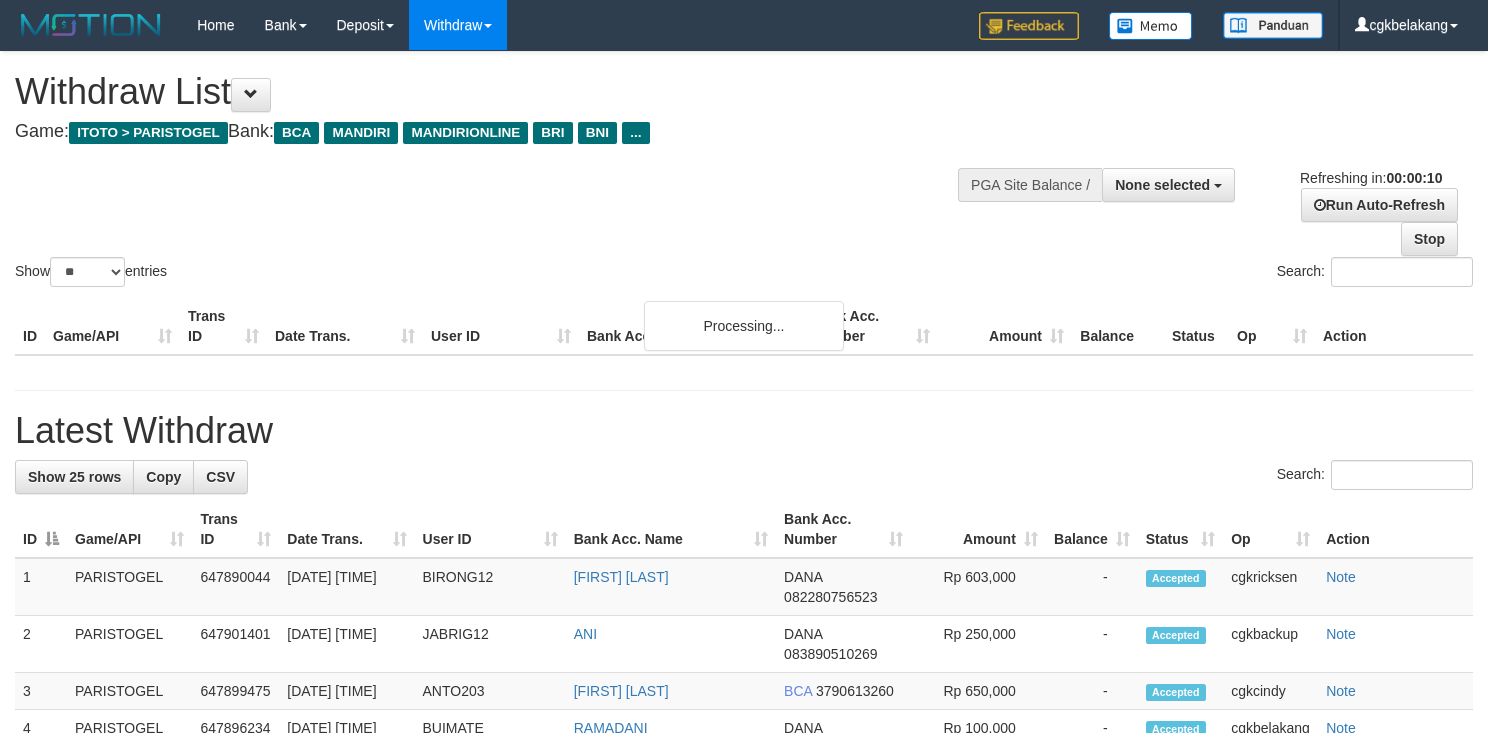select 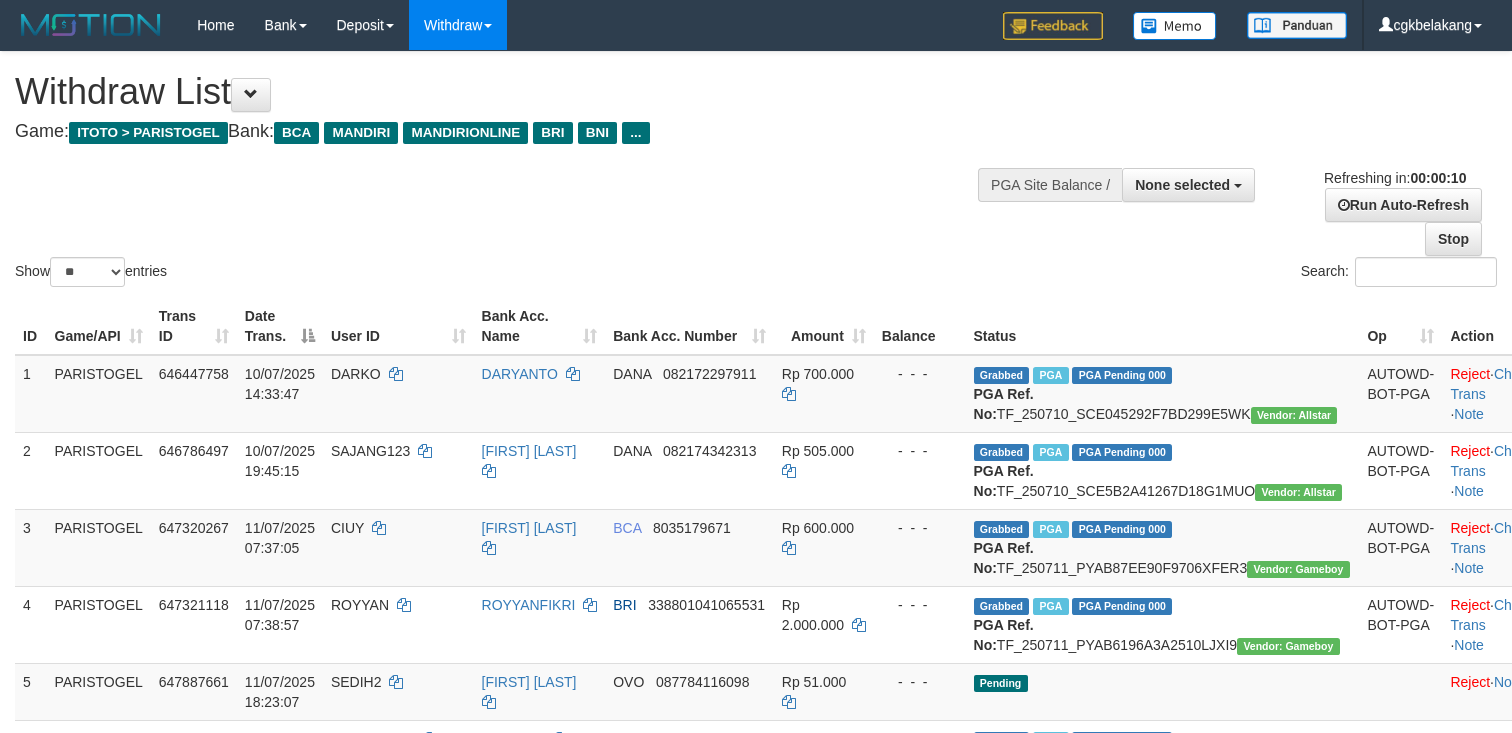 select 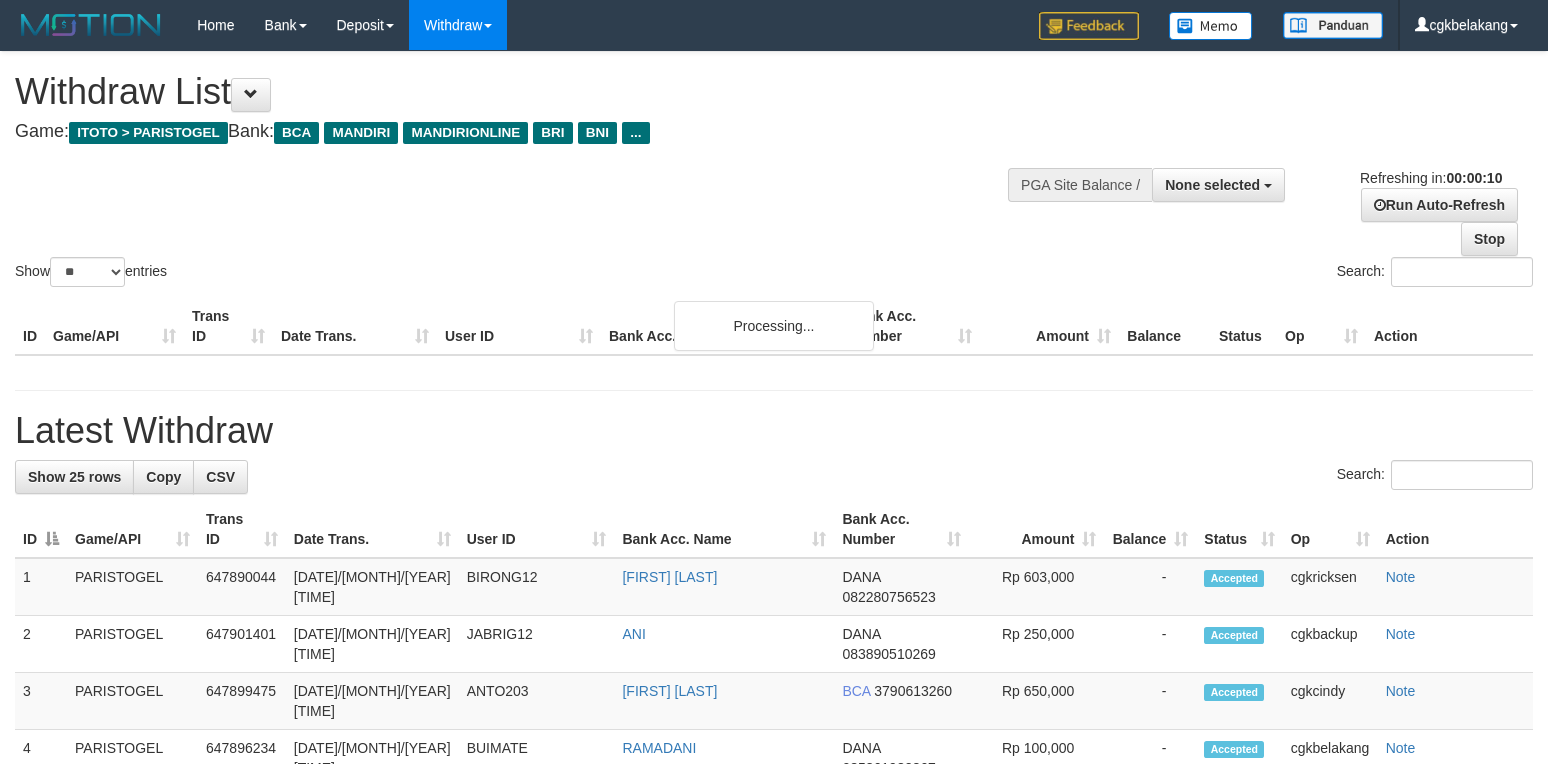 select 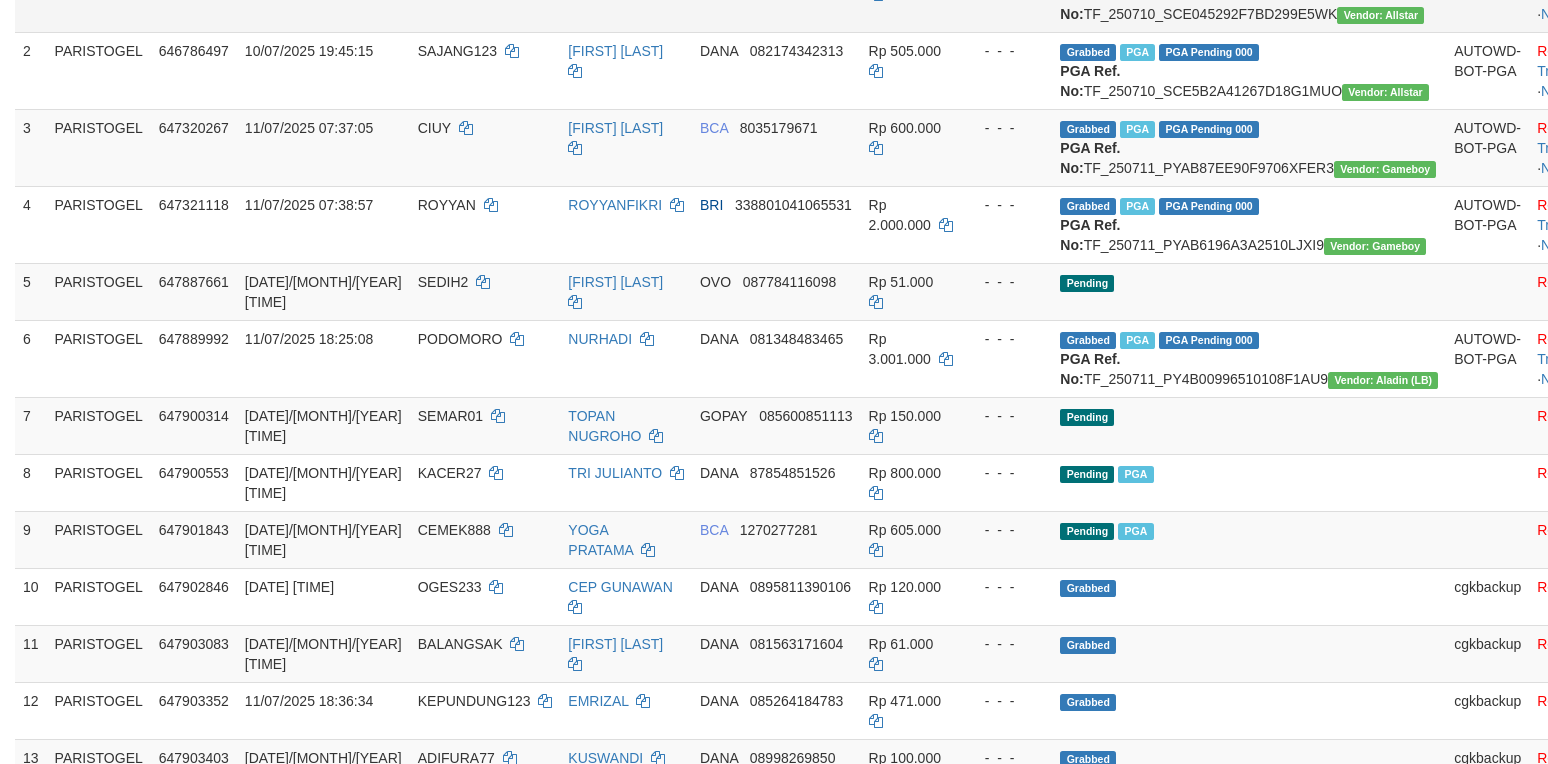 scroll, scrollTop: 645, scrollLeft: 0, axis: vertical 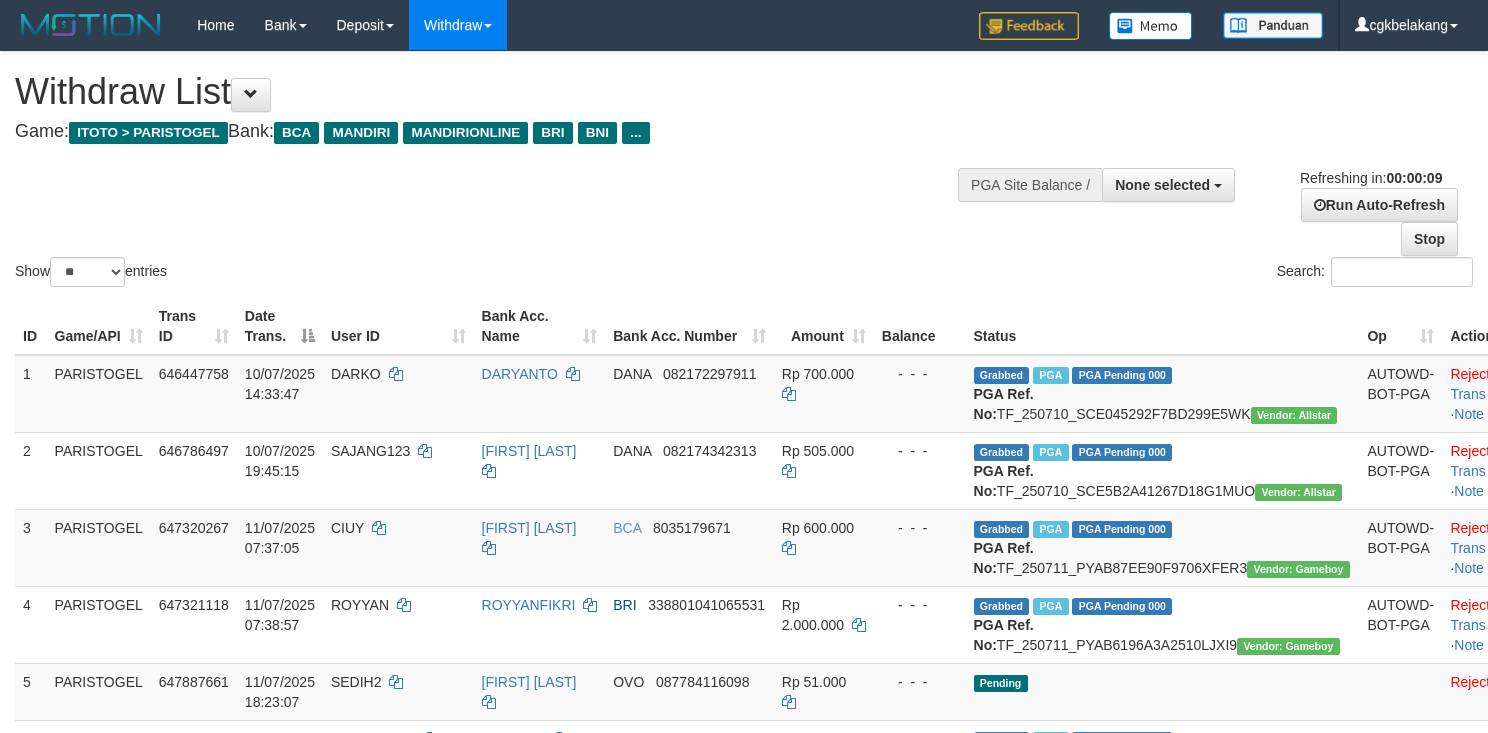 select 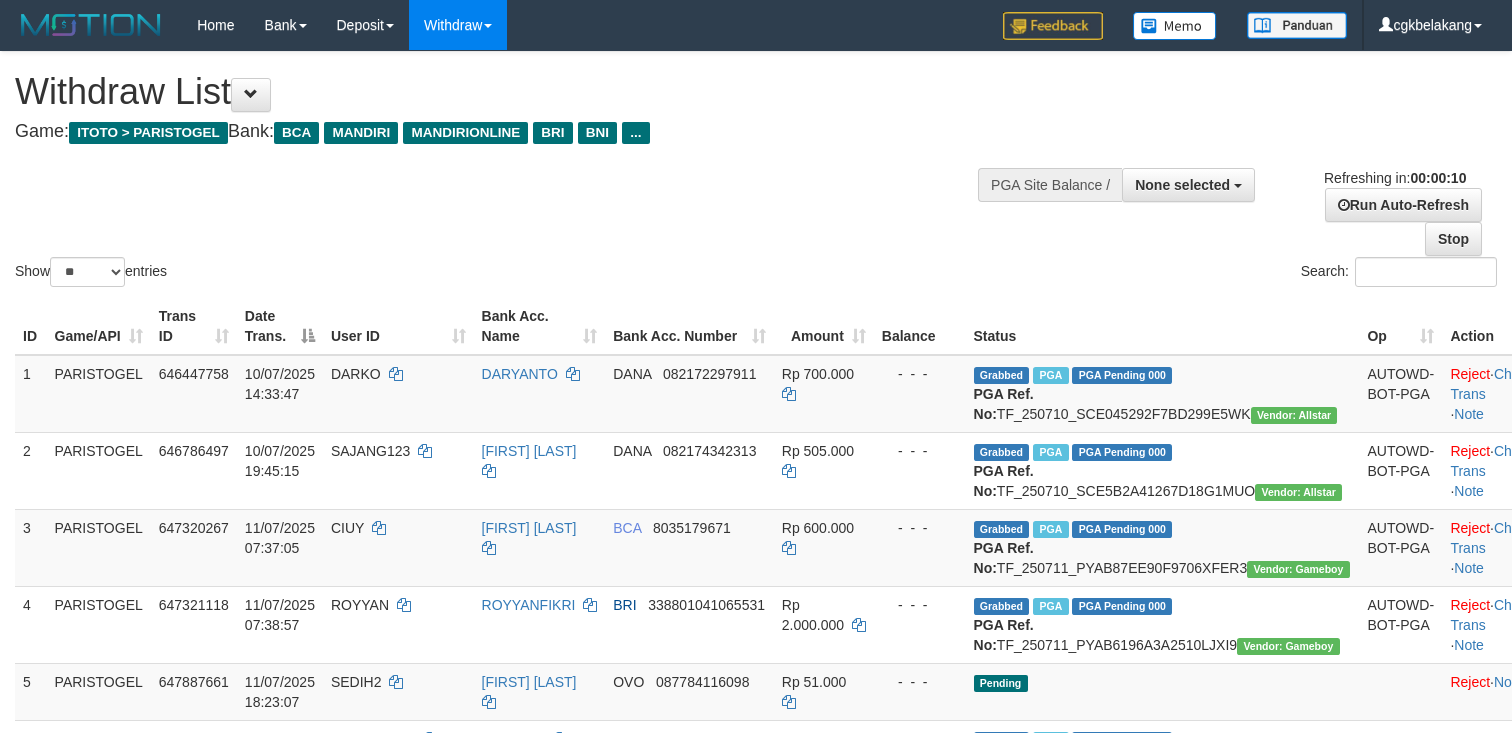 select 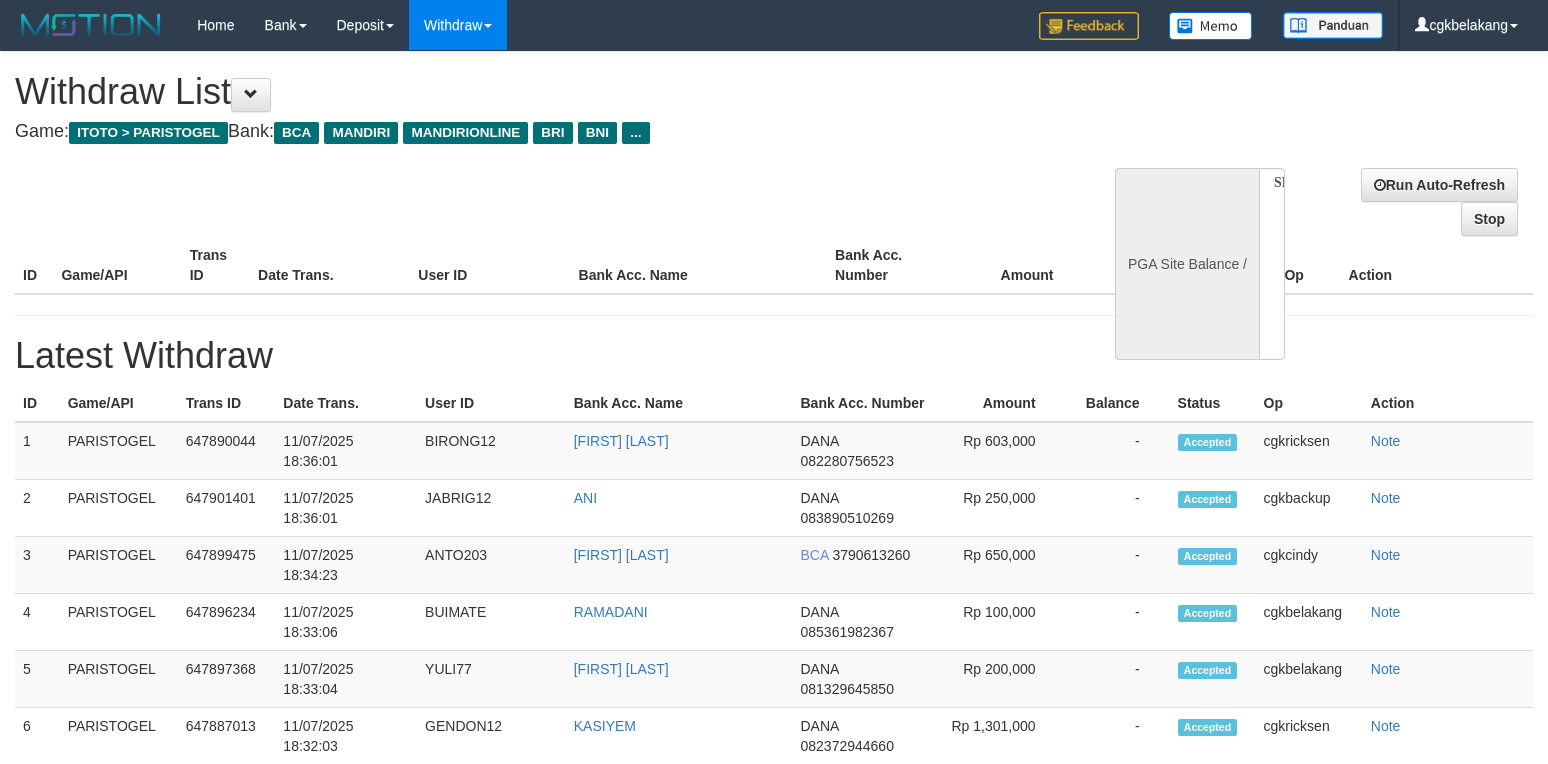 select 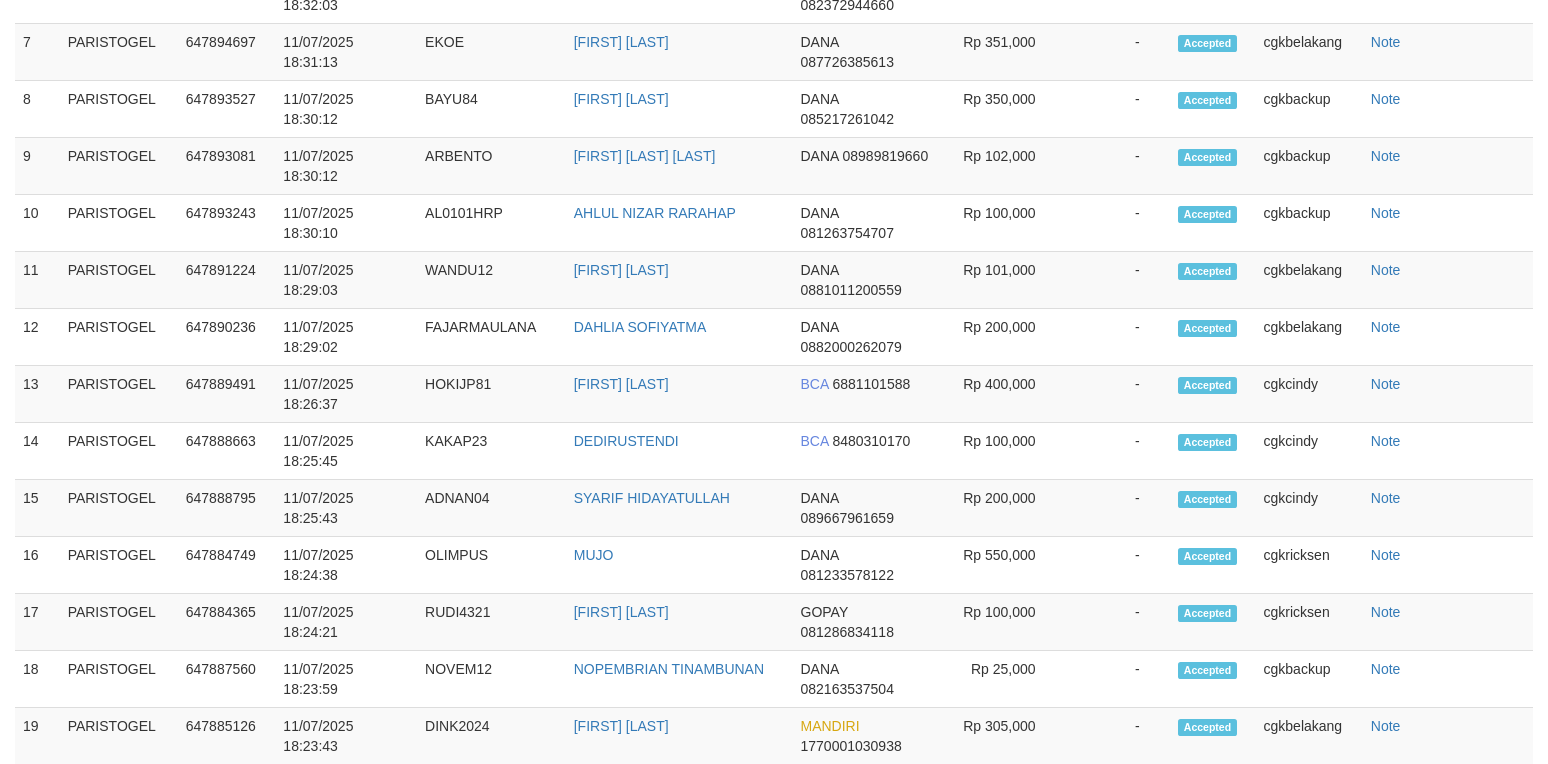 select on "**" 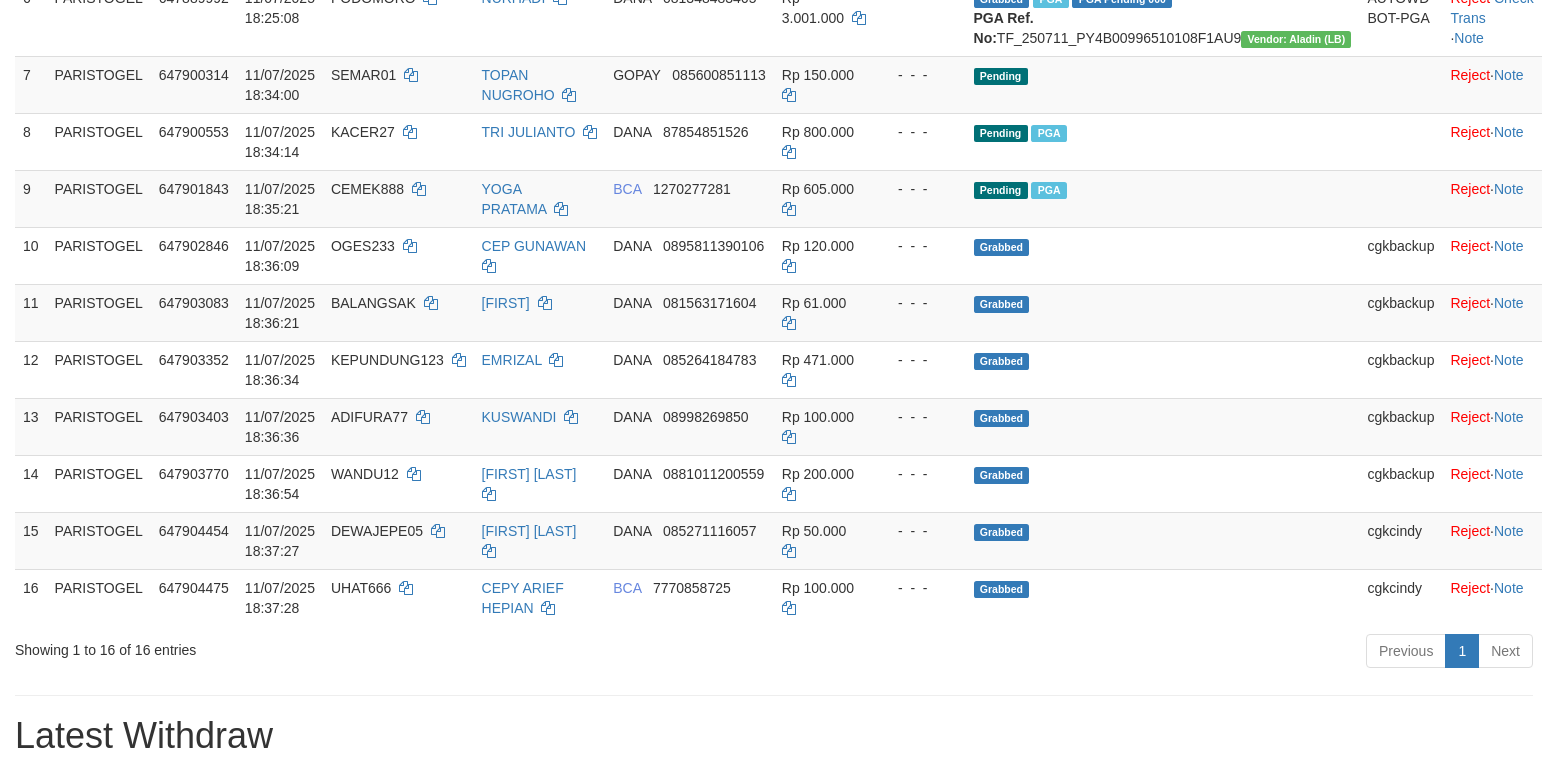 scroll, scrollTop: 666, scrollLeft: 0, axis: vertical 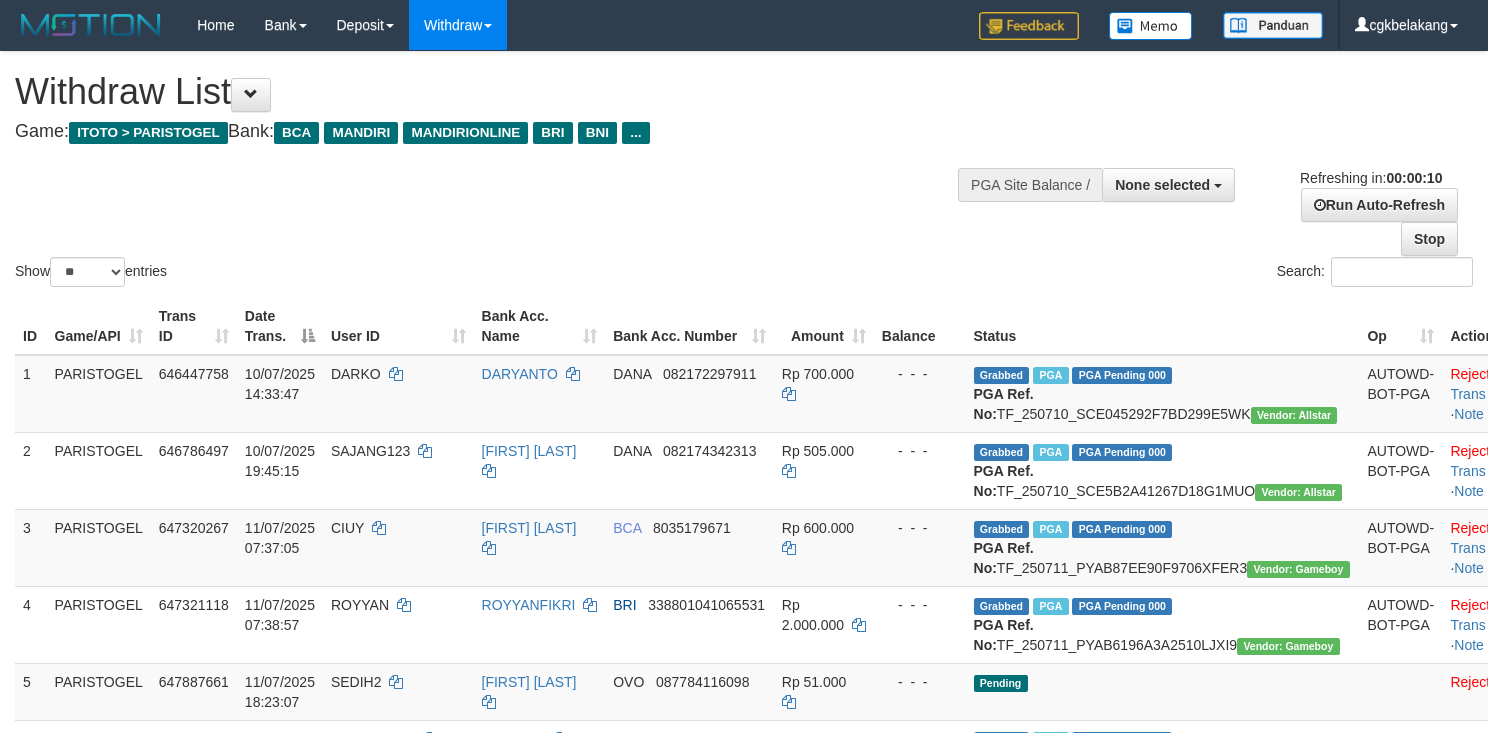 select 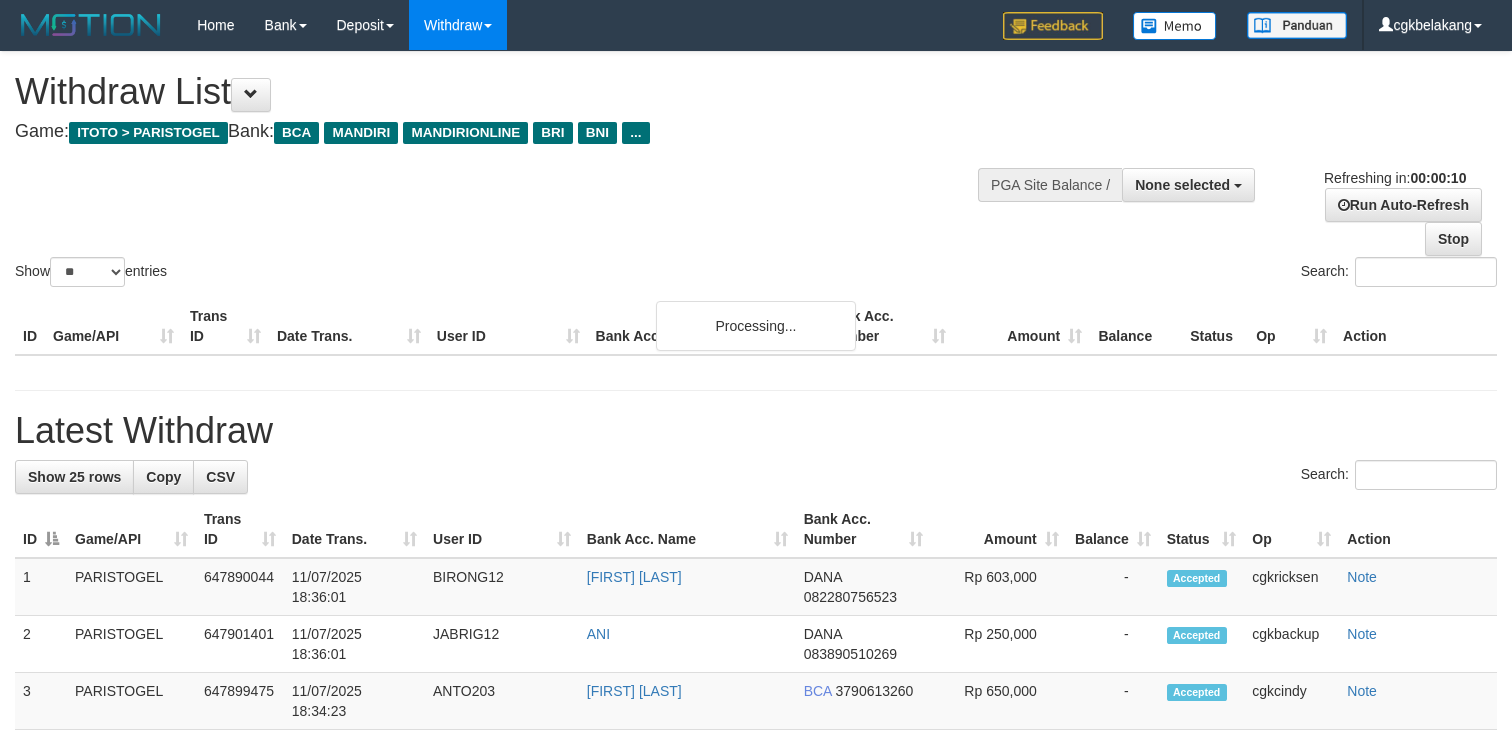 select 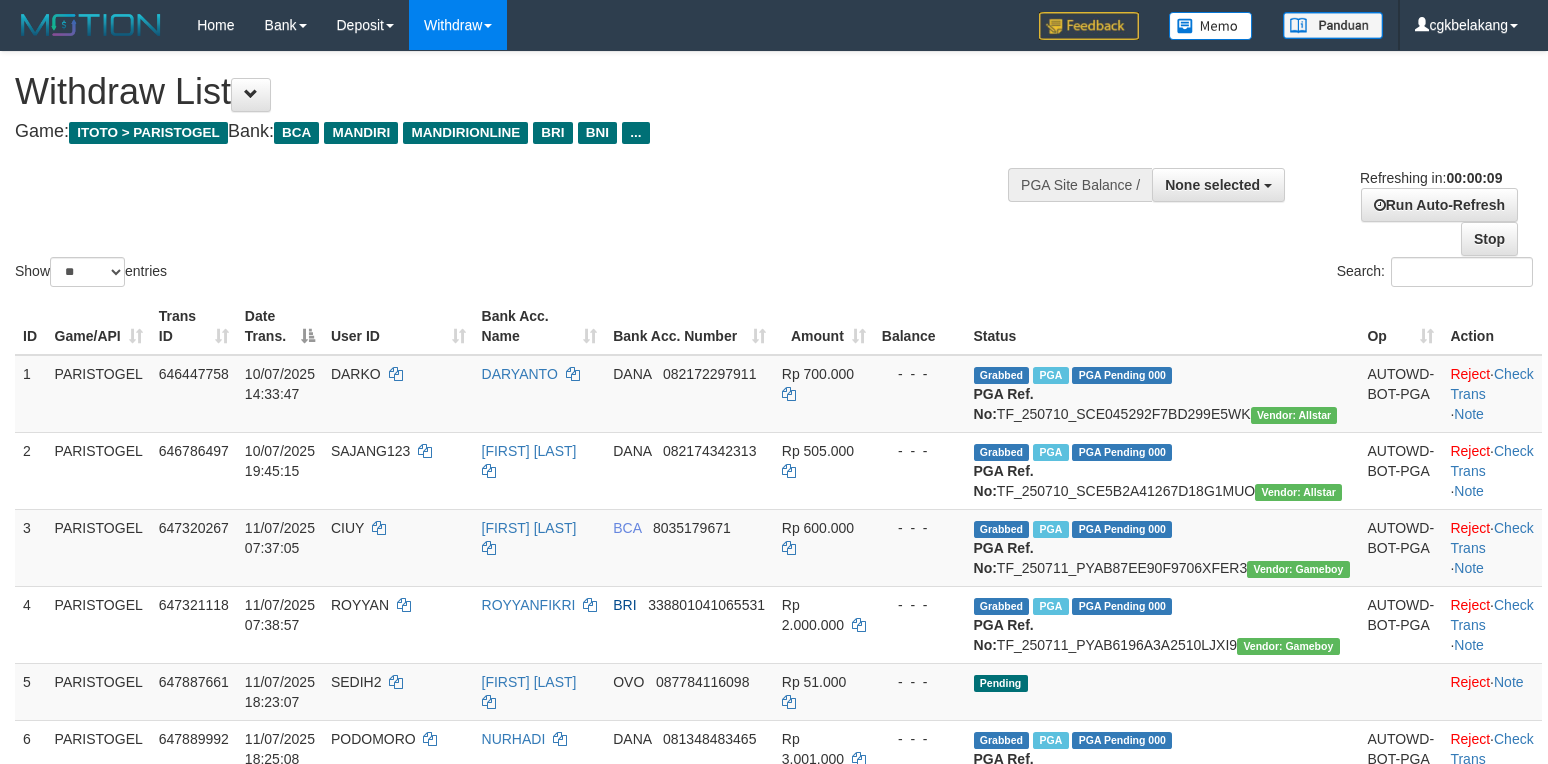 select 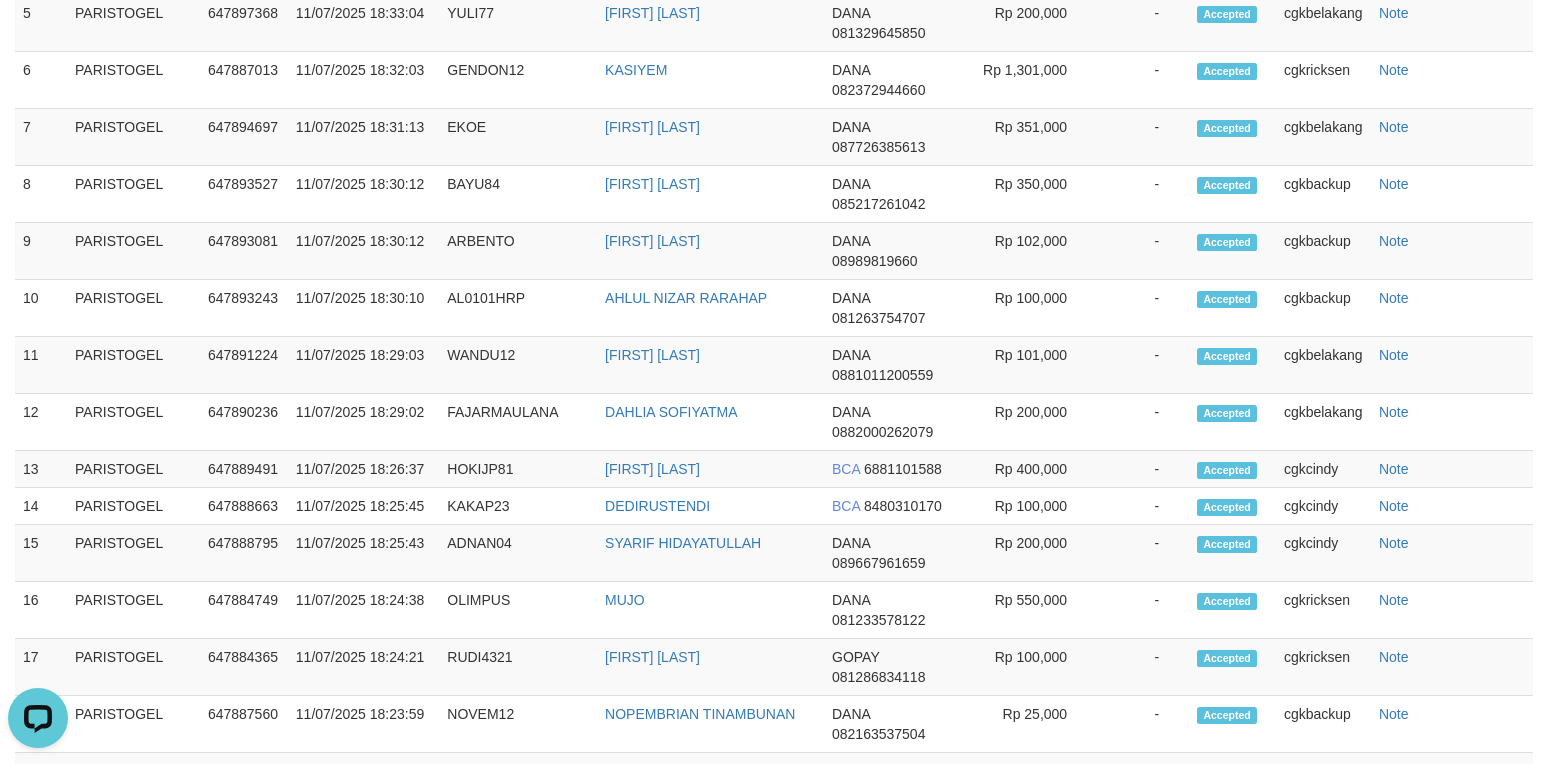 scroll, scrollTop: 0, scrollLeft: 0, axis: both 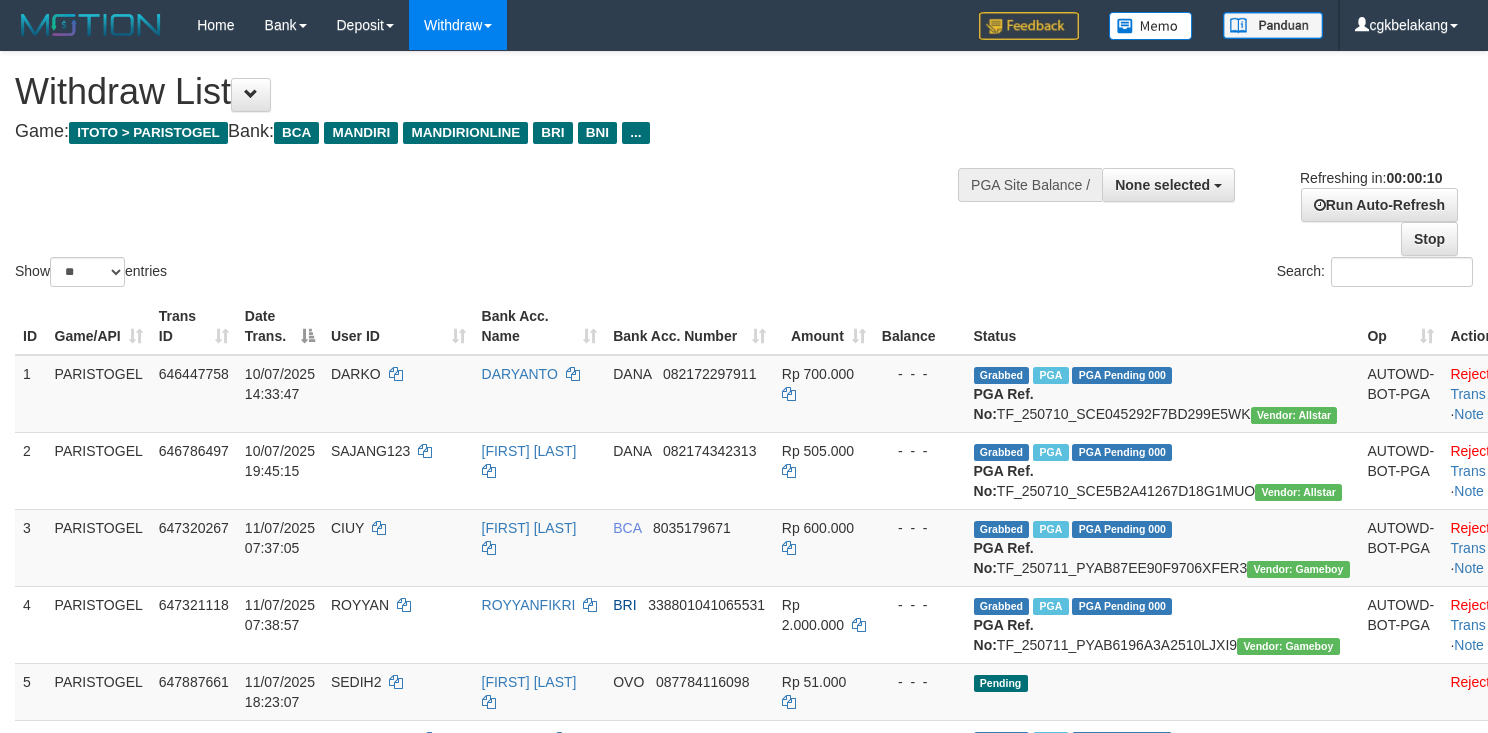 select 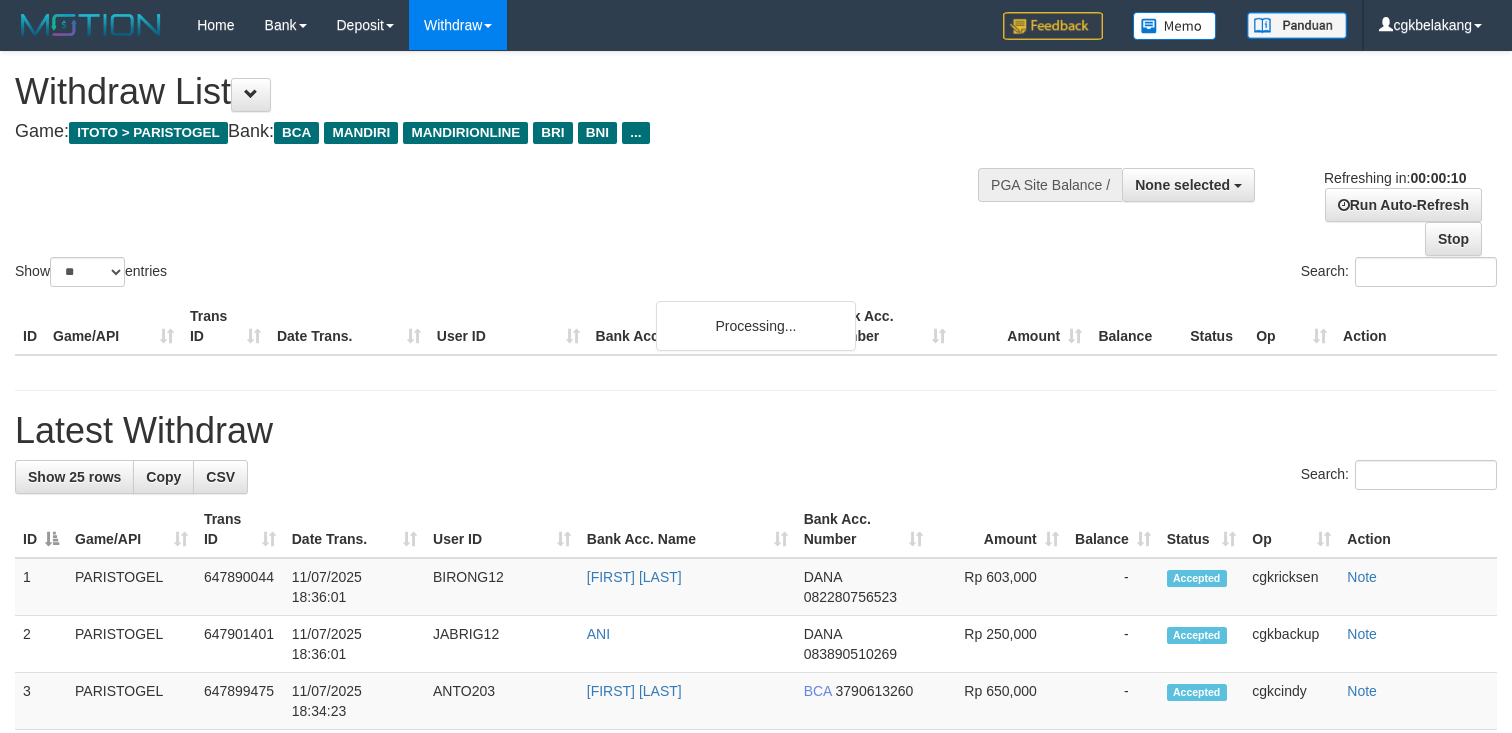 select 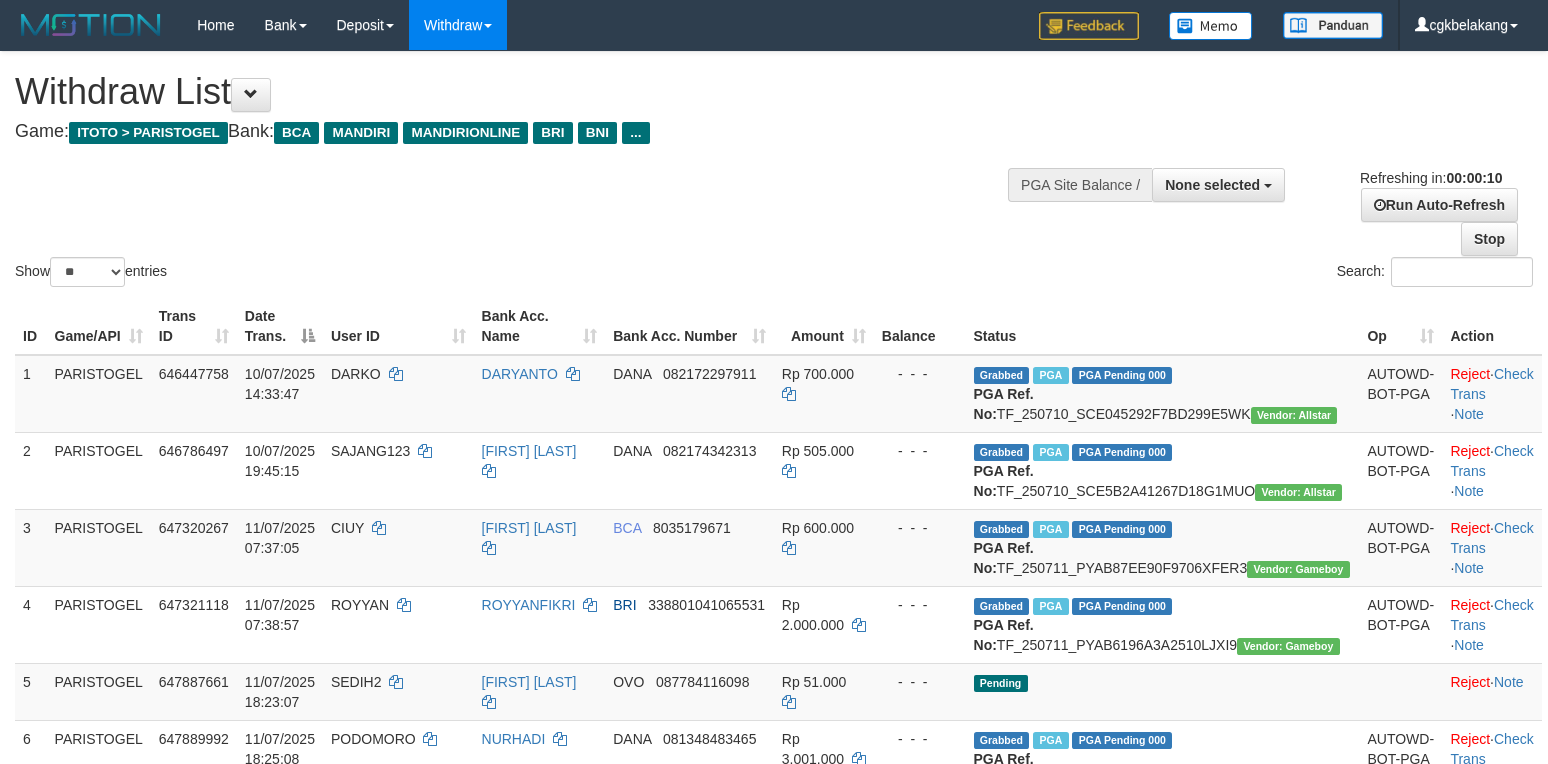 select 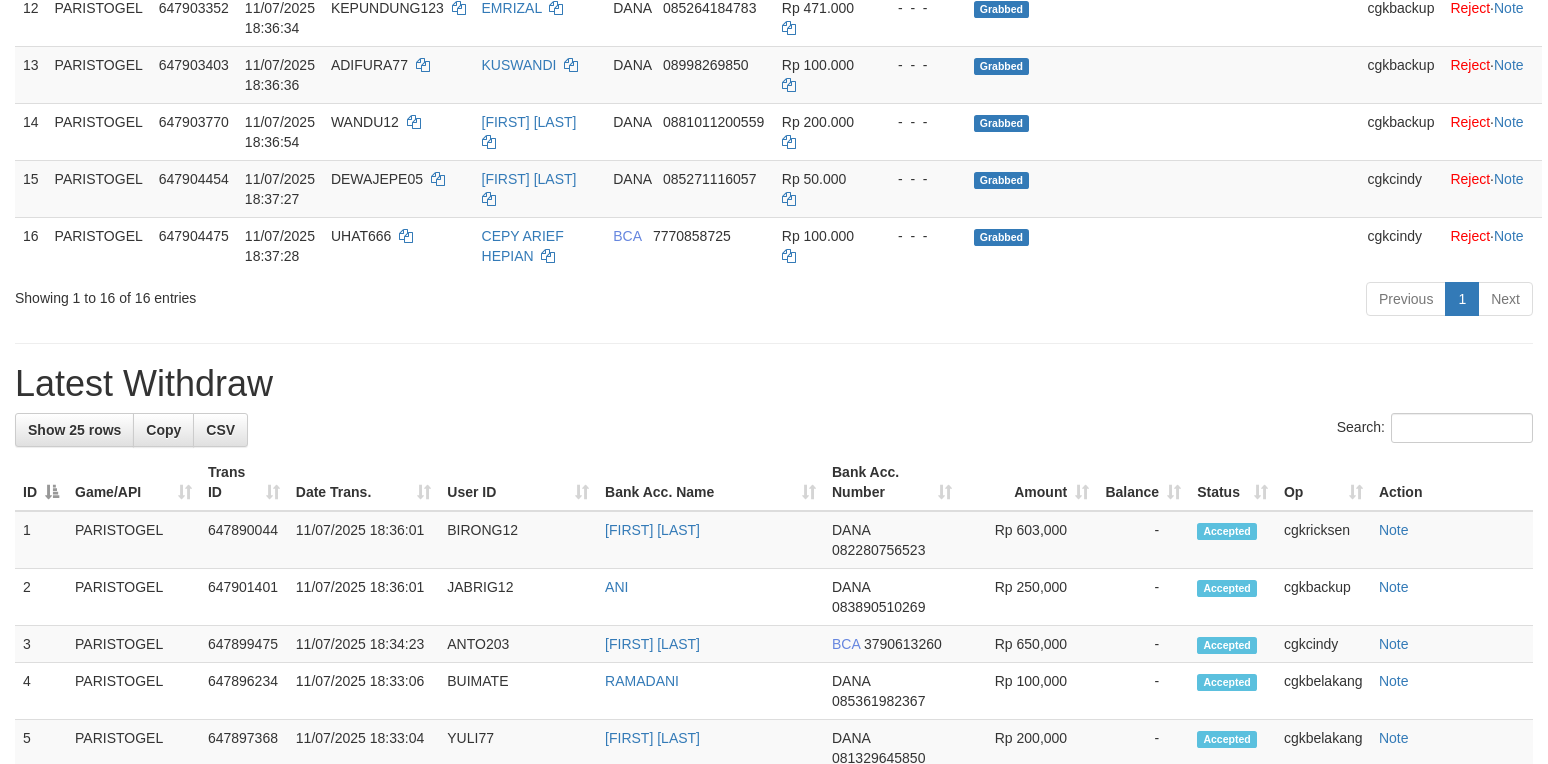 scroll, scrollTop: 1018, scrollLeft: 0, axis: vertical 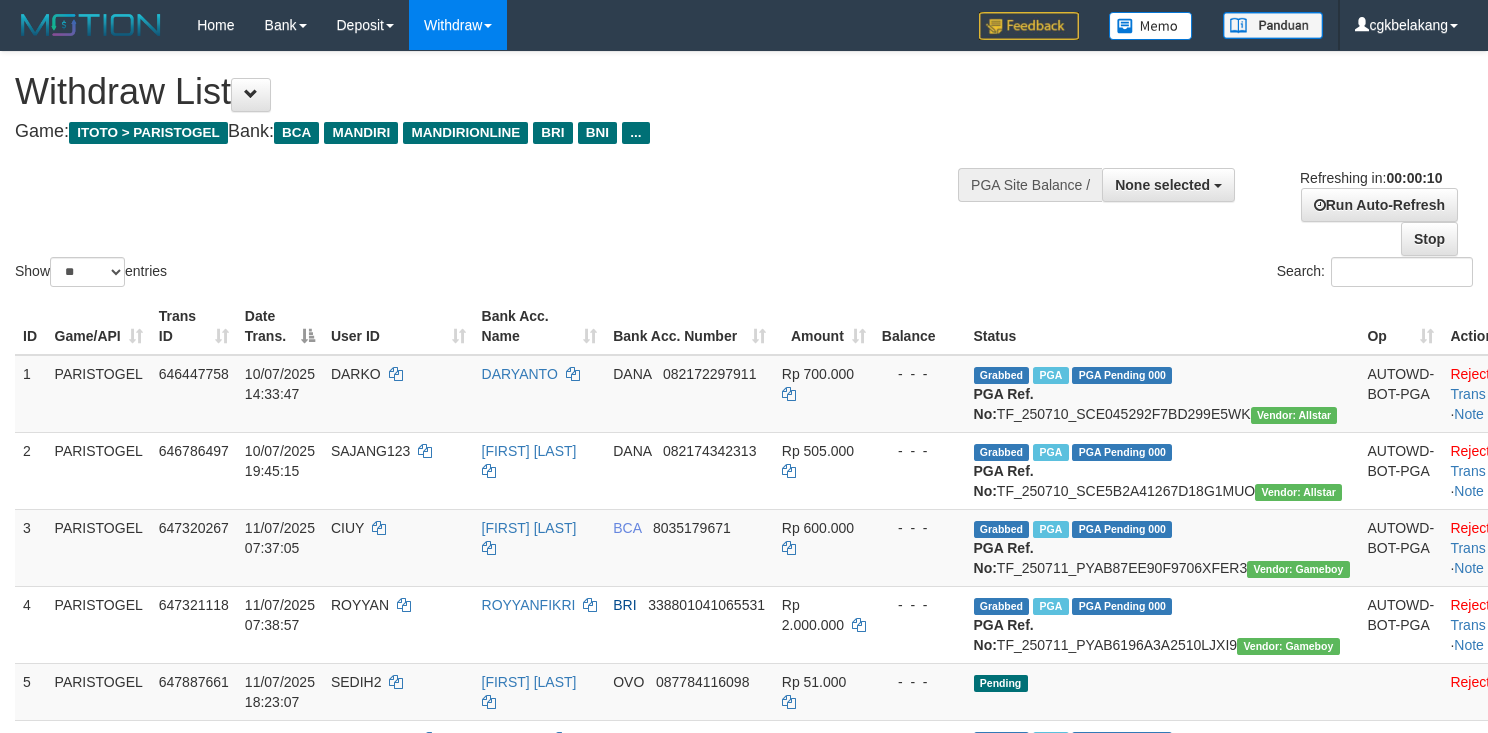 select 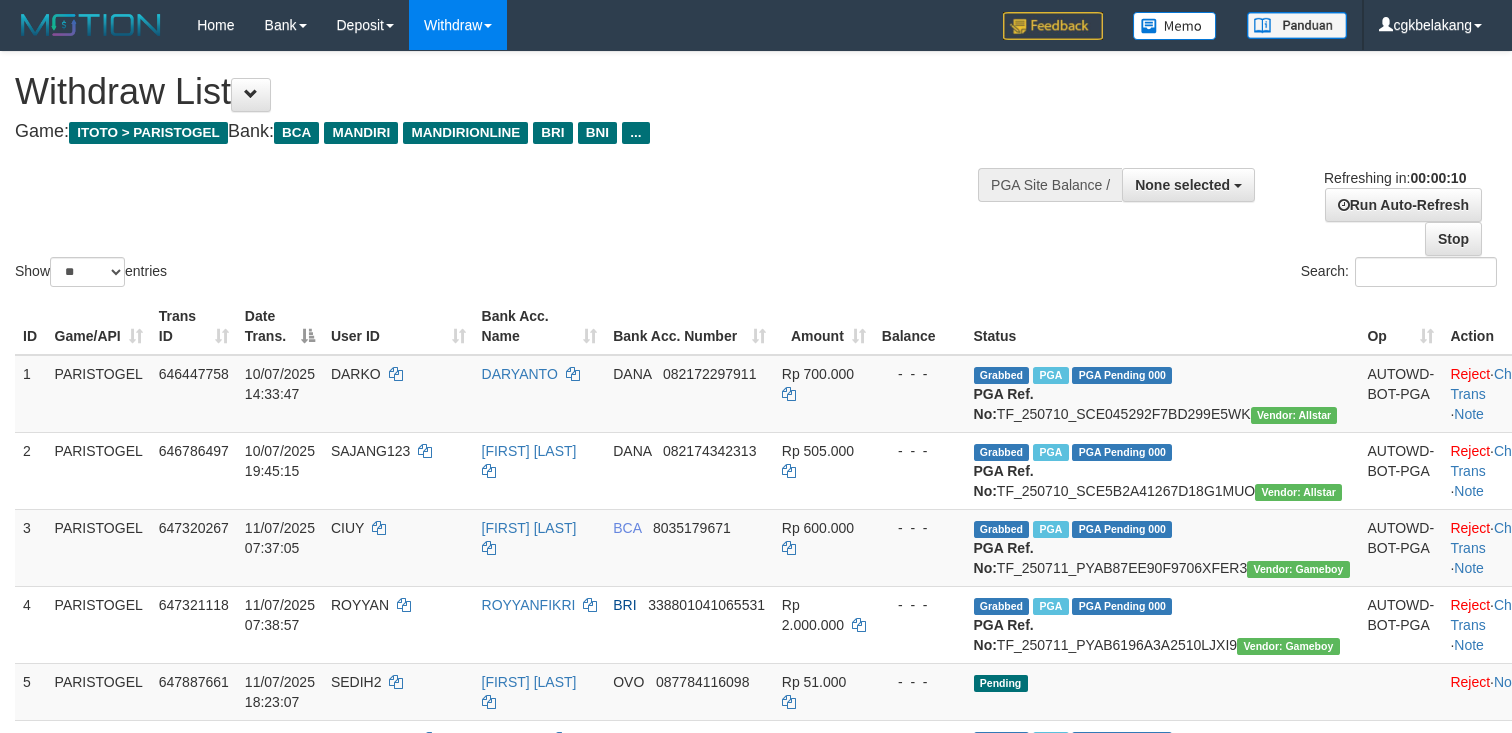 select 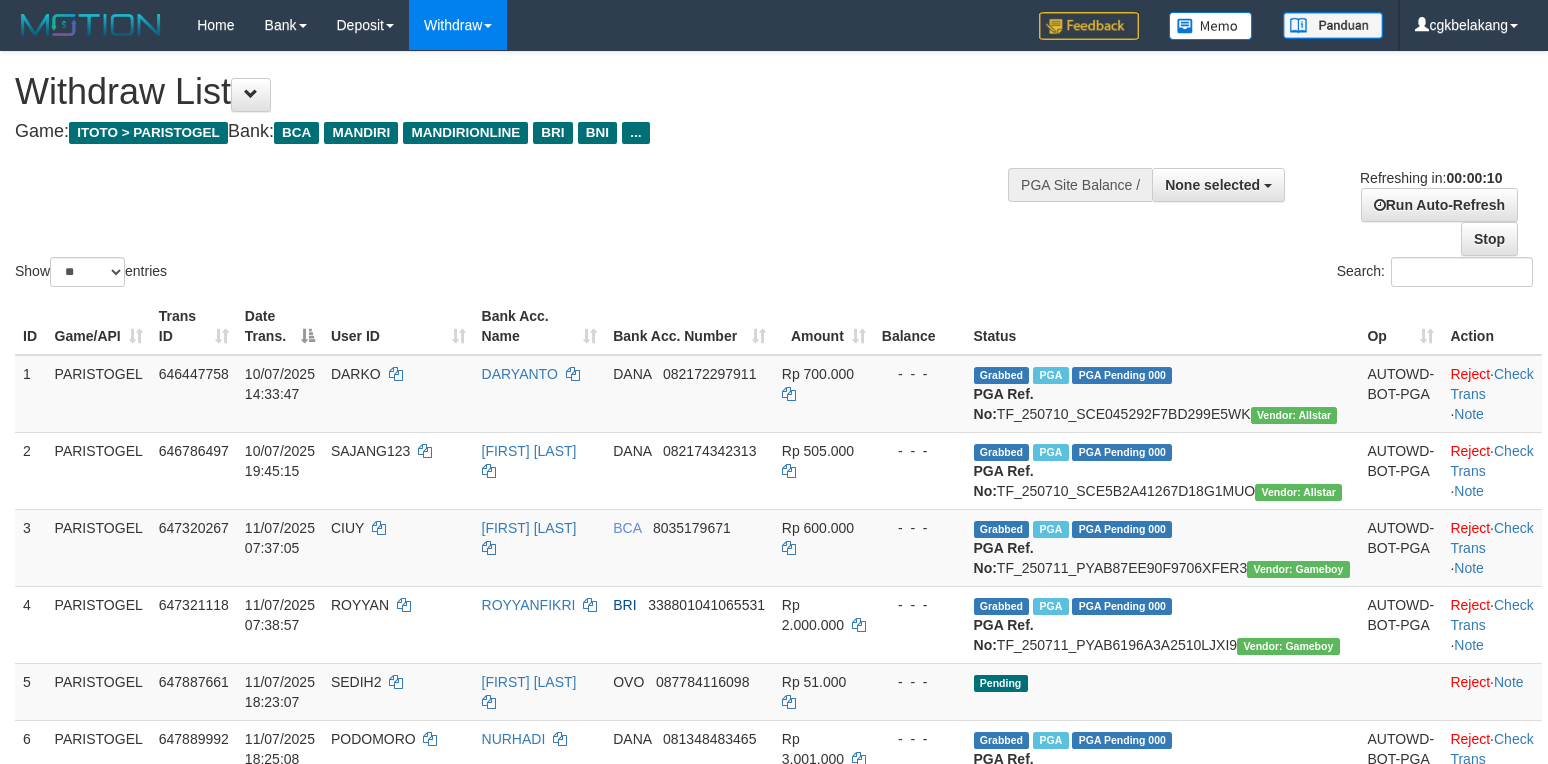select 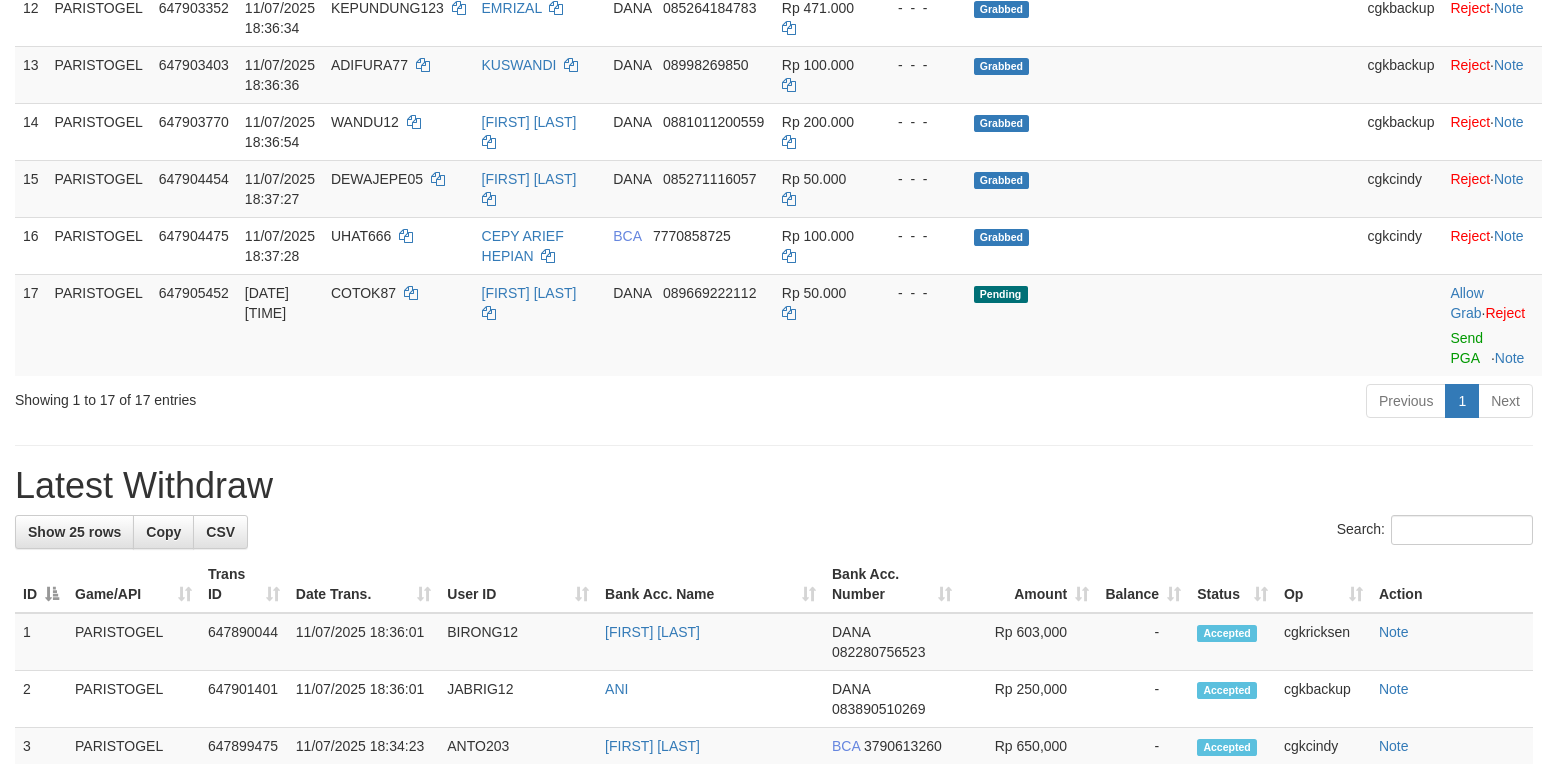 scroll, scrollTop: 1018, scrollLeft: 0, axis: vertical 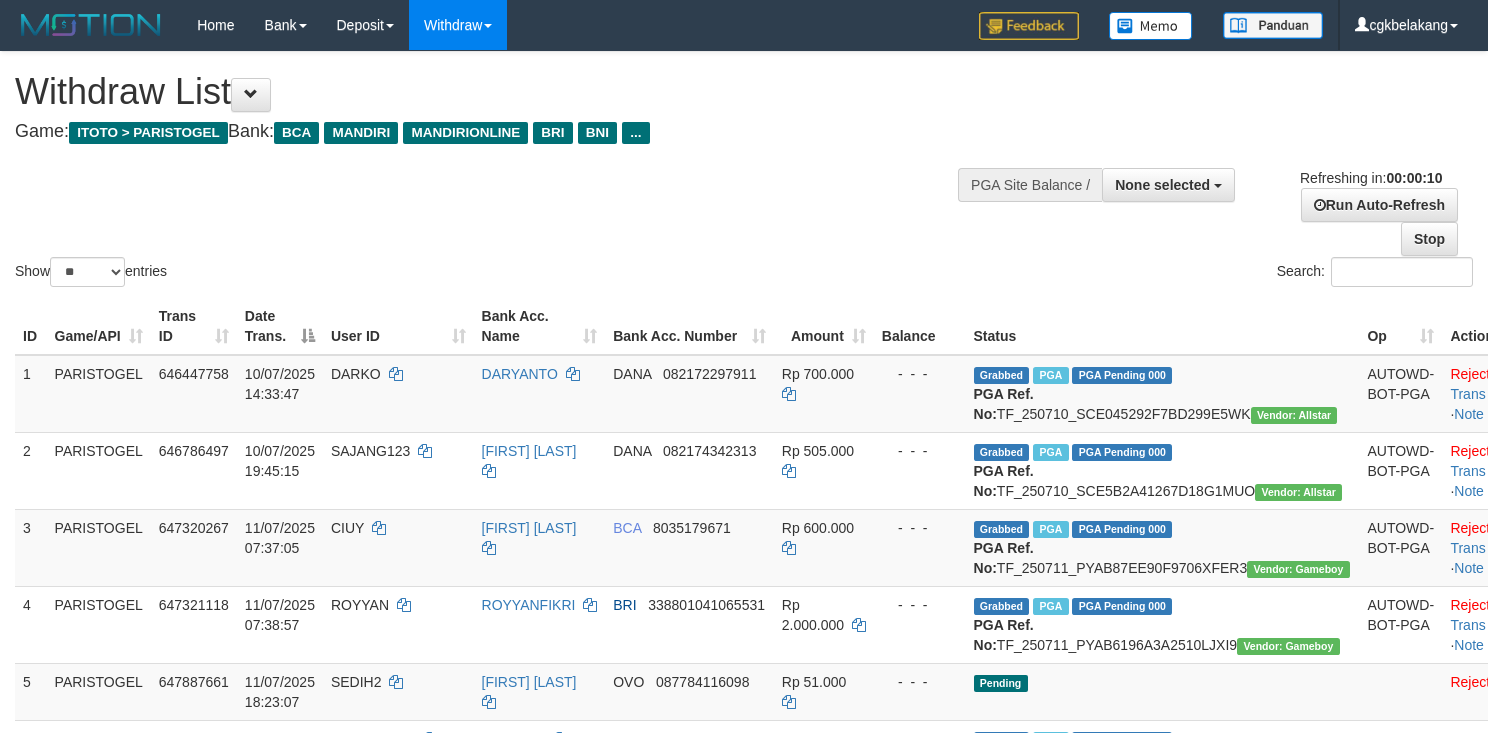 select 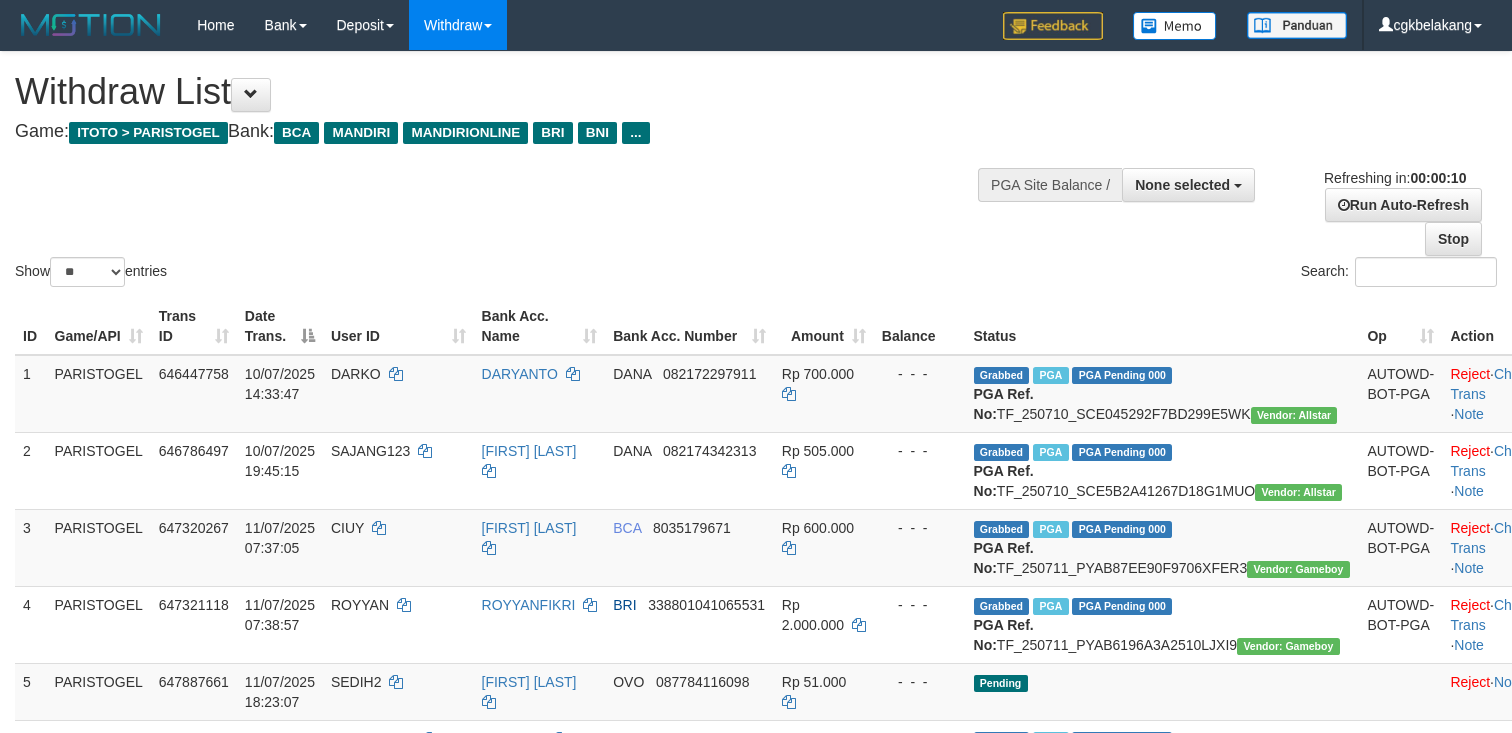 select 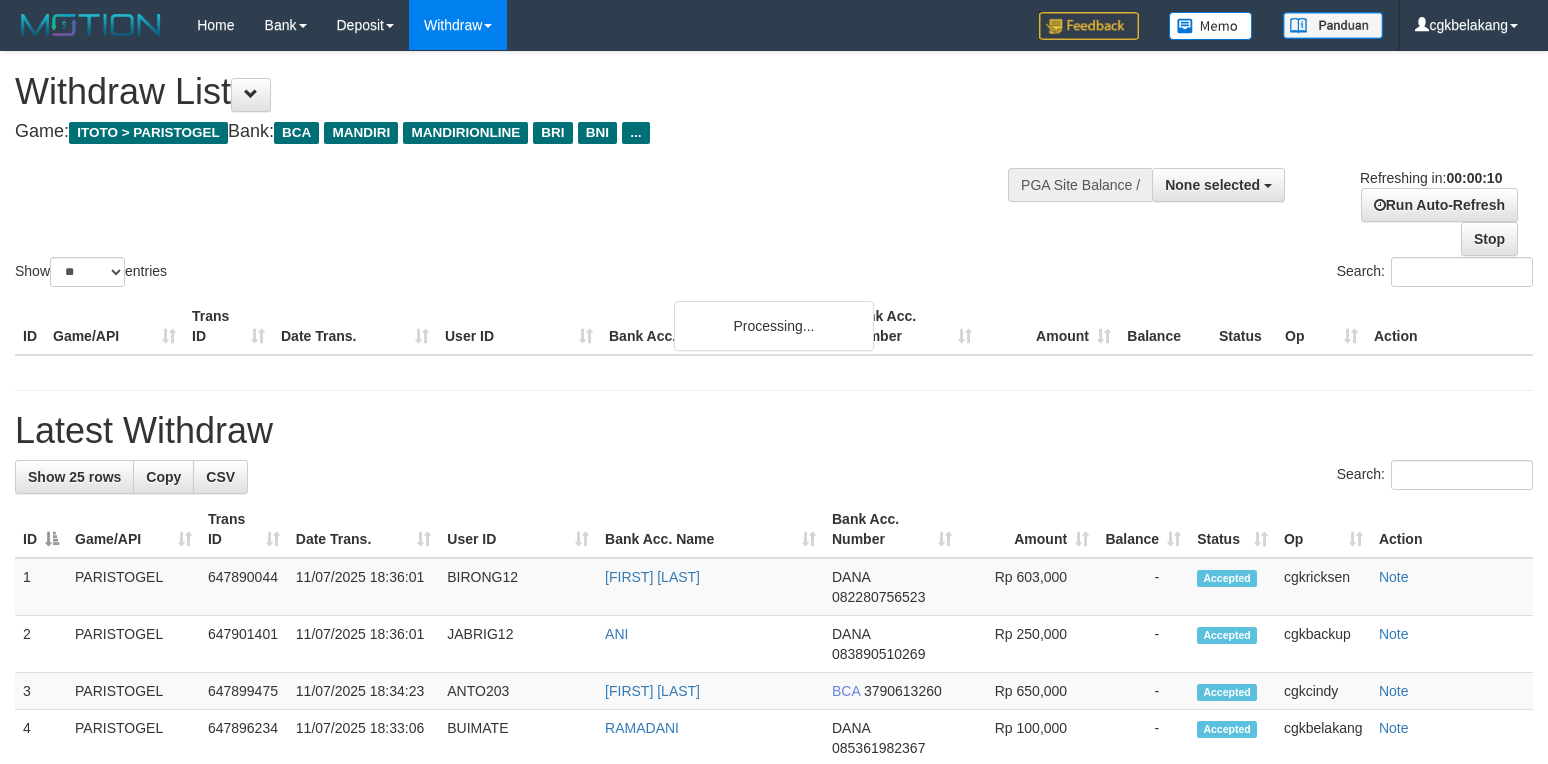 select 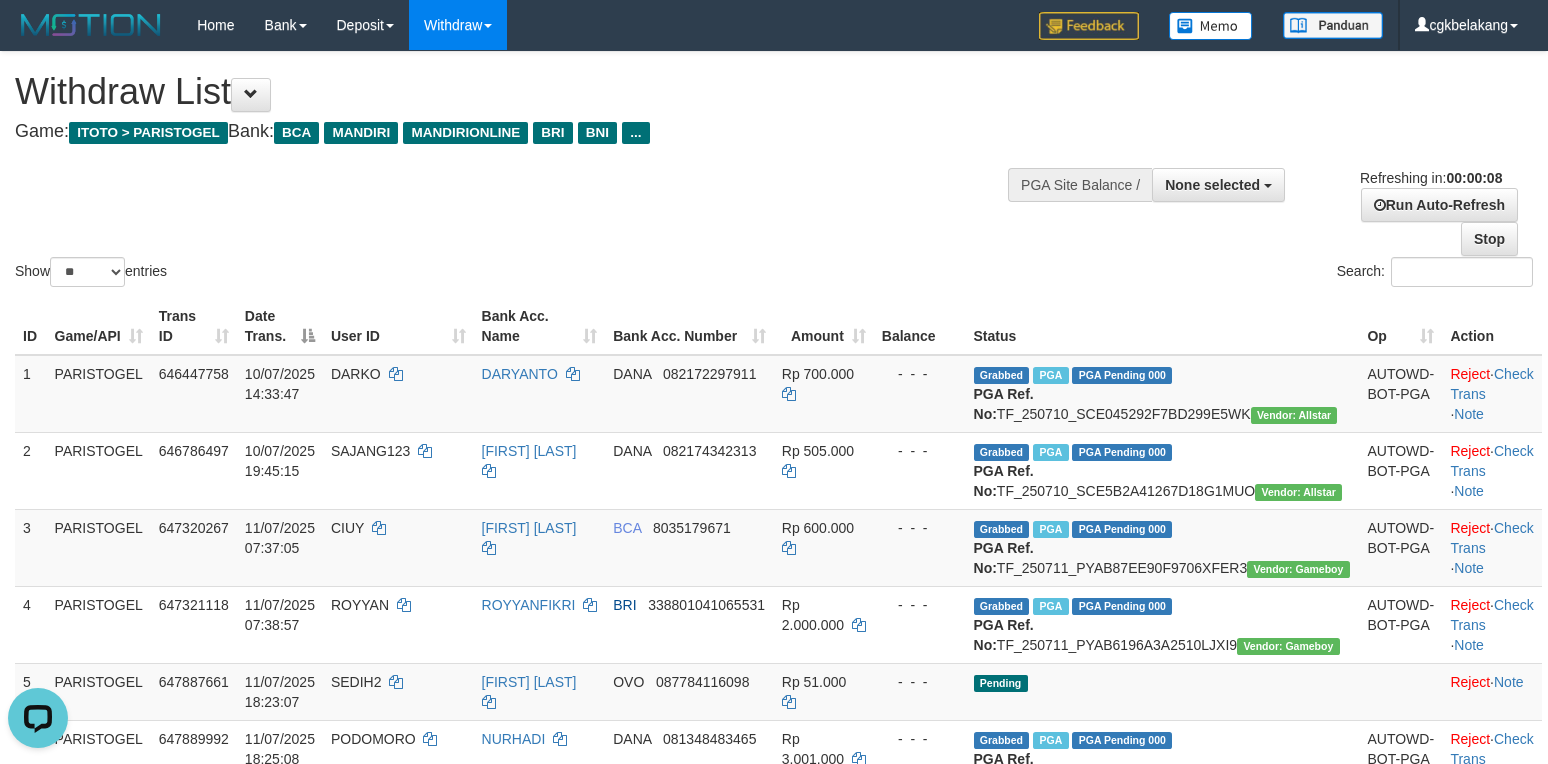 scroll, scrollTop: 0, scrollLeft: 0, axis: both 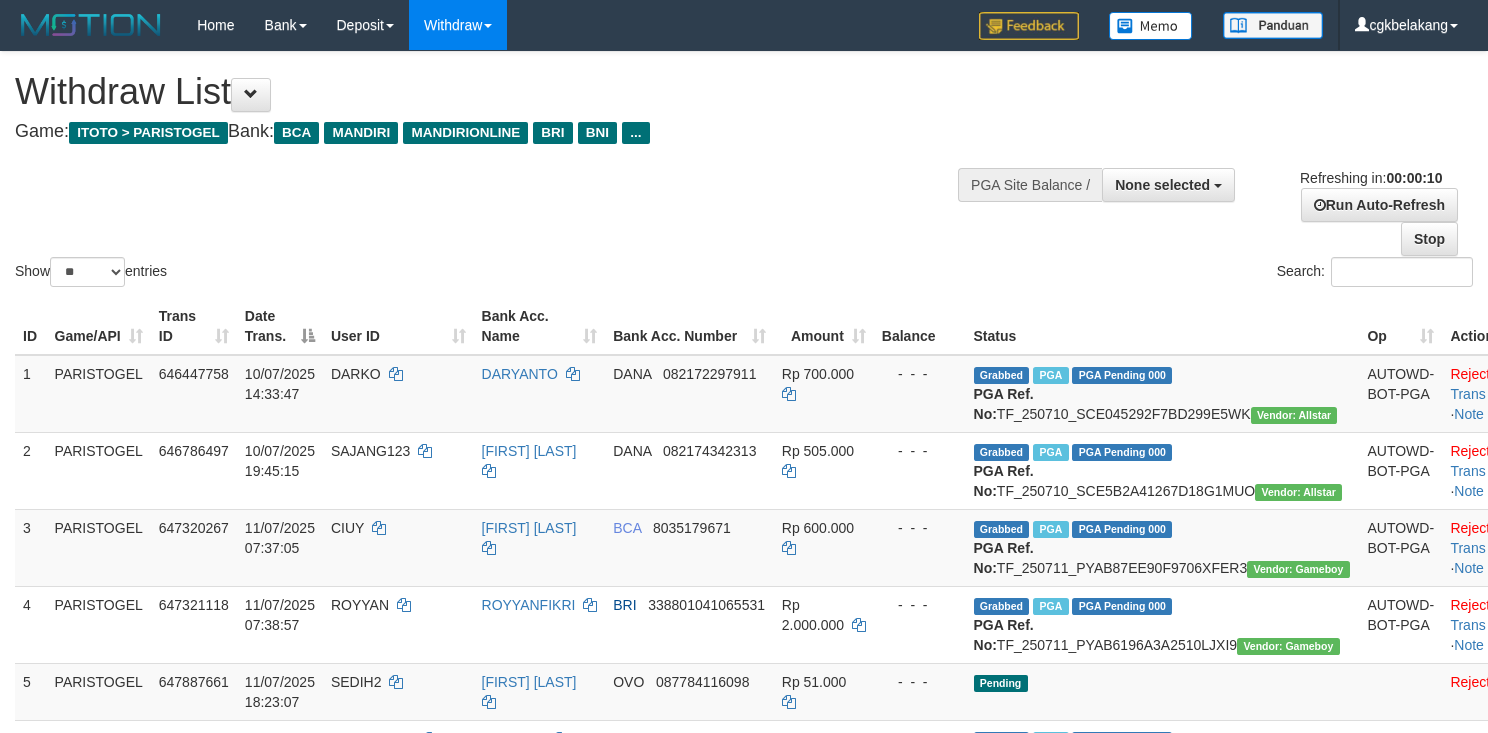 select 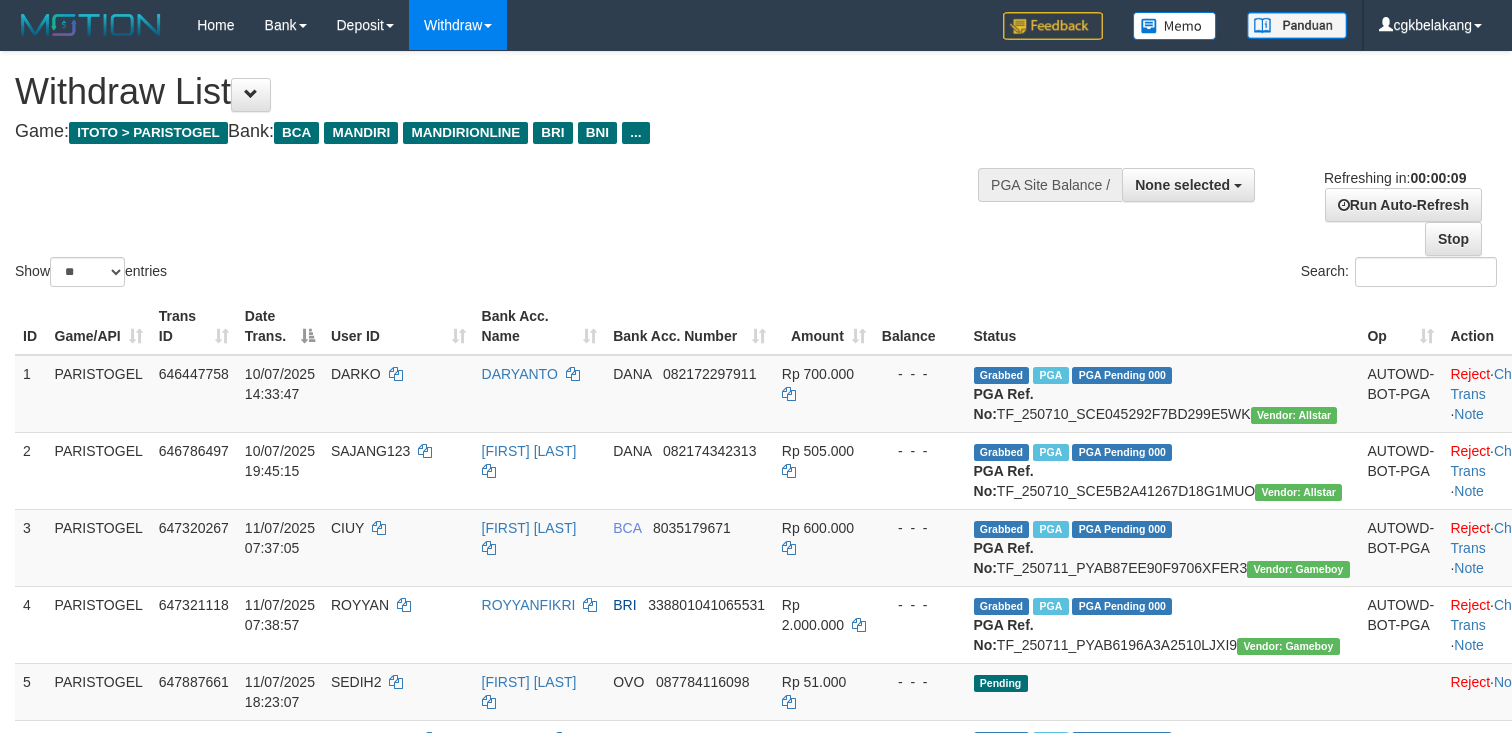 select 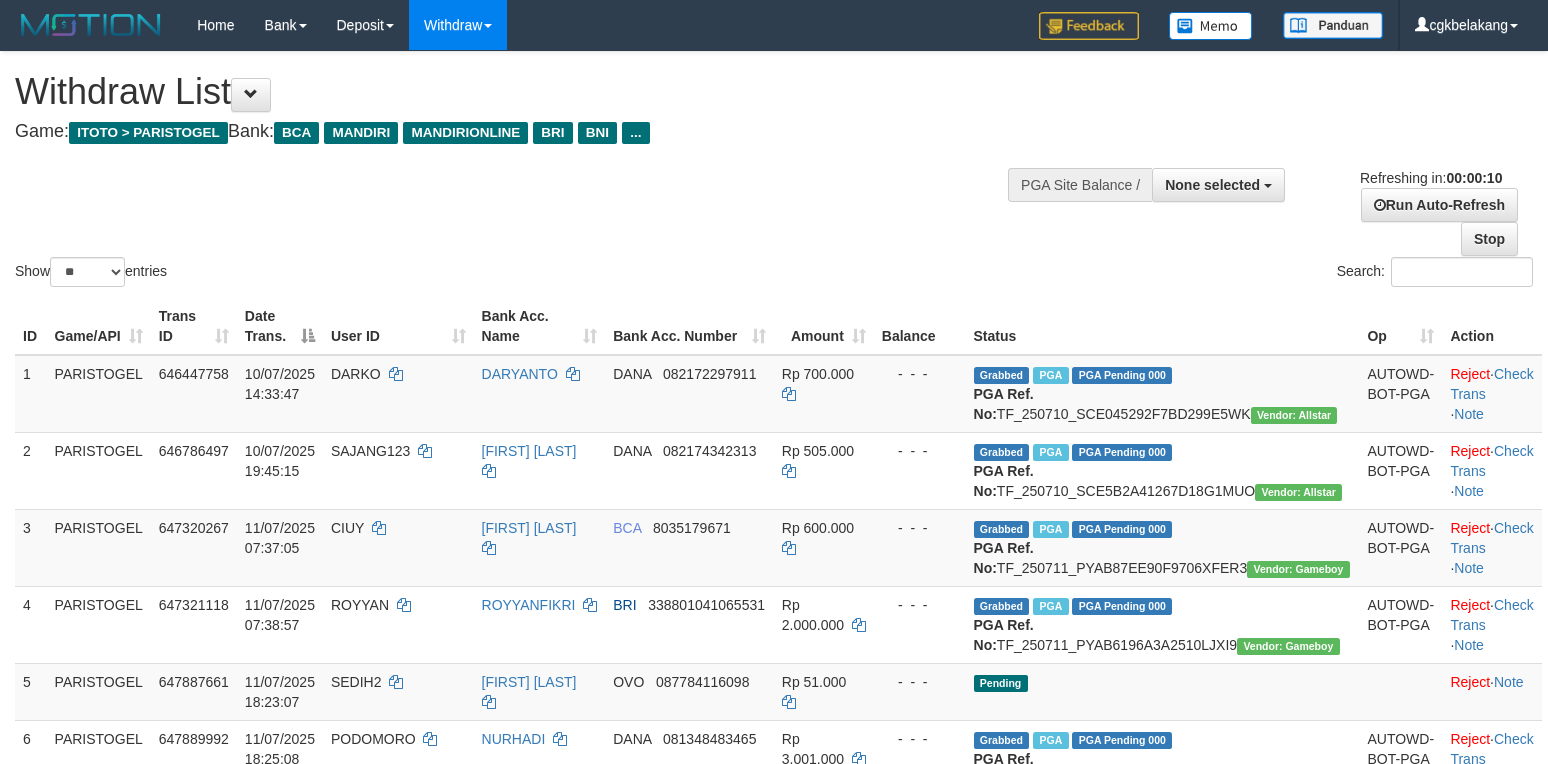 select 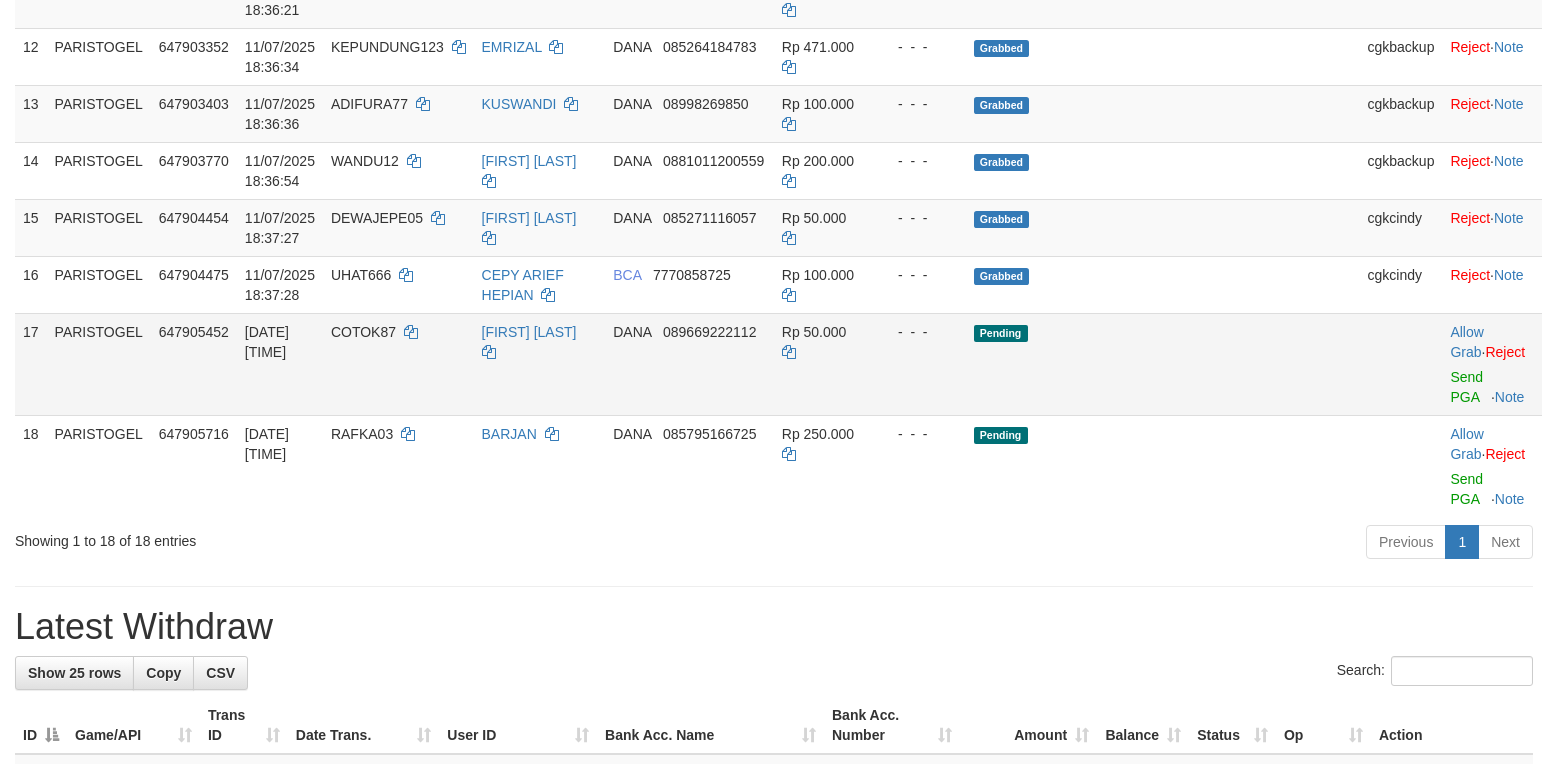 scroll, scrollTop: 1008, scrollLeft: 0, axis: vertical 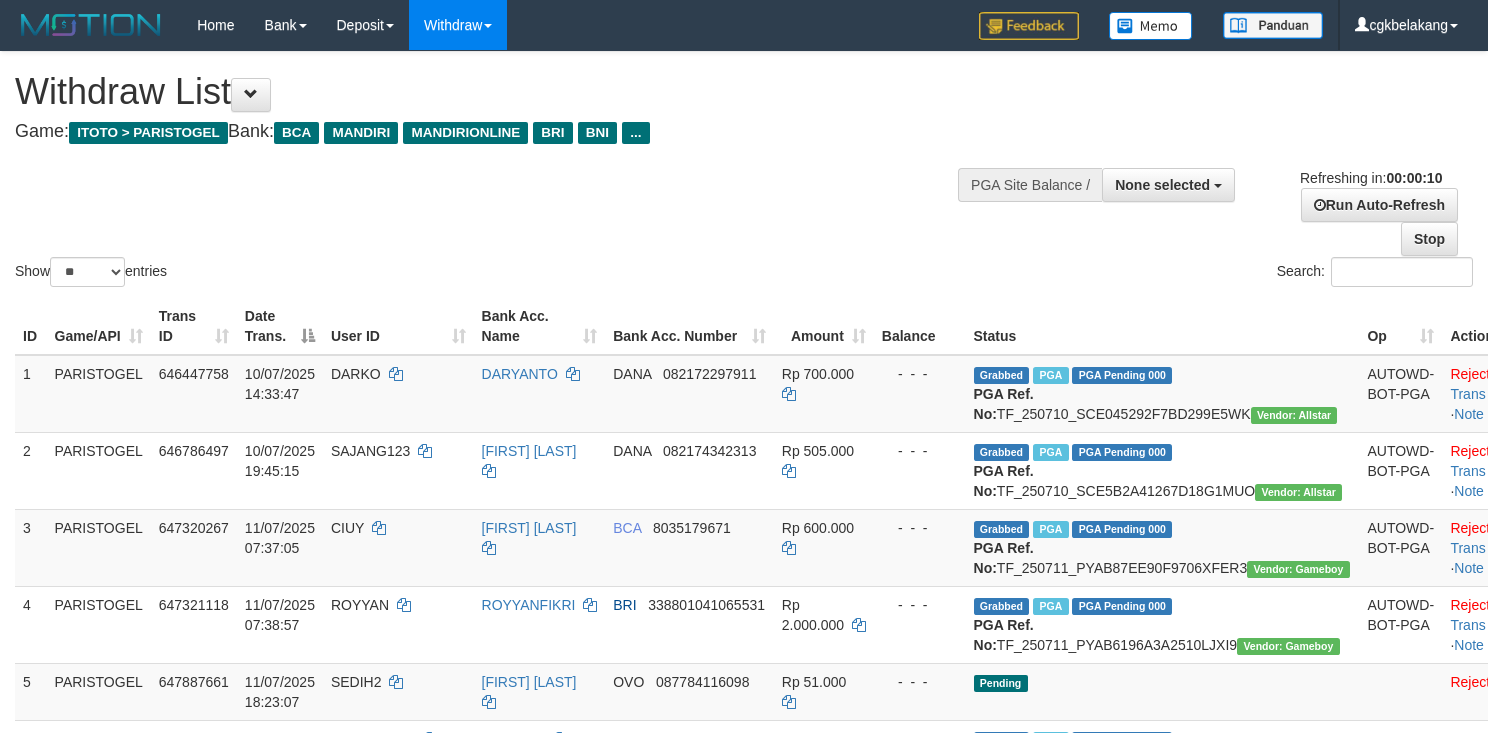 select 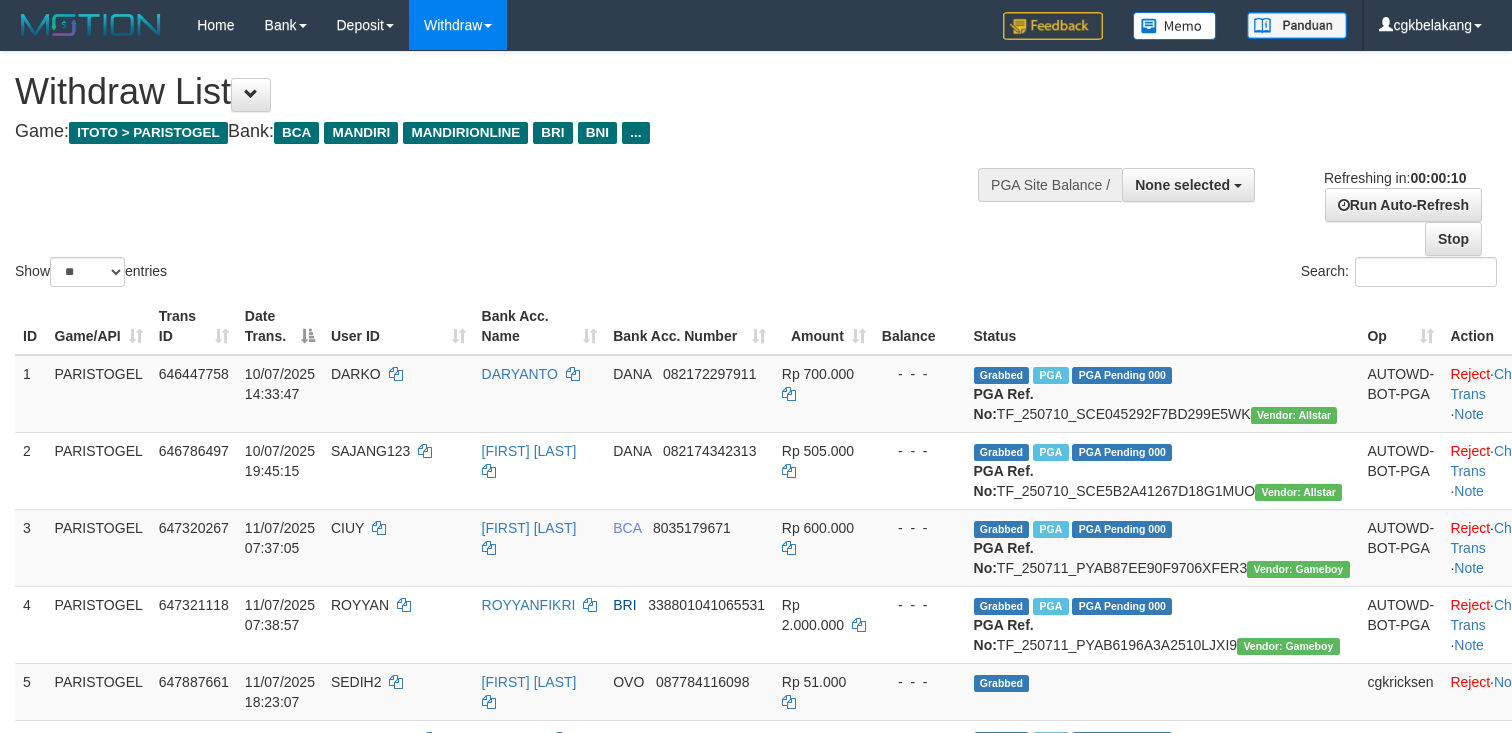select 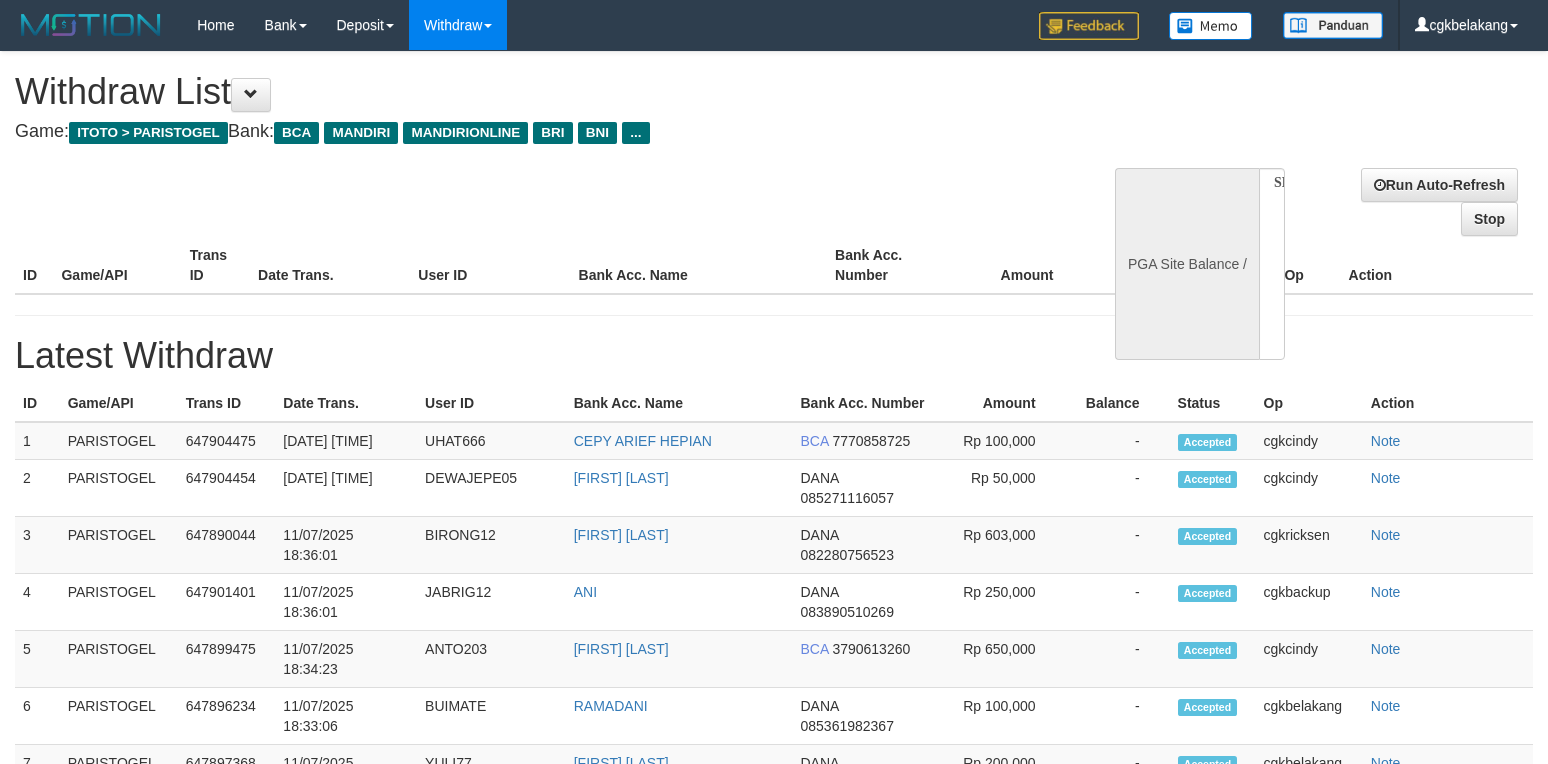 select 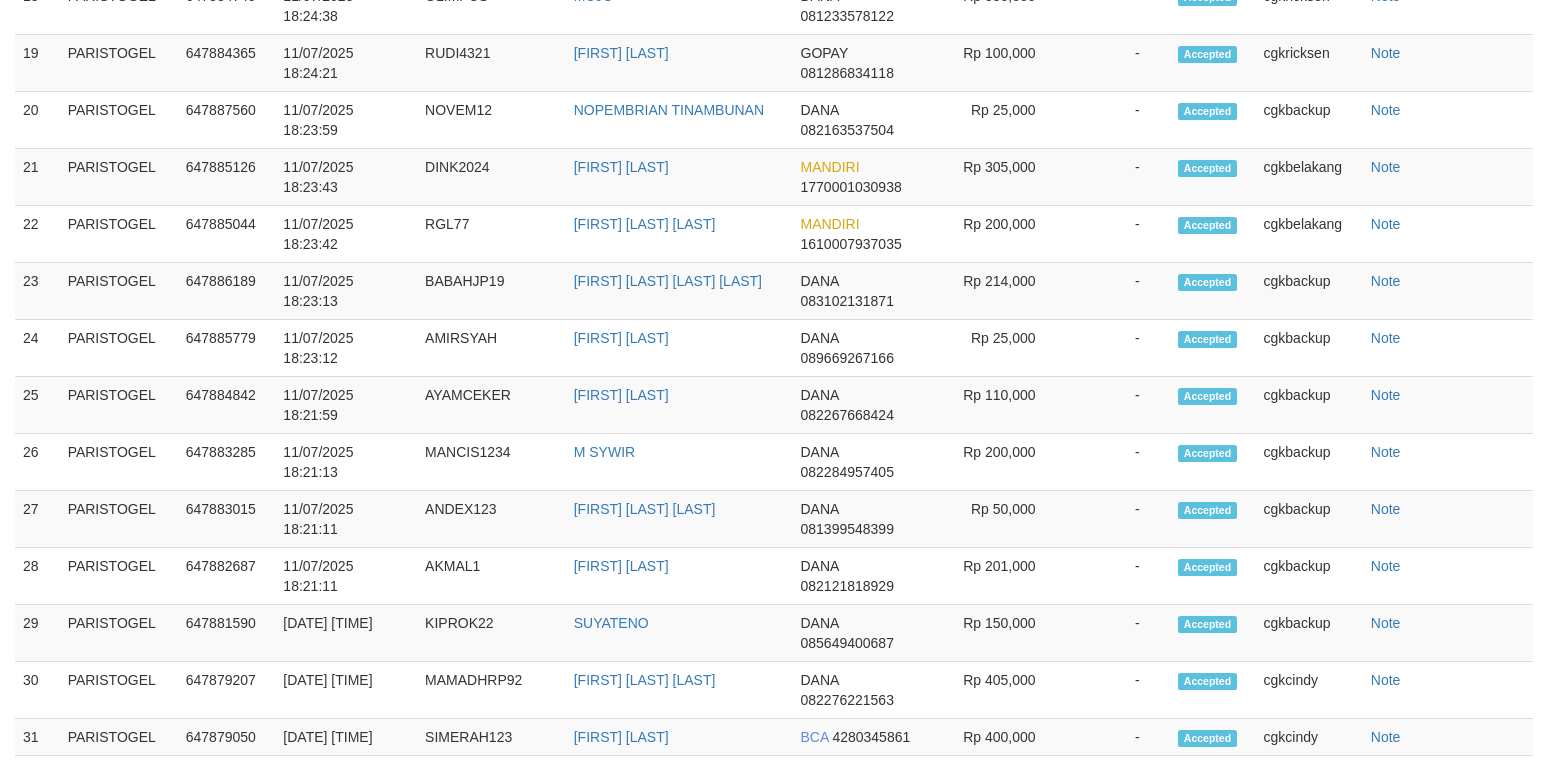 select on "**" 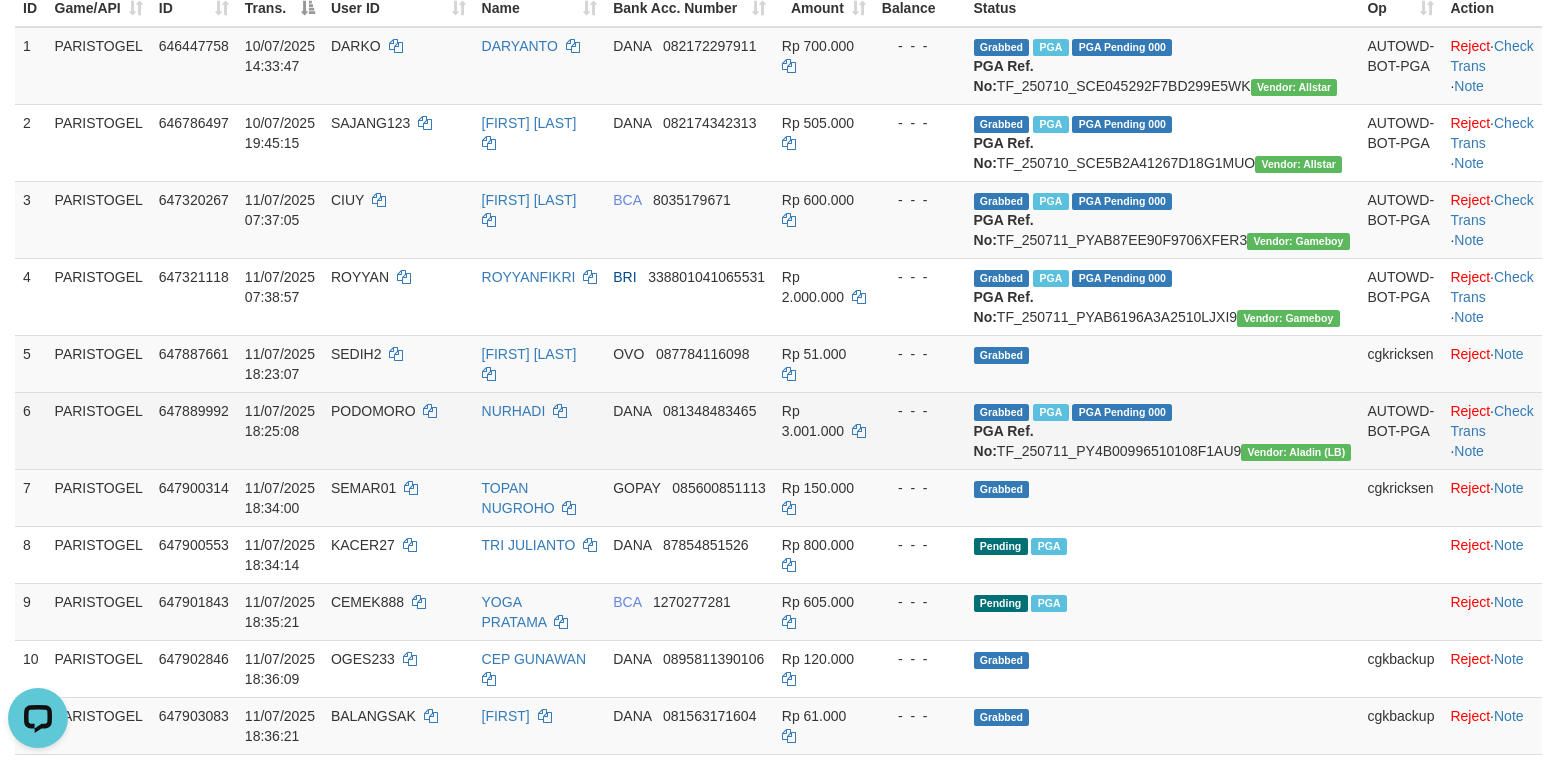 scroll, scrollTop: 0, scrollLeft: 0, axis: both 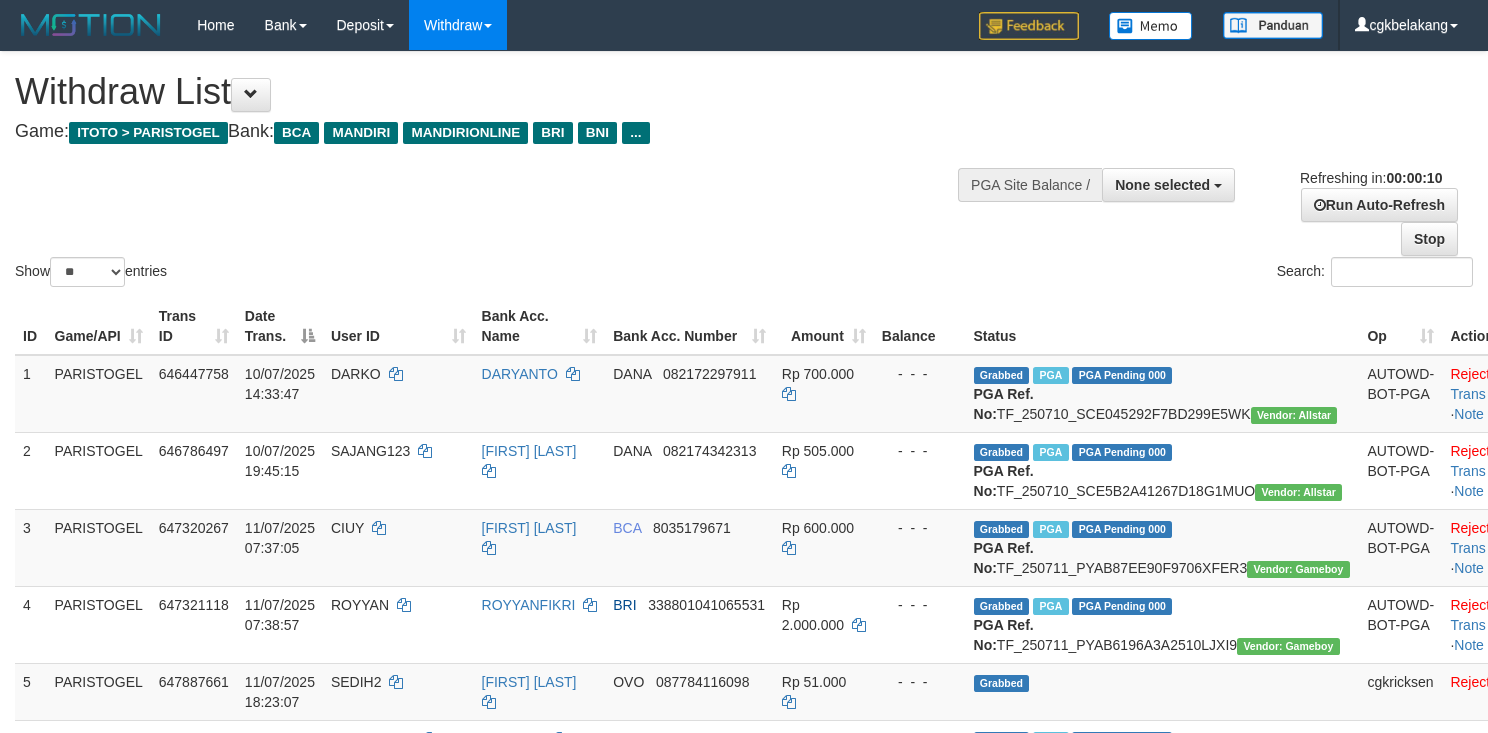 select 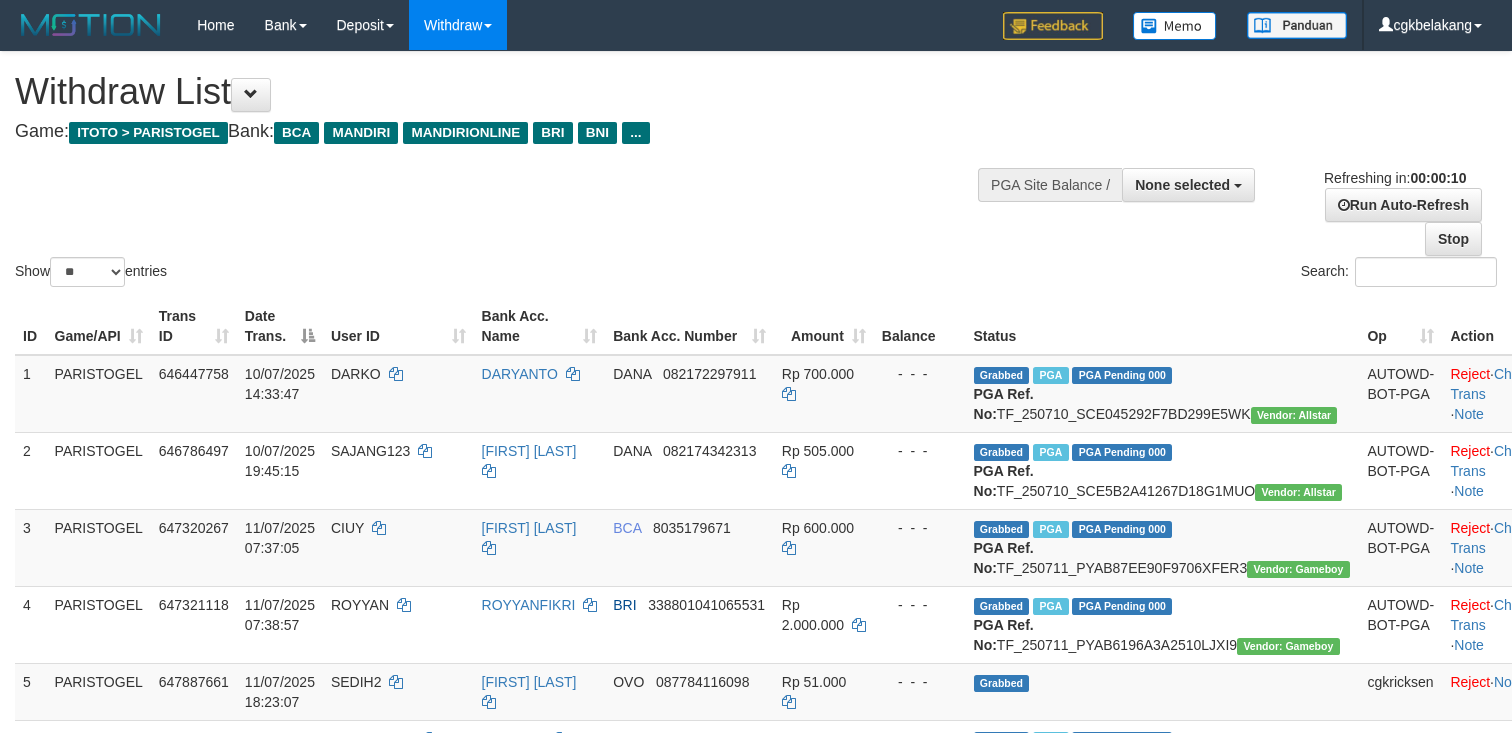 select 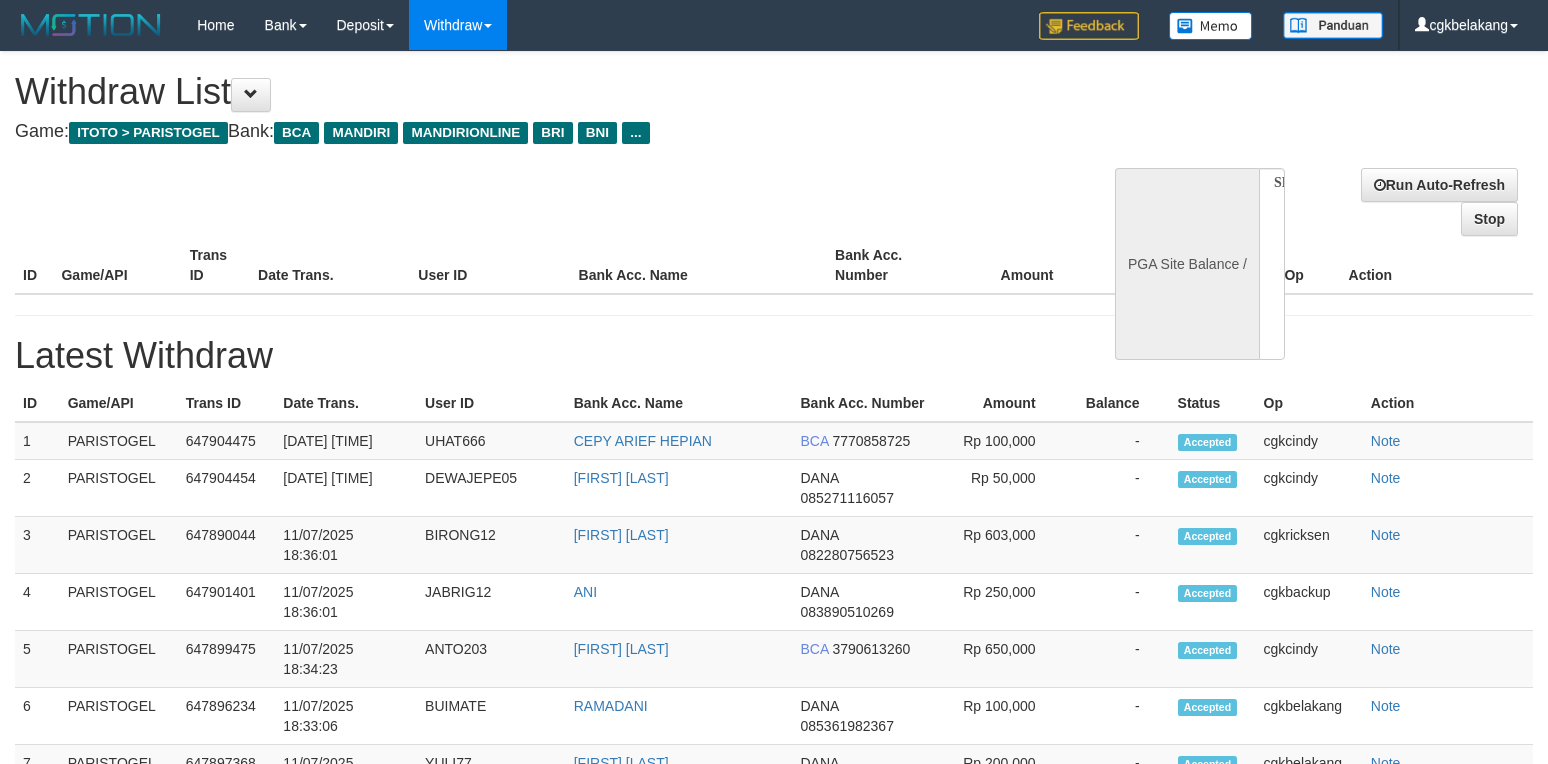 select 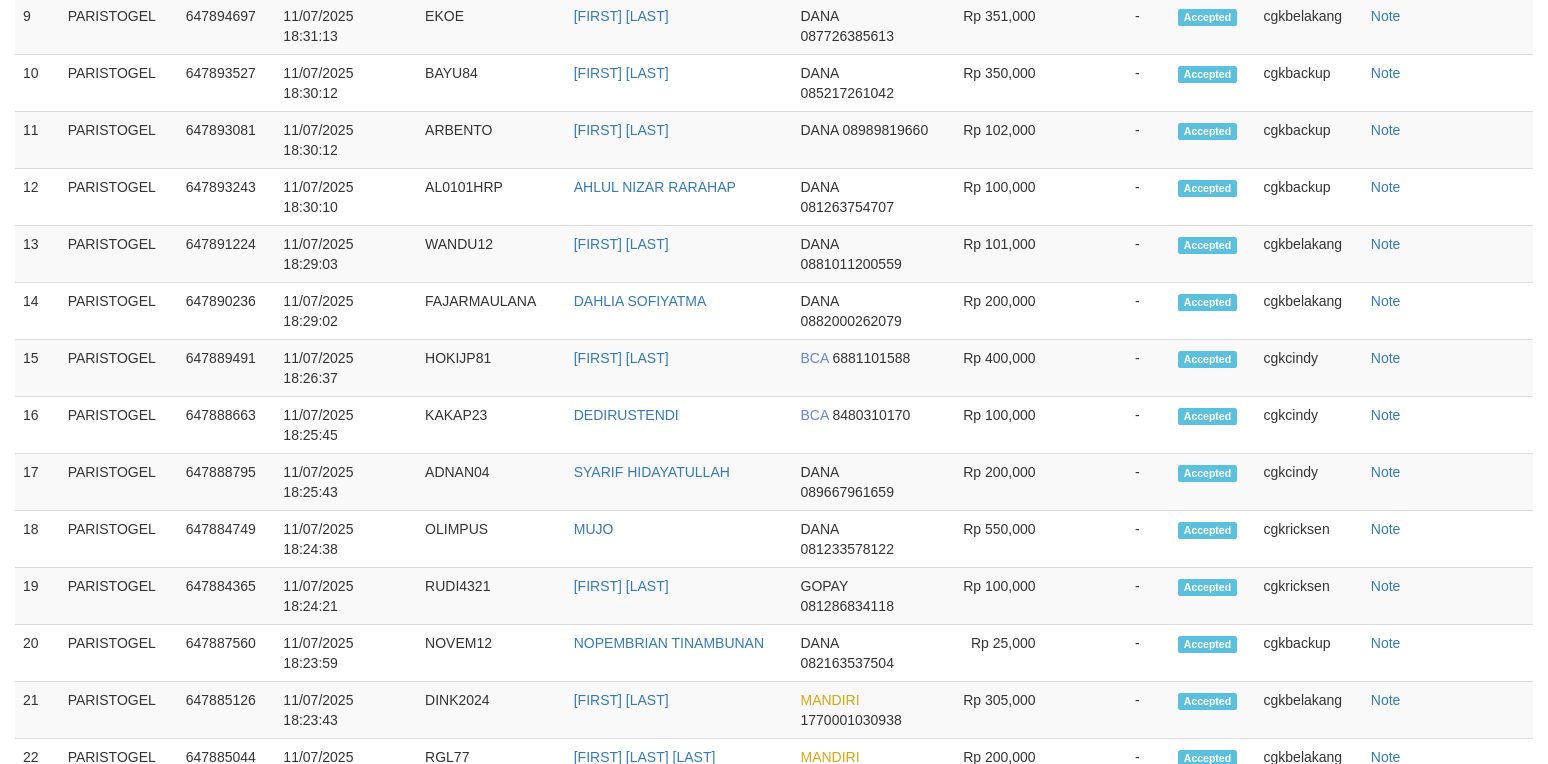 scroll, scrollTop: 937, scrollLeft: 0, axis: vertical 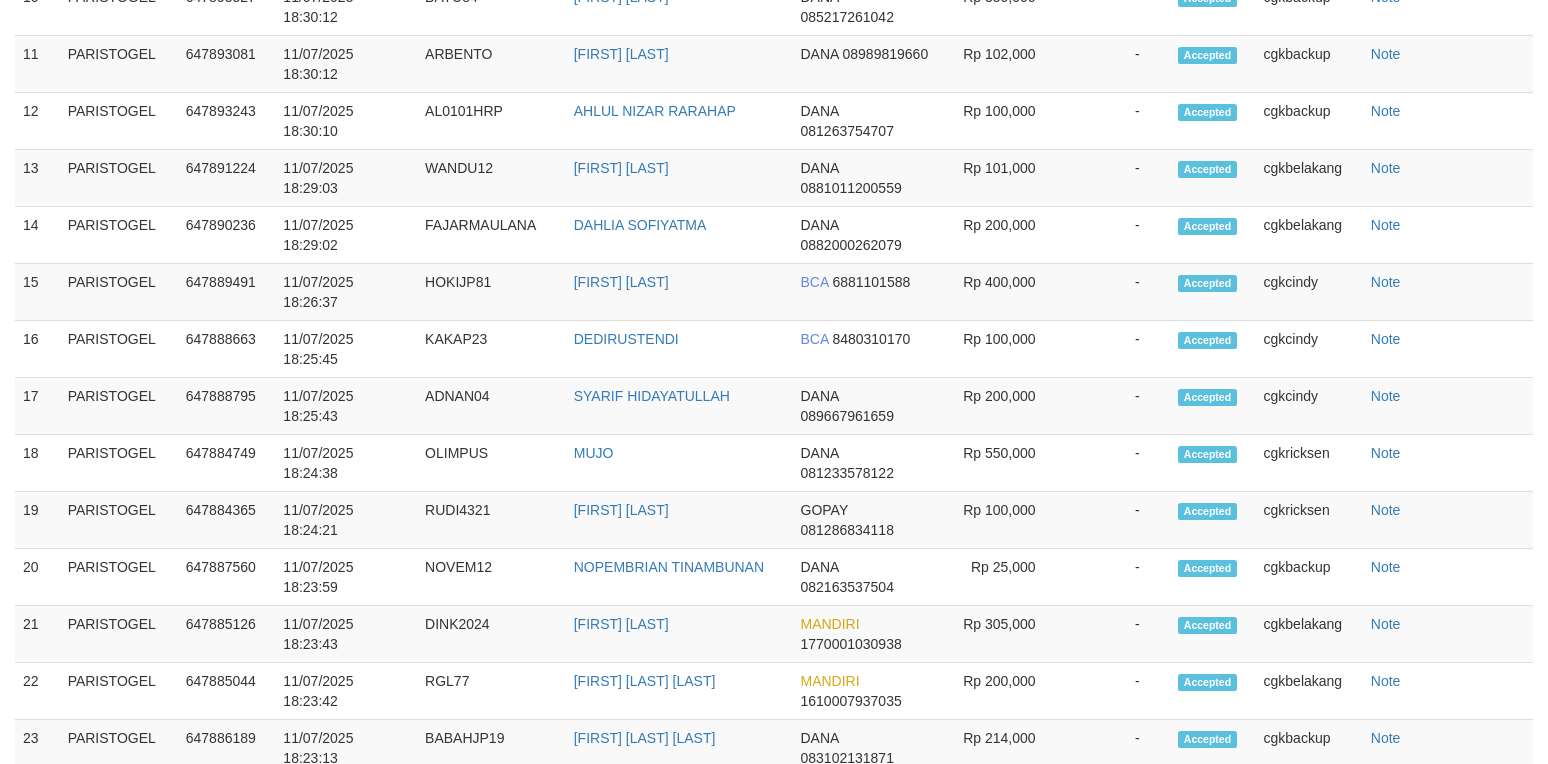 select on "**" 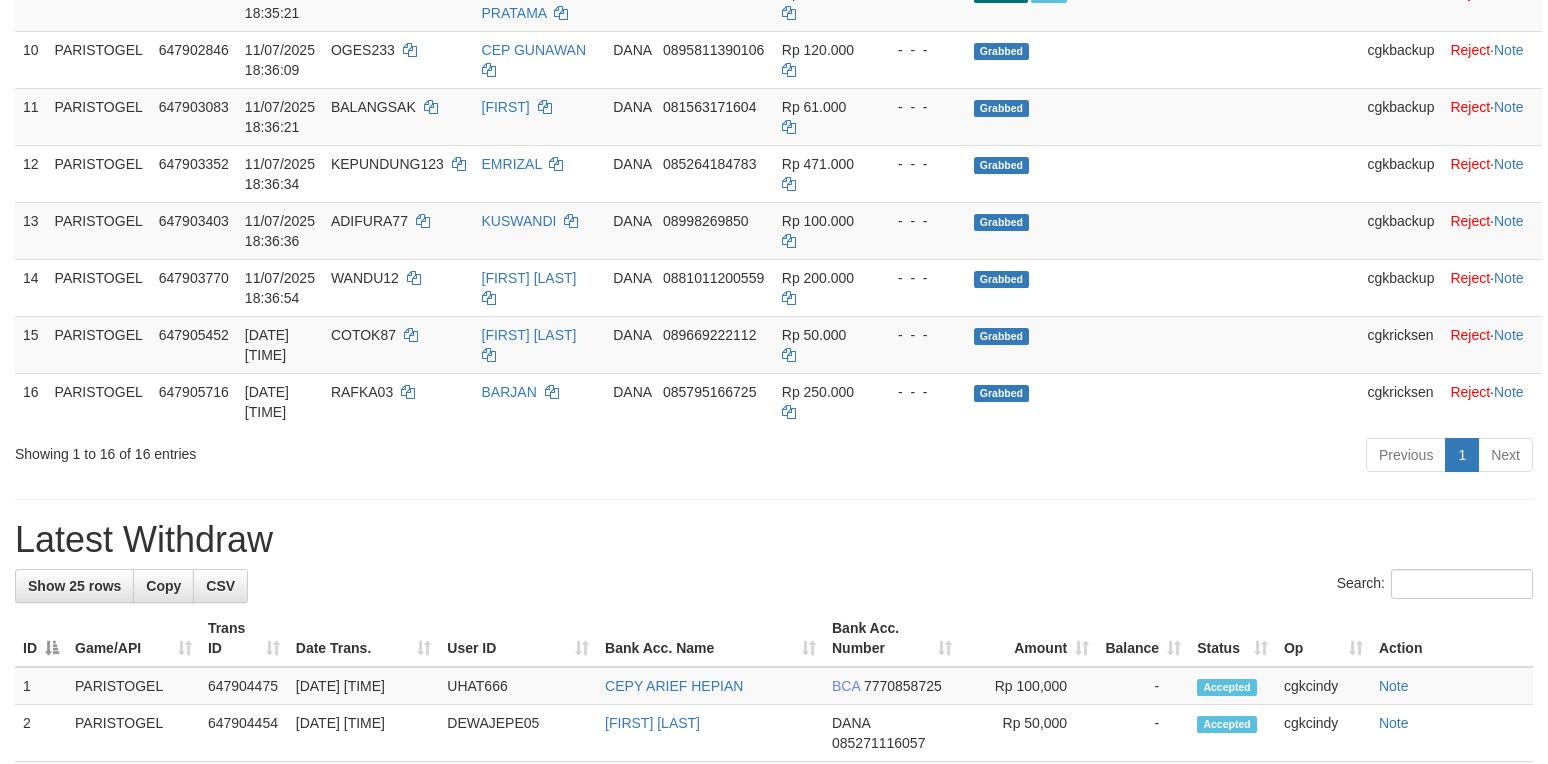 scroll, scrollTop: 861, scrollLeft: 0, axis: vertical 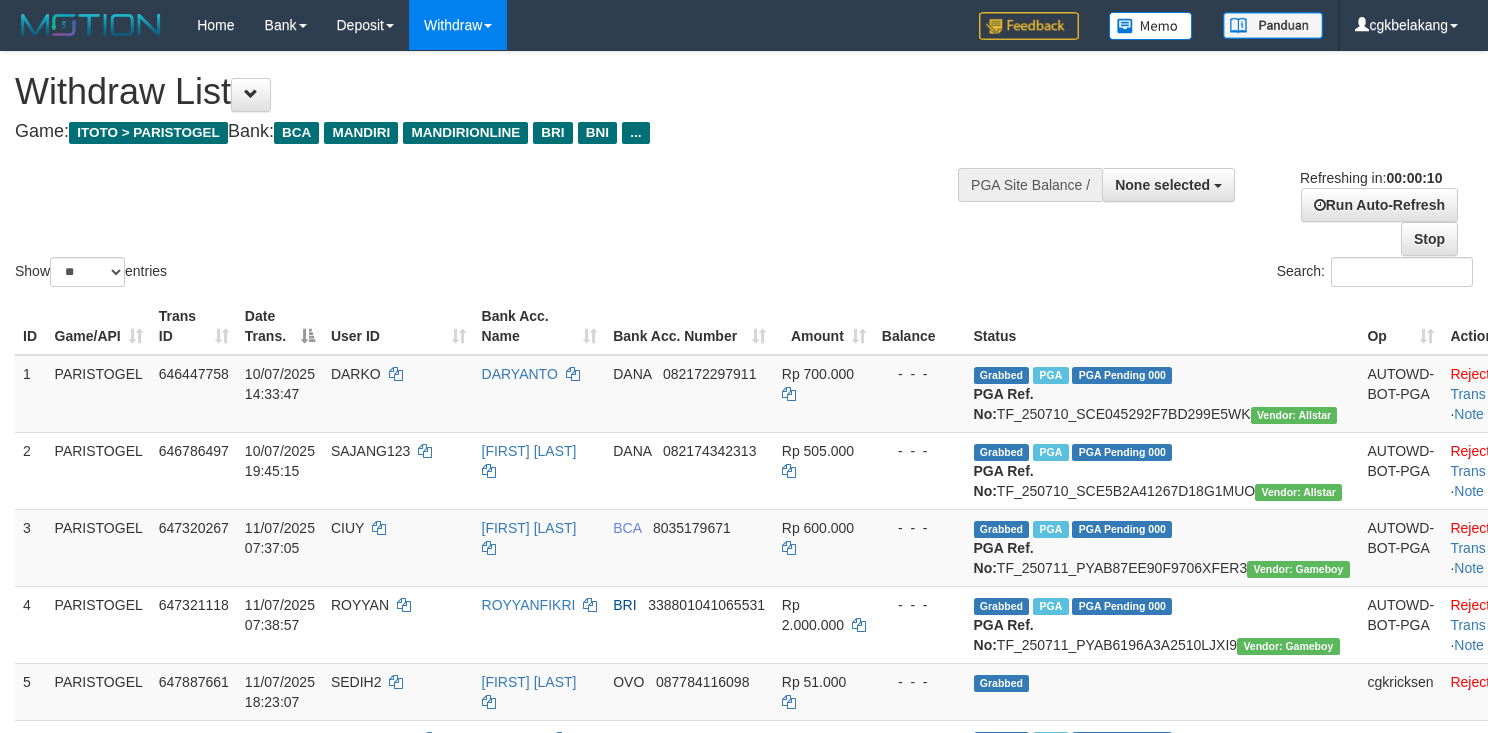 select 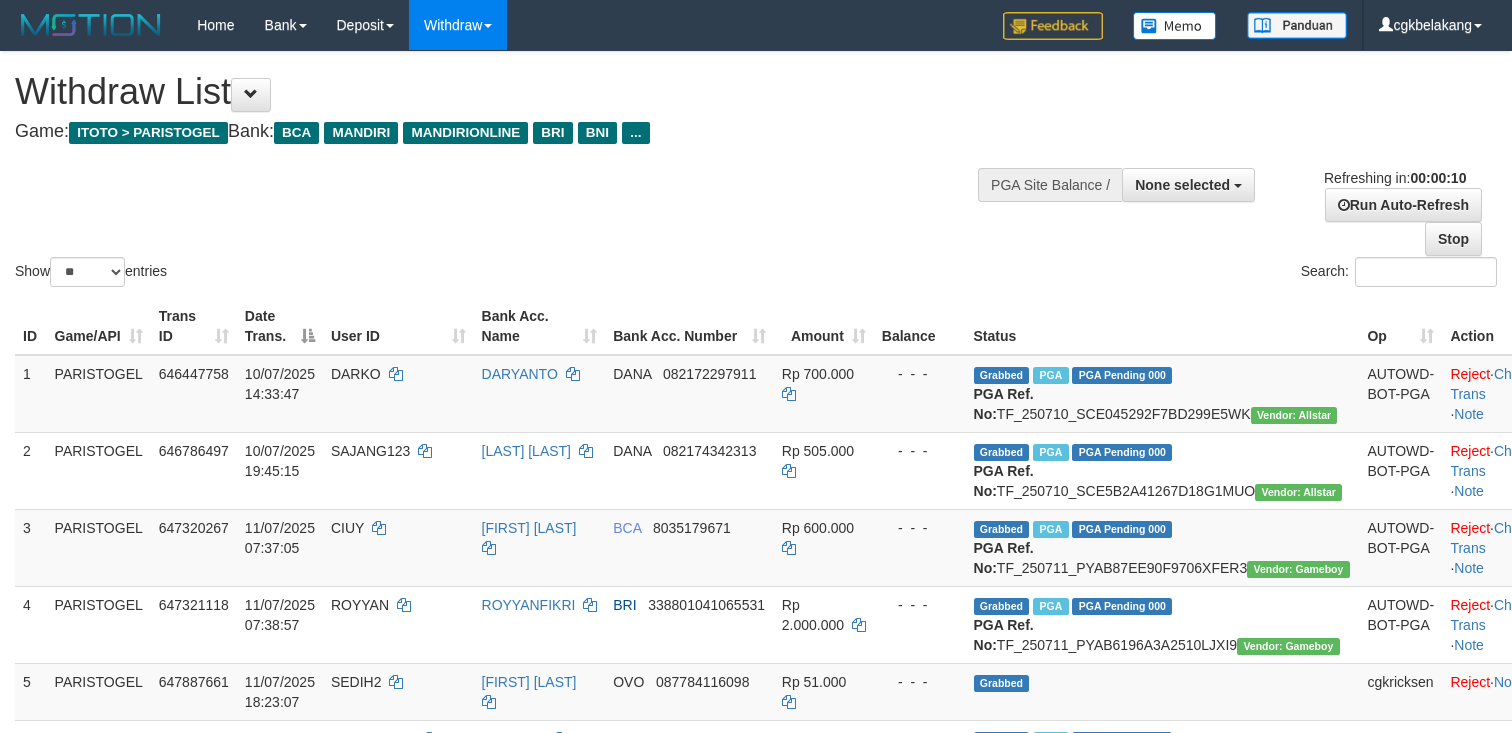 select 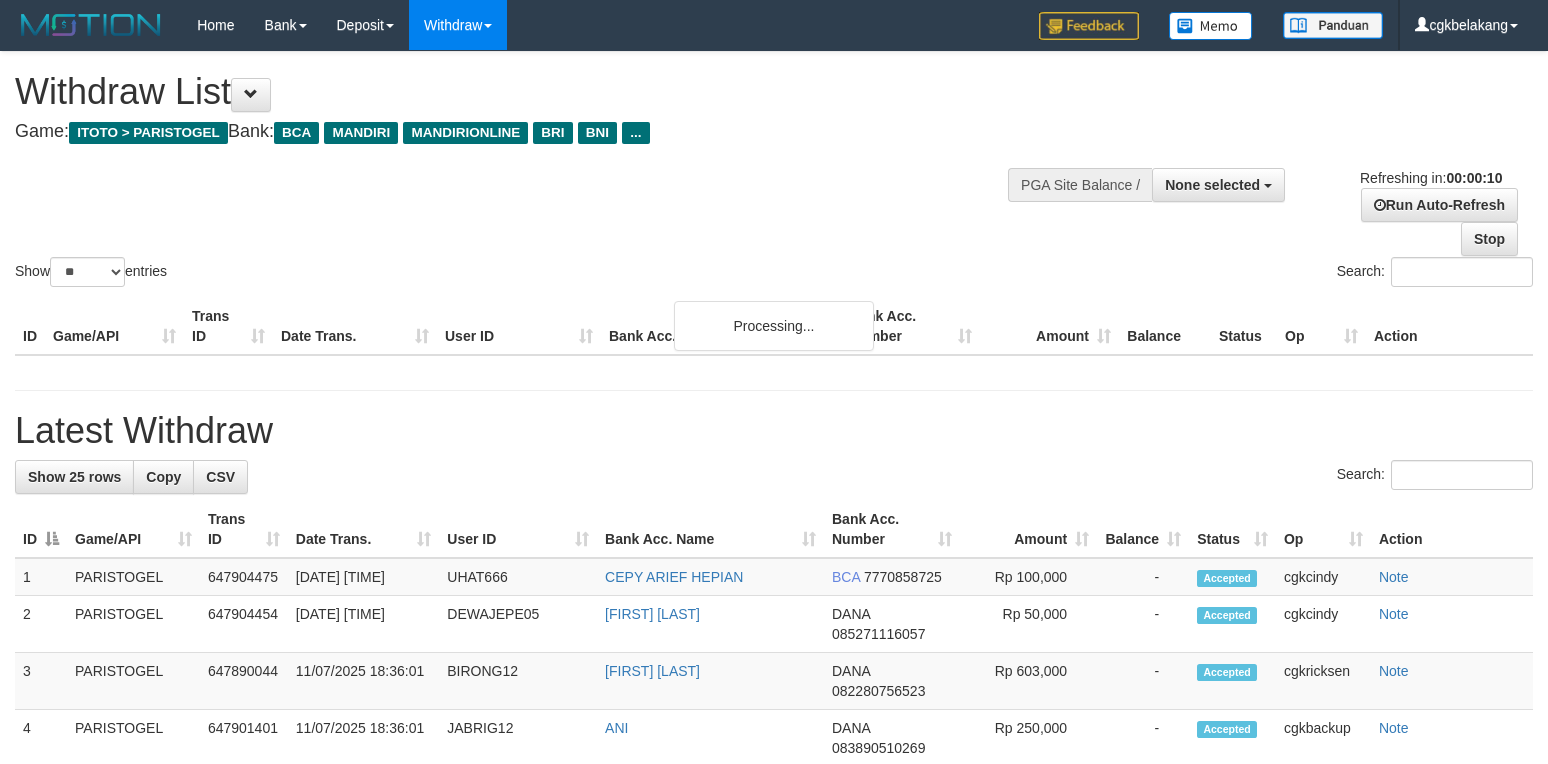 select 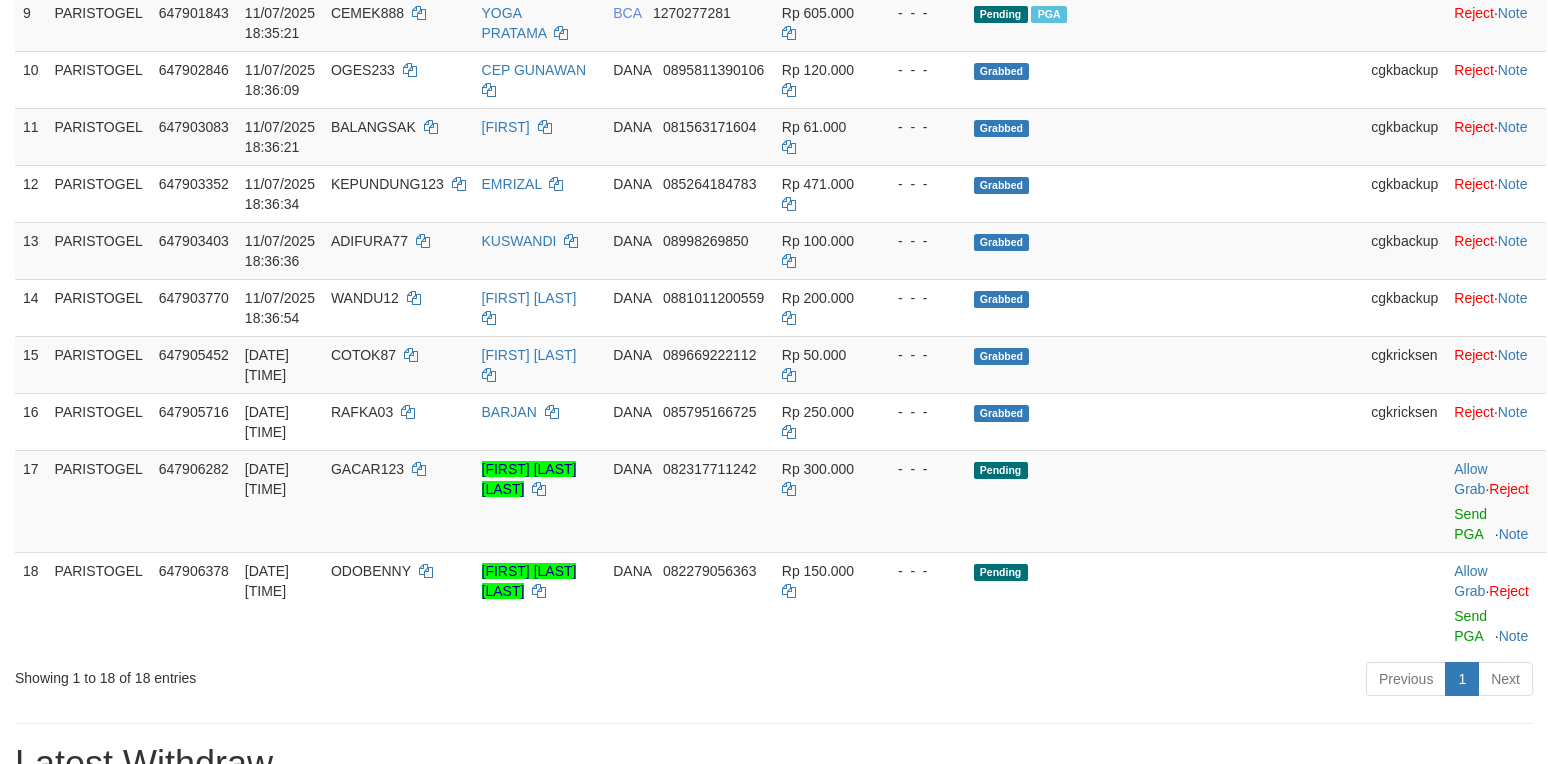 scroll, scrollTop: 861, scrollLeft: 0, axis: vertical 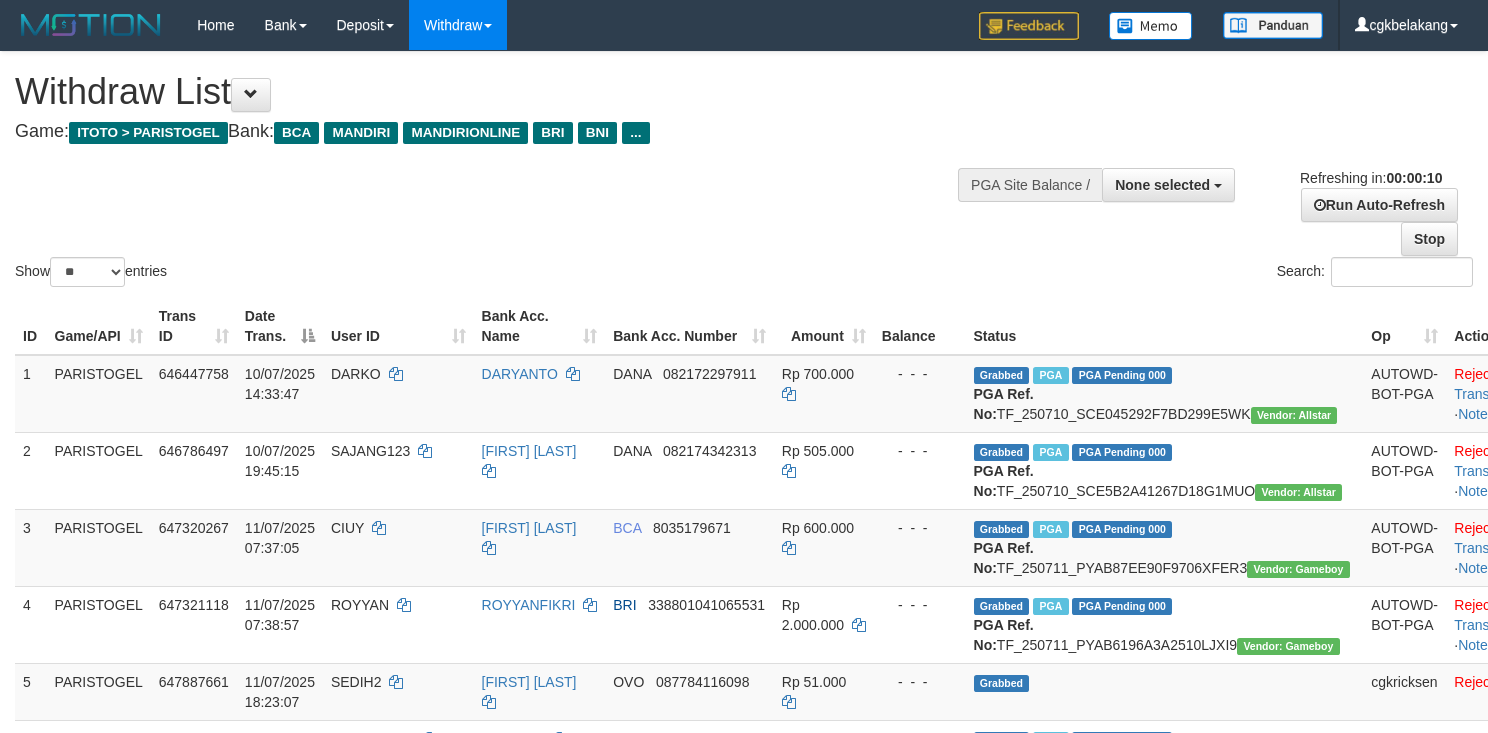 select 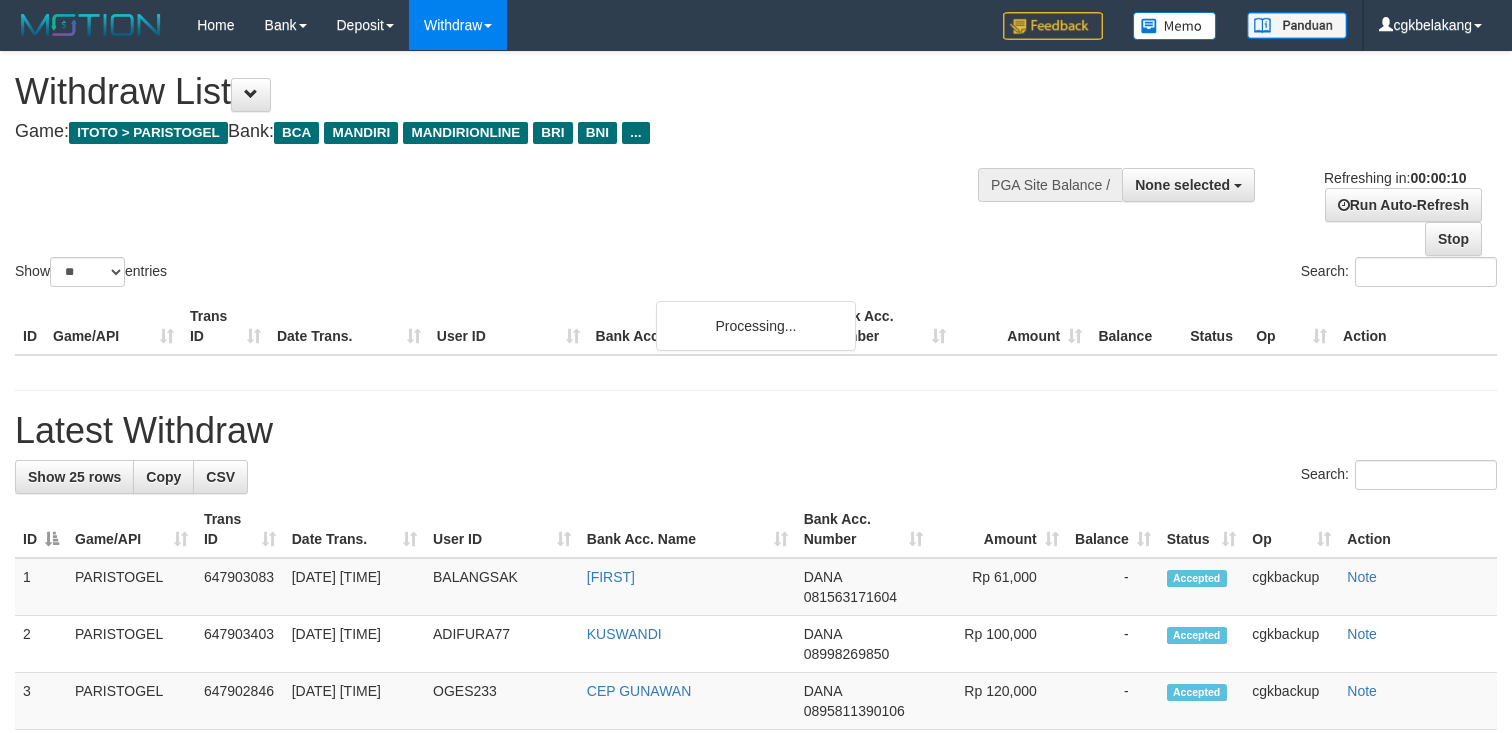 select 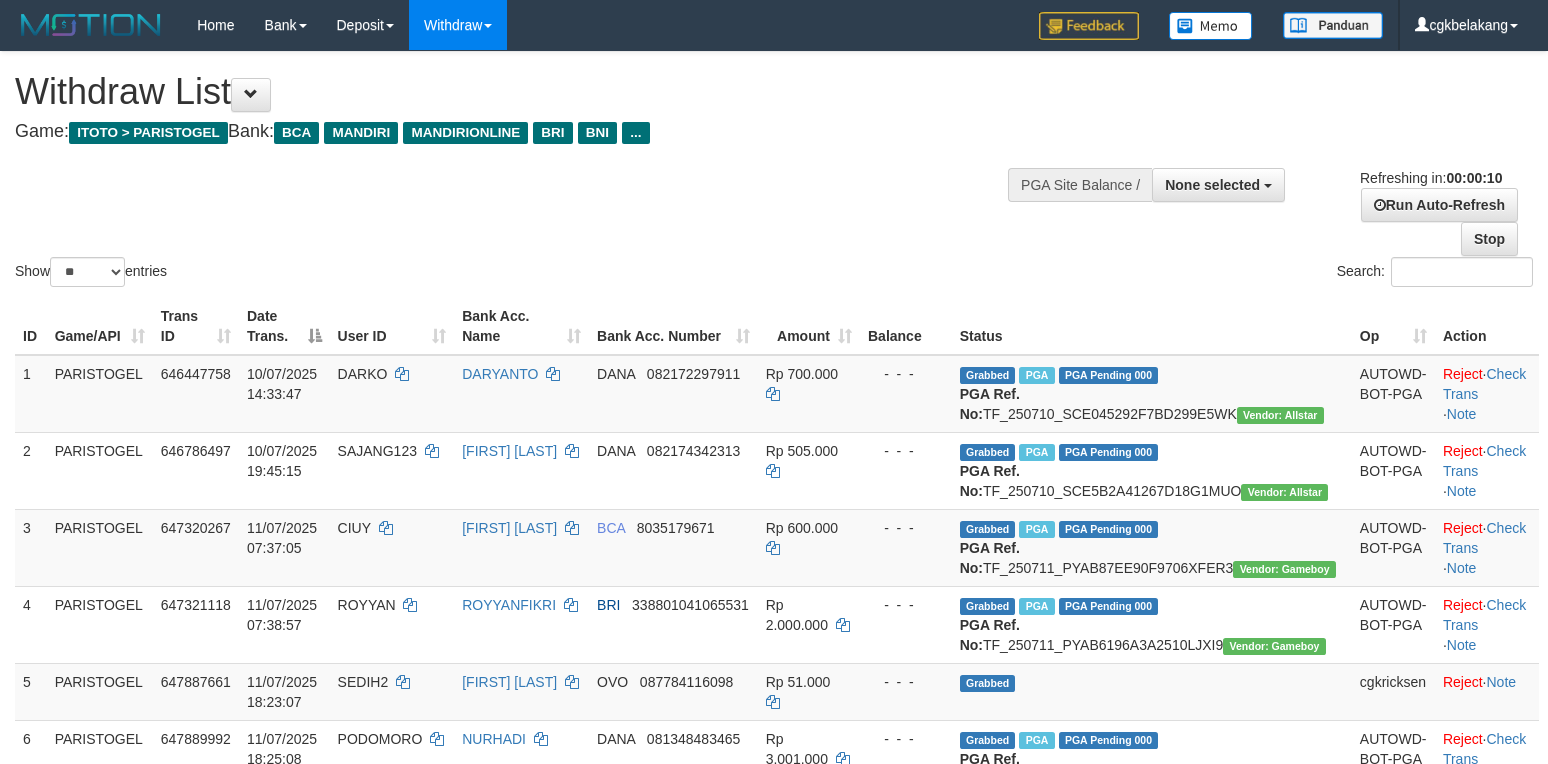 select 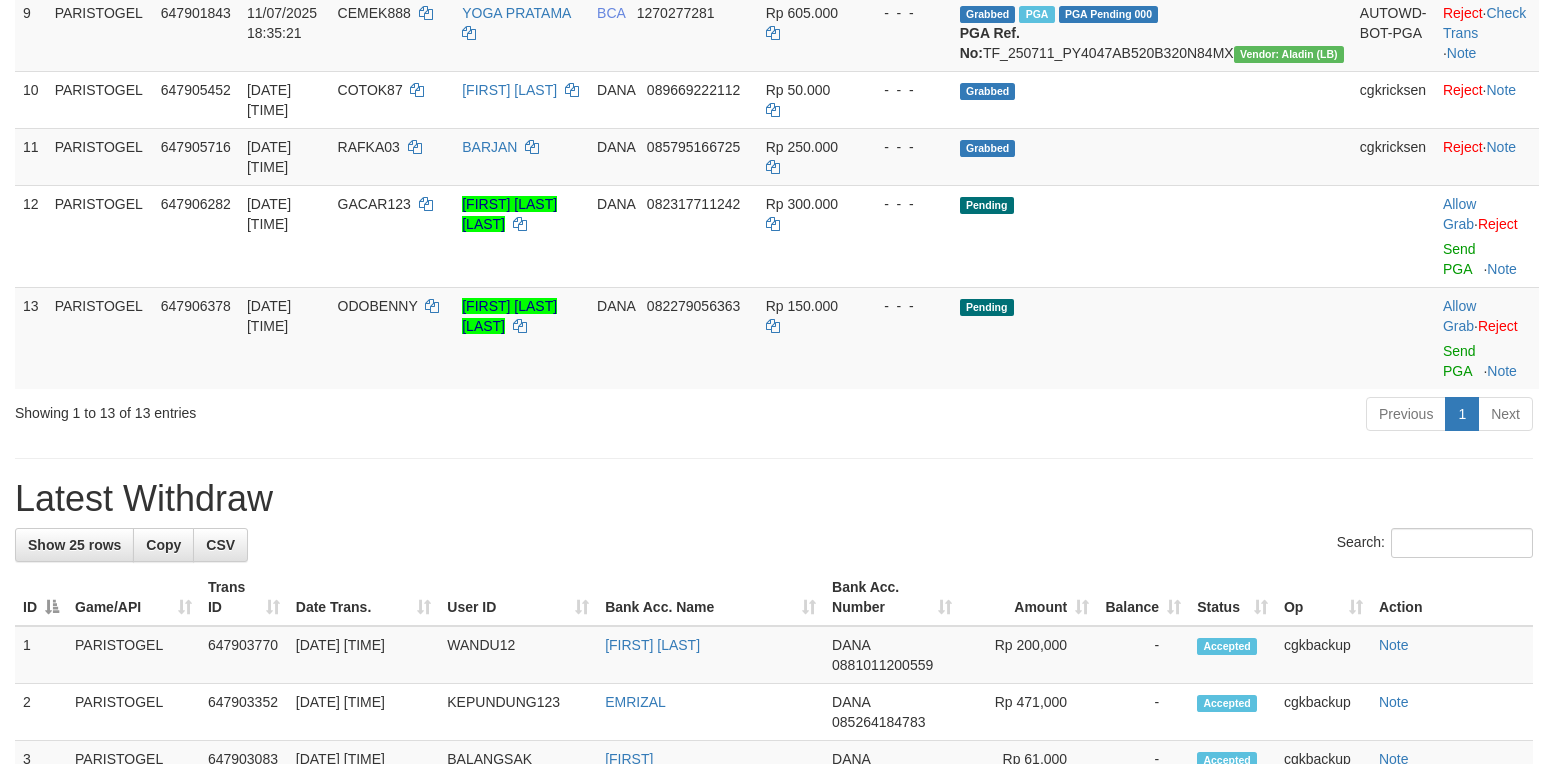 scroll, scrollTop: 861, scrollLeft: 0, axis: vertical 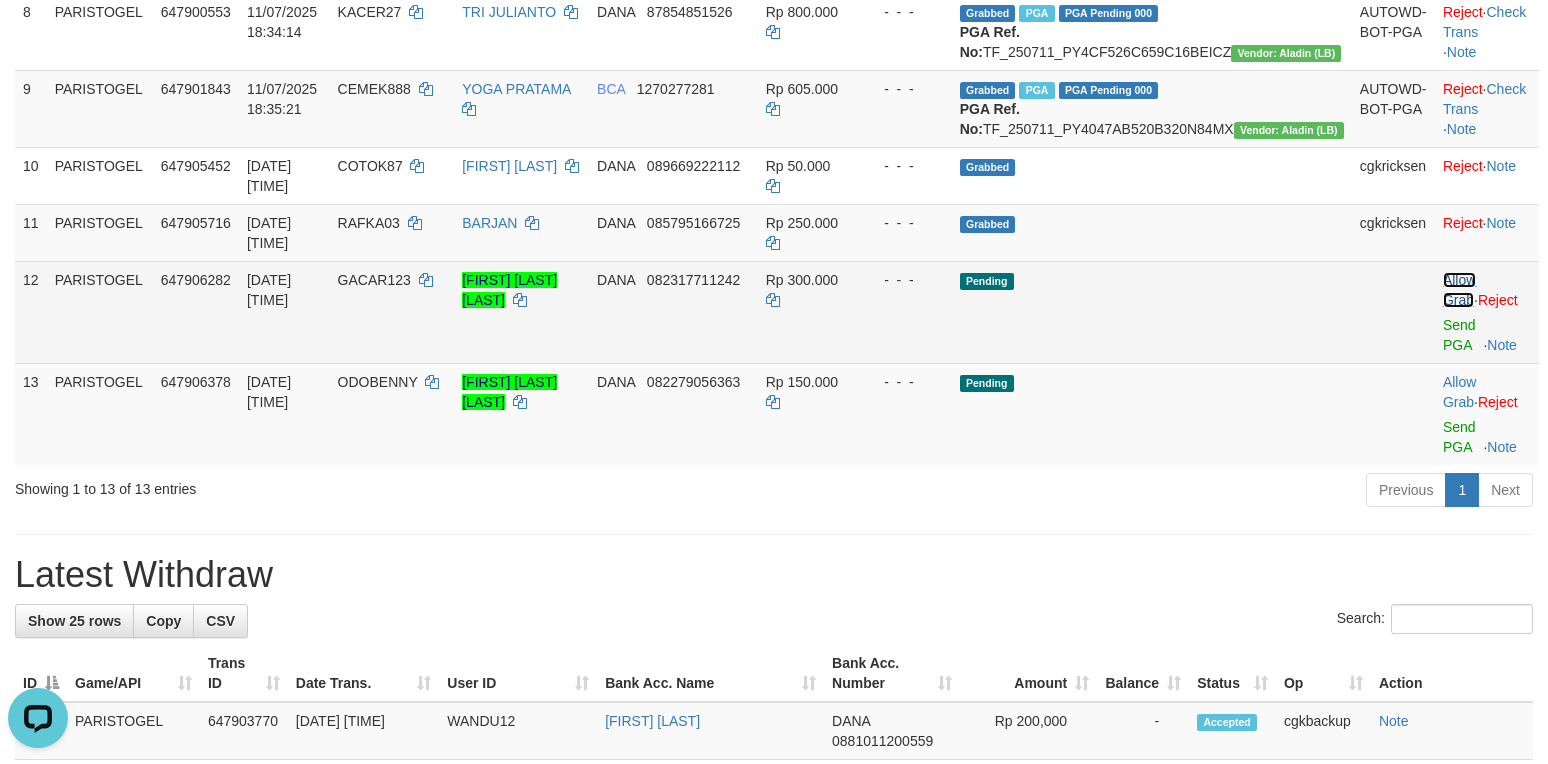 click on "Allow Grab" at bounding box center (1459, 290) 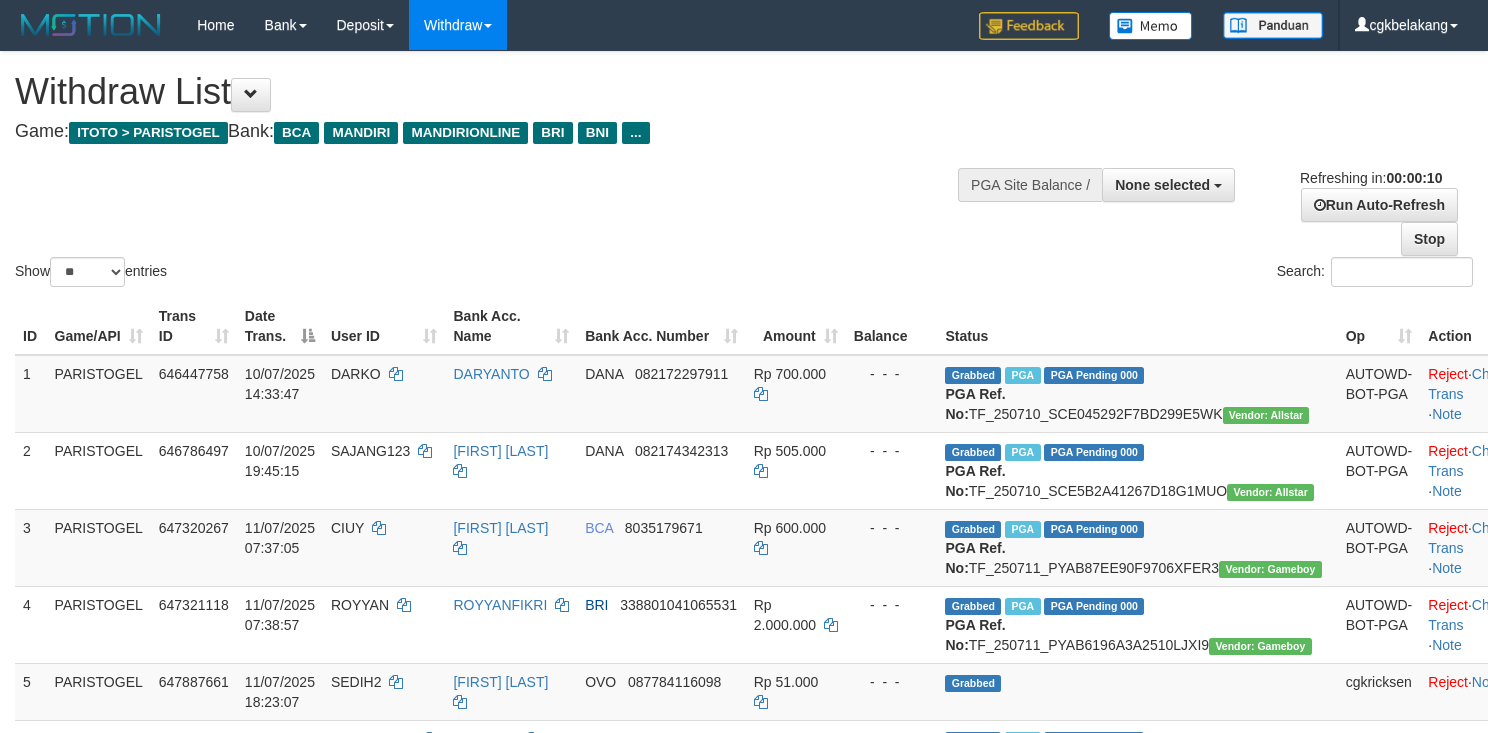 select 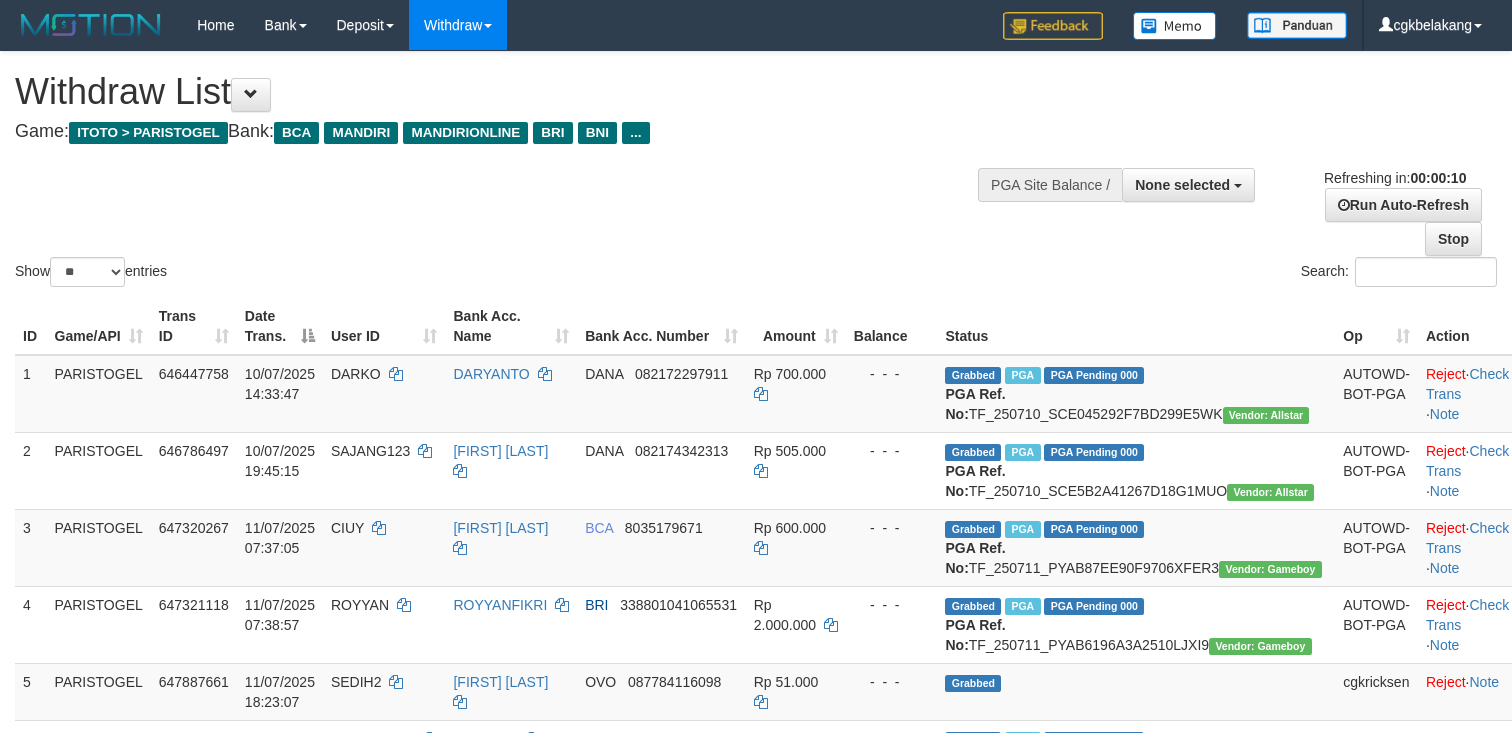 select 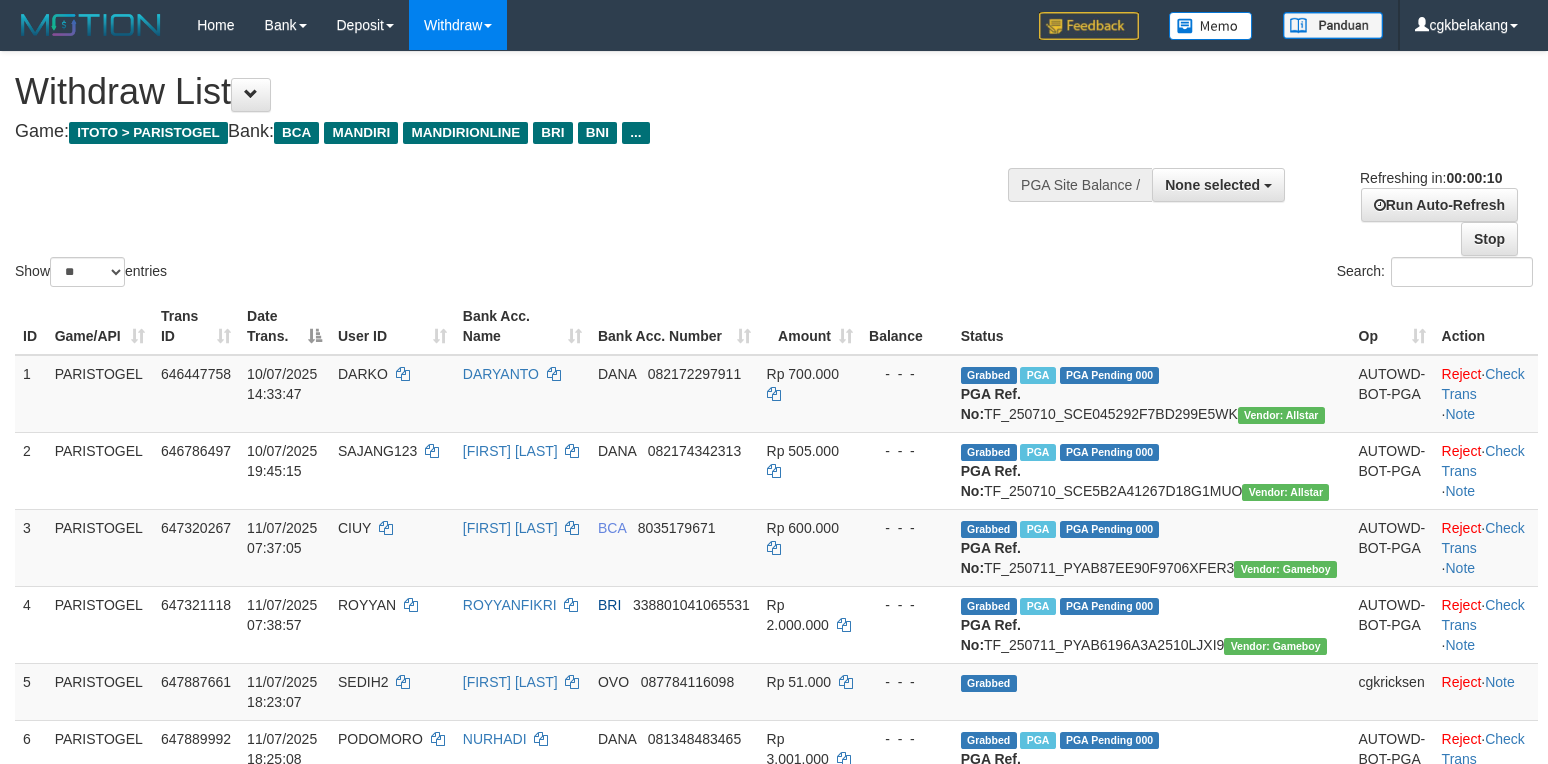 select 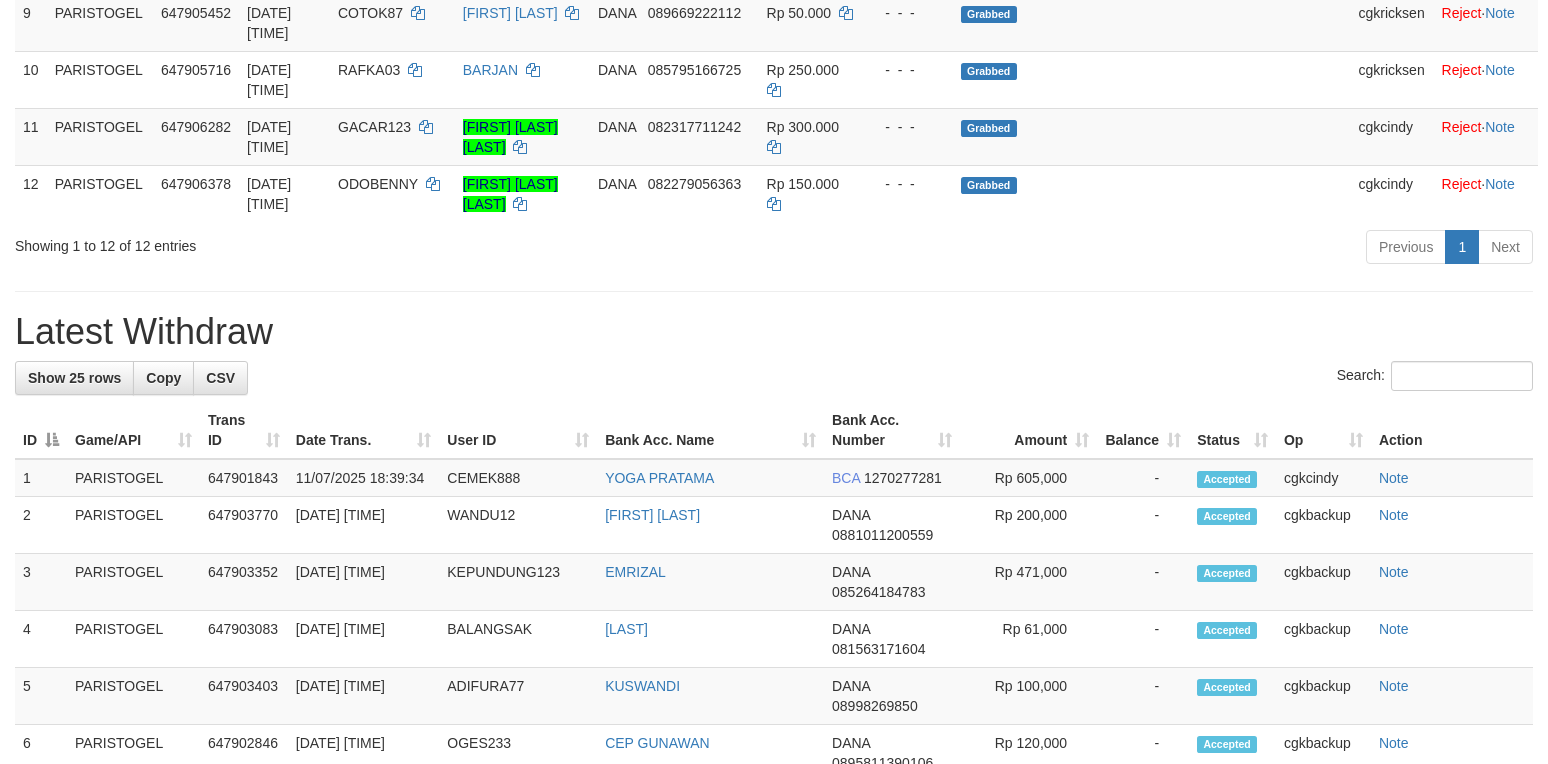 scroll, scrollTop: 861, scrollLeft: 0, axis: vertical 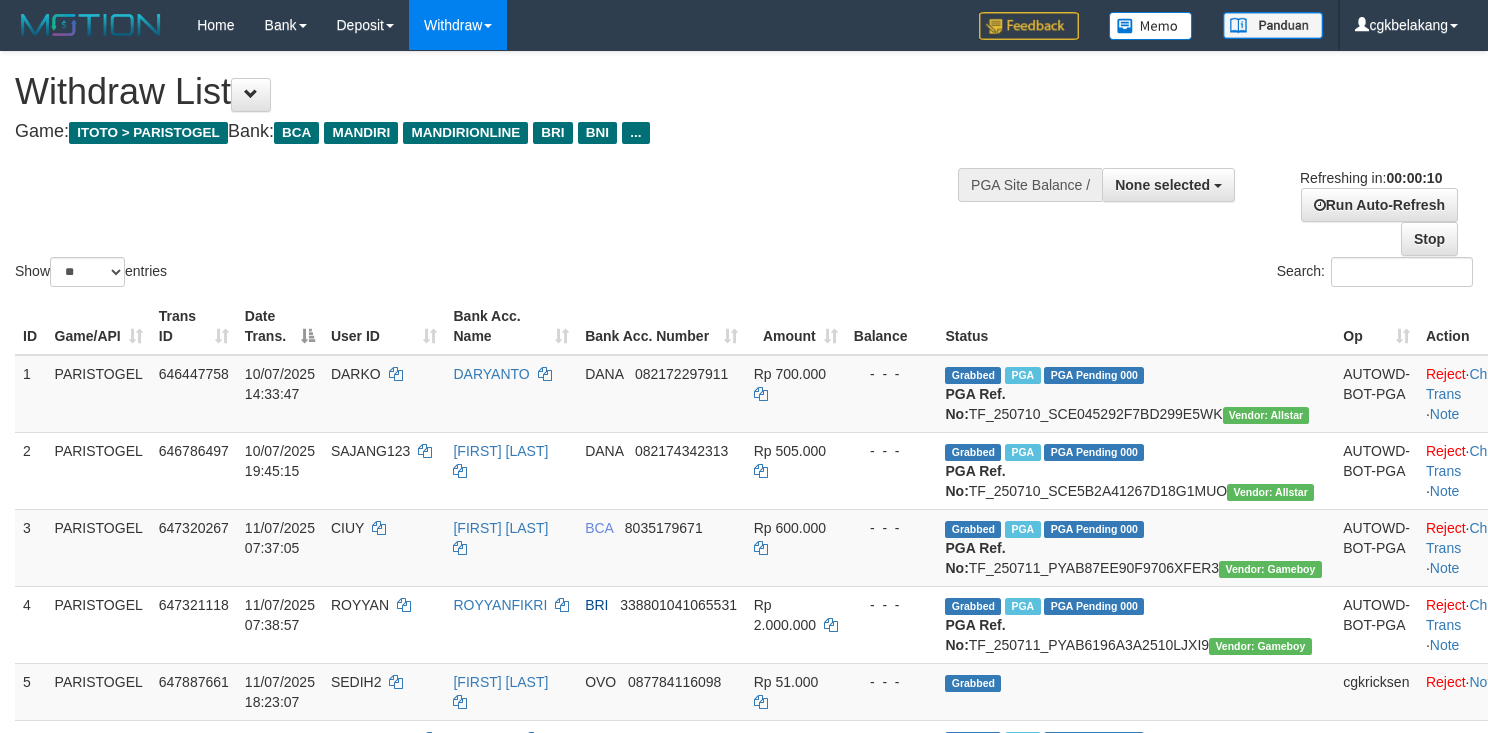 select 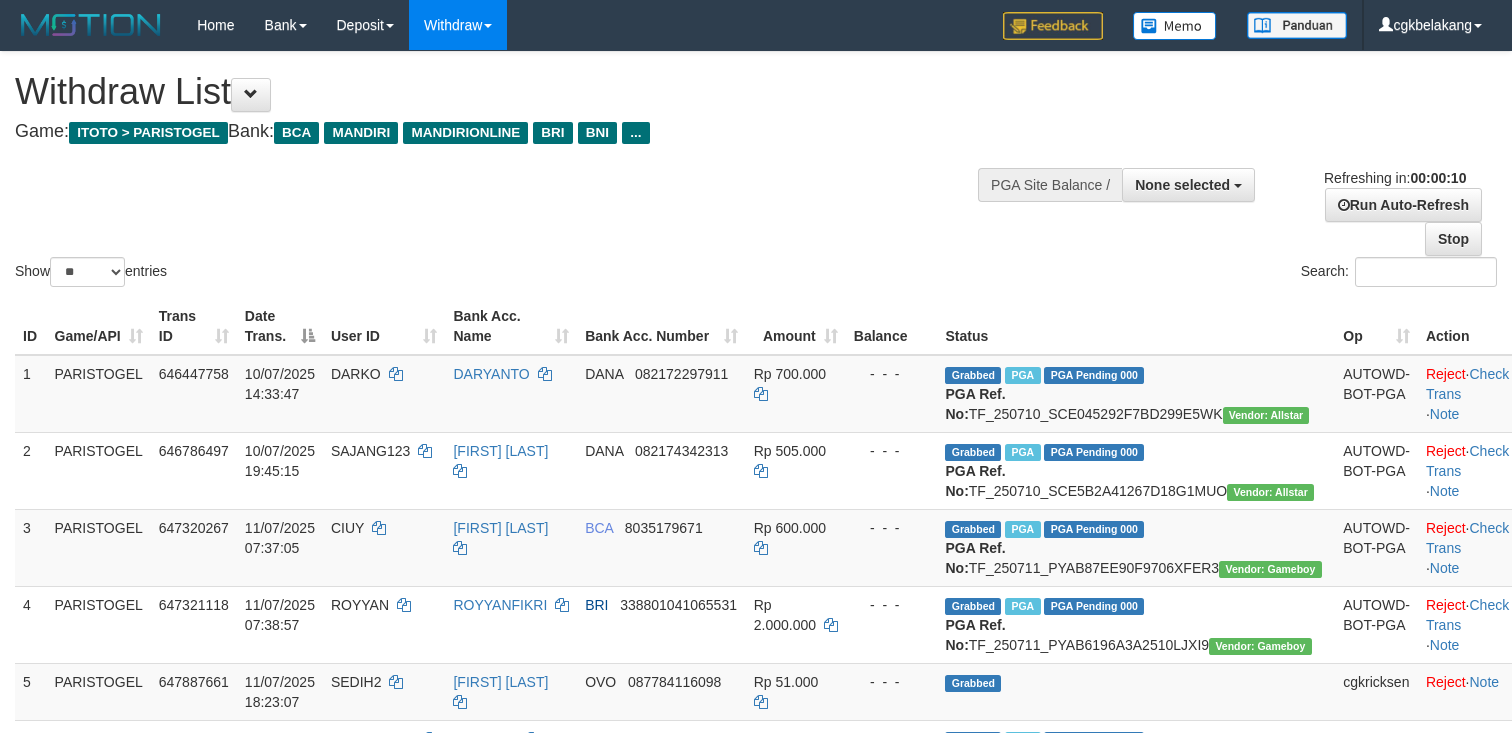 select 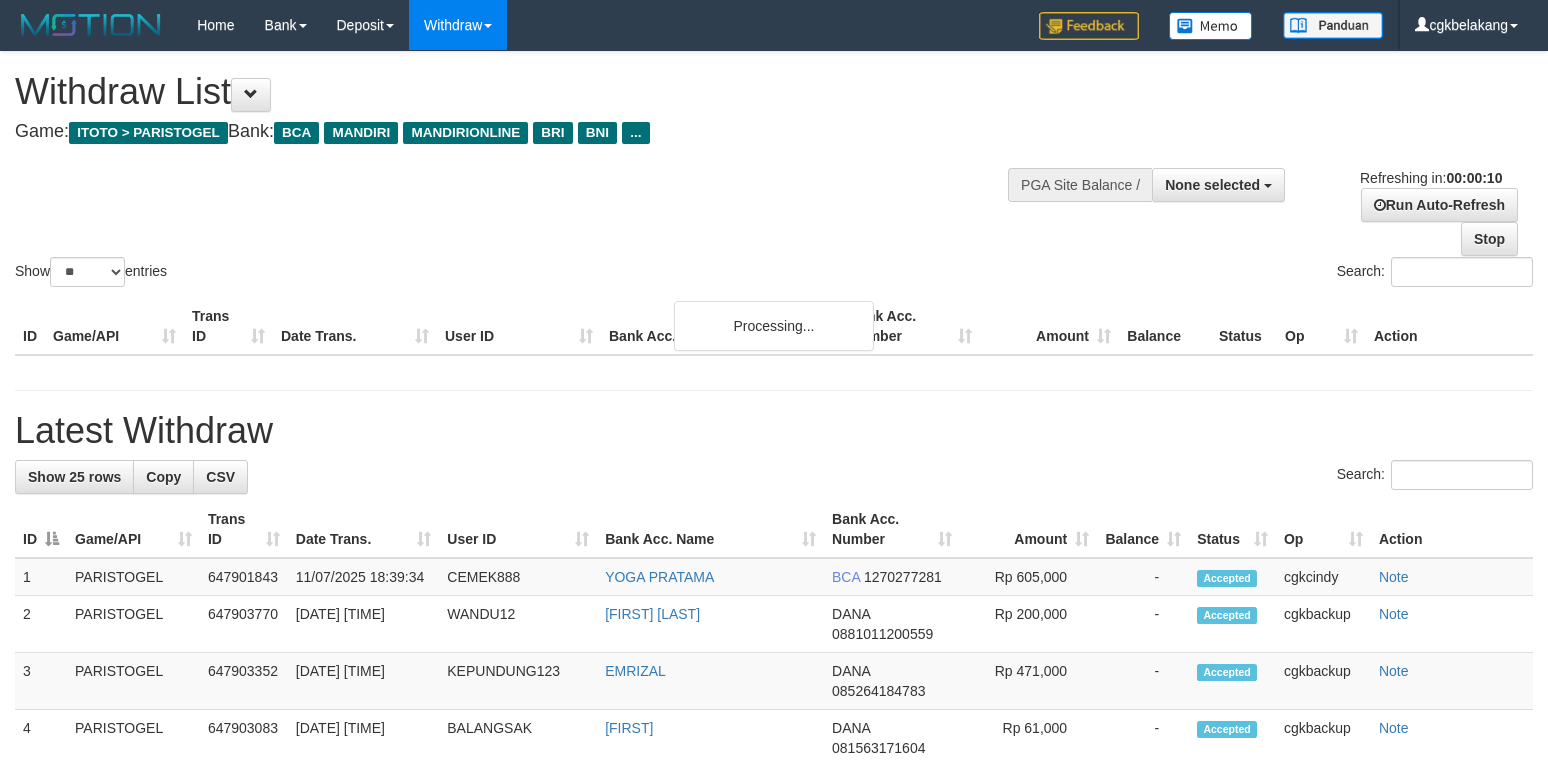 select 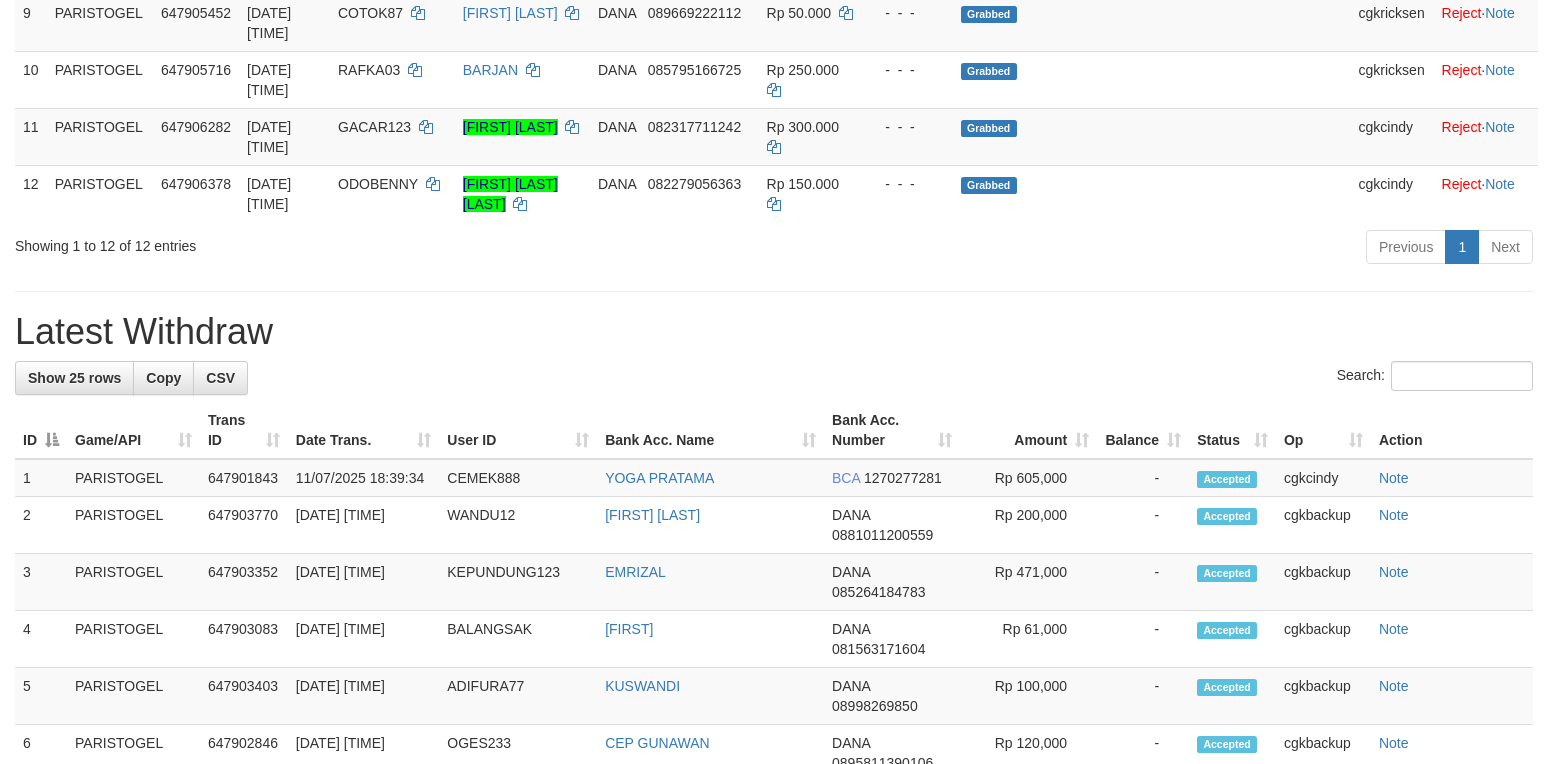scroll, scrollTop: 861, scrollLeft: 0, axis: vertical 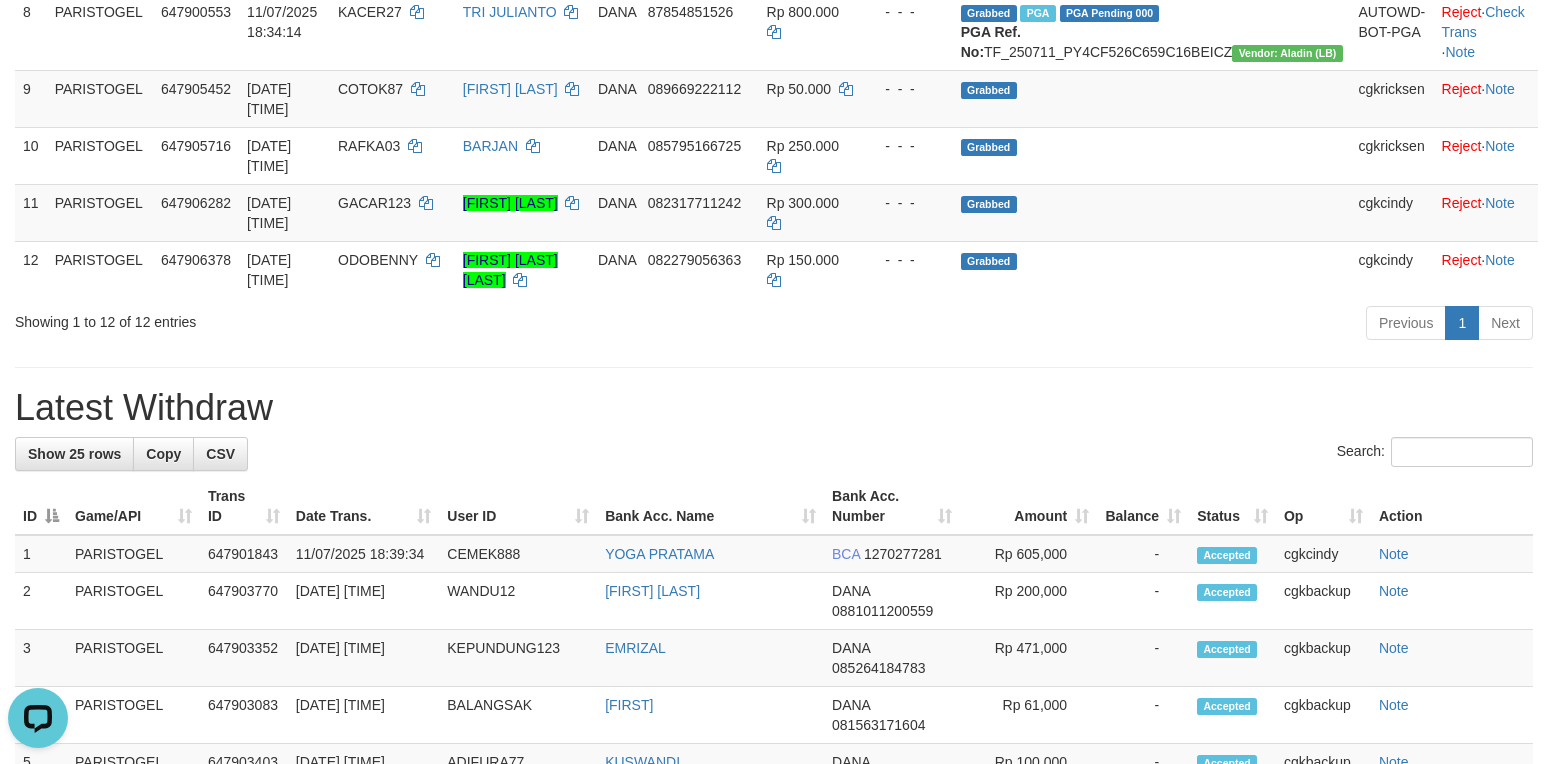 click on "**********" at bounding box center [774, 592] 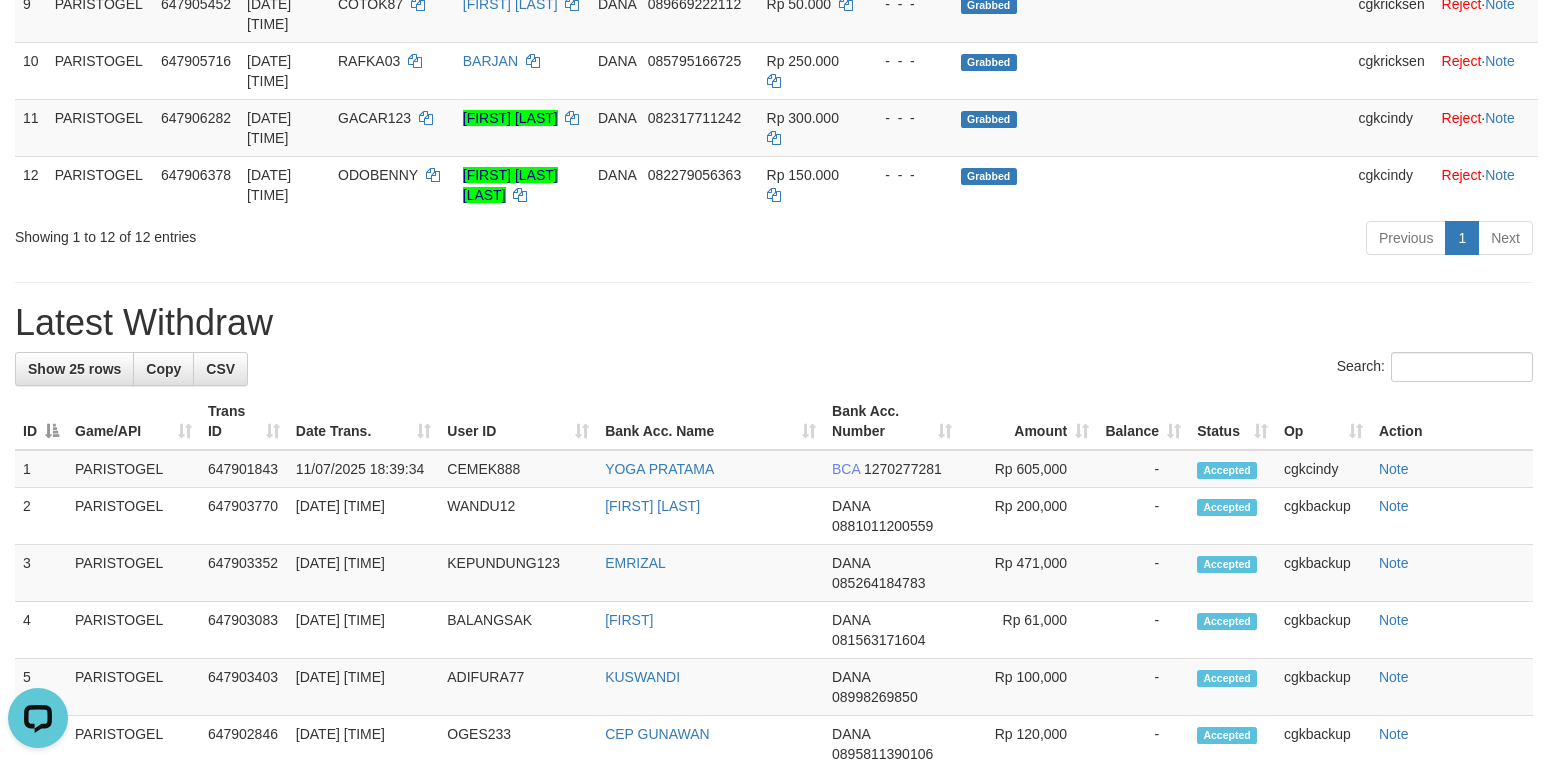 scroll, scrollTop: 994, scrollLeft: 0, axis: vertical 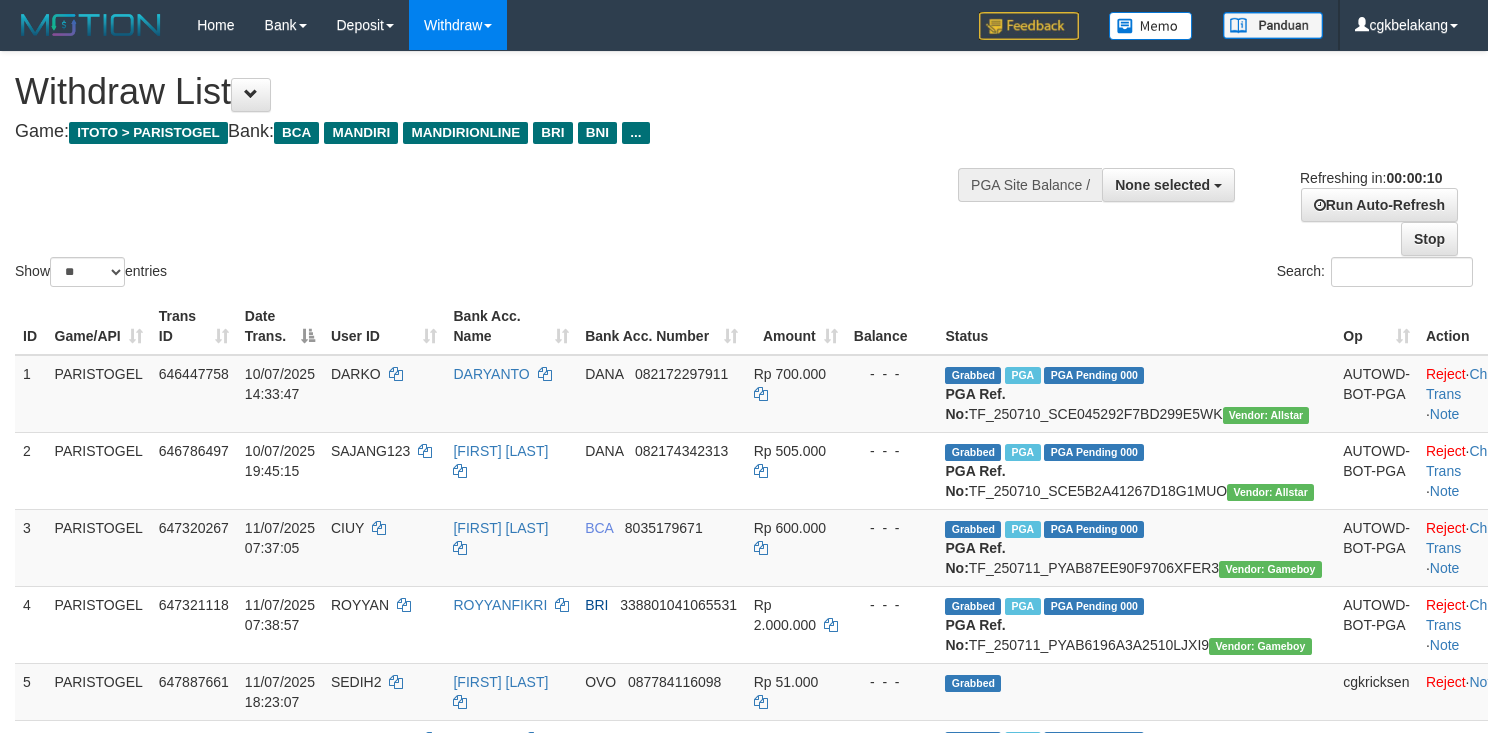 select 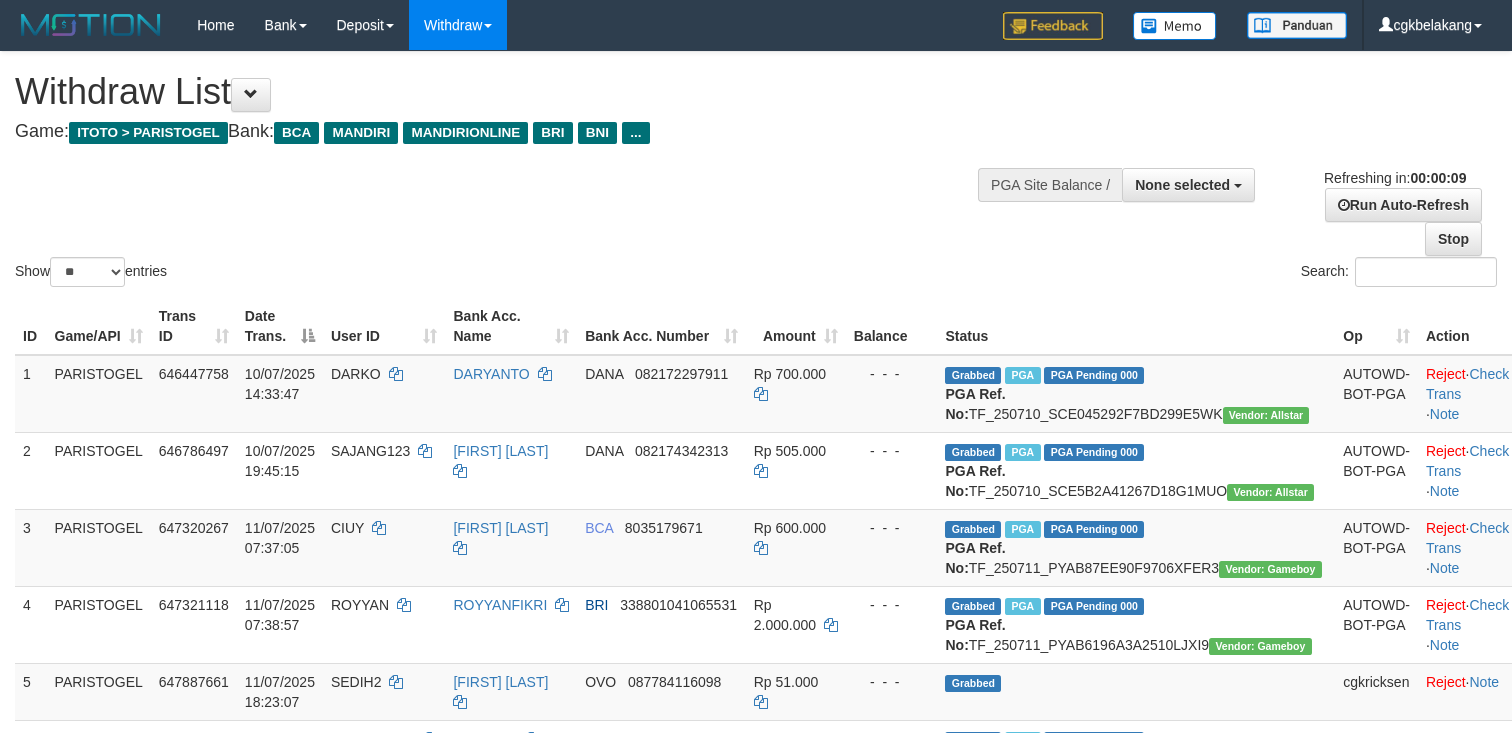 select 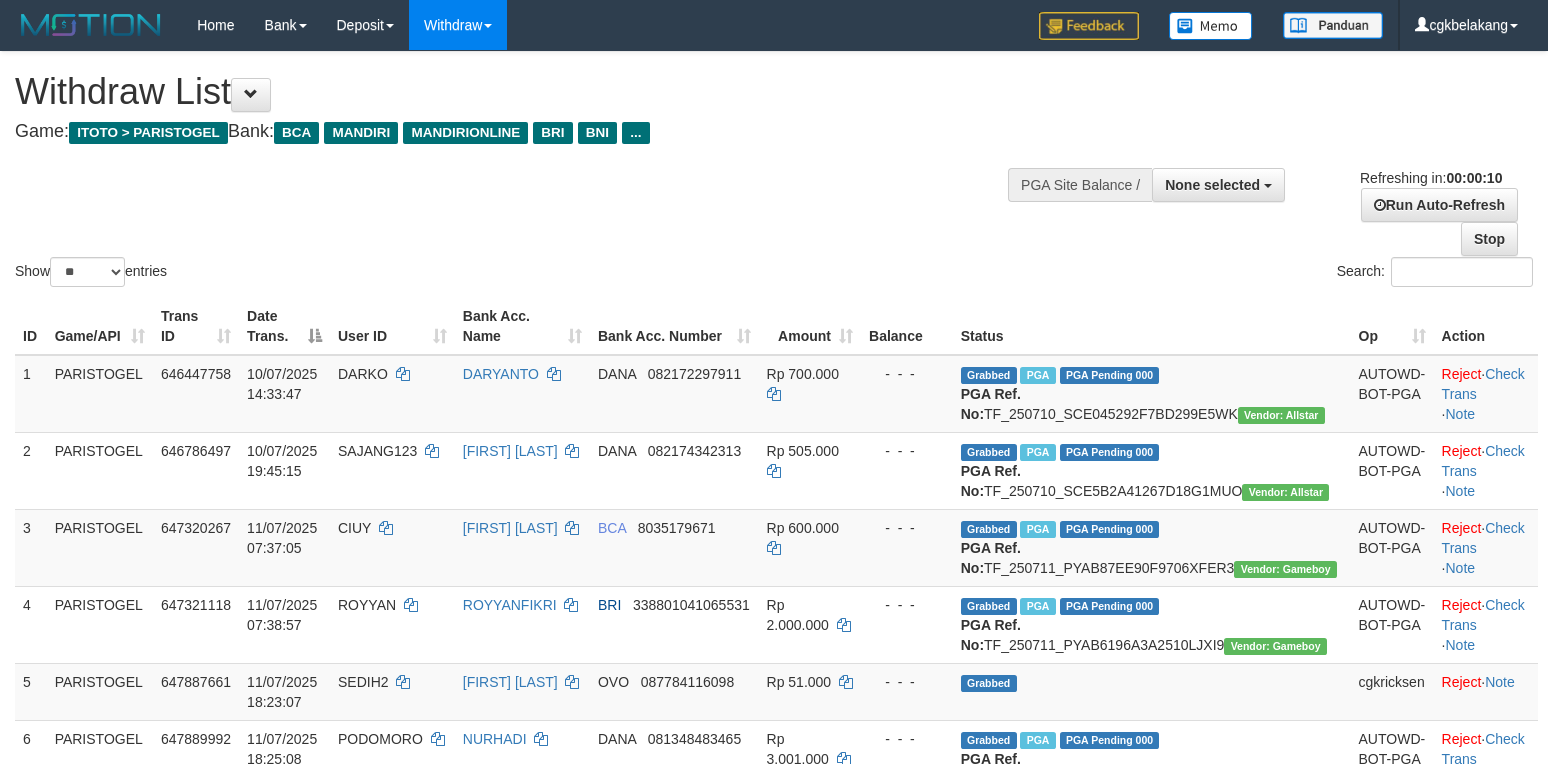 select 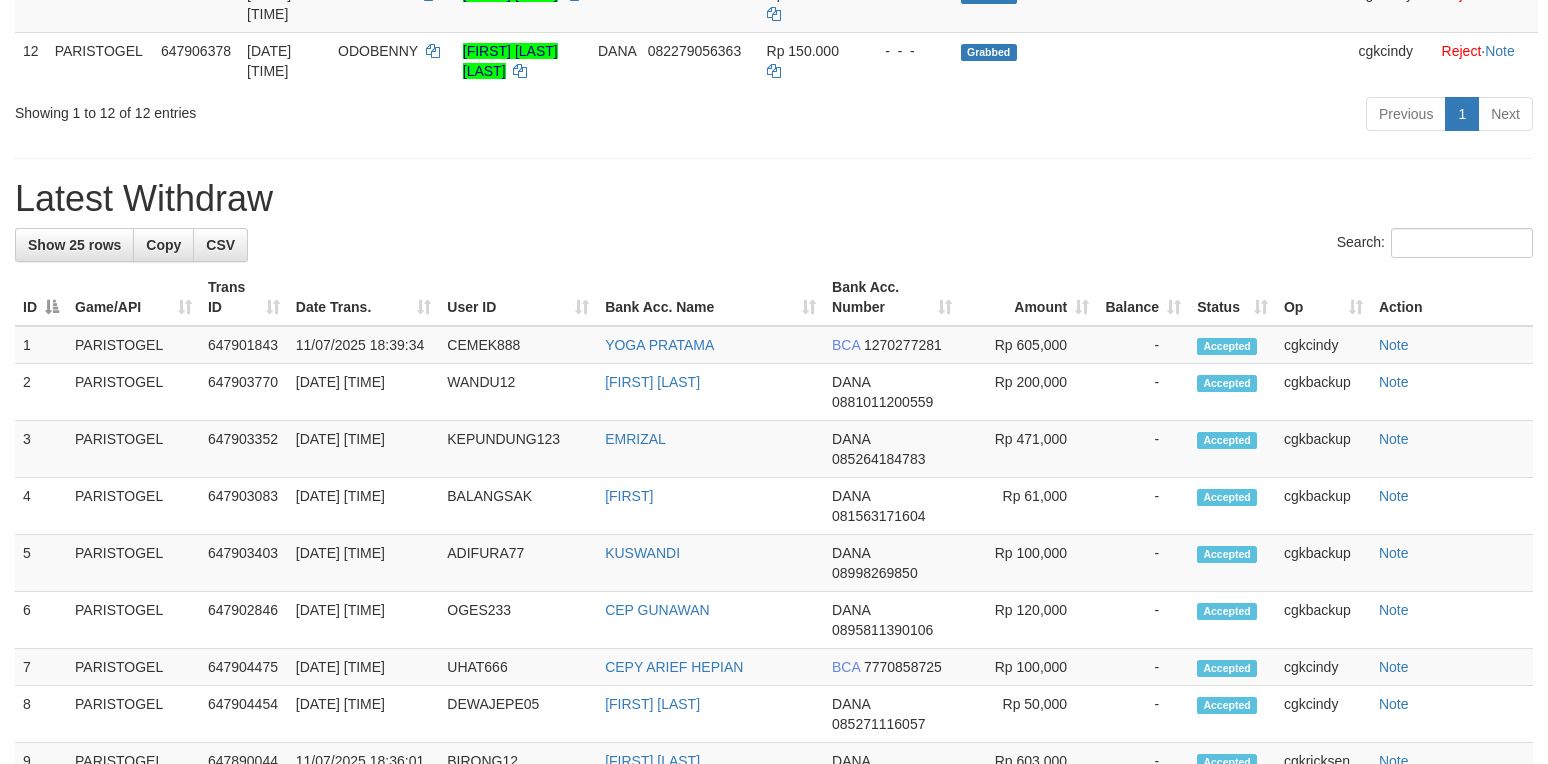 scroll, scrollTop: 994, scrollLeft: 0, axis: vertical 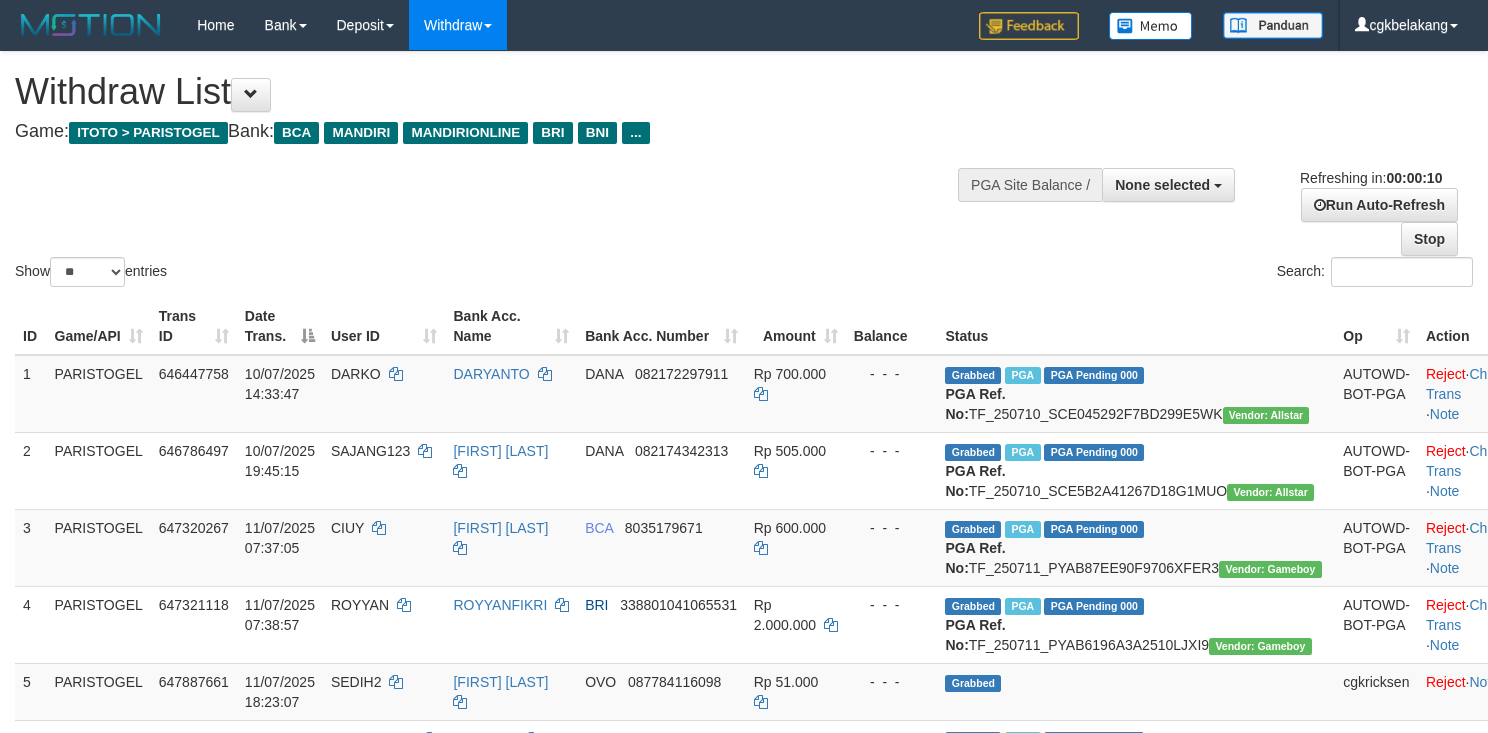 select 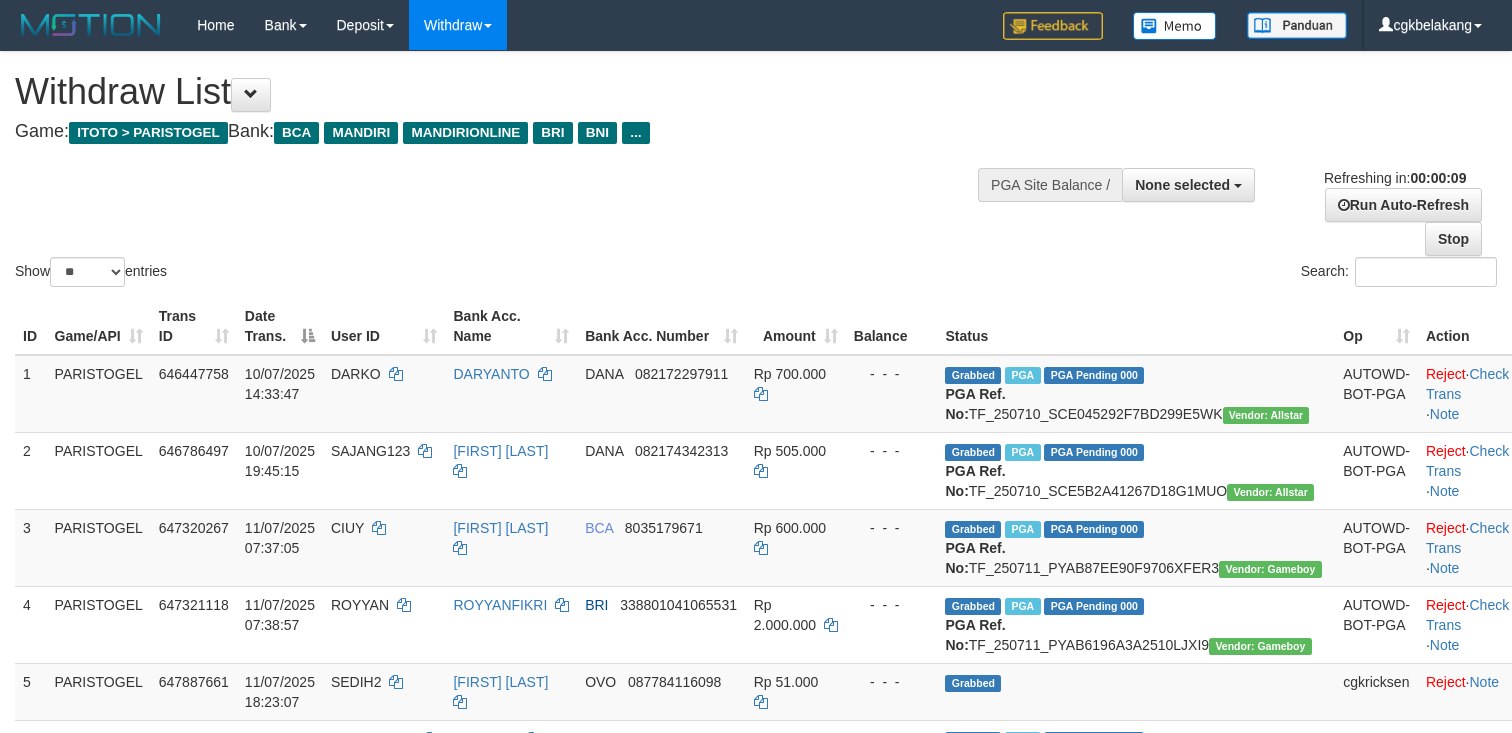 select 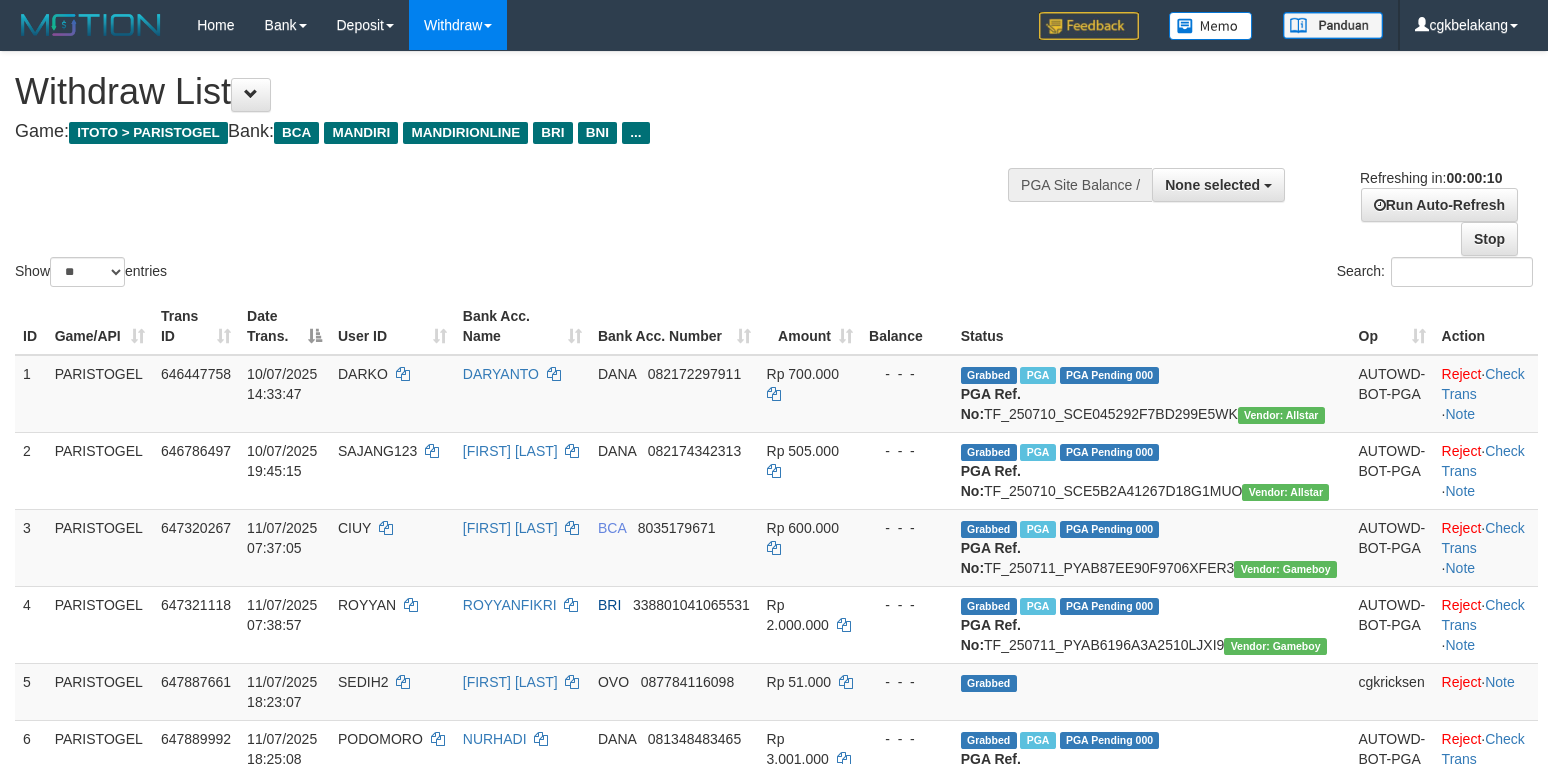 select 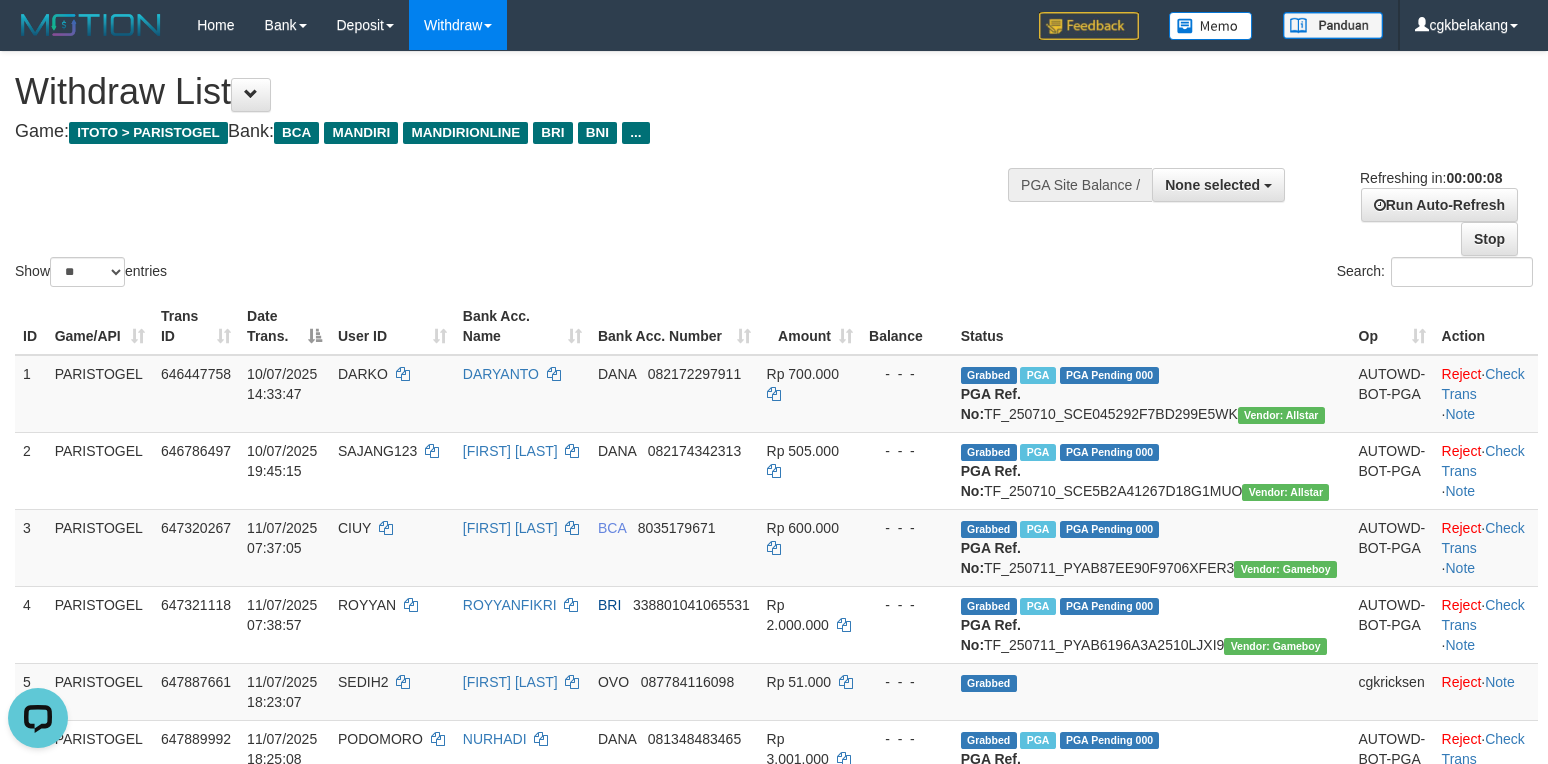 scroll, scrollTop: 0, scrollLeft: 0, axis: both 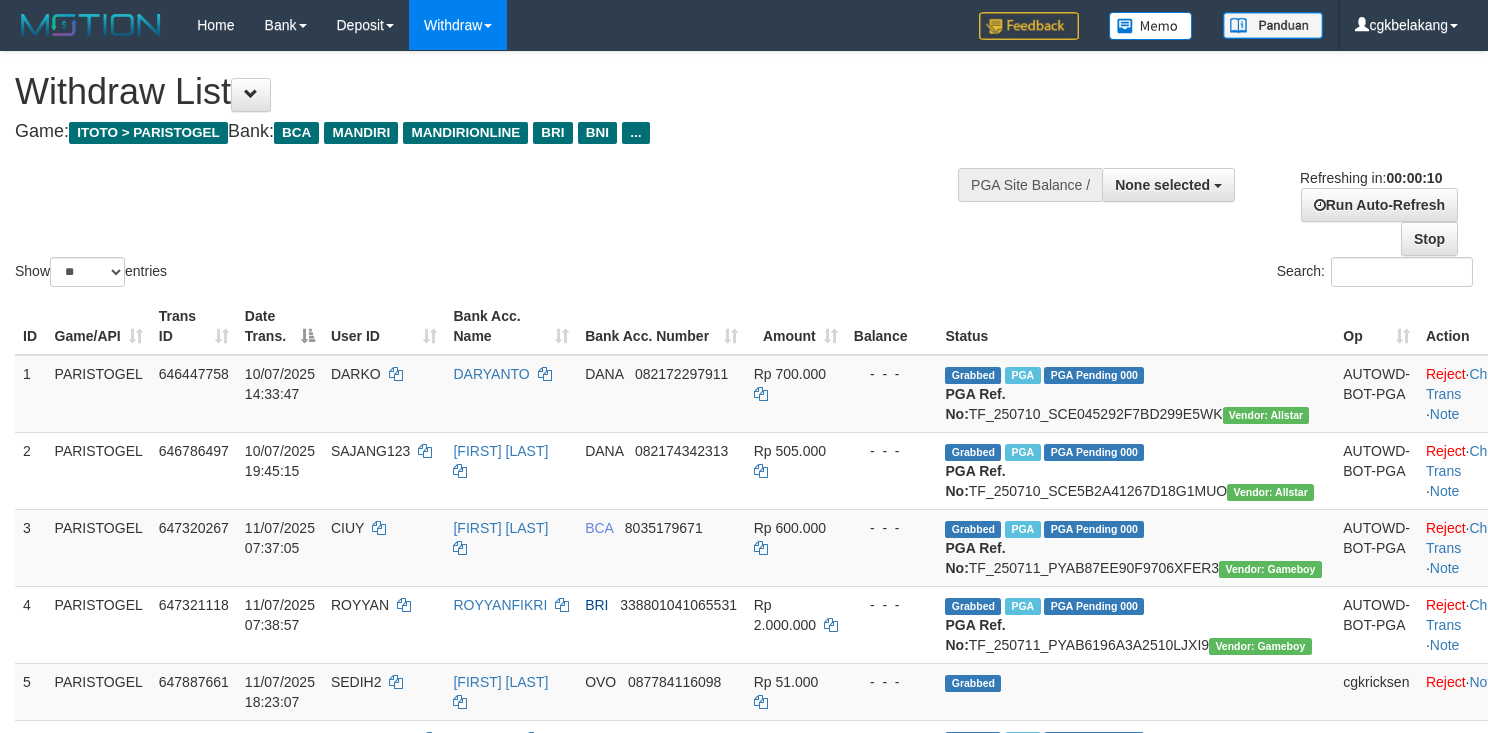 select 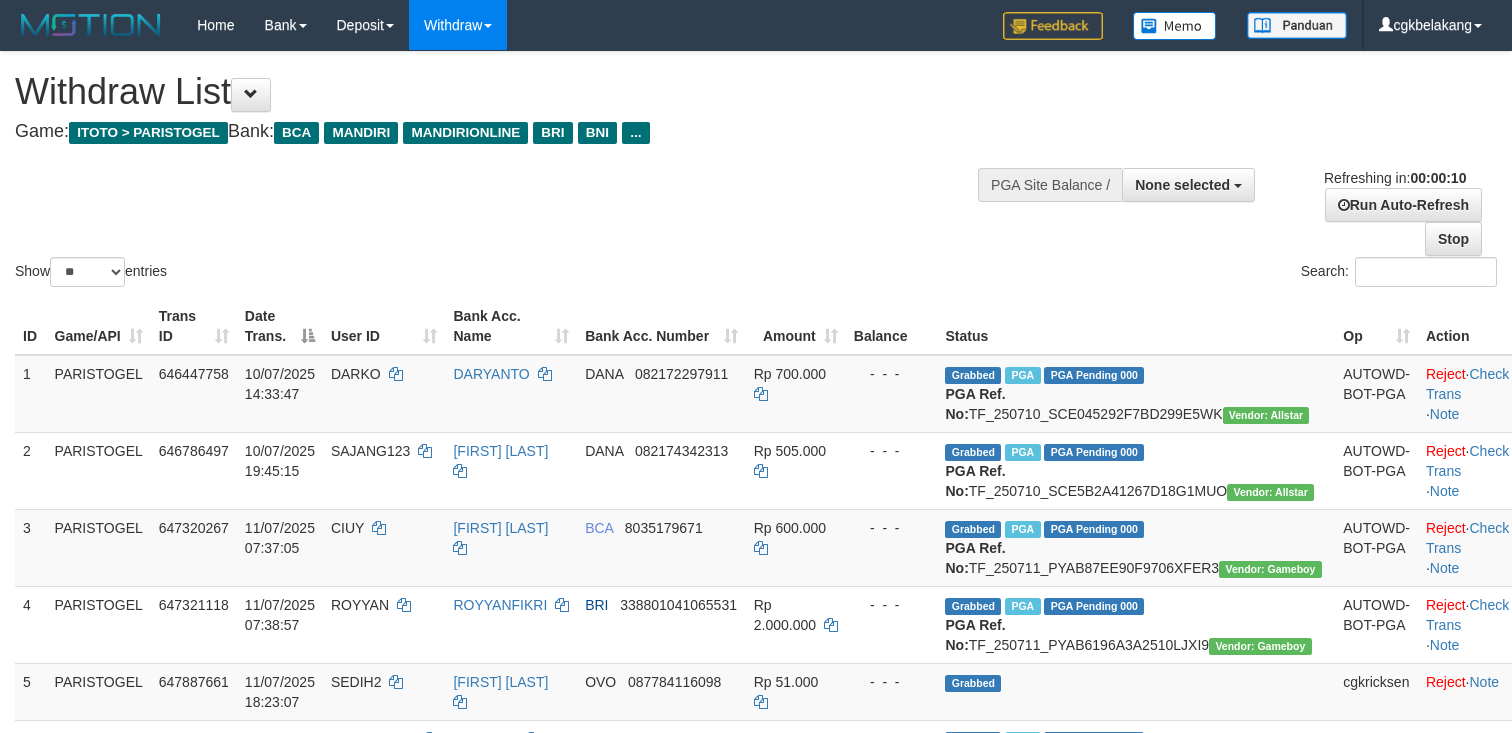 select 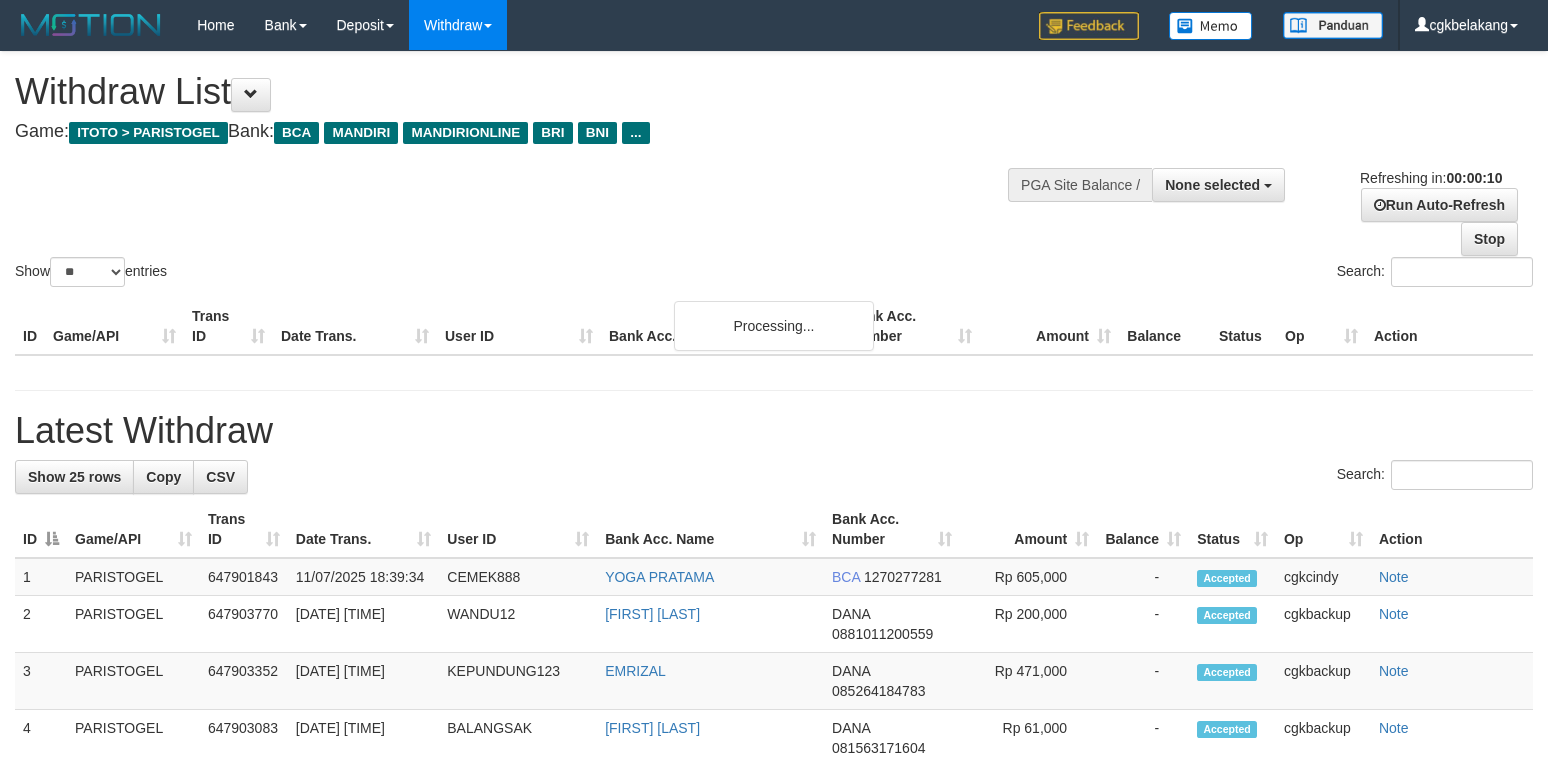 select 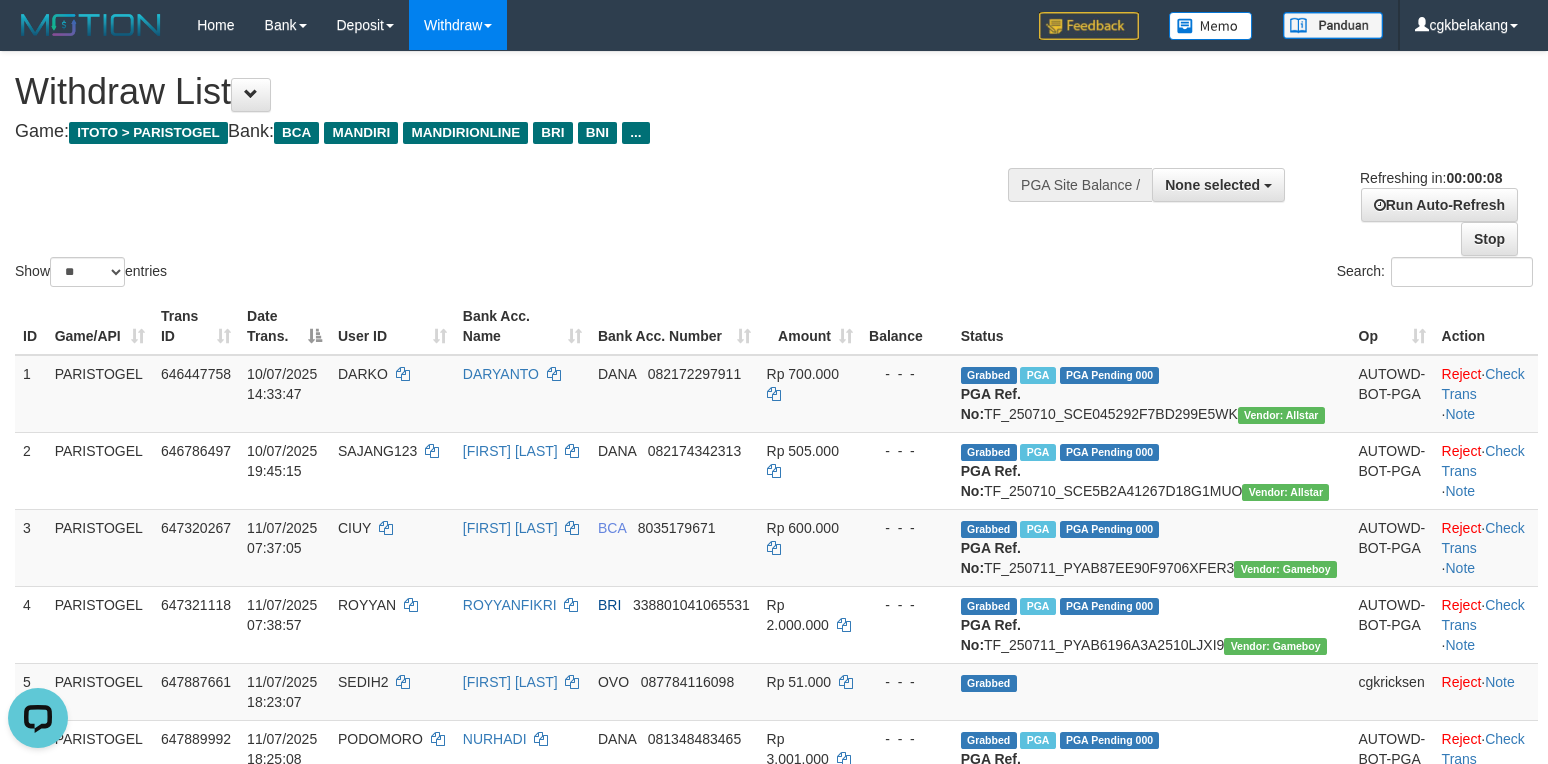 scroll, scrollTop: 0, scrollLeft: 0, axis: both 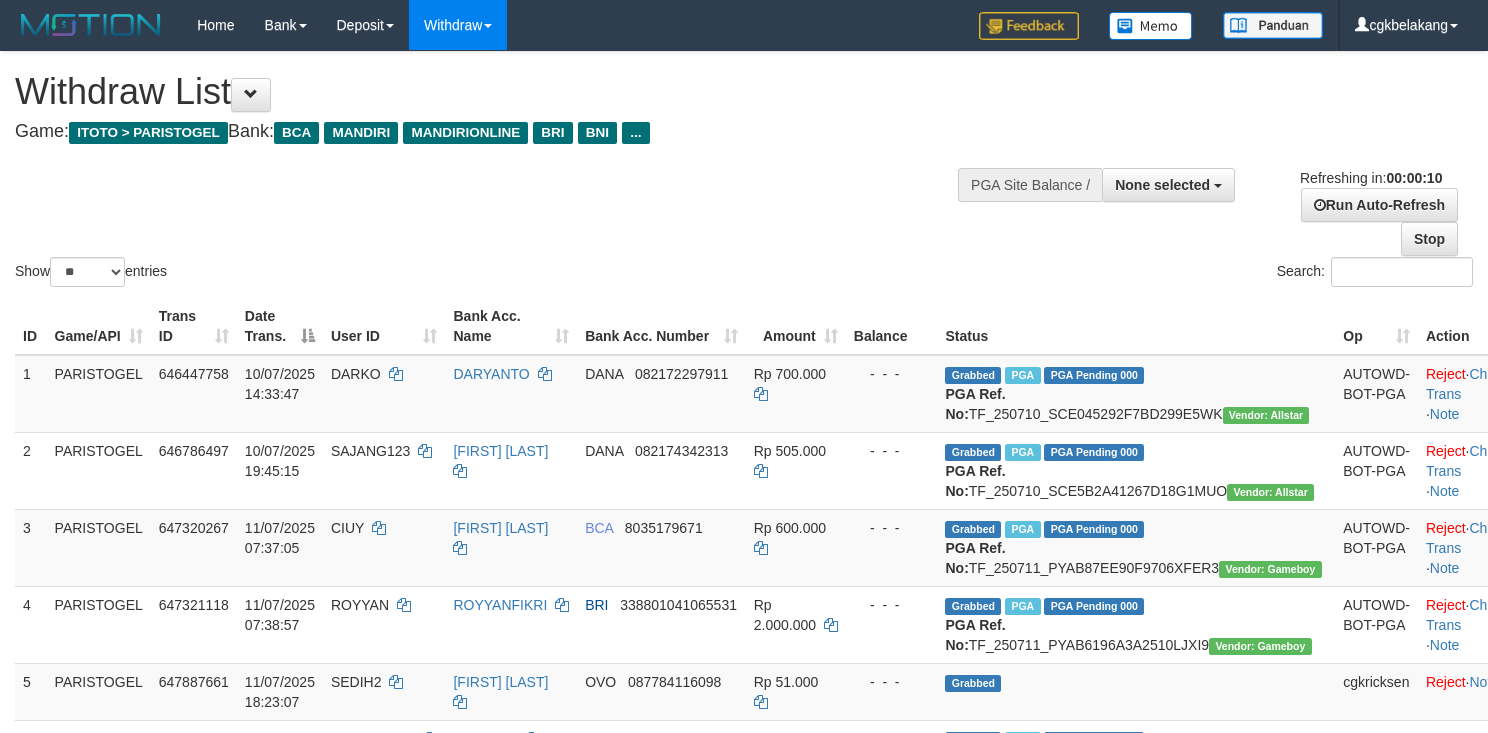 select 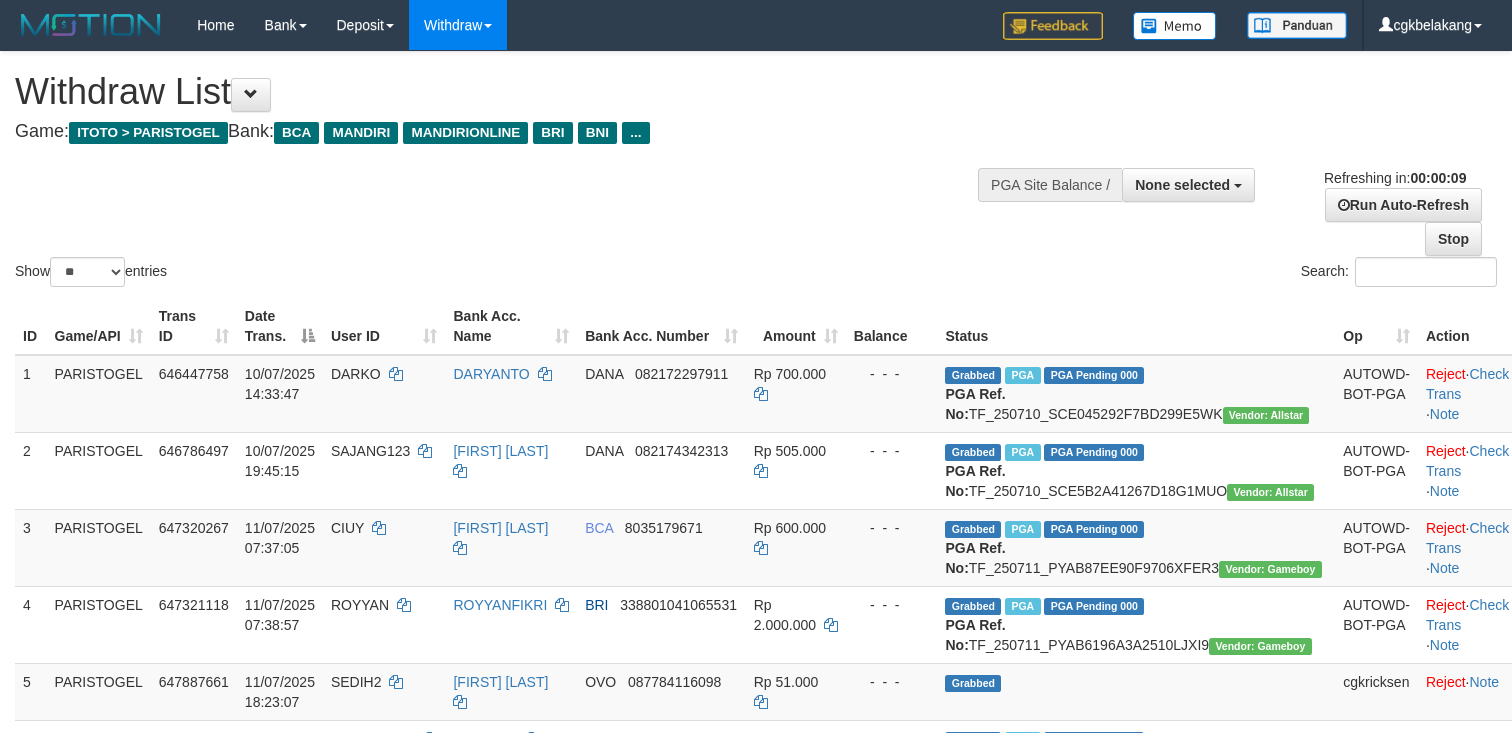 select 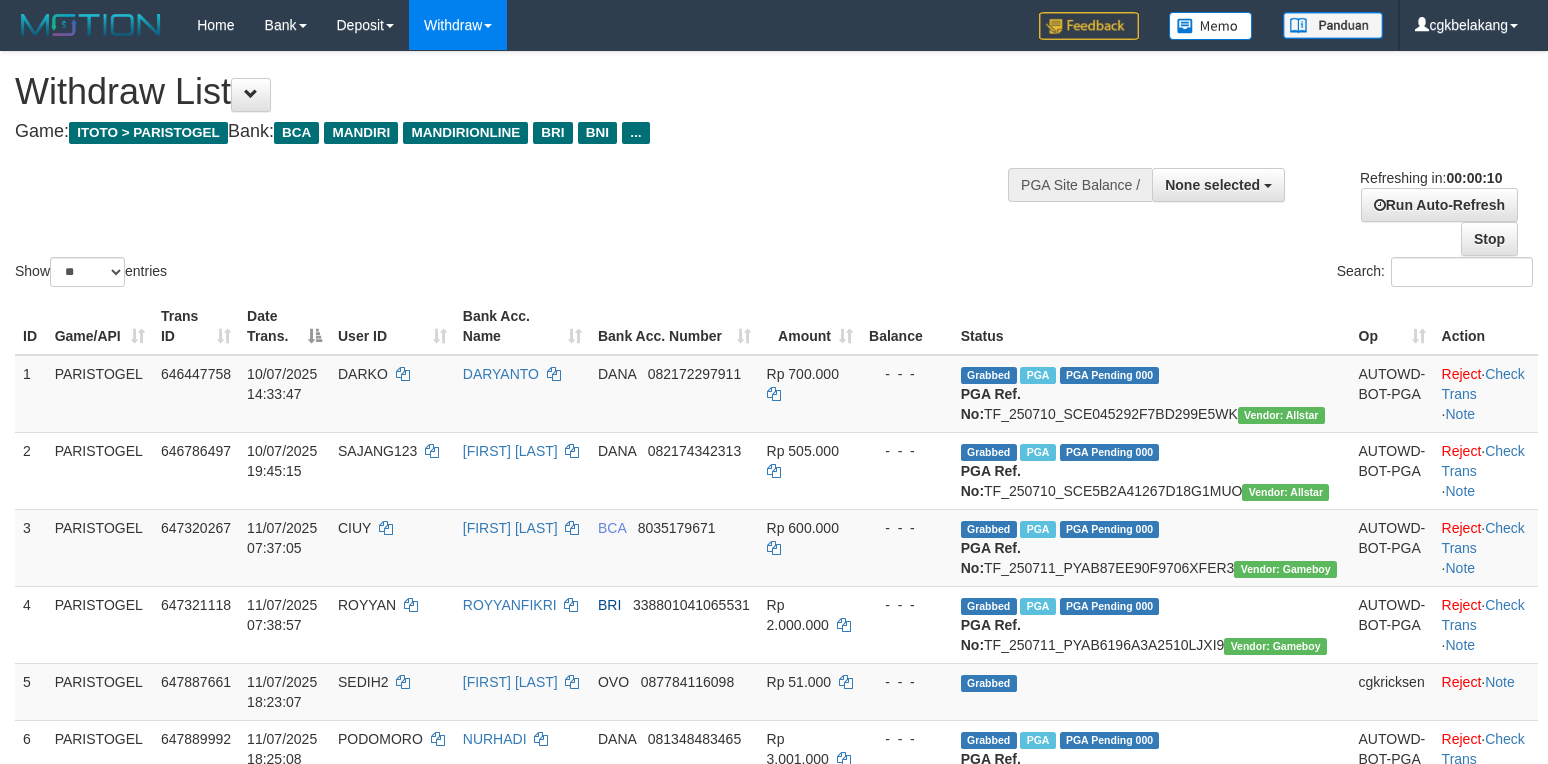 select 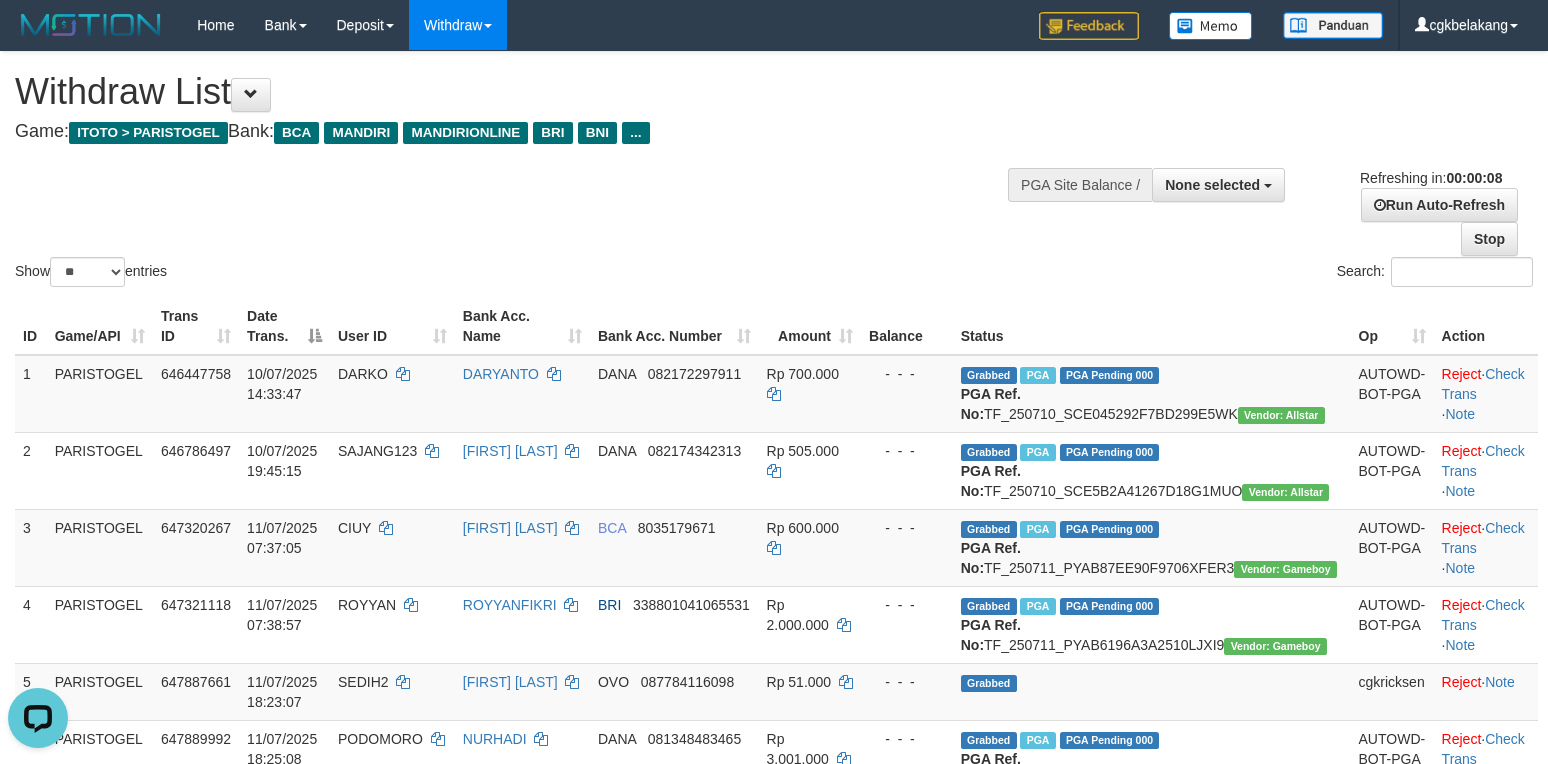 scroll, scrollTop: 0, scrollLeft: 0, axis: both 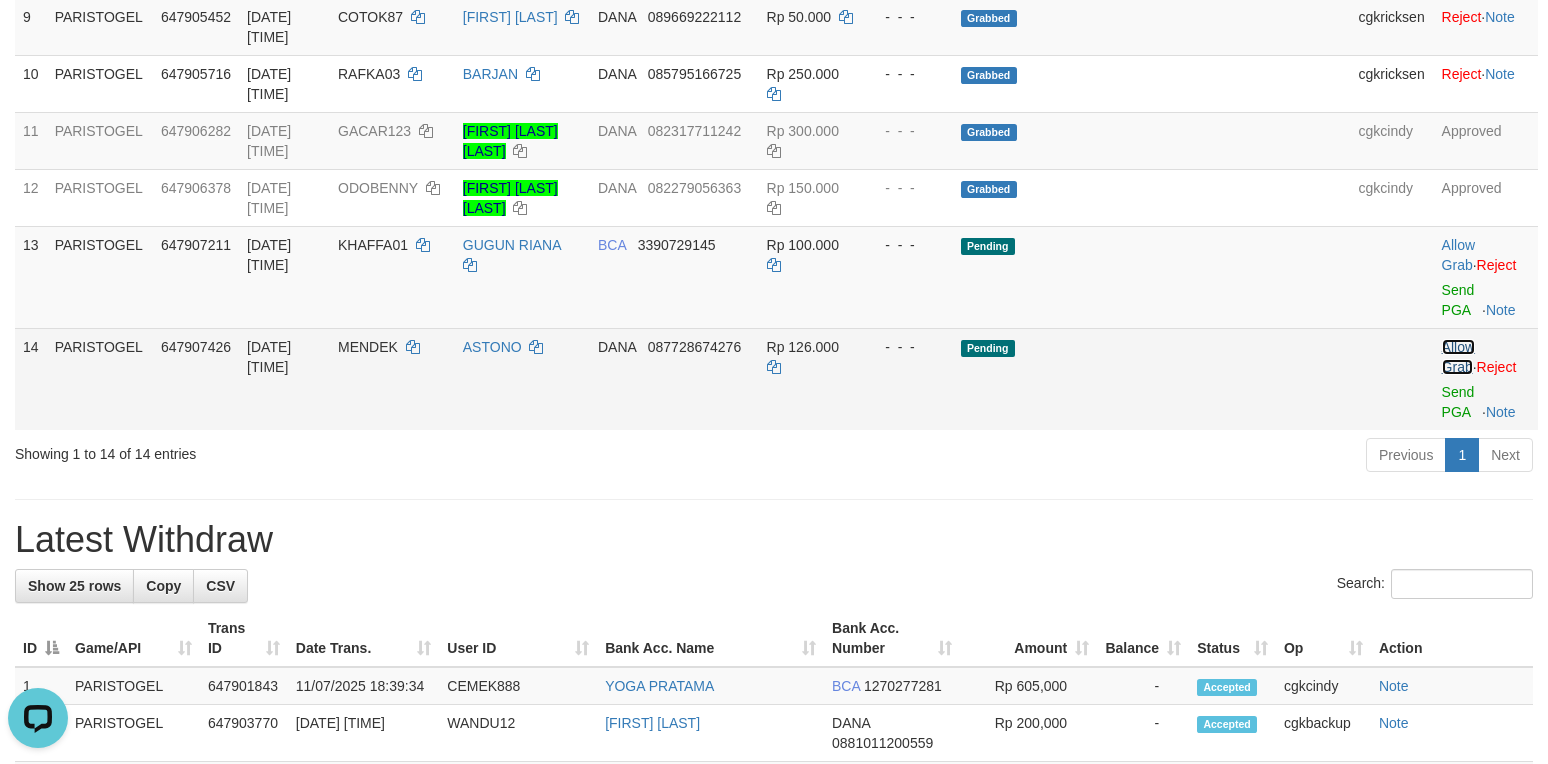click on "Allow Grab" at bounding box center (1458, 357) 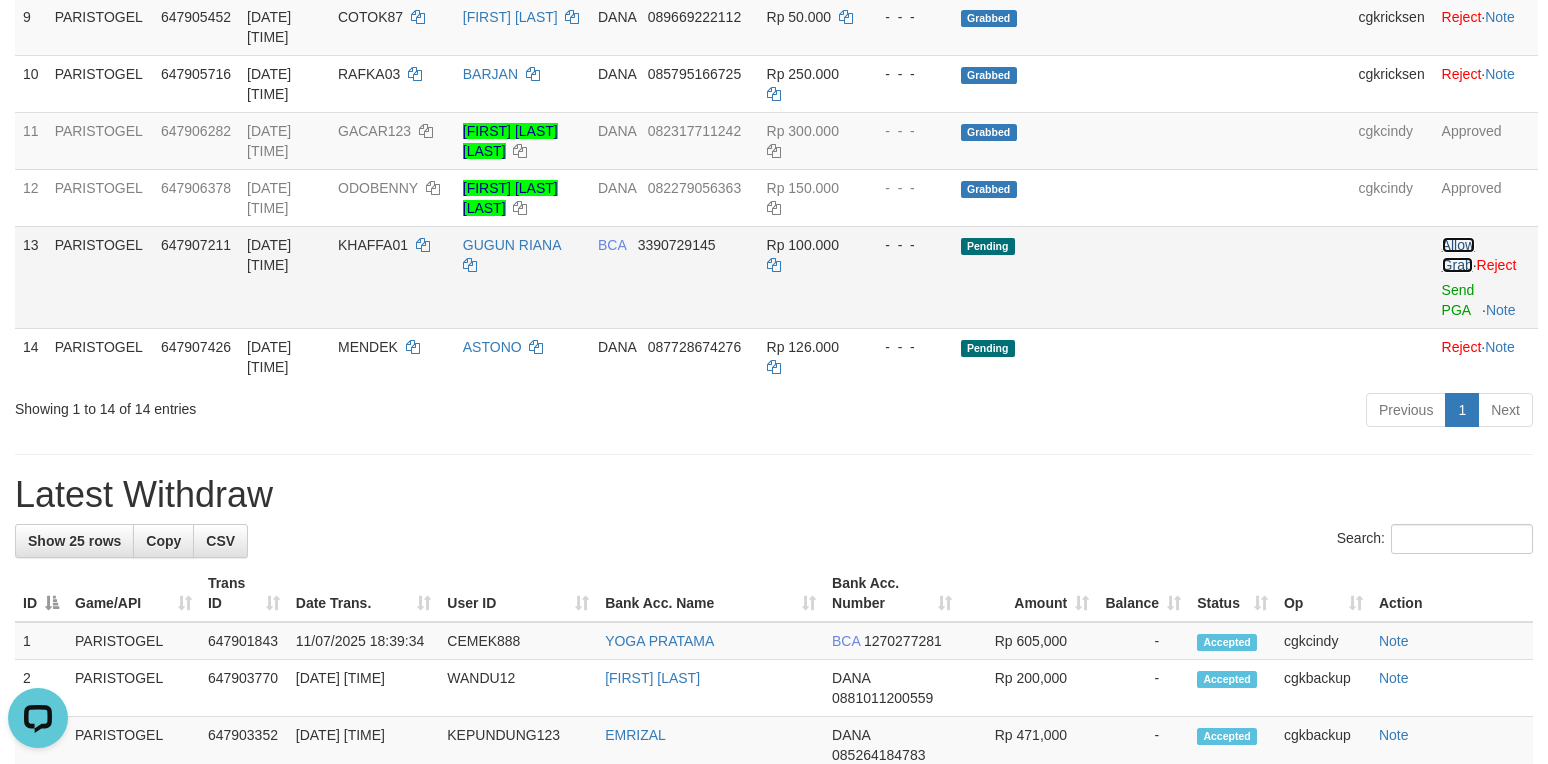 click on "Allow Grab" at bounding box center (1458, 255) 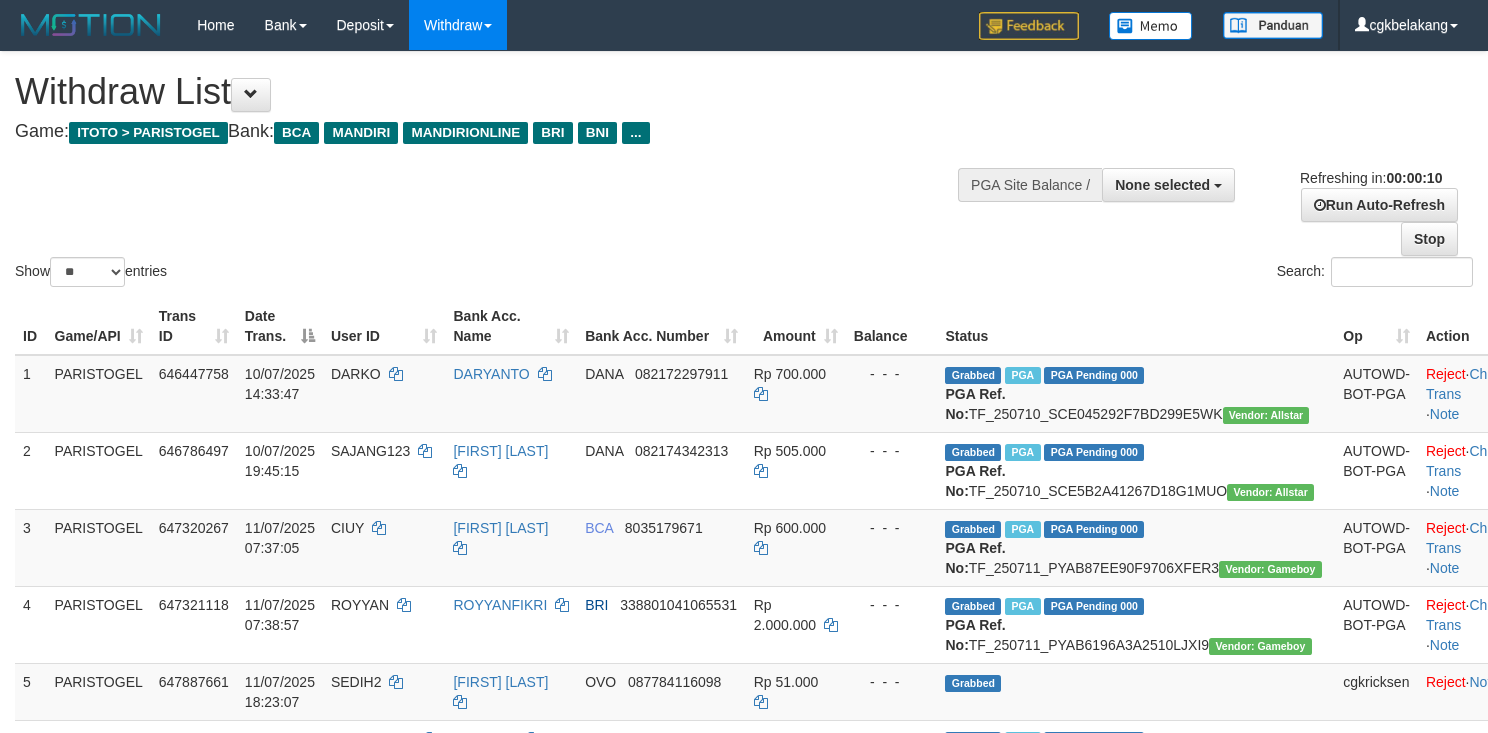 select 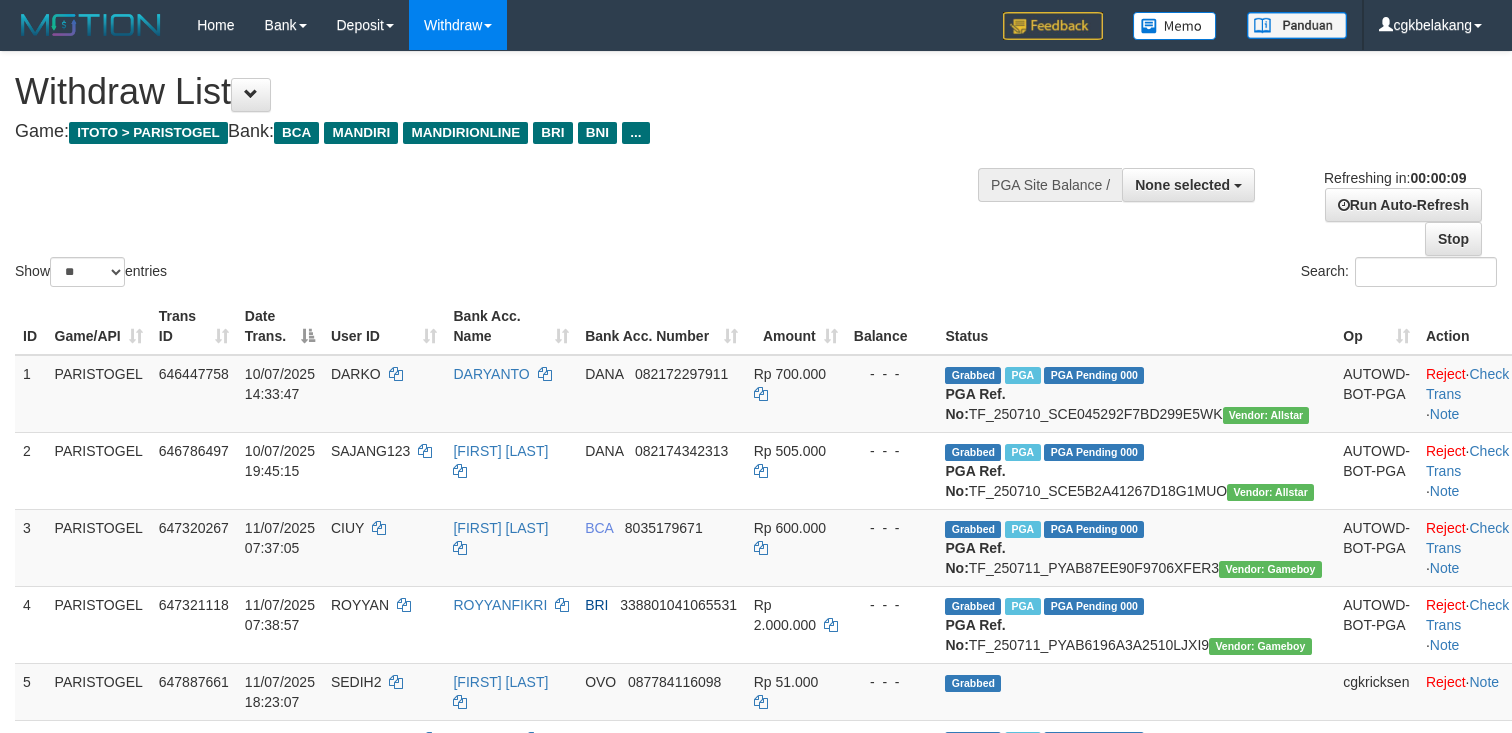 select 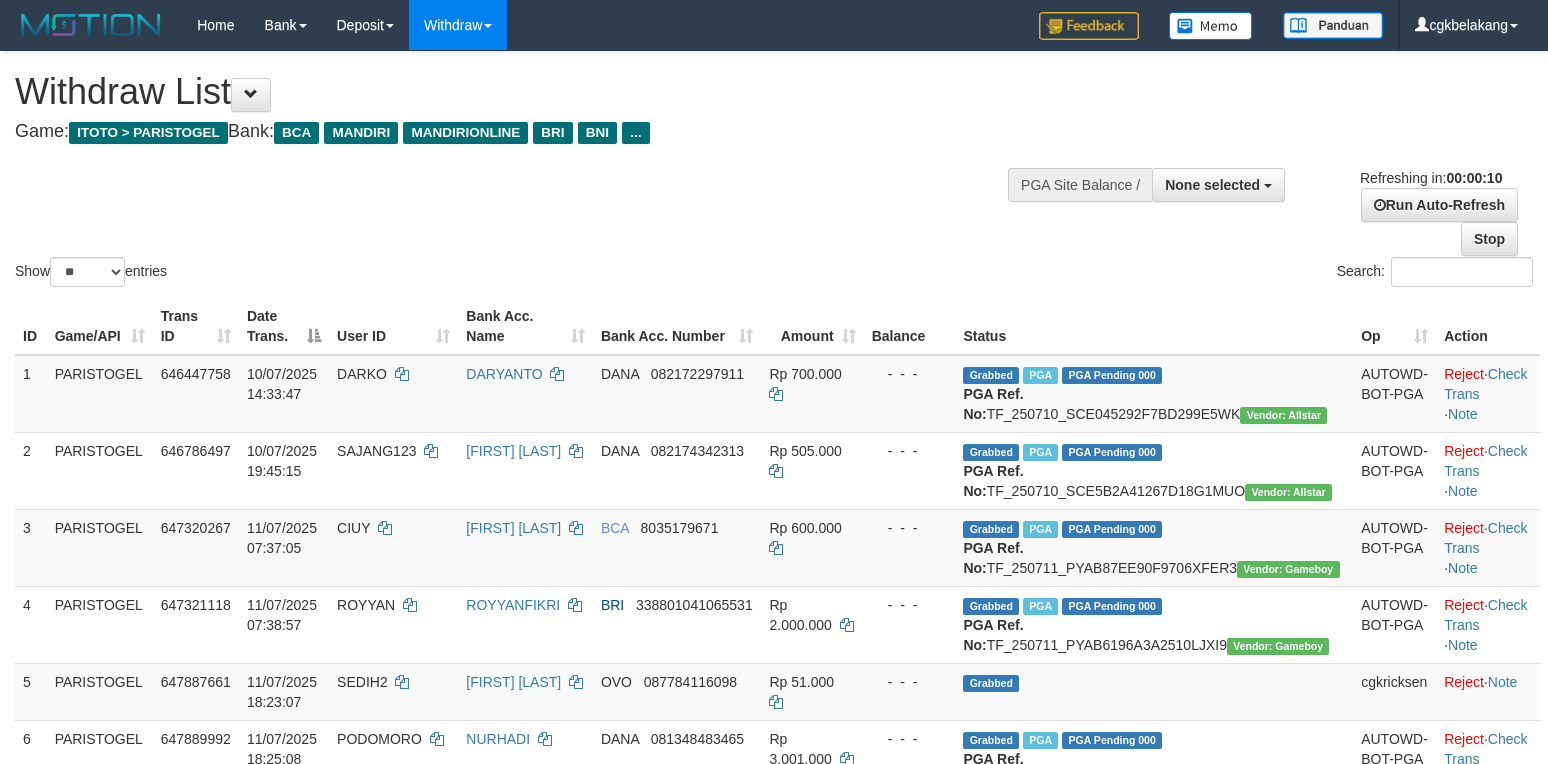 select 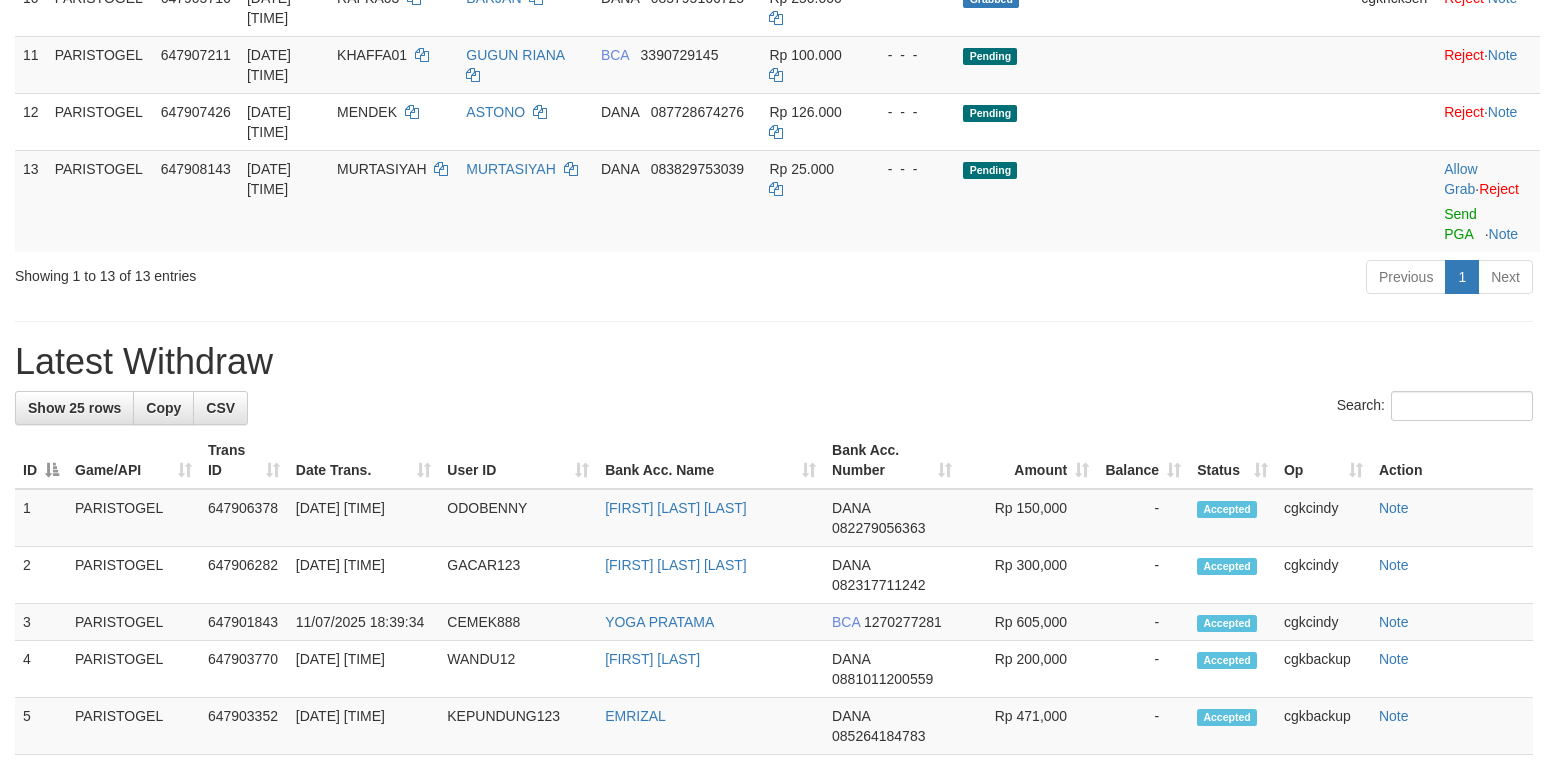 scroll, scrollTop: 933, scrollLeft: 0, axis: vertical 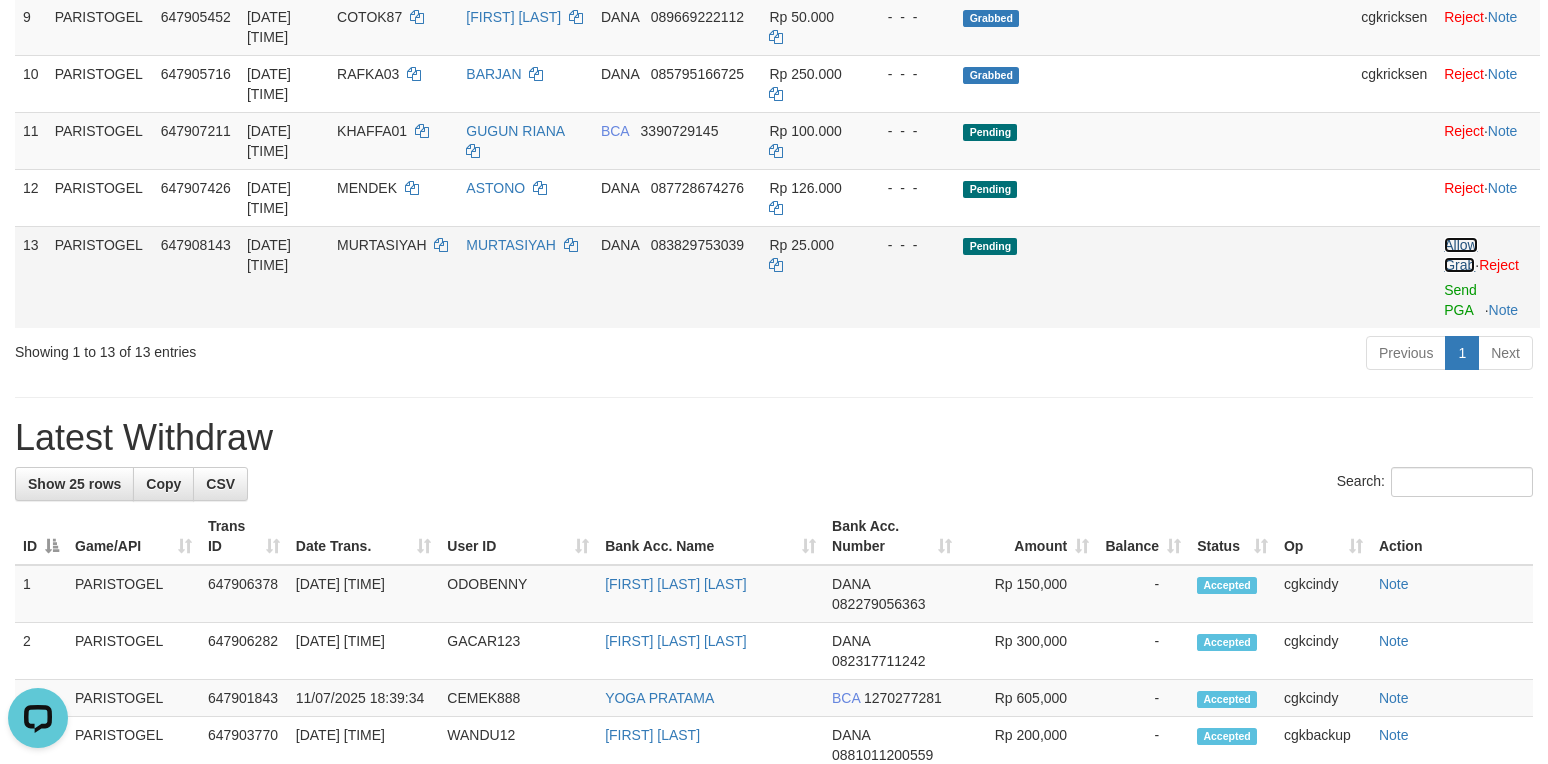 click on "Allow Grab" at bounding box center (1460, 255) 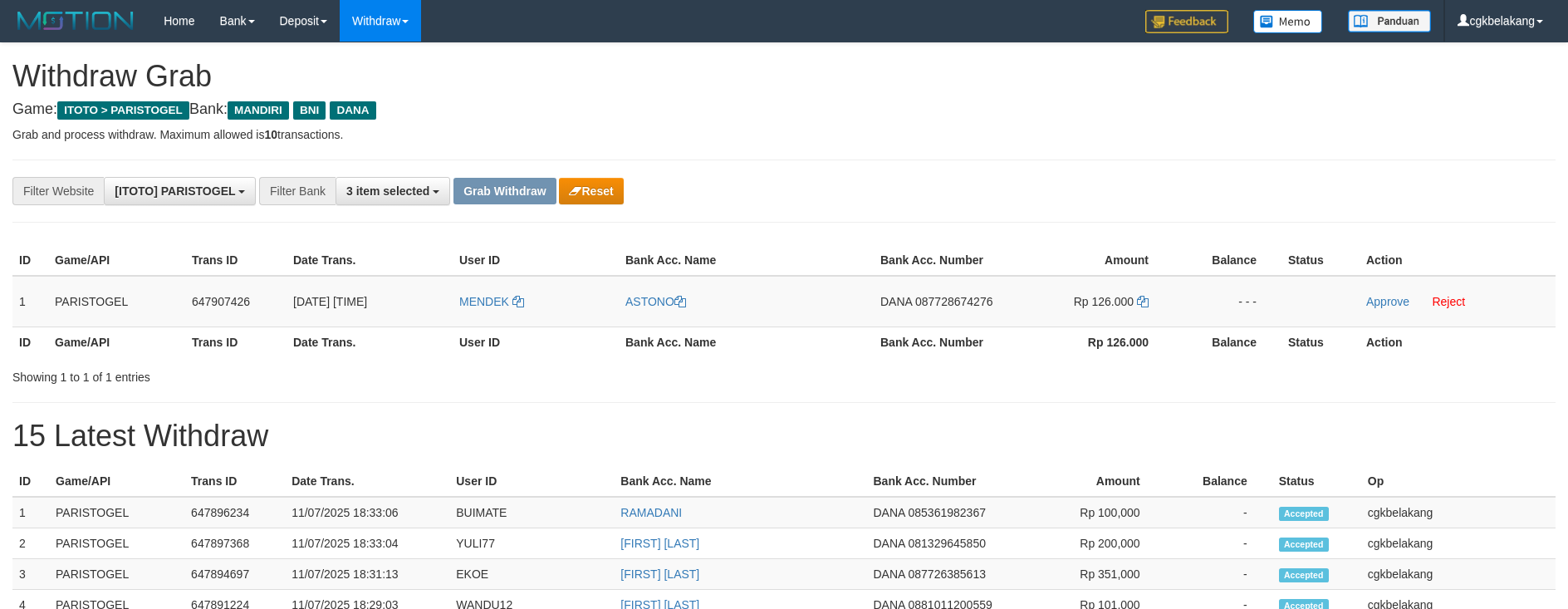 scroll, scrollTop: 0, scrollLeft: 0, axis: both 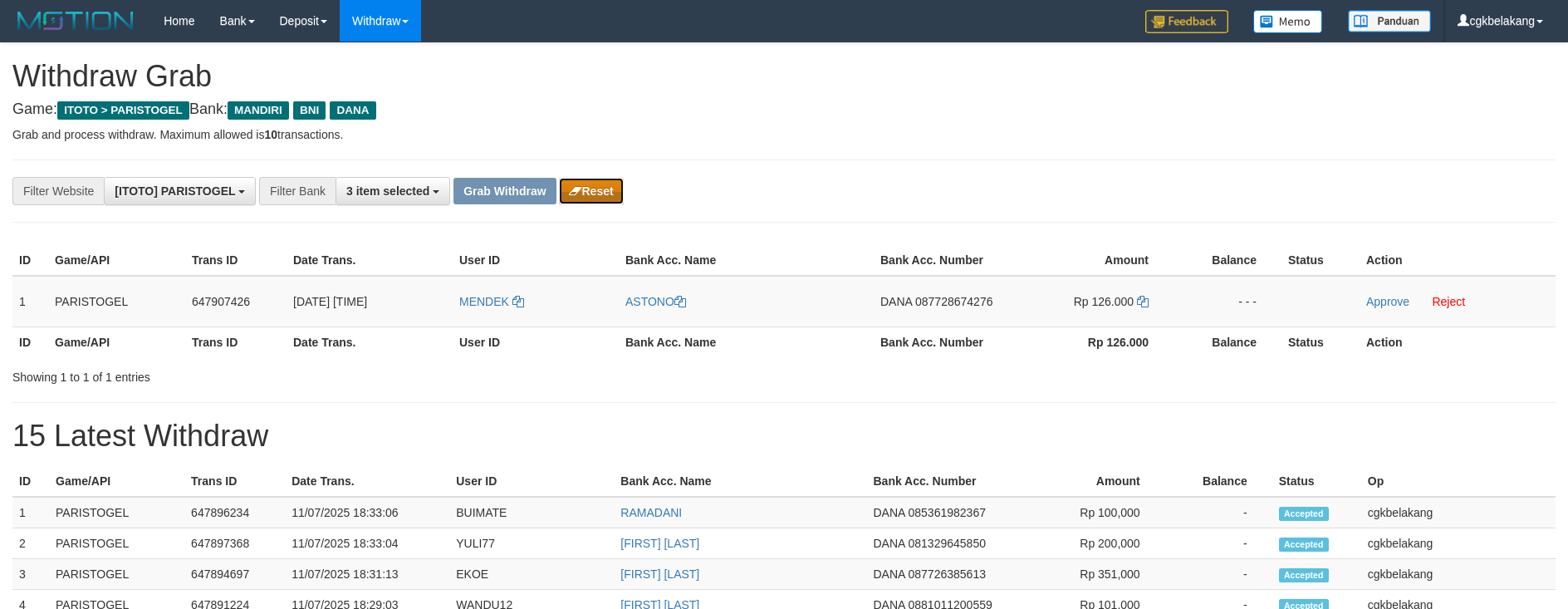 click on "Reset" at bounding box center (590, 191) 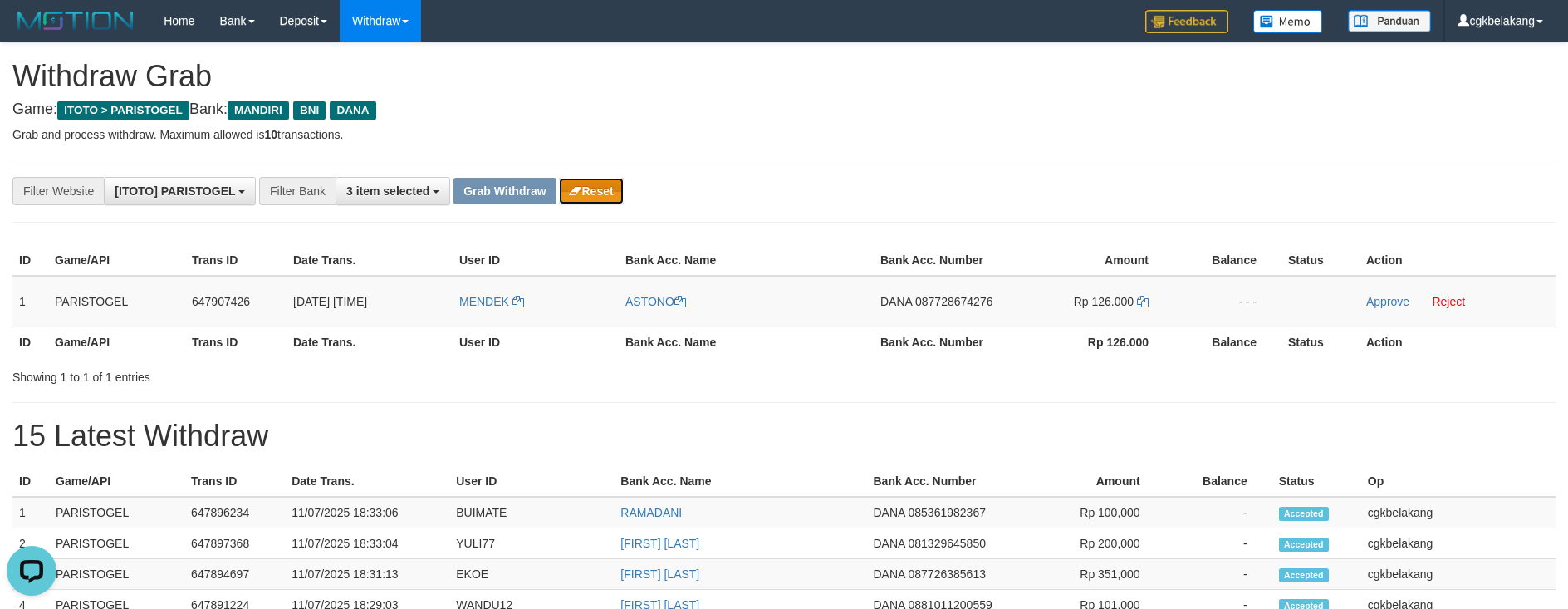 scroll, scrollTop: 0, scrollLeft: 0, axis: both 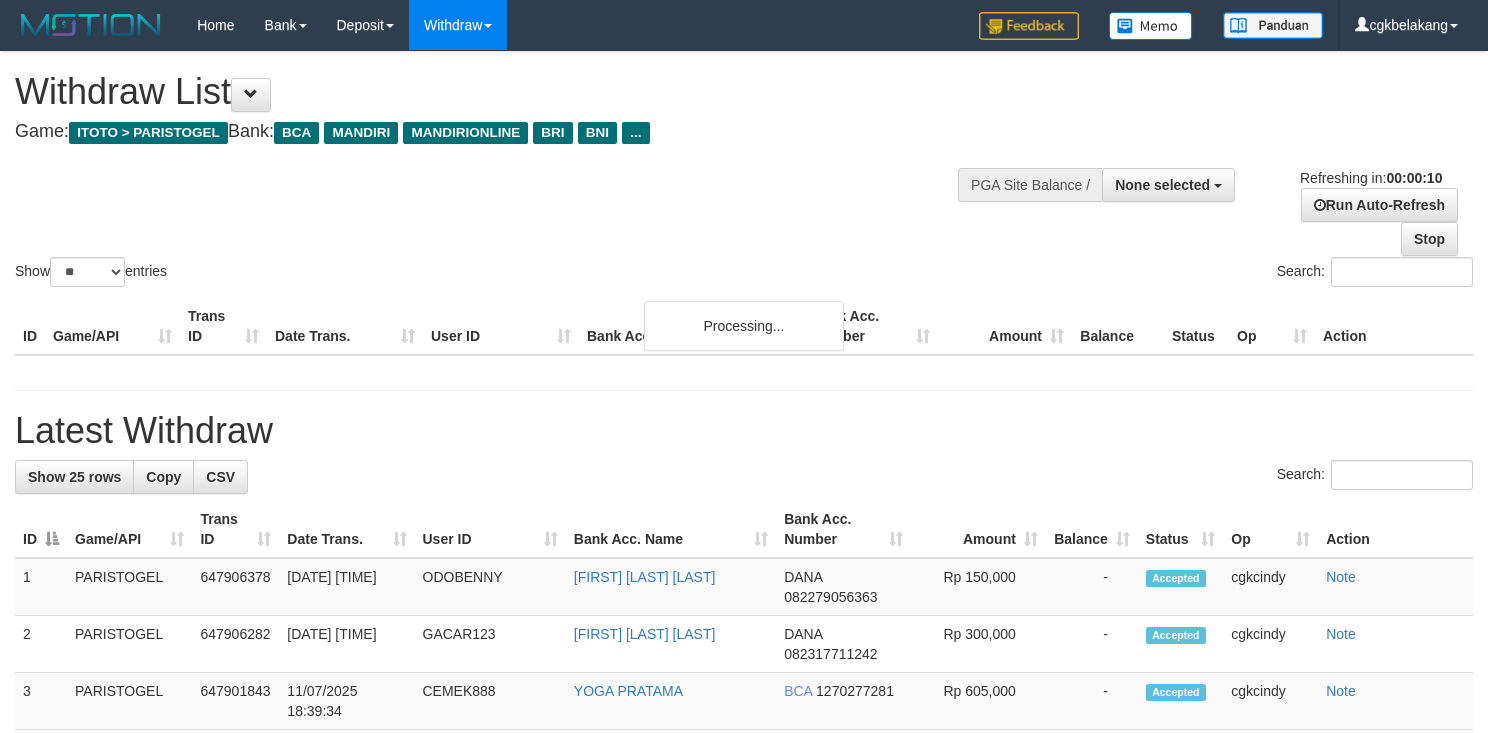 select 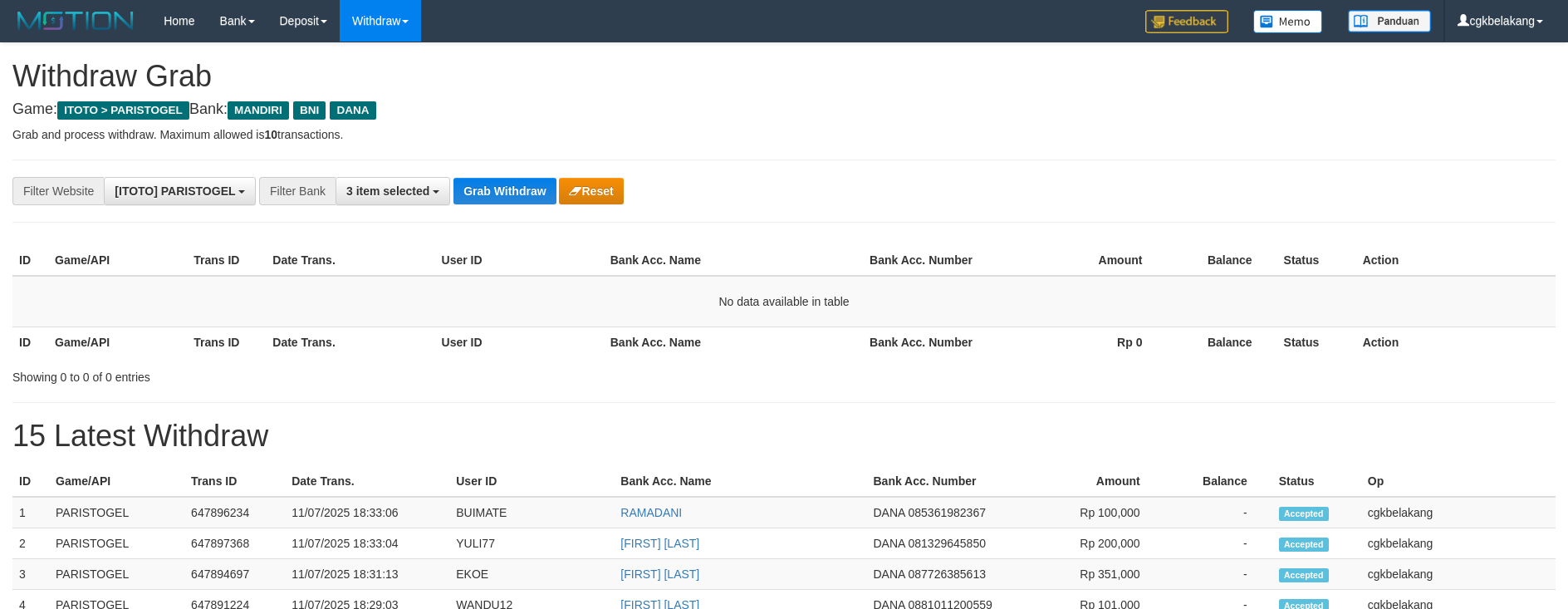 scroll, scrollTop: 0, scrollLeft: 0, axis: both 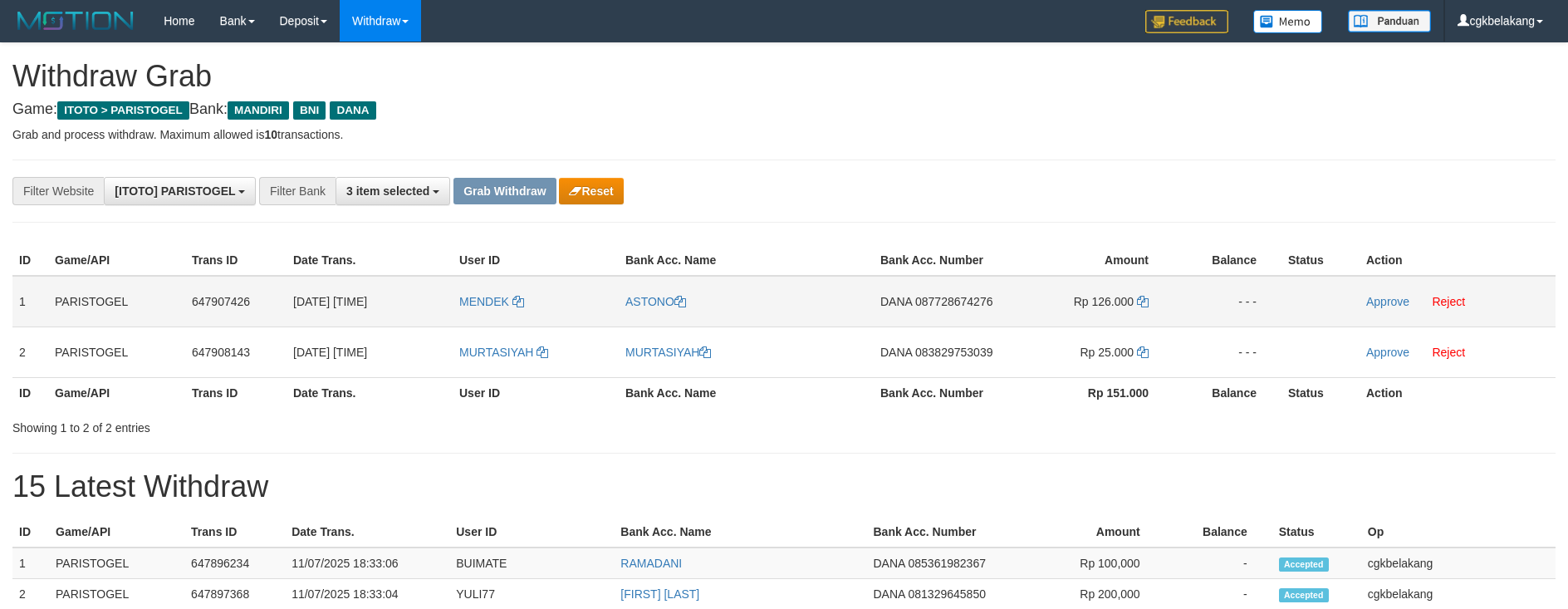 click on "MENDEK" at bounding box center (536, 302) 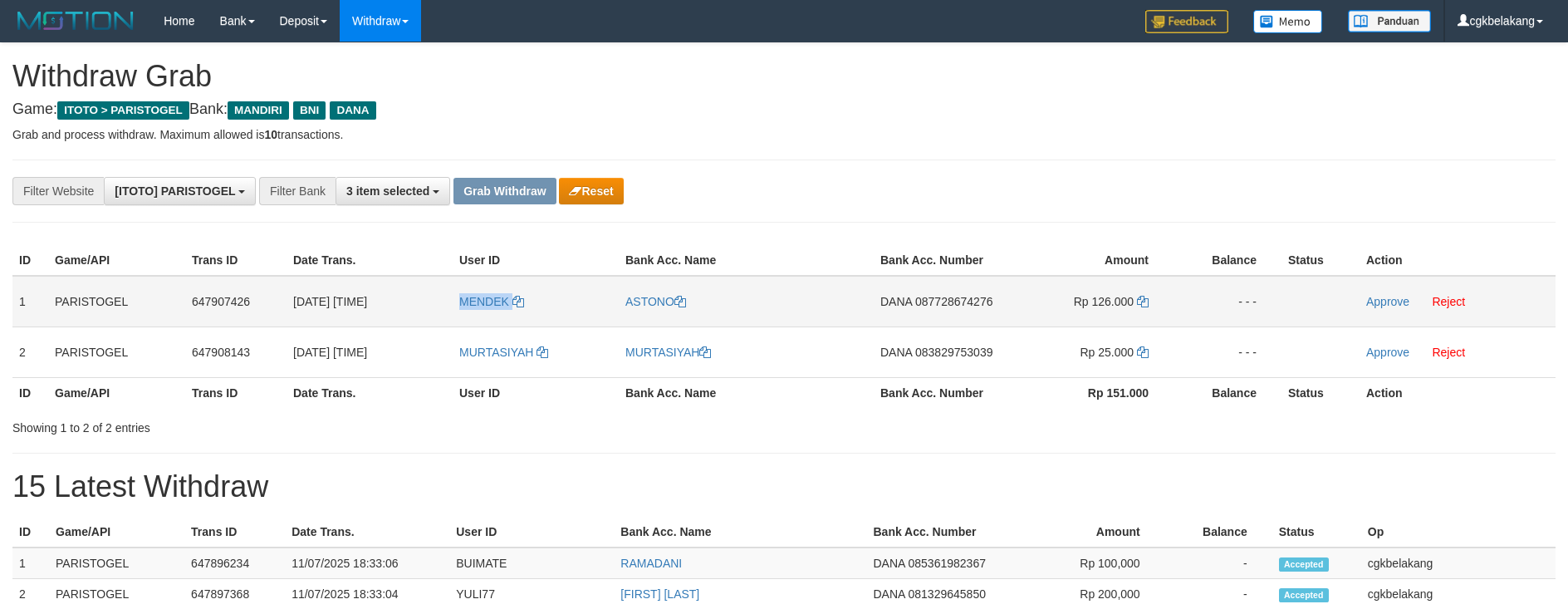 click on "MENDEK" at bounding box center (536, 302) 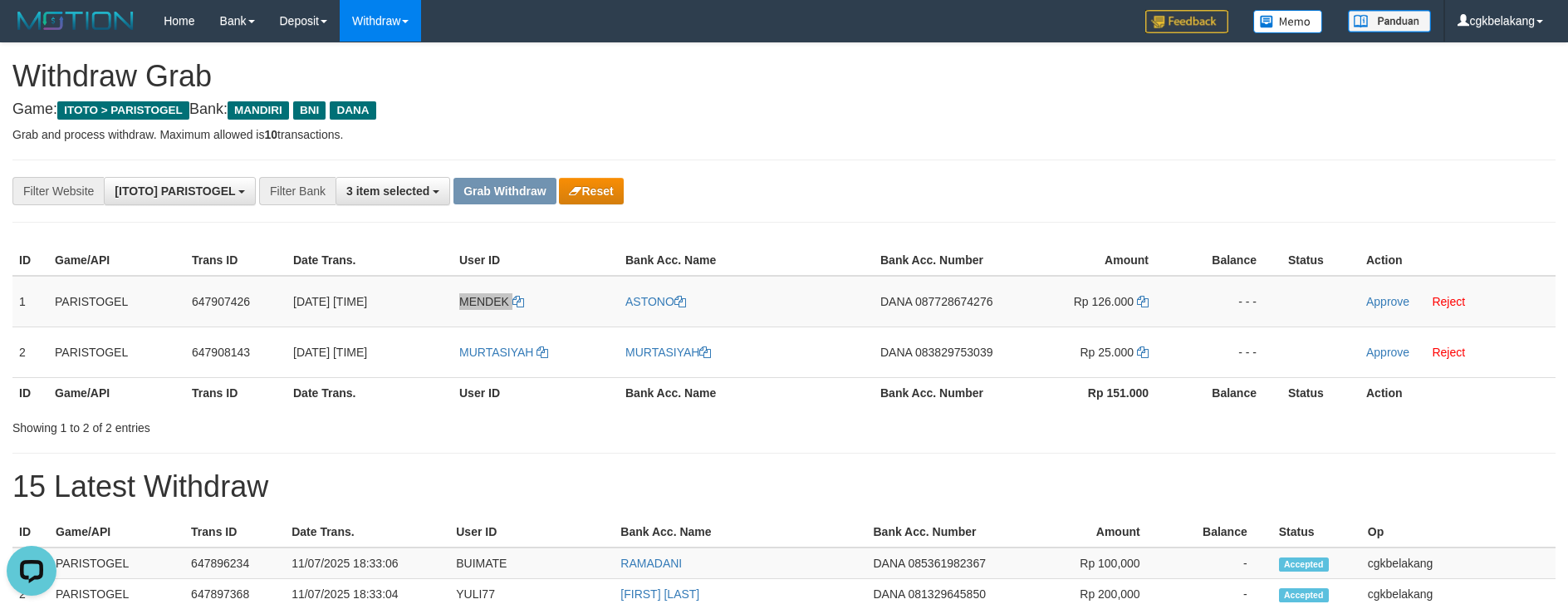 scroll, scrollTop: 0, scrollLeft: 0, axis: both 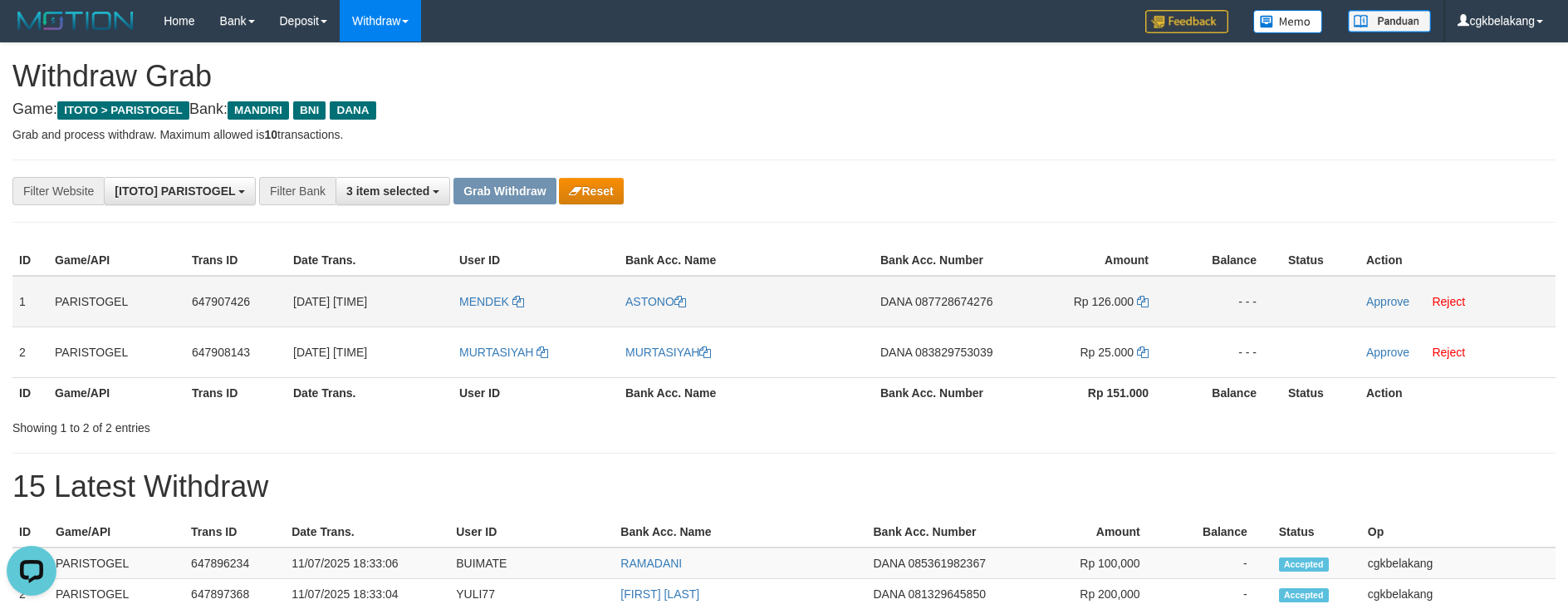 click on "ASTONO" at bounding box center (746, 302) 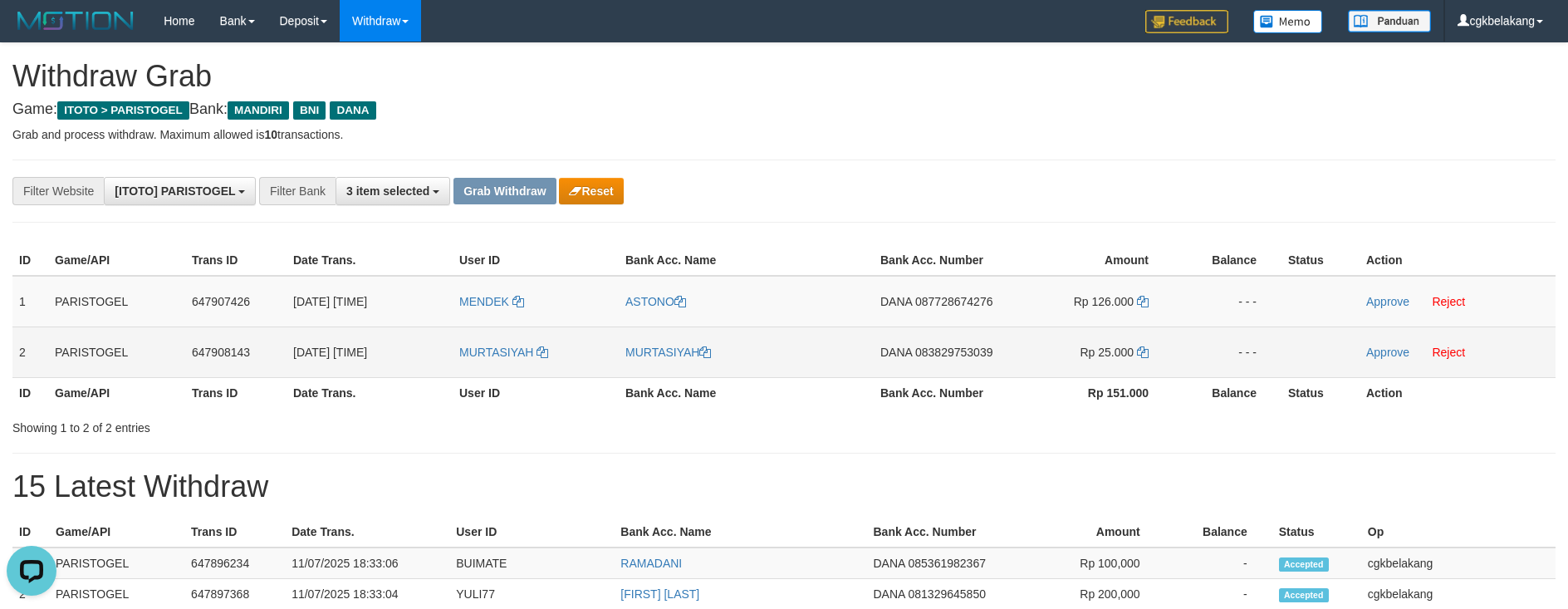 click on "MURTASIYAH" at bounding box center [536, 351] 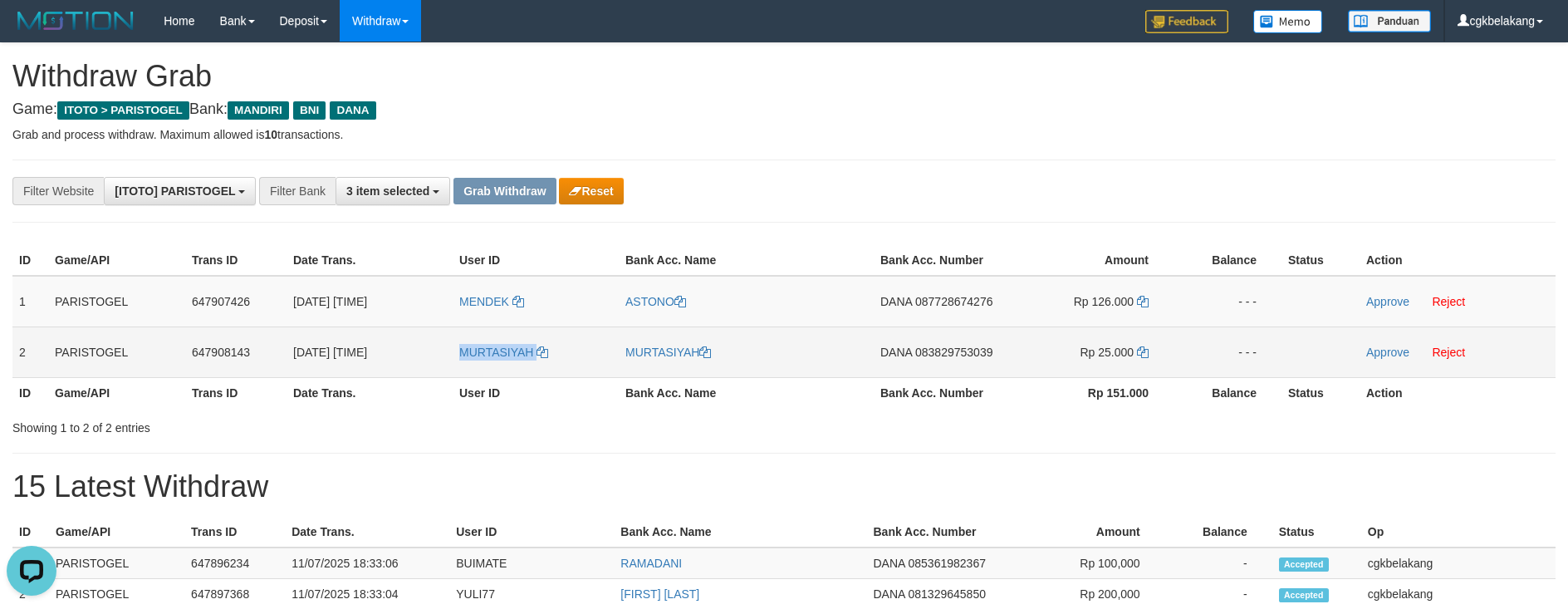 click on "MURTASIYAH" at bounding box center [536, 351] 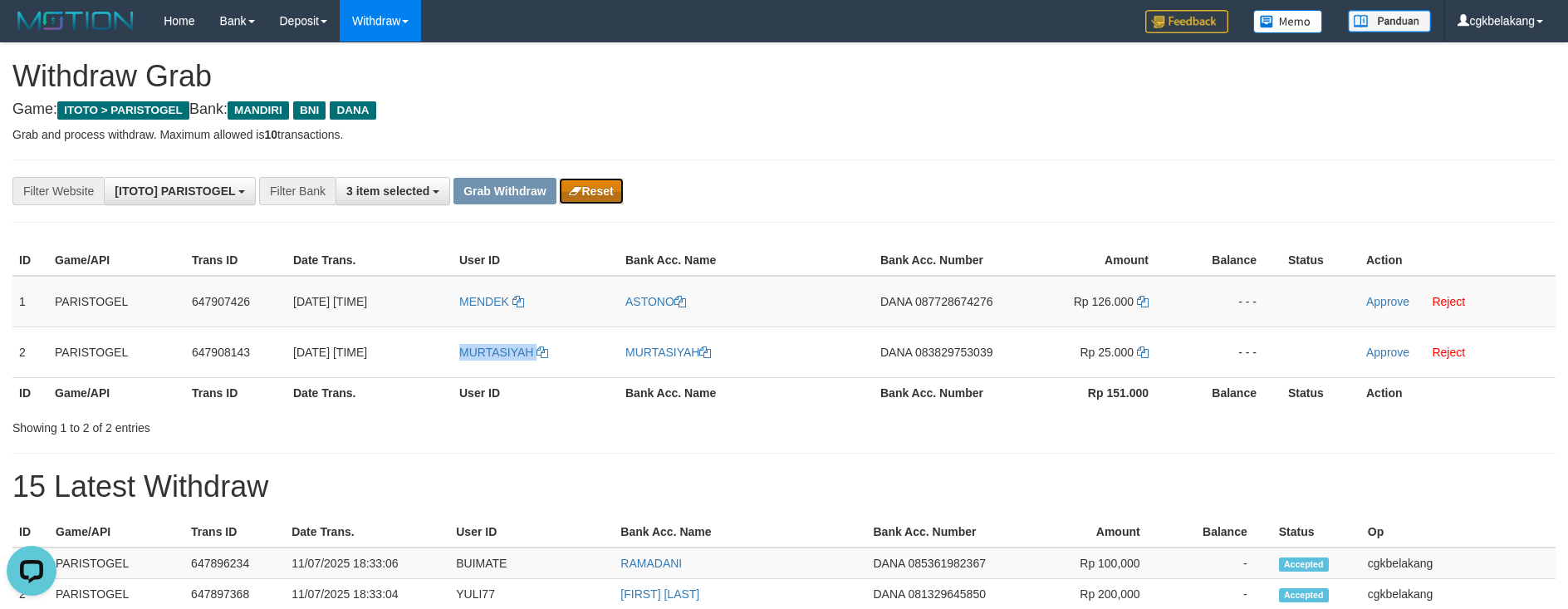 click on "Reset" at bounding box center [590, 191] 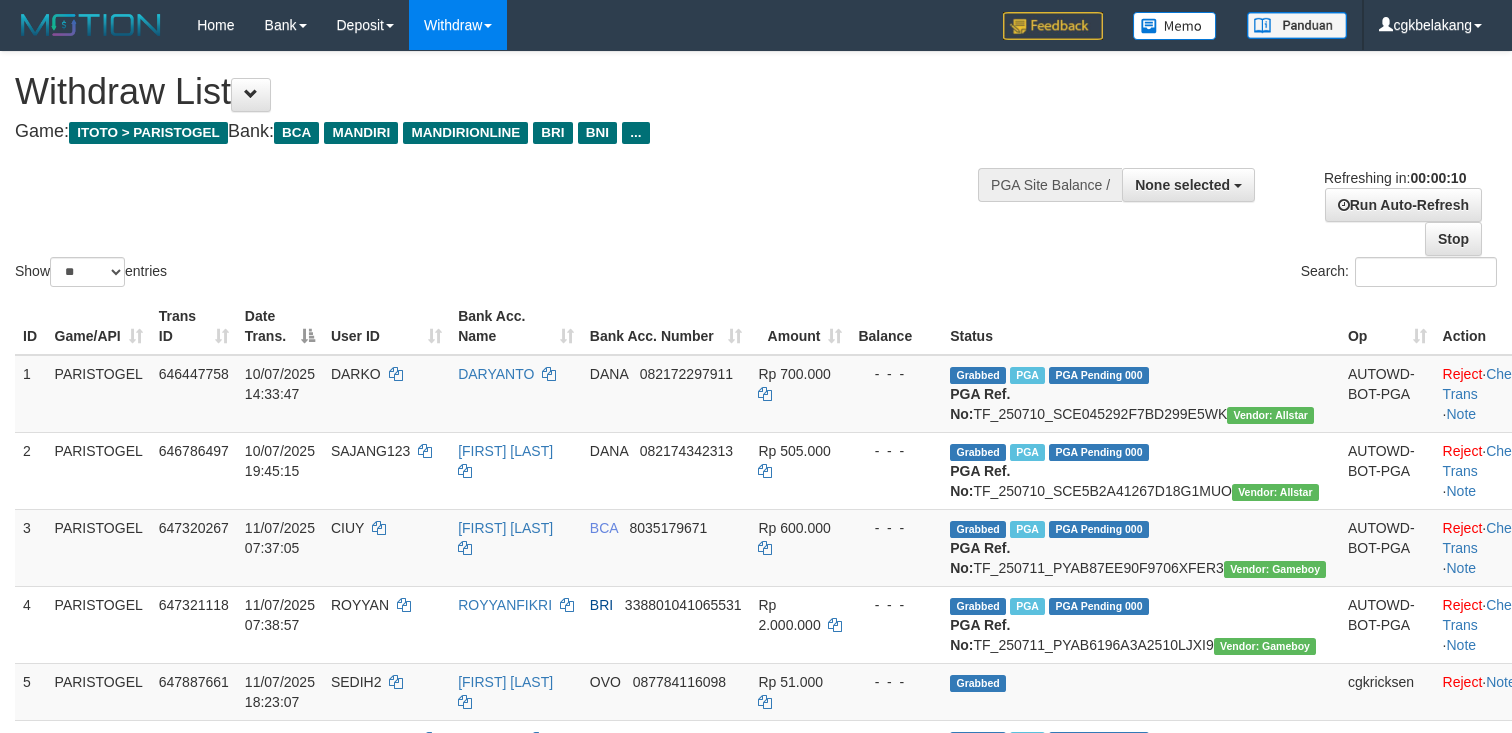 select 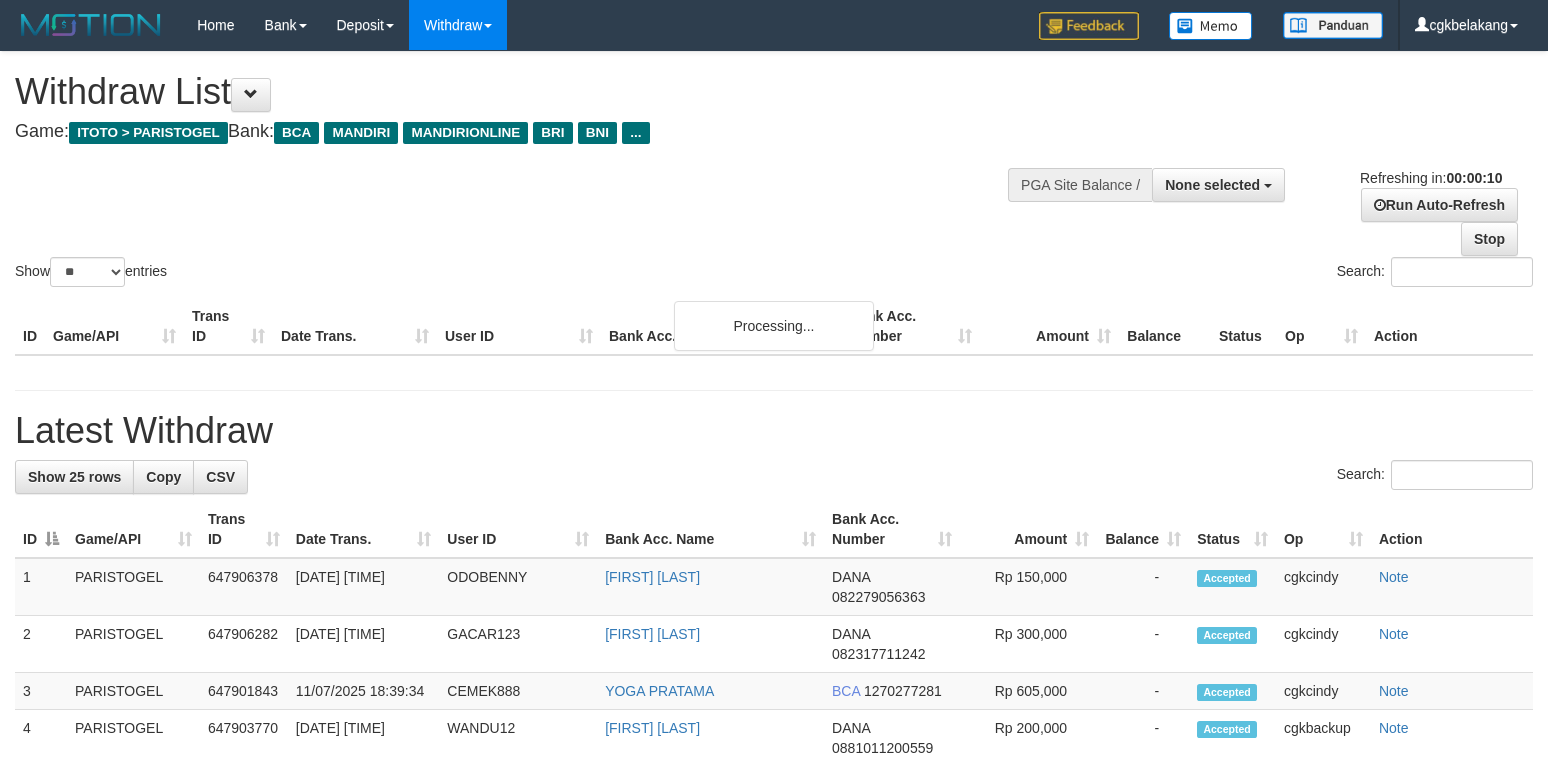 select 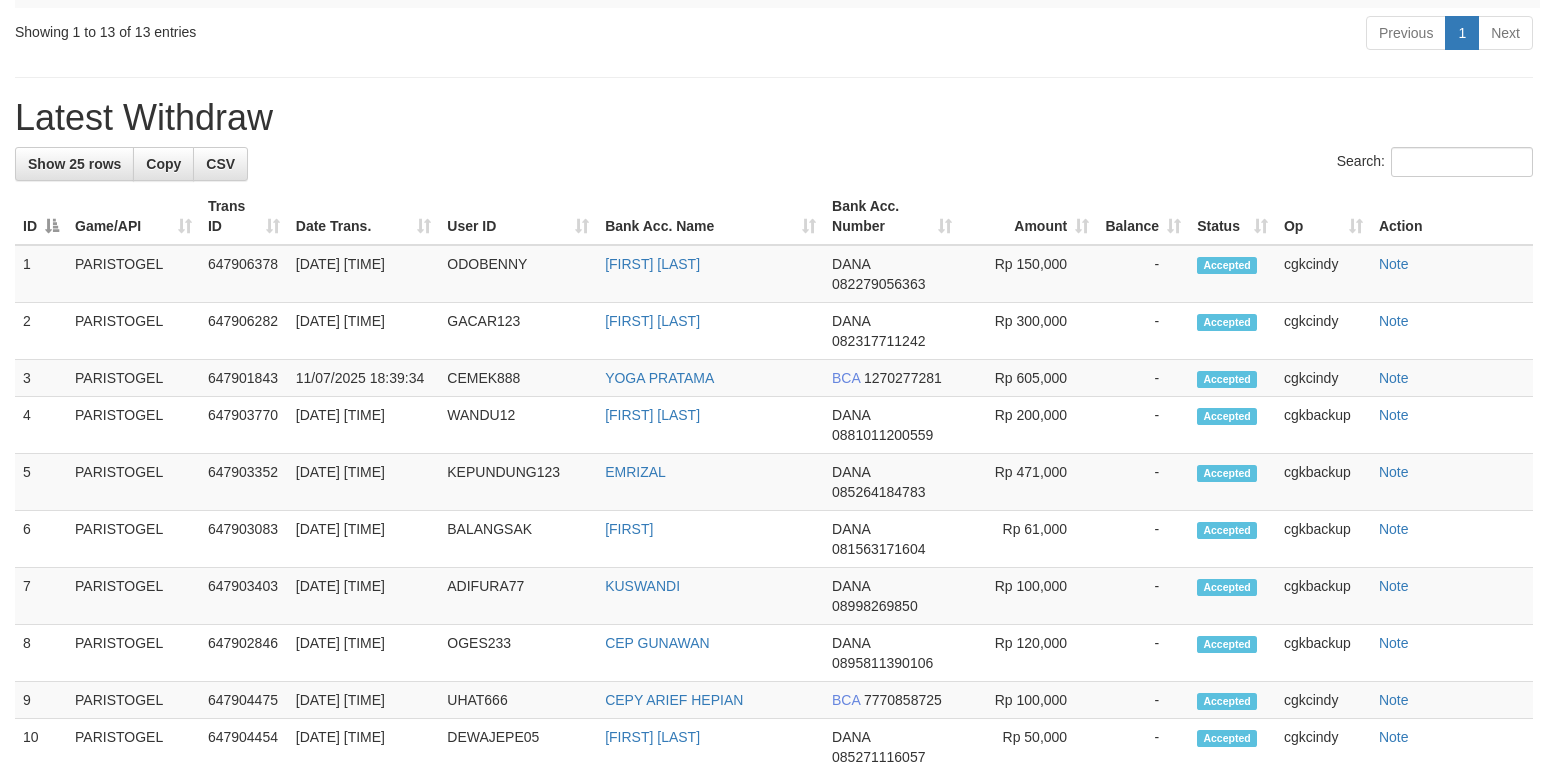 scroll, scrollTop: 933, scrollLeft: 0, axis: vertical 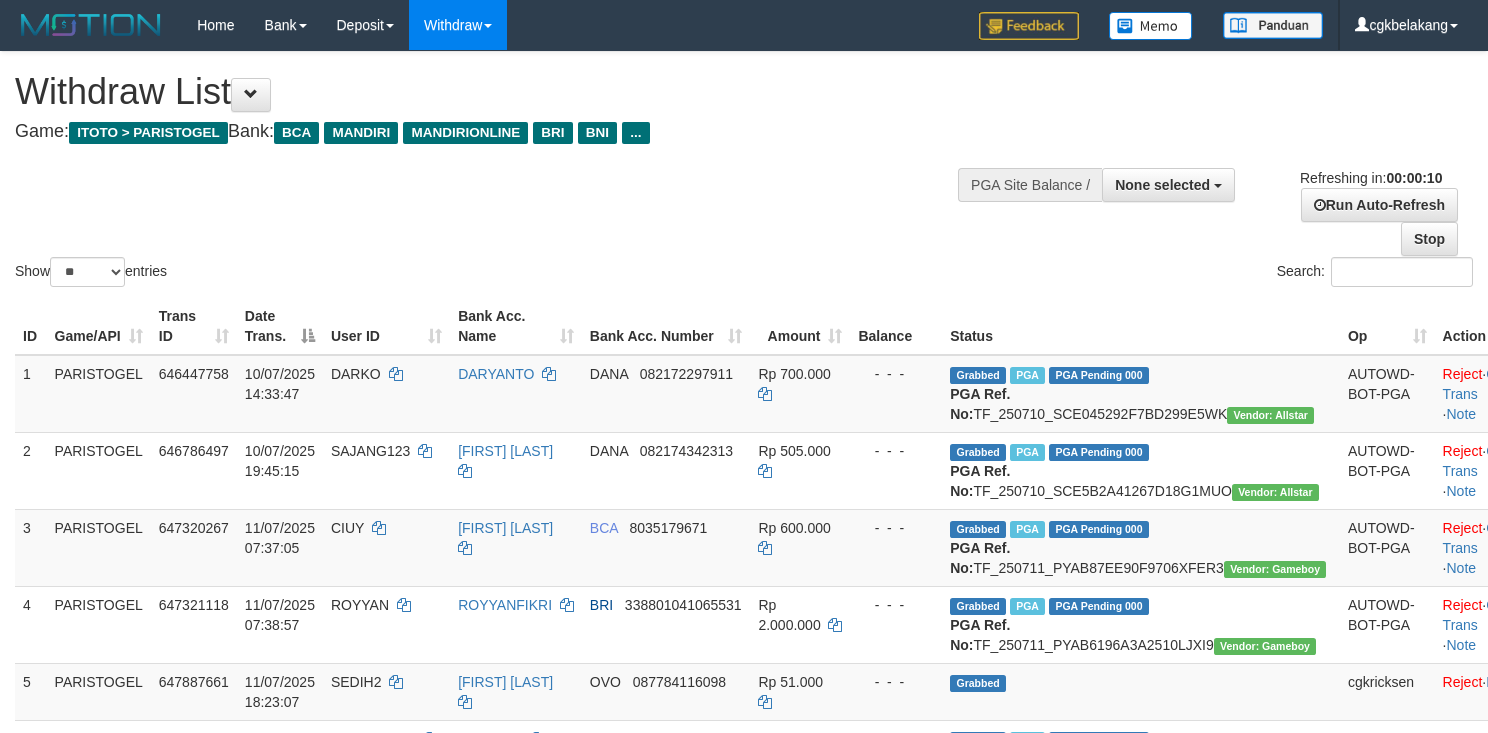 select 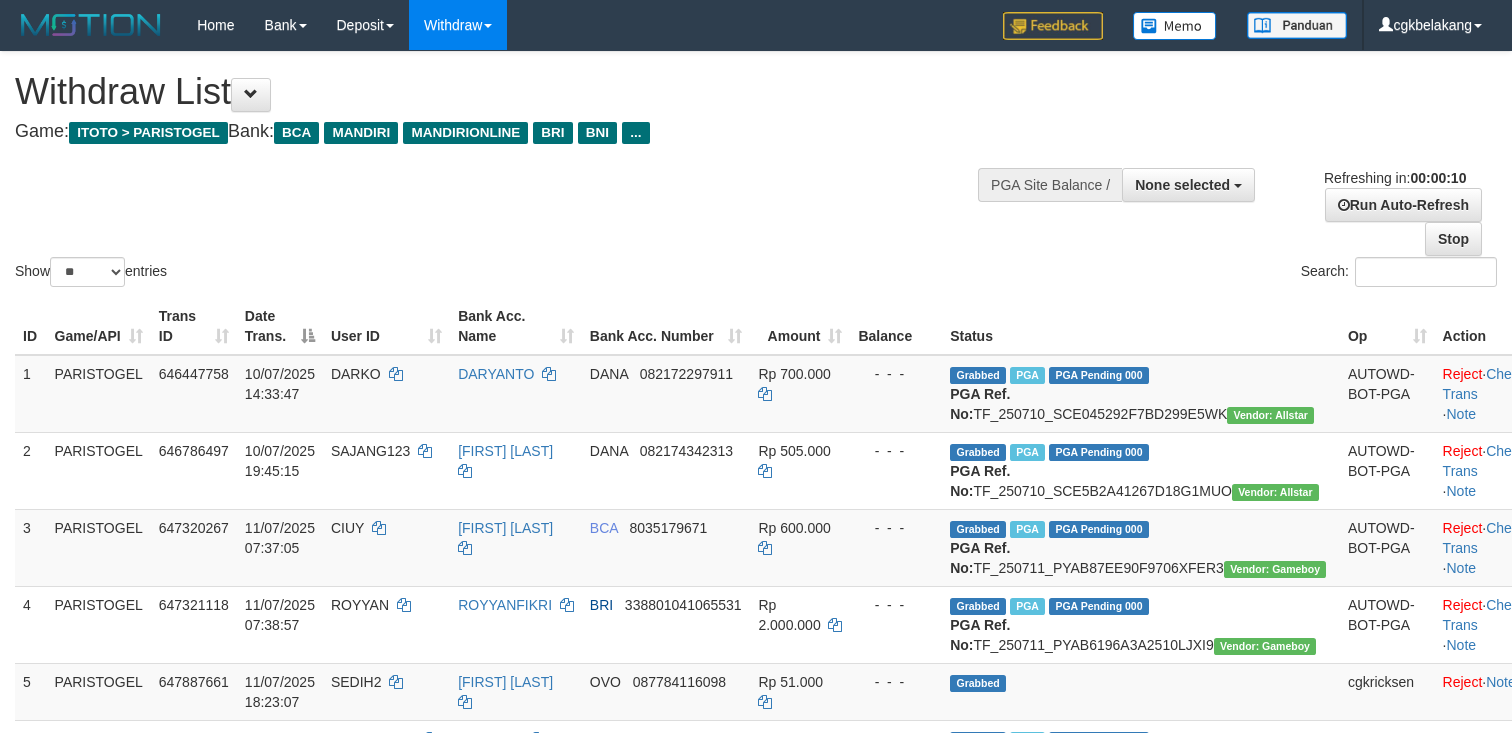 select 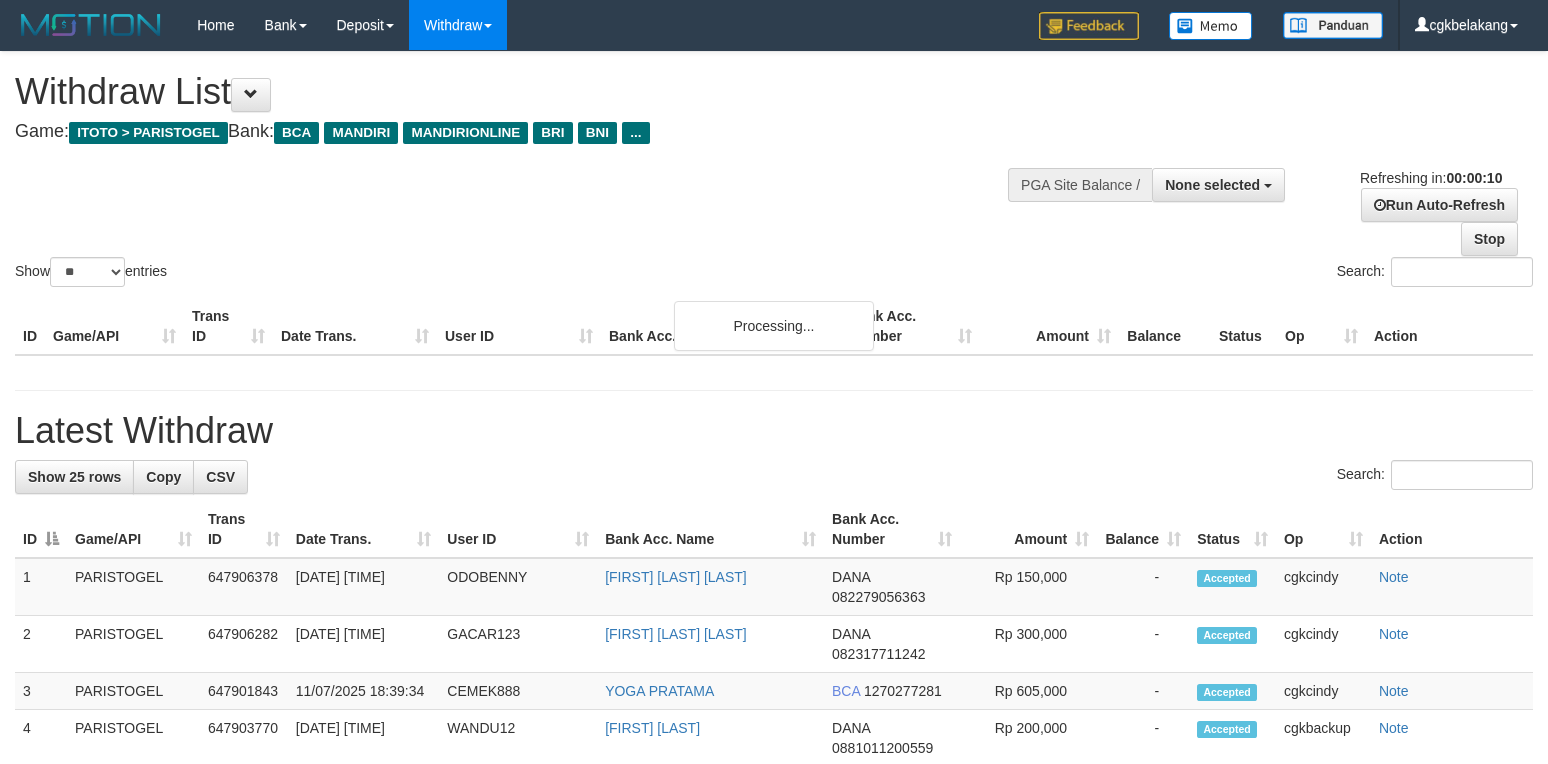 select 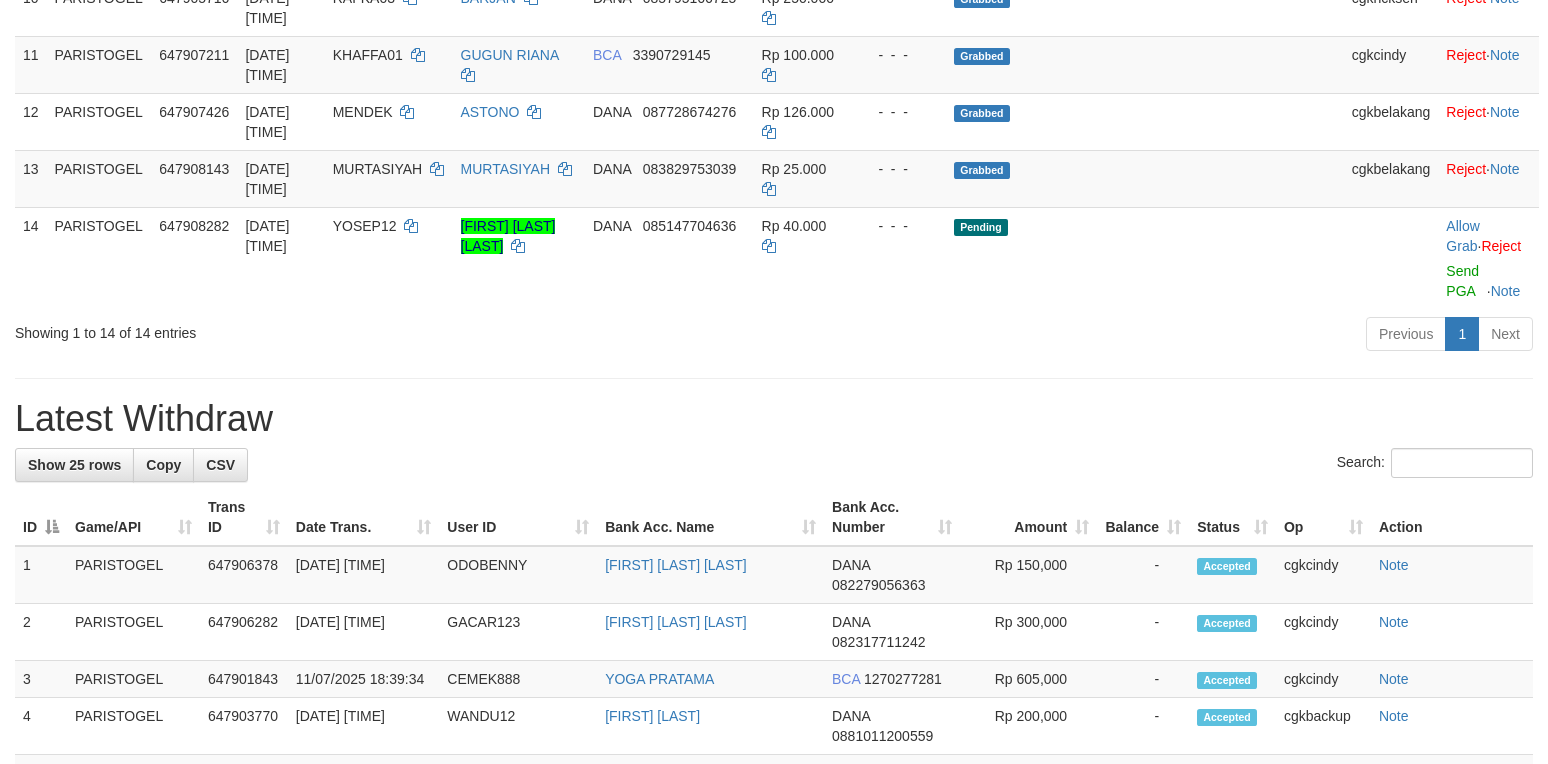 scroll, scrollTop: 933, scrollLeft: 0, axis: vertical 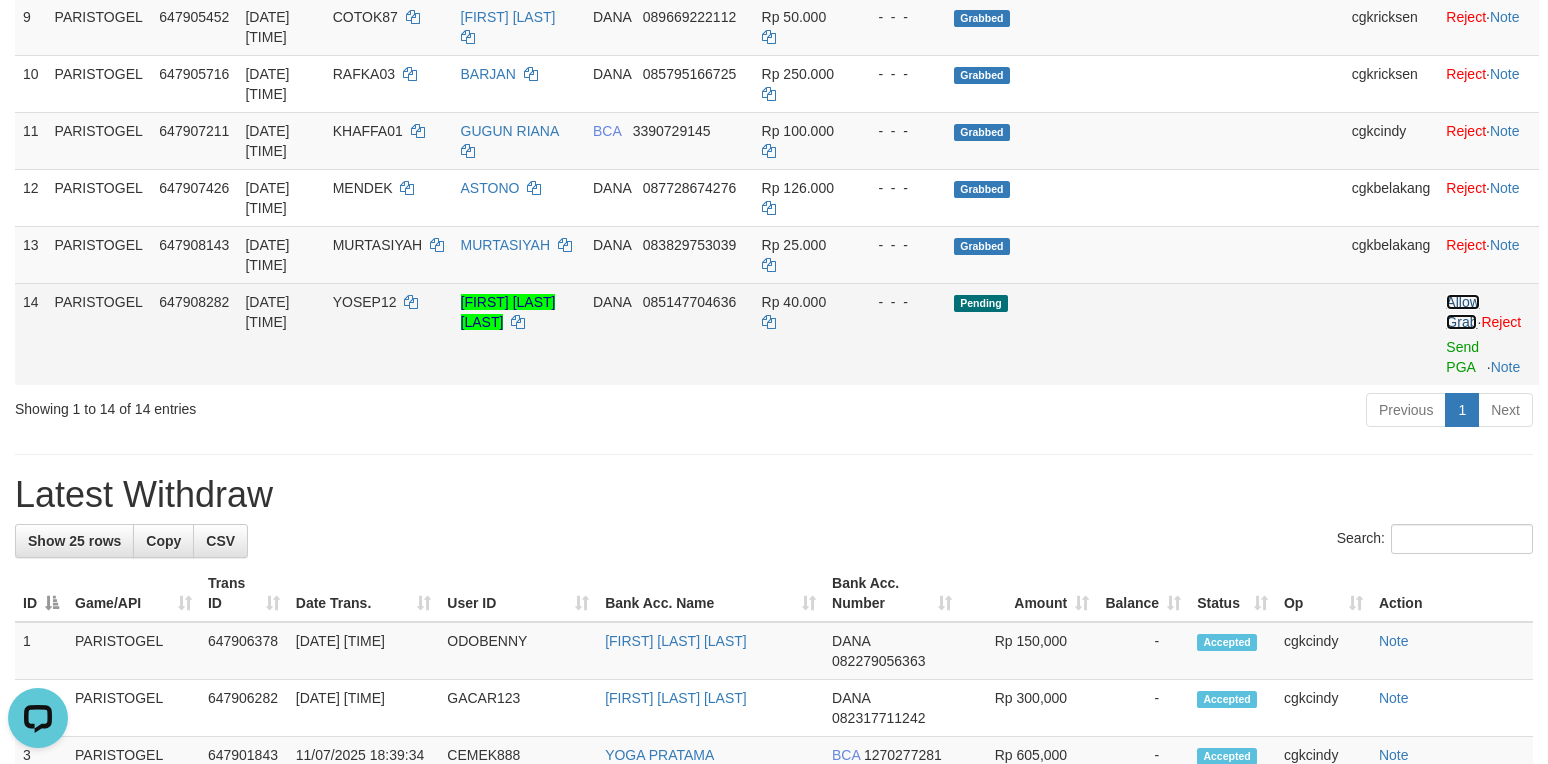 click on "Allow Grab" at bounding box center (1462, 312) 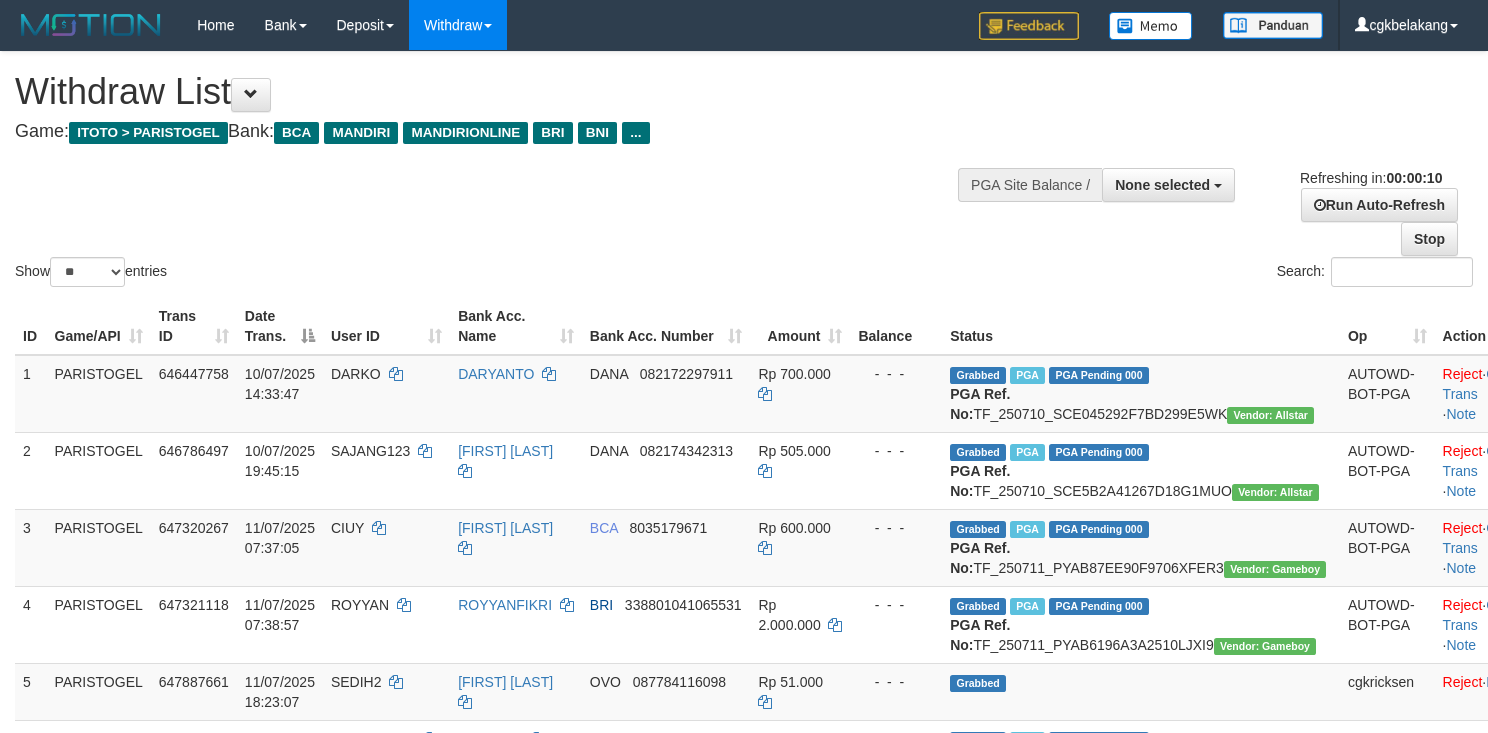 select 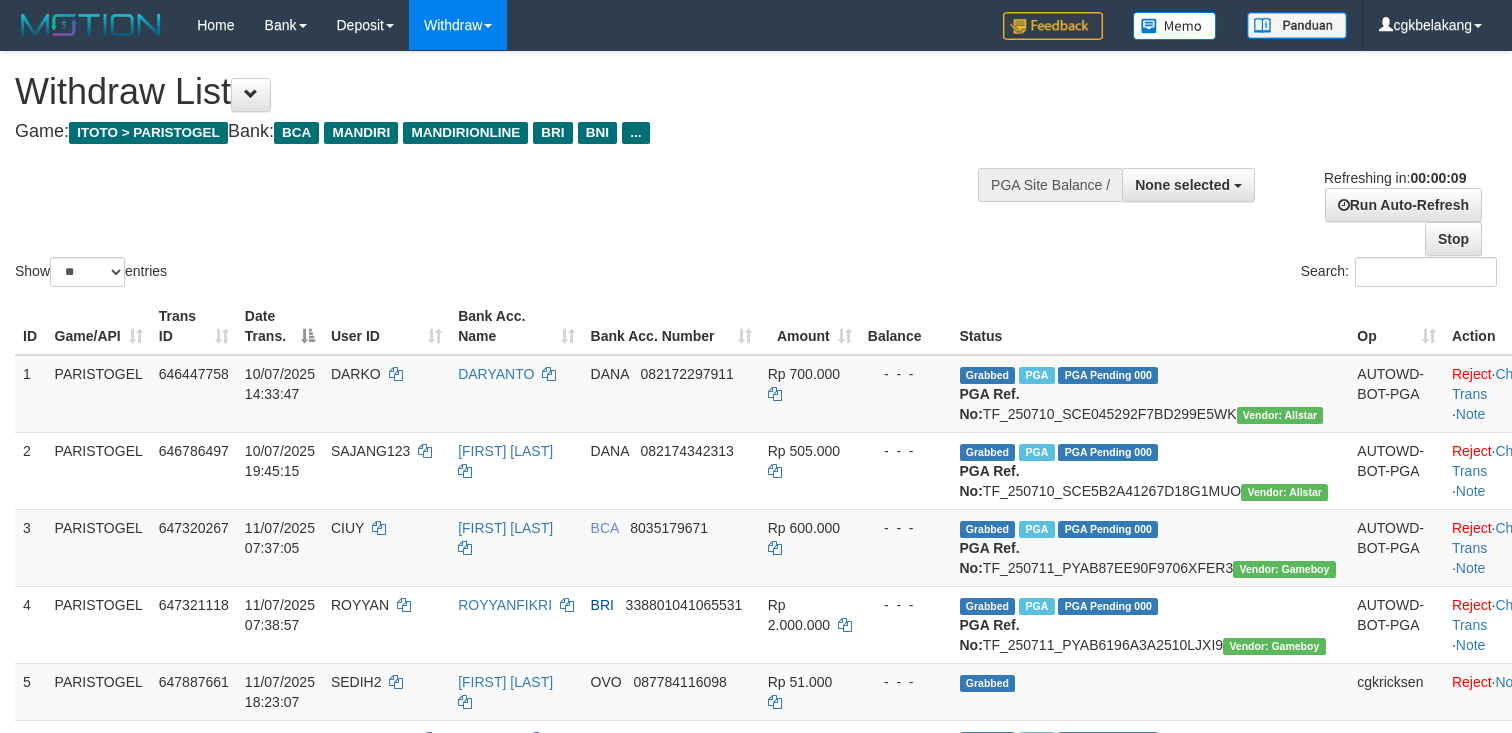 select 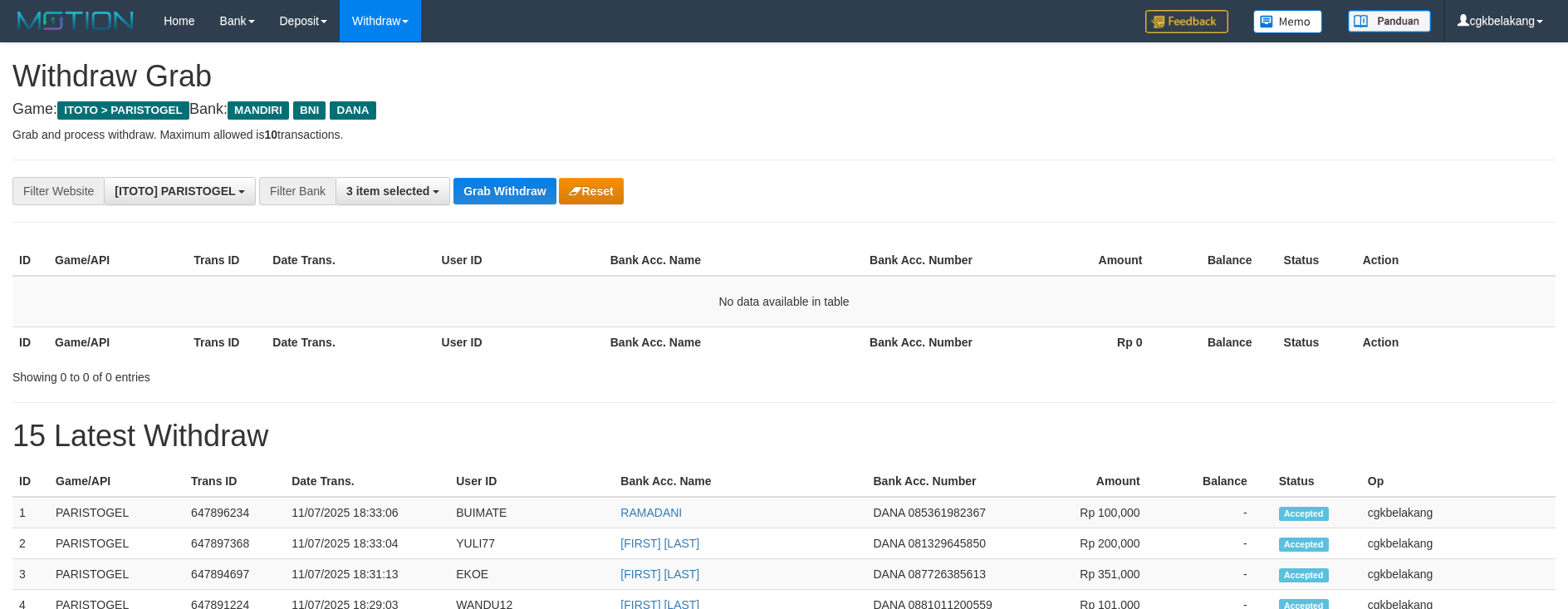 scroll, scrollTop: 0, scrollLeft: 0, axis: both 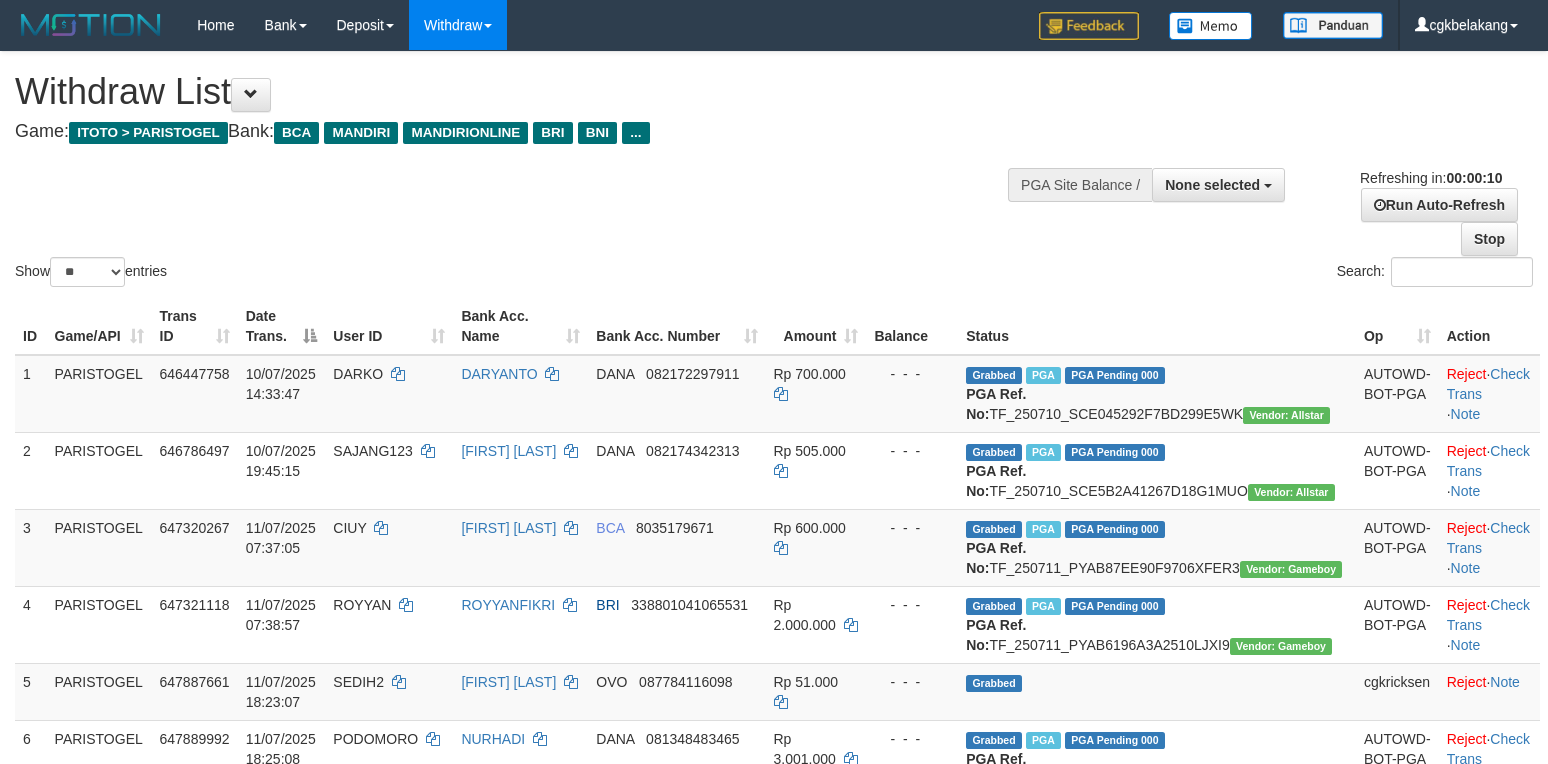 select 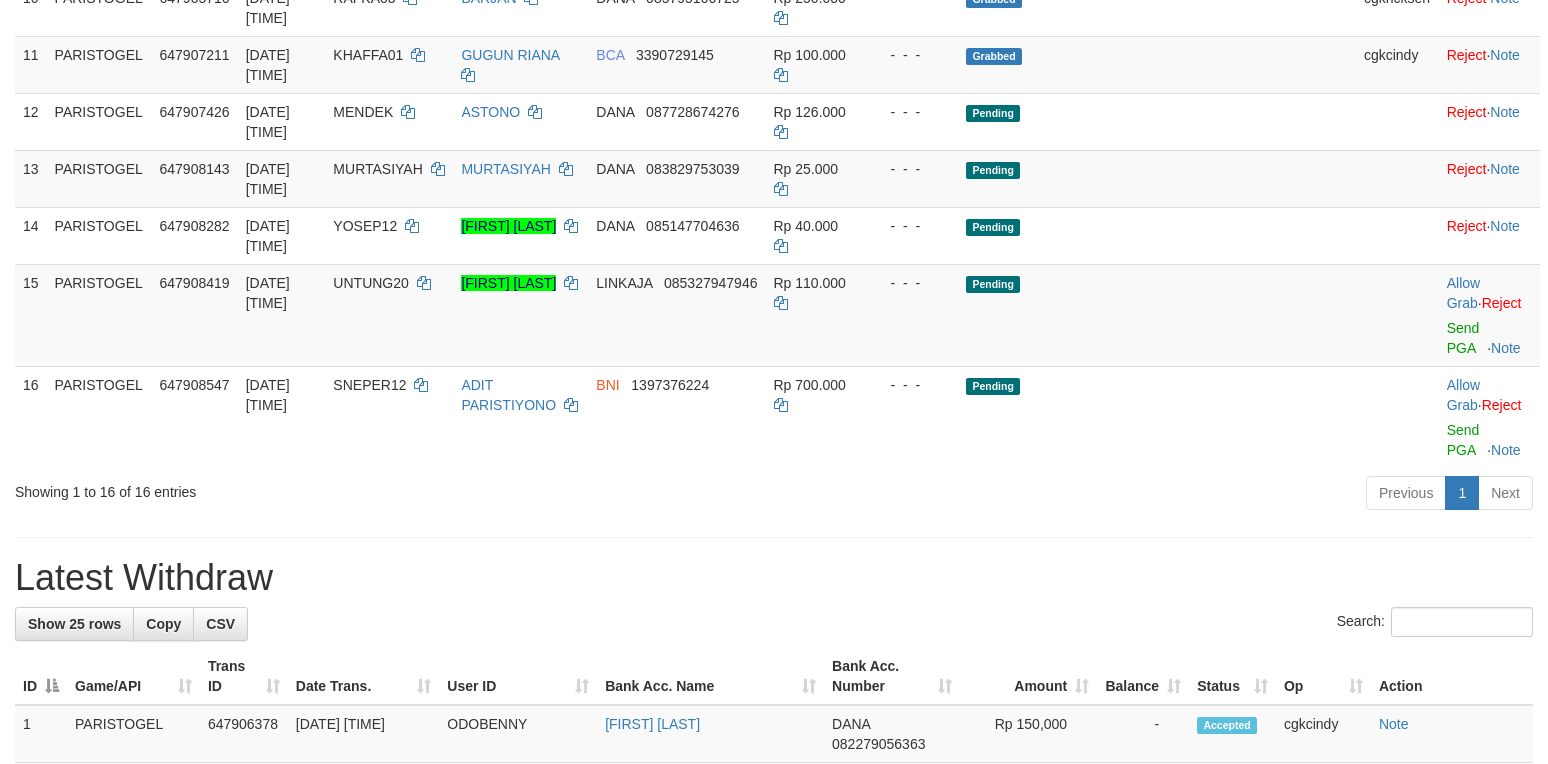 scroll, scrollTop: 933, scrollLeft: 0, axis: vertical 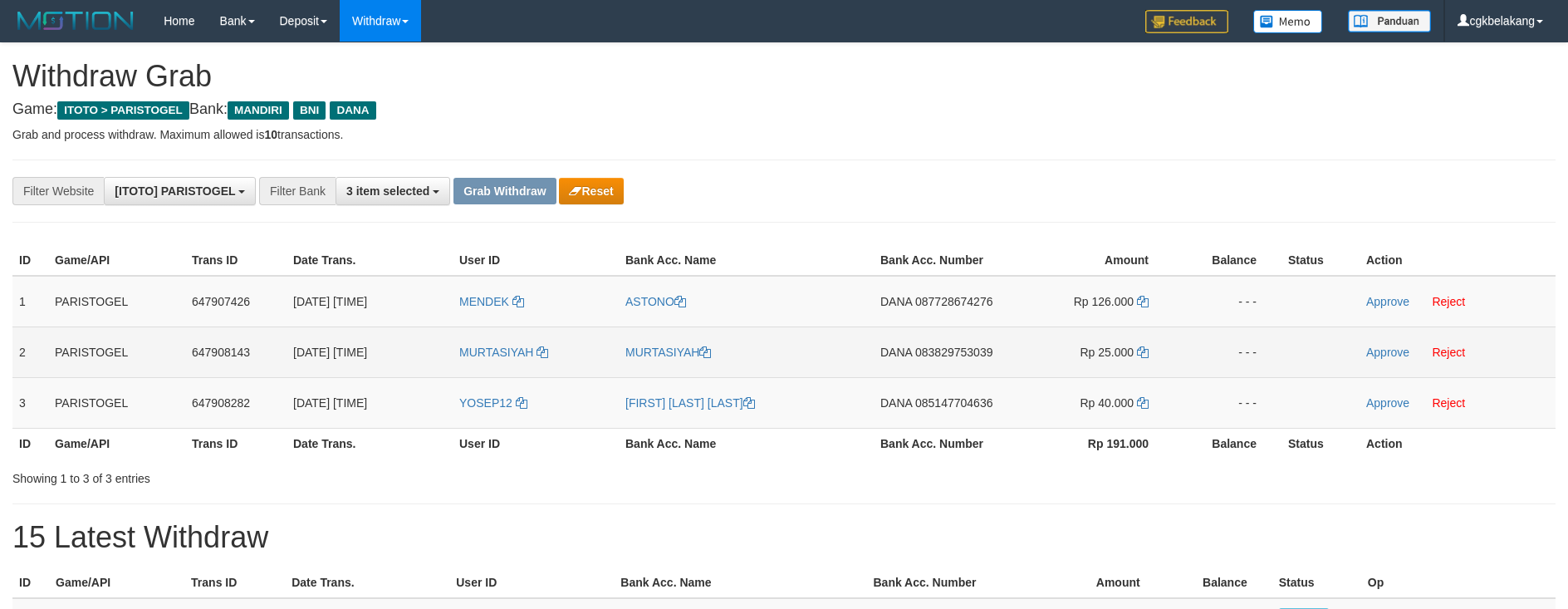 click on "MURTASIYAH" at bounding box center [746, 351] 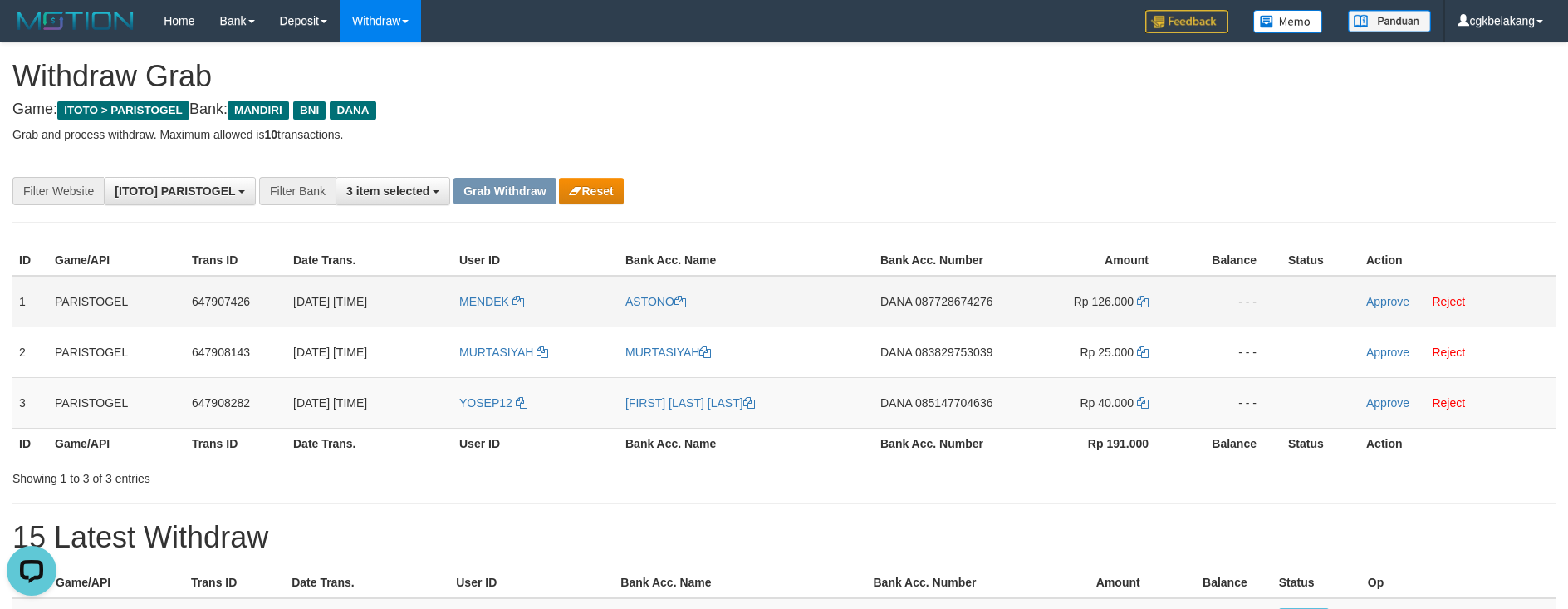 scroll, scrollTop: 0, scrollLeft: 0, axis: both 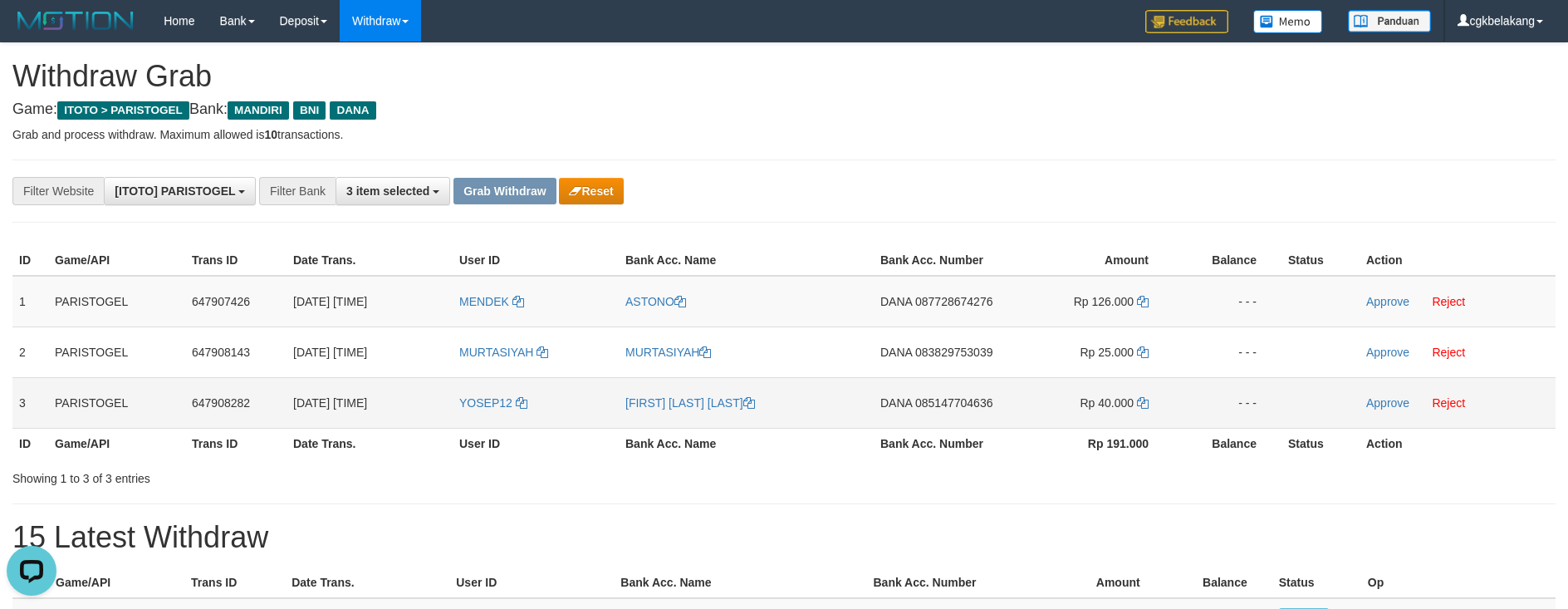 click on "YOSEP12" at bounding box center (536, 402) 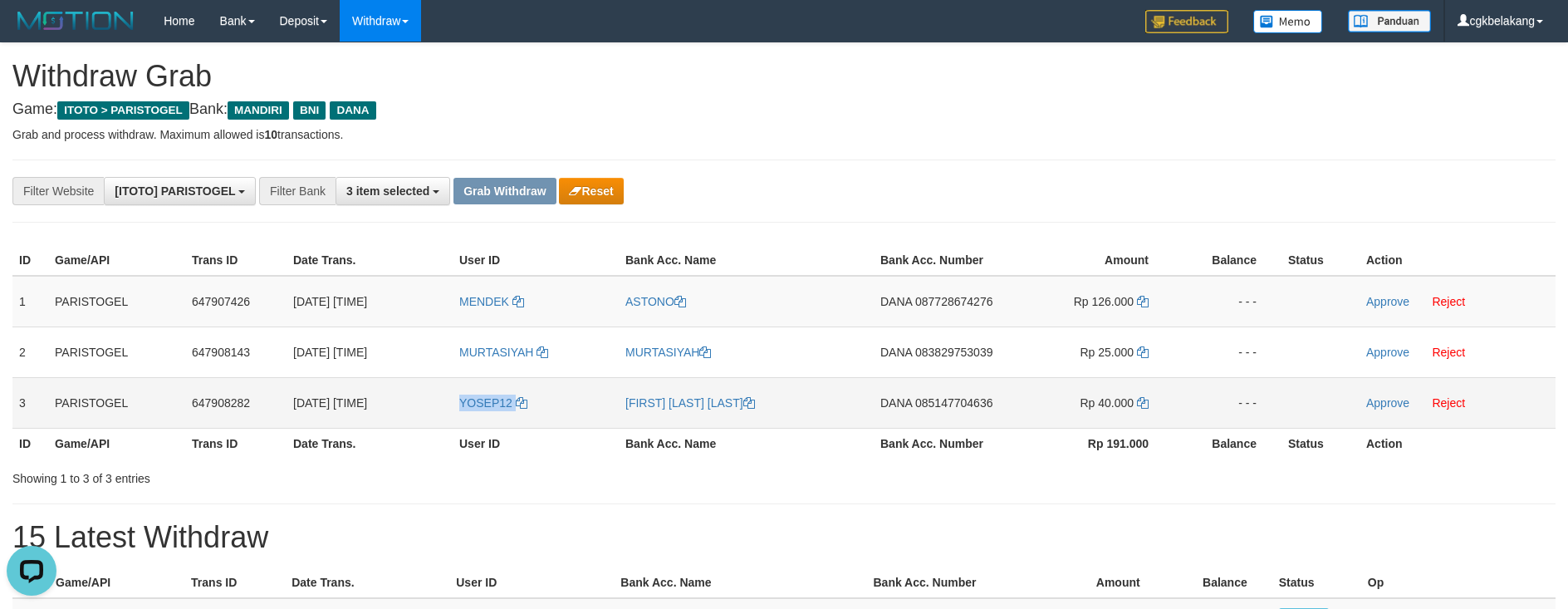 copy on "YOSEP12" 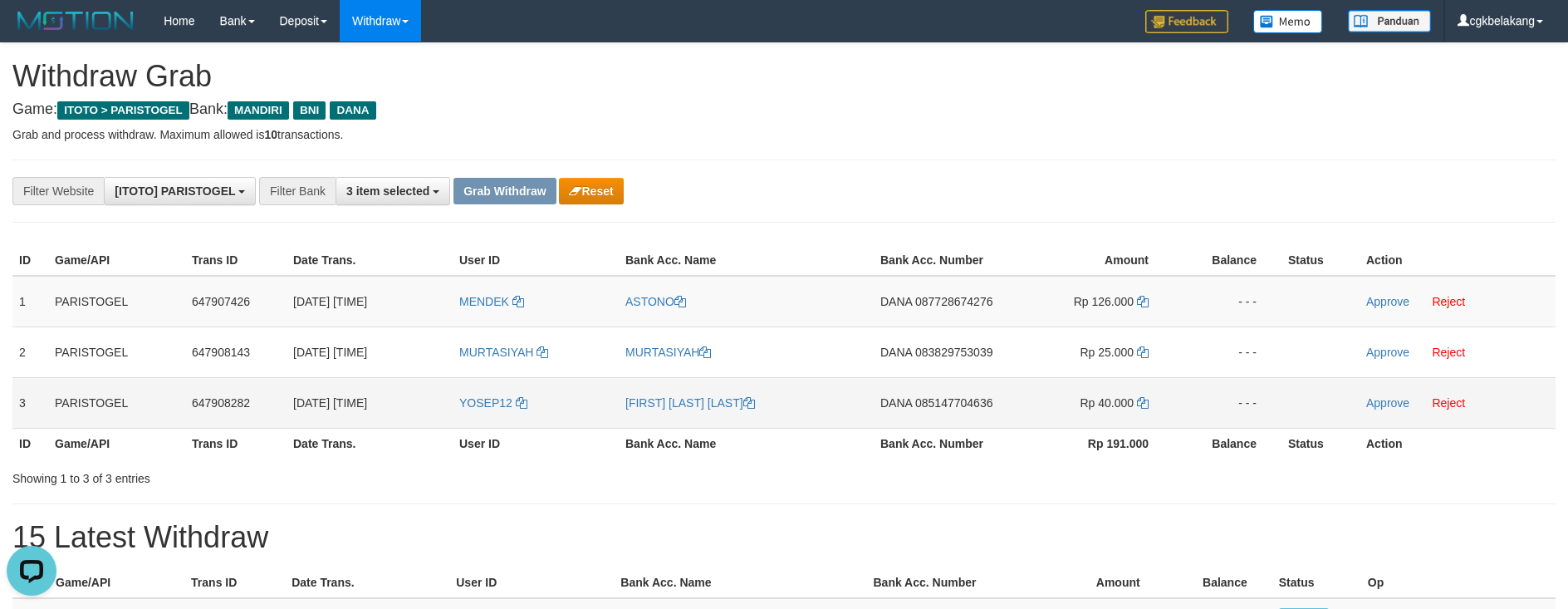 click on "[FIRST] [LAST] [LAST]" at bounding box center (746, 402) 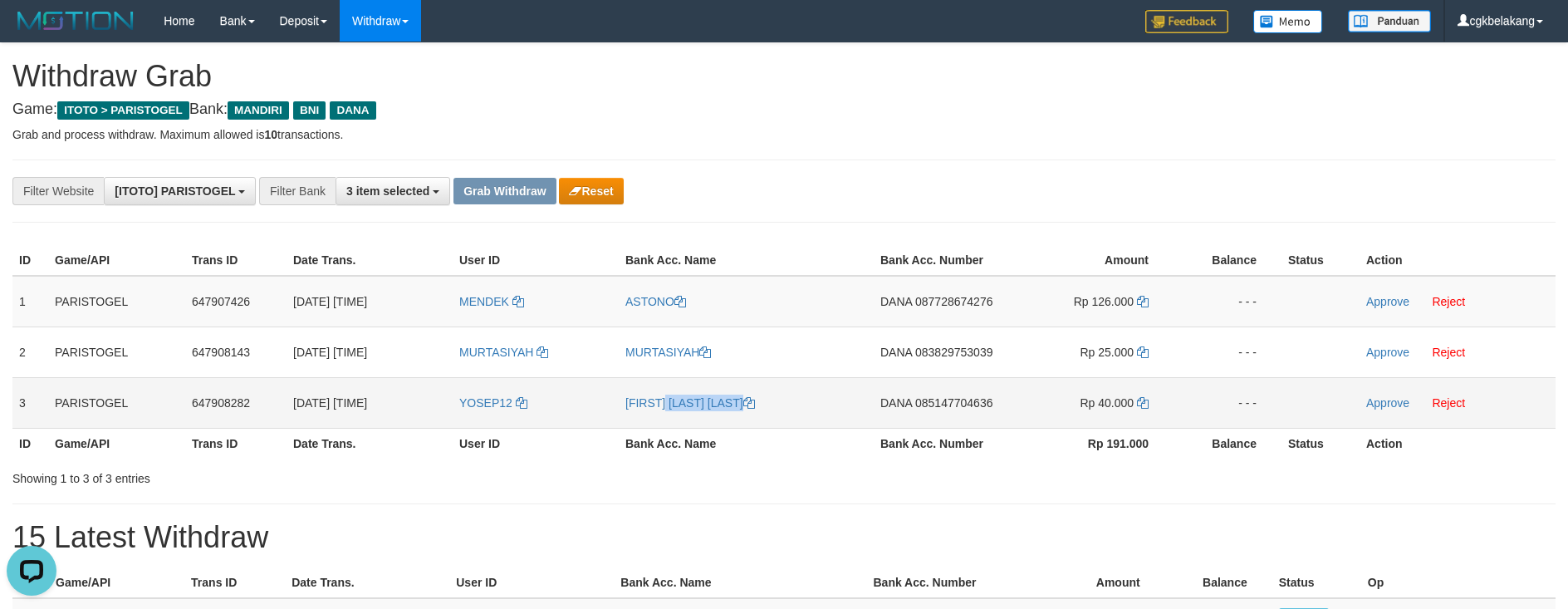 click on "[FIRST] [LAST] [LAST]" at bounding box center [746, 402] 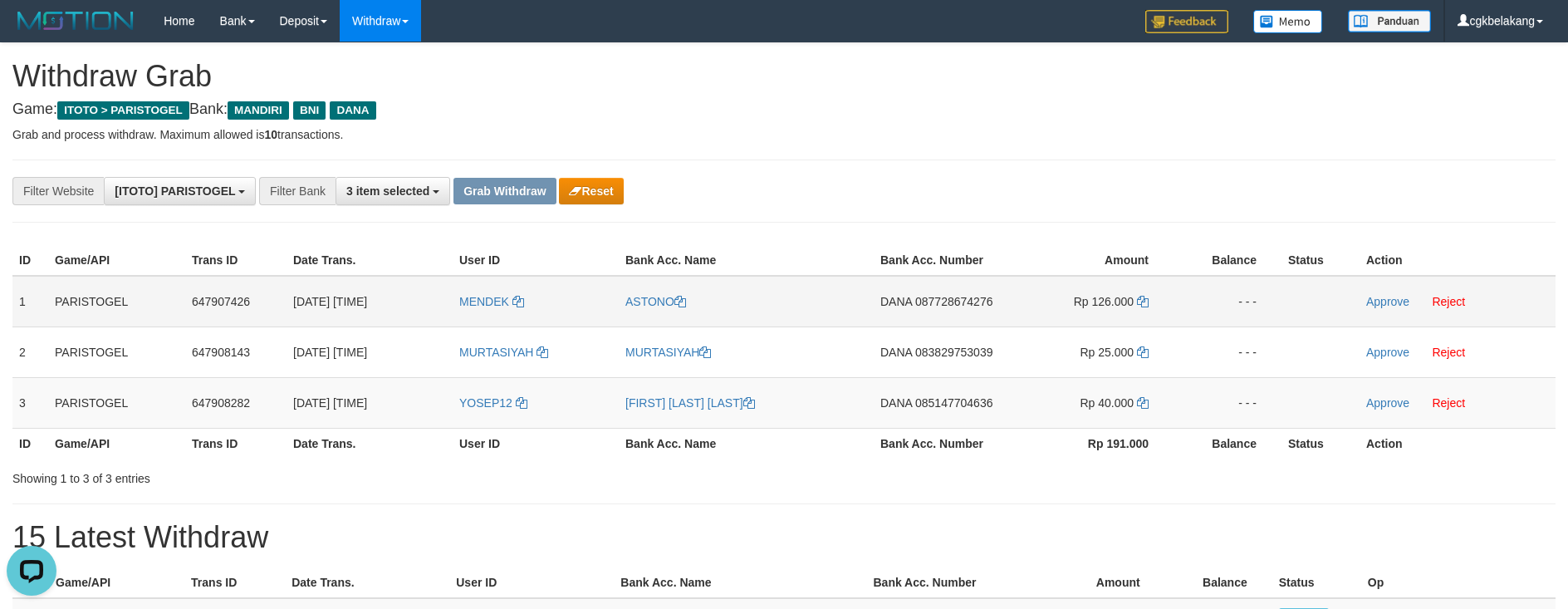 click on "DANA
087728674276" at bounding box center (942, 302) 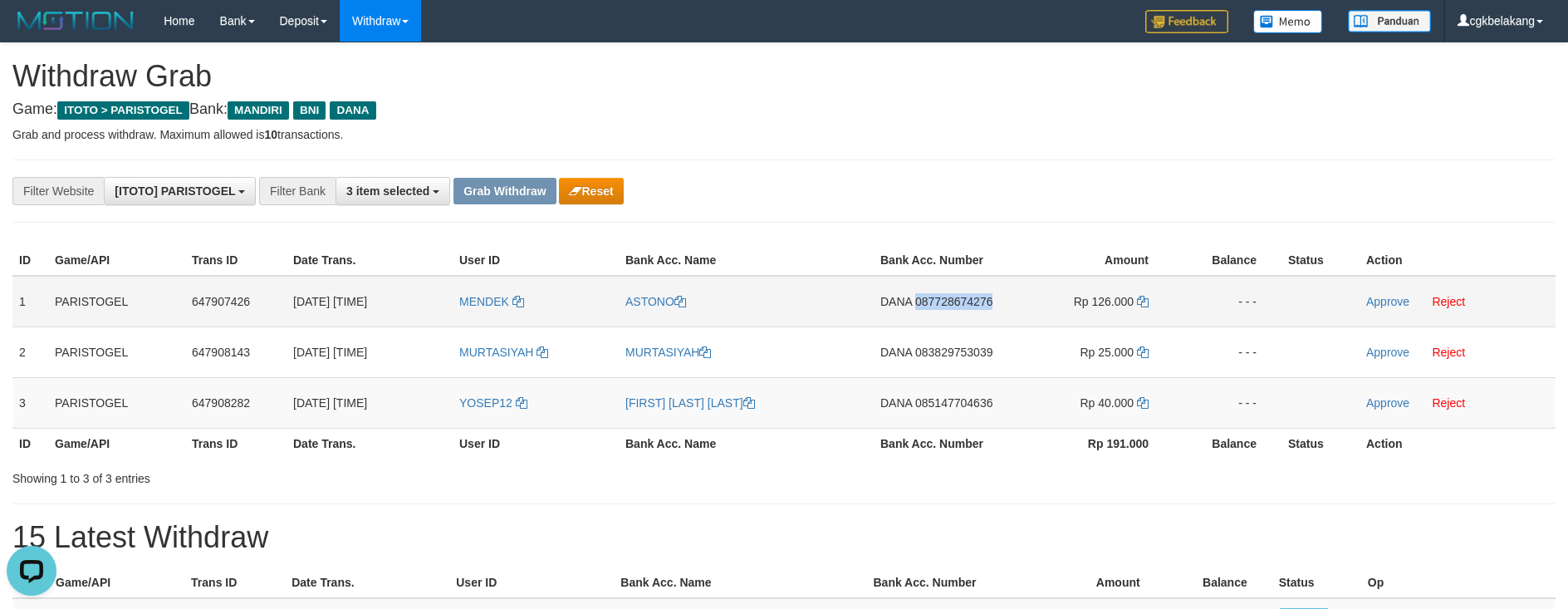 click on "DANA
087728674276" at bounding box center (942, 302) 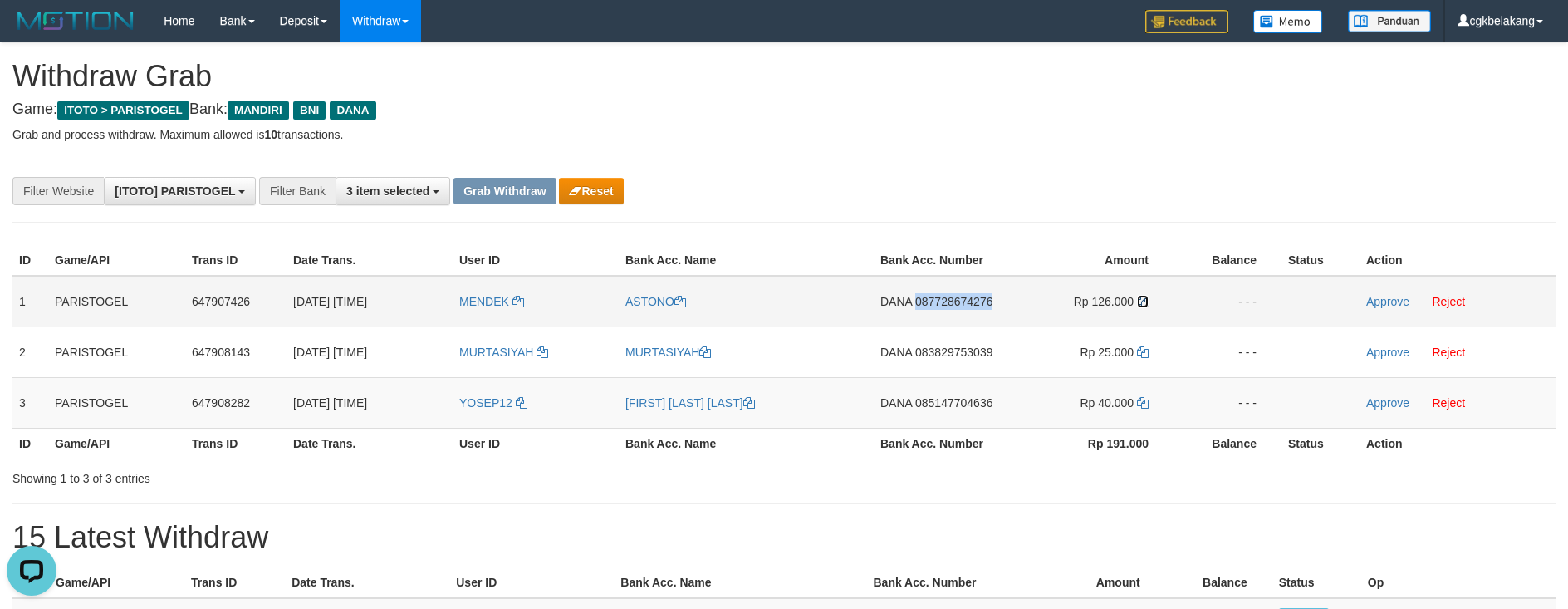 click at bounding box center (1143, 302) 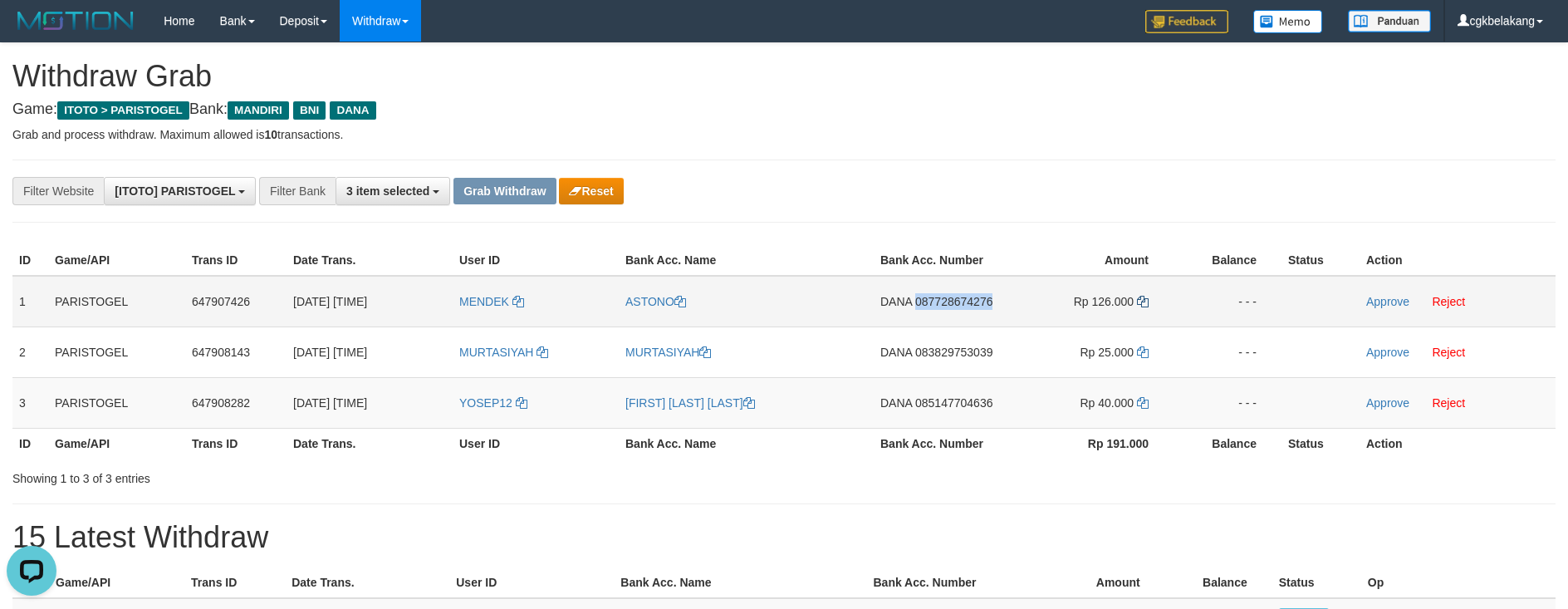 copy on "087728674276" 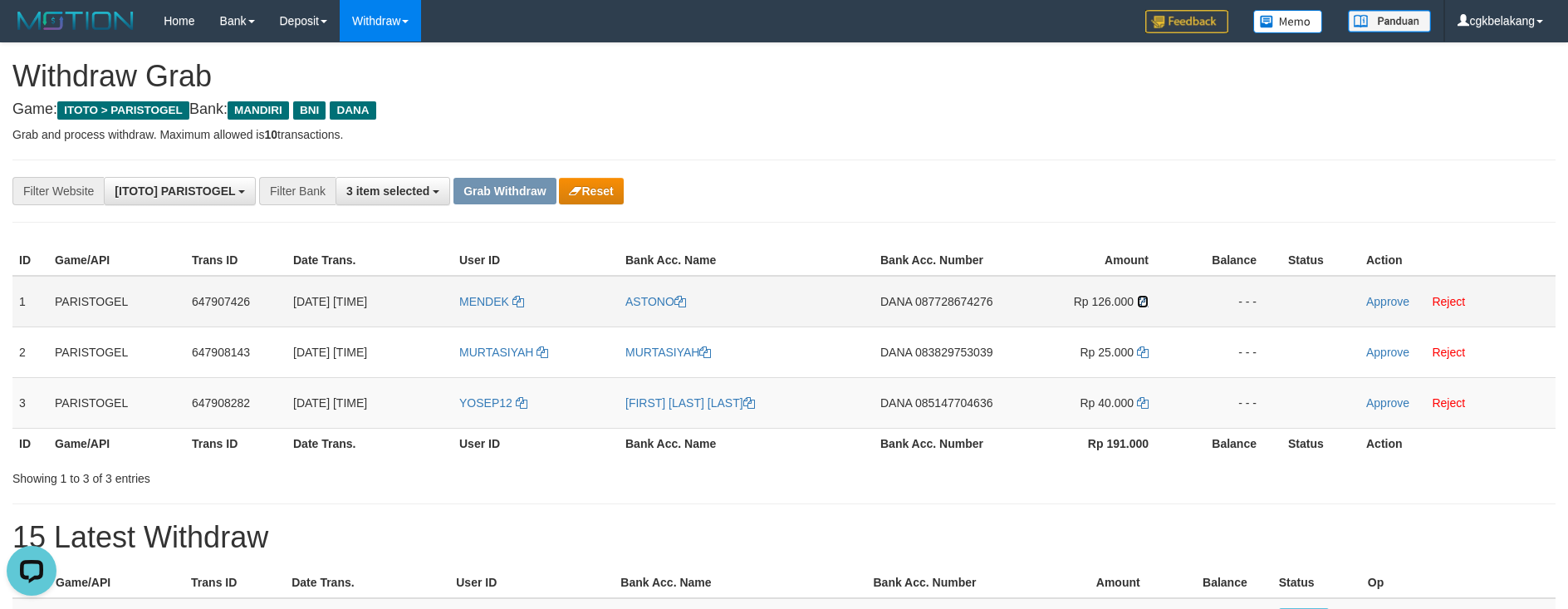 click at bounding box center (1143, 302) 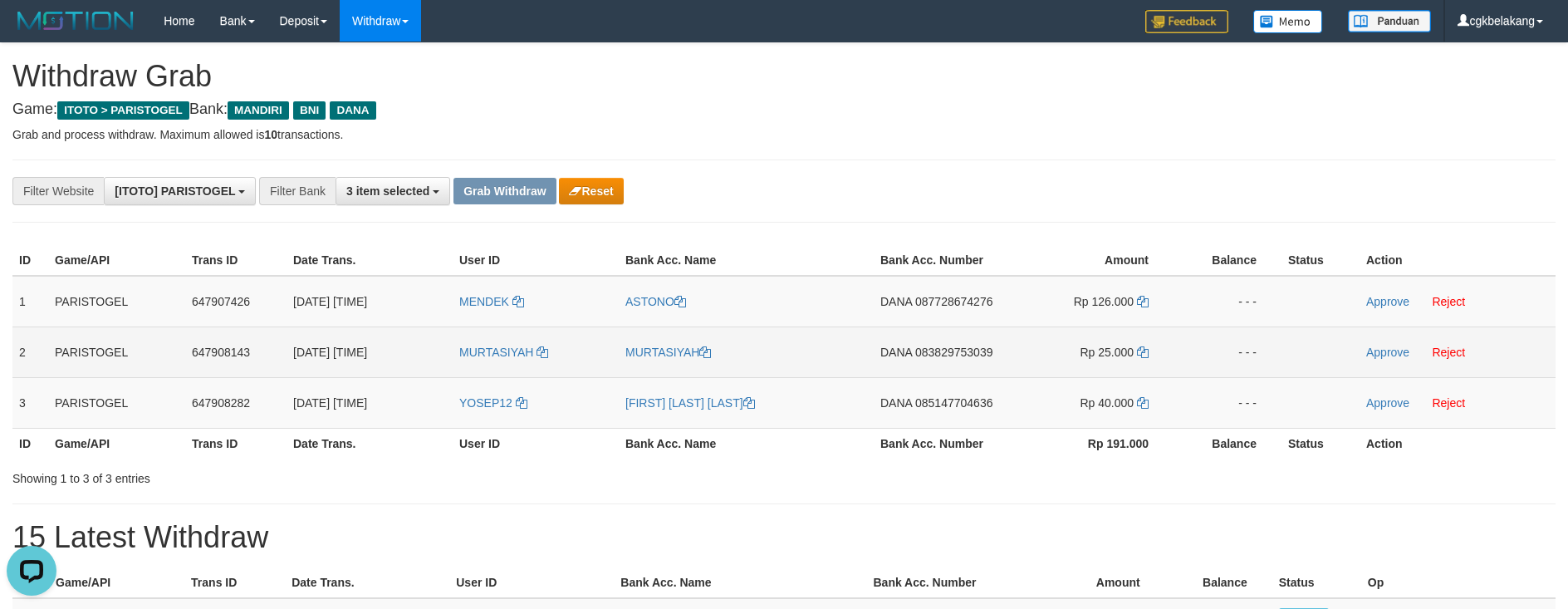 click on "DANA
083829753039" at bounding box center [942, 351] 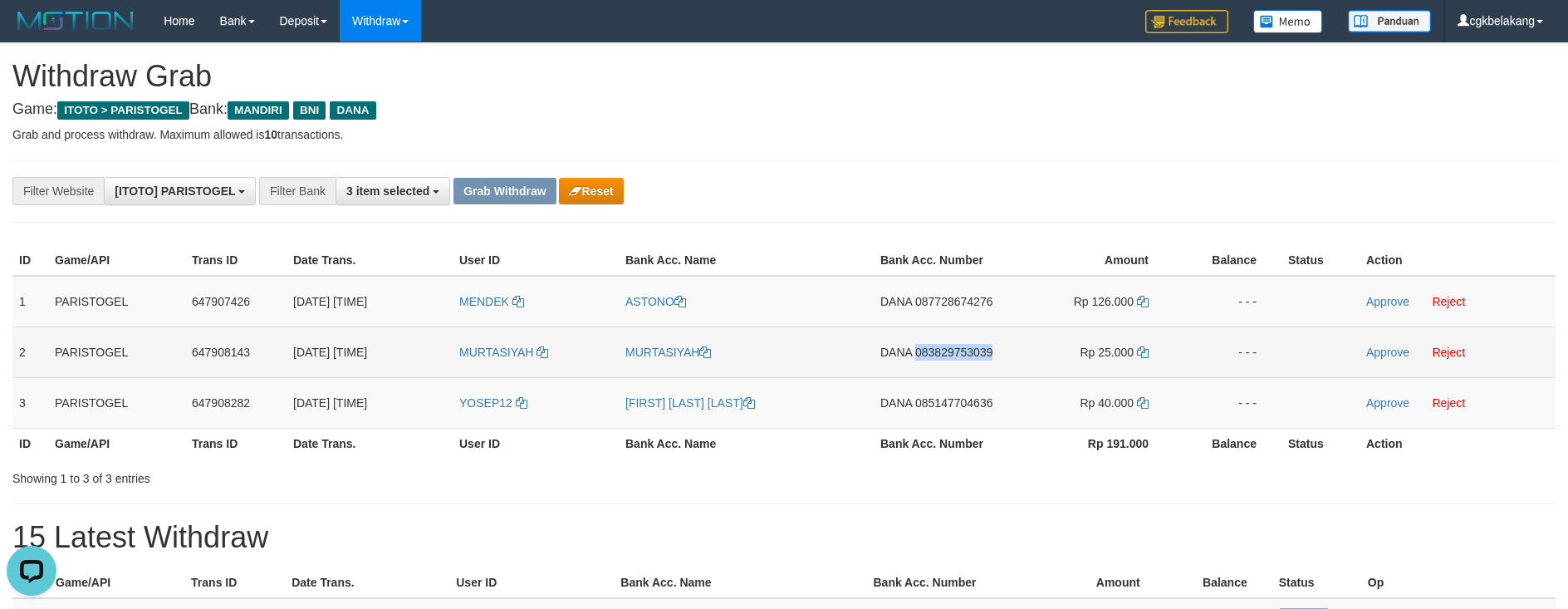 click on "DANA
083829753039" at bounding box center (942, 351) 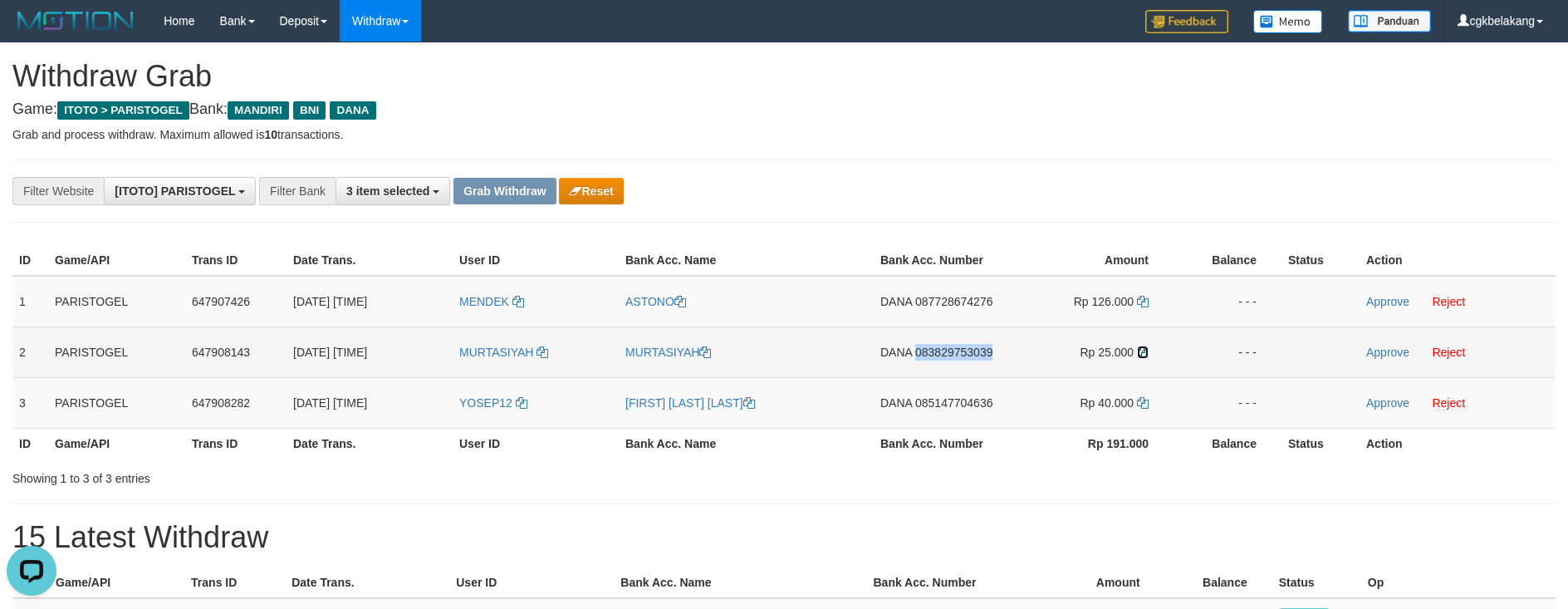 click at bounding box center [1143, 352] 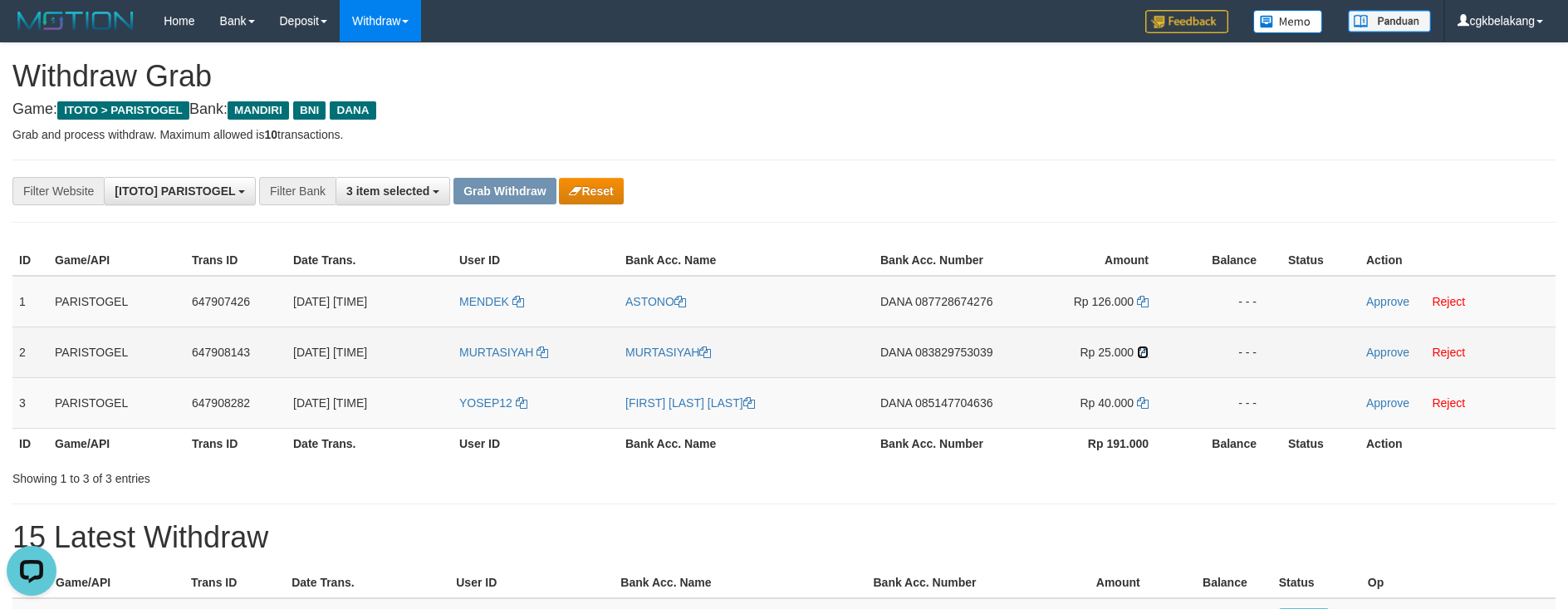 click at bounding box center (1143, 352) 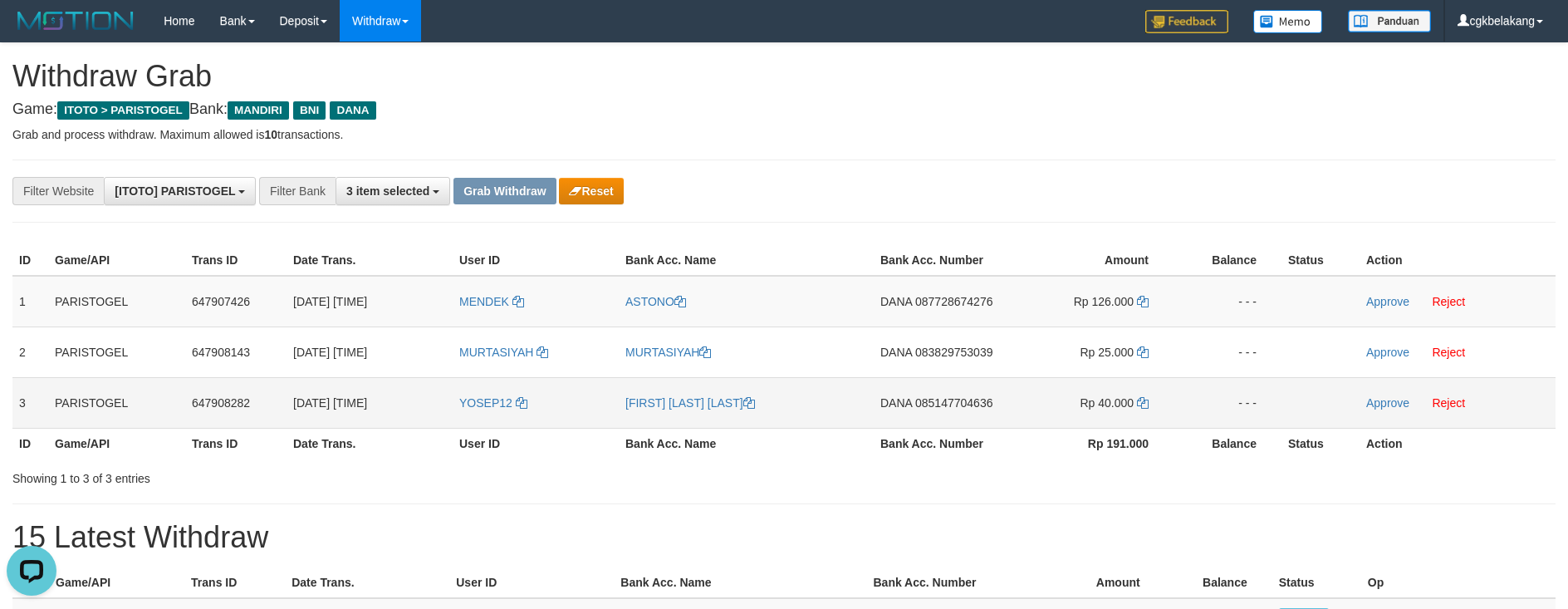 click on "DANA
085147704636" at bounding box center [942, 402] 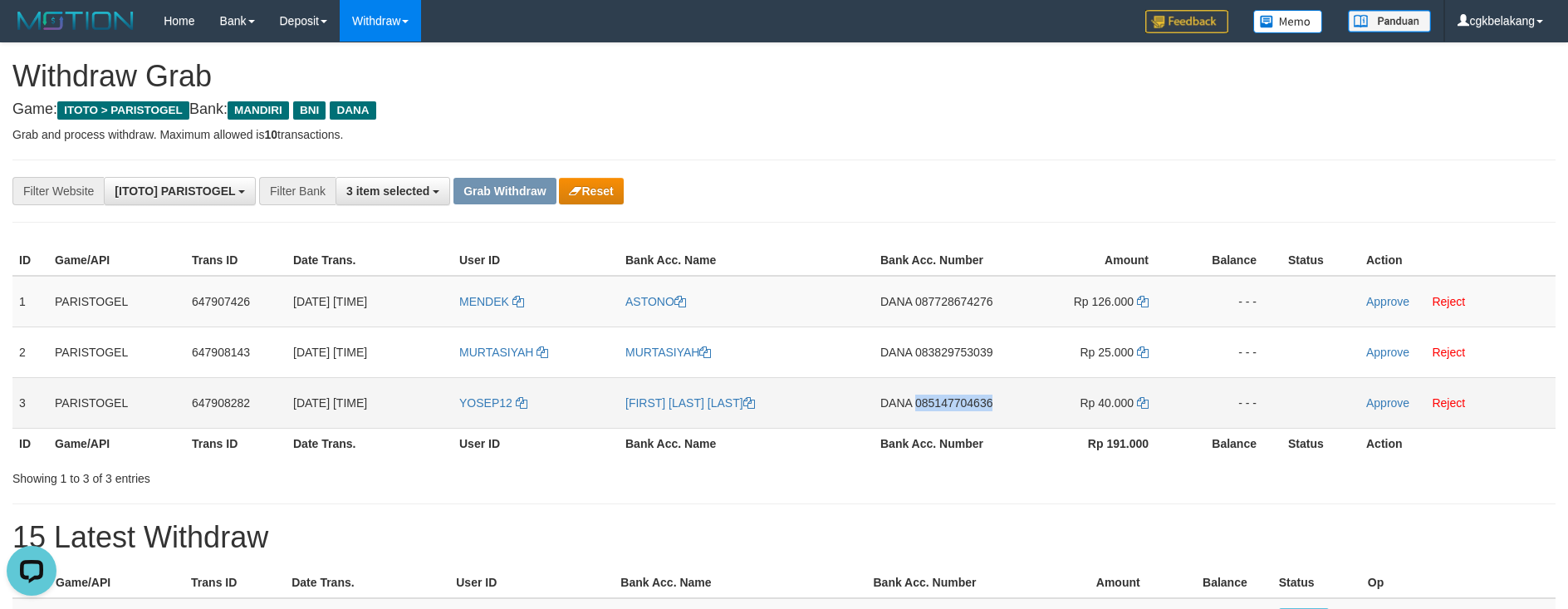 click on "DANA
085147704636" at bounding box center (942, 402) 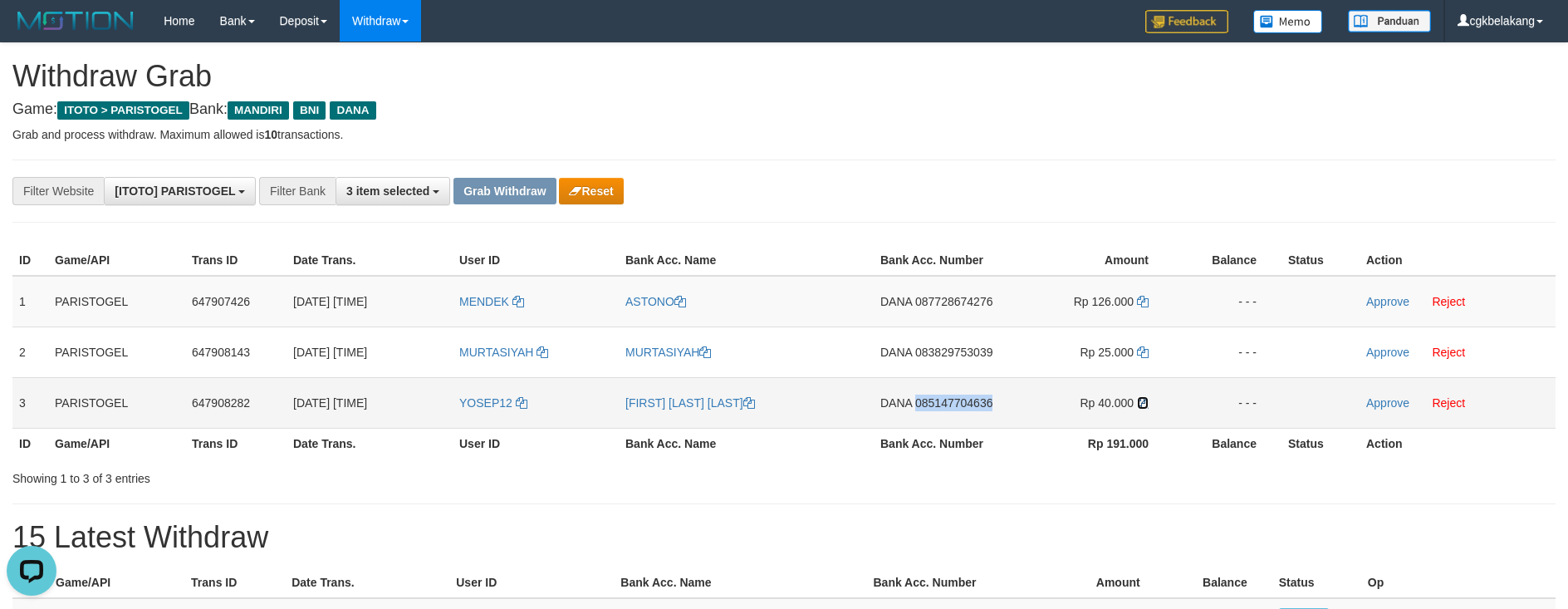 click at bounding box center (1143, 403) 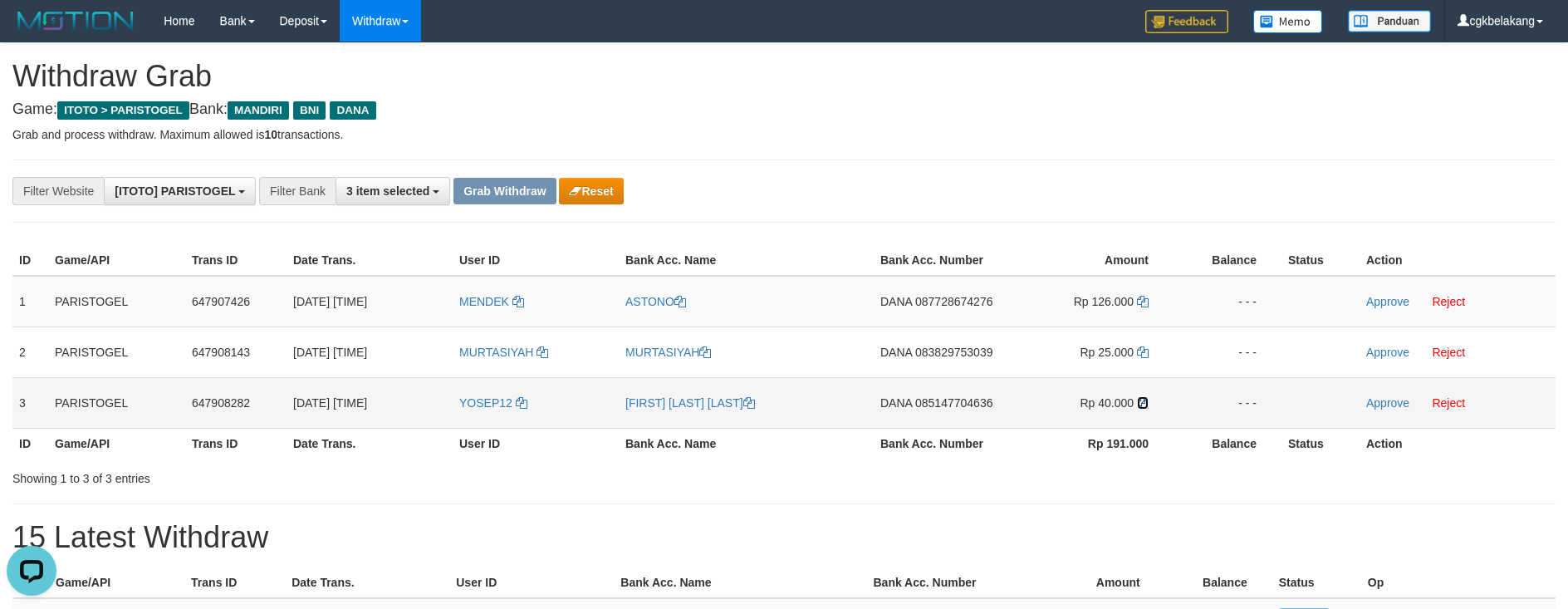 click at bounding box center (1143, 403) 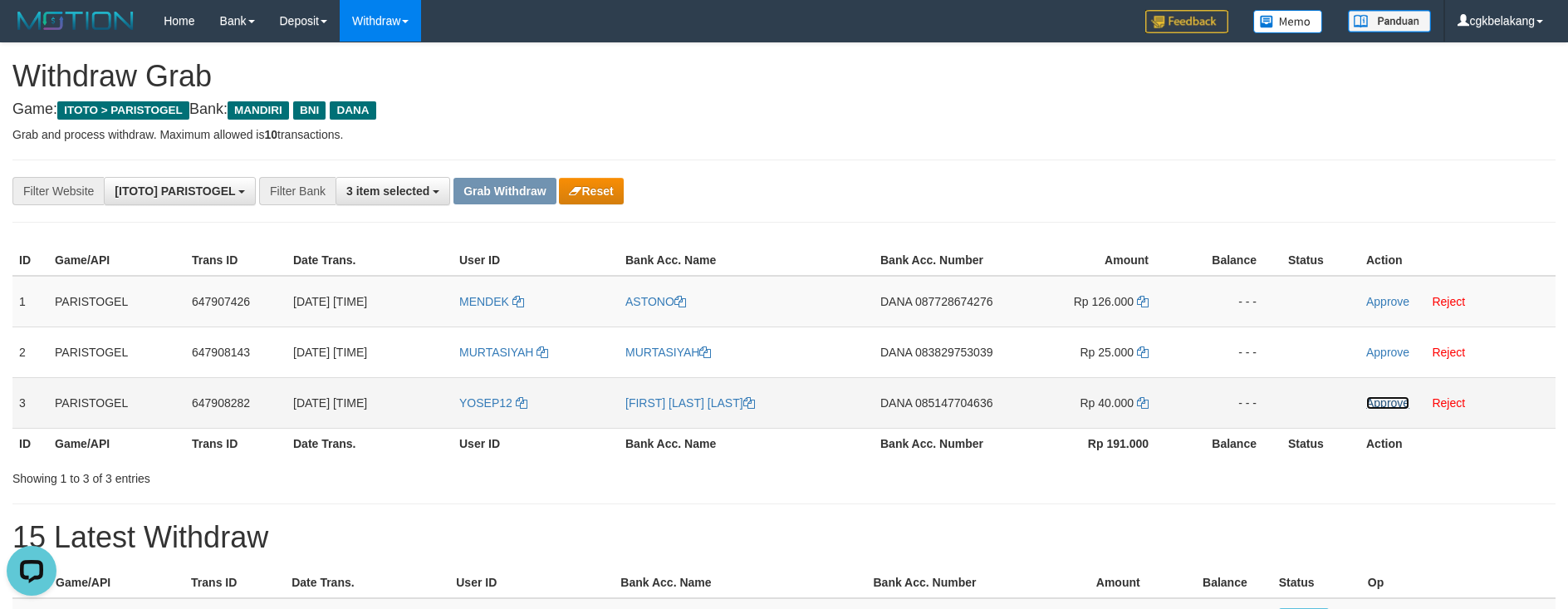 click on "Approve" at bounding box center [1388, 403] 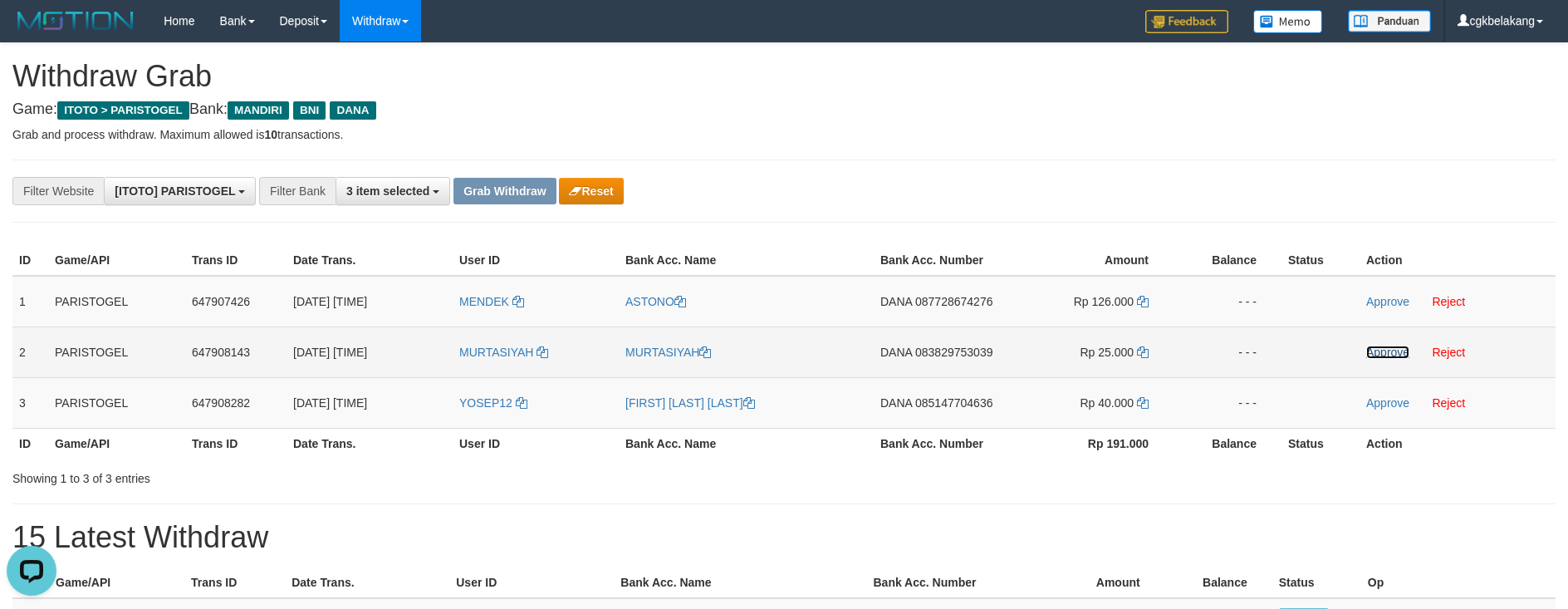 click on "Approve" at bounding box center [1388, 352] 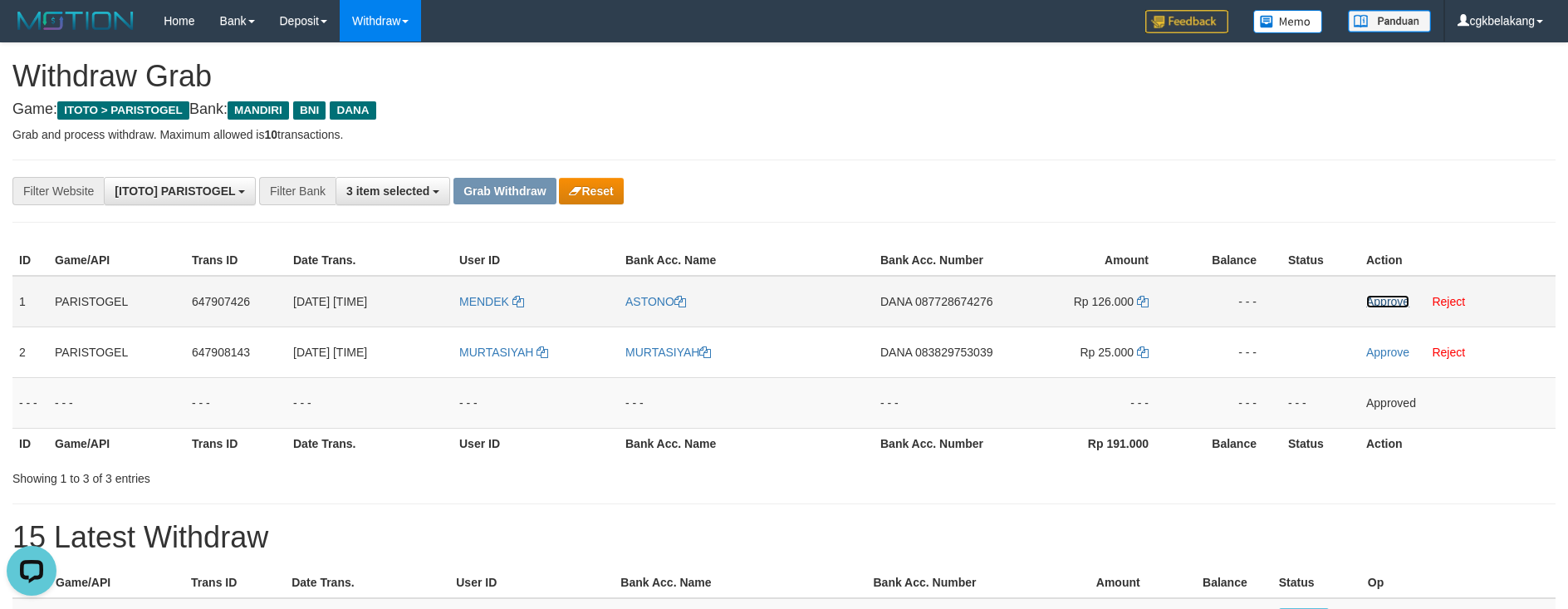 click on "Approve" at bounding box center (1388, 302) 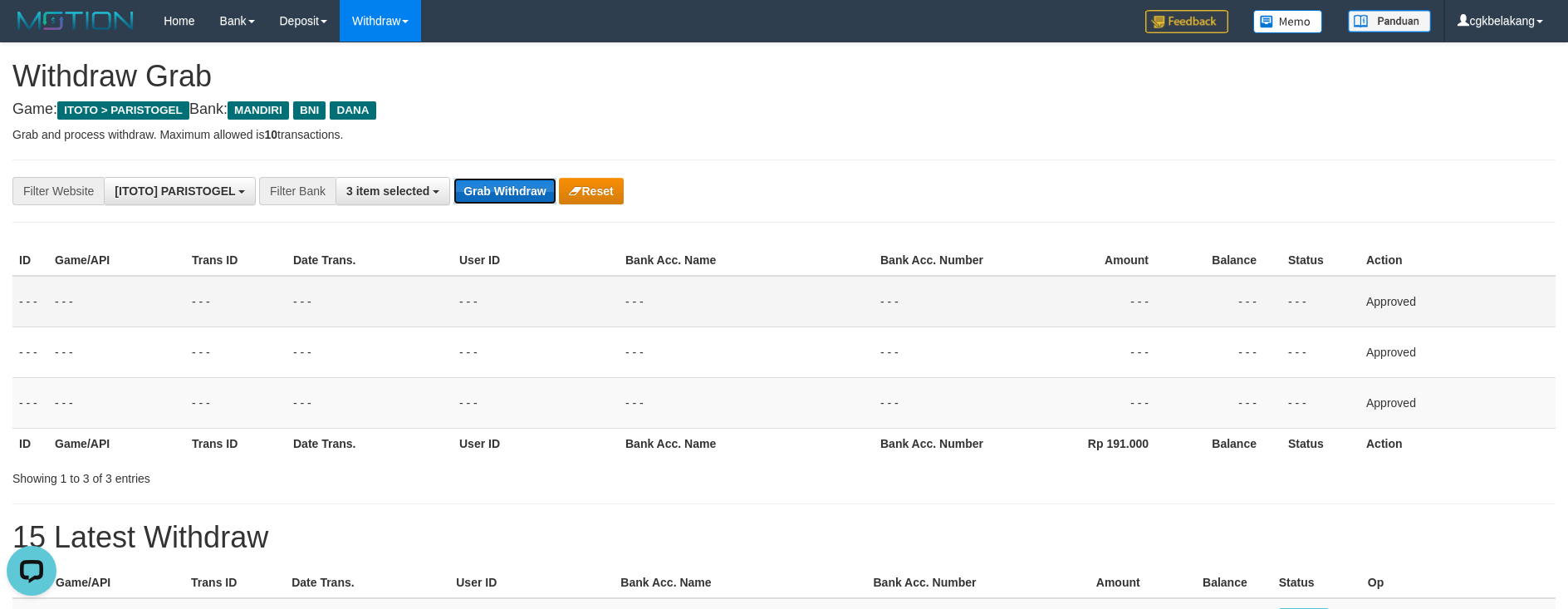 click on "Grab Withdraw" at bounding box center (504, 191) 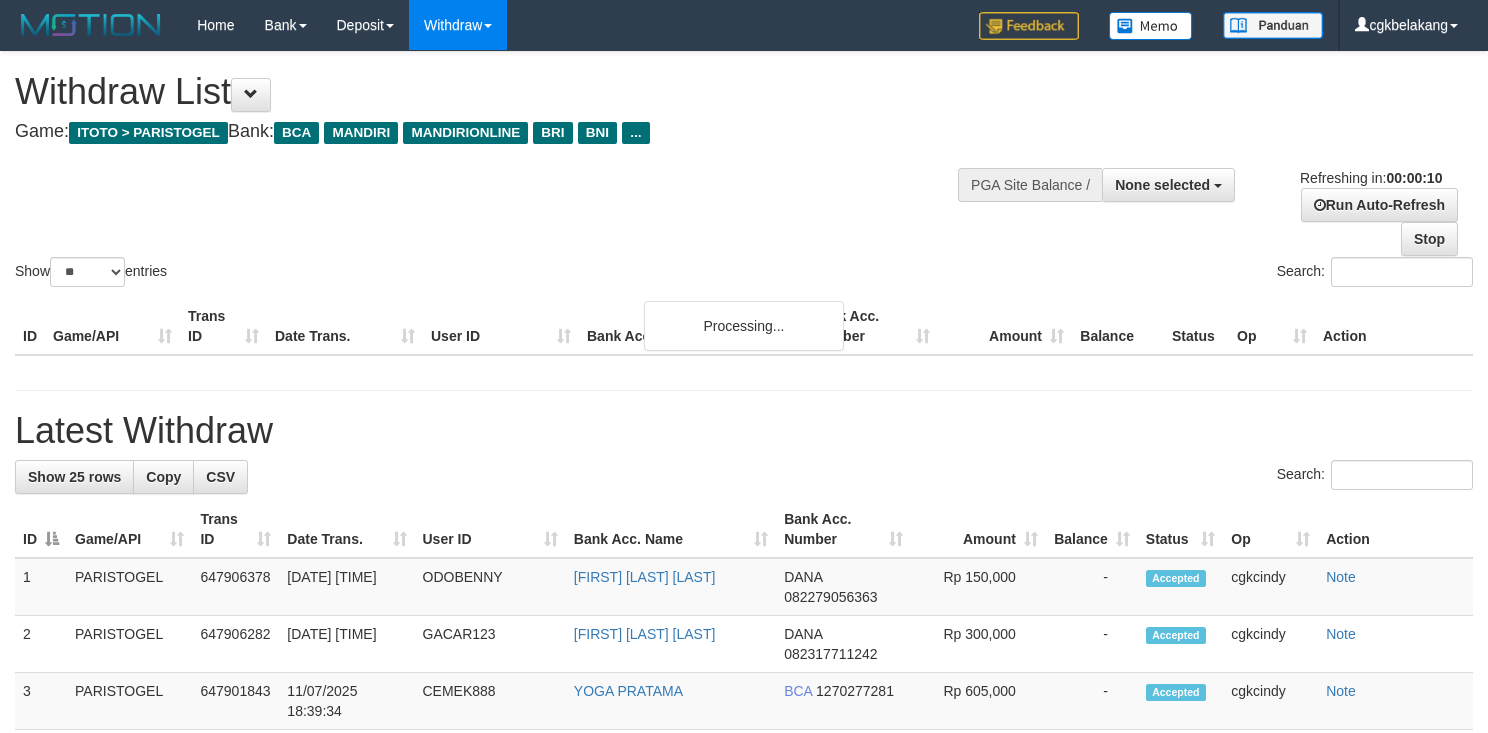 select 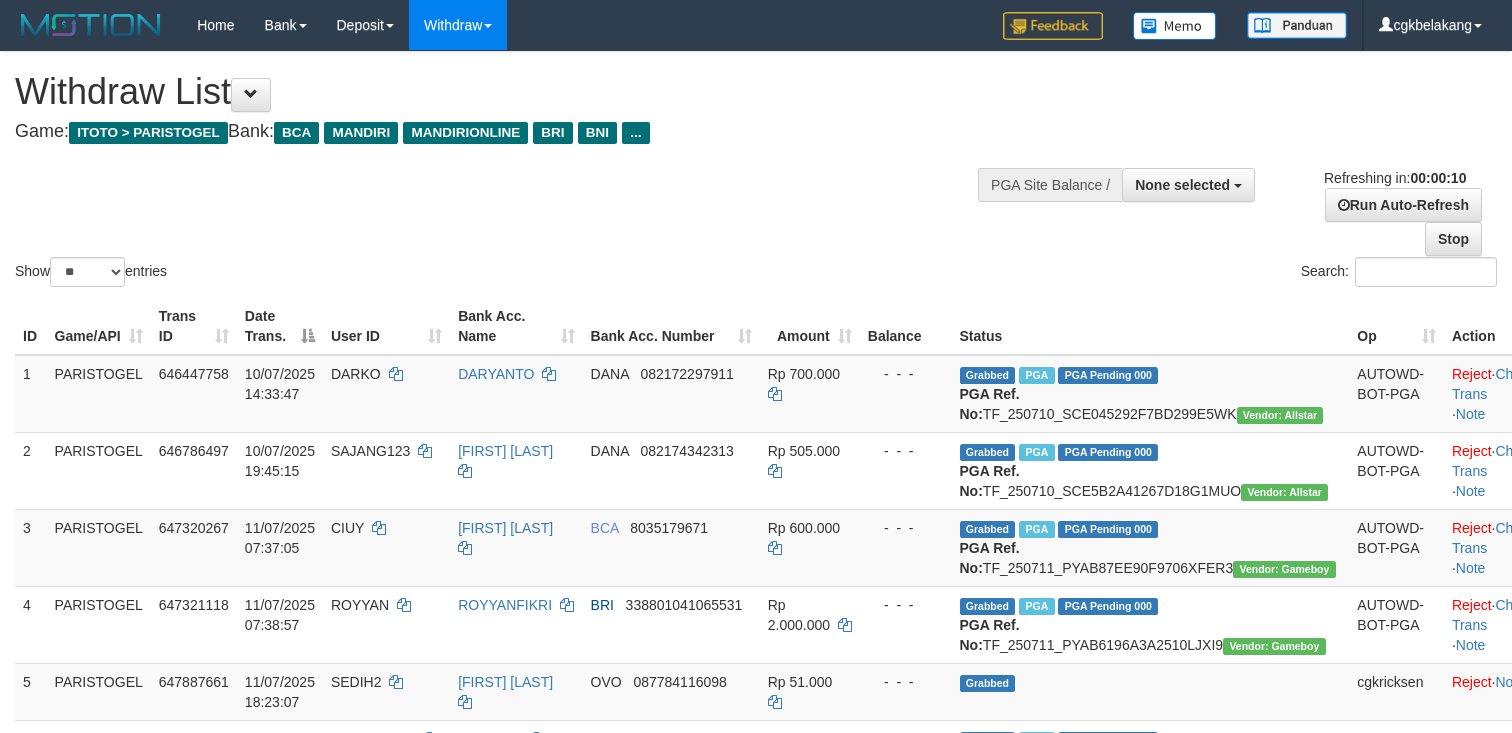 select 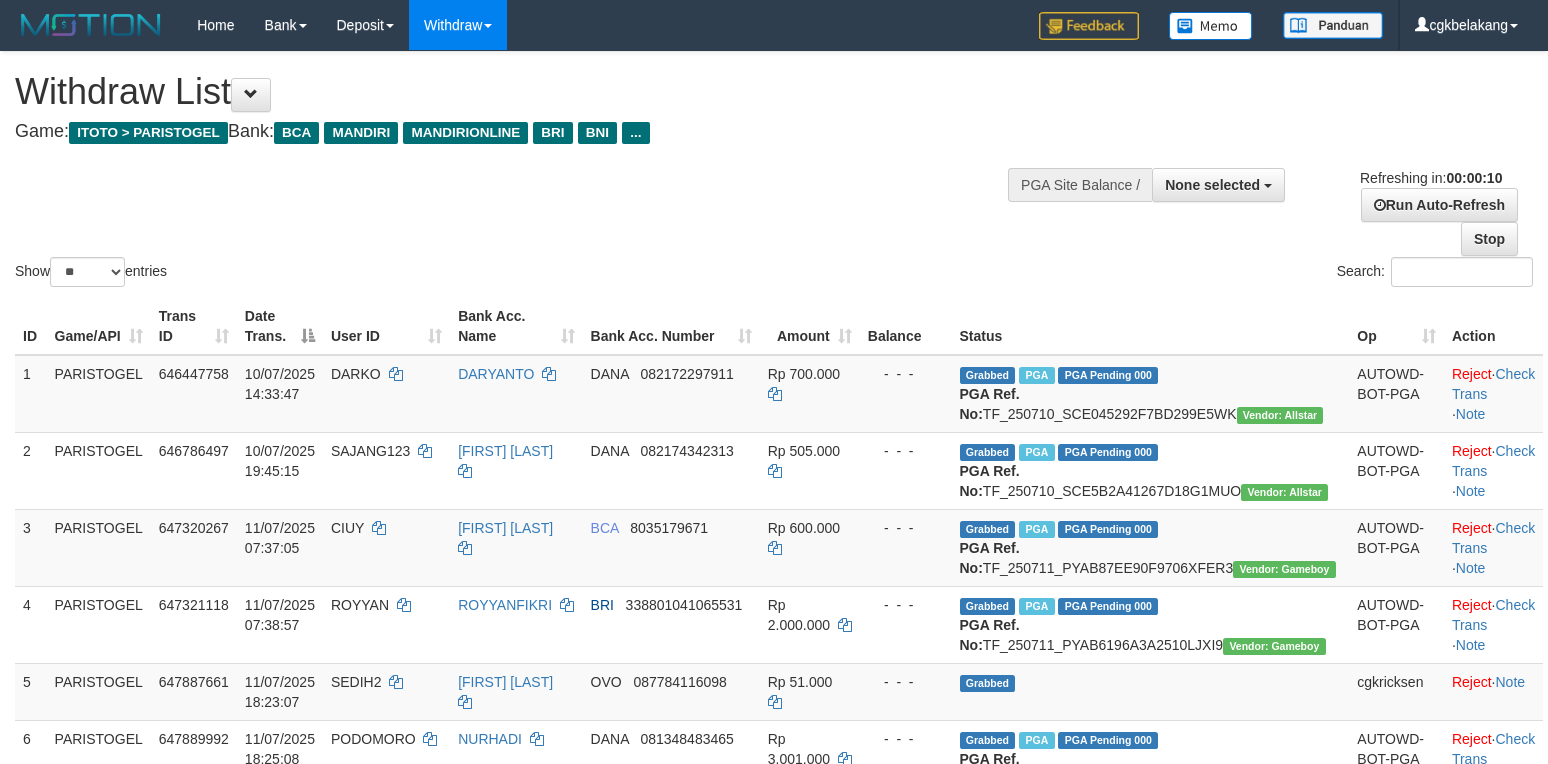select 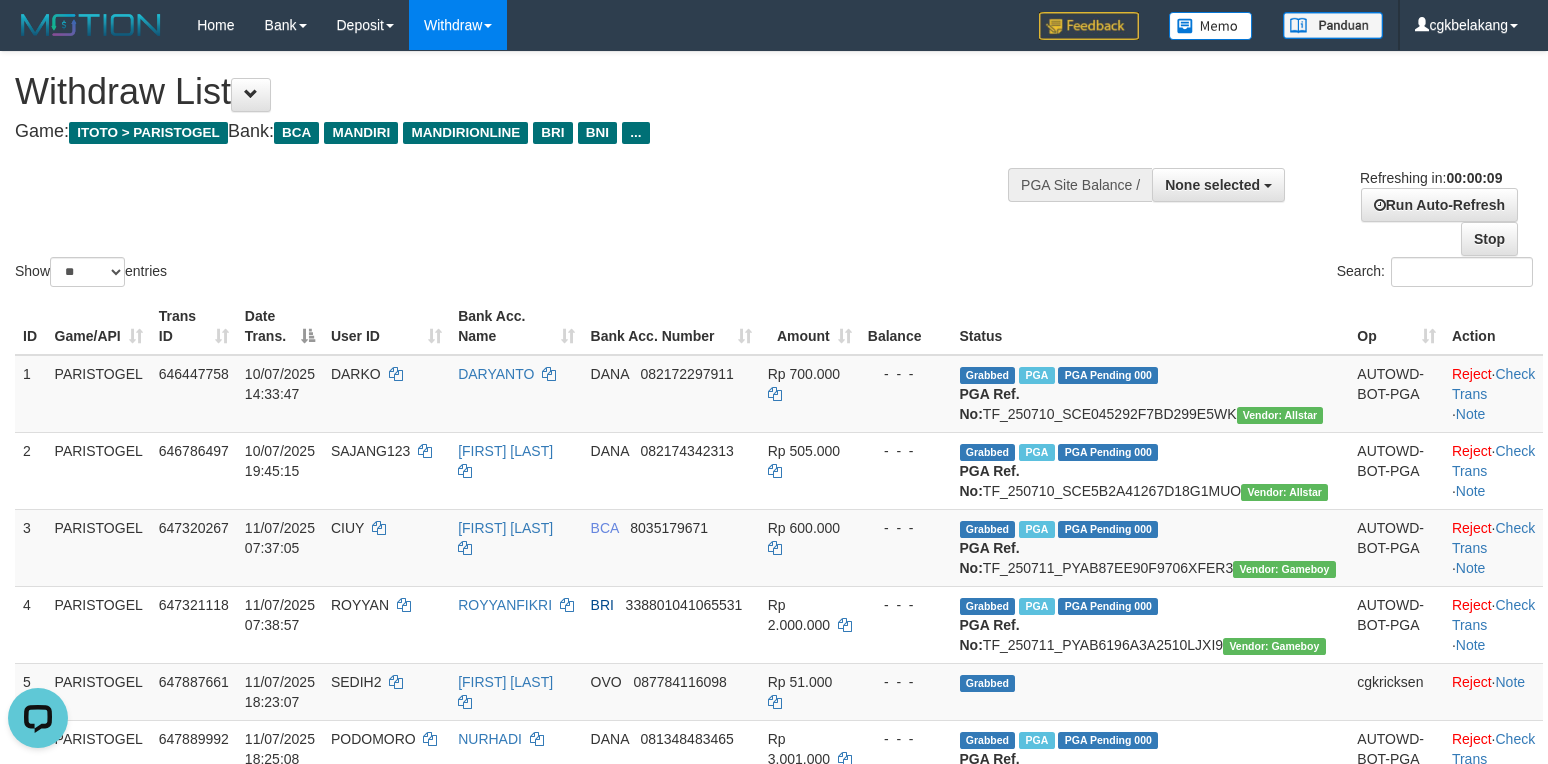 scroll, scrollTop: 0, scrollLeft: 0, axis: both 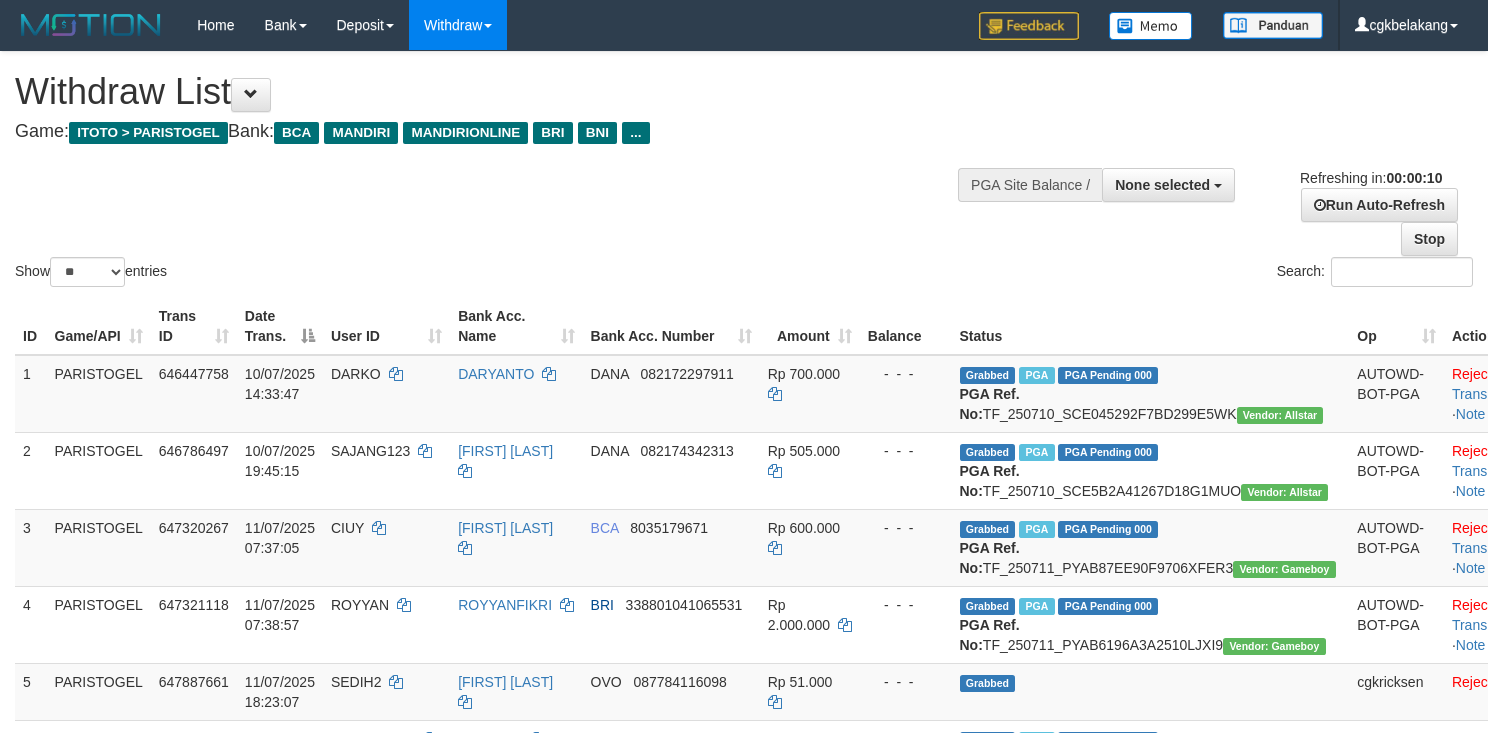 select 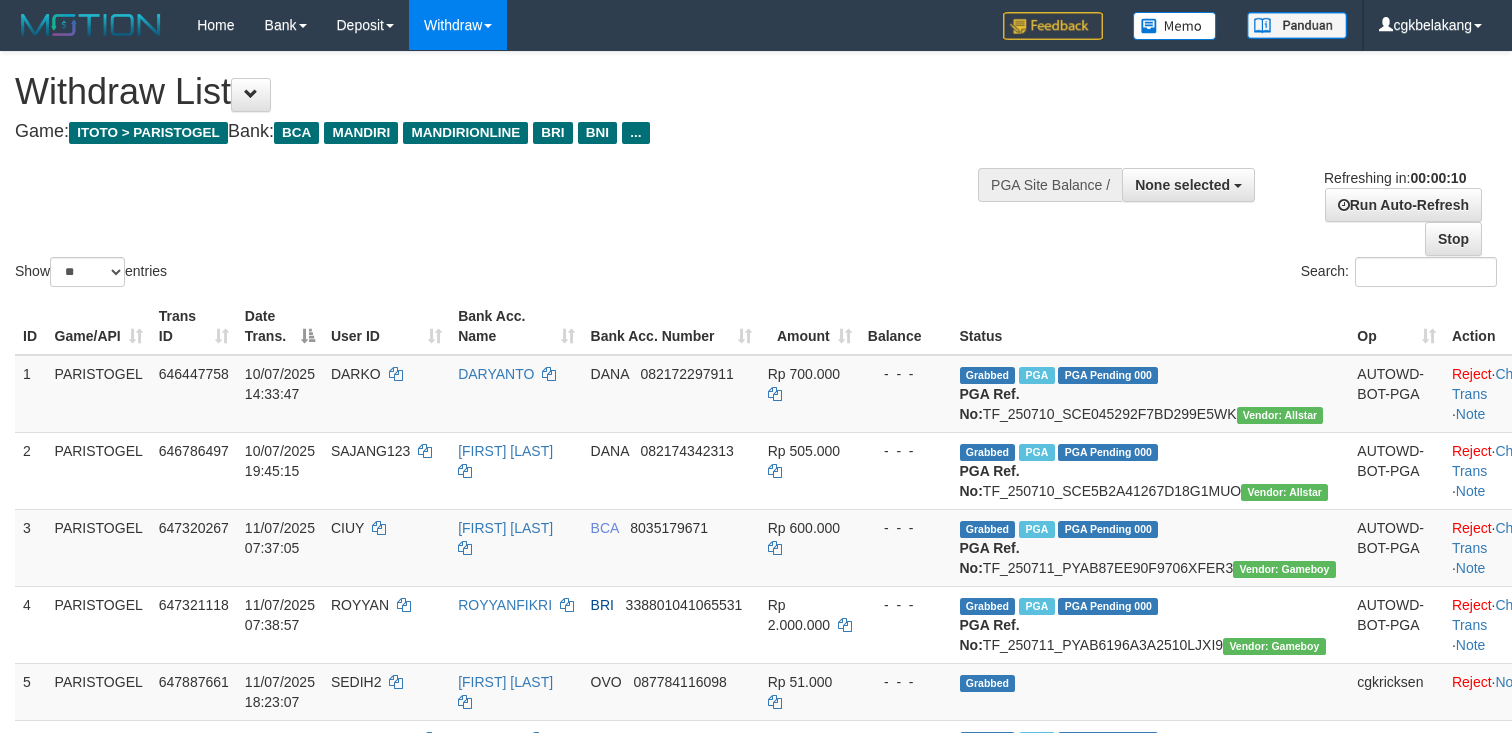 select 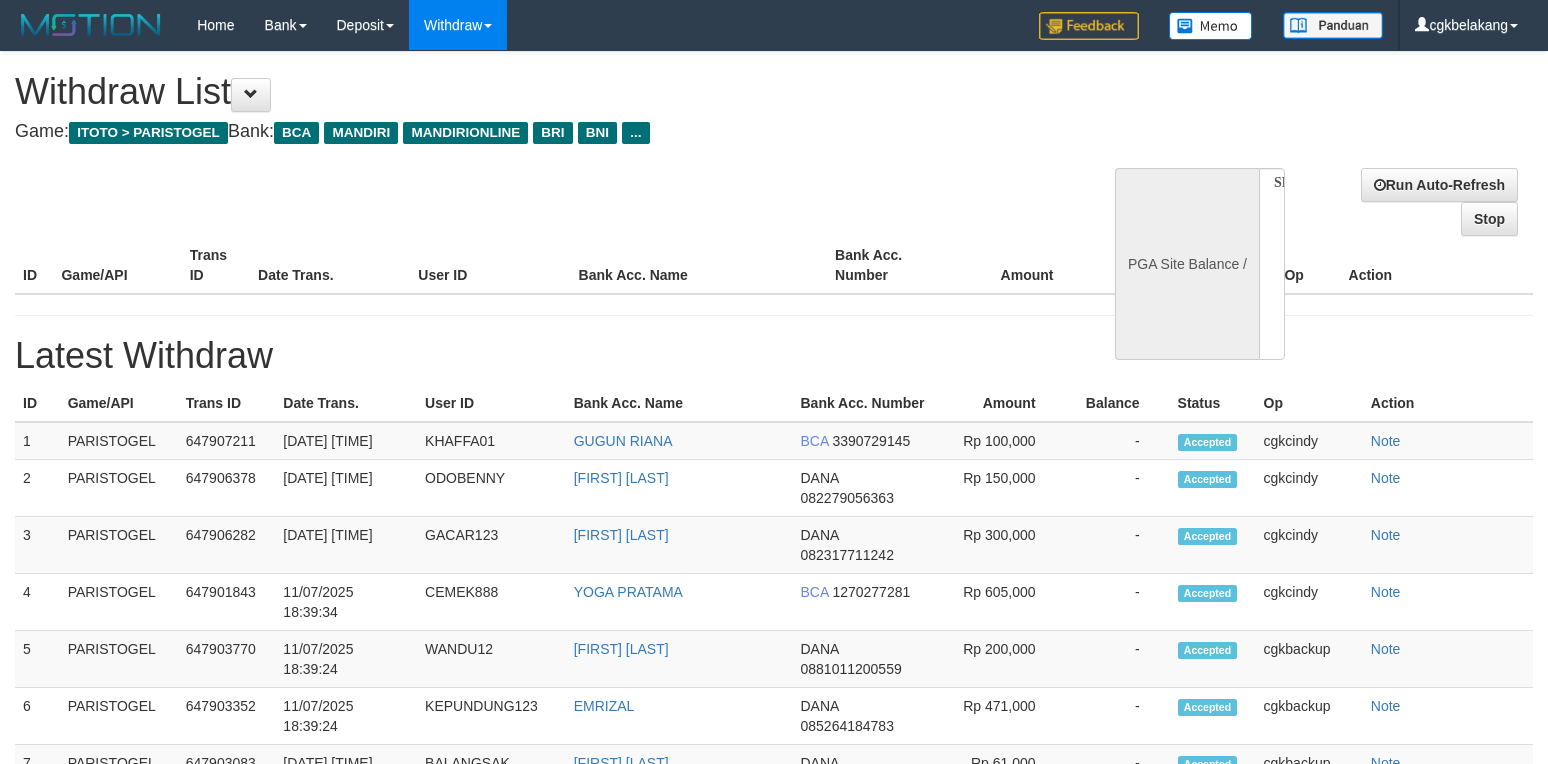 select 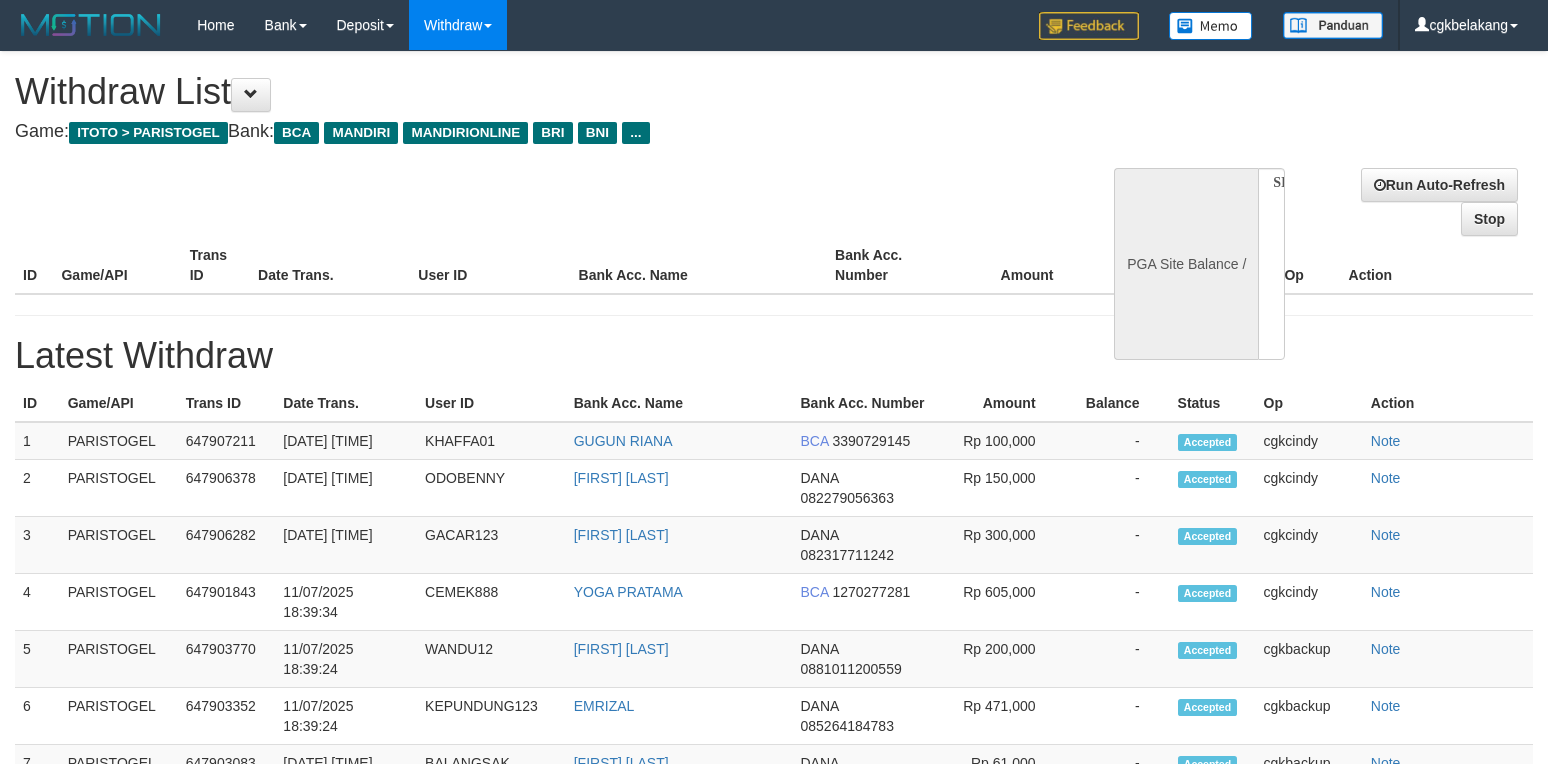 select on "**" 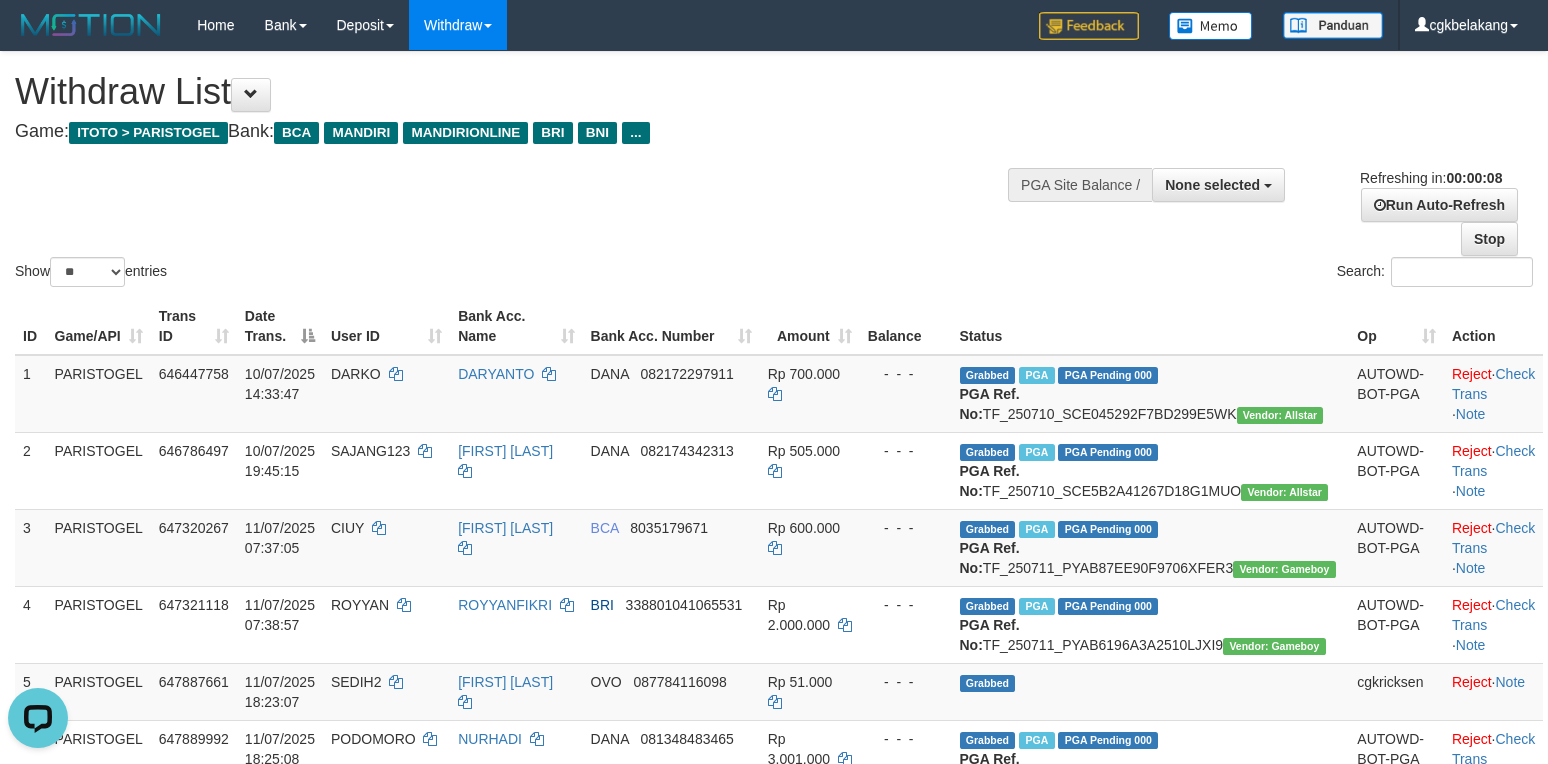 scroll, scrollTop: 0, scrollLeft: 0, axis: both 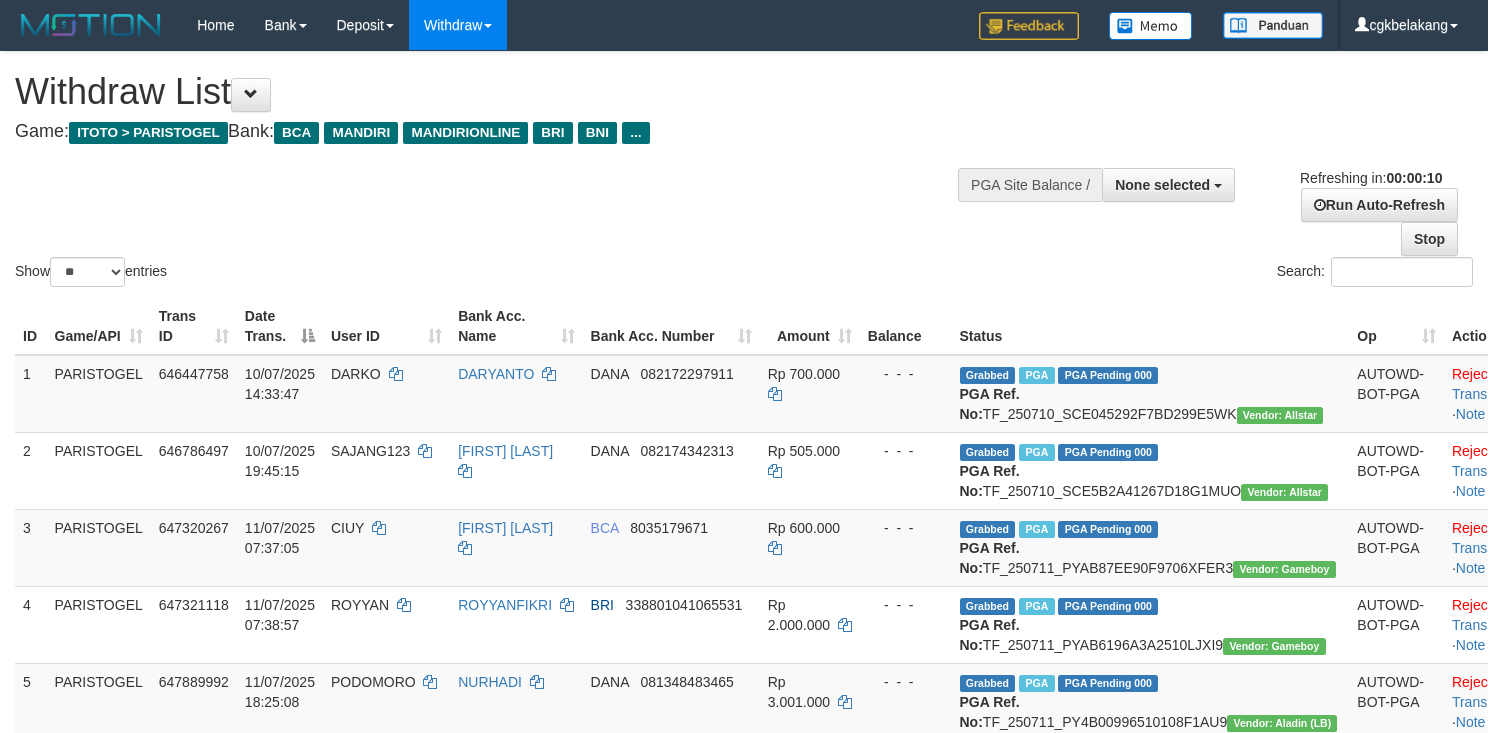select 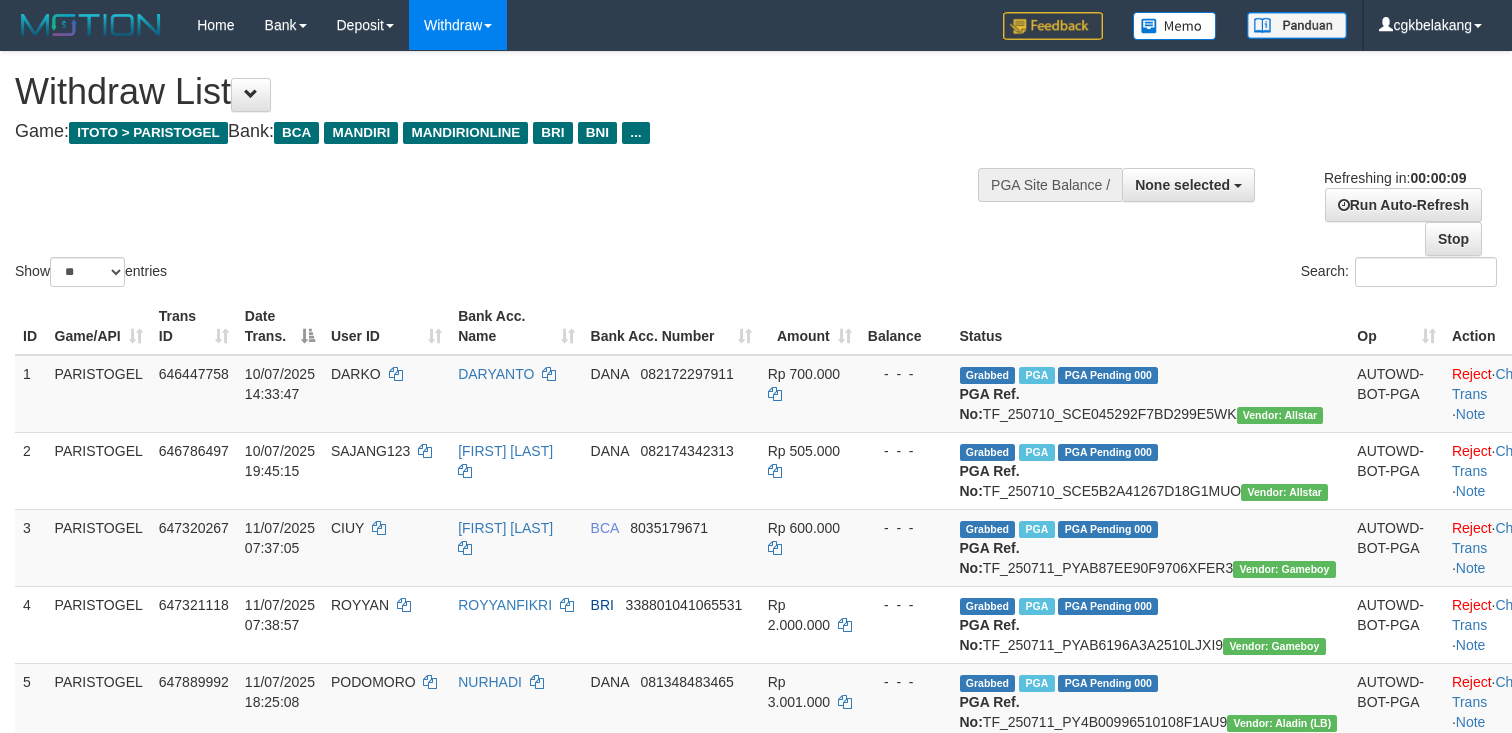 select 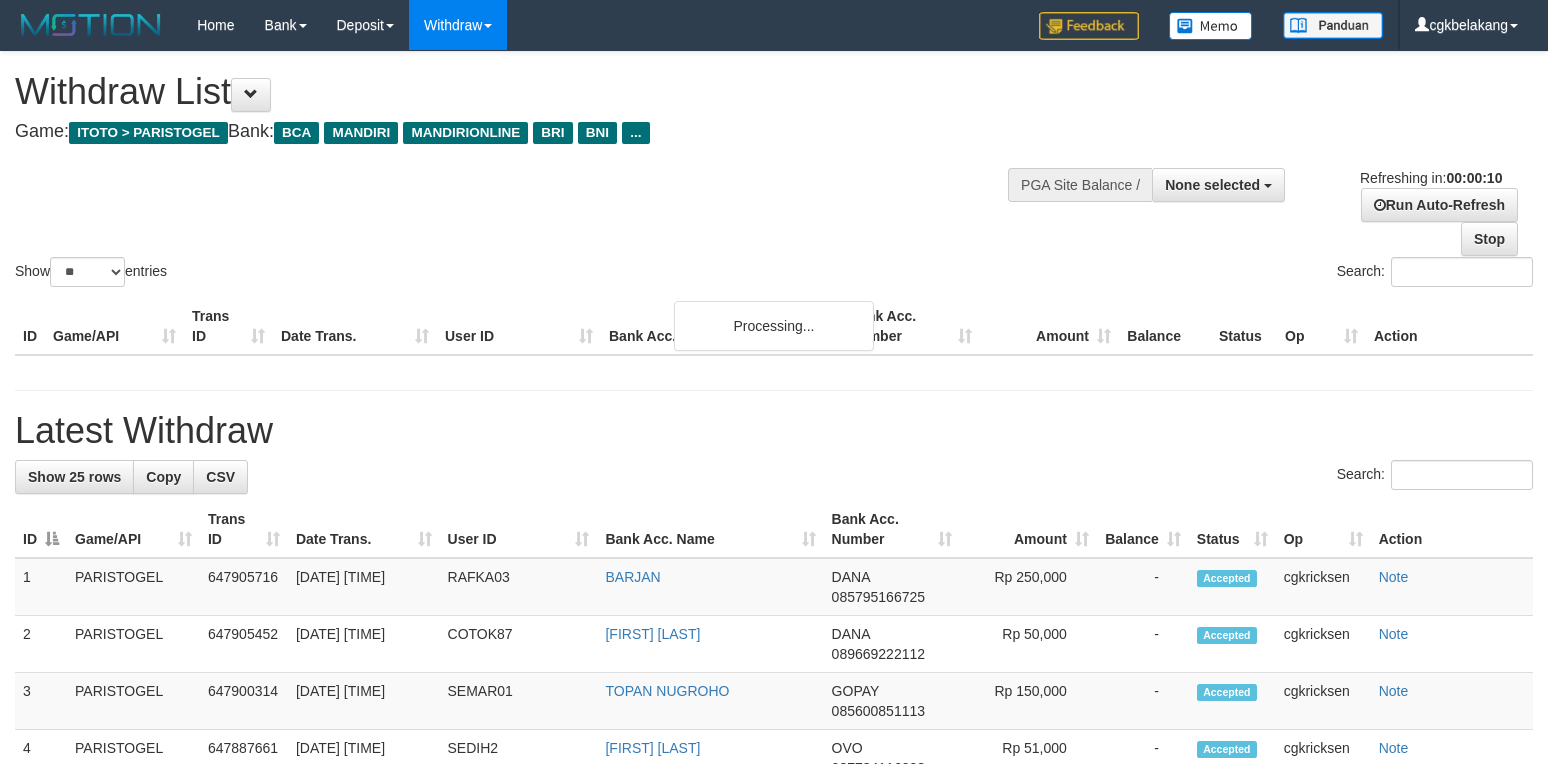 select 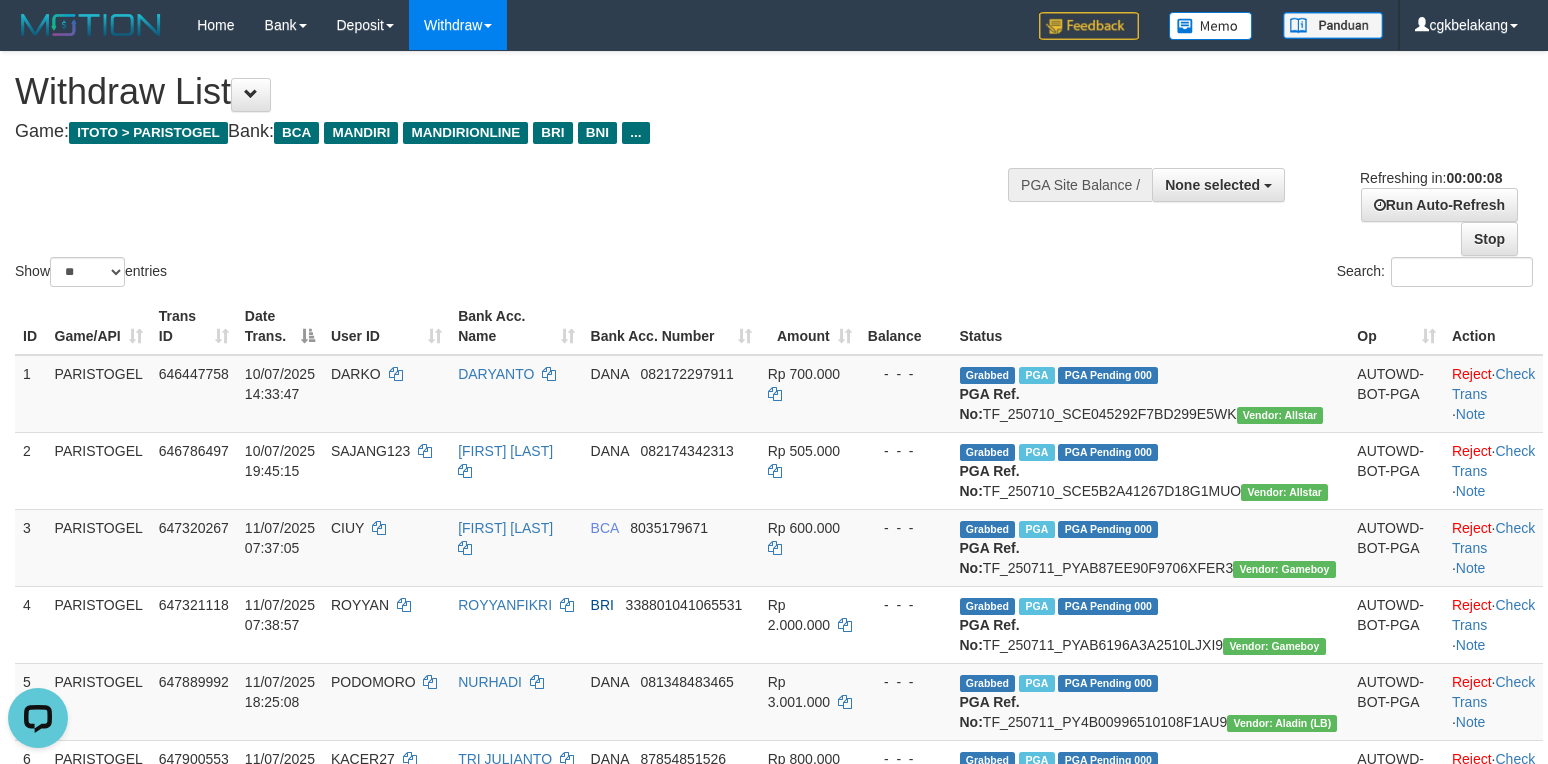 scroll, scrollTop: 0, scrollLeft: 0, axis: both 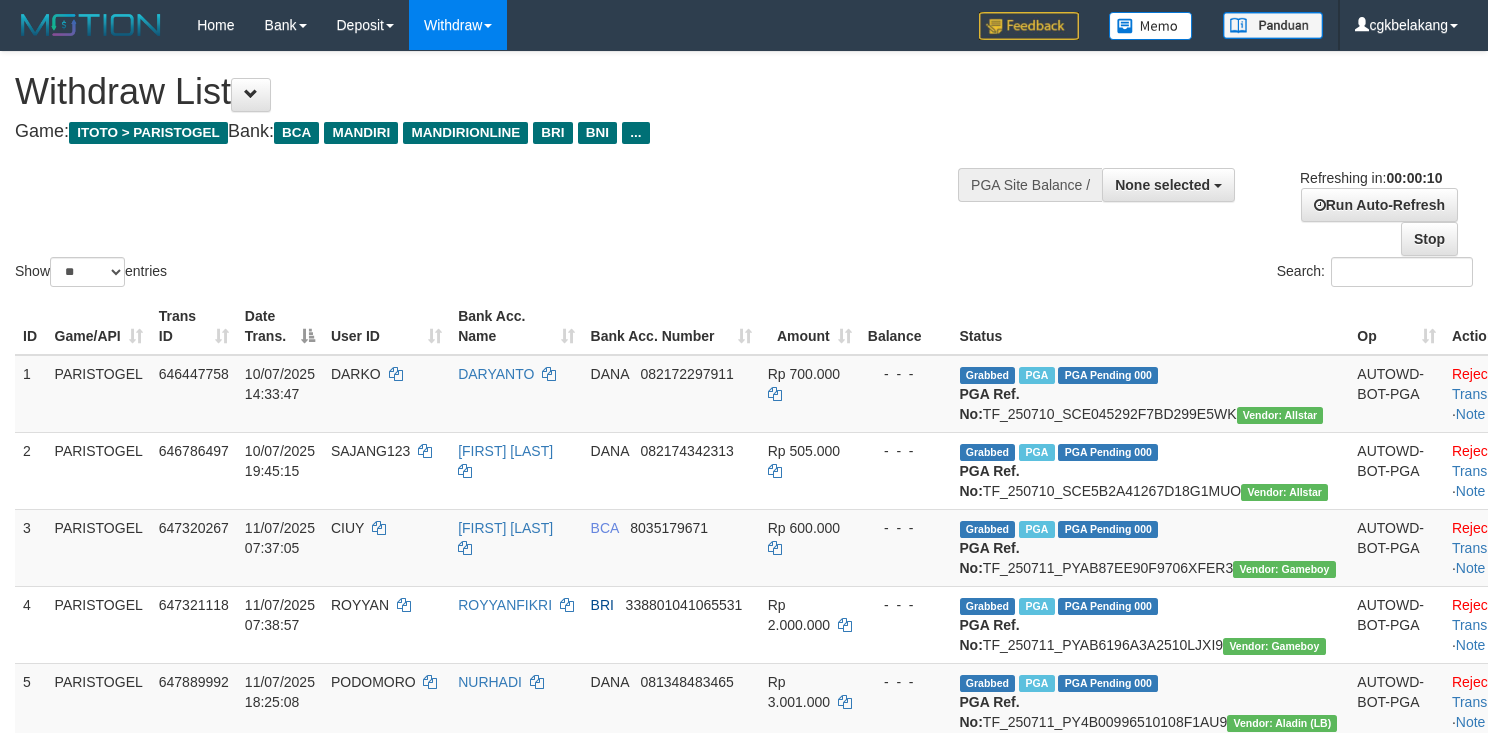 select 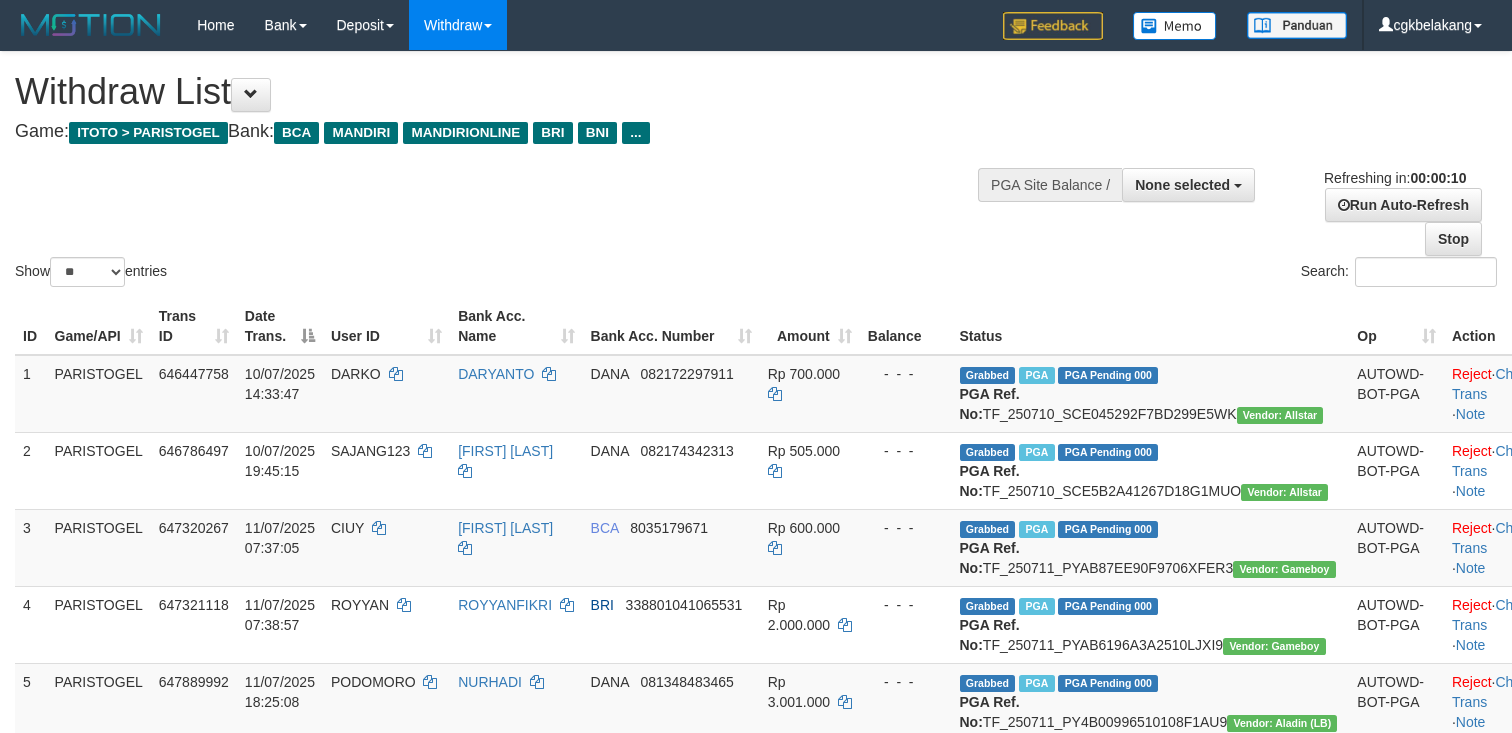 select 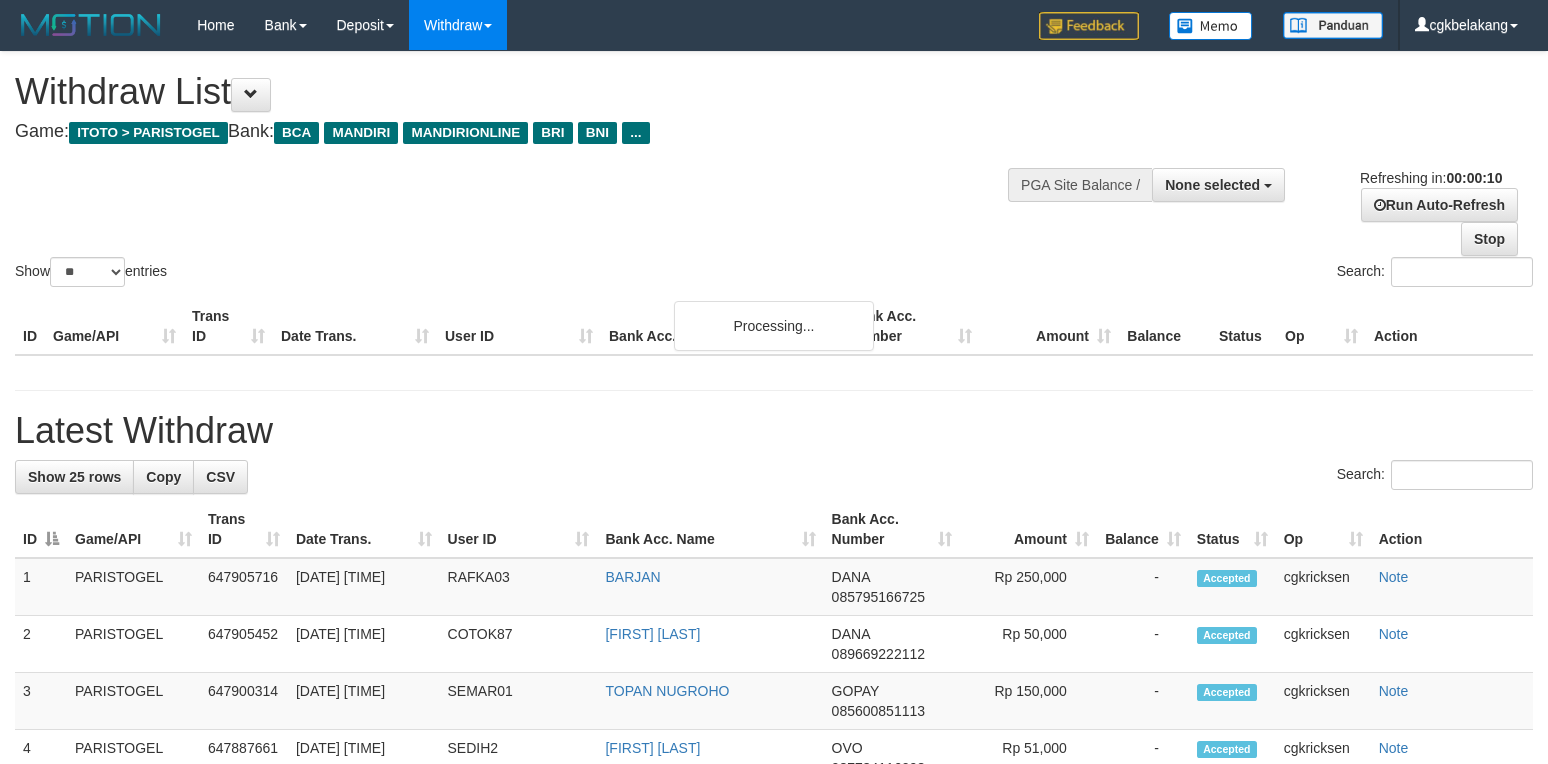 select 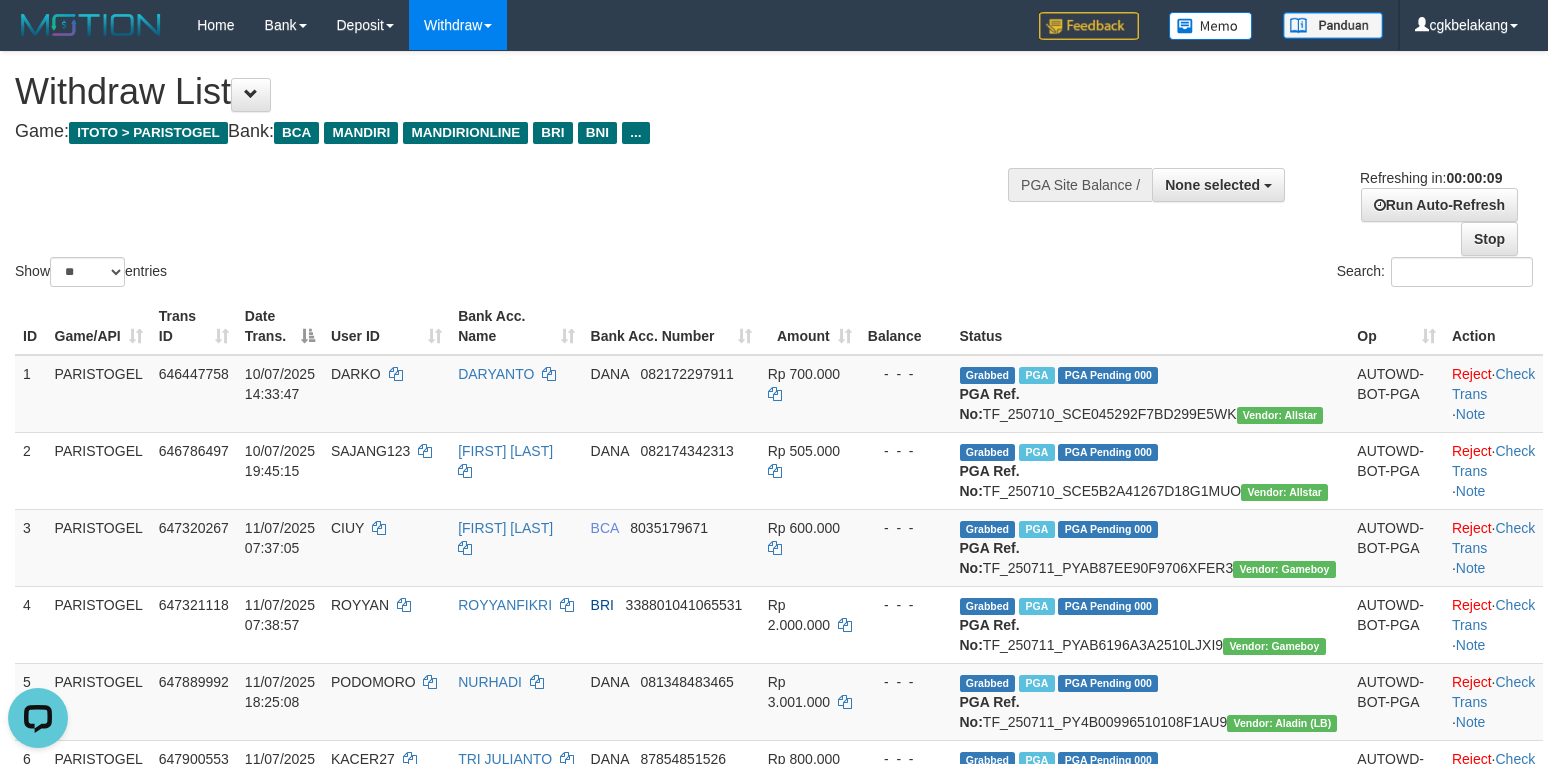 scroll, scrollTop: 0, scrollLeft: 0, axis: both 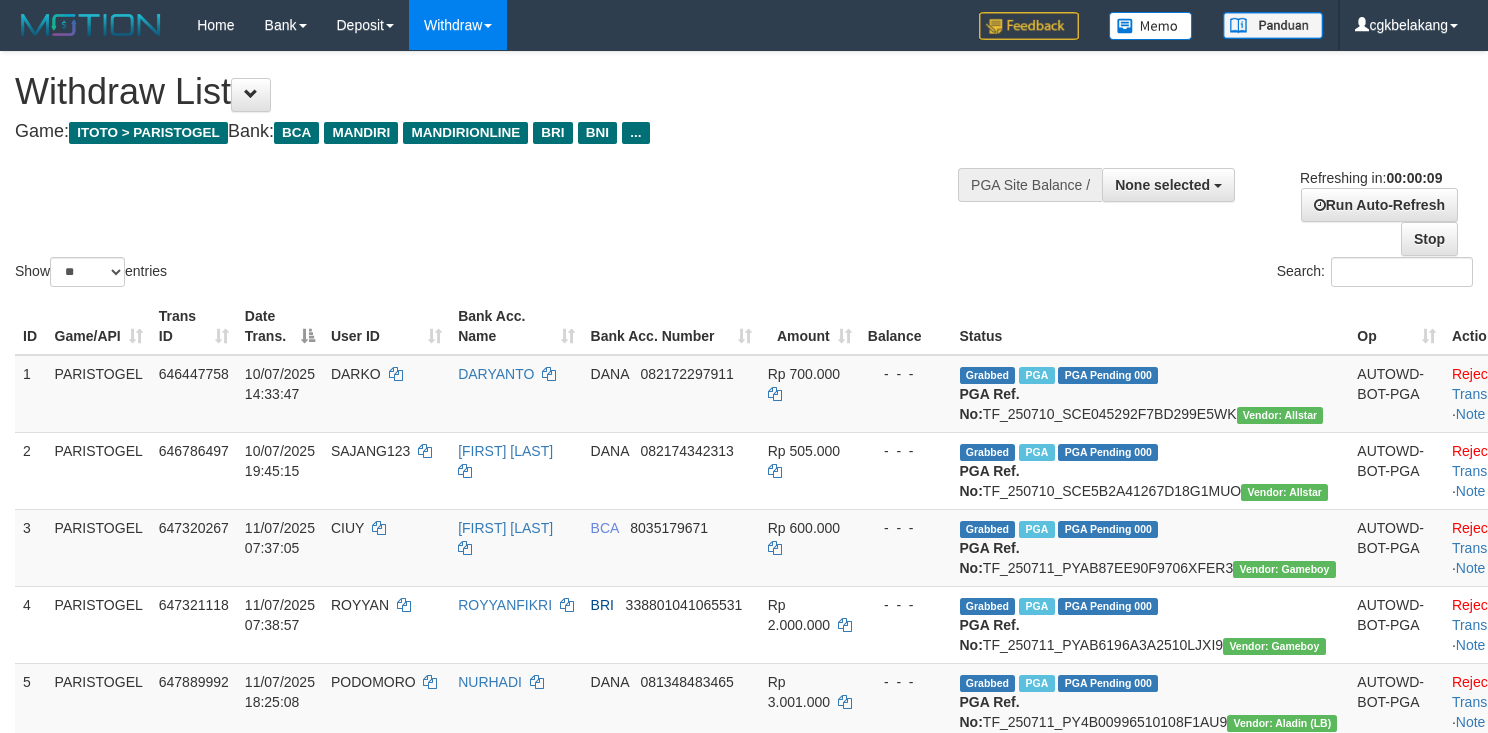 select 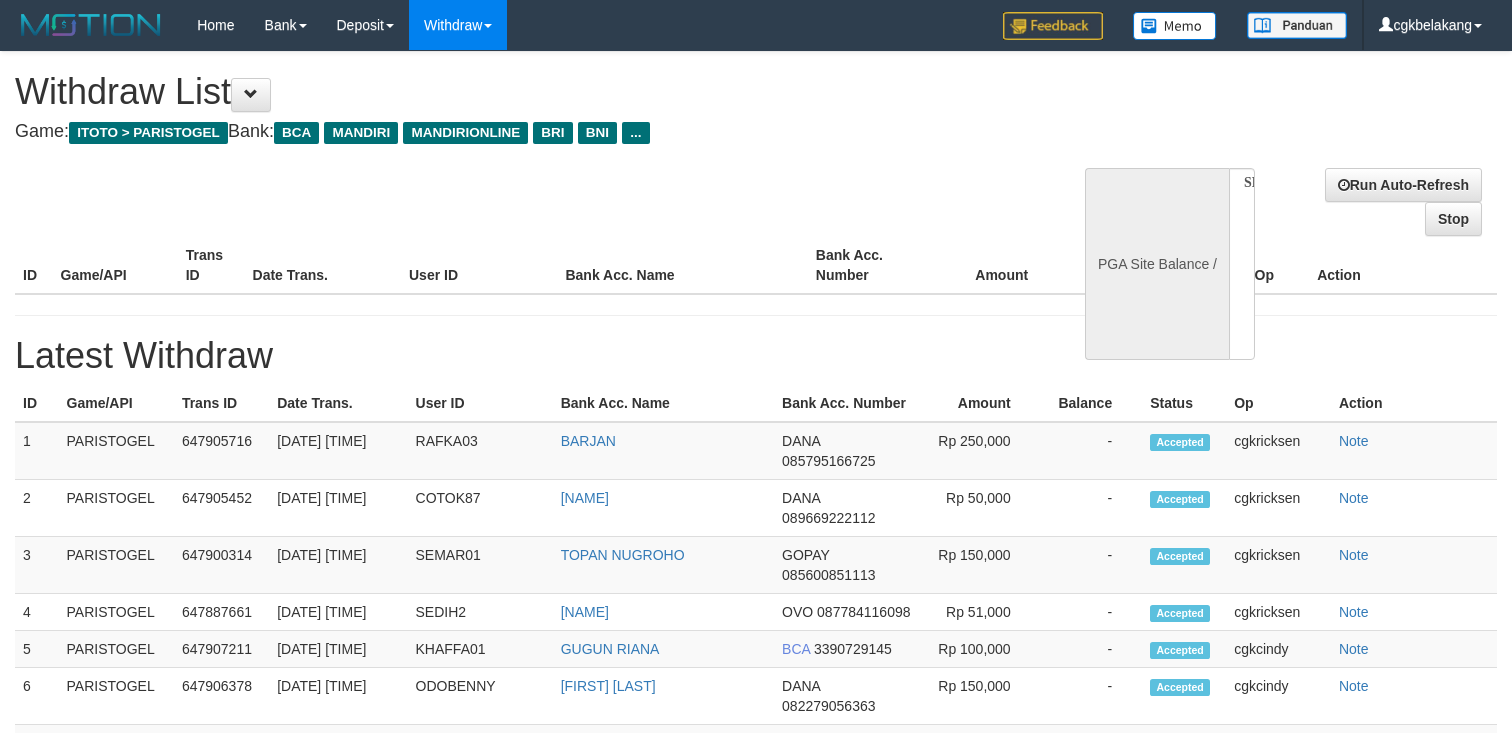 select 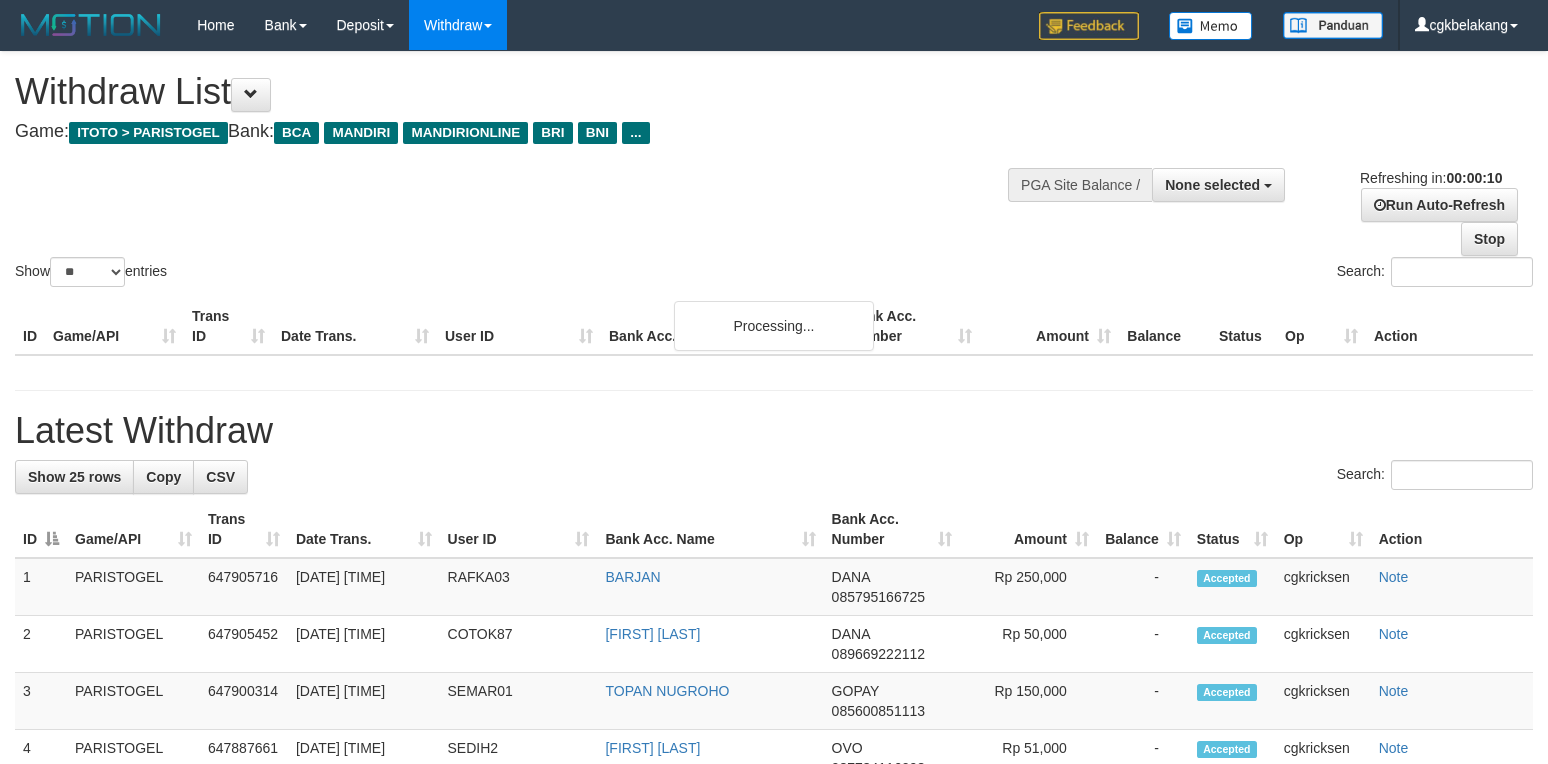 select 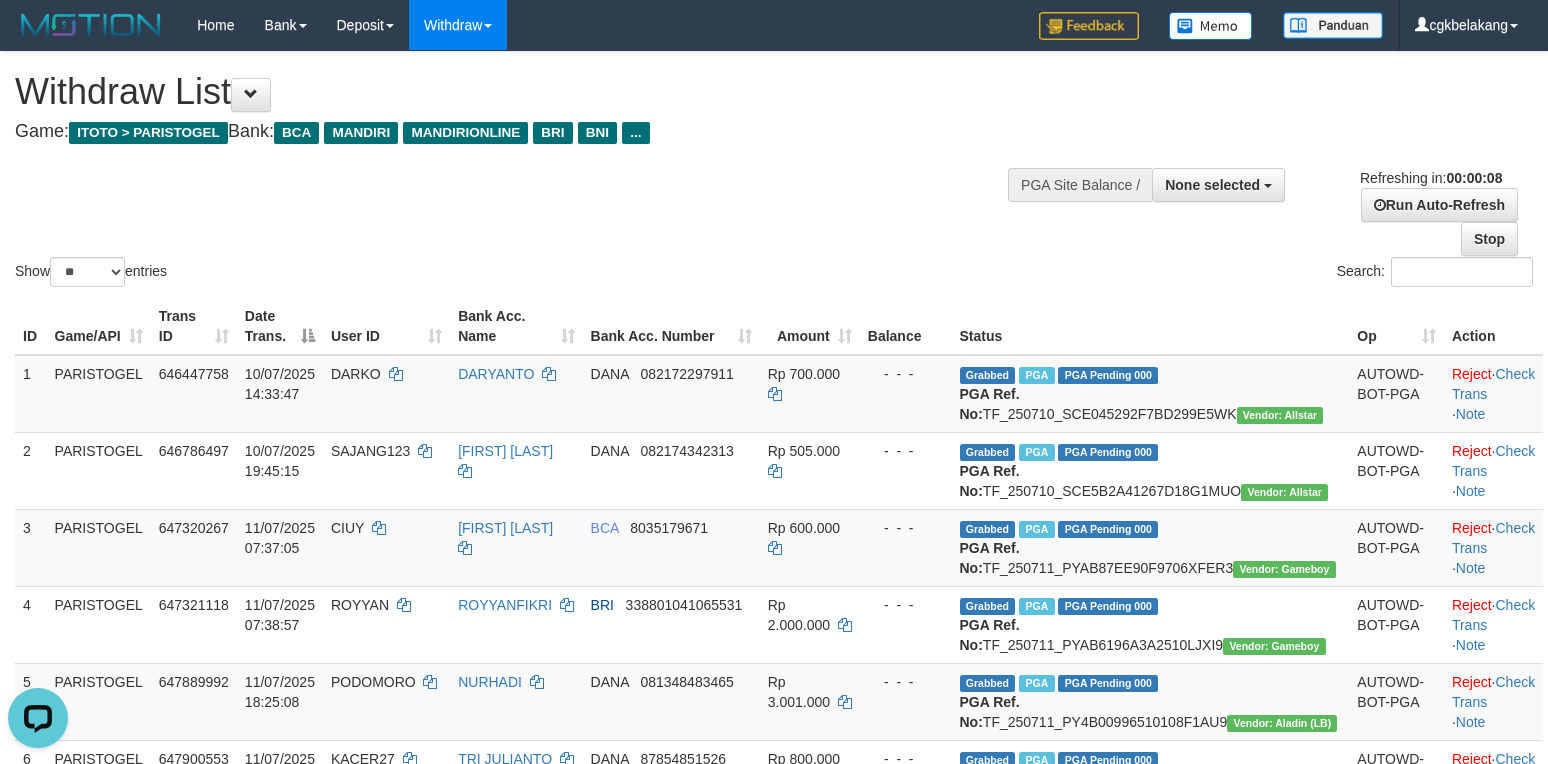 scroll, scrollTop: 0, scrollLeft: 0, axis: both 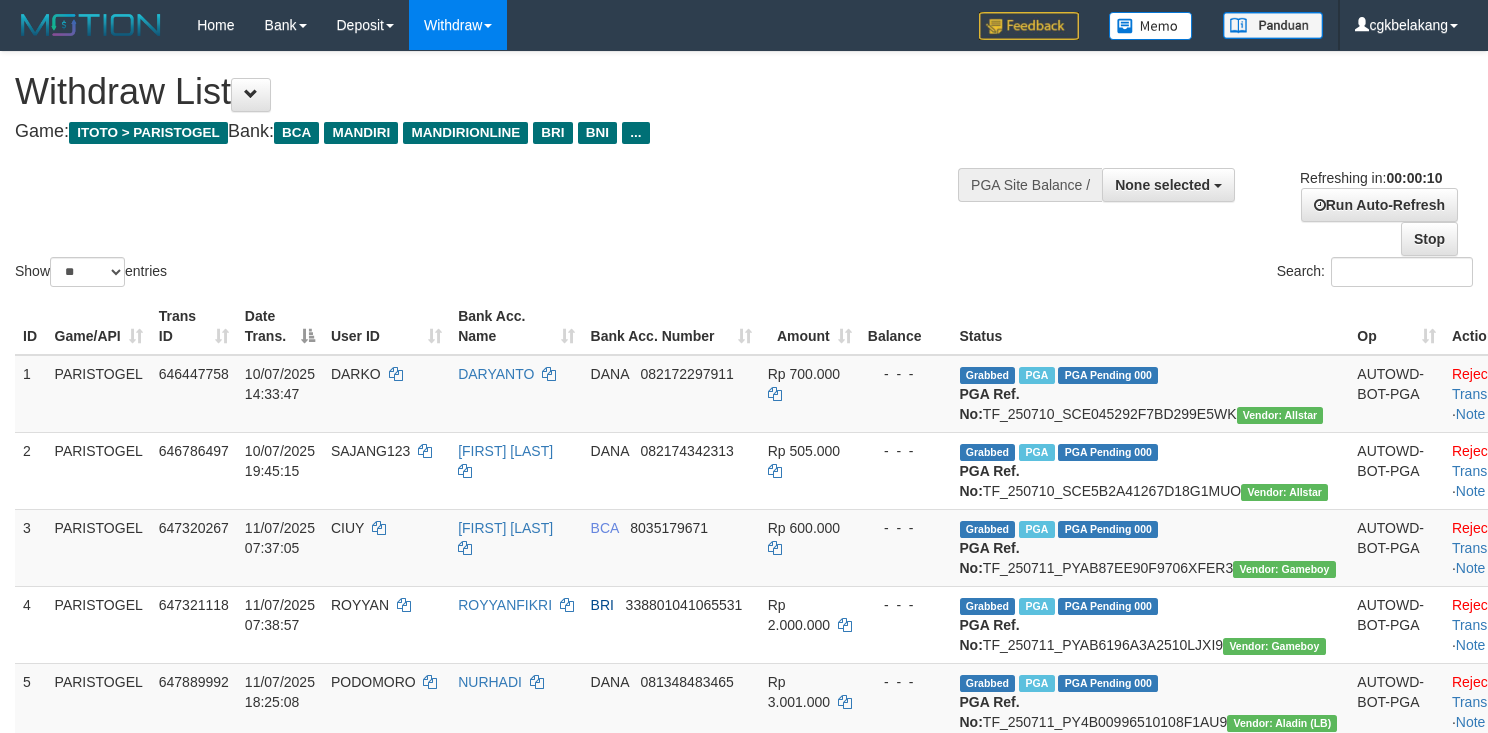select 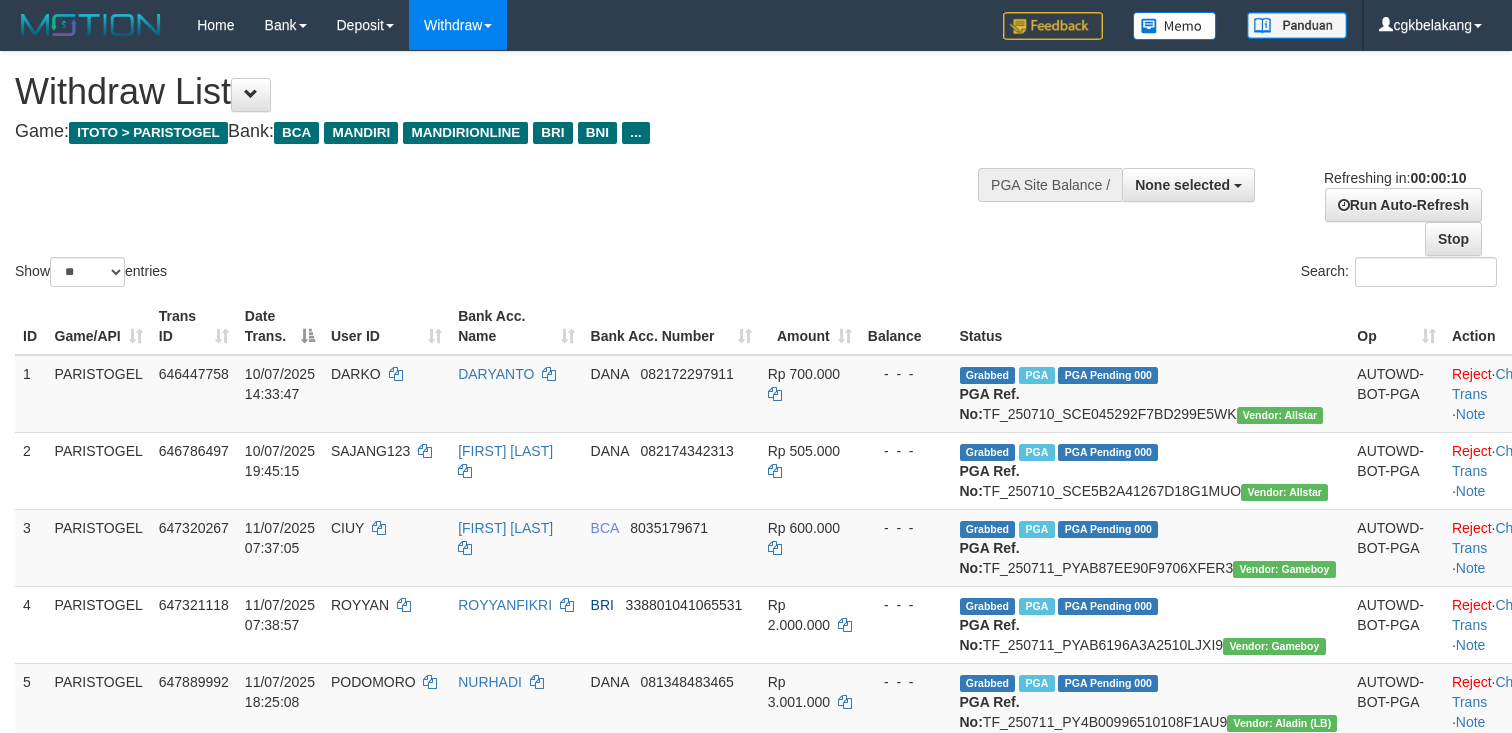 select 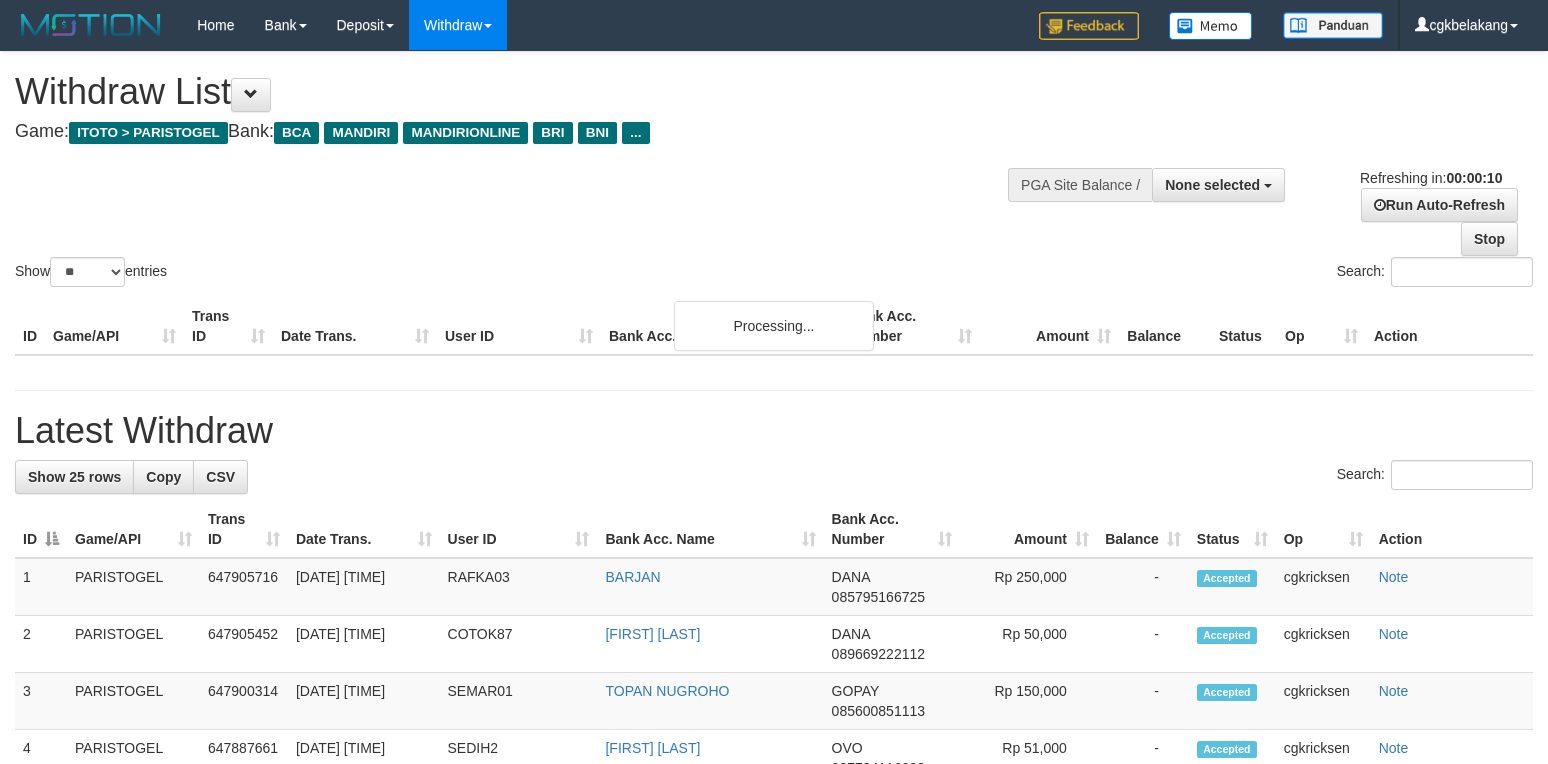select 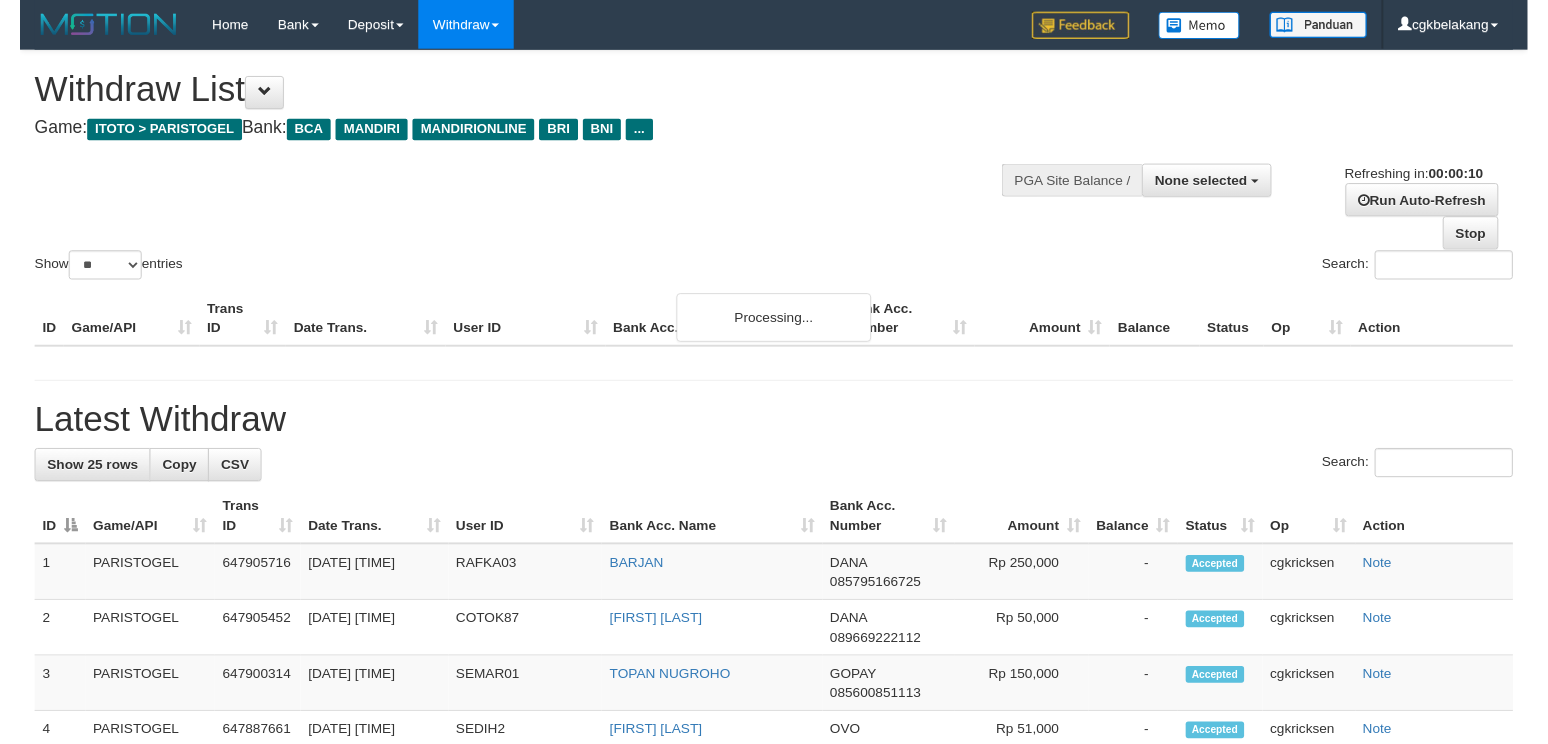 scroll, scrollTop: 0, scrollLeft: 0, axis: both 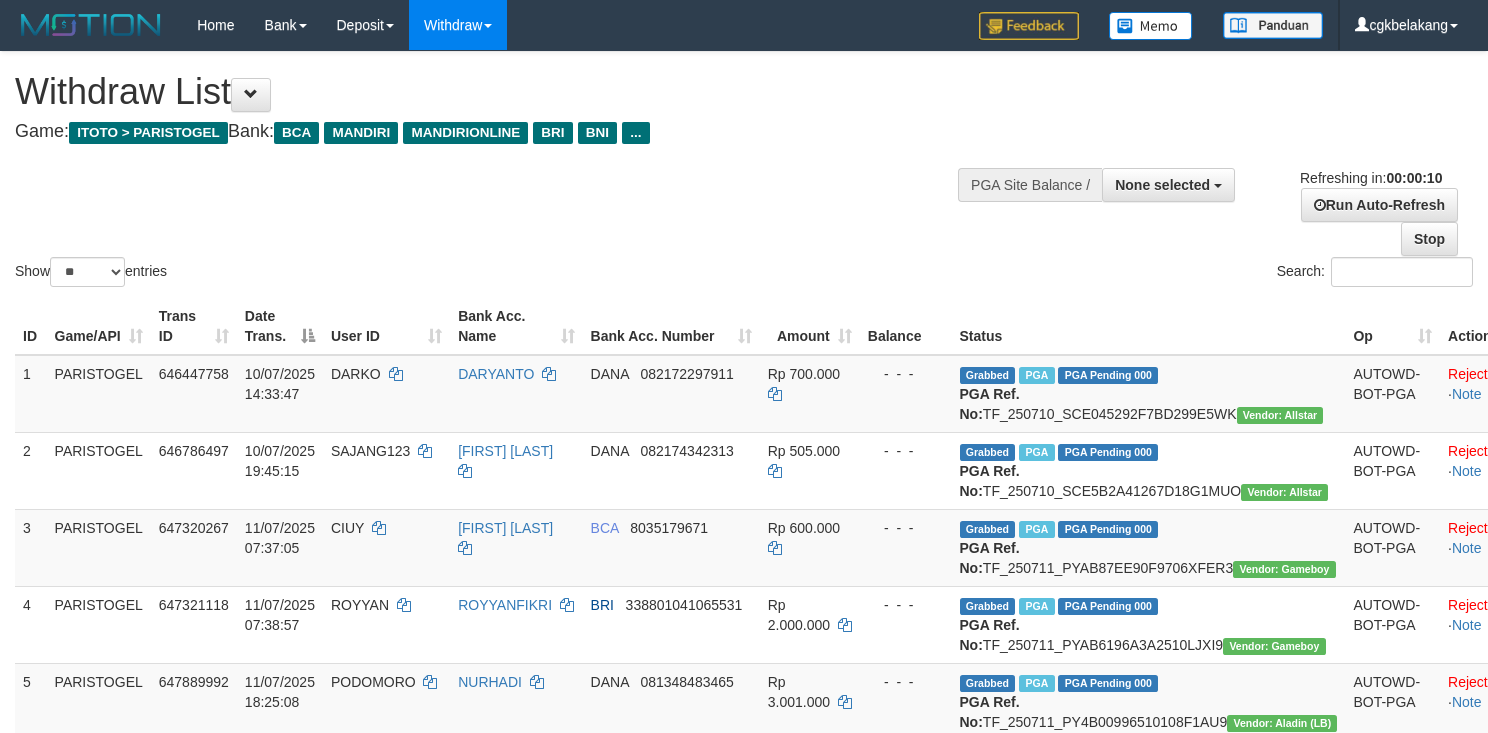 select 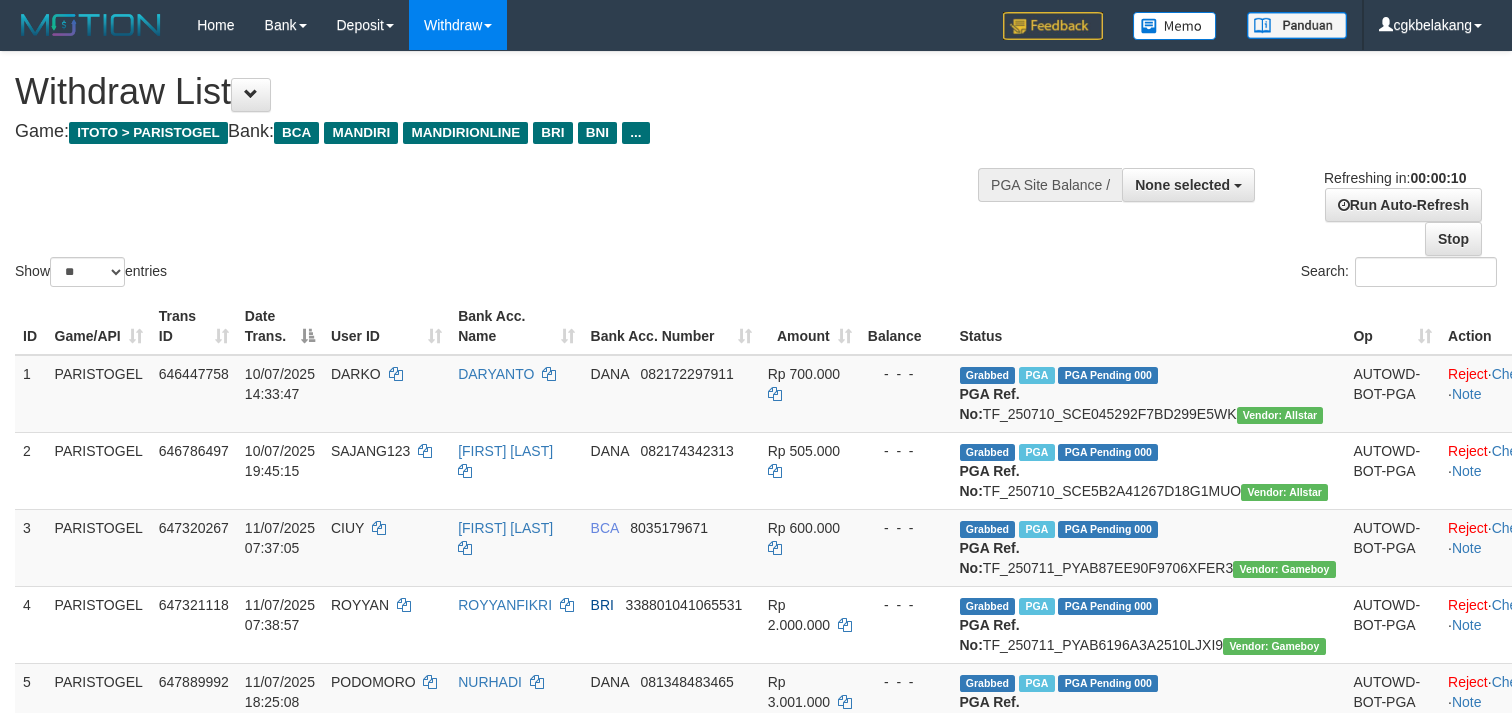 select 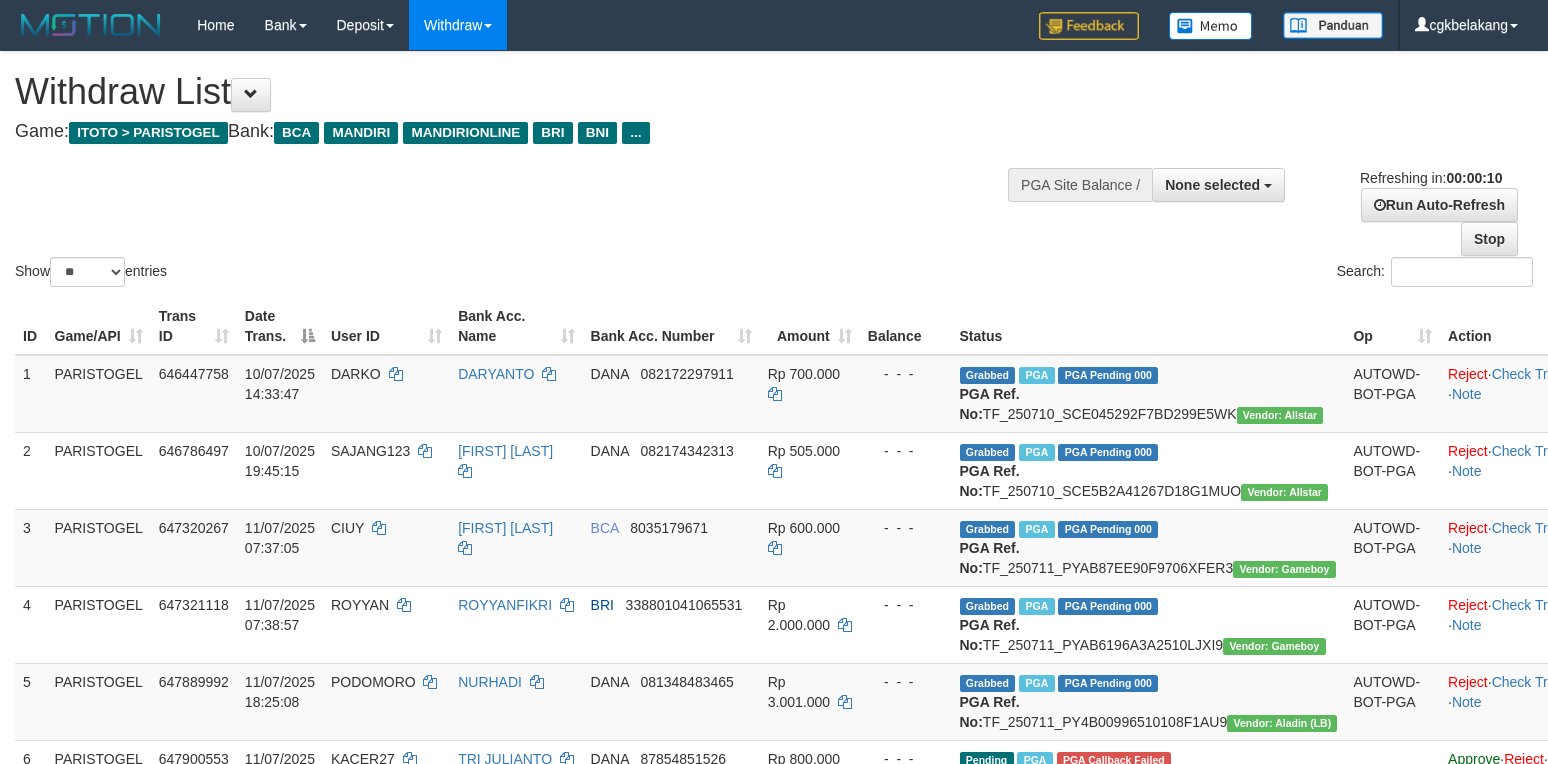 select 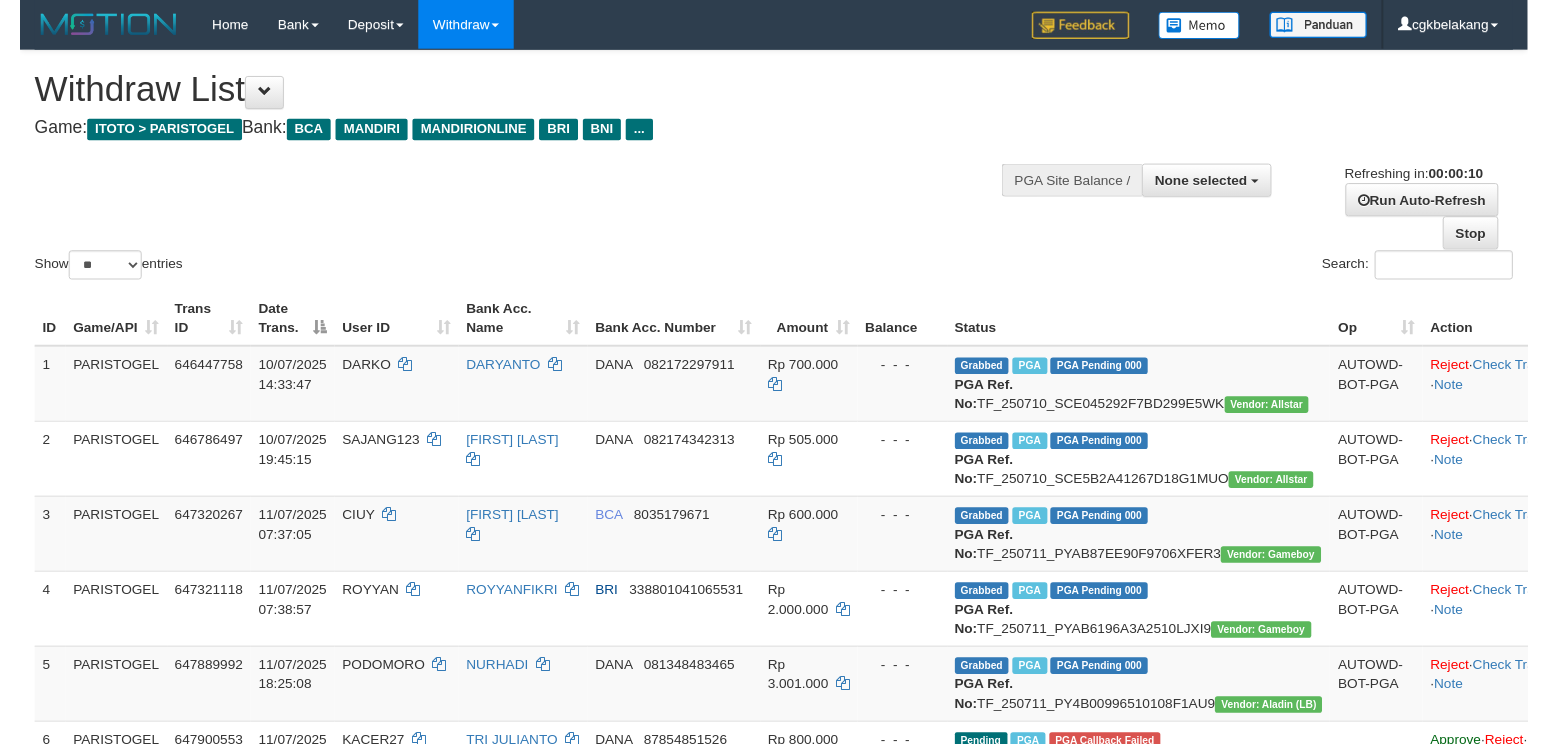 scroll, scrollTop: 0, scrollLeft: 0, axis: both 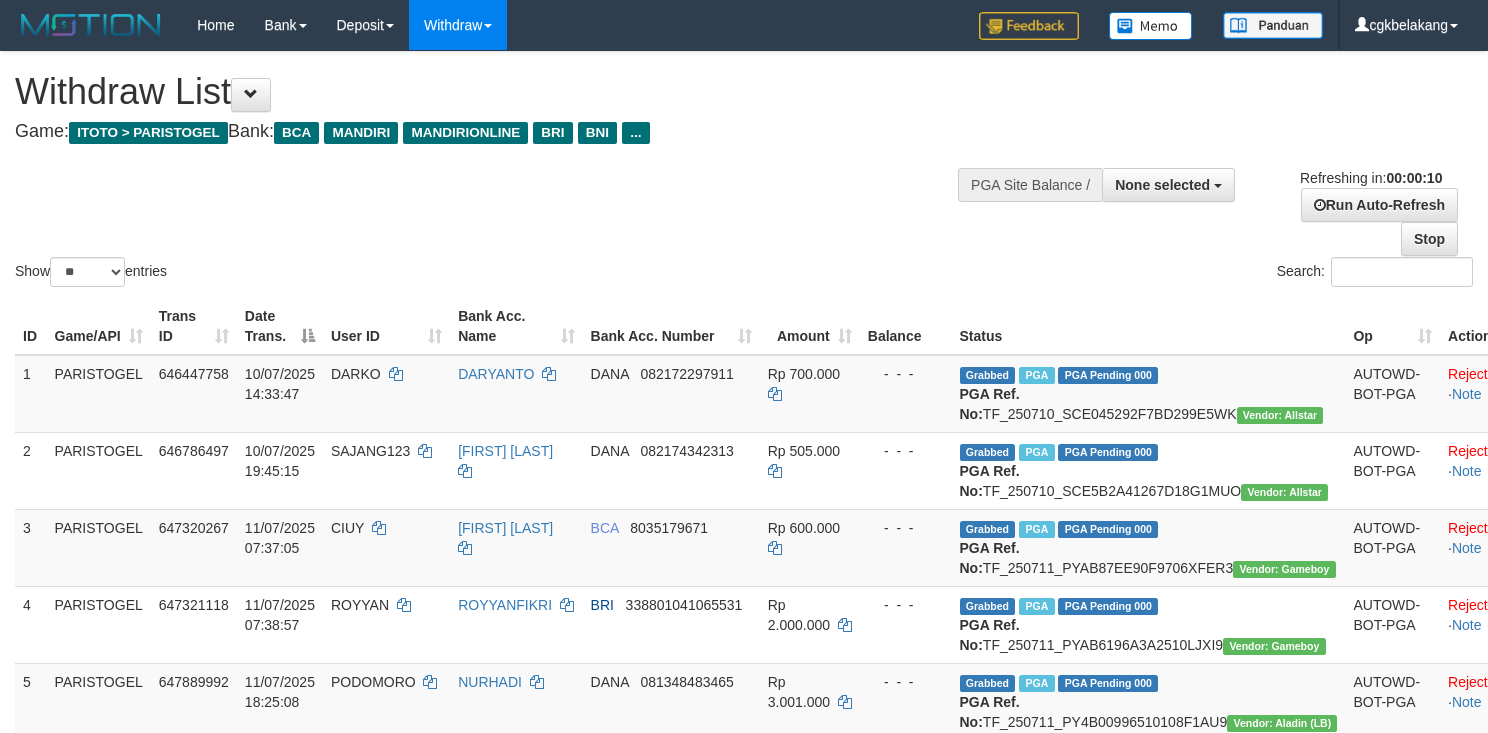 select 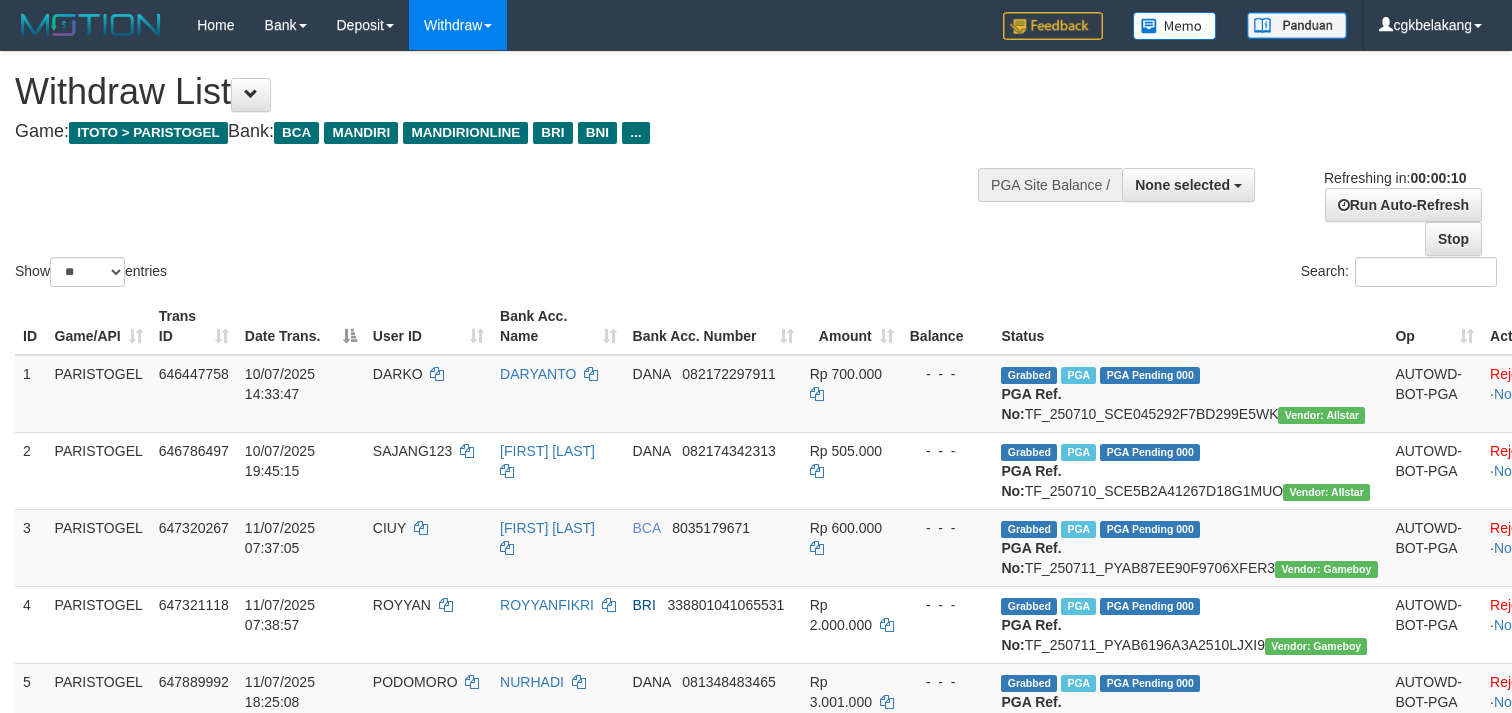 select 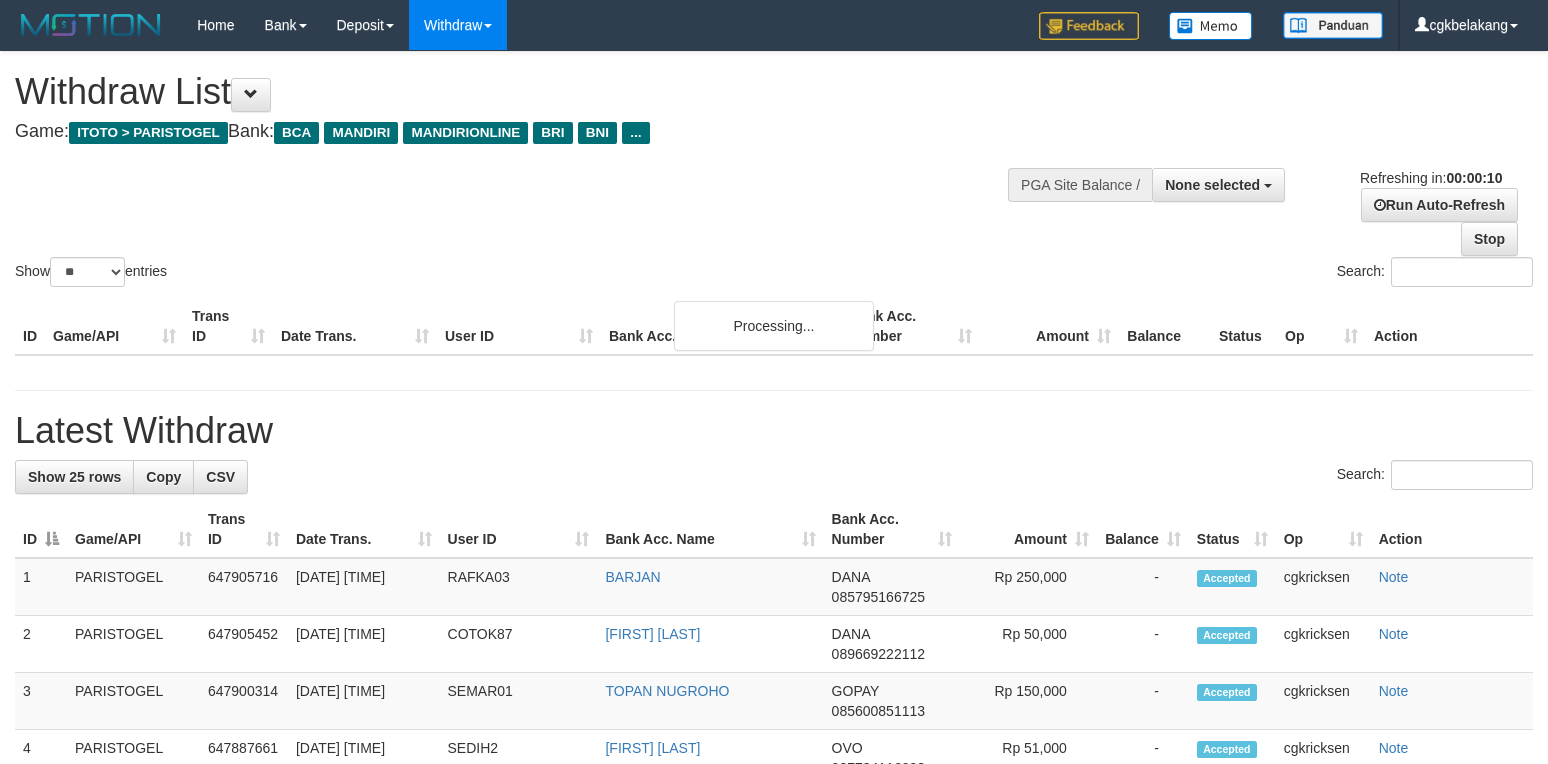 select 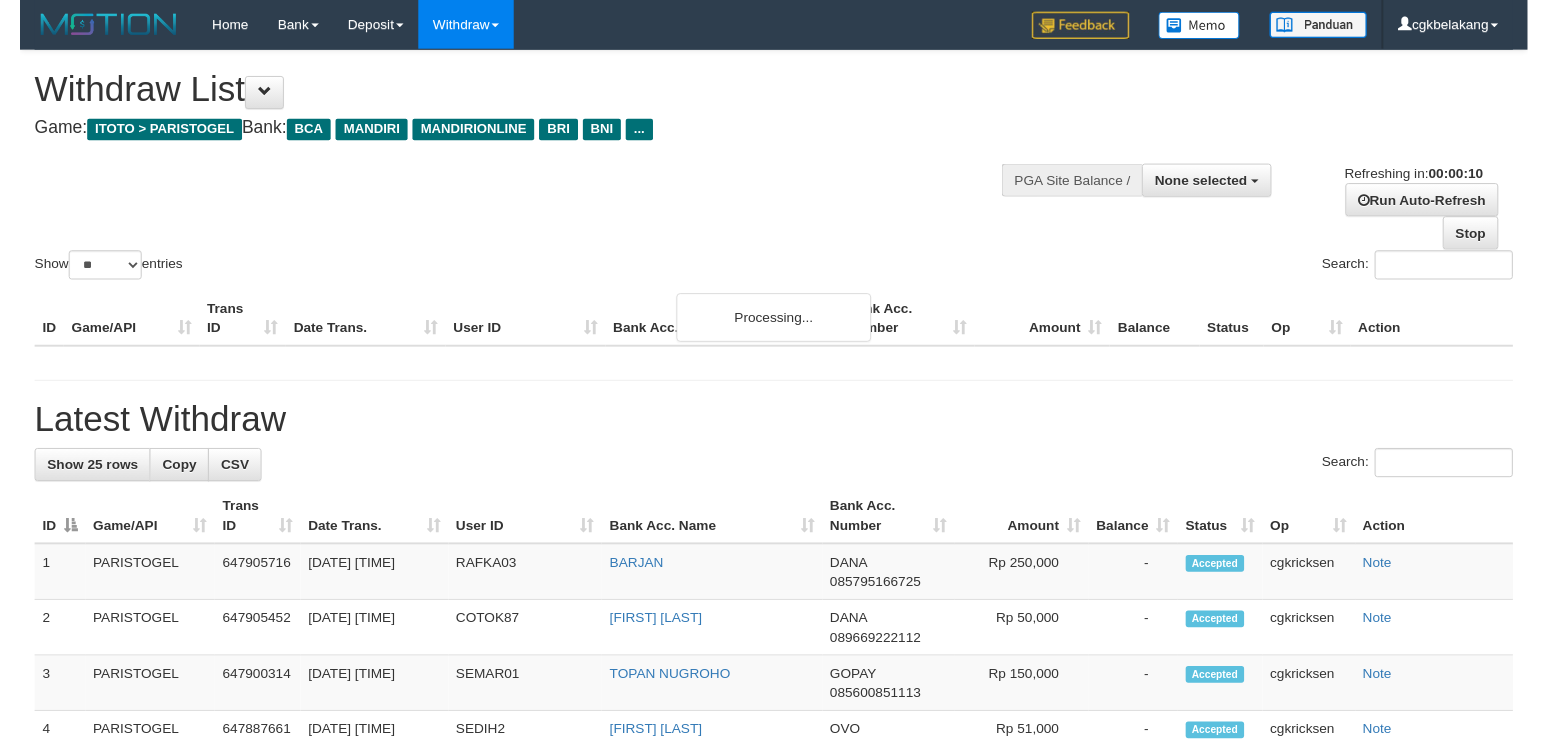 scroll, scrollTop: 0, scrollLeft: 0, axis: both 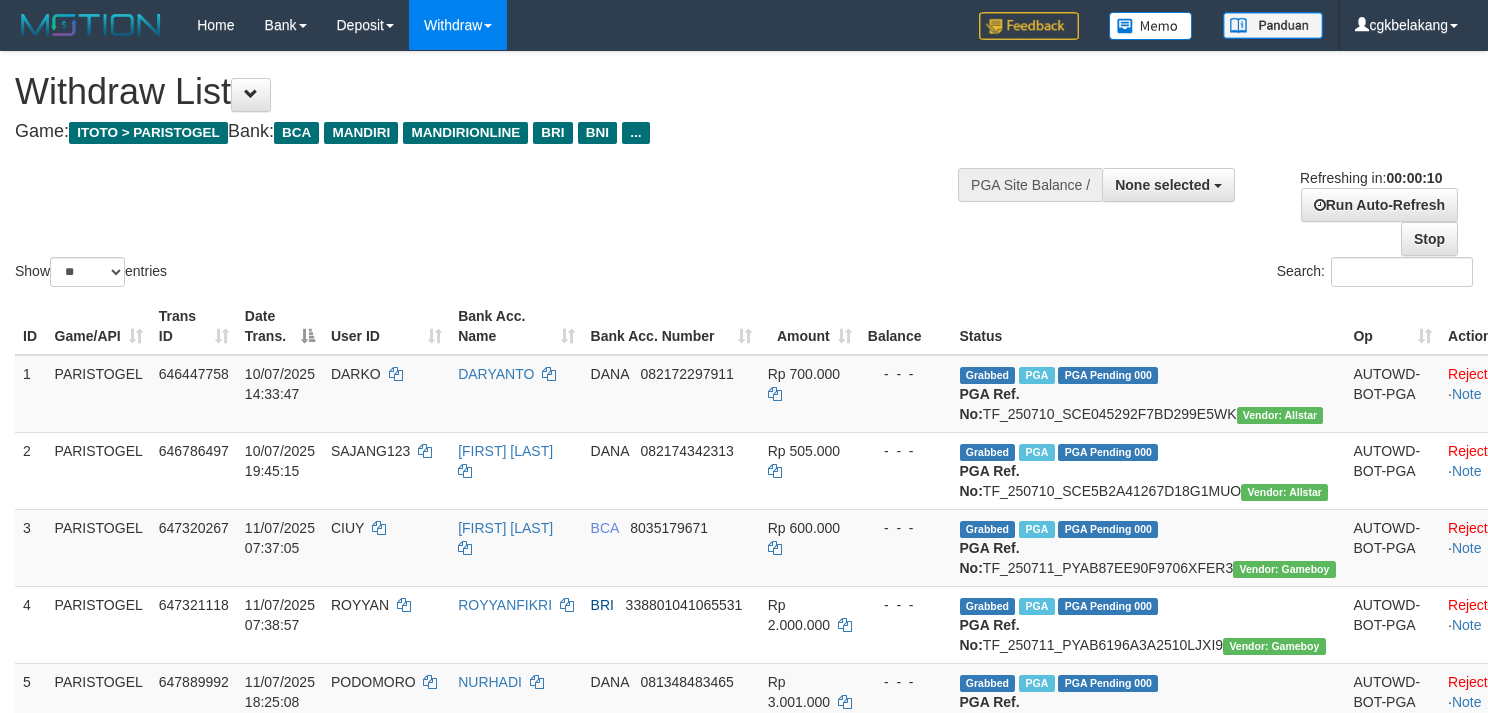 select 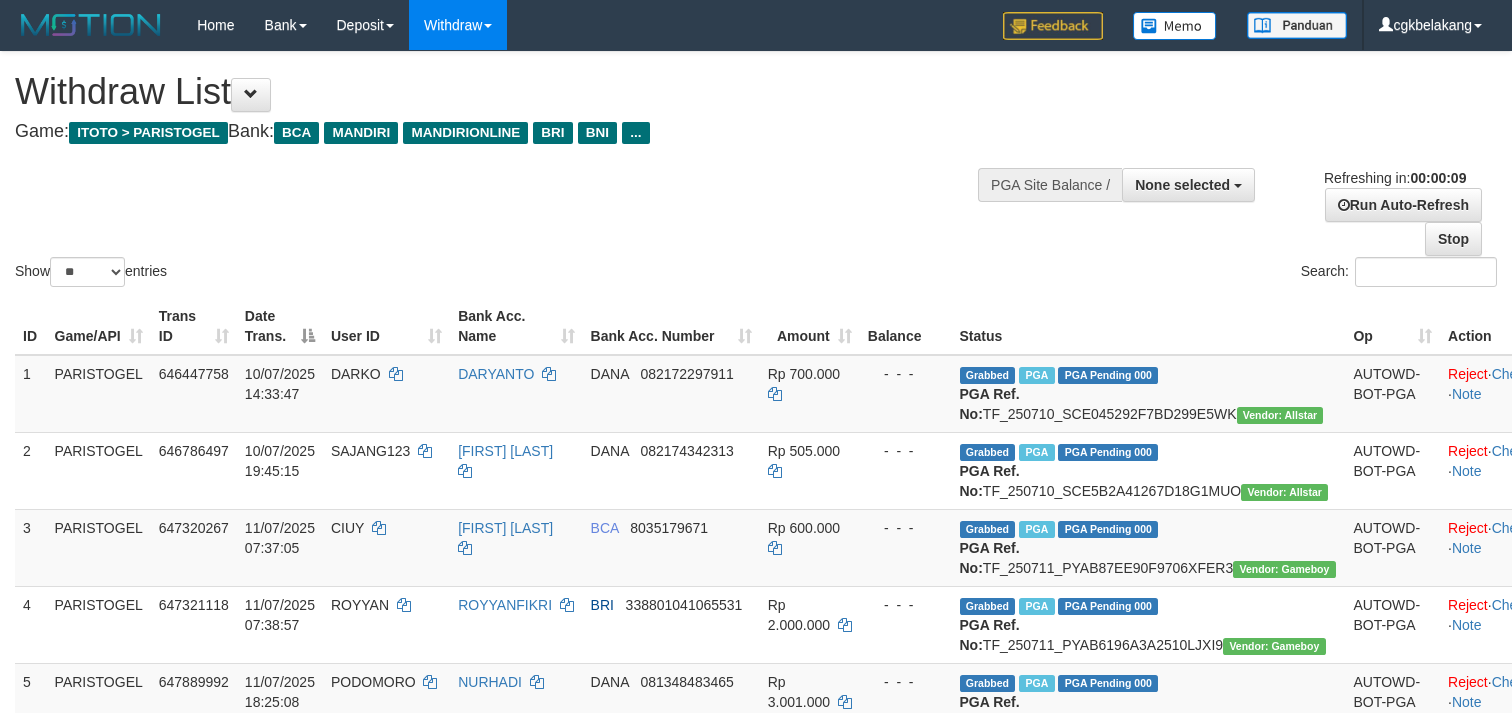 select 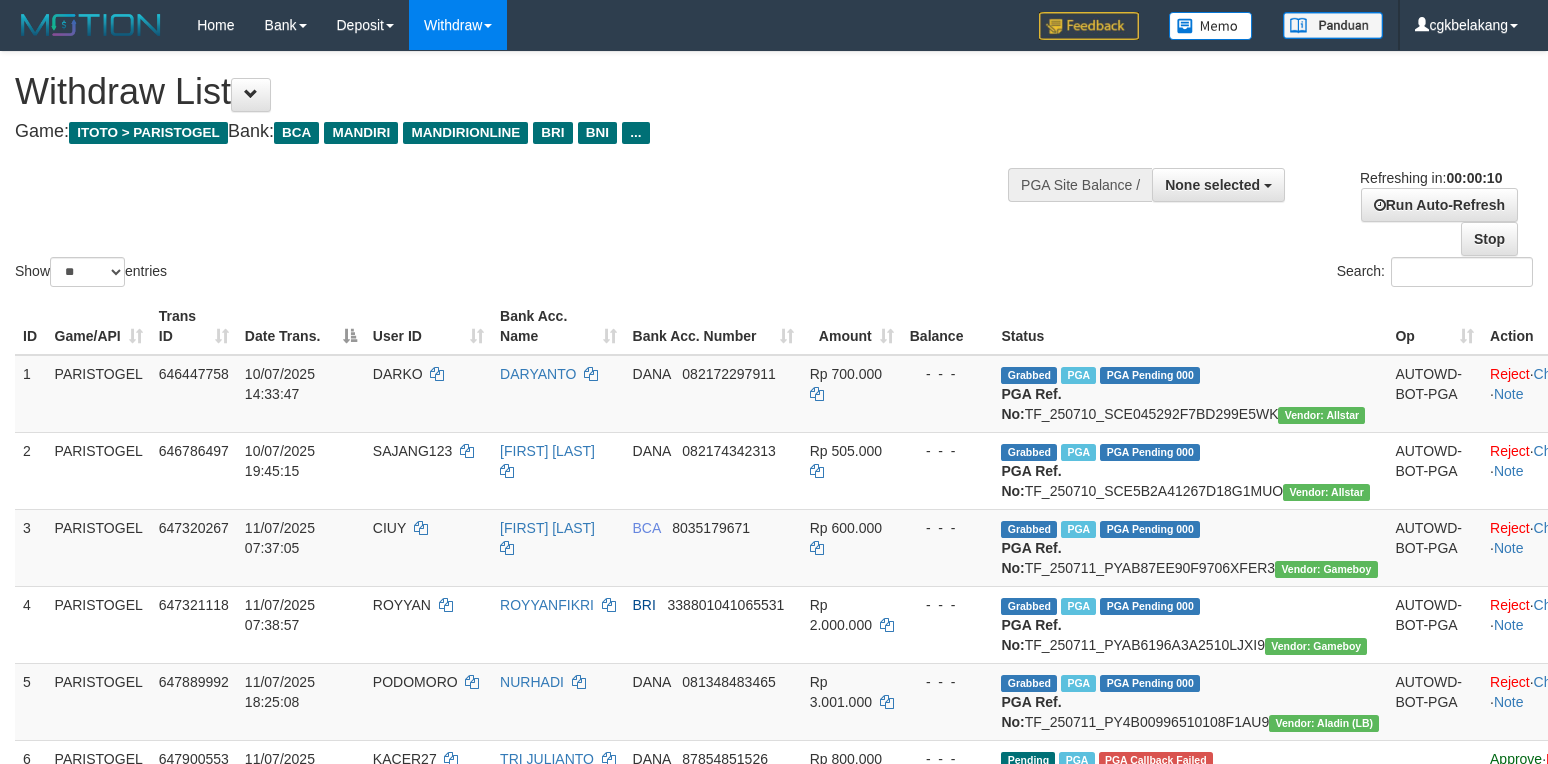 select 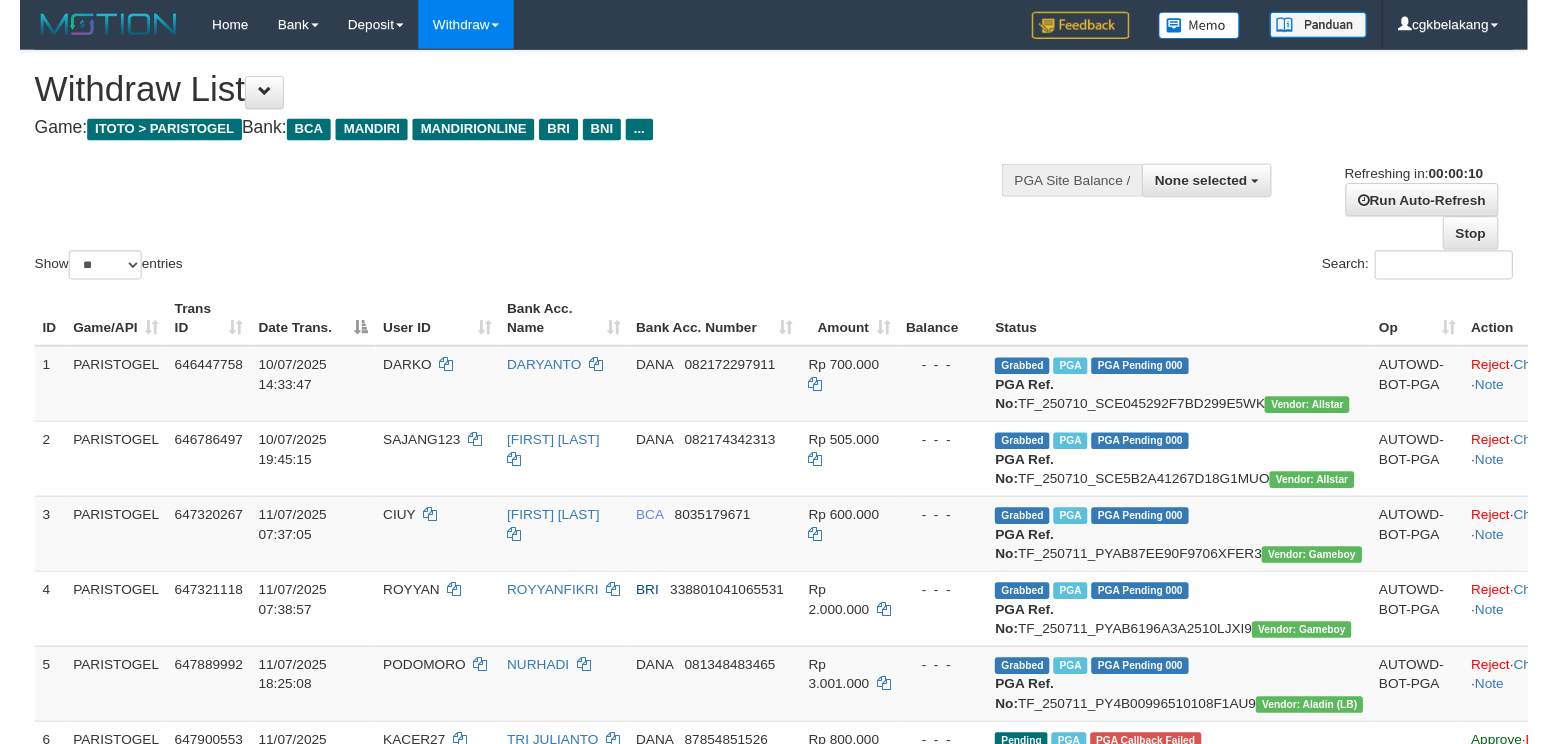 scroll, scrollTop: 0, scrollLeft: 0, axis: both 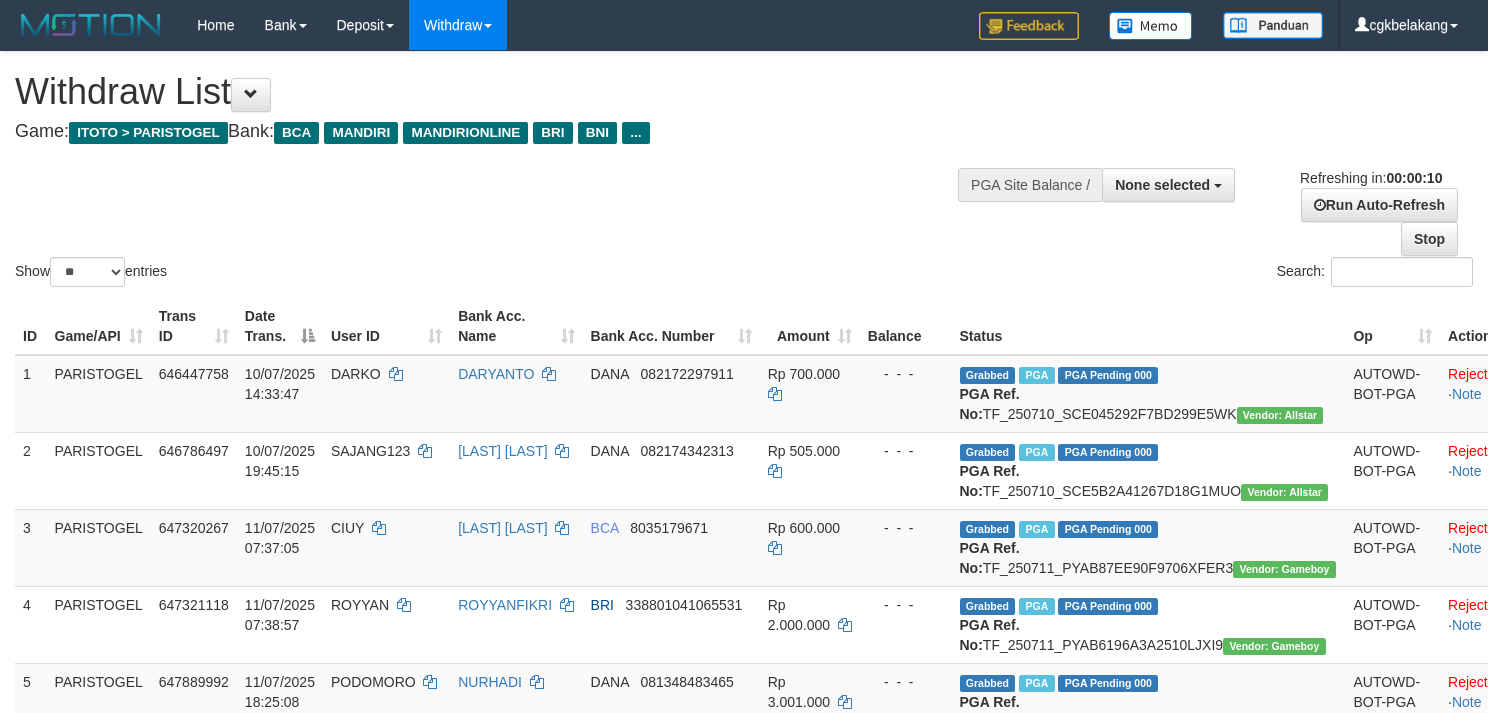 select 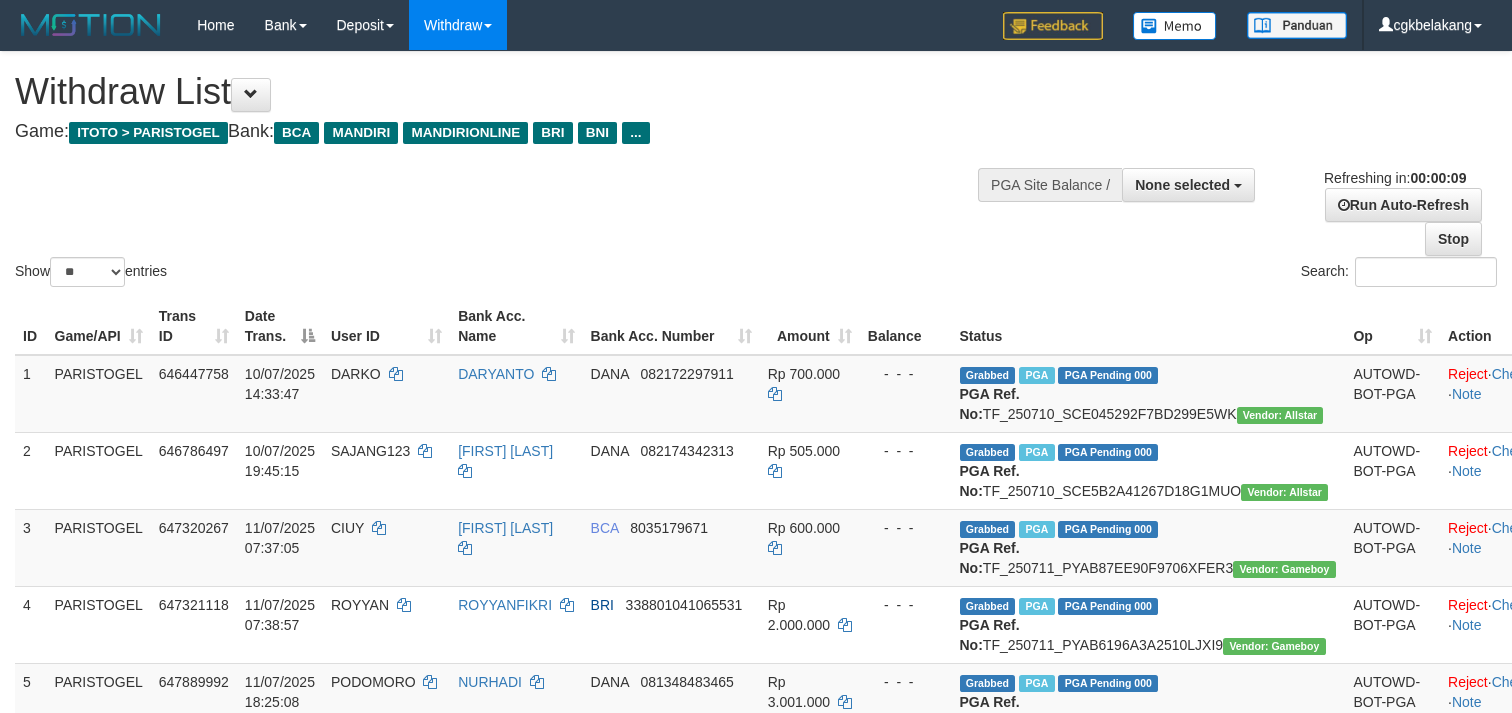 select 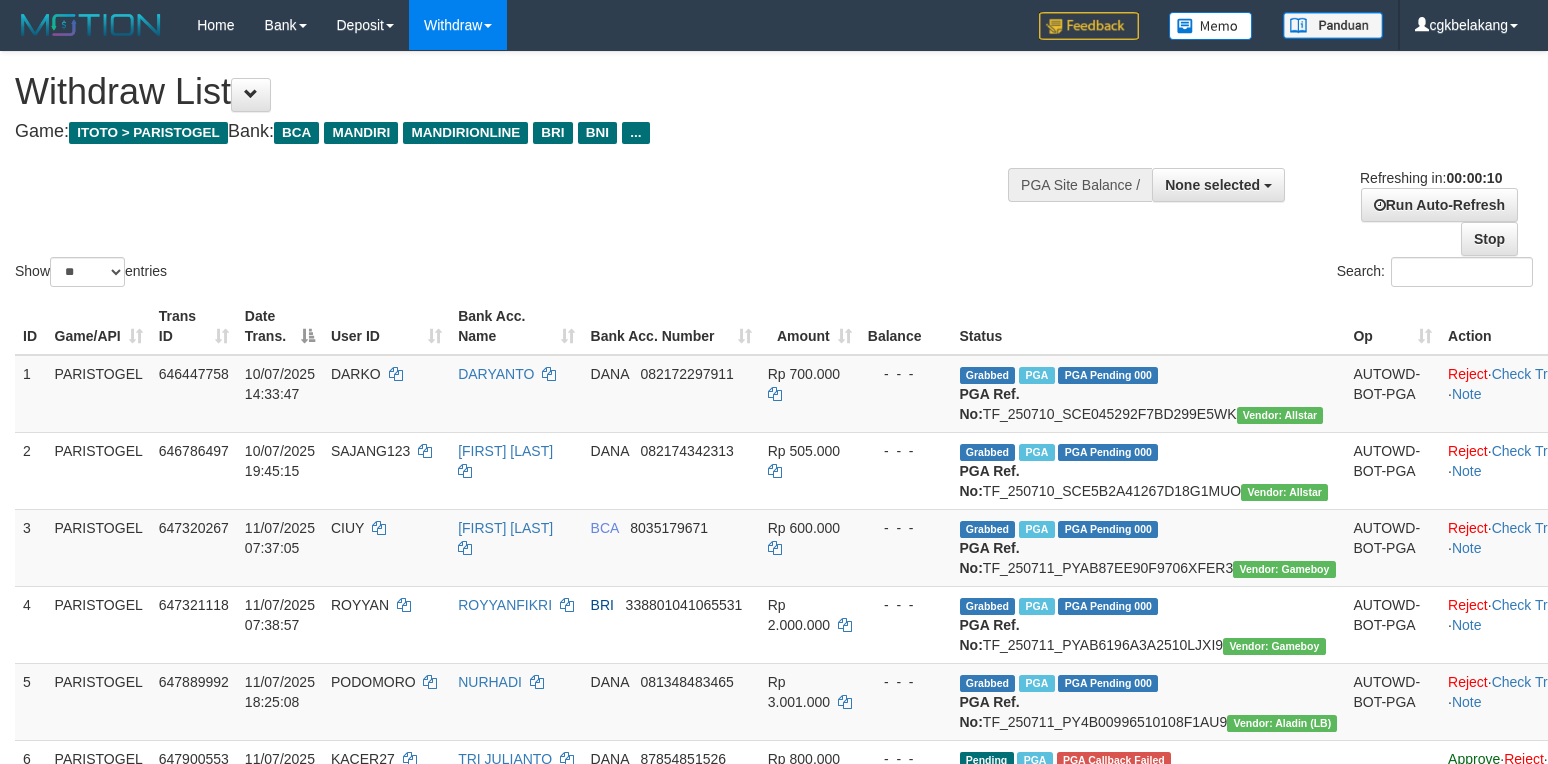select 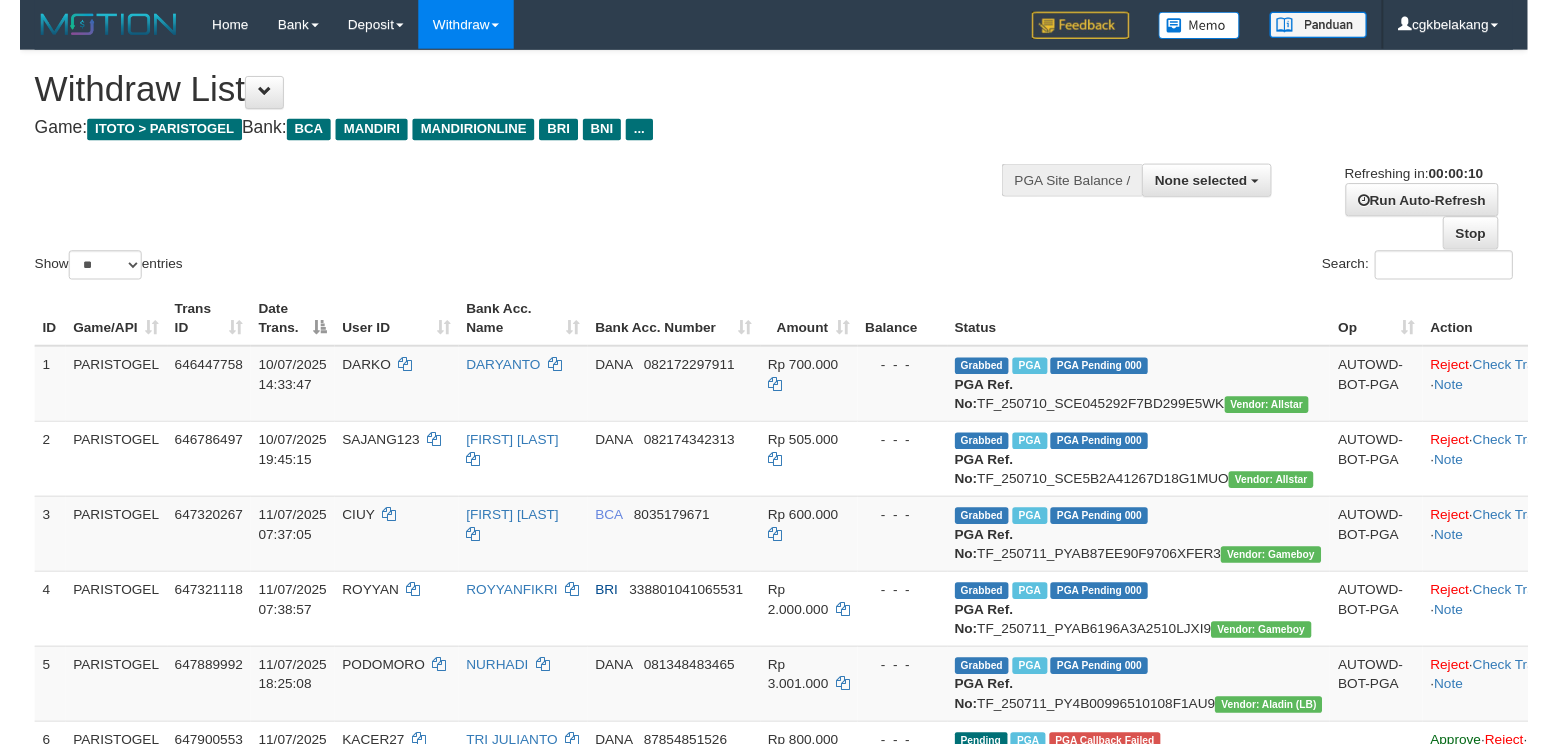 scroll, scrollTop: 0, scrollLeft: 0, axis: both 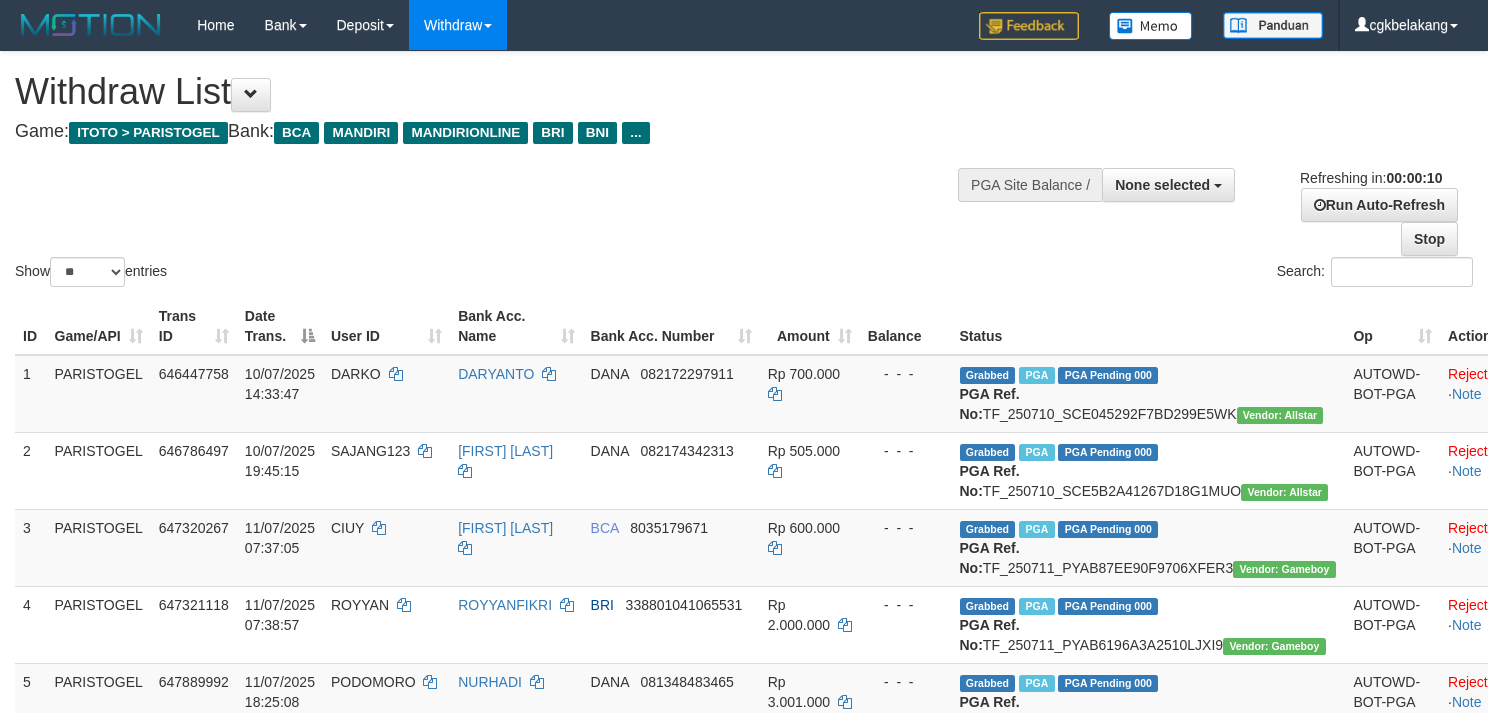 select 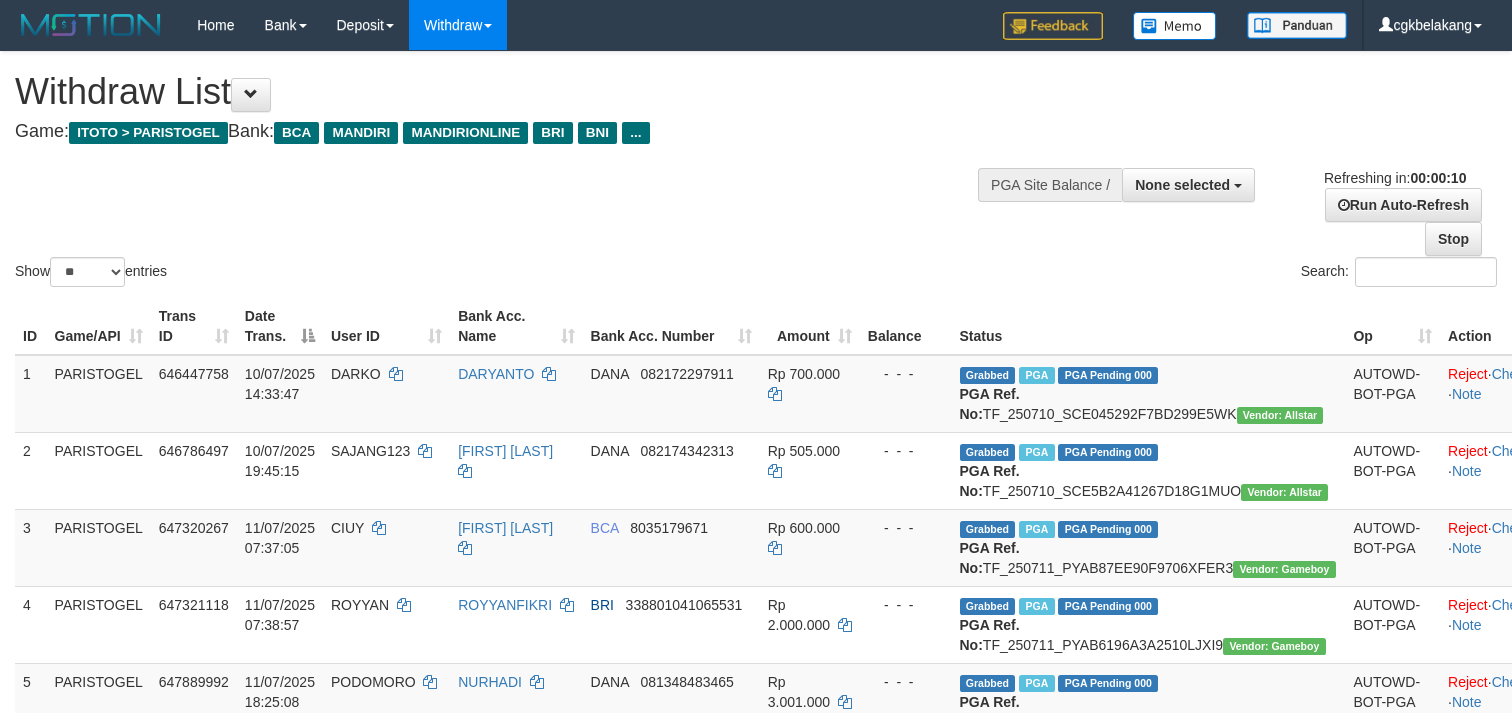 select 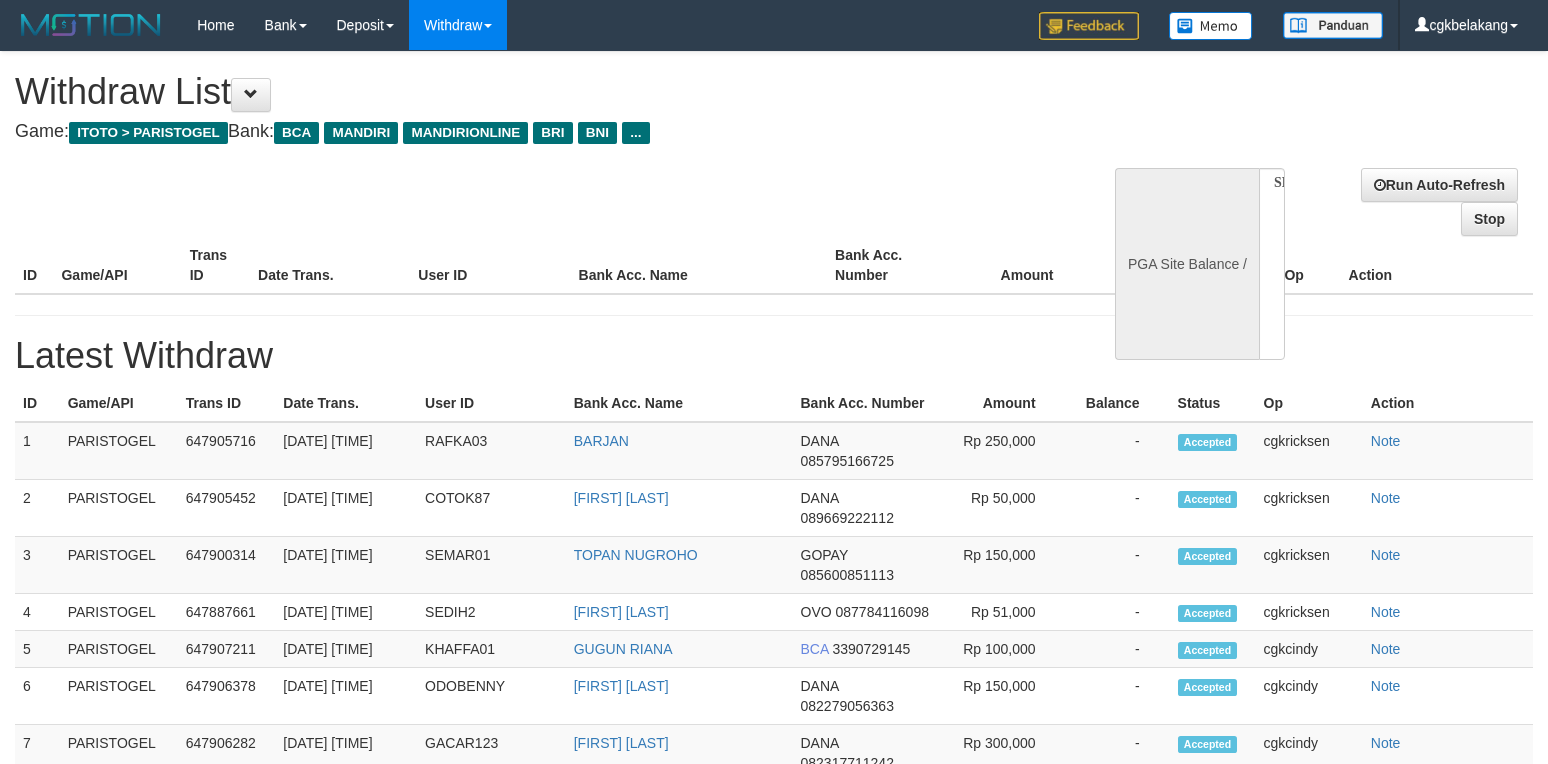 select 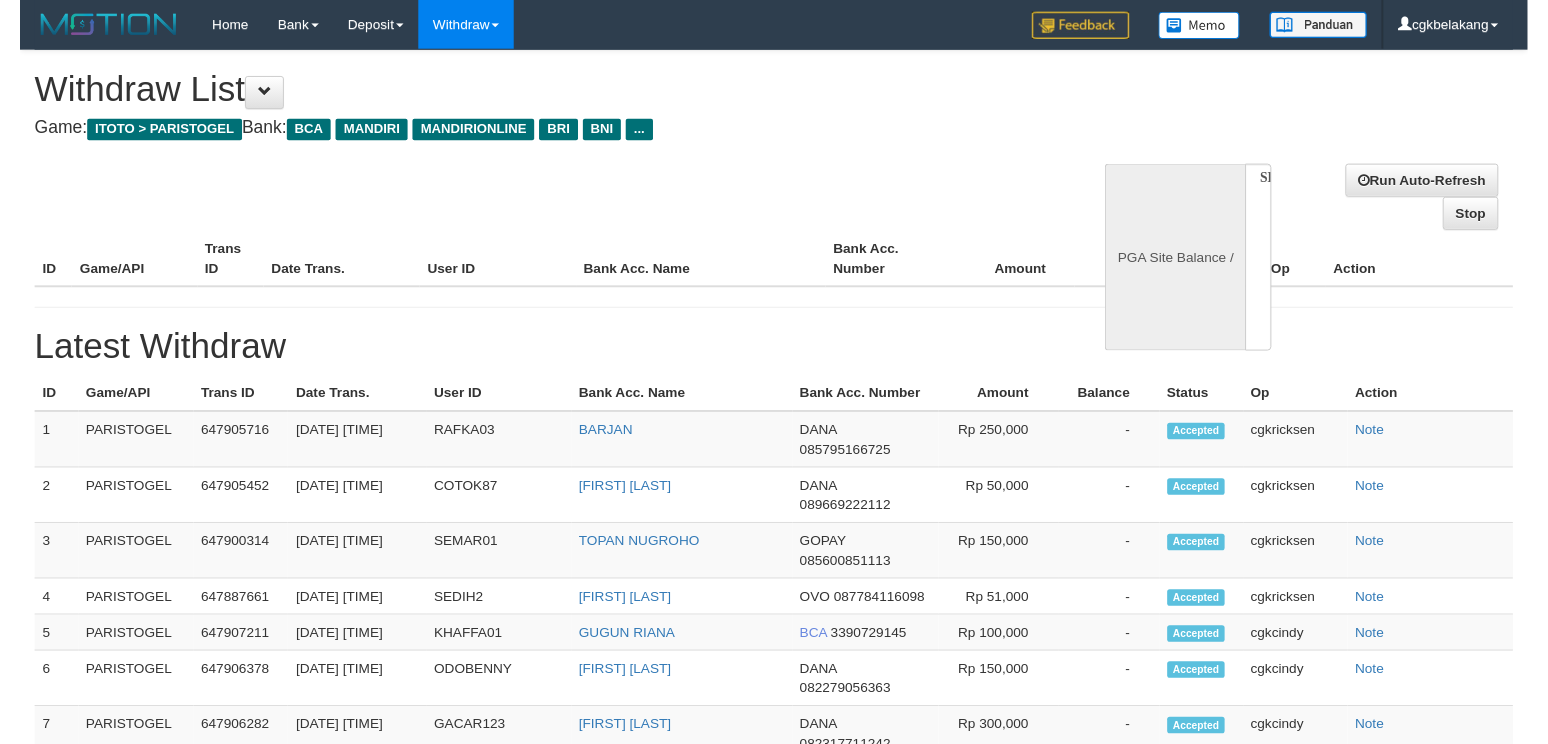 scroll, scrollTop: 0, scrollLeft: 0, axis: both 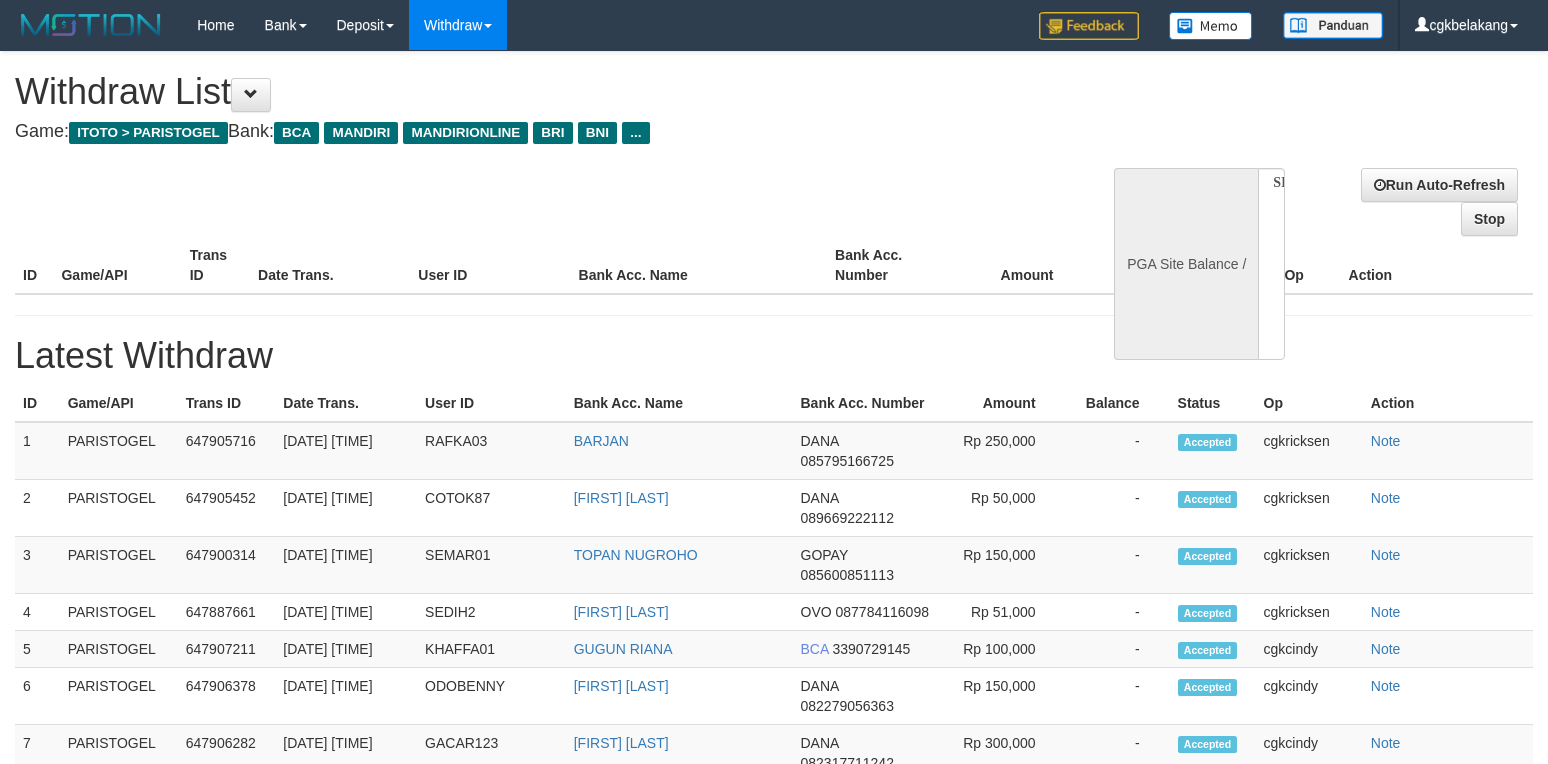 select on "**" 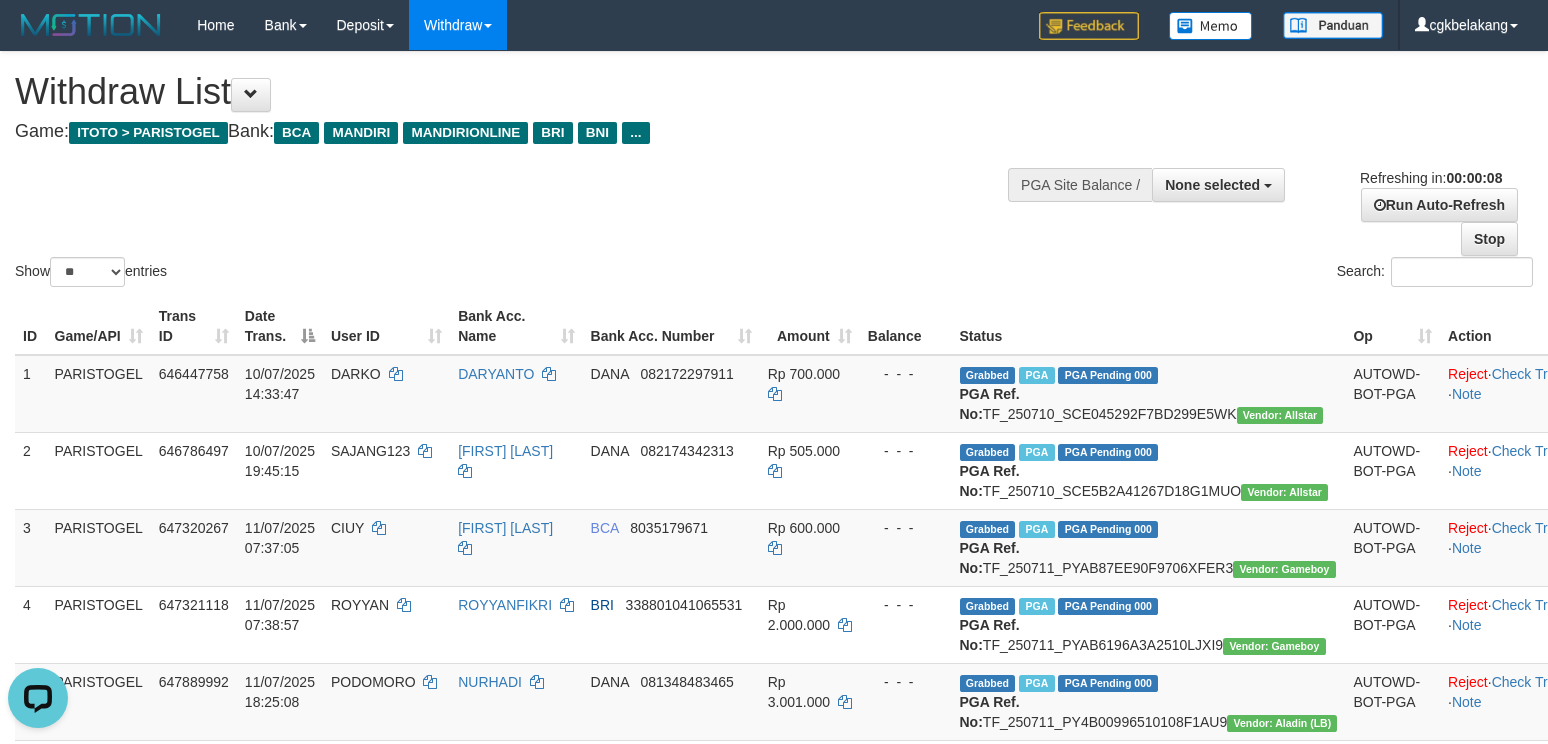 scroll, scrollTop: 0, scrollLeft: 0, axis: both 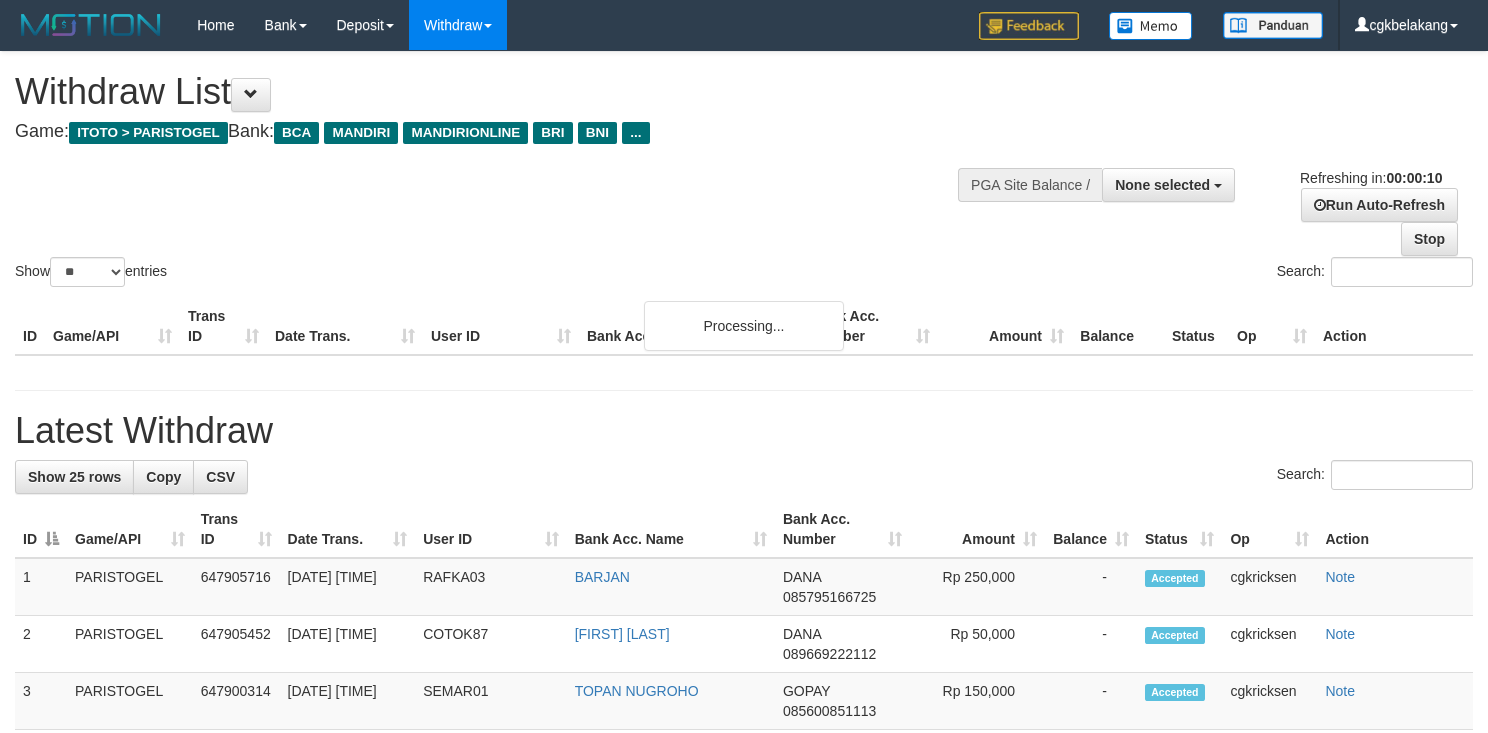select 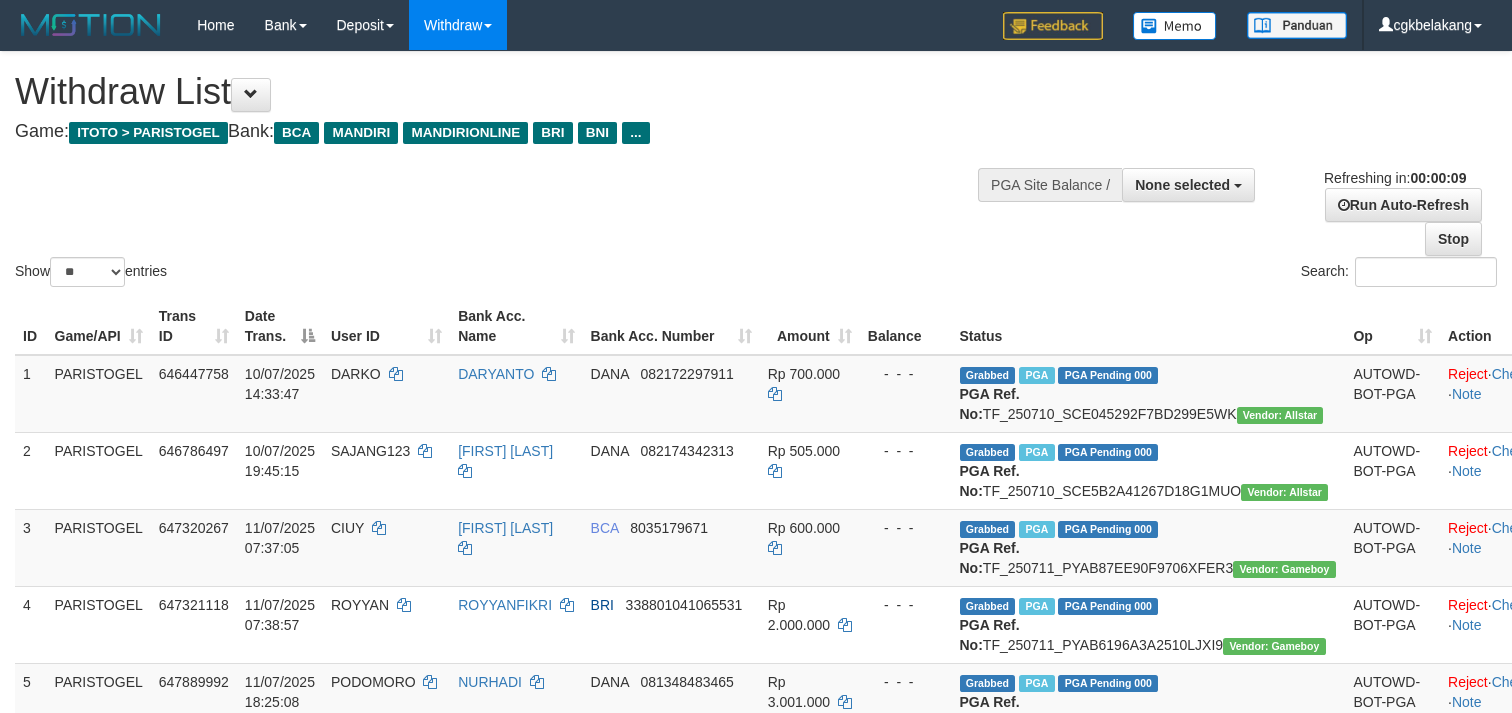 select 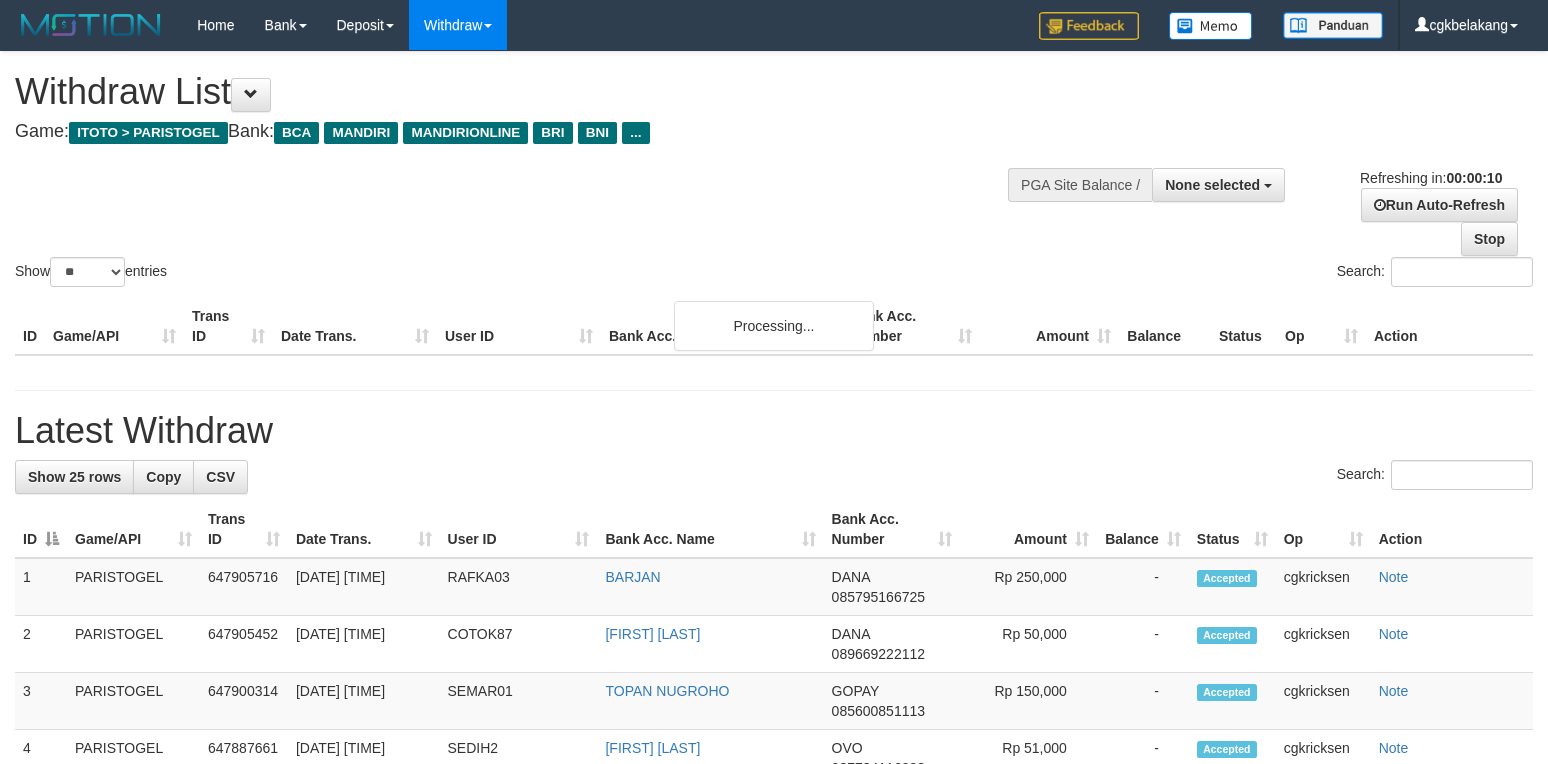 select 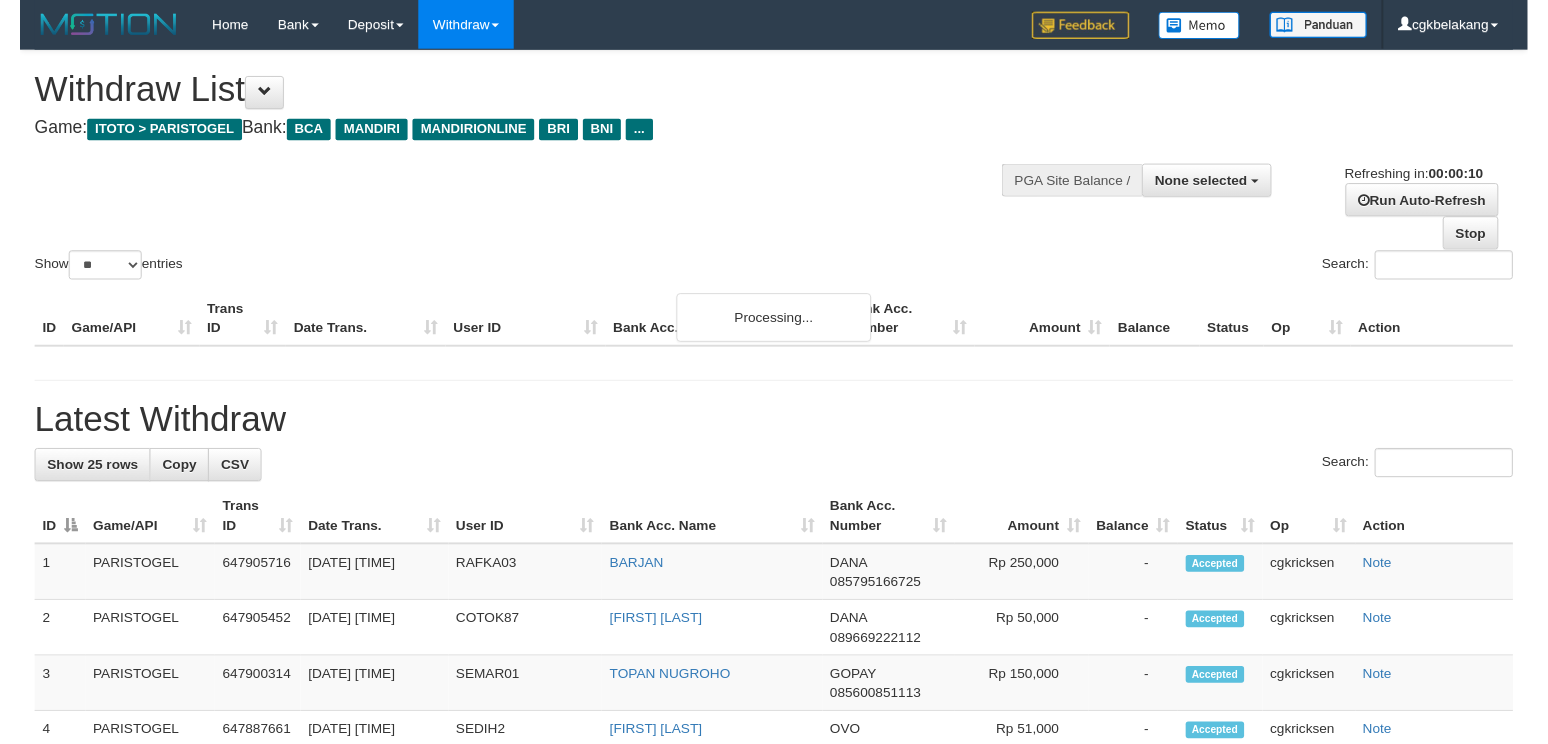 scroll, scrollTop: 0, scrollLeft: 0, axis: both 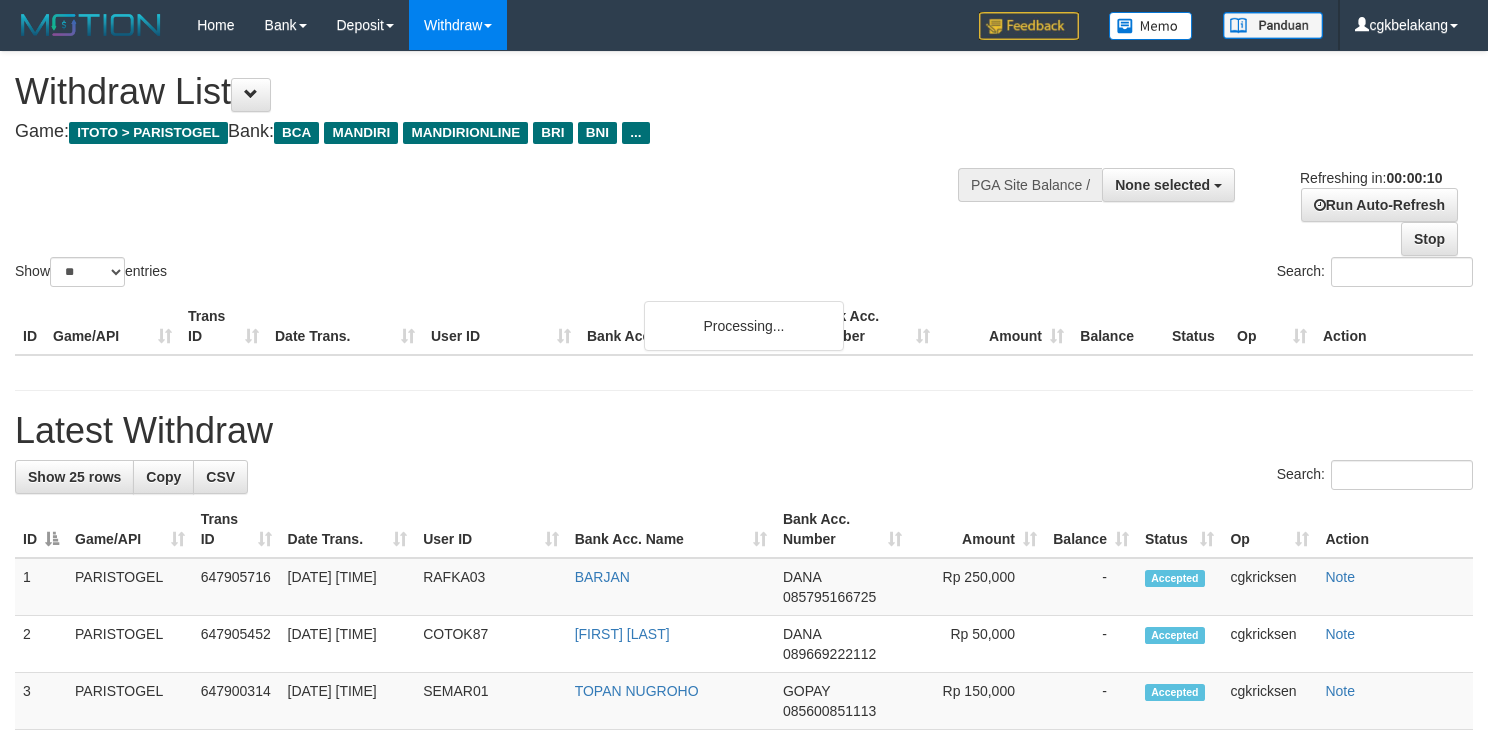 select 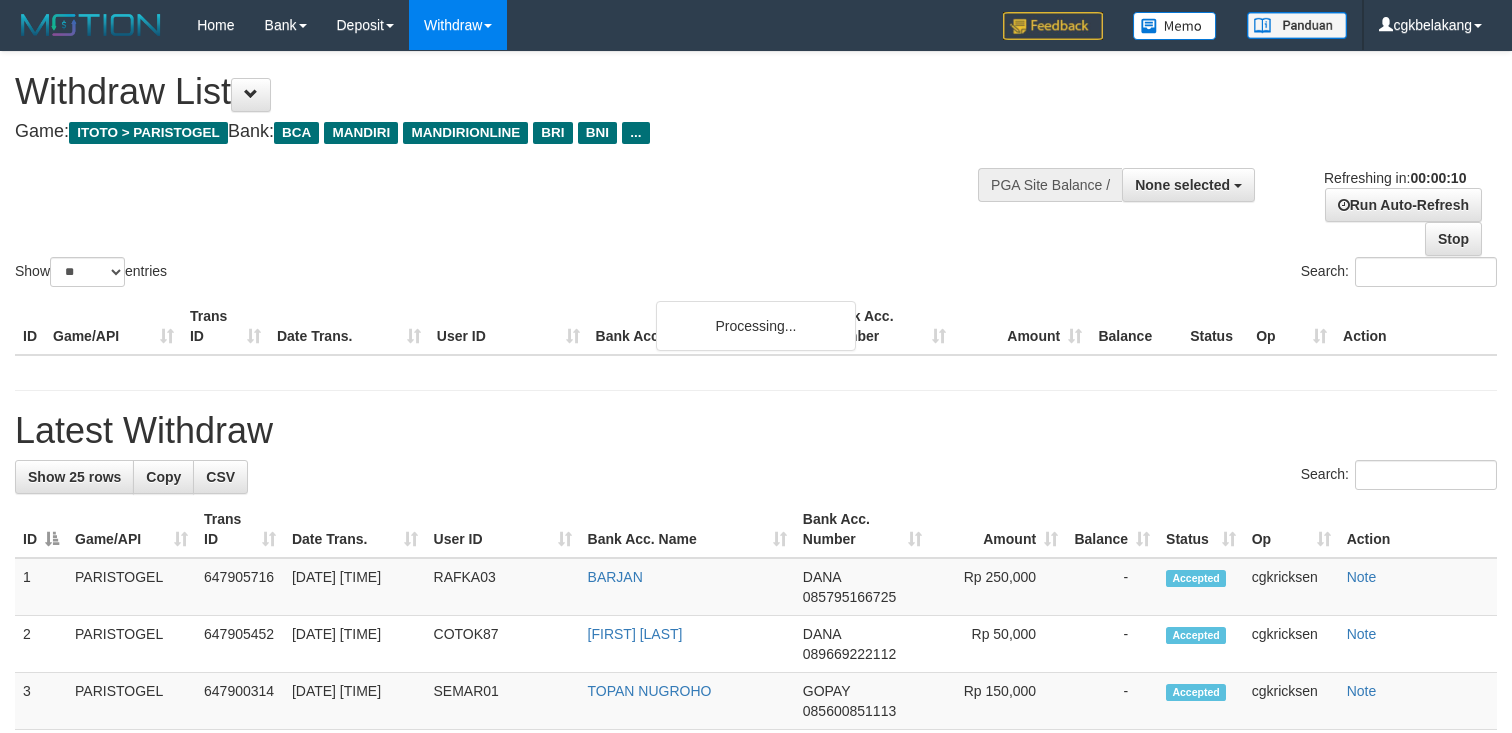 select 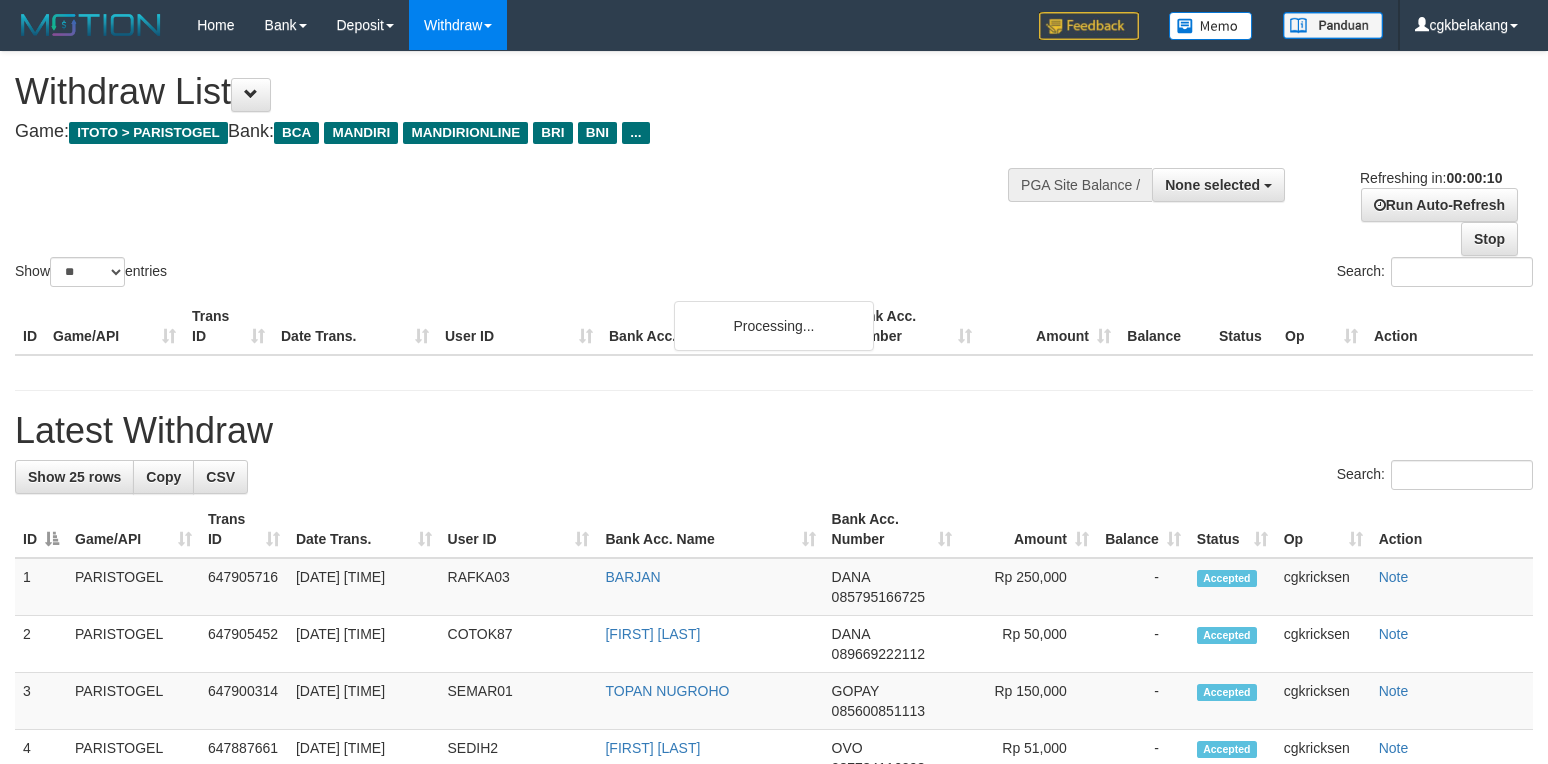 select 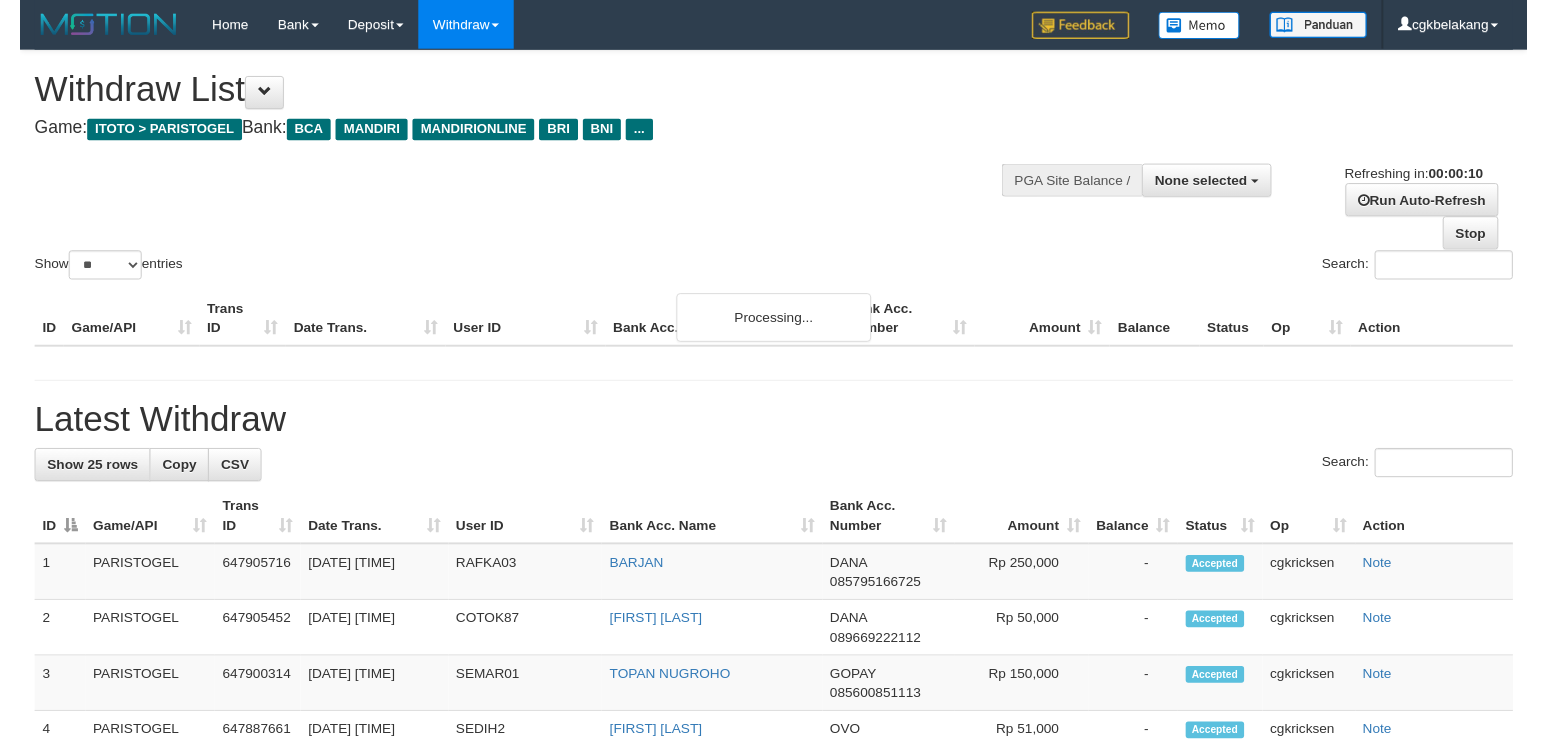 scroll, scrollTop: 0, scrollLeft: 0, axis: both 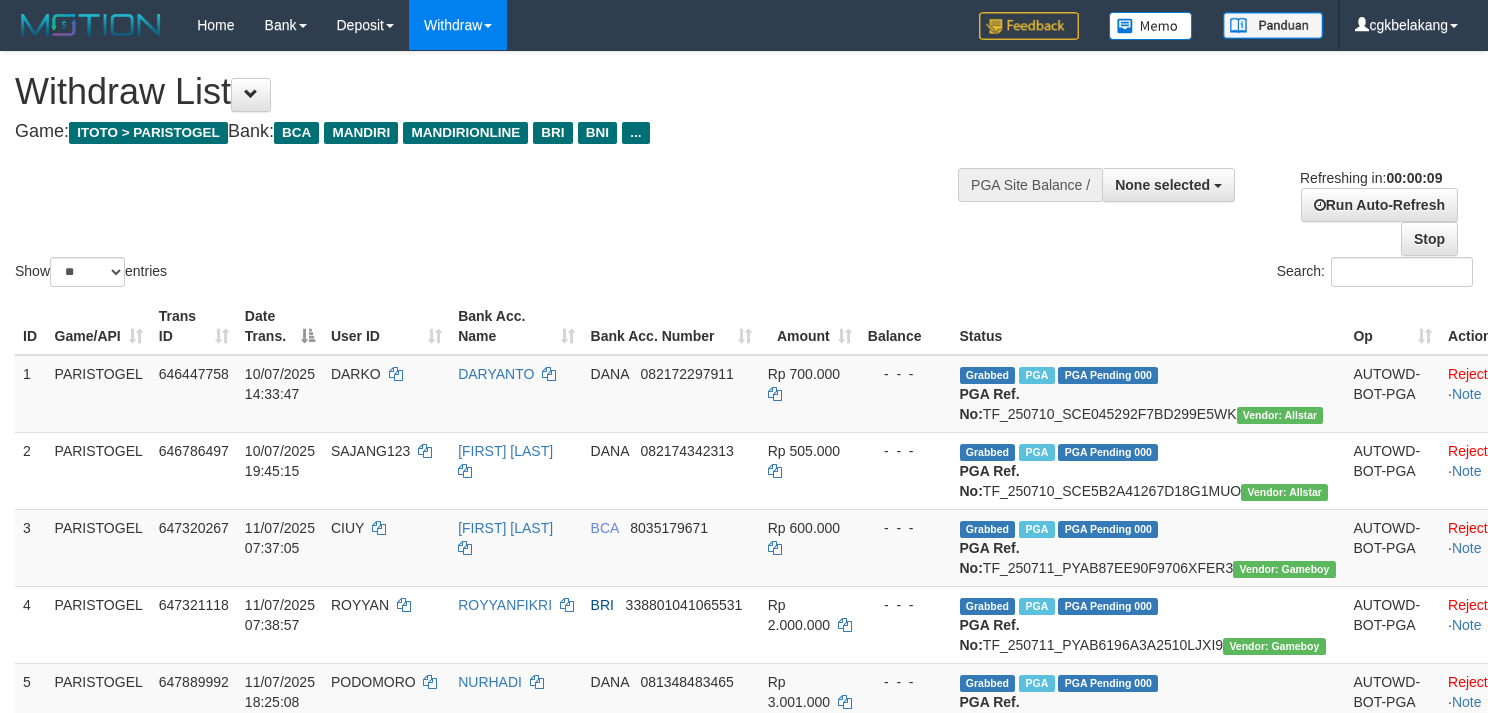 select 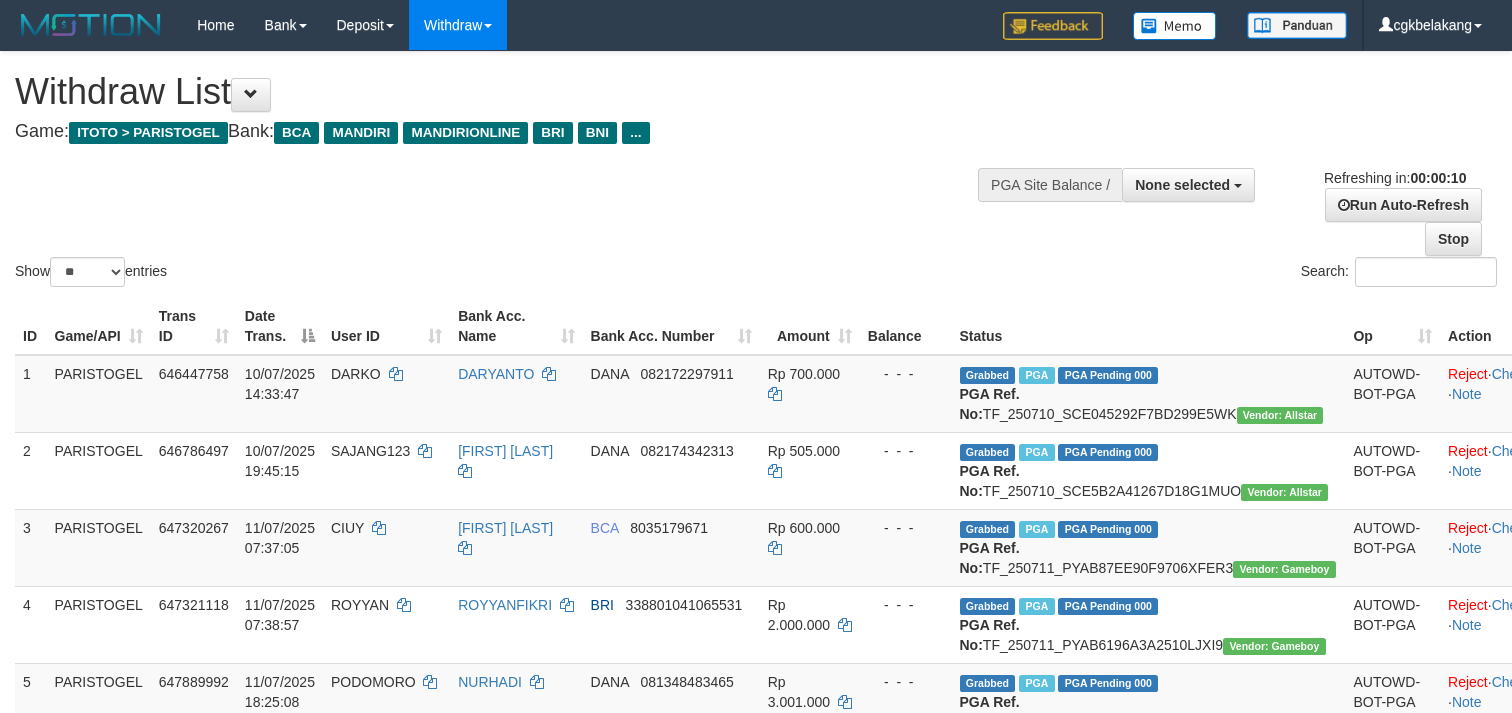 select 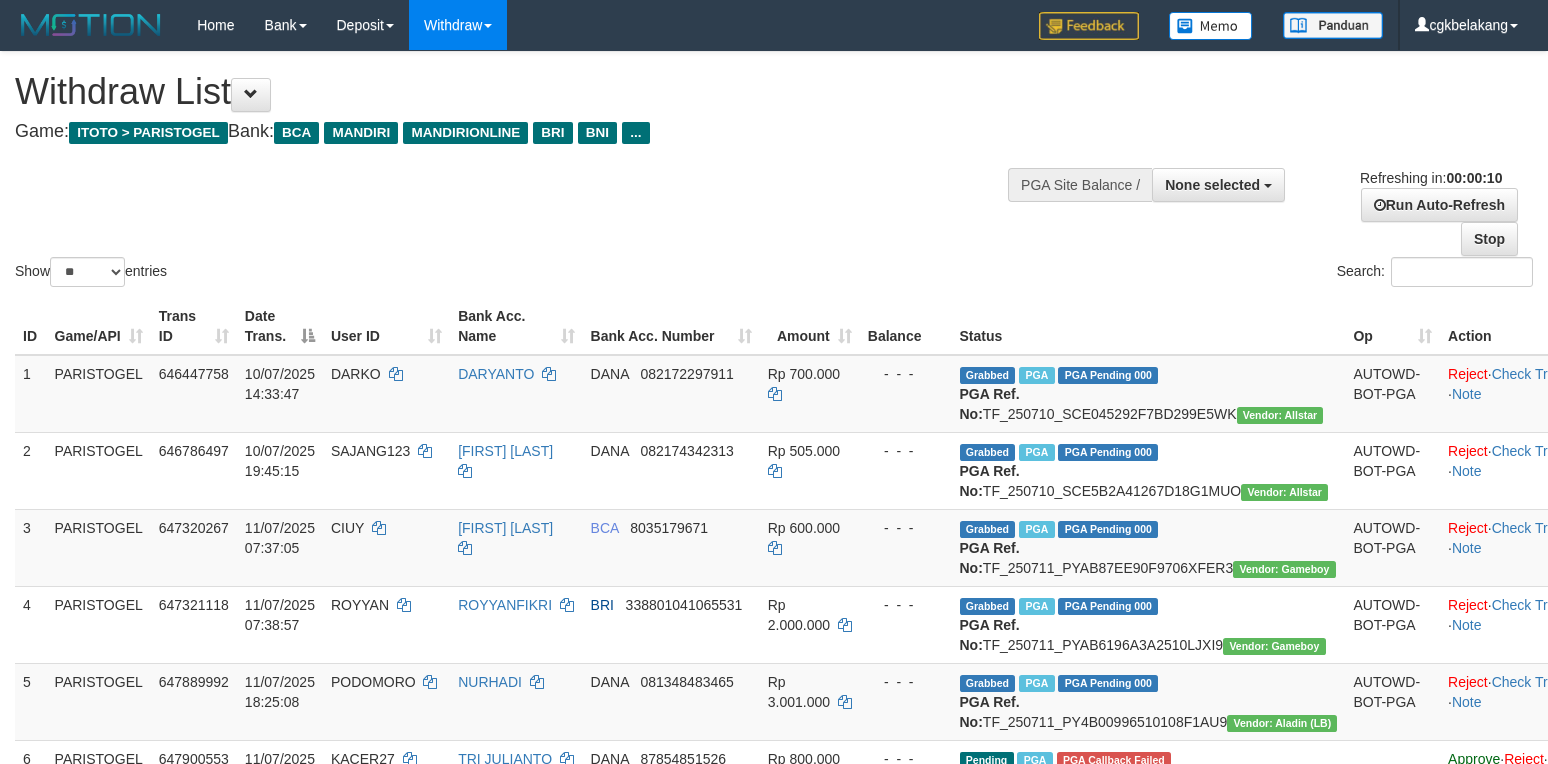 select 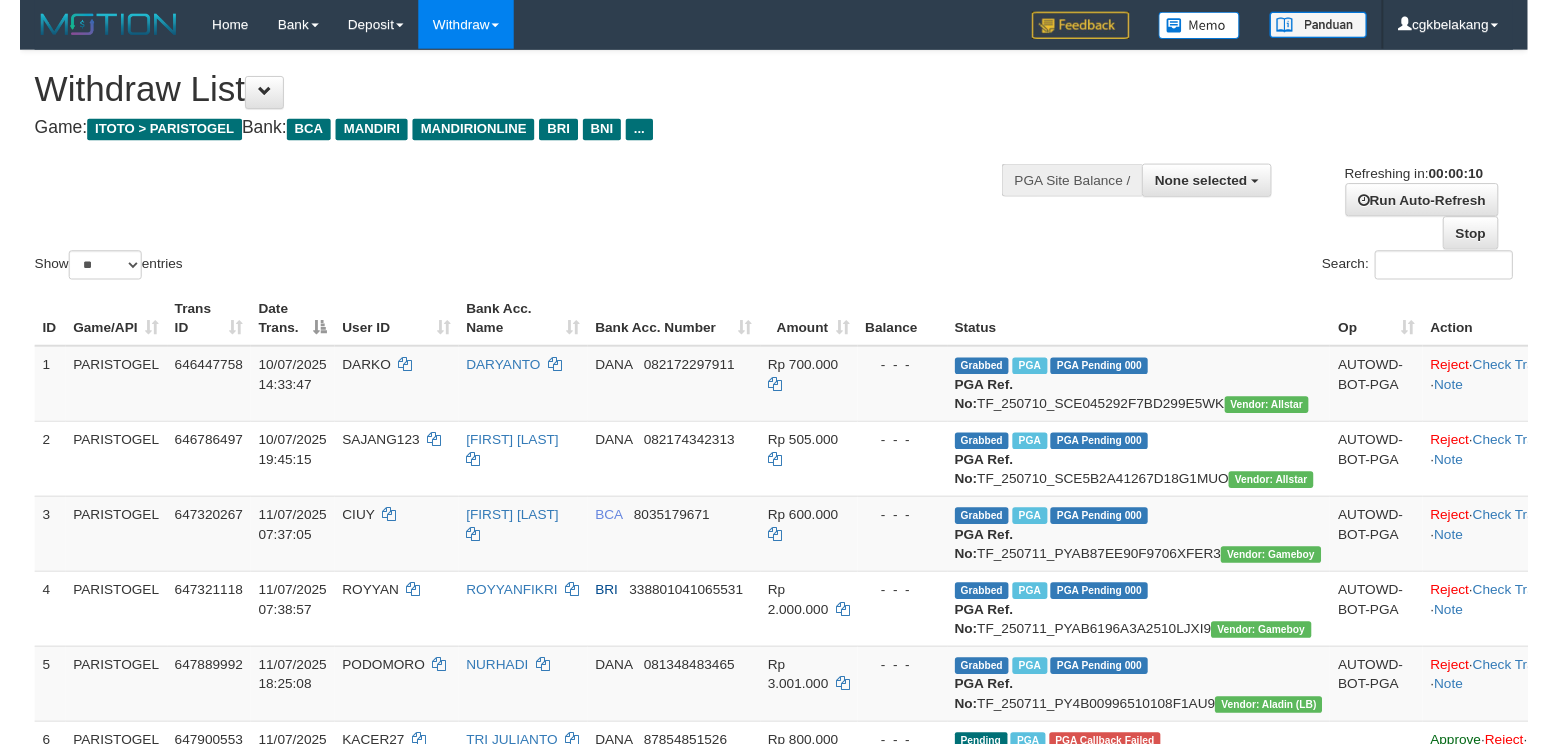 scroll, scrollTop: 0, scrollLeft: 0, axis: both 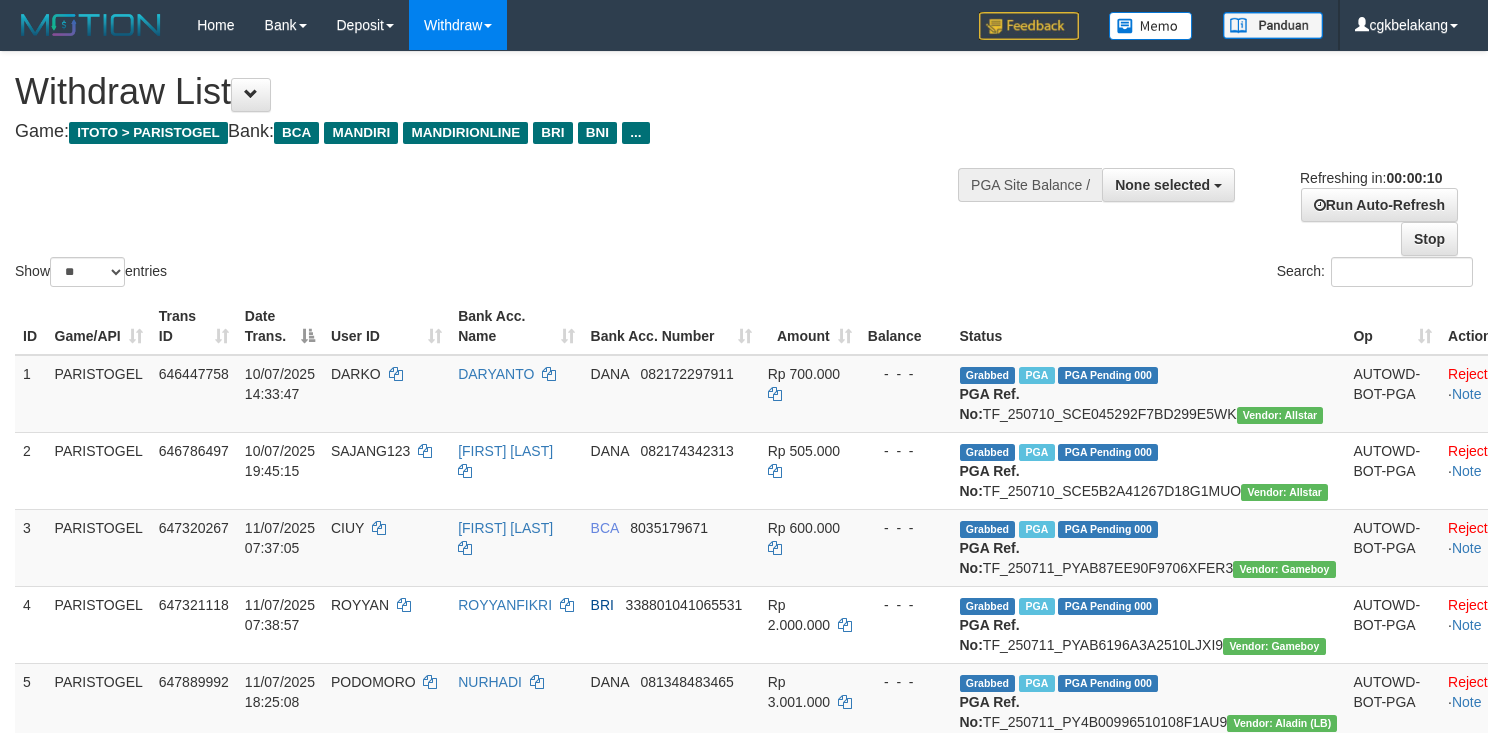 select 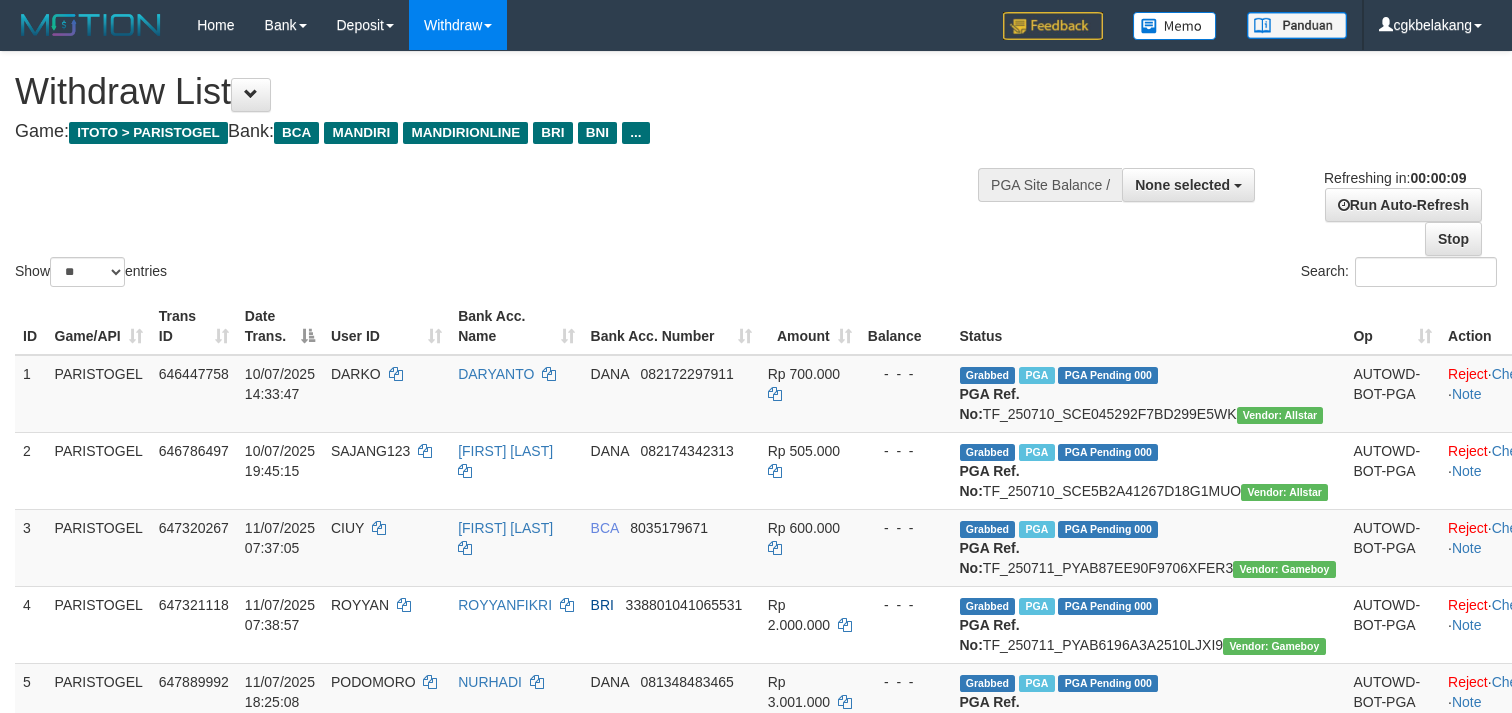 select 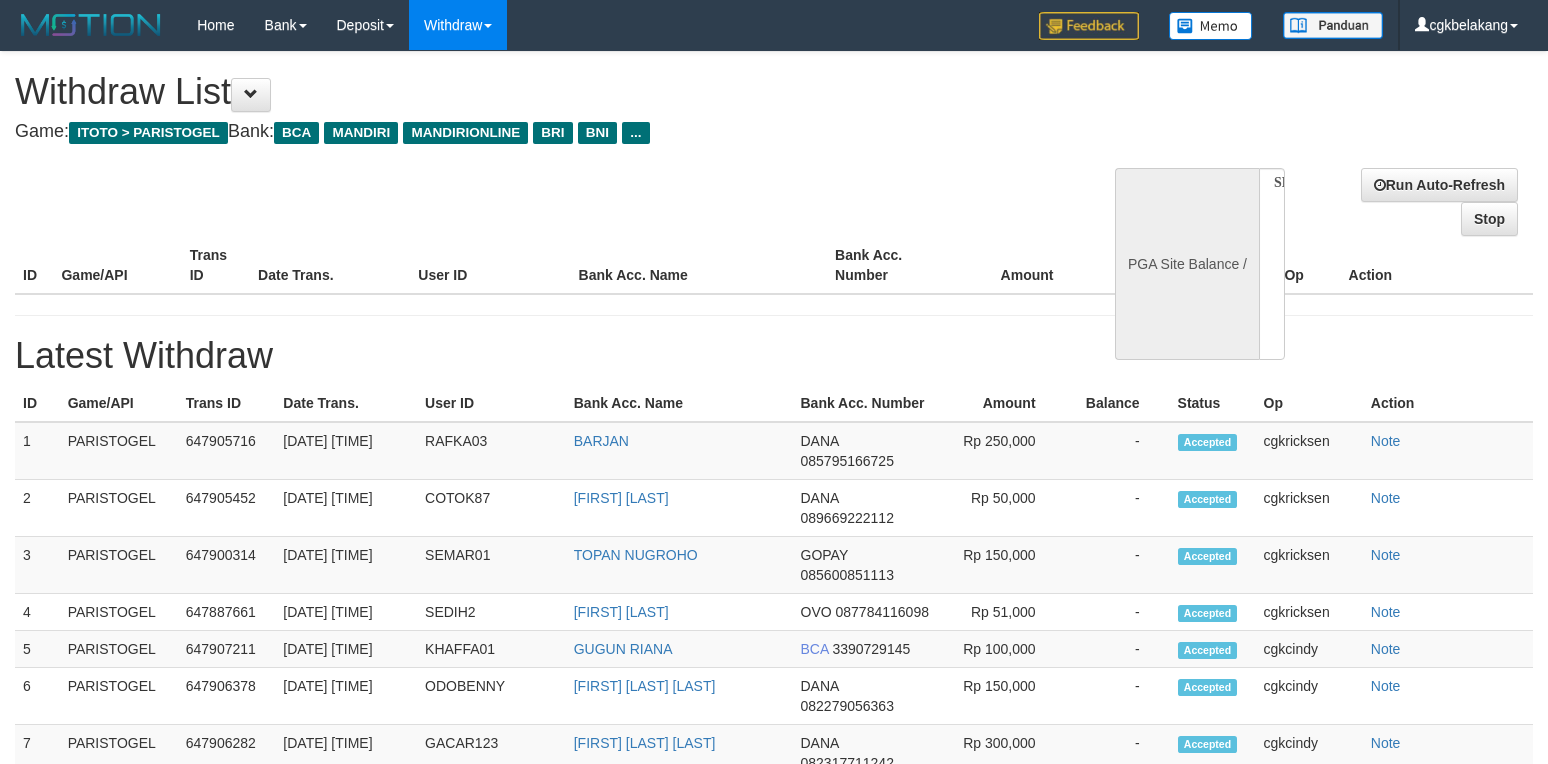 select 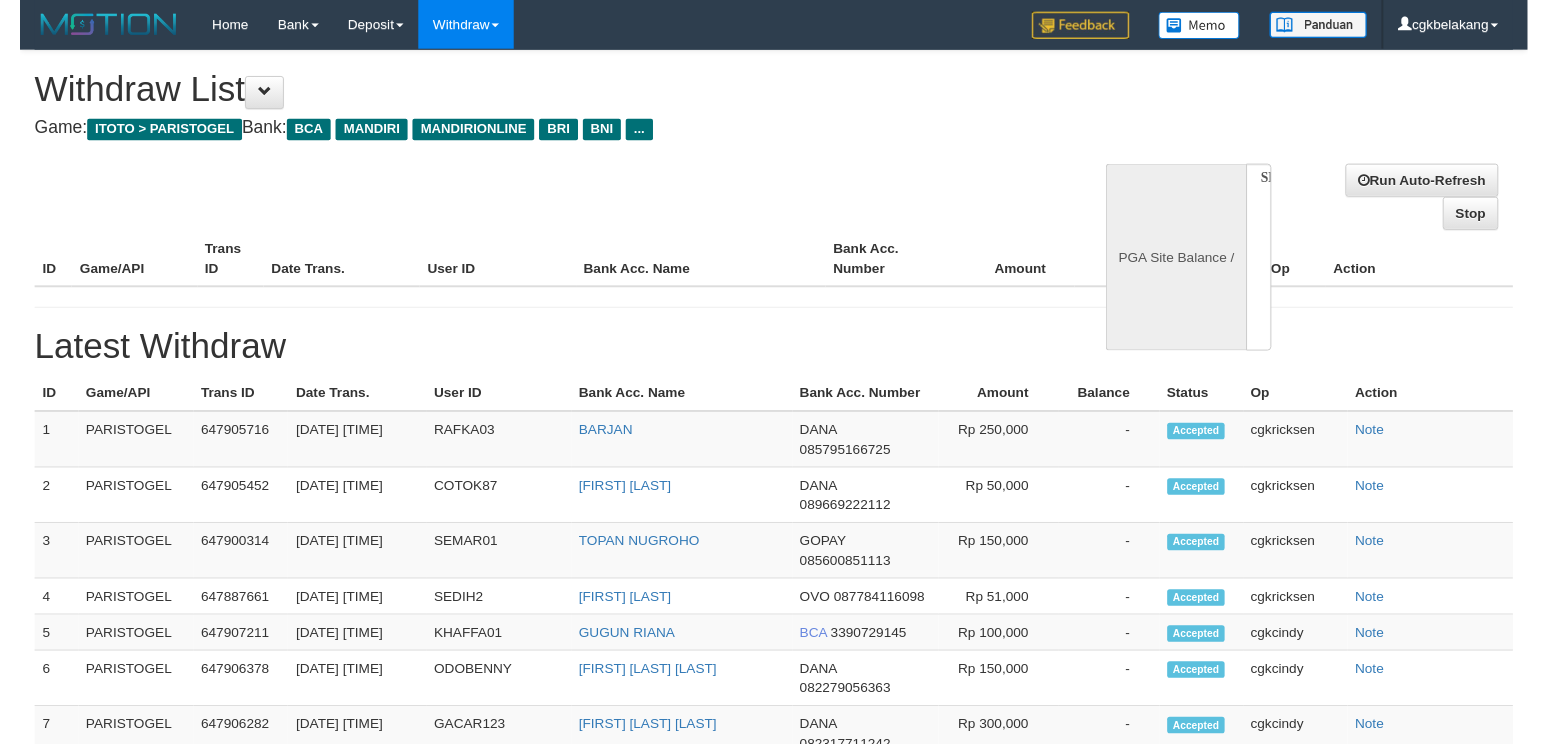 scroll, scrollTop: 0, scrollLeft: 0, axis: both 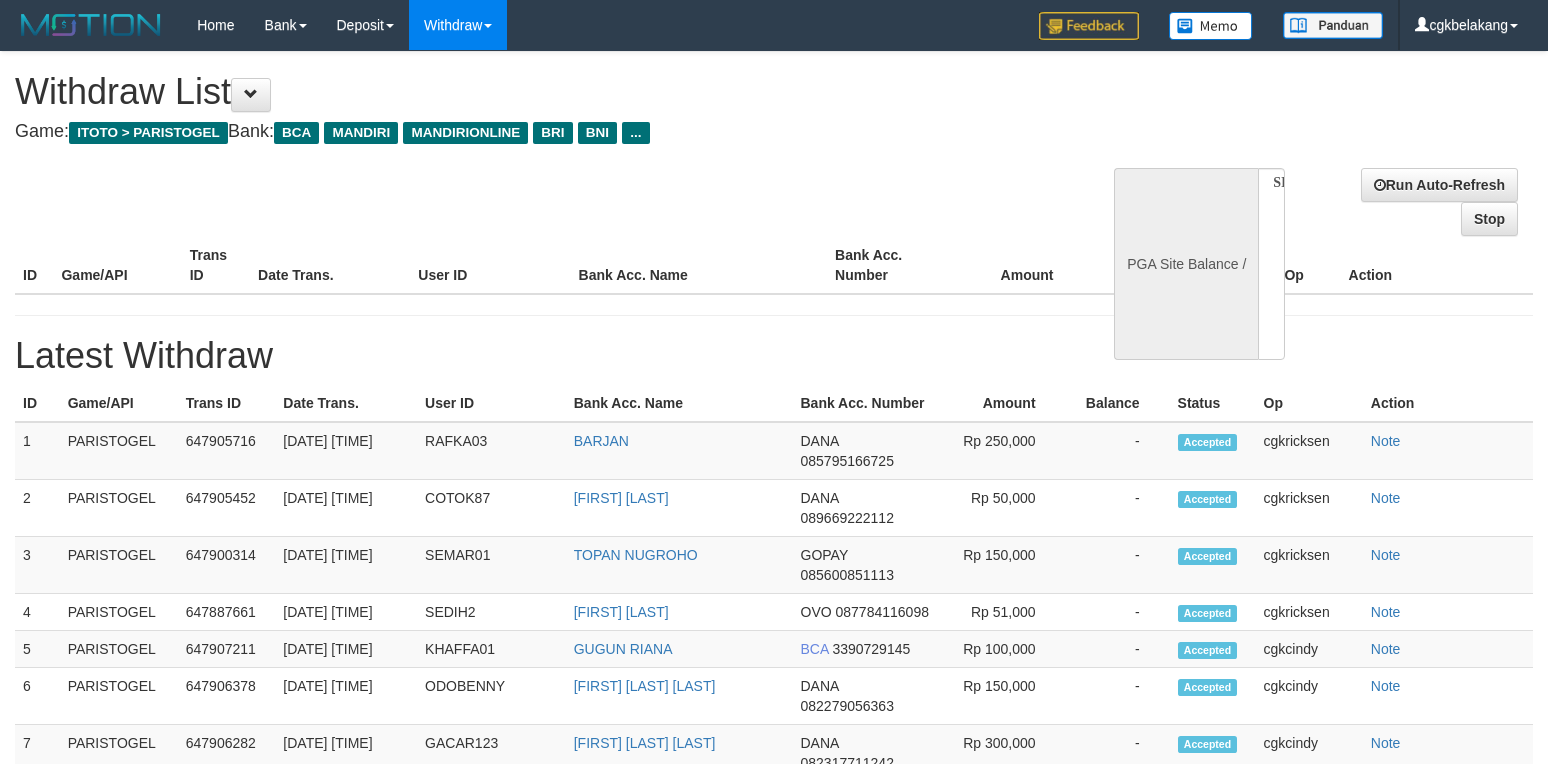 select on "**" 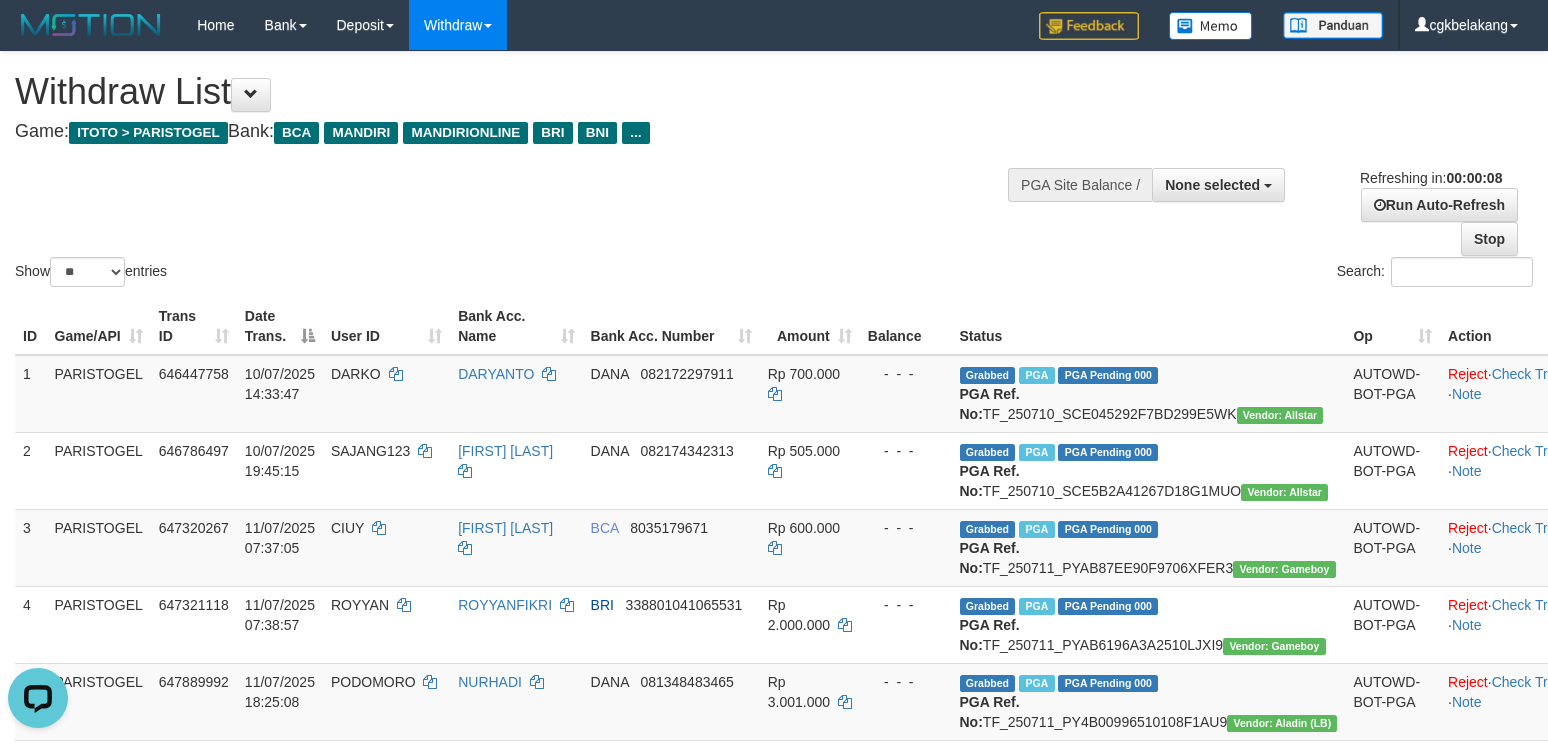 scroll, scrollTop: 0, scrollLeft: 0, axis: both 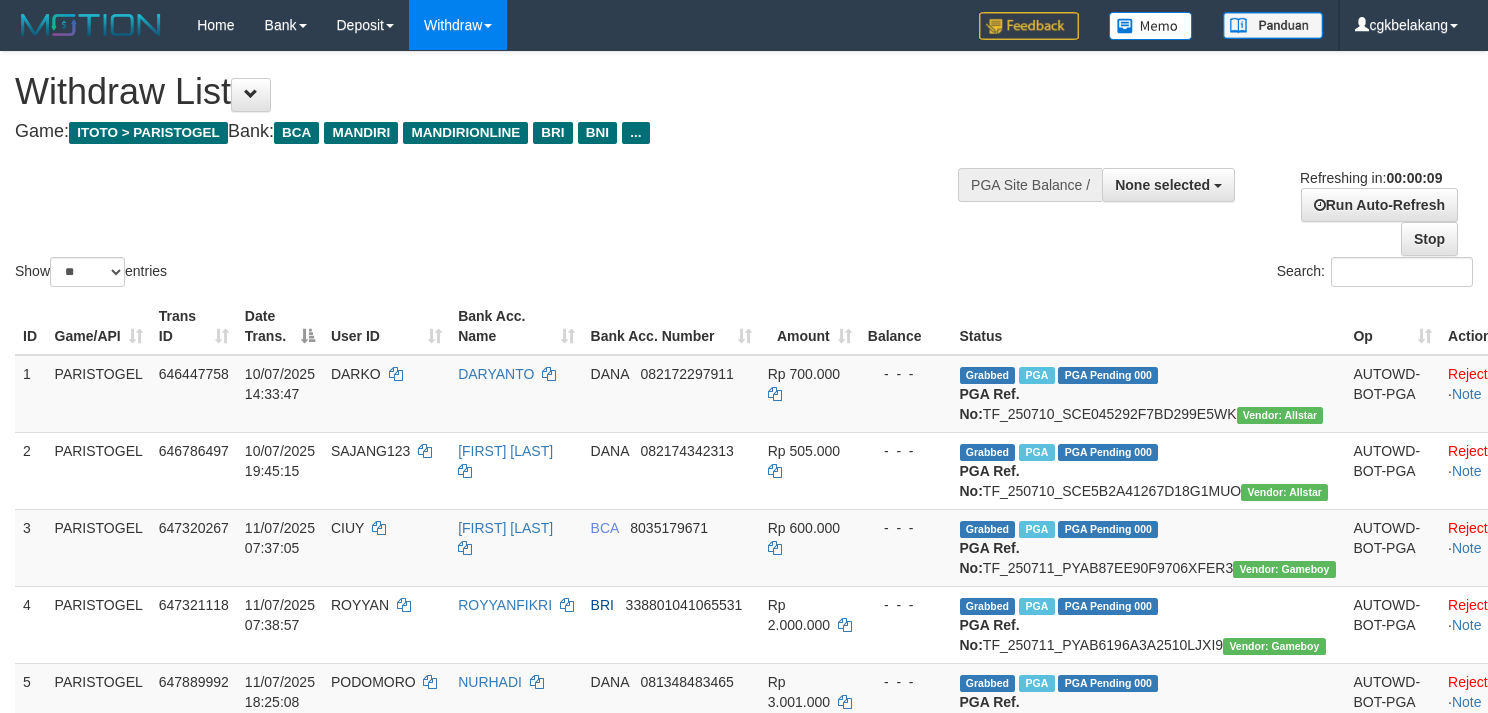 select 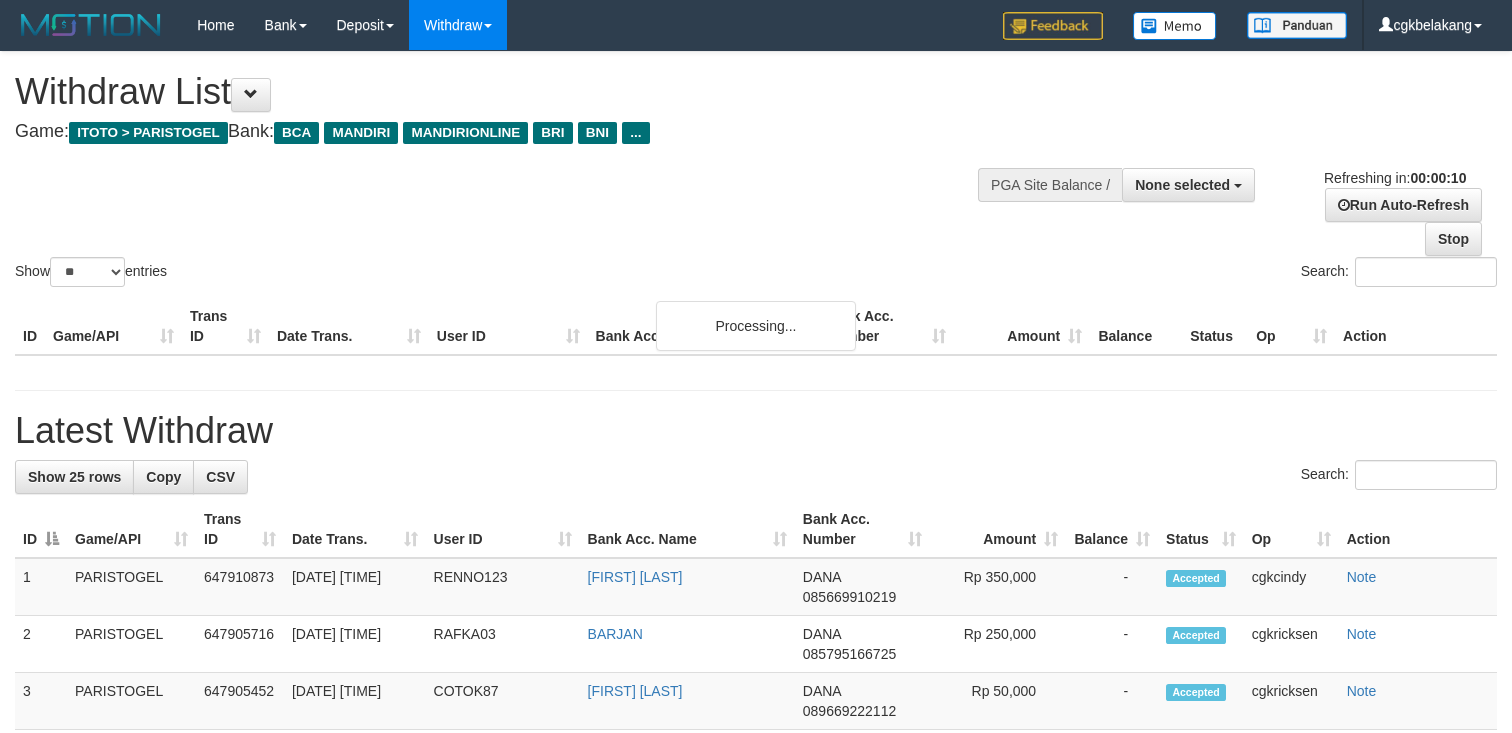 select 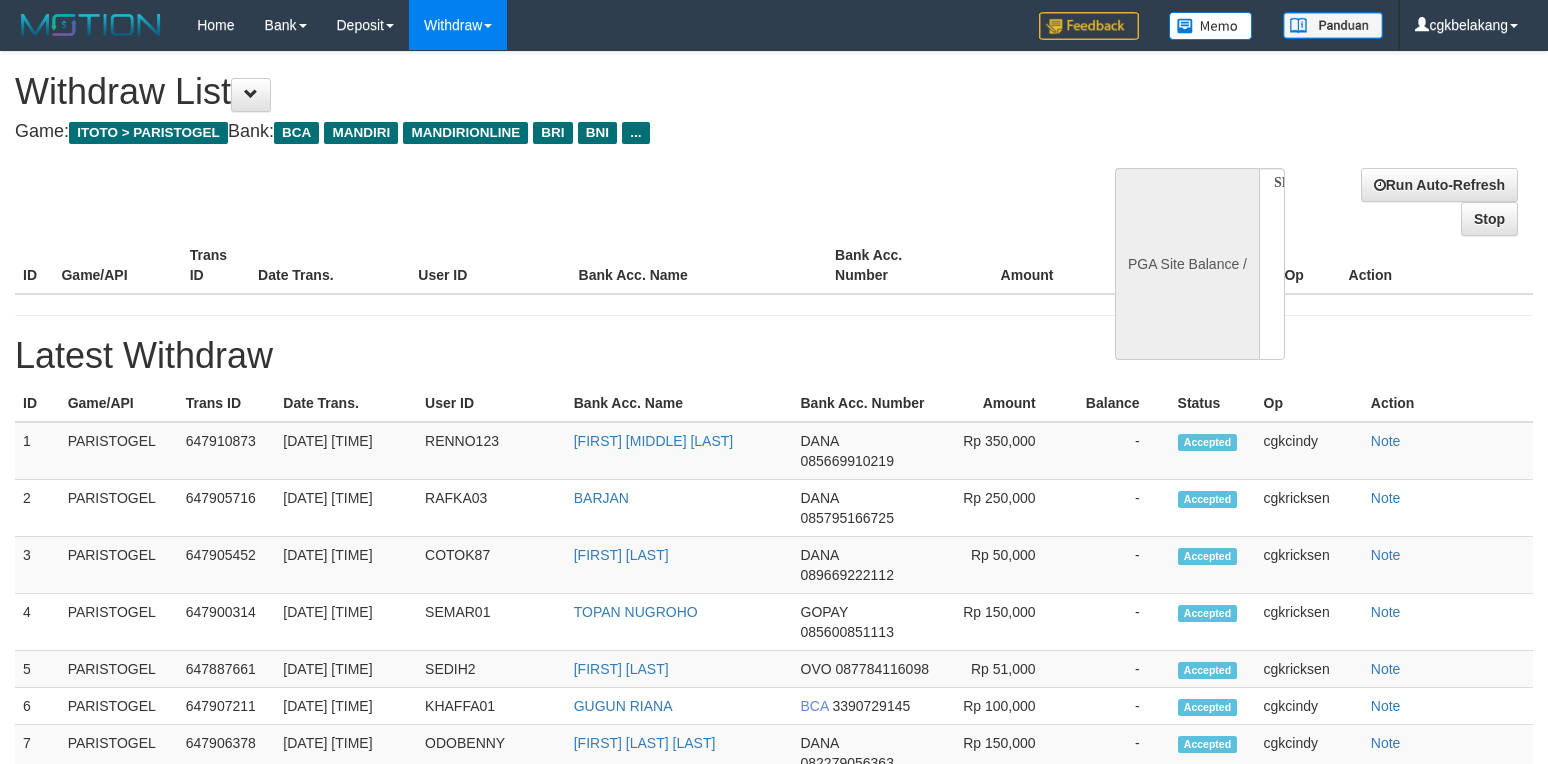 select 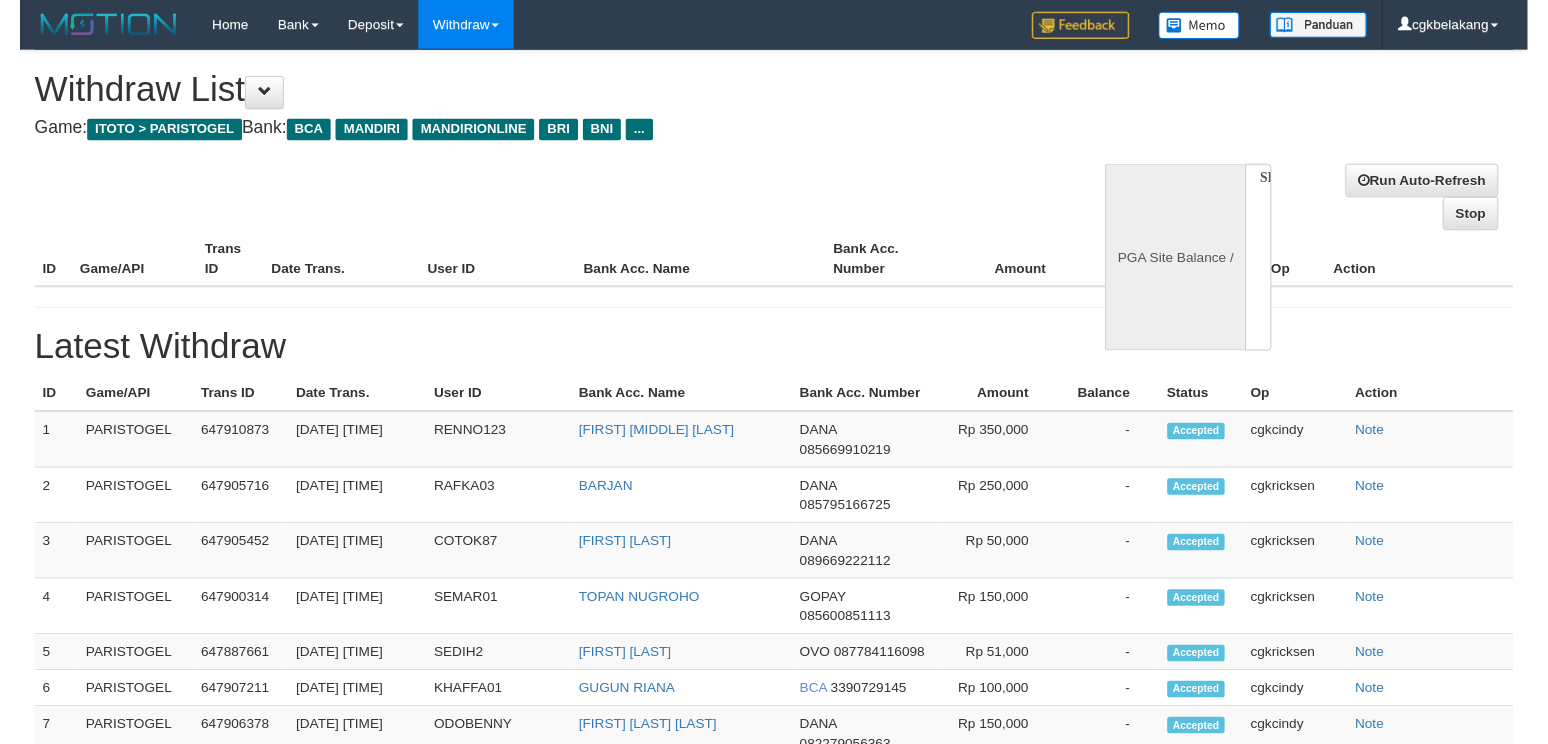 scroll, scrollTop: 0, scrollLeft: 0, axis: both 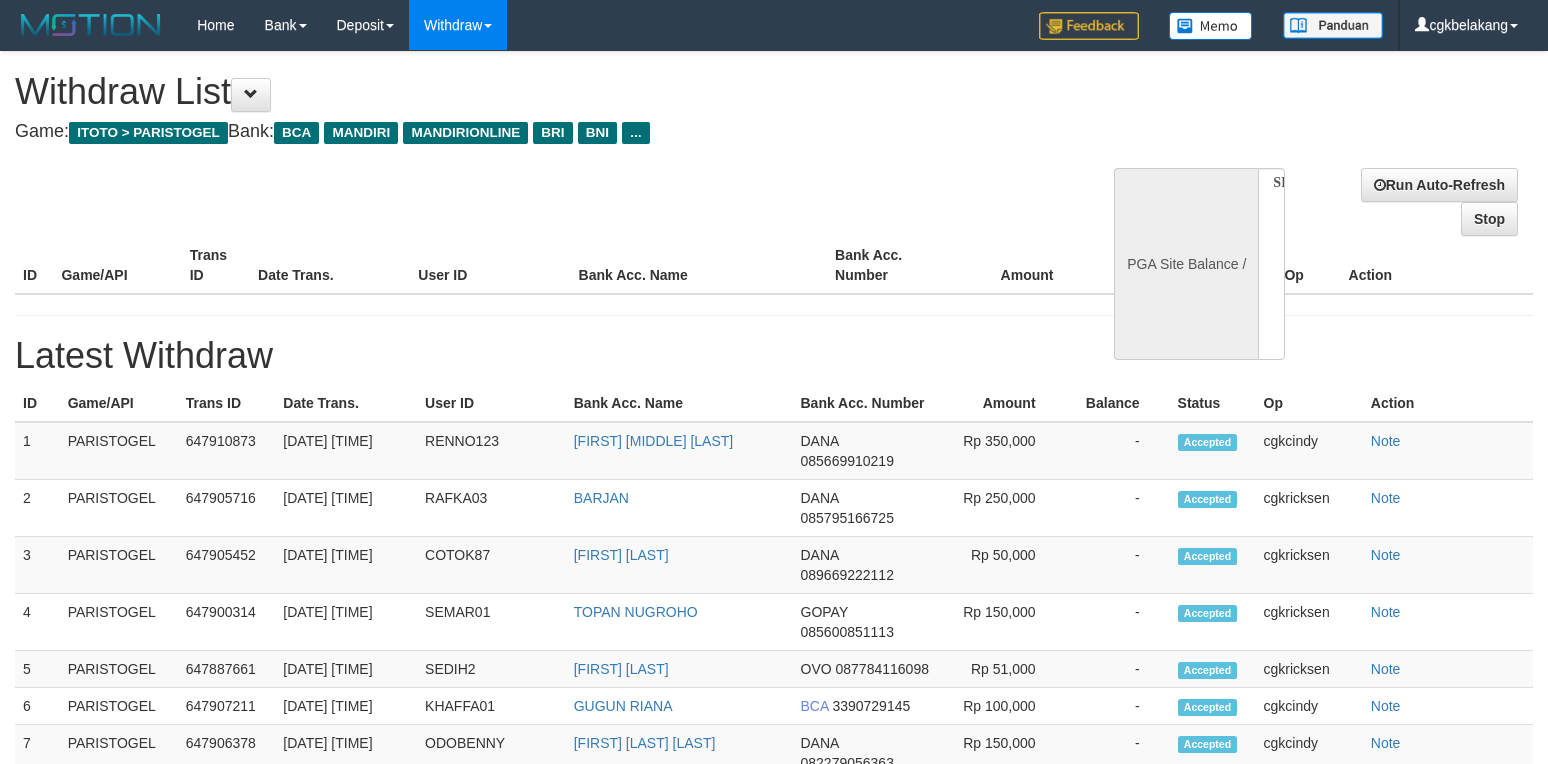 select on "**" 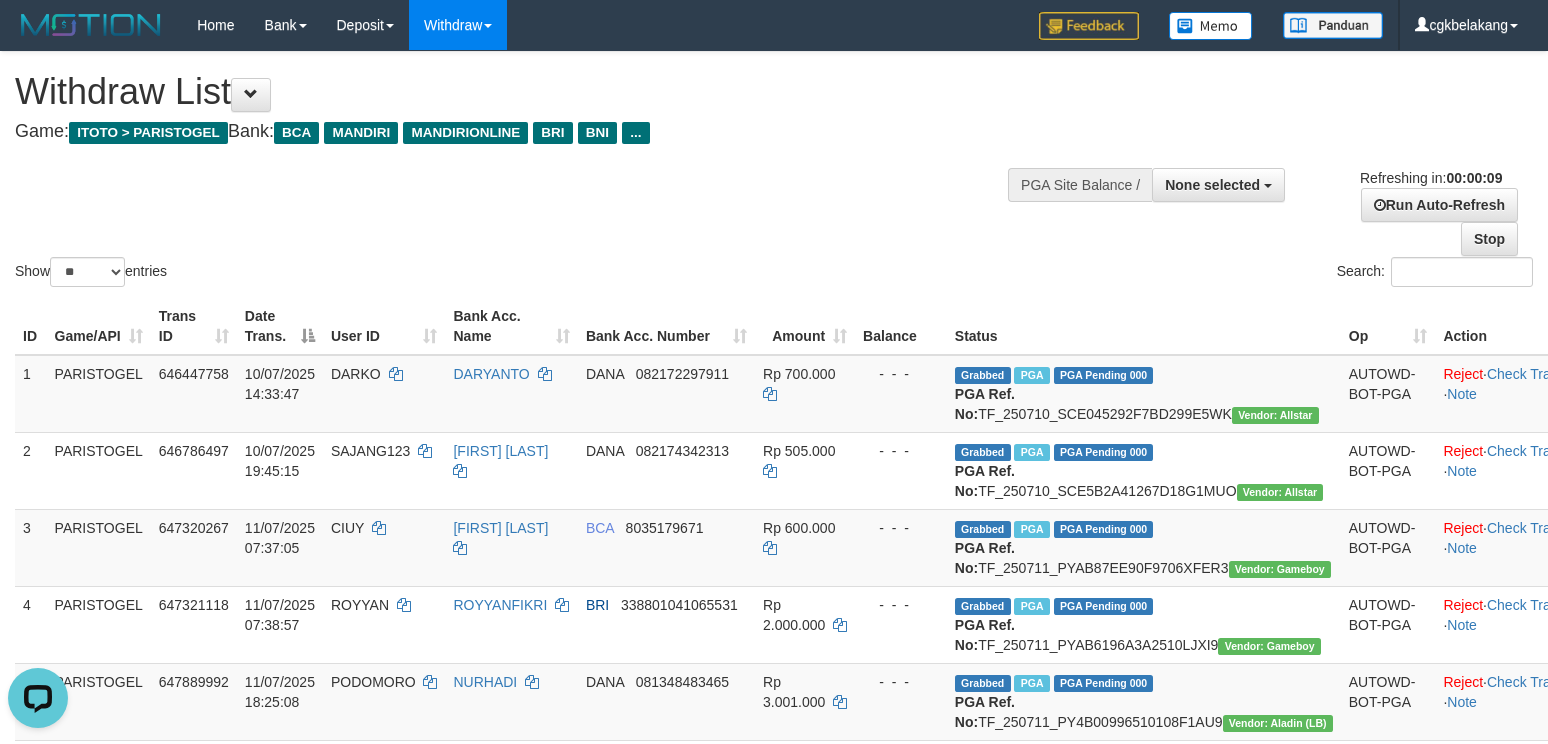 scroll, scrollTop: 0, scrollLeft: 0, axis: both 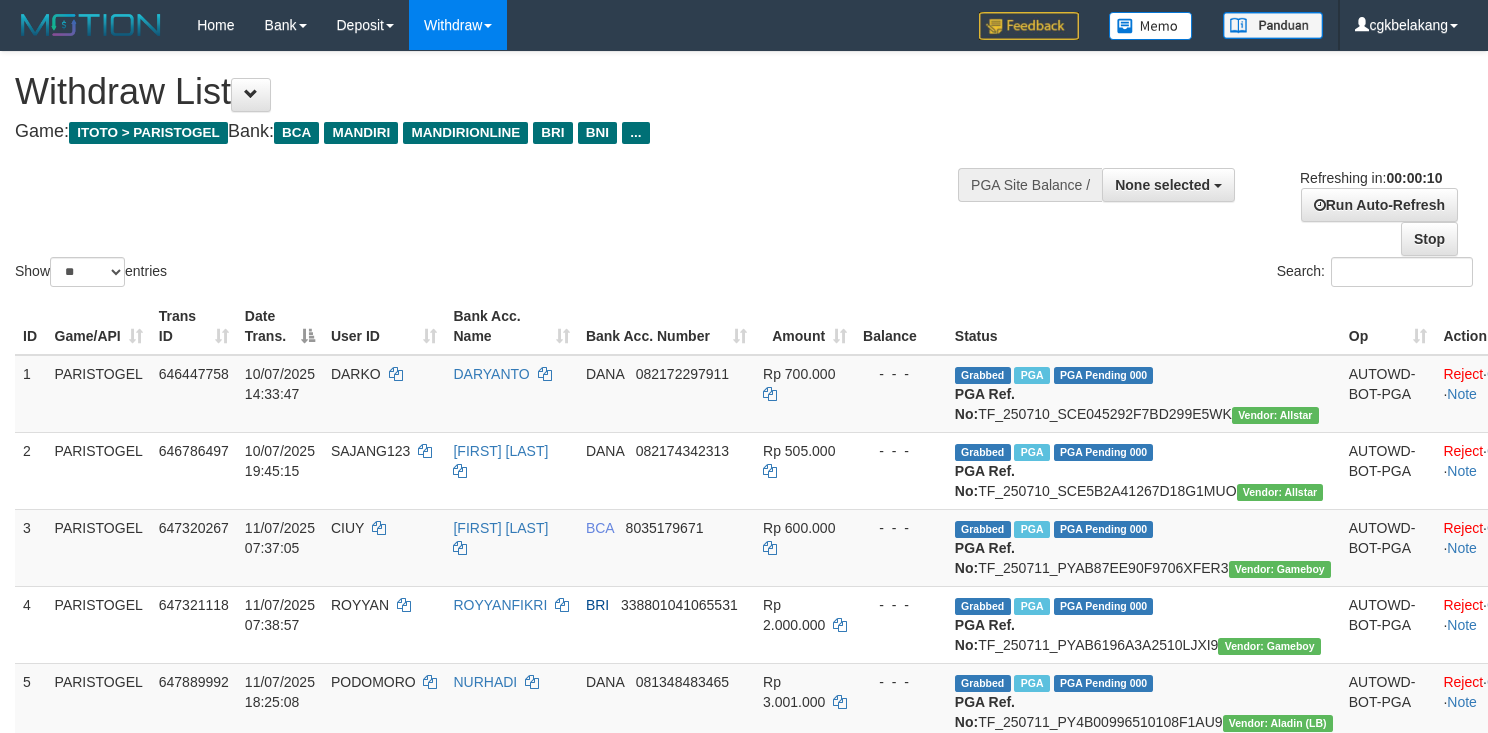 select 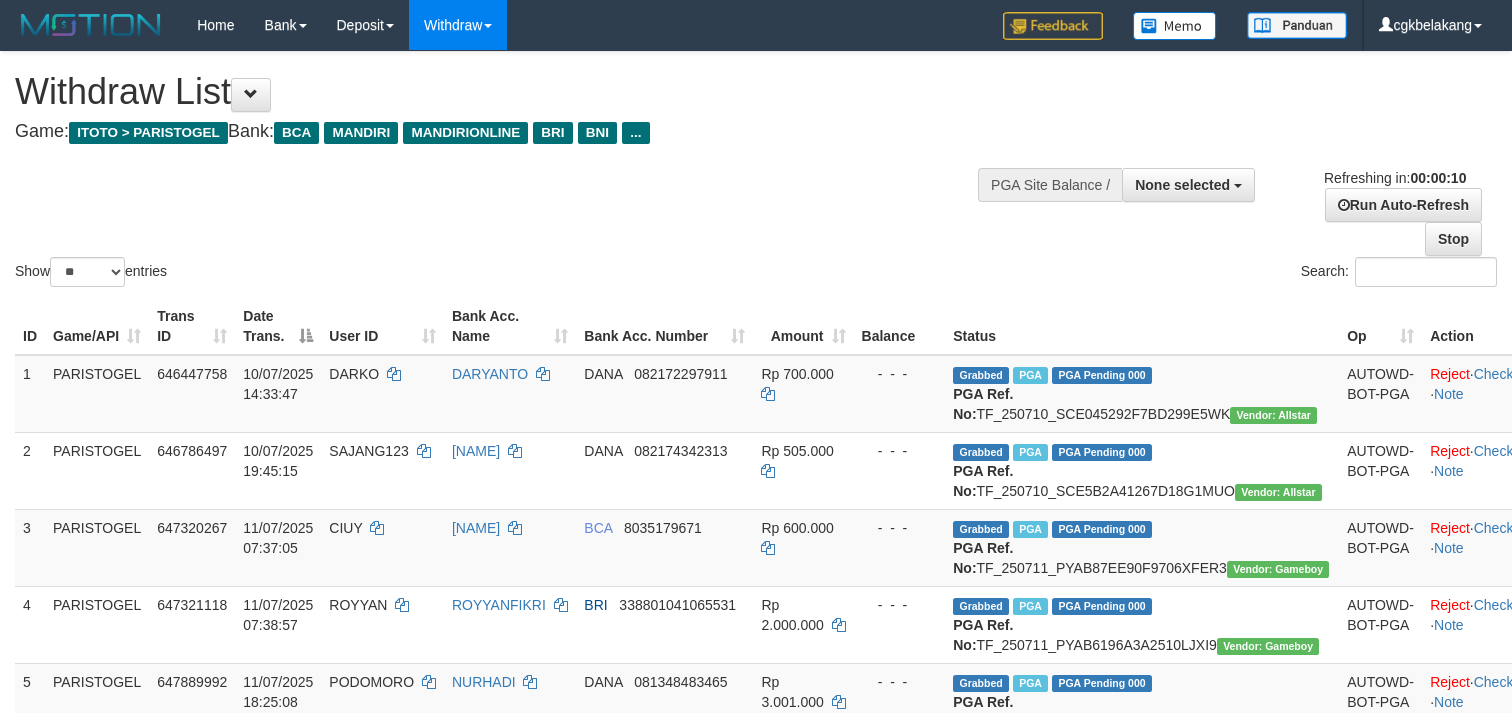 select 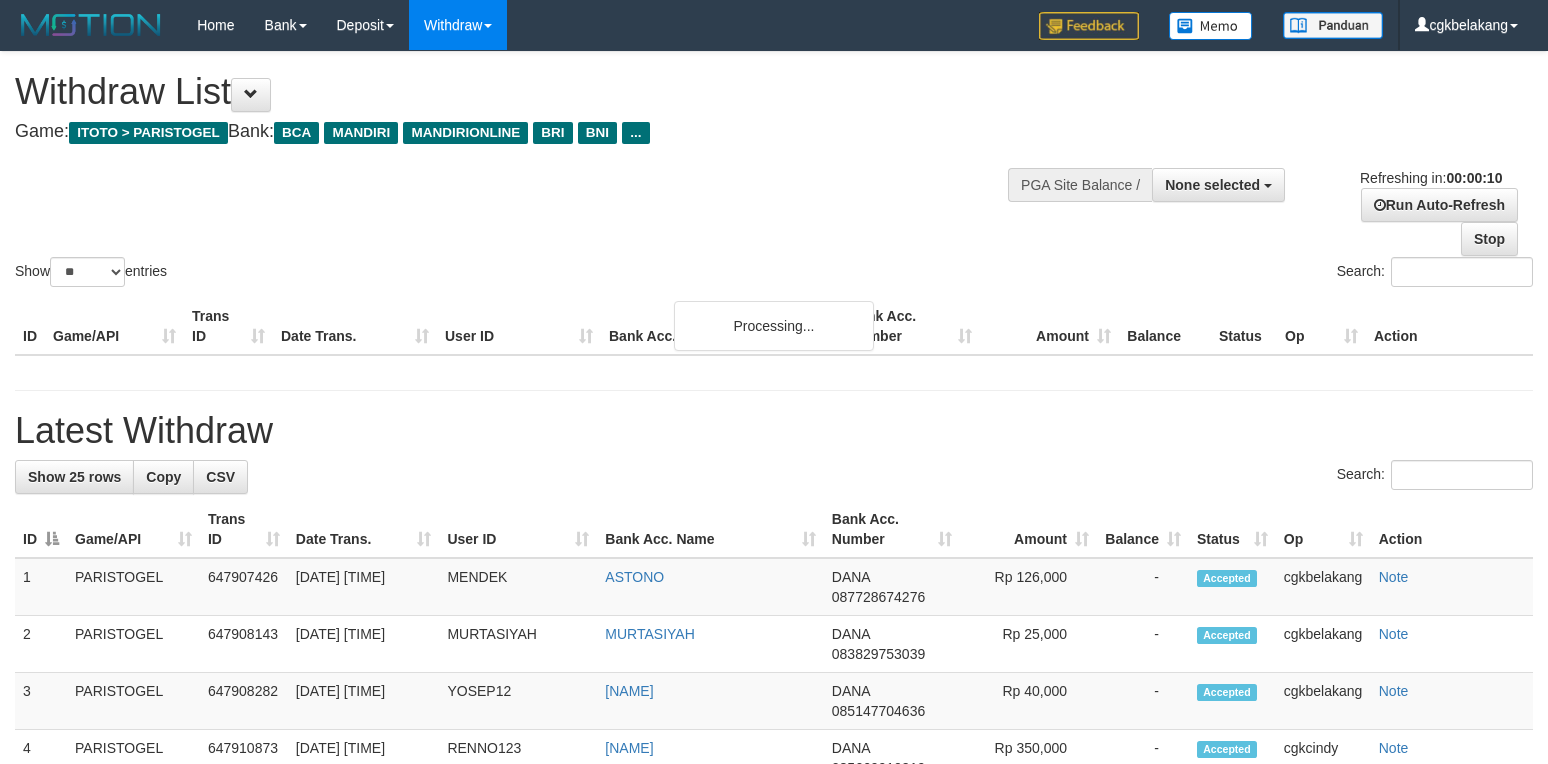 select 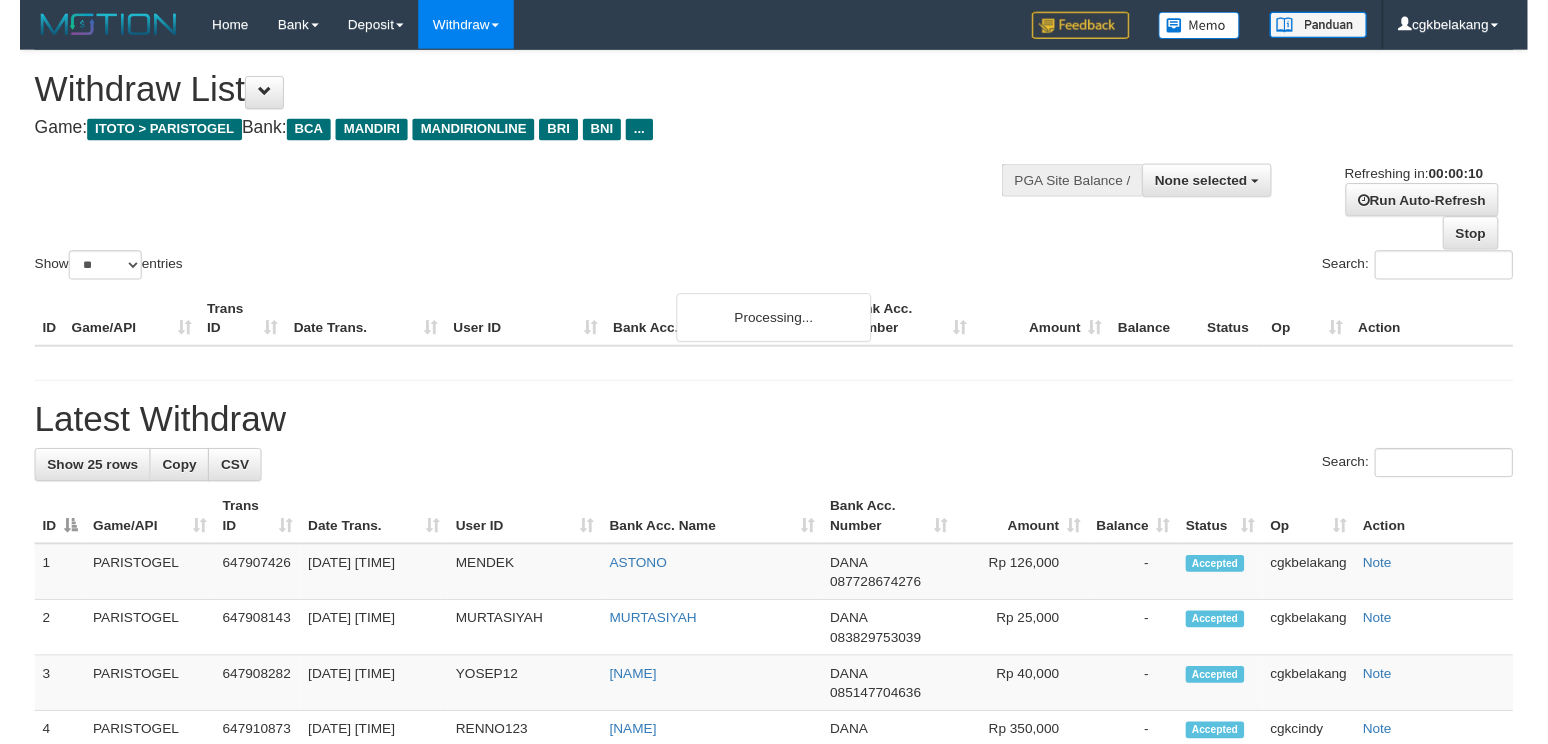 scroll, scrollTop: 0, scrollLeft: 0, axis: both 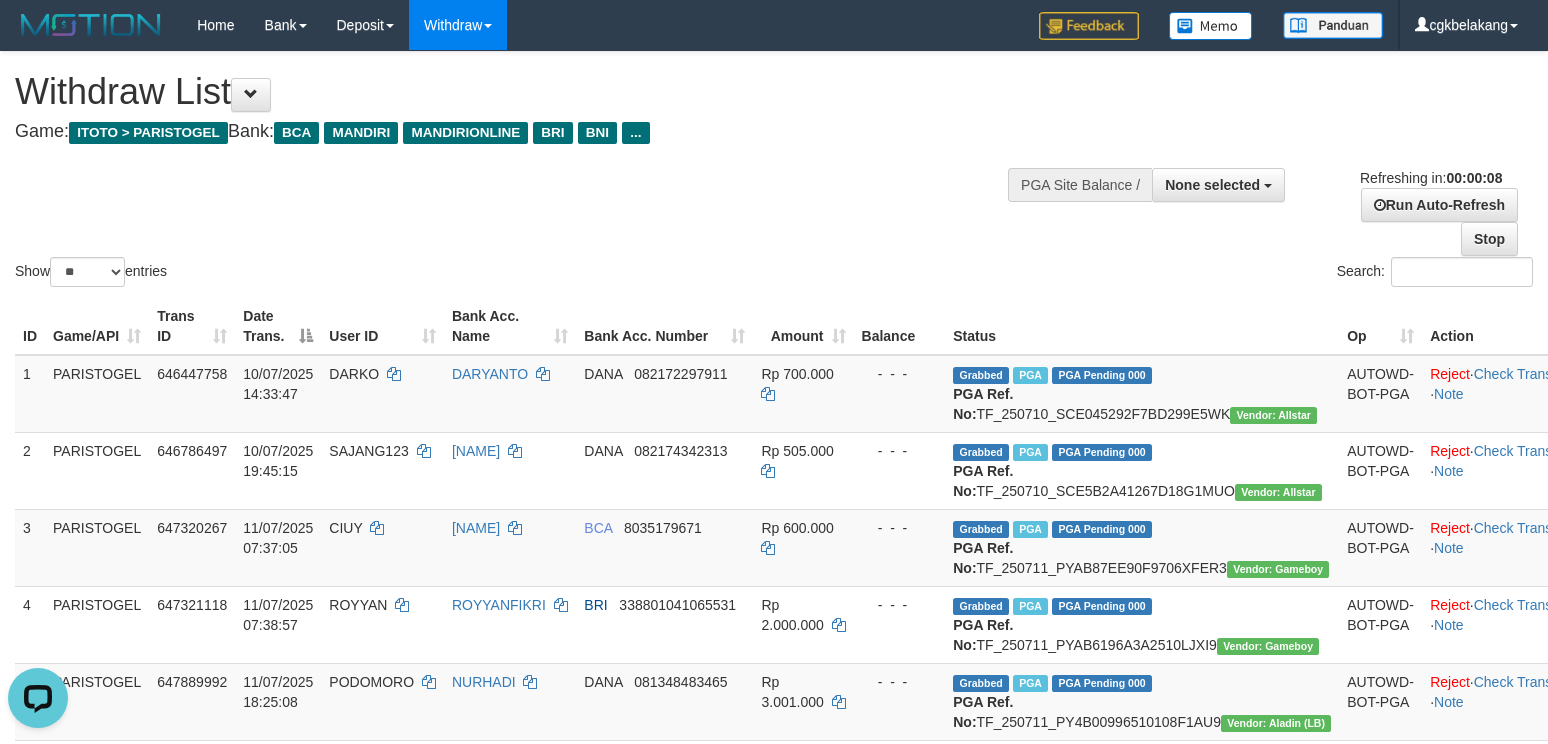 click on "Status" at bounding box center (1142, 326) 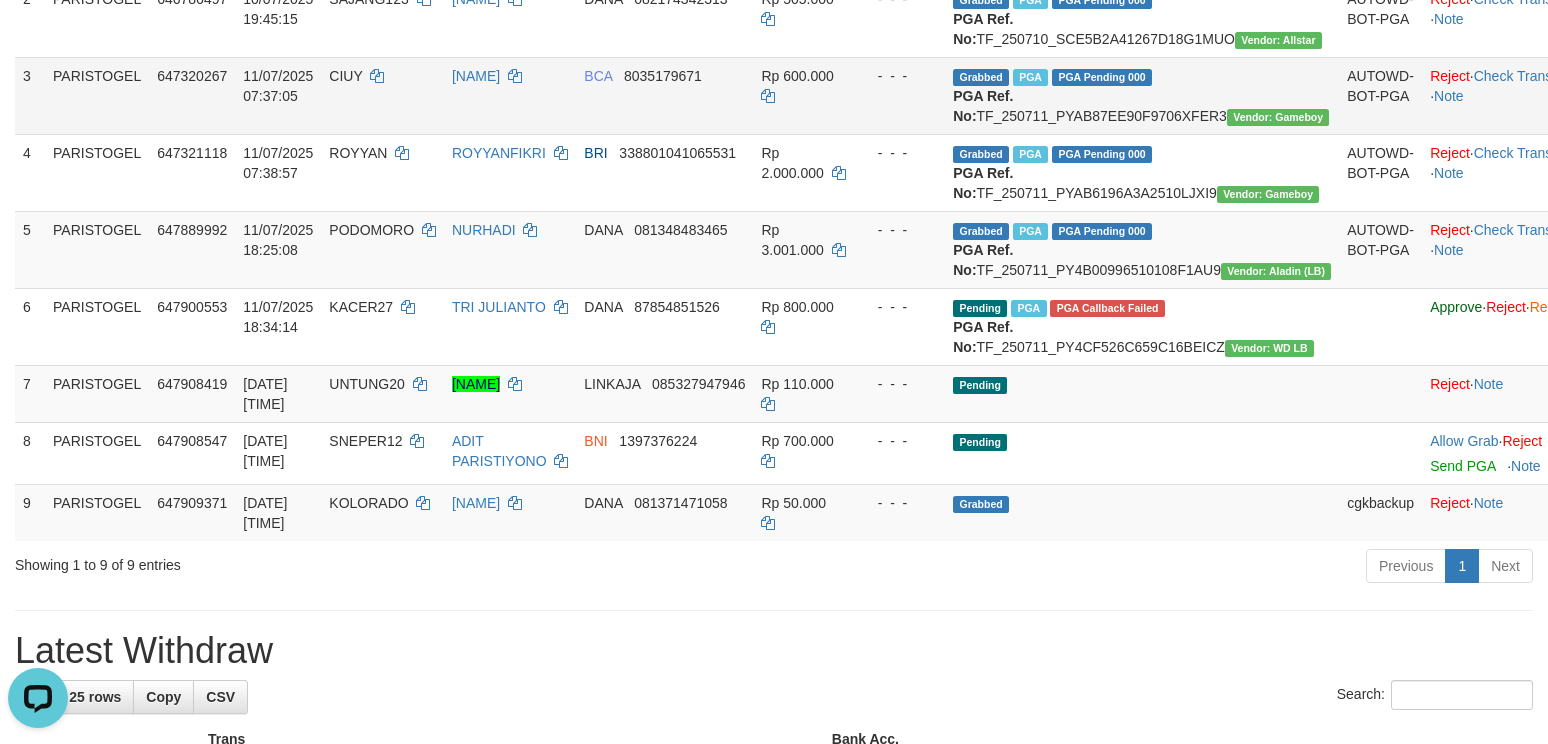 scroll, scrollTop: 533, scrollLeft: 0, axis: vertical 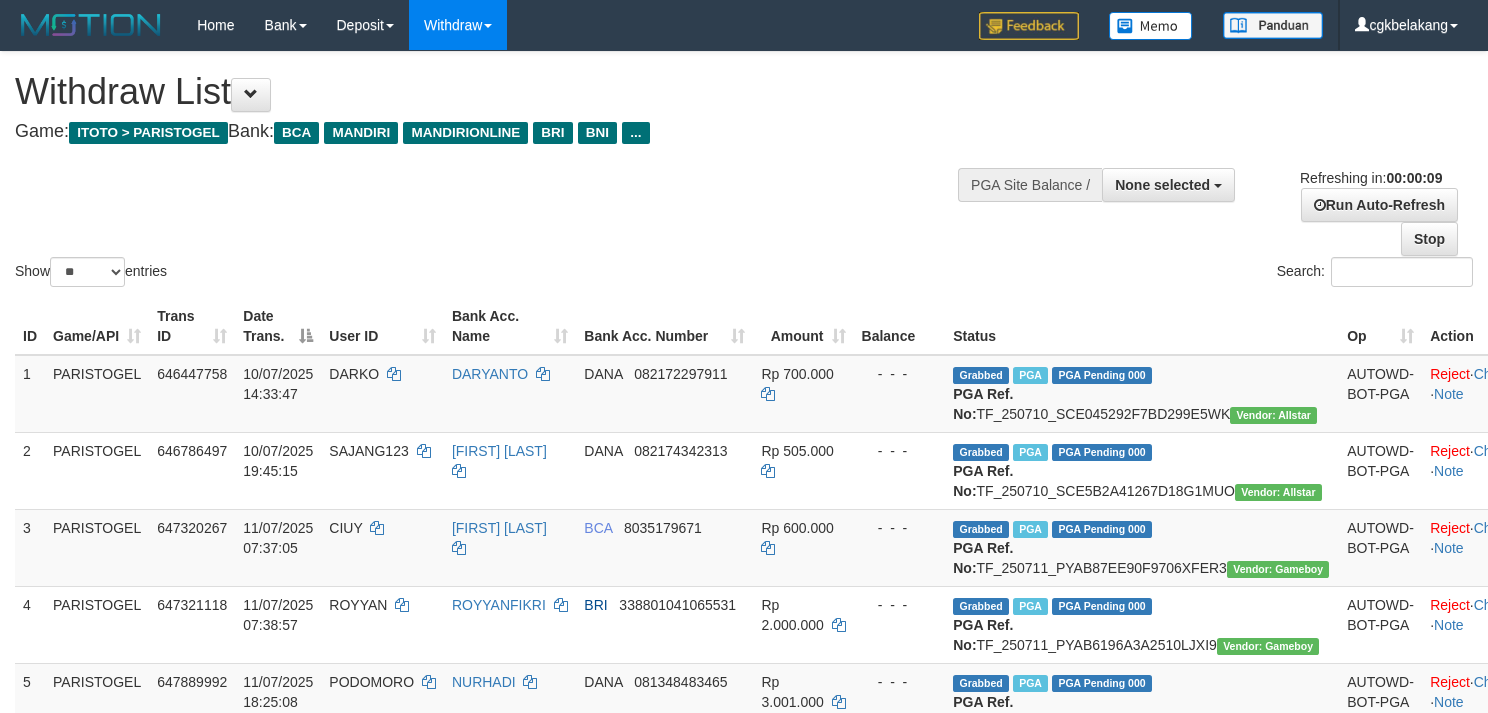 select 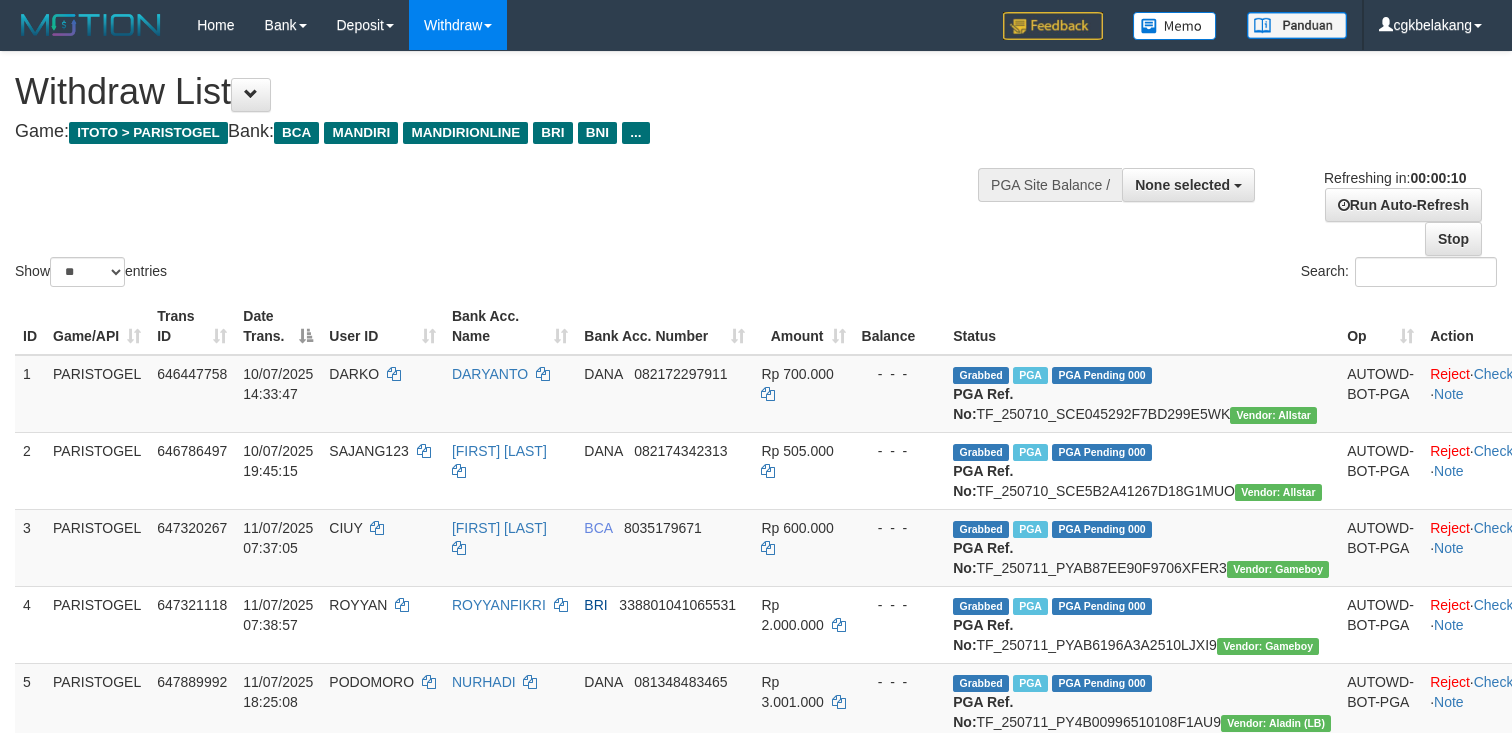select 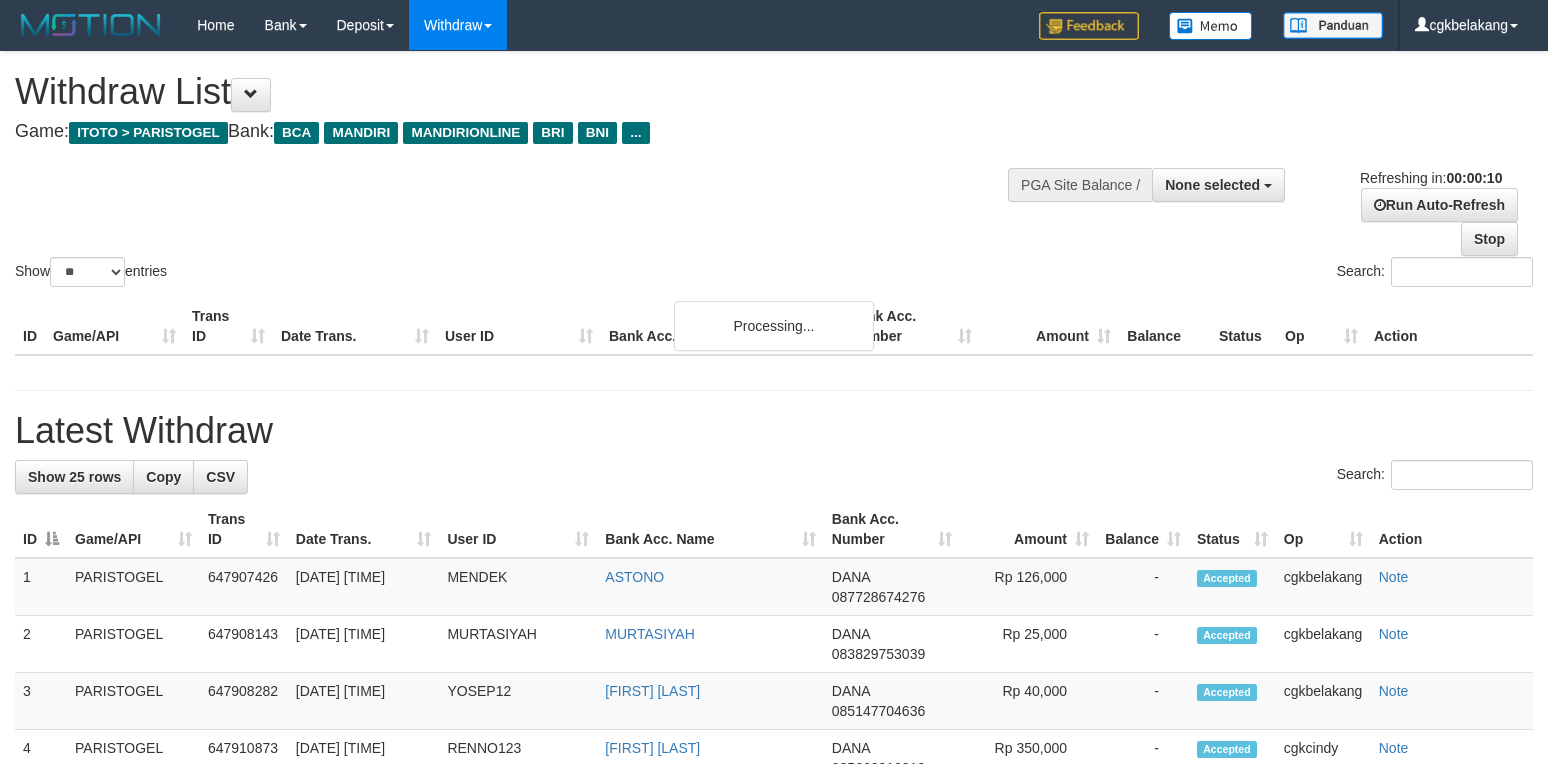 select 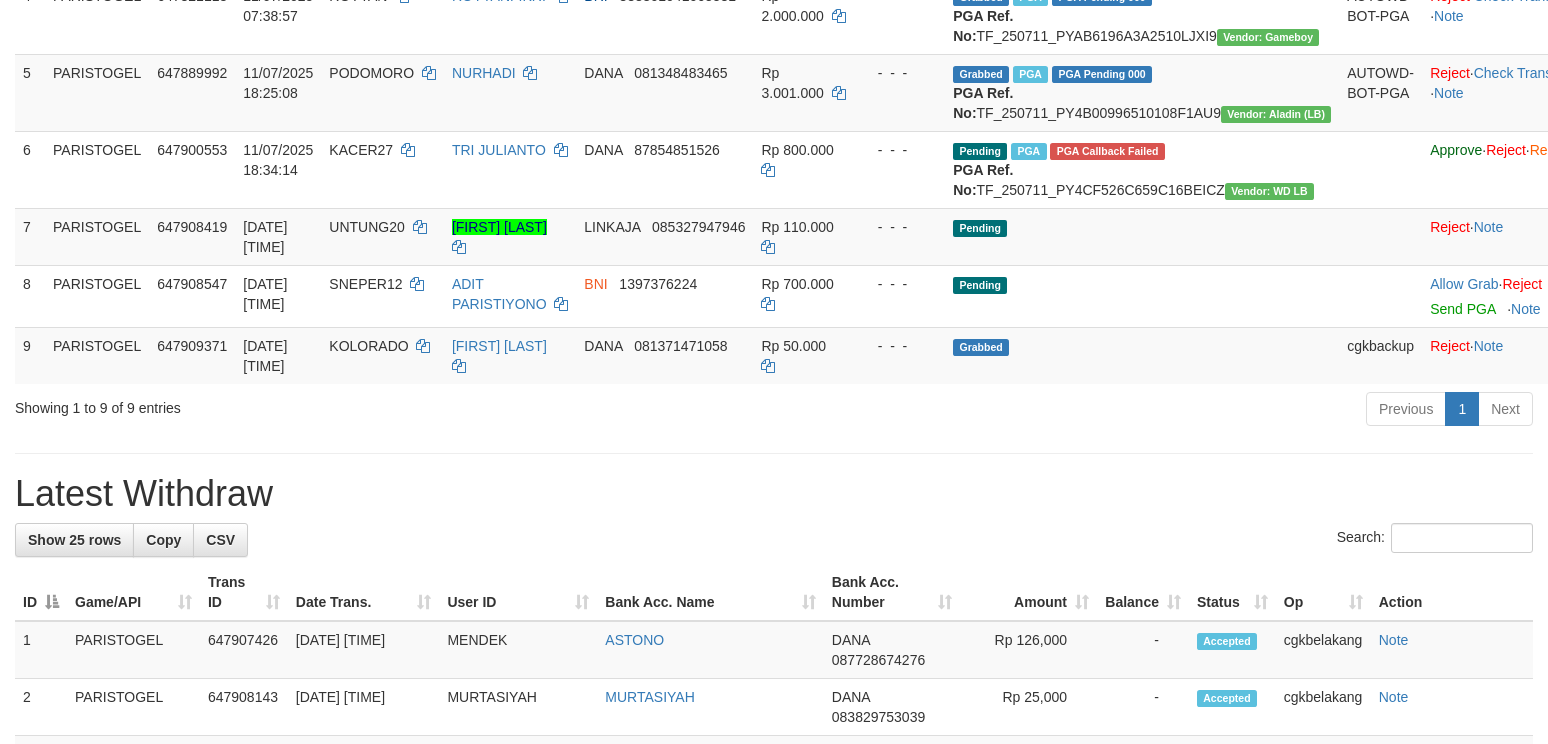 scroll, scrollTop: 533, scrollLeft: 0, axis: vertical 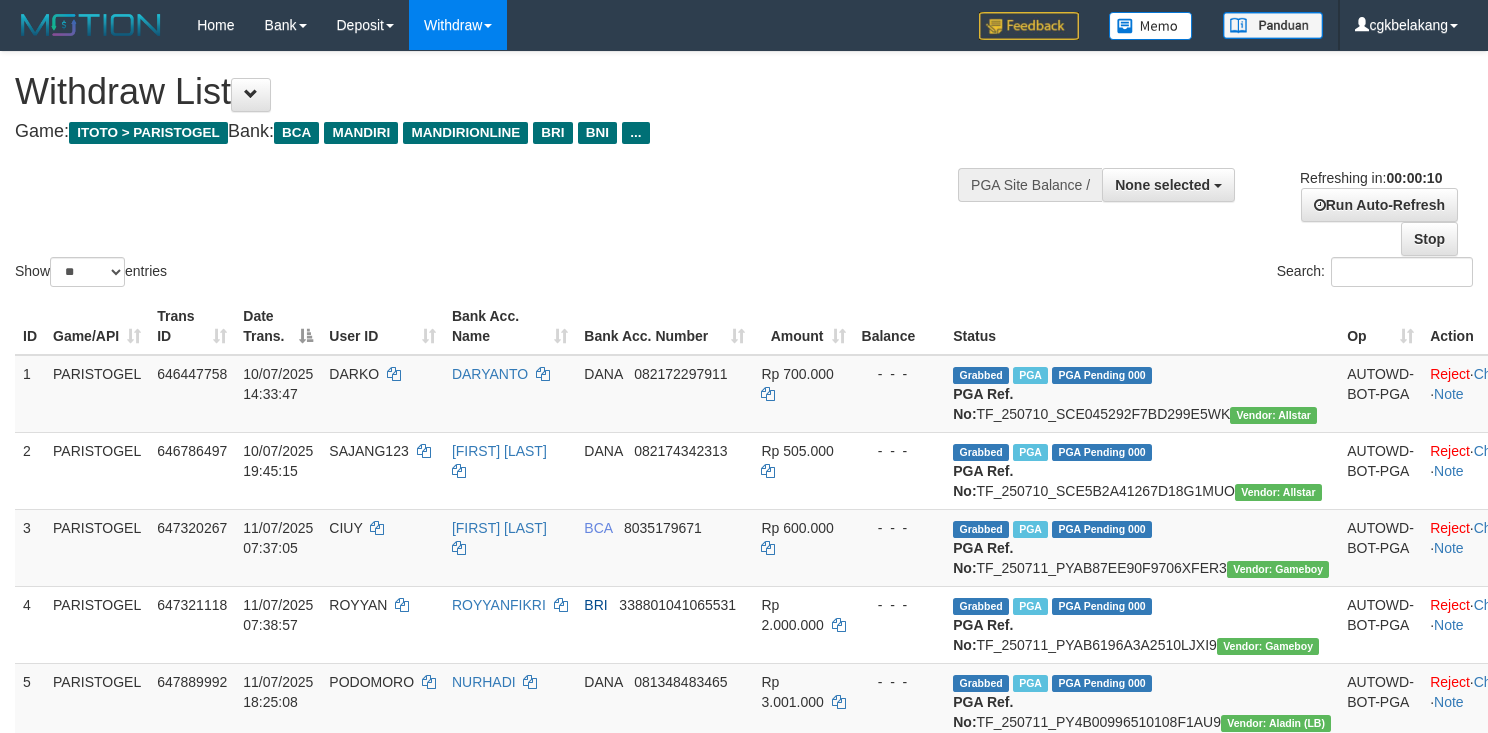select 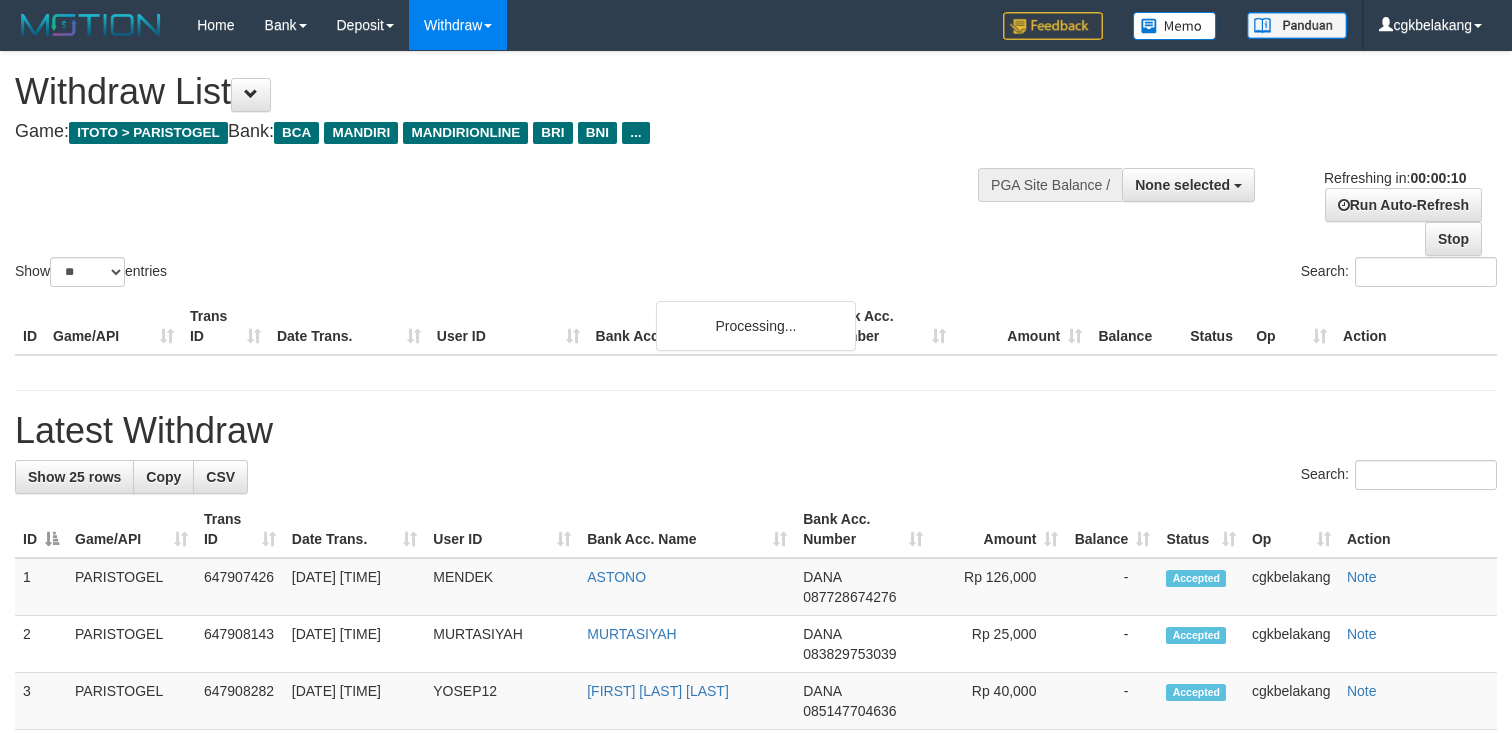 select 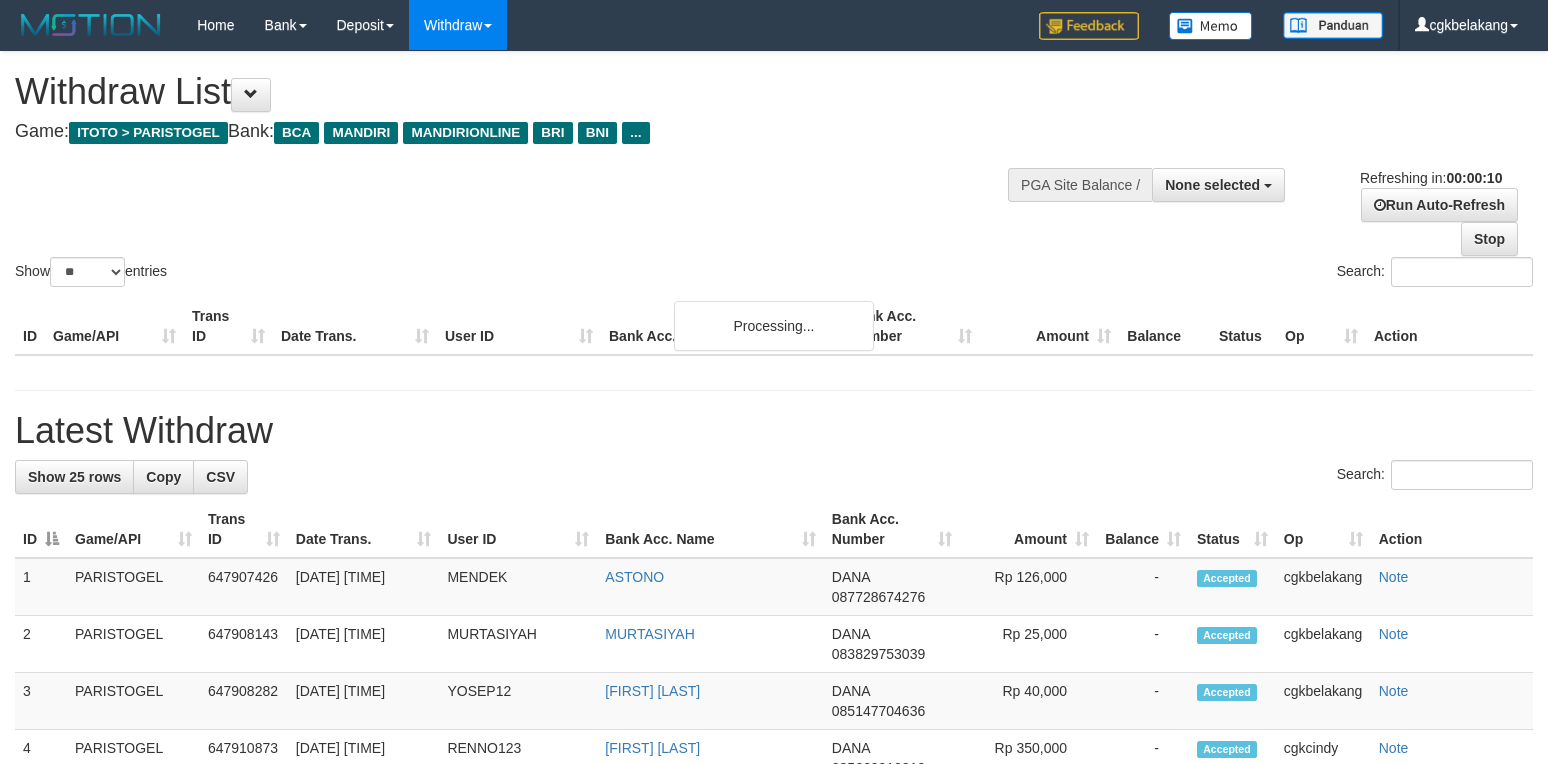select 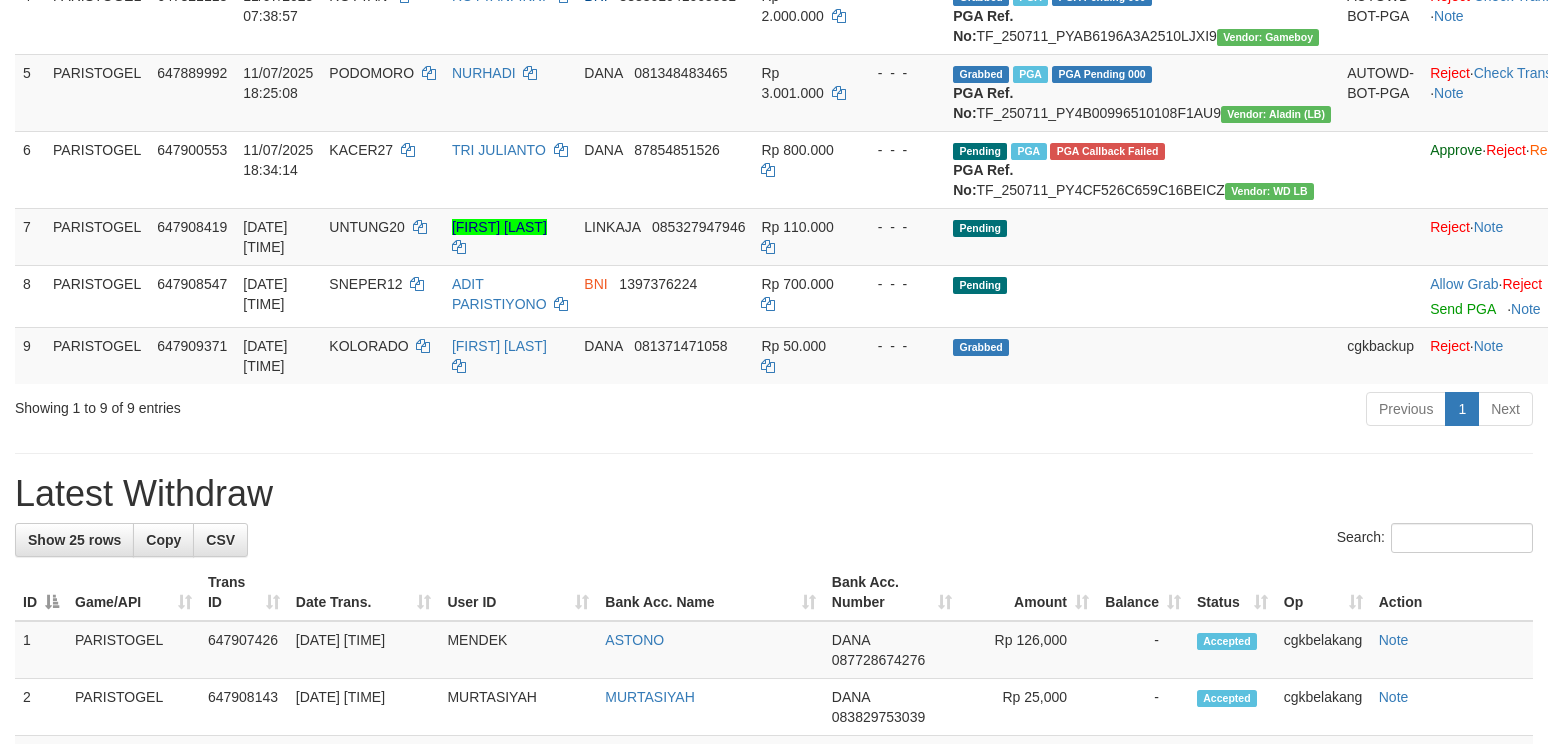 scroll, scrollTop: 533, scrollLeft: 0, axis: vertical 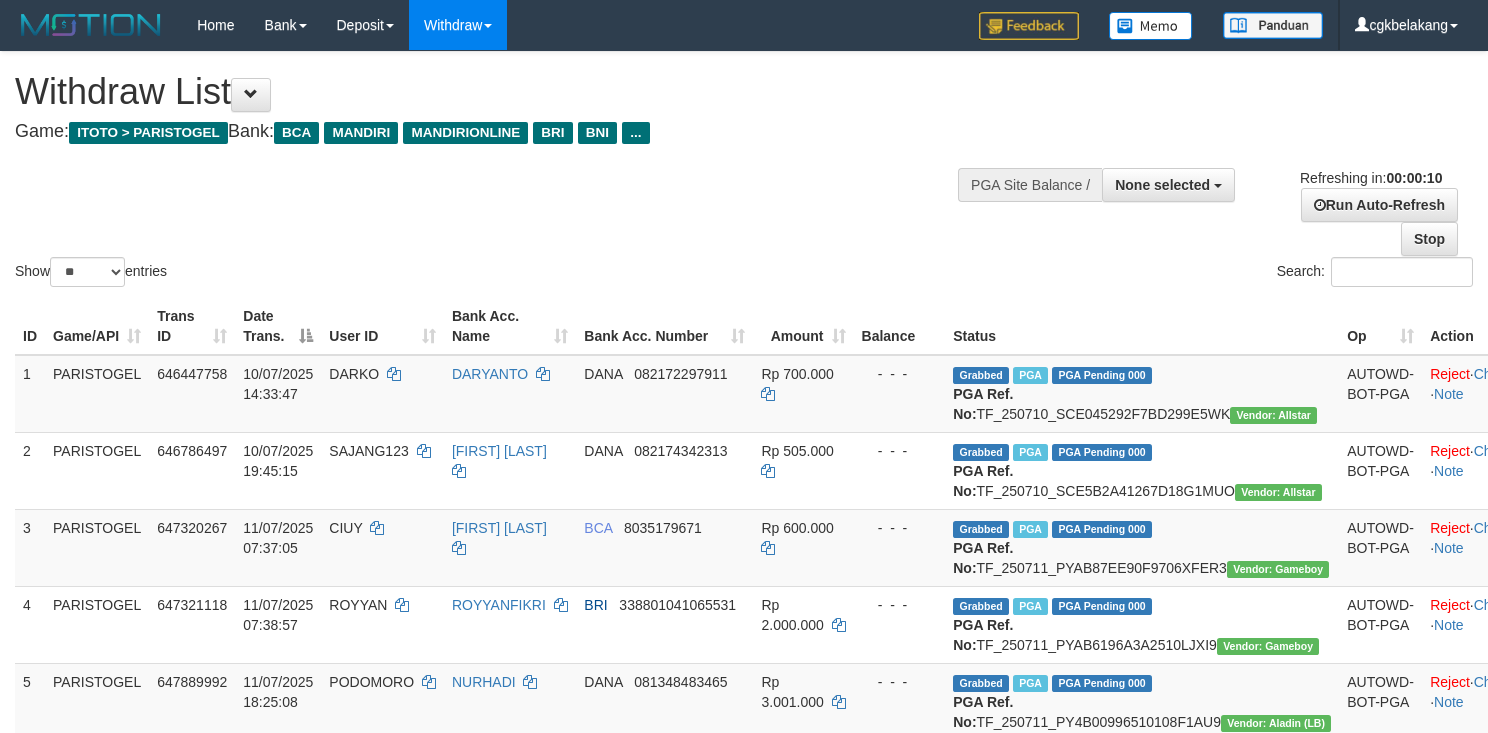 select 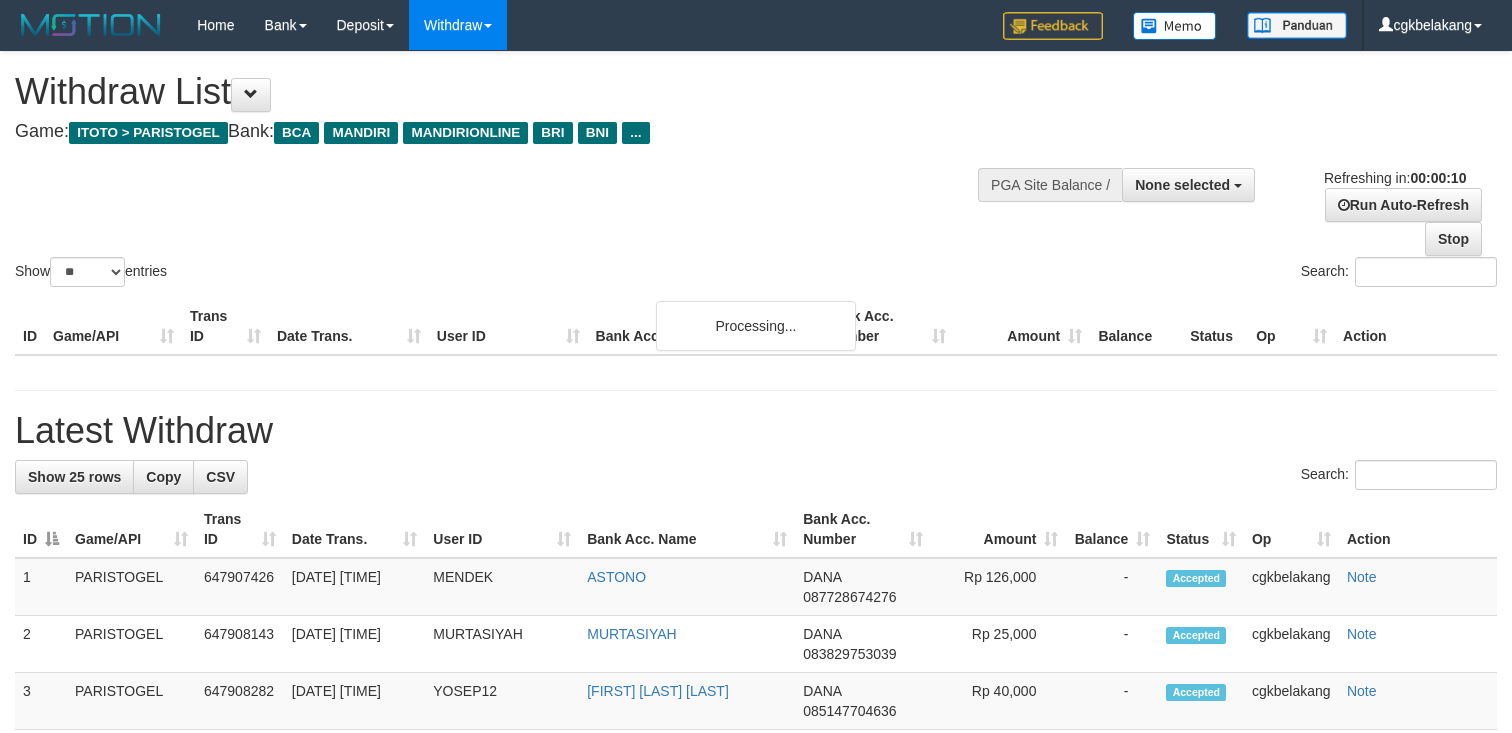 select 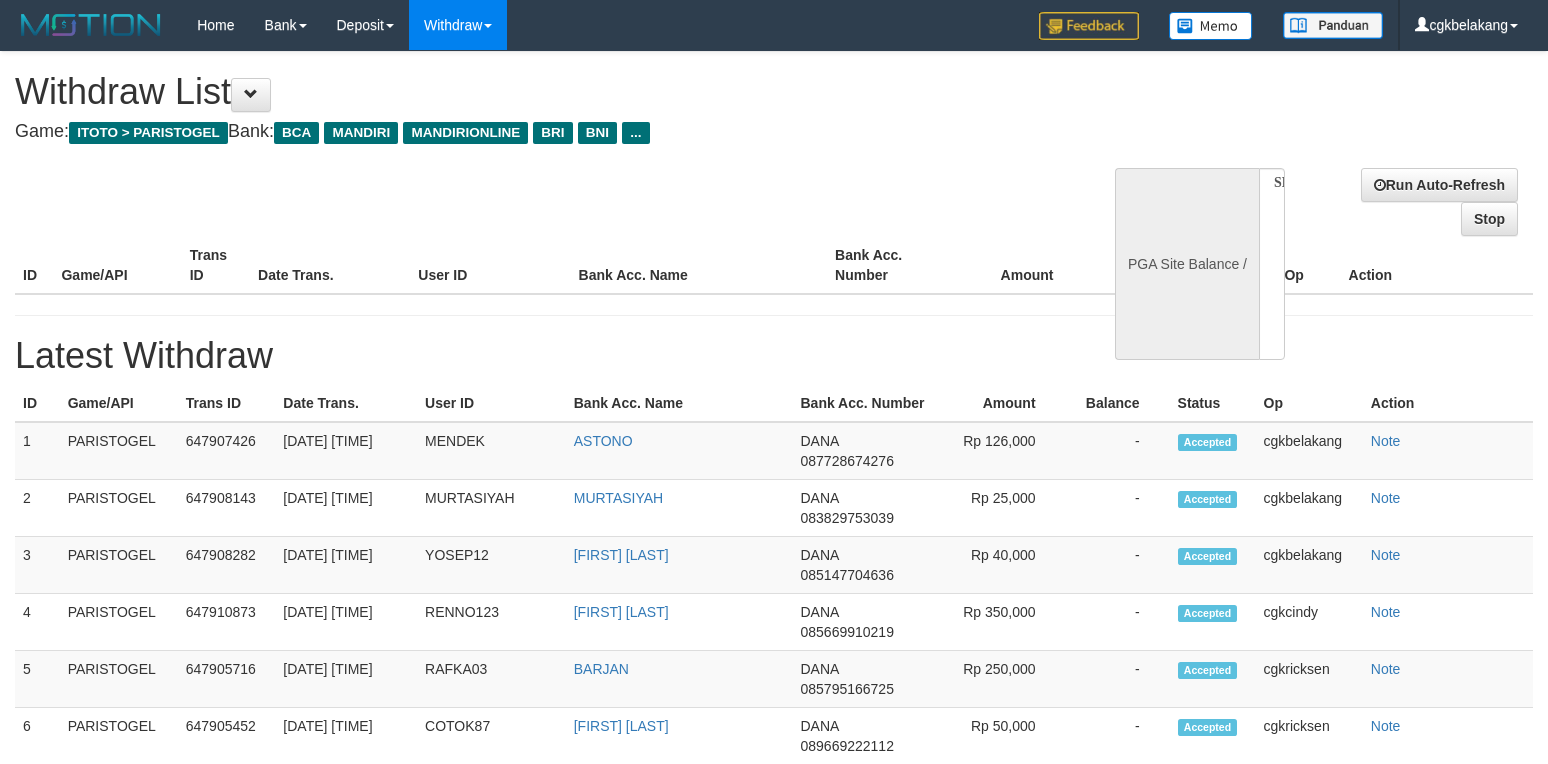select 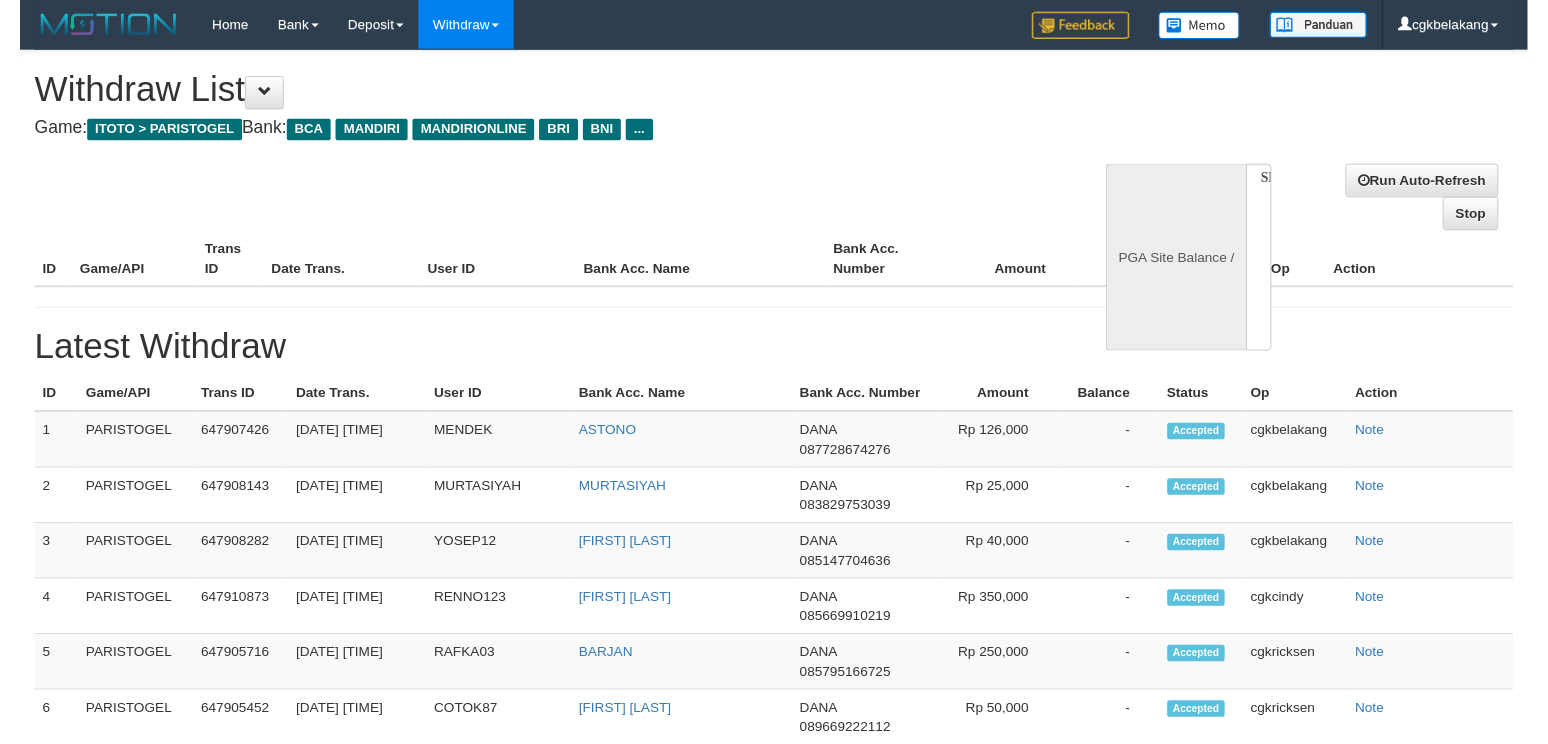 scroll, scrollTop: 0, scrollLeft: 0, axis: both 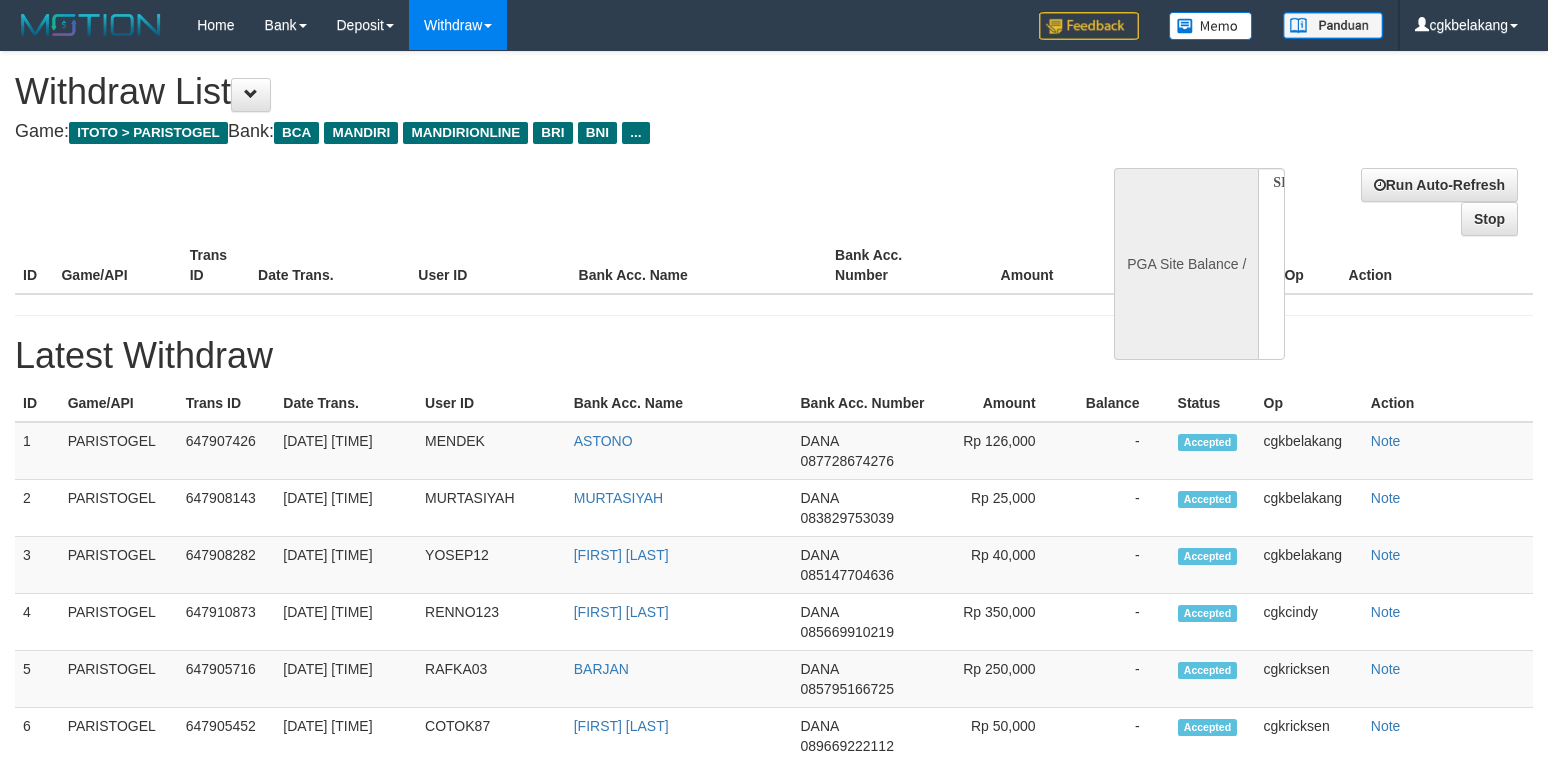 select on "**" 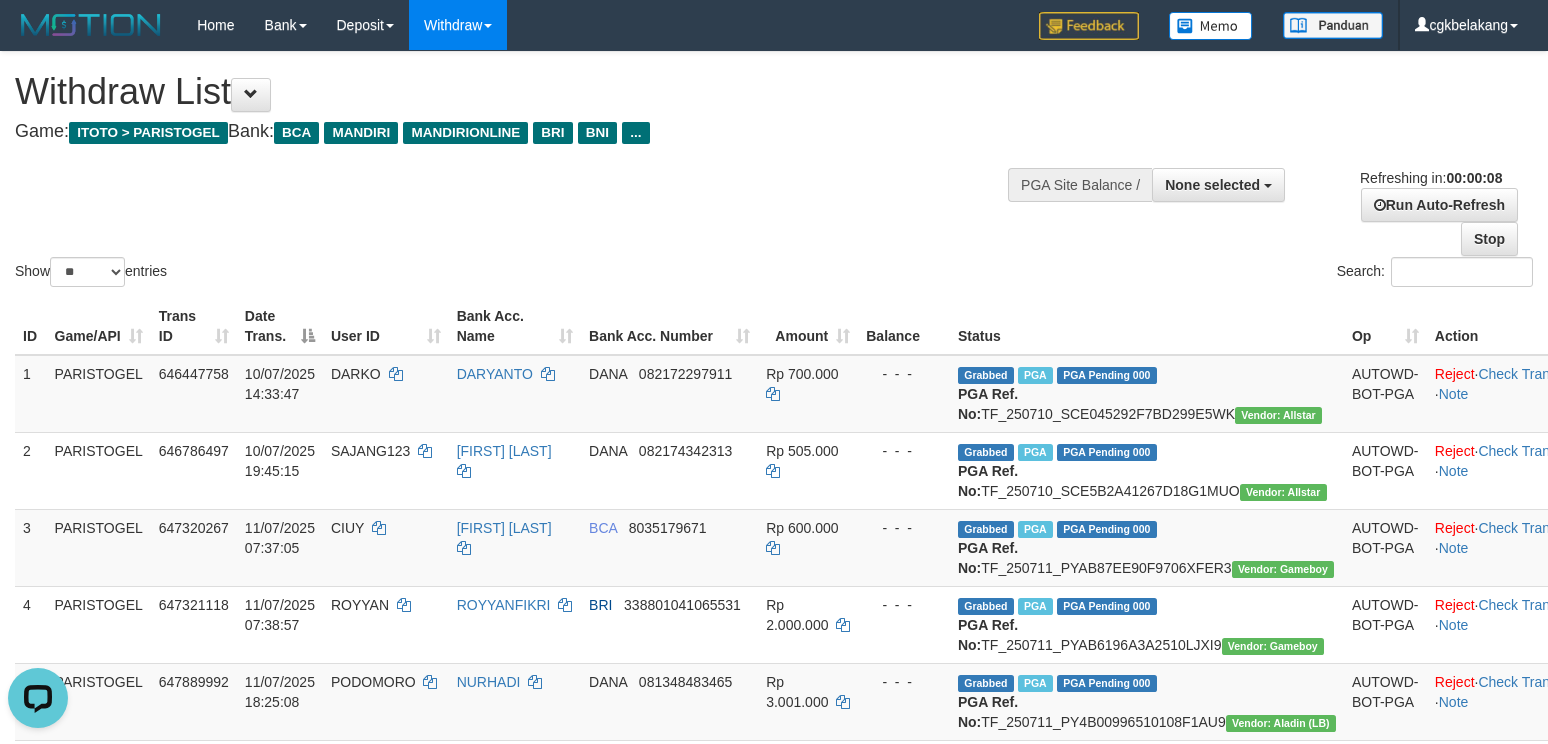 scroll, scrollTop: 0, scrollLeft: 0, axis: both 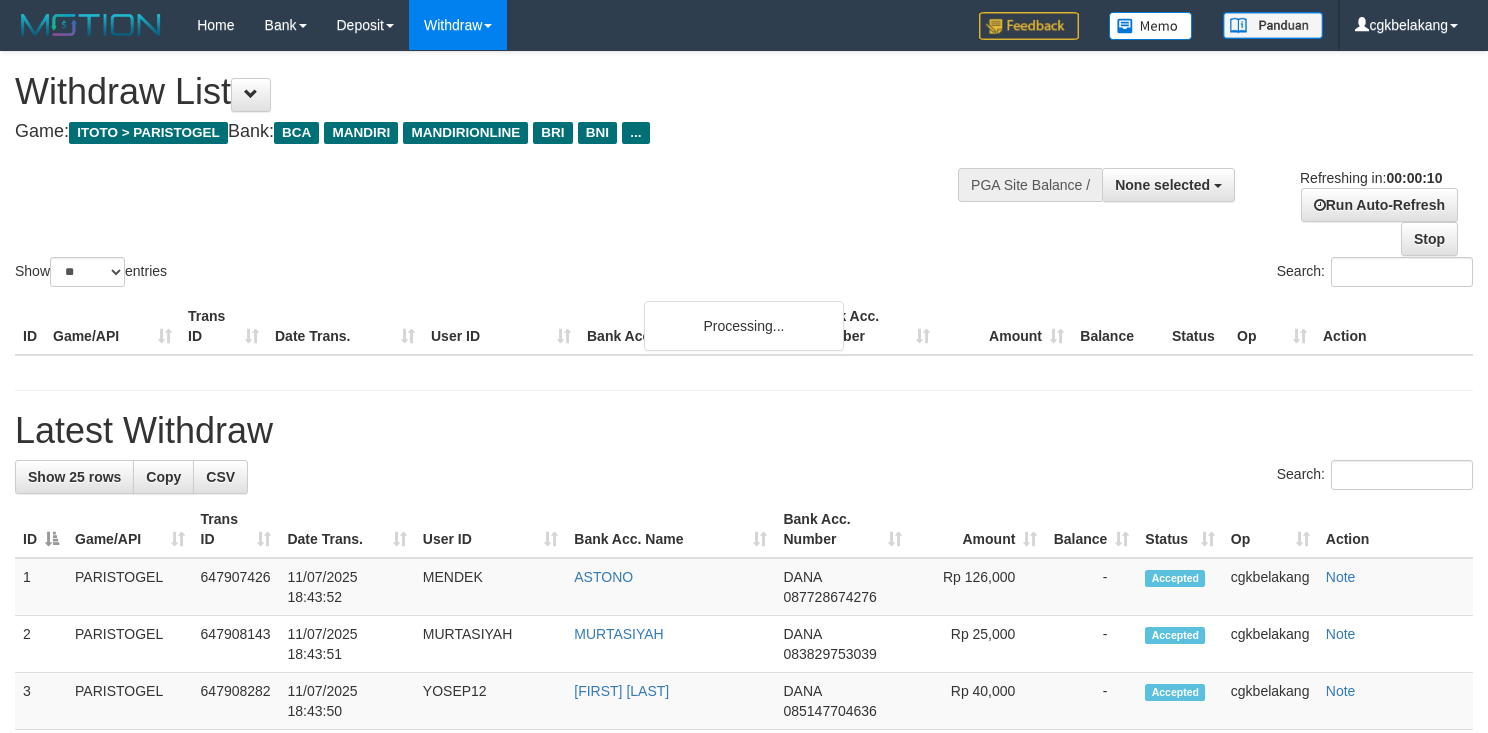 select 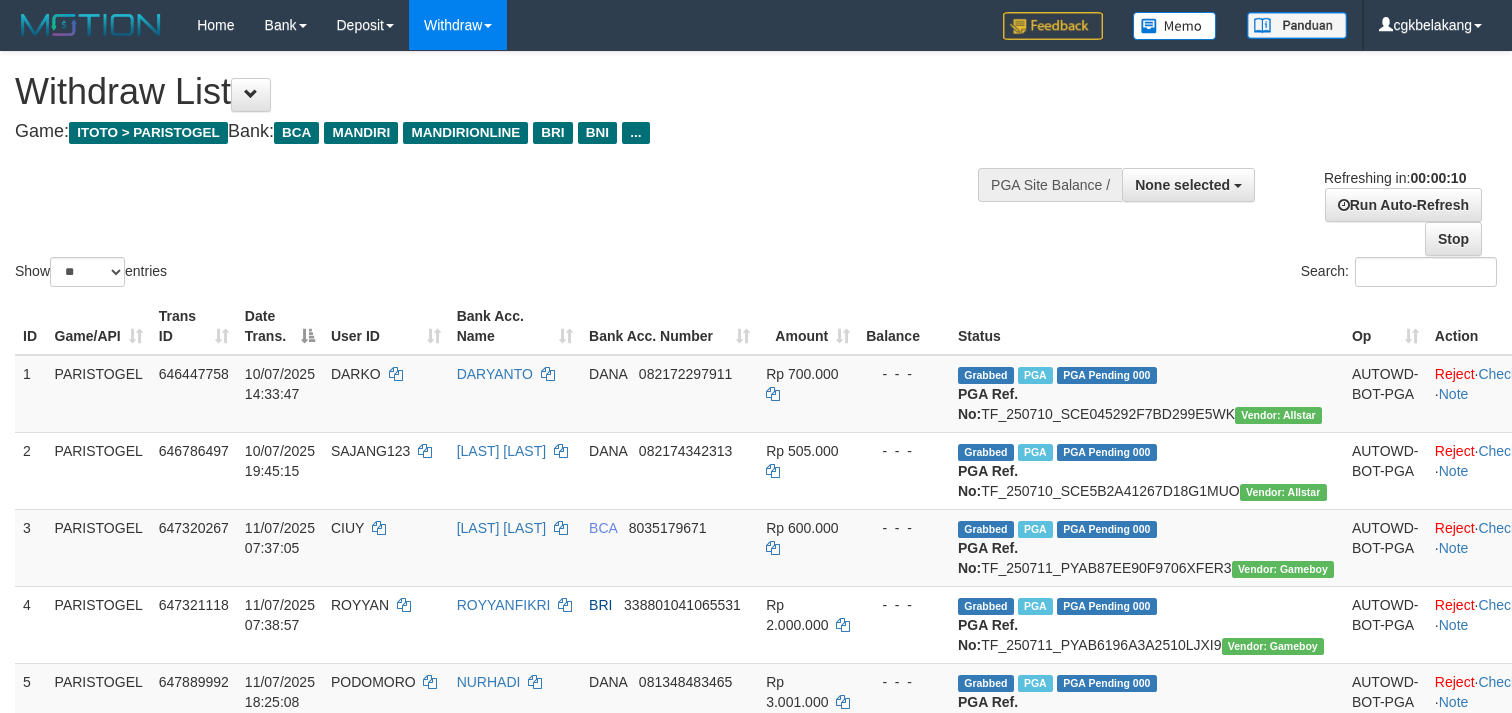 select 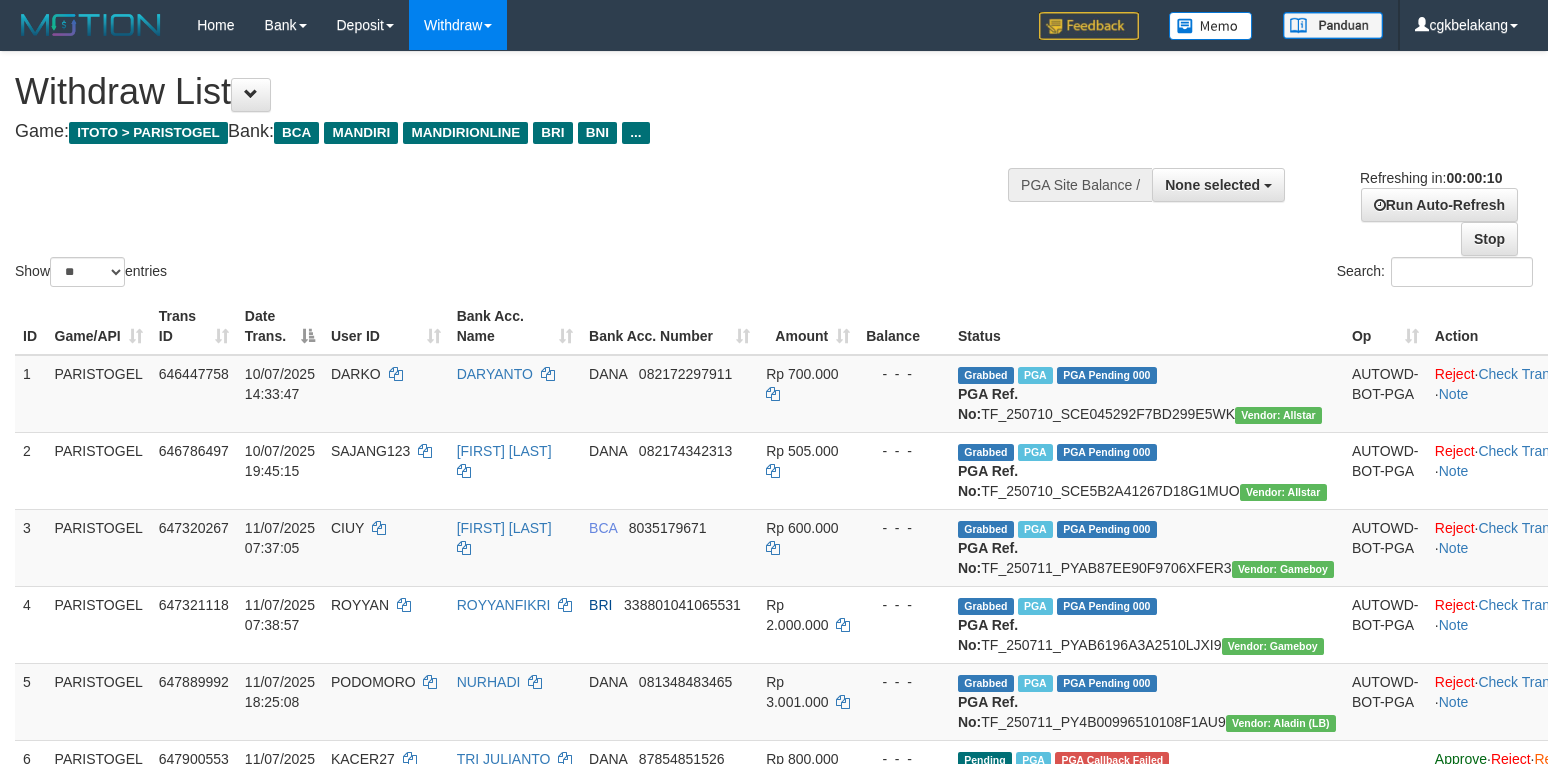 select 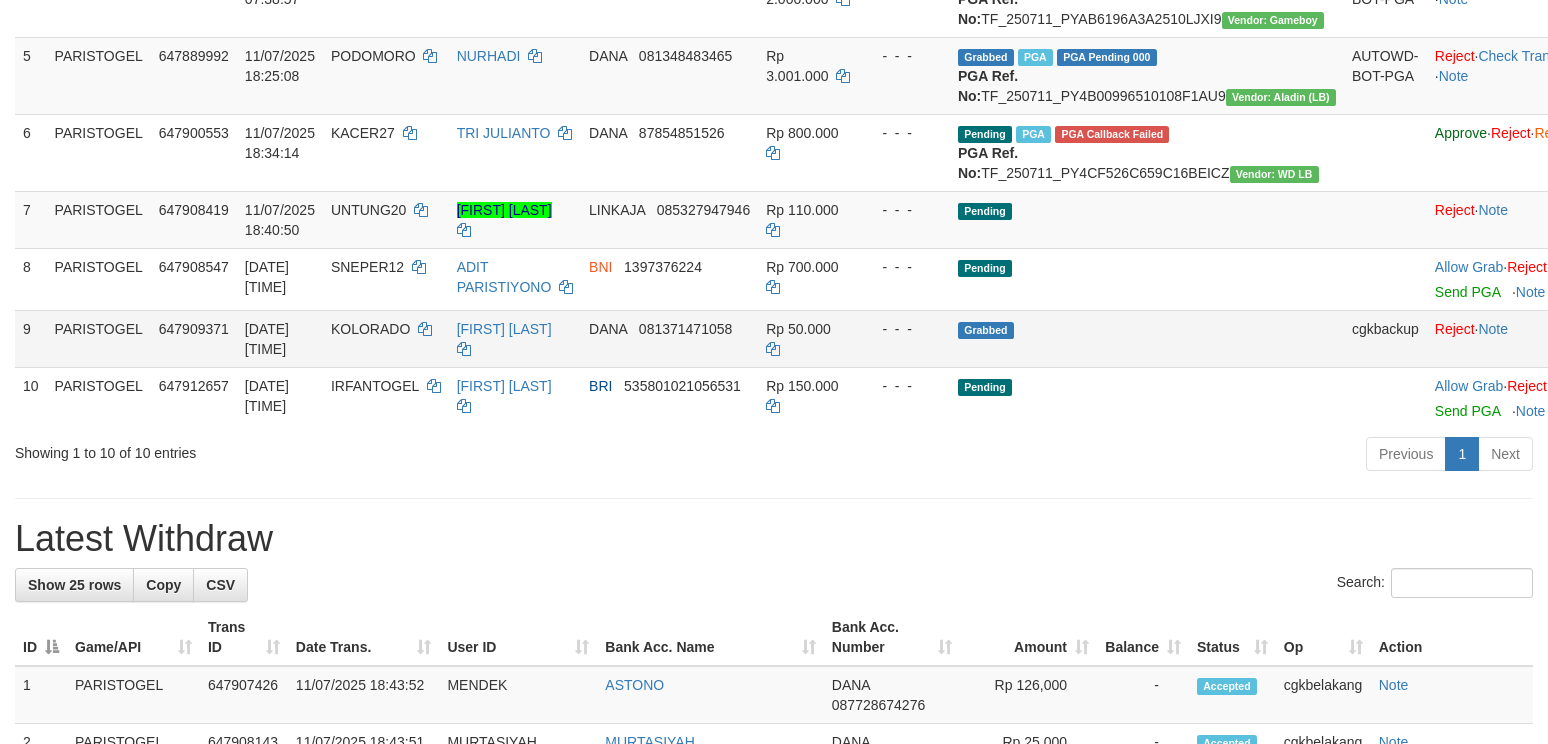 scroll, scrollTop: 666, scrollLeft: 0, axis: vertical 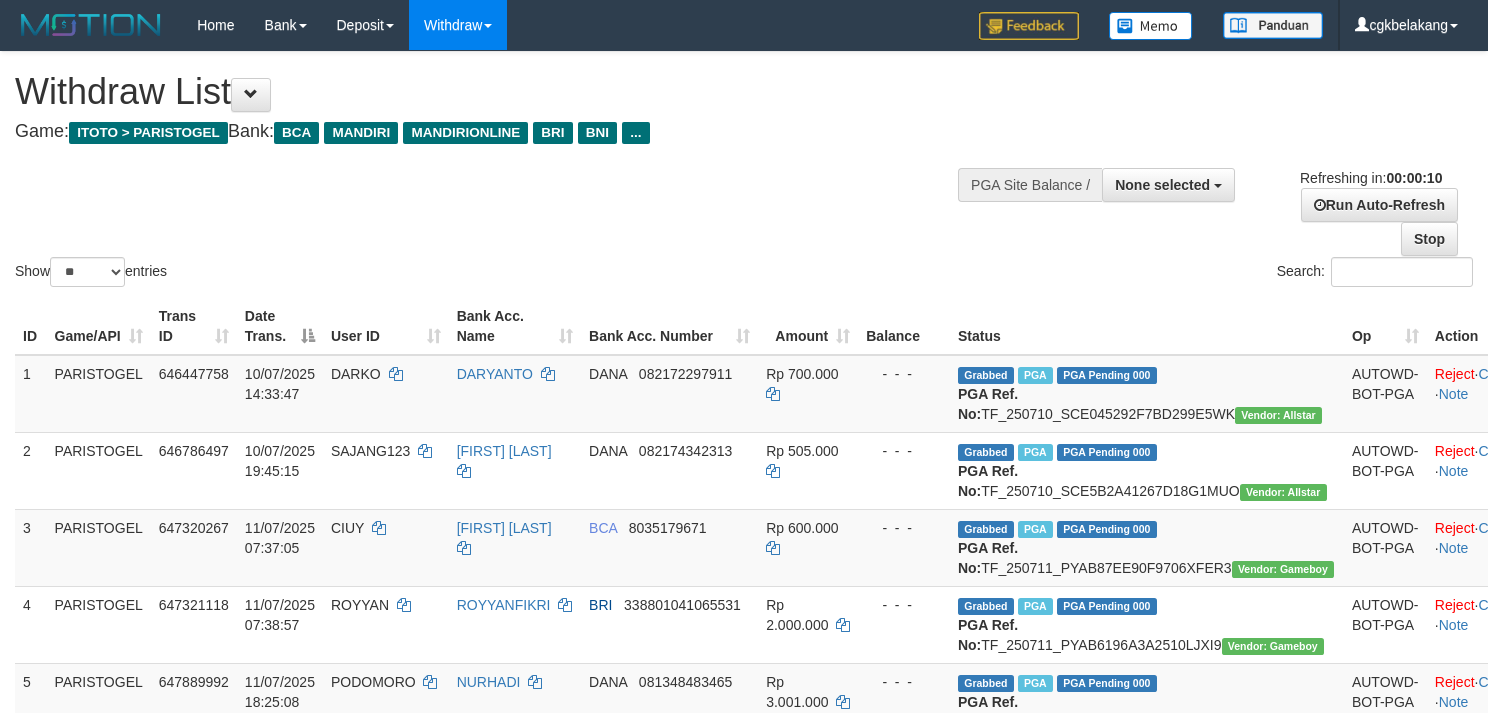 select 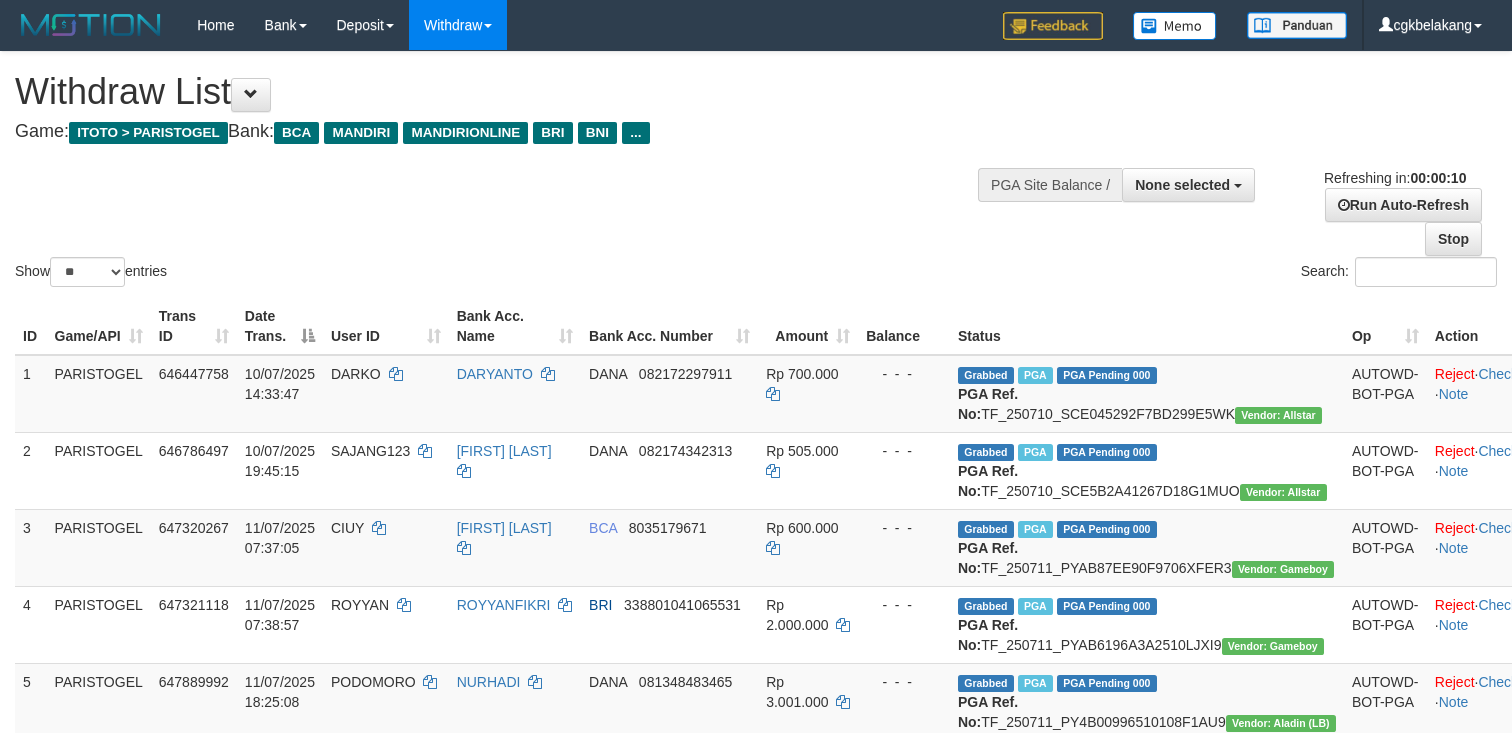 select 